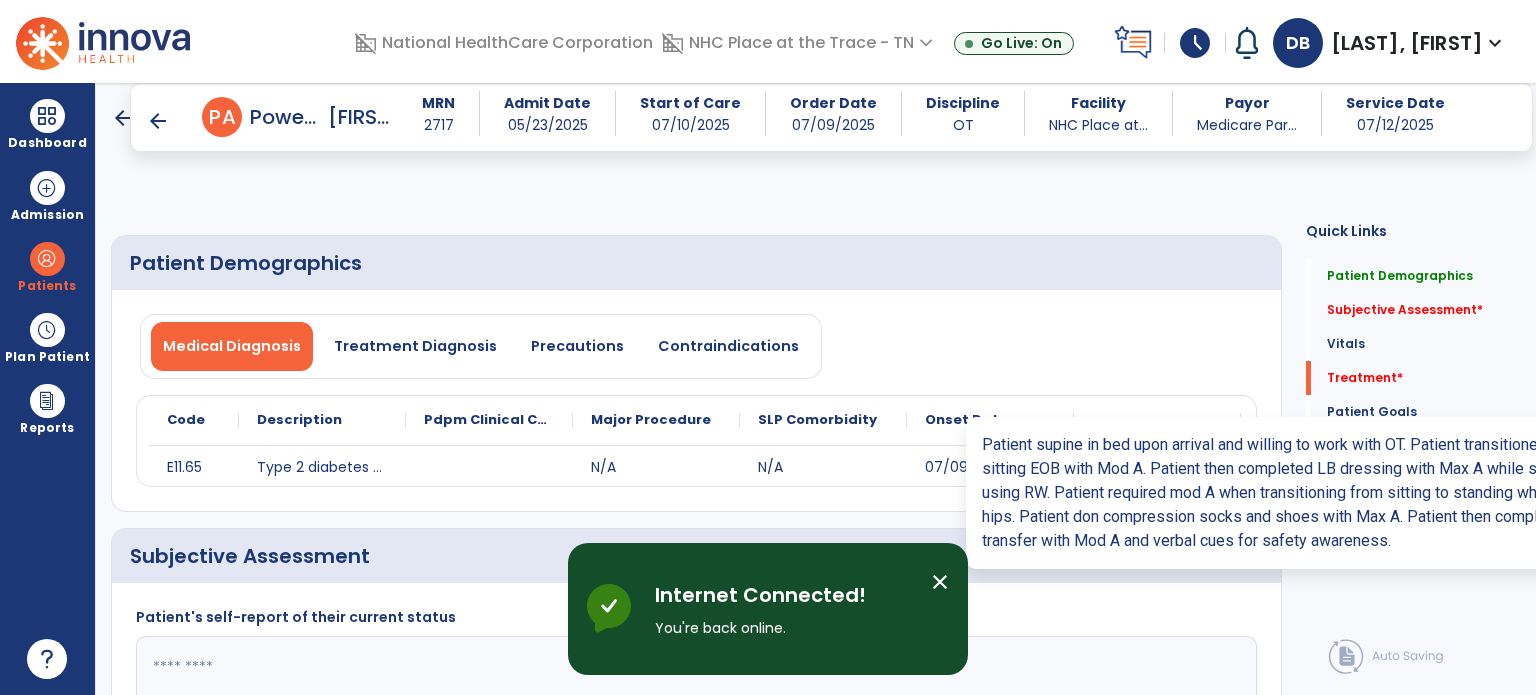 select on "*" 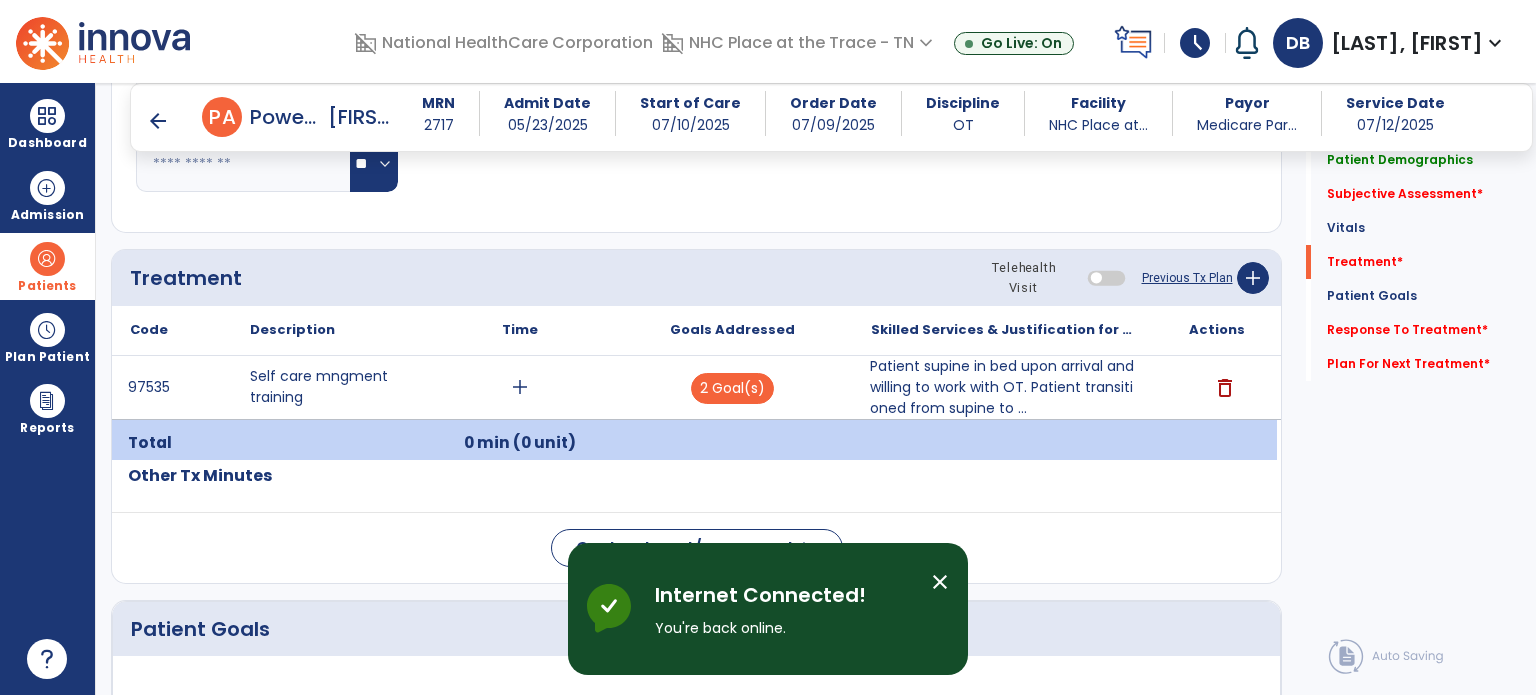 click on "Patients" at bounding box center [47, 286] 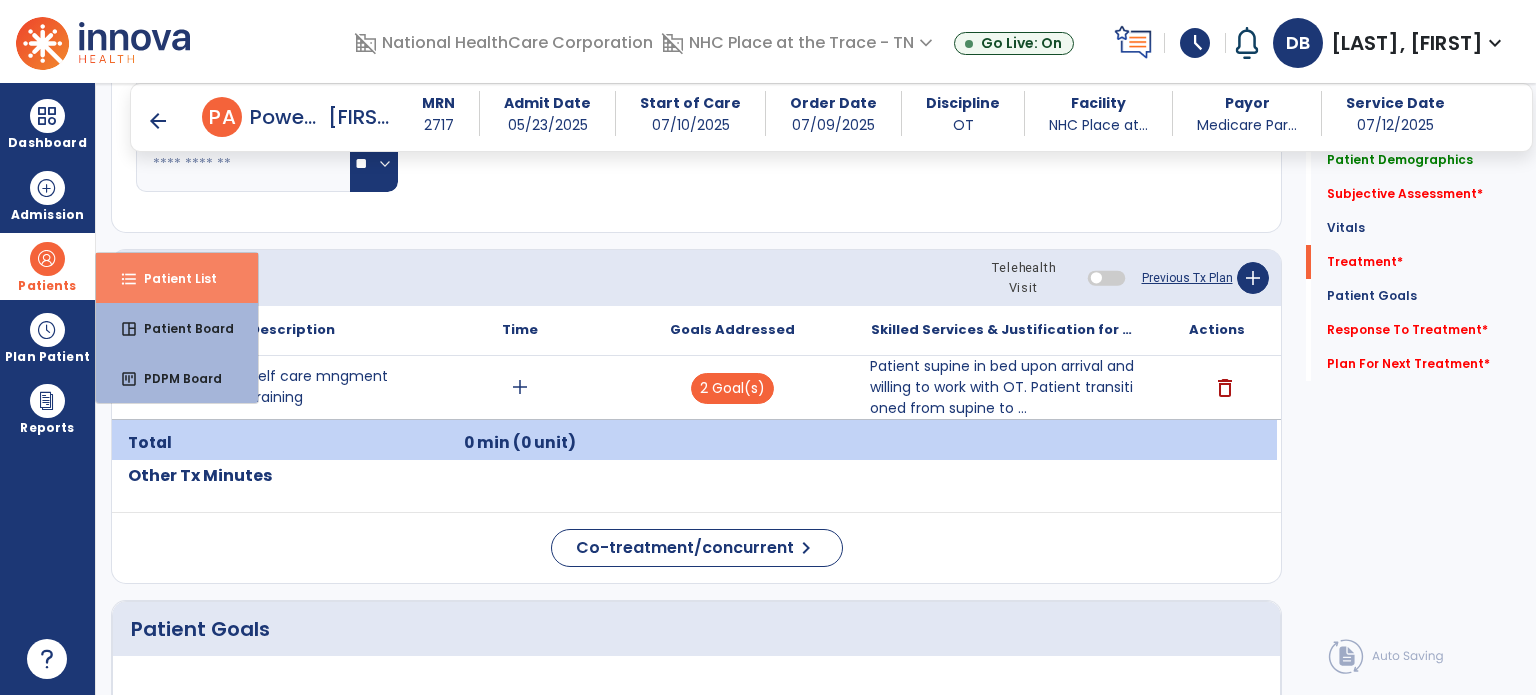 click on "format_list_bulleted  Patient List" at bounding box center [177, 278] 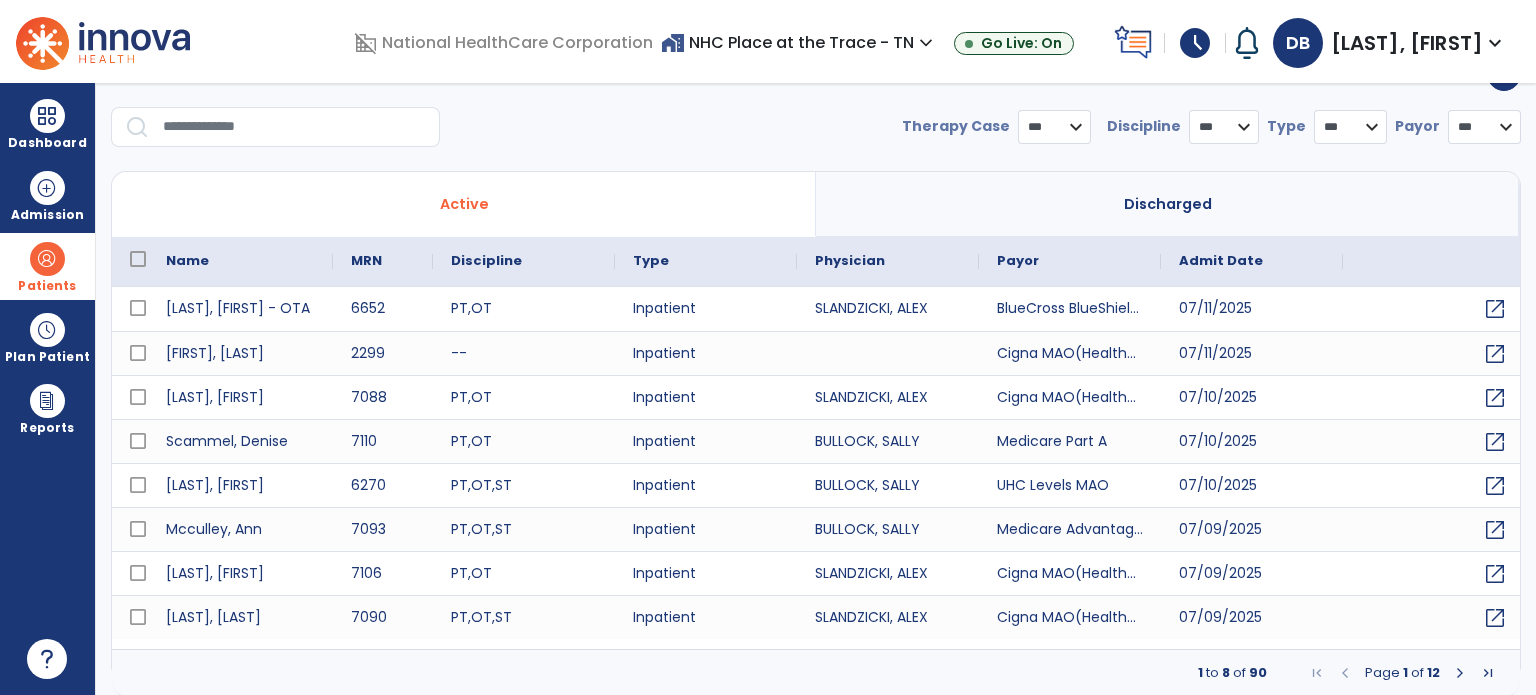 select on "***" 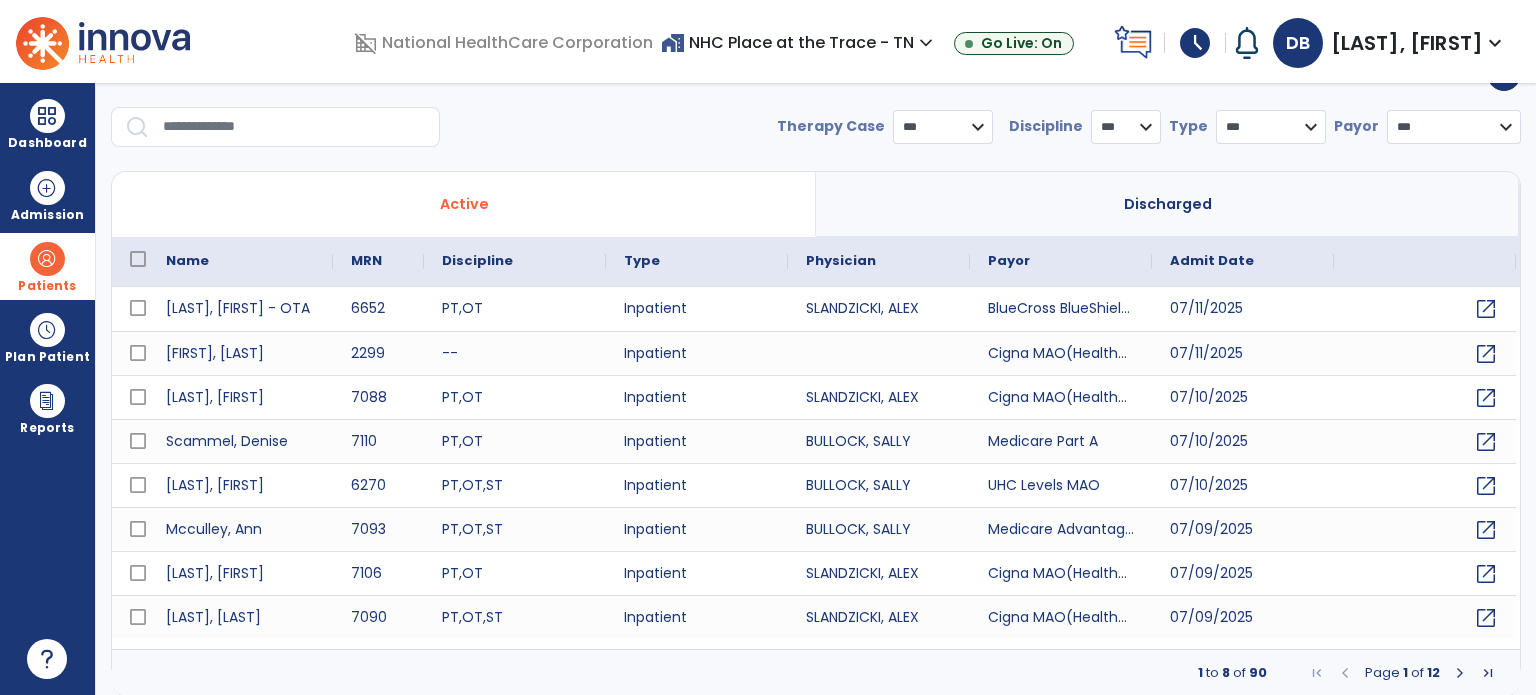 click at bounding box center (294, 127) 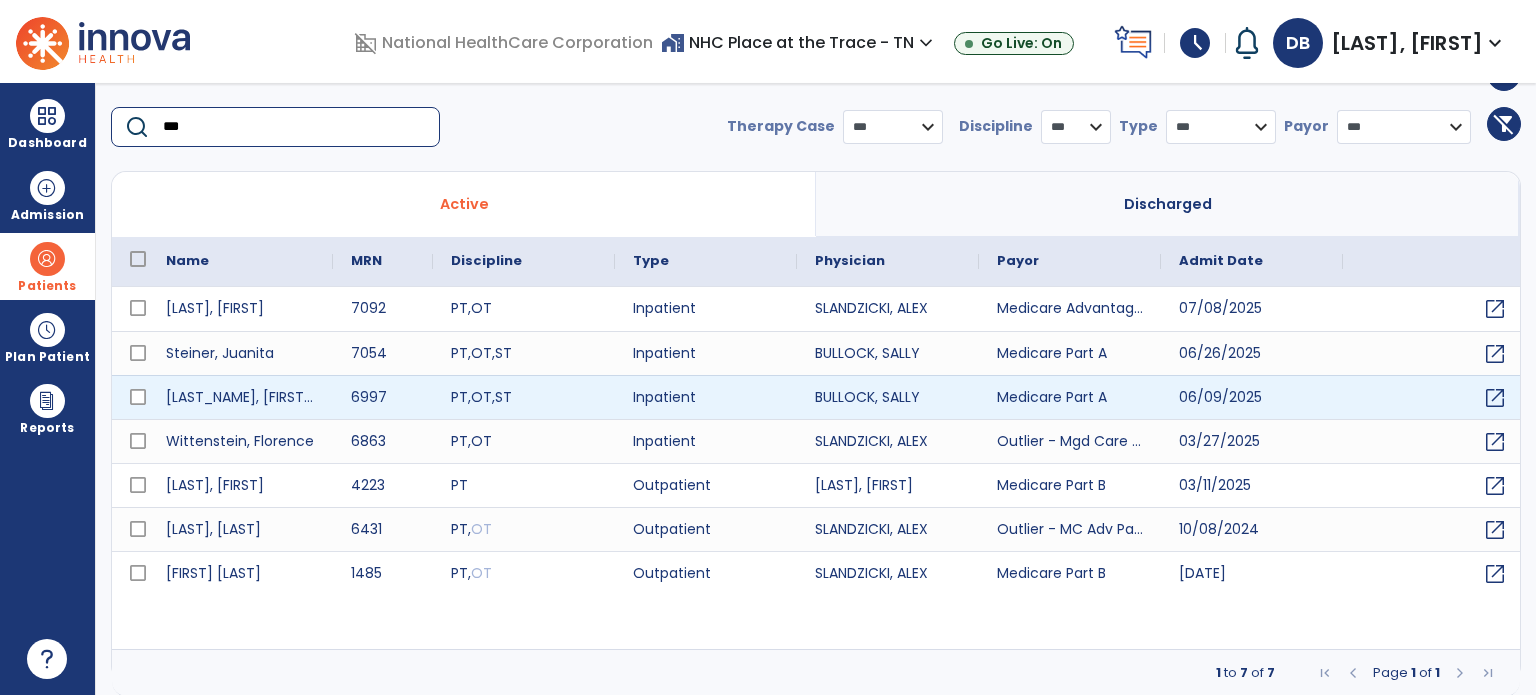 type on "***" 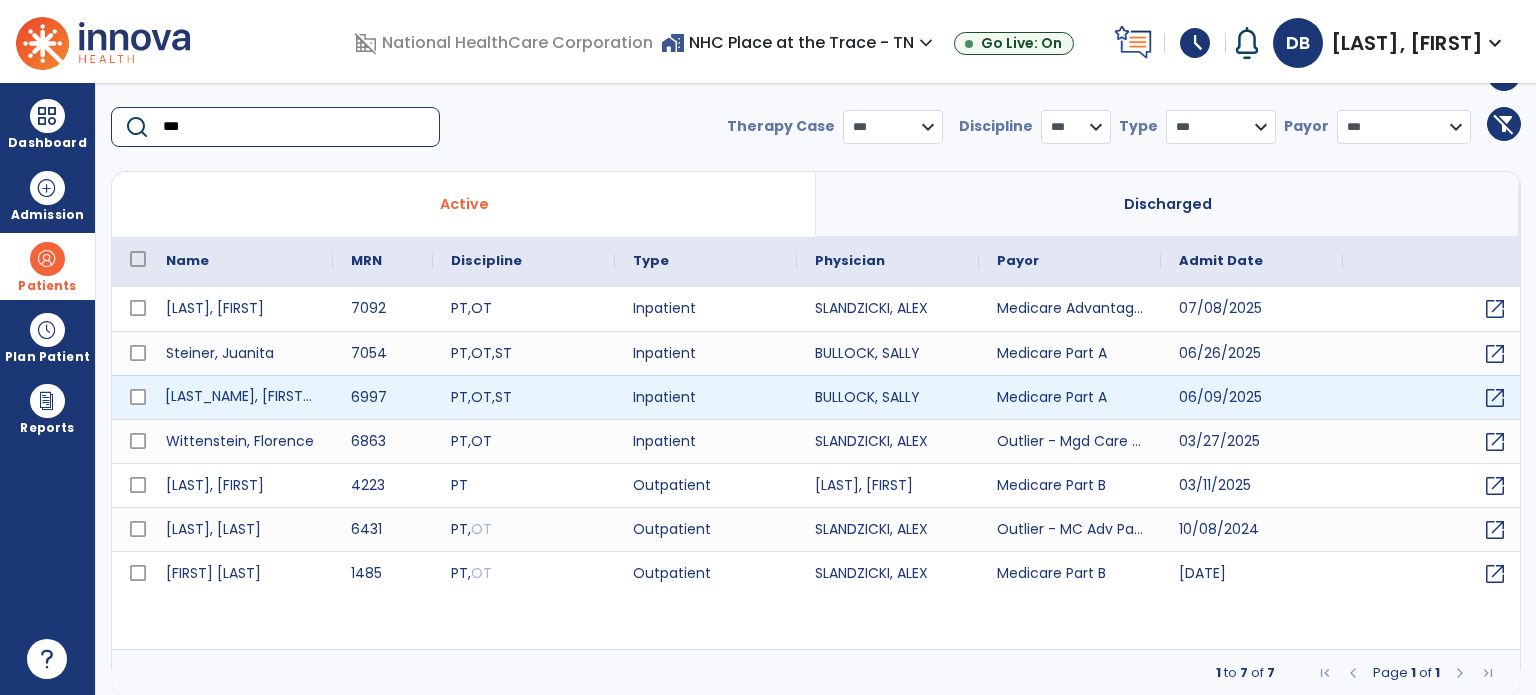 click on "[FIRST], [LAST]" at bounding box center [240, 397] 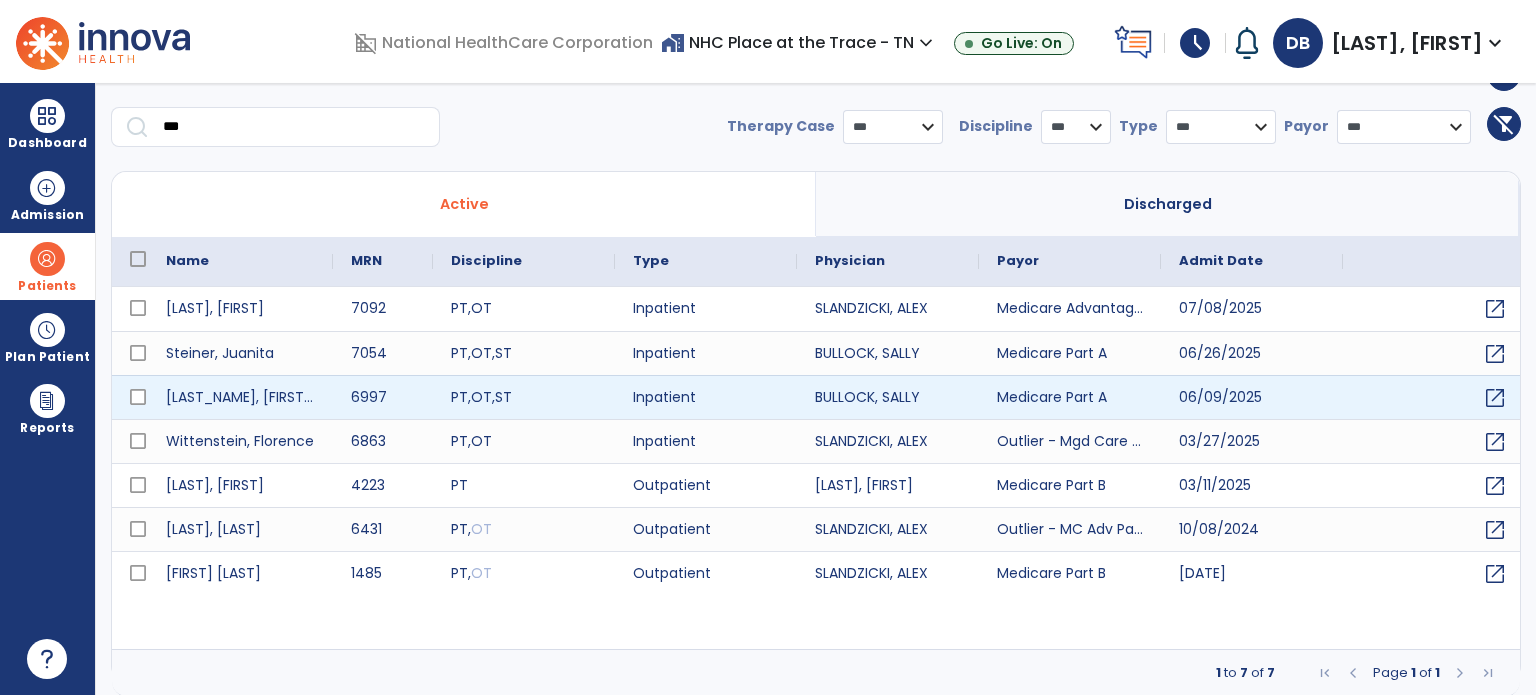 scroll, scrollTop: 0, scrollLeft: 0, axis: both 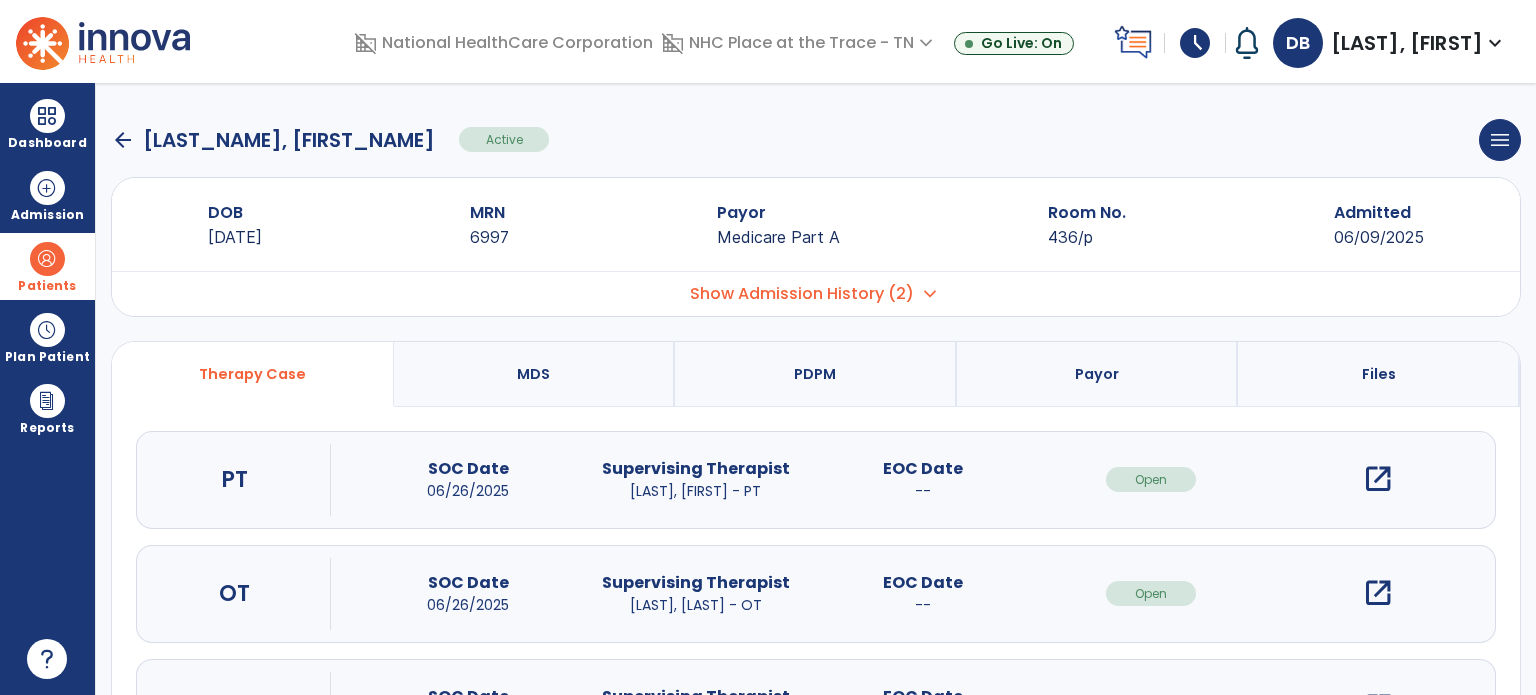click on "open_in_new" at bounding box center [1378, 593] 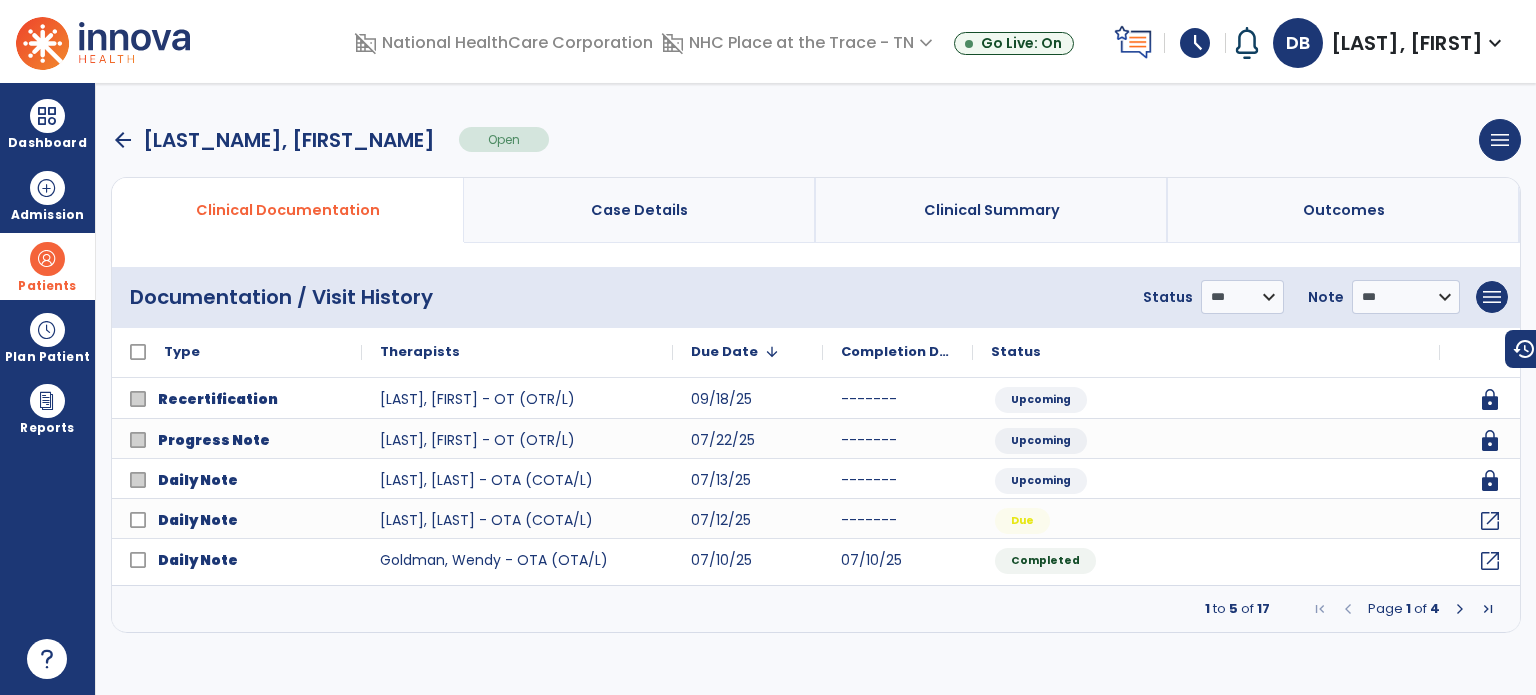 click at bounding box center (1460, 609) 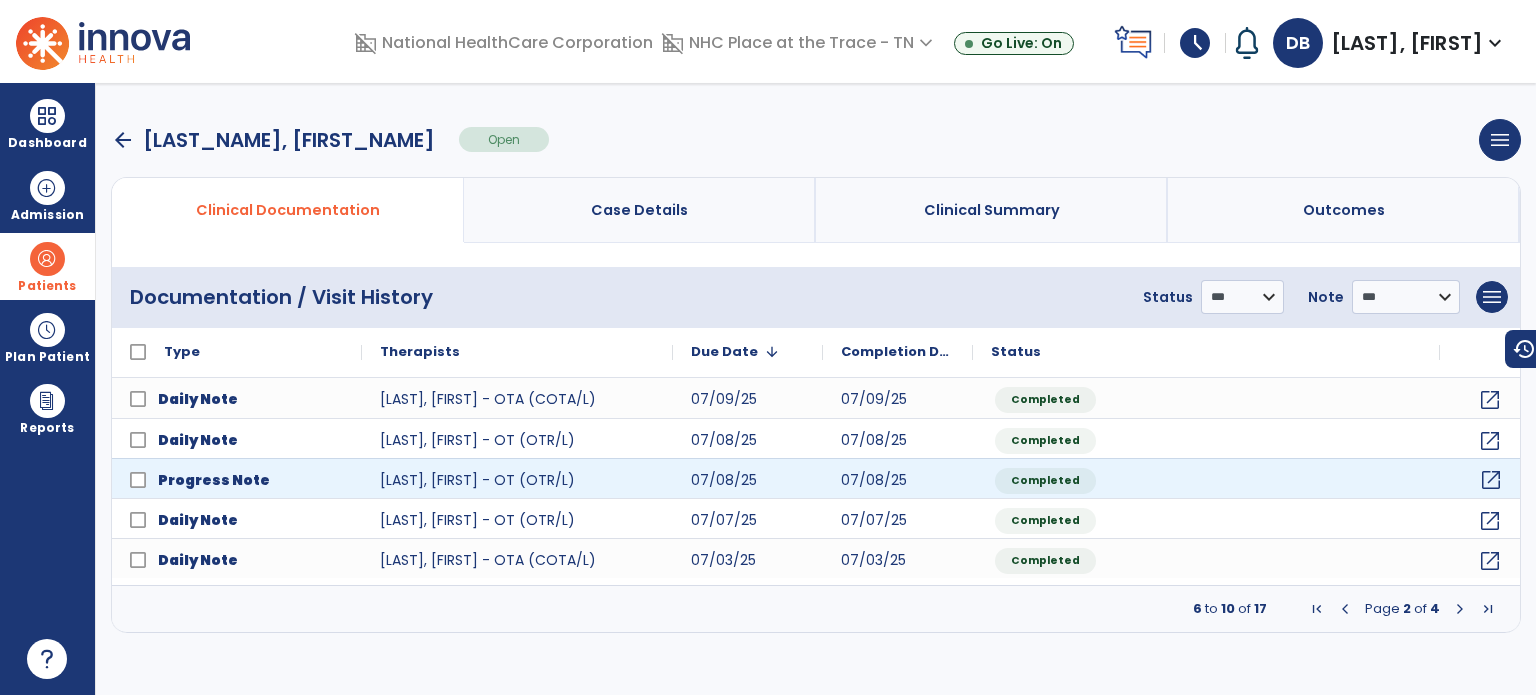 click on "open_in_new" 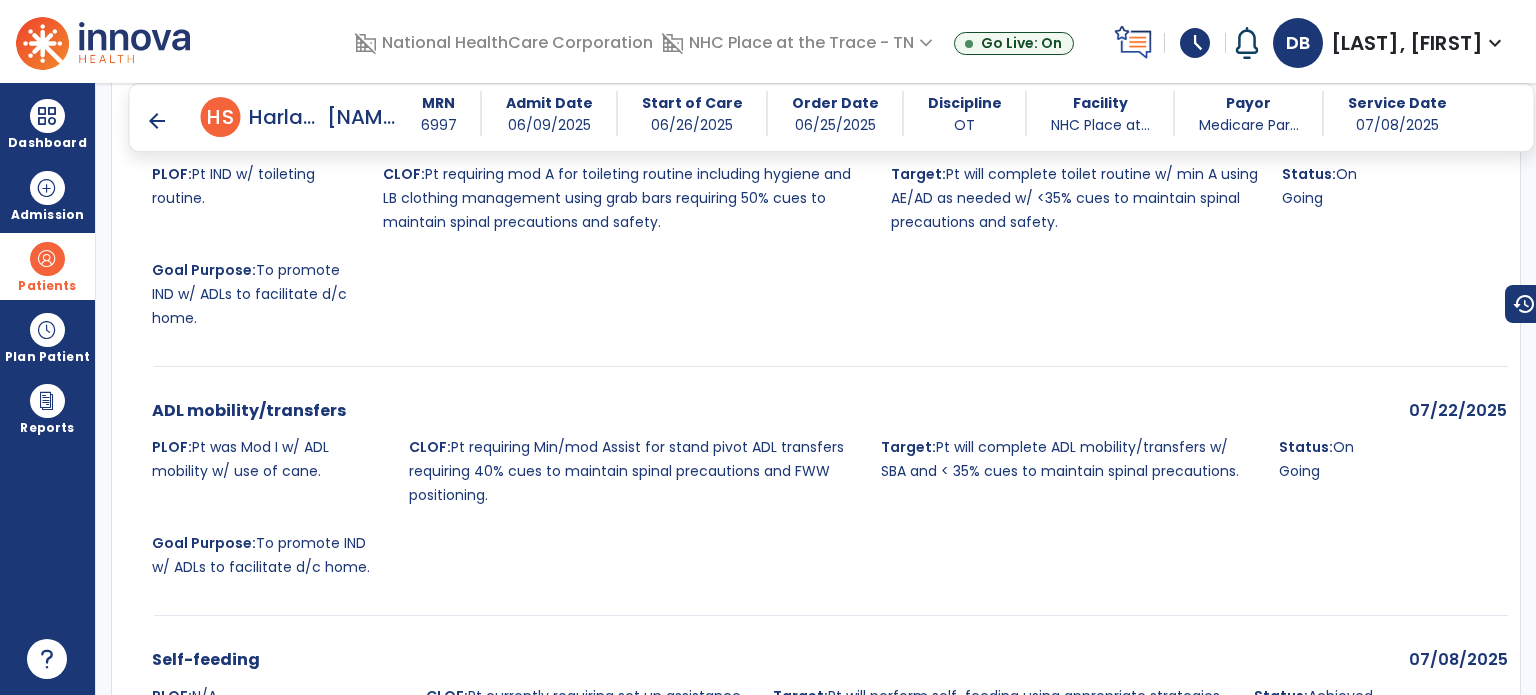 scroll, scrollTop: 1700, scrollLeft: 0, axis: vertical 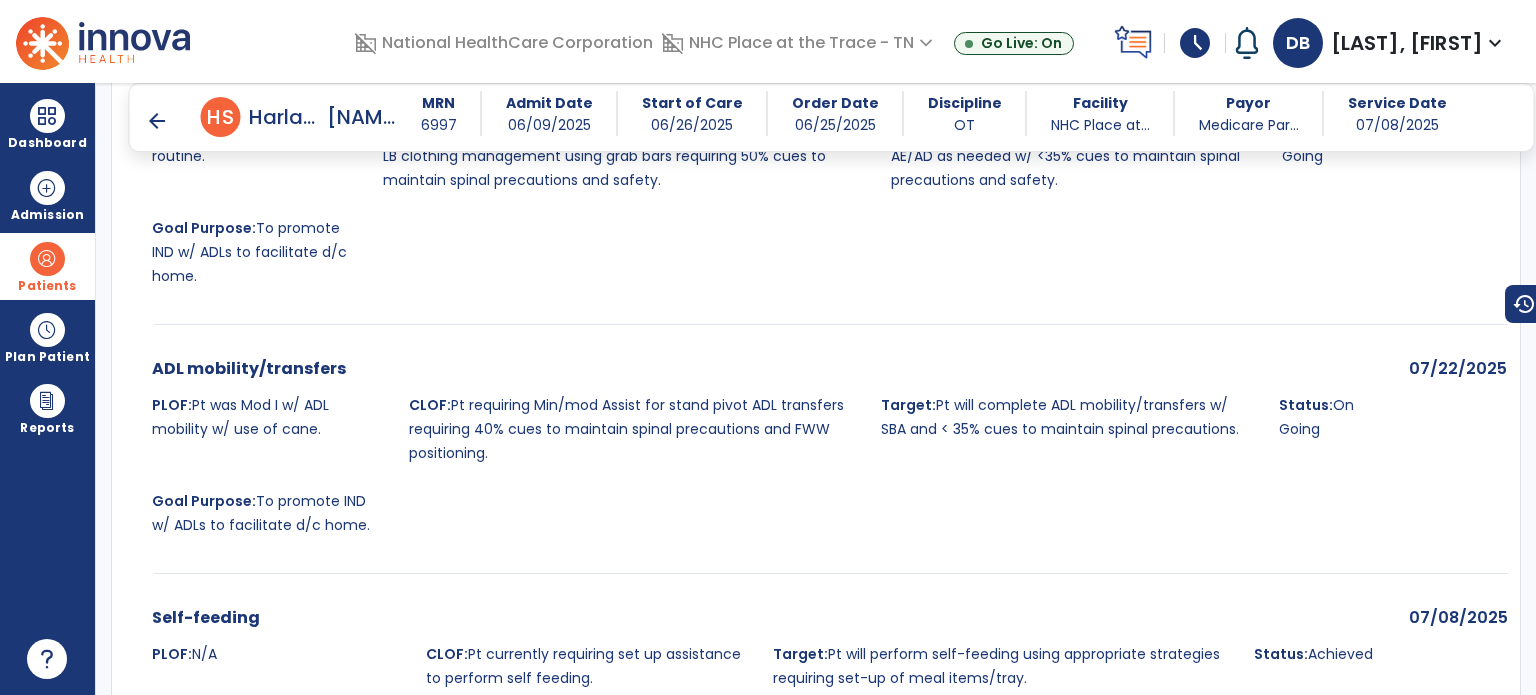 click on "arrow_back" at bounding box center [161, 121] 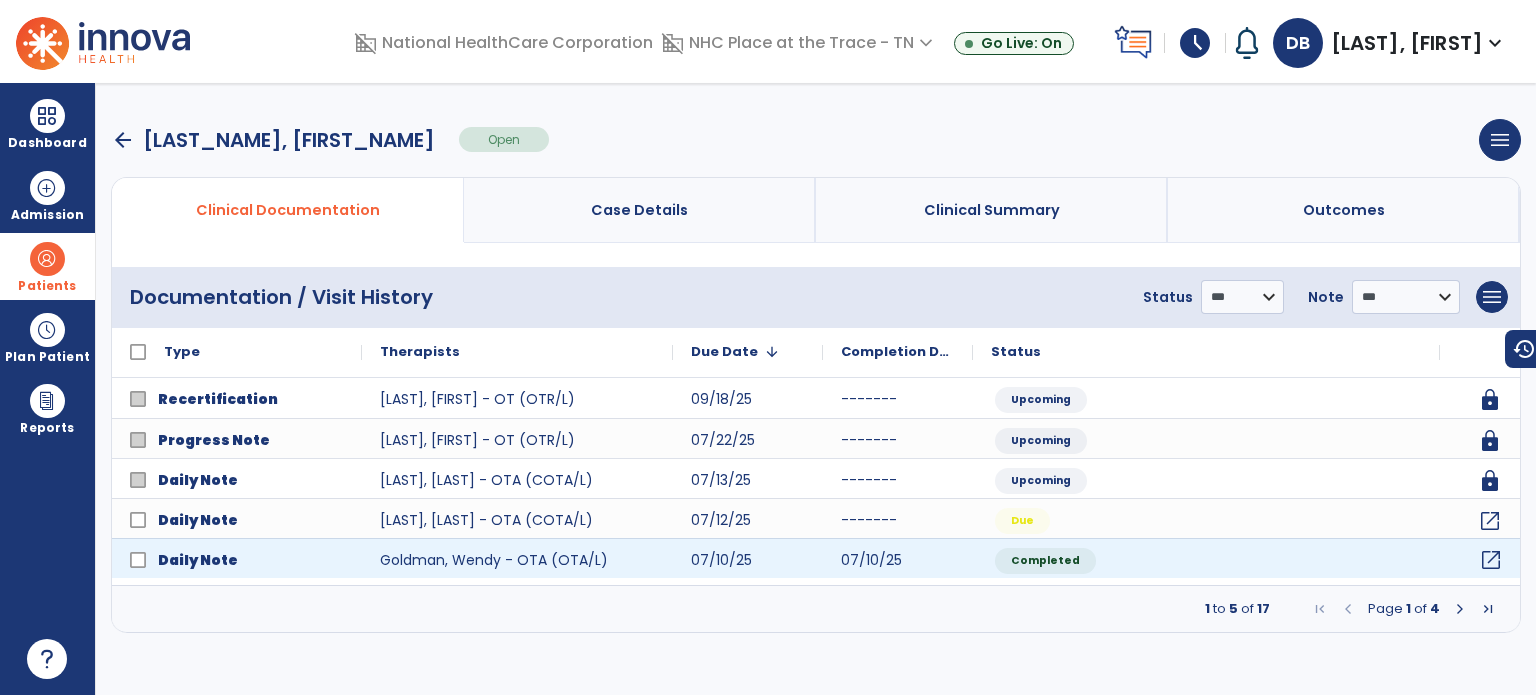 click on "open_in_new" 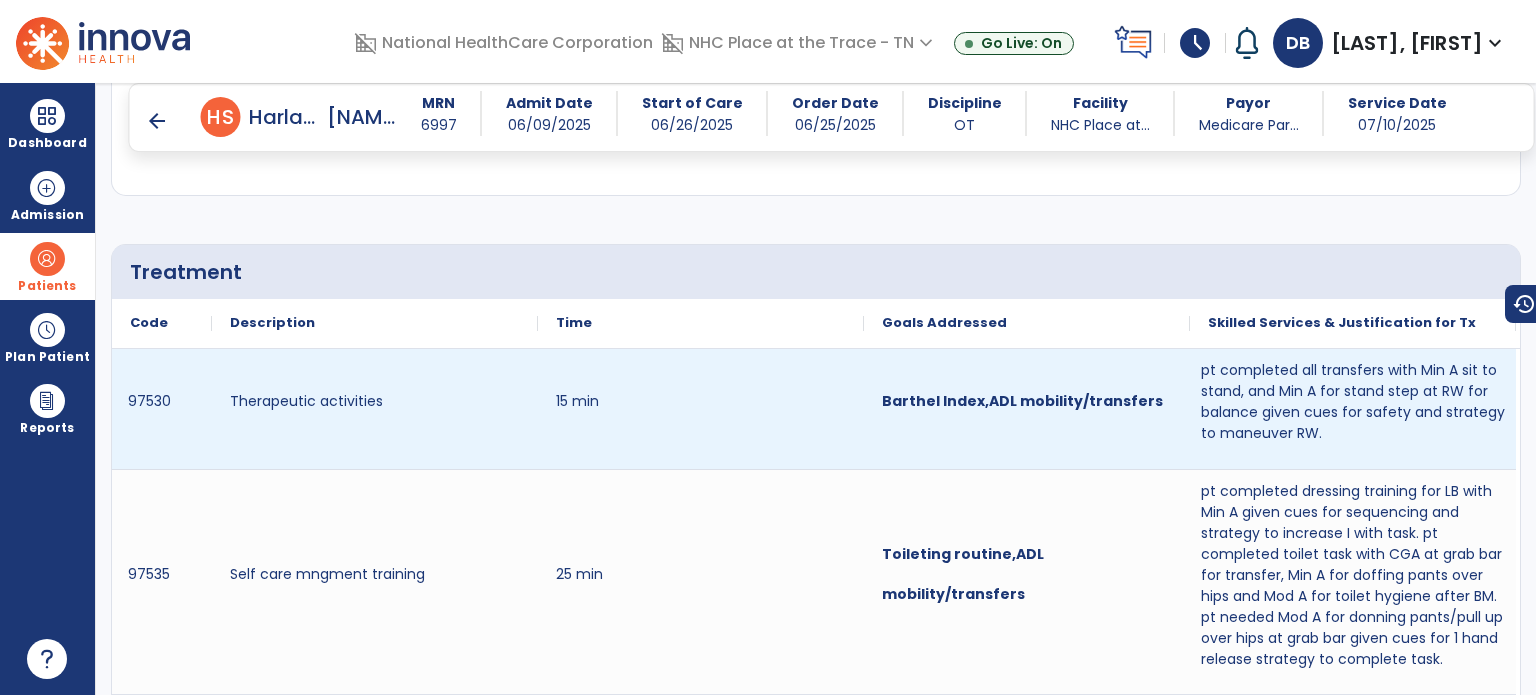 scroll, scrollTop: 1100, scrollLeft: 0, axis: vertical 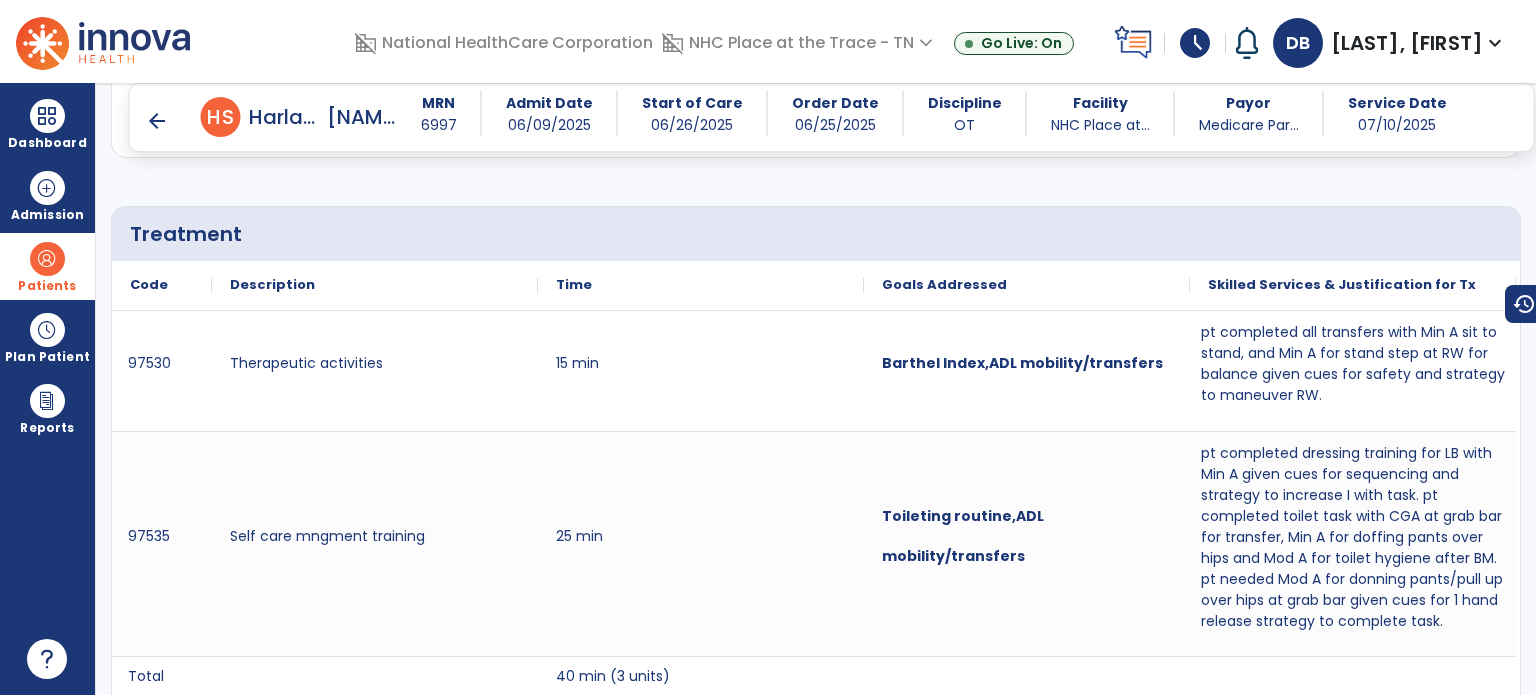 click on "arrow_back" at bounding box center (157, 121) 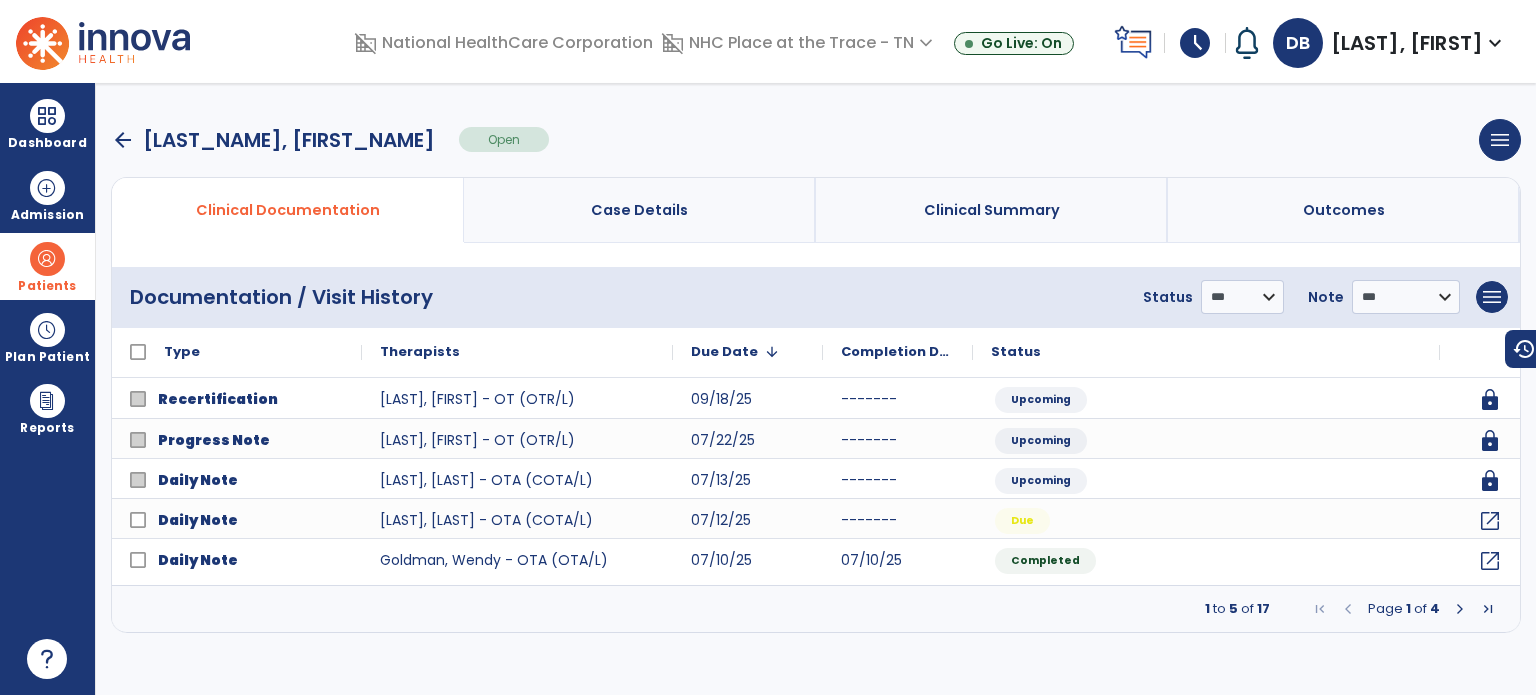 scroll, scrollTop: 0, scrollLeft: 0, axis: both 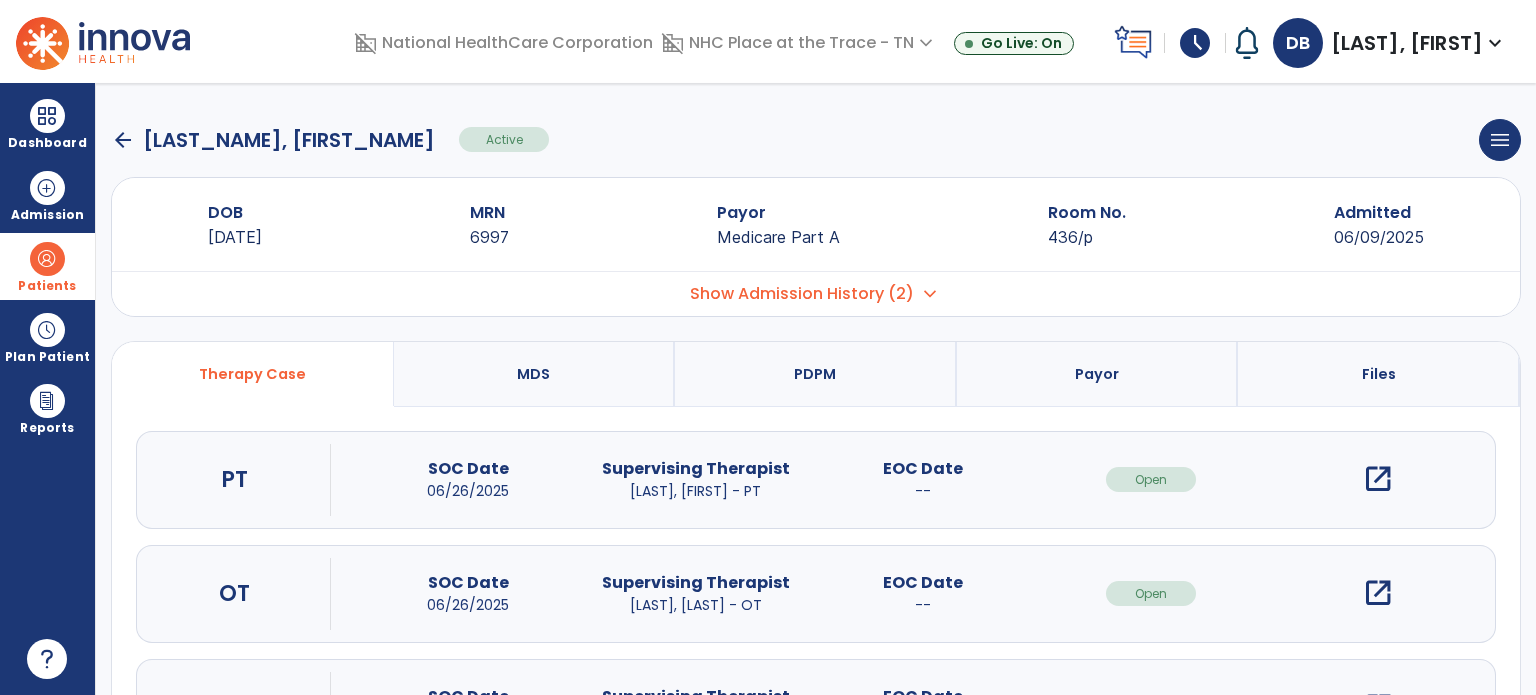 click on "open_in_new" at bounding box center (1378, 479) 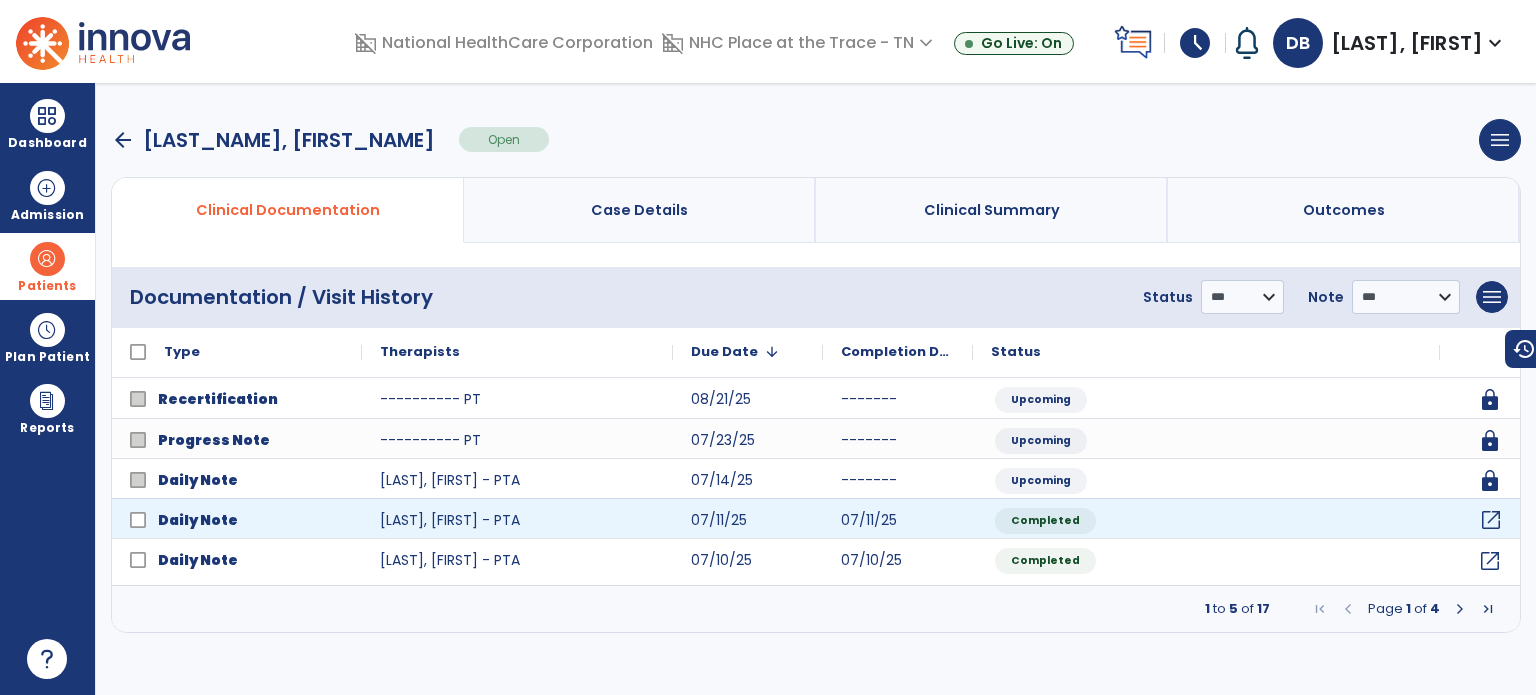 click on "open_in_new" 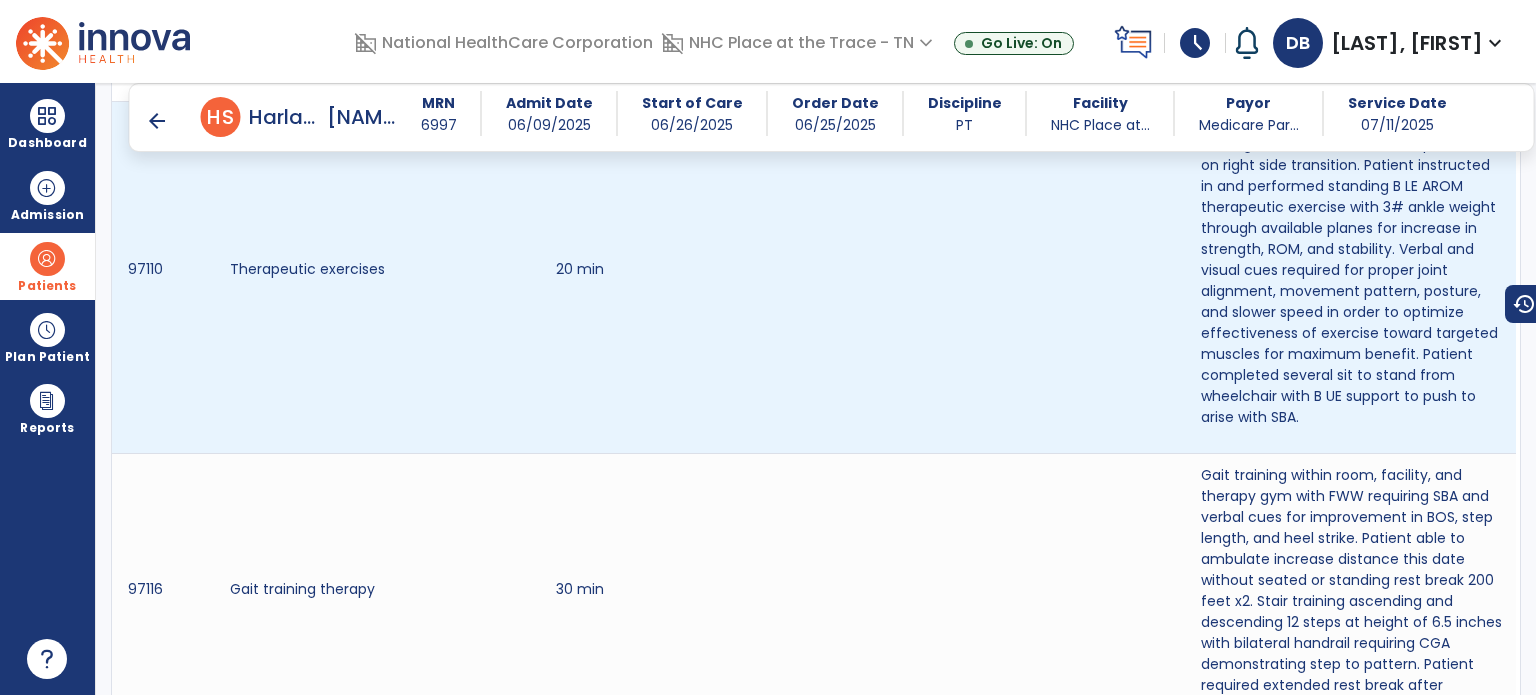 scroll, scrollTop: 1340, scrollLeft: 0, axis: vertical 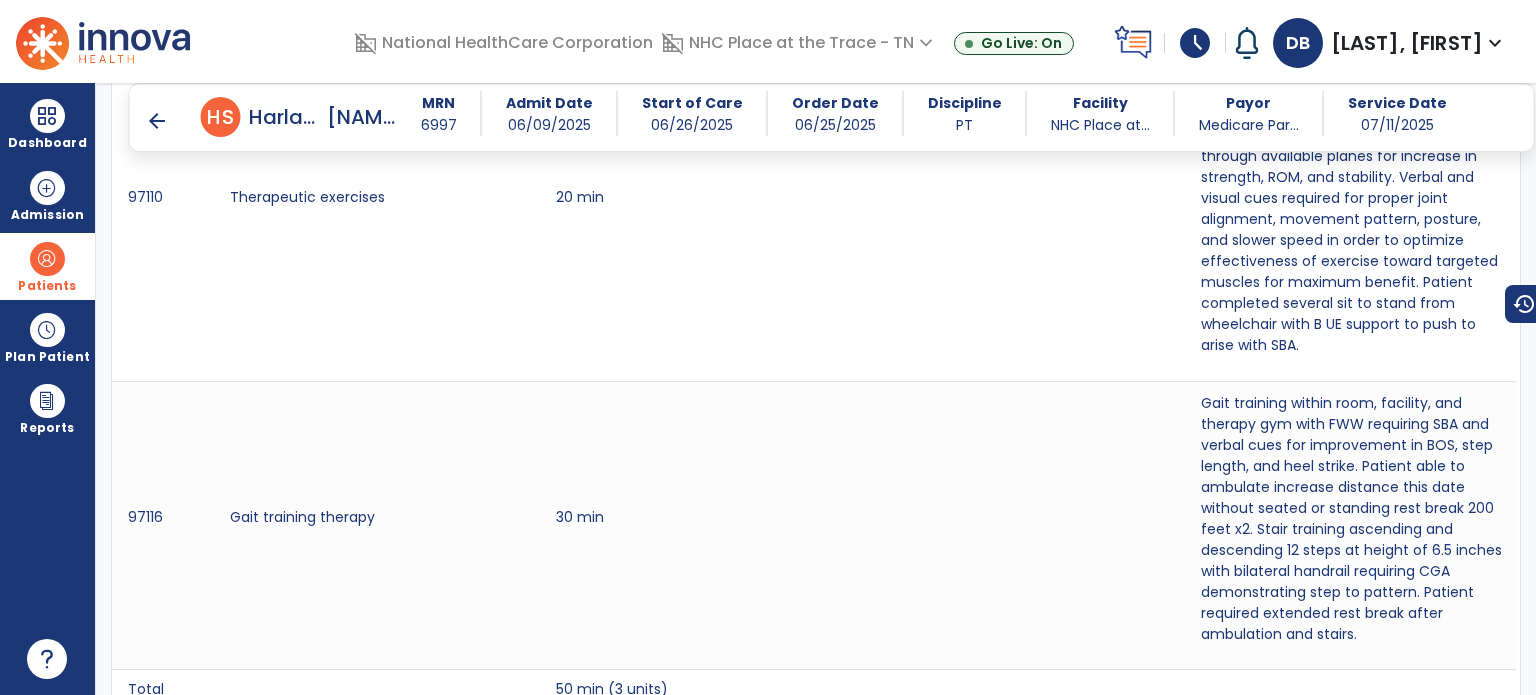 click on "arrow_back" at bounding box center (157, 121) 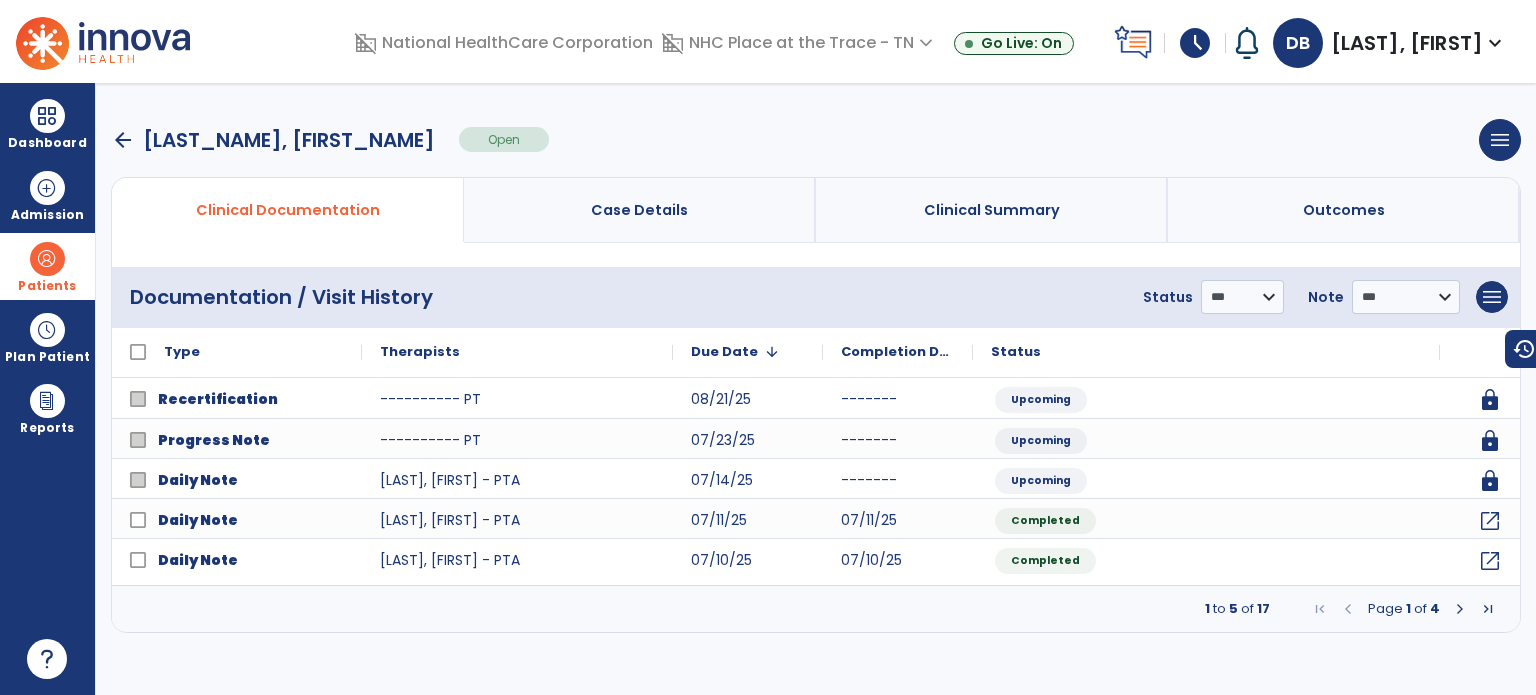 click at bounding box center (1460, 609) 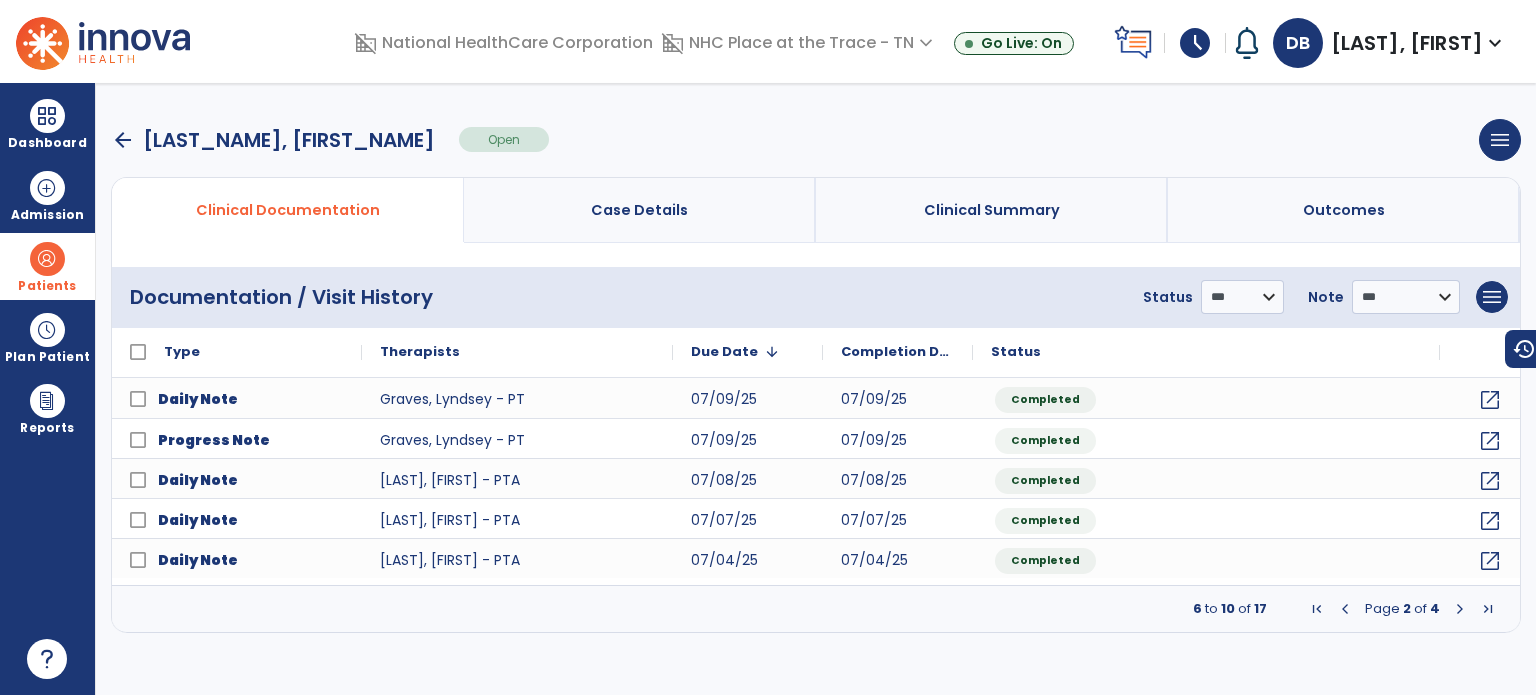 click at bounding box center [1460, 609] 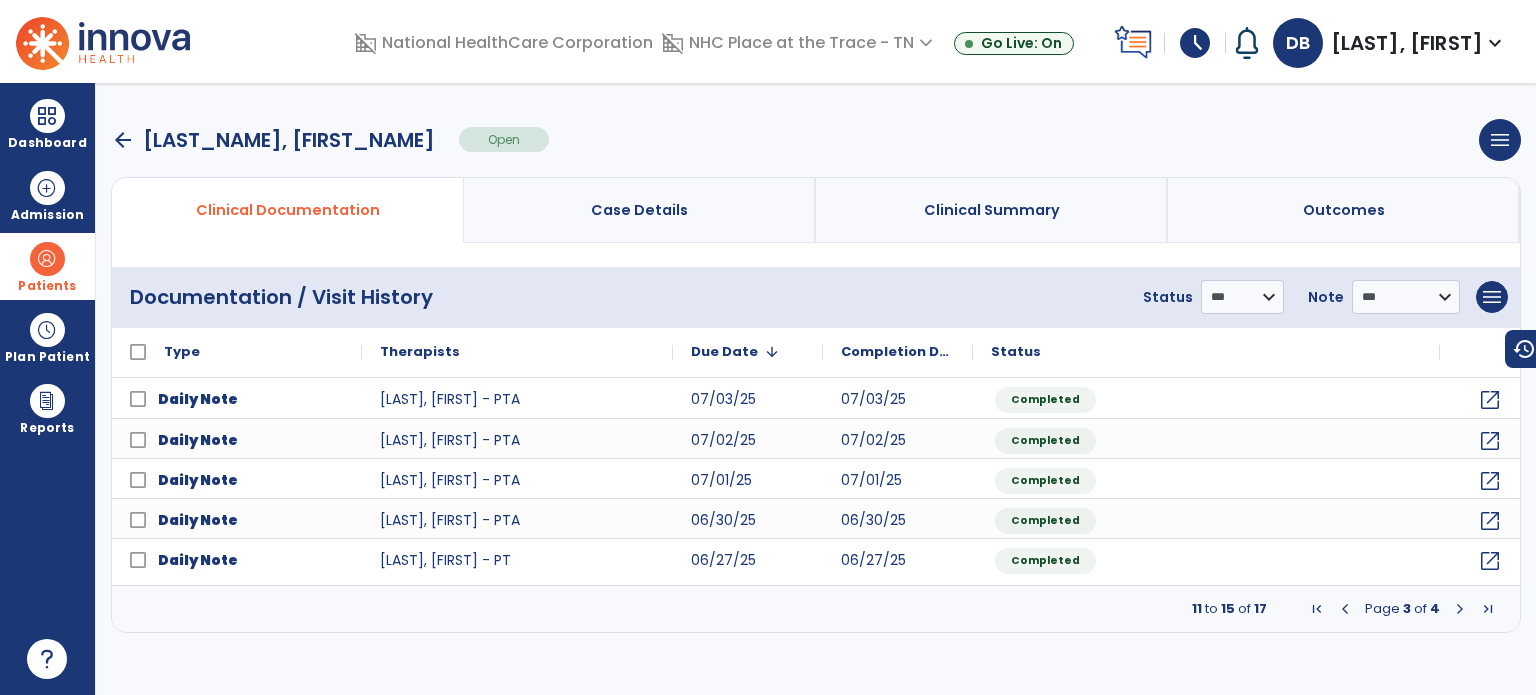 click at bounding box center [1460, 609] 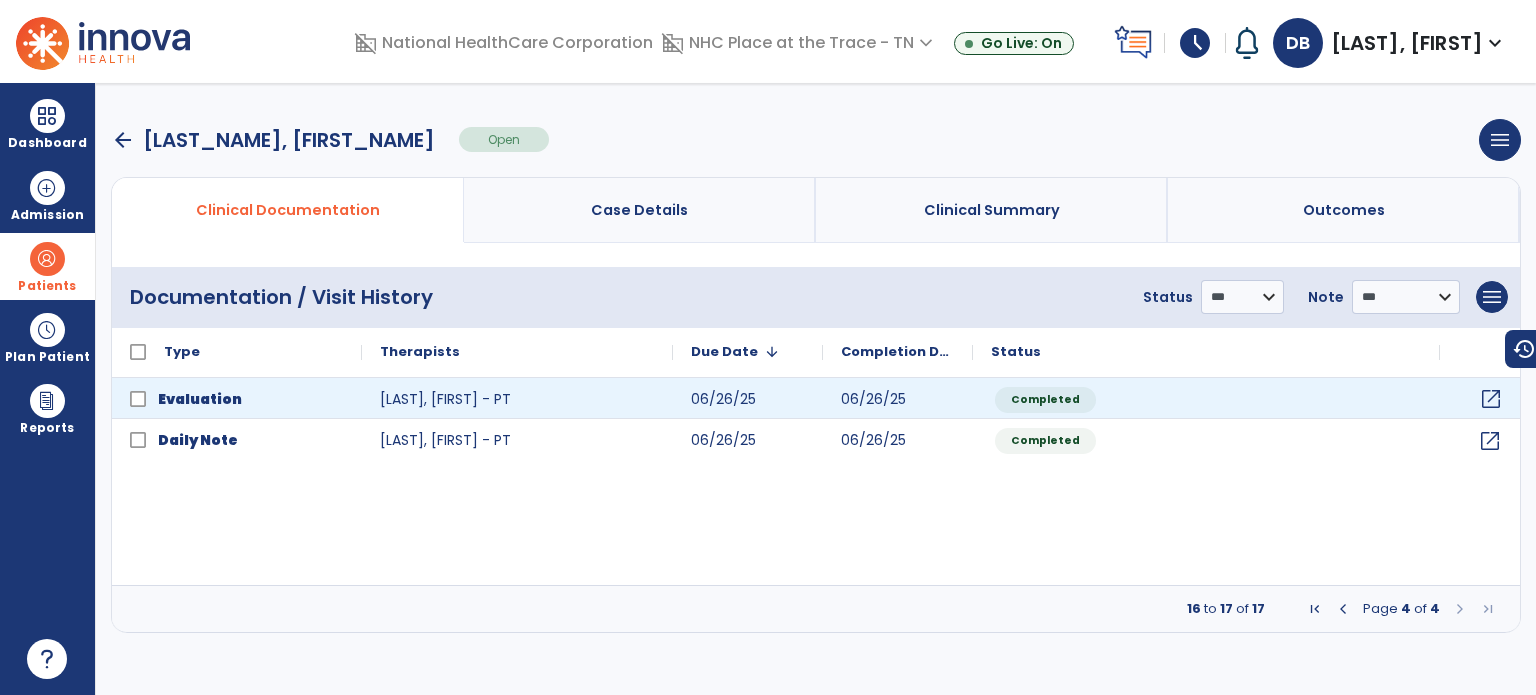 click on "open_in_new" 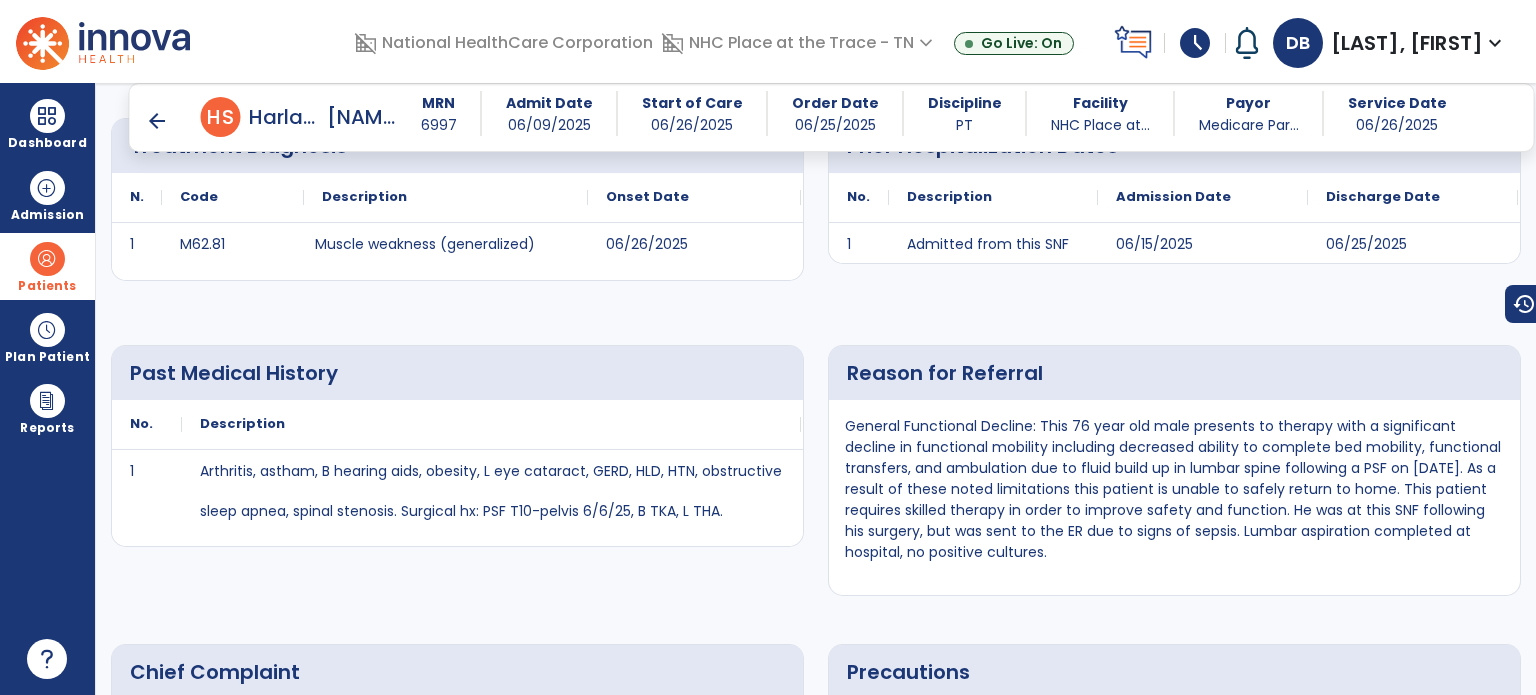 scroll, scrollTop: 456, scrollLeft: 0, axis: vertical 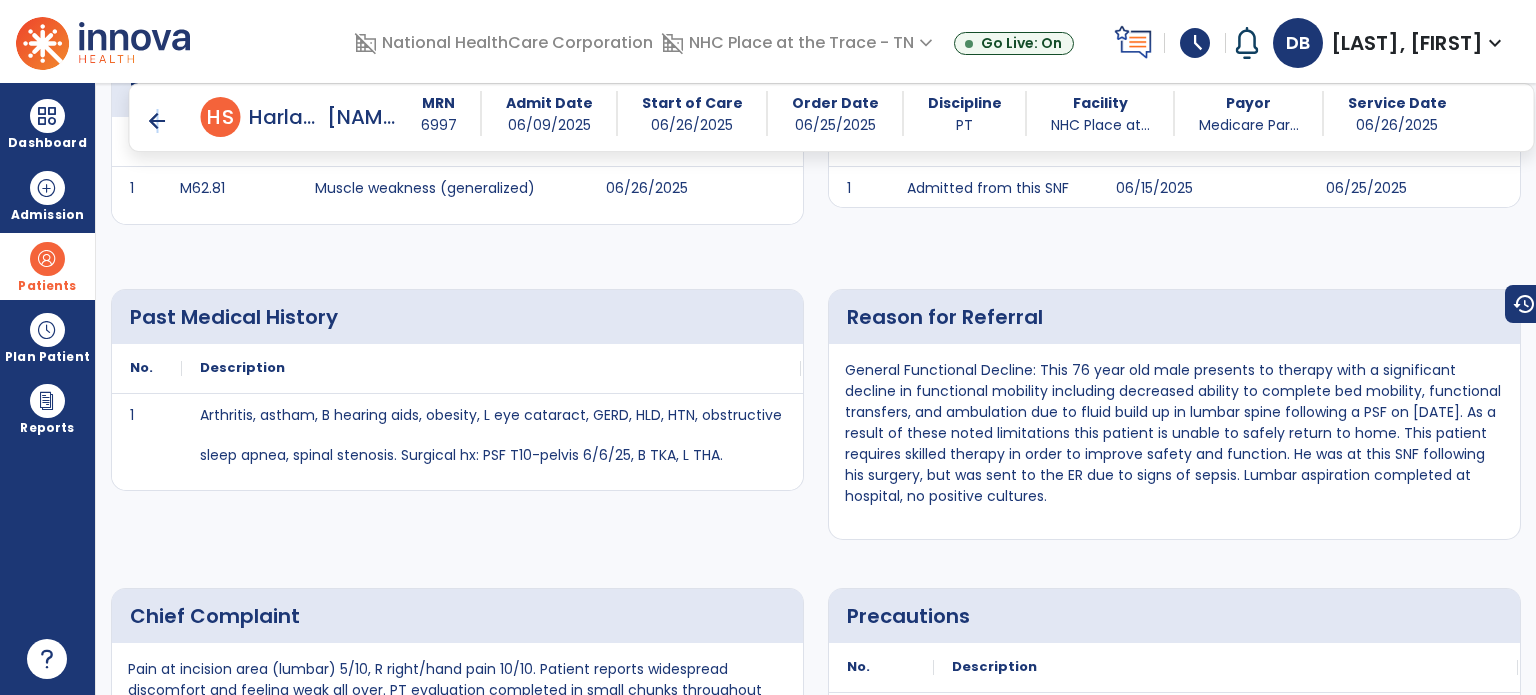 click on "arrow_back" at bounding box center [157, 121] 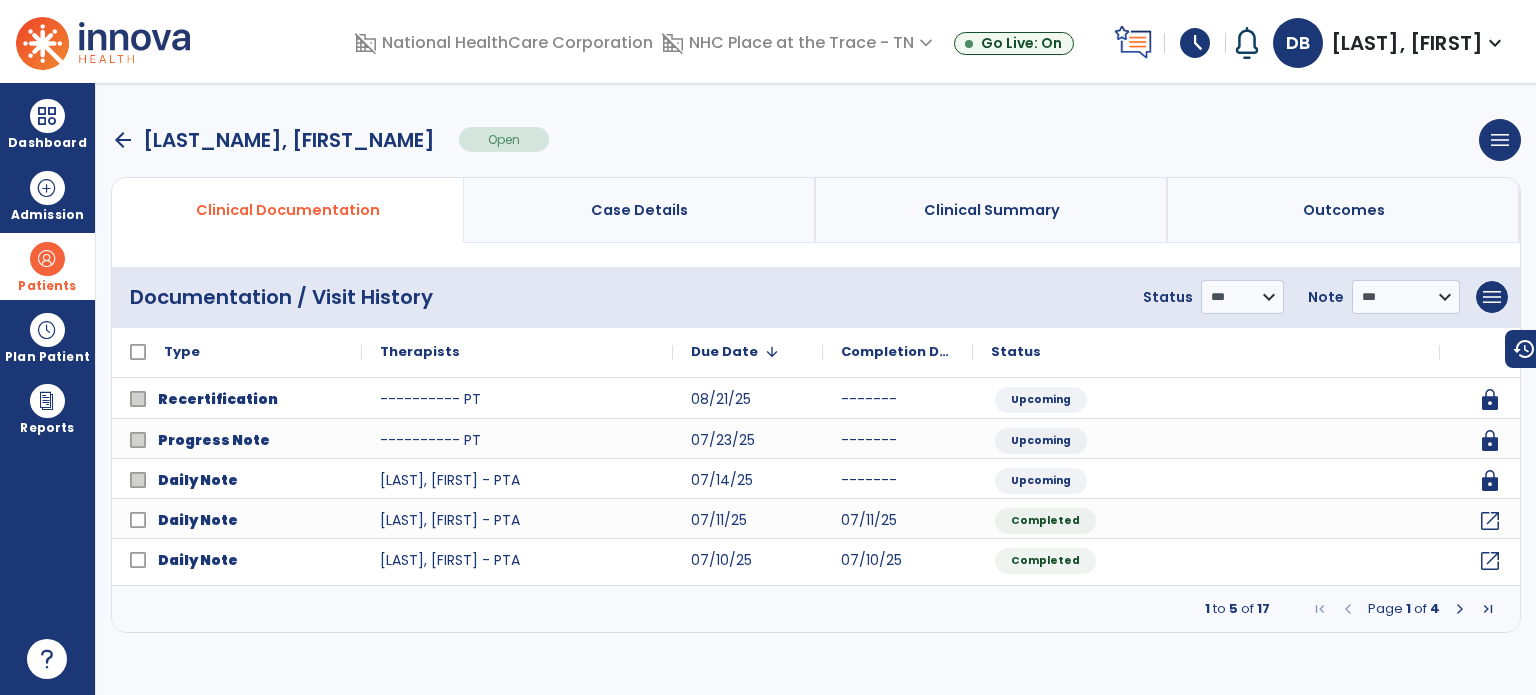 click on "arrow_back" at bounding box center [123, 140] 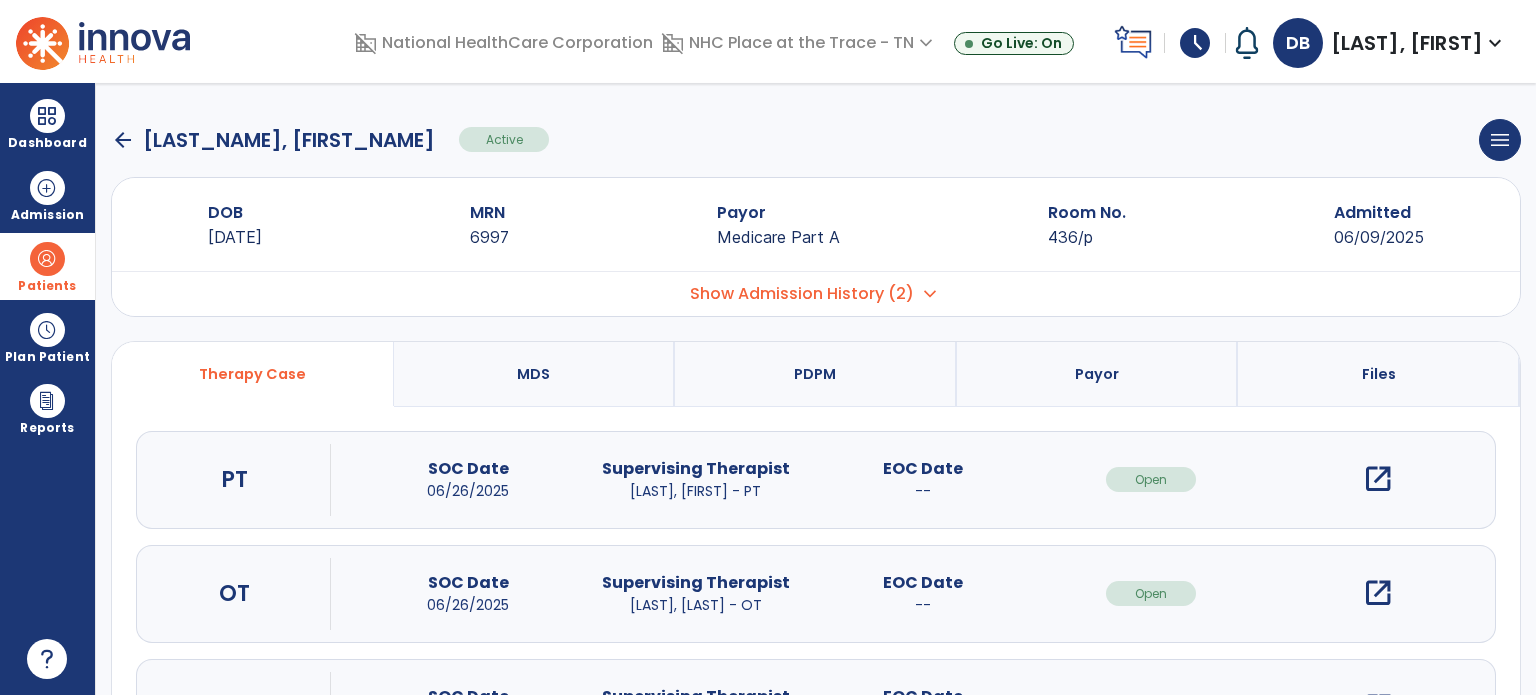click on "open_in_new" at bounding box center [1378, 593] 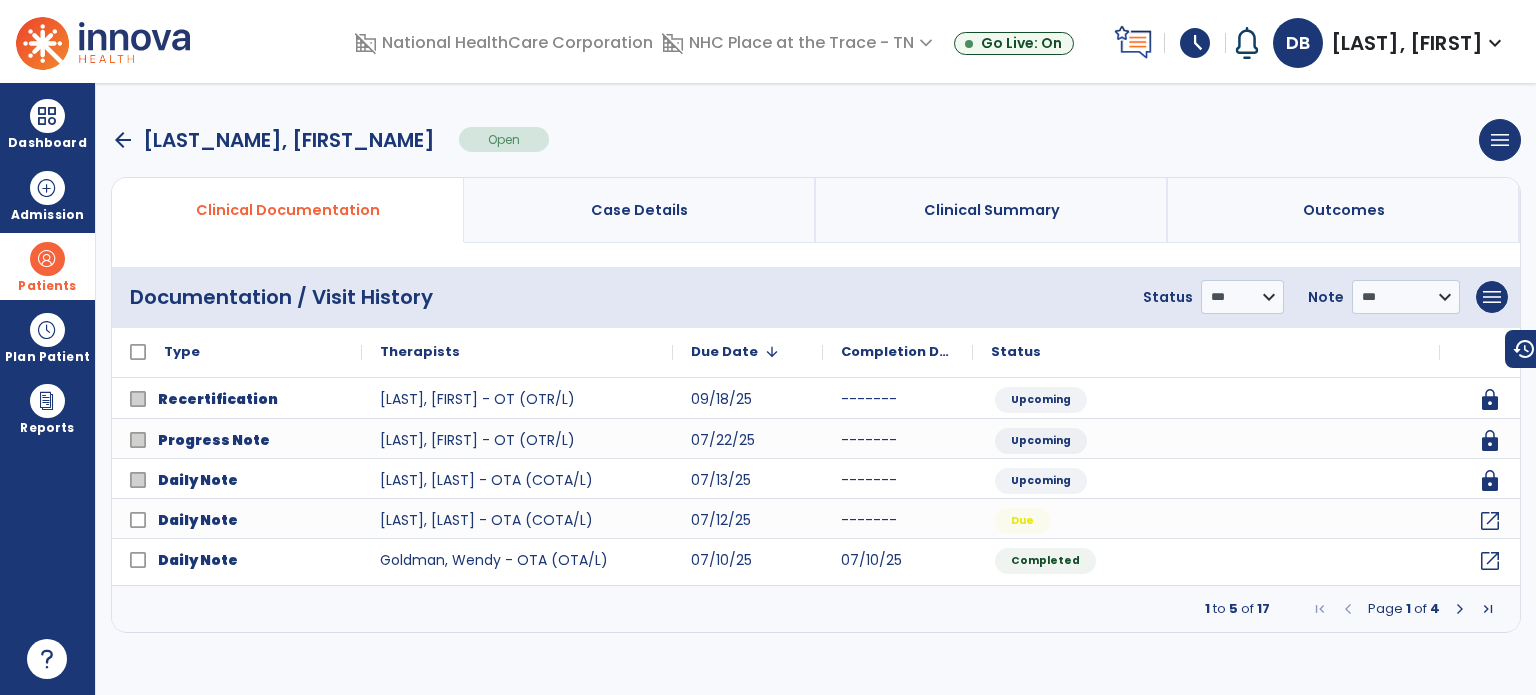 click at bounding box center [1460, 609] 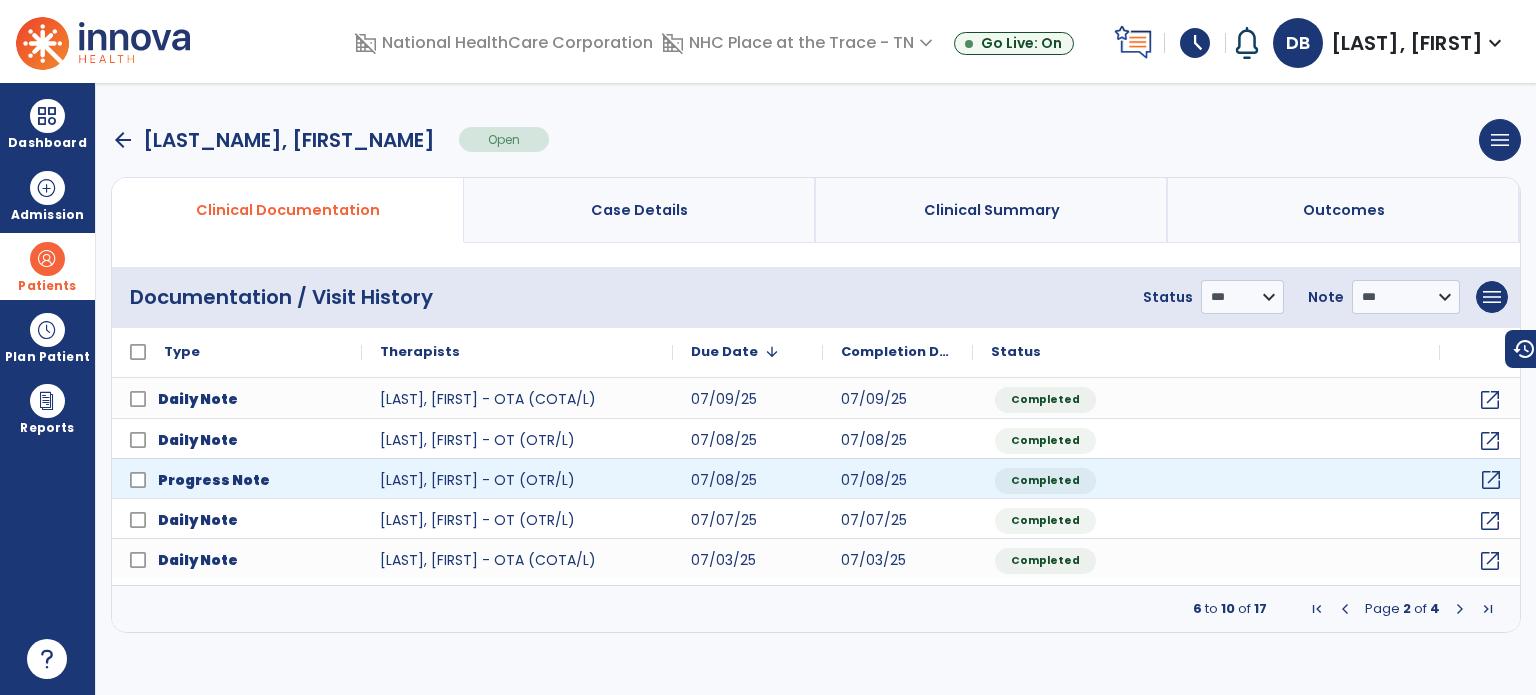 click on "open_in_new" 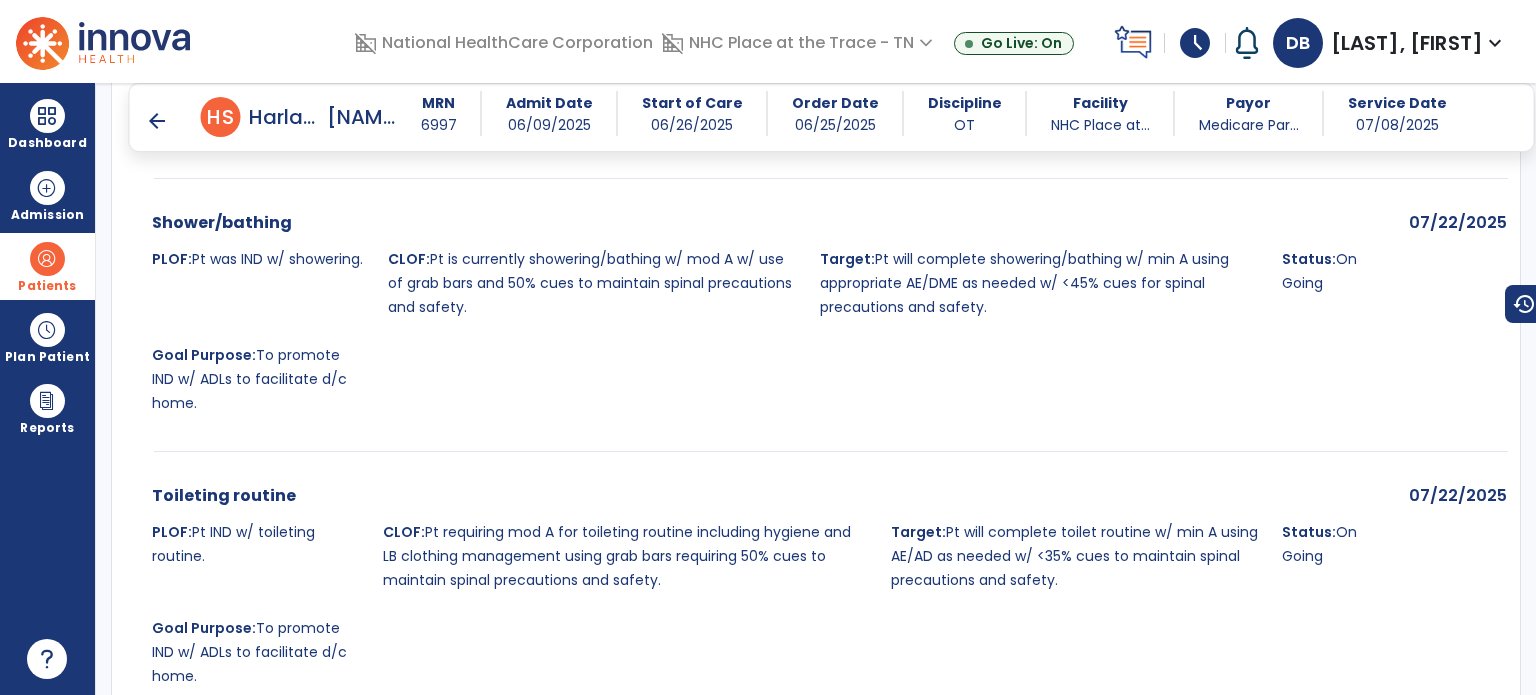 scroll, scrollTop: 900, scrollLeft: 0, axis: vertical 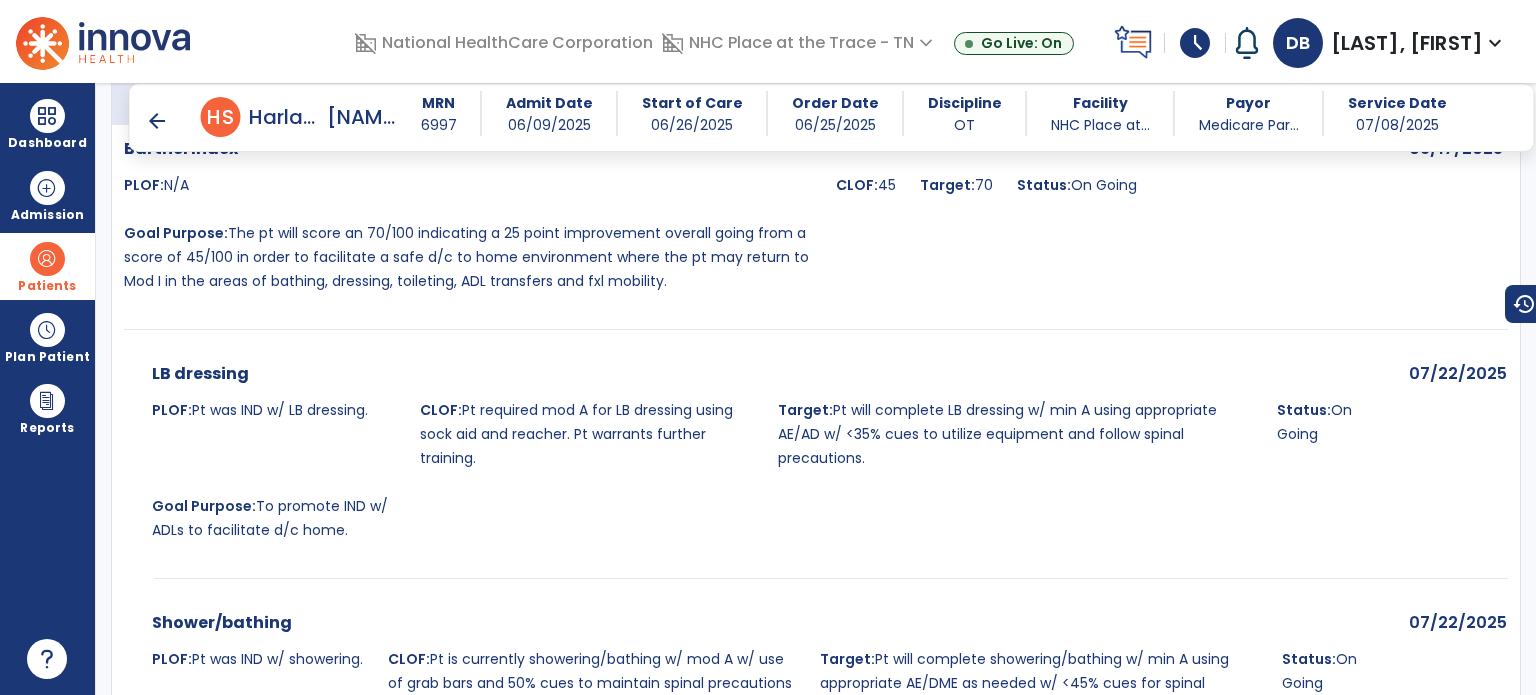 click on "Patients" at bounding box center [47, 286] 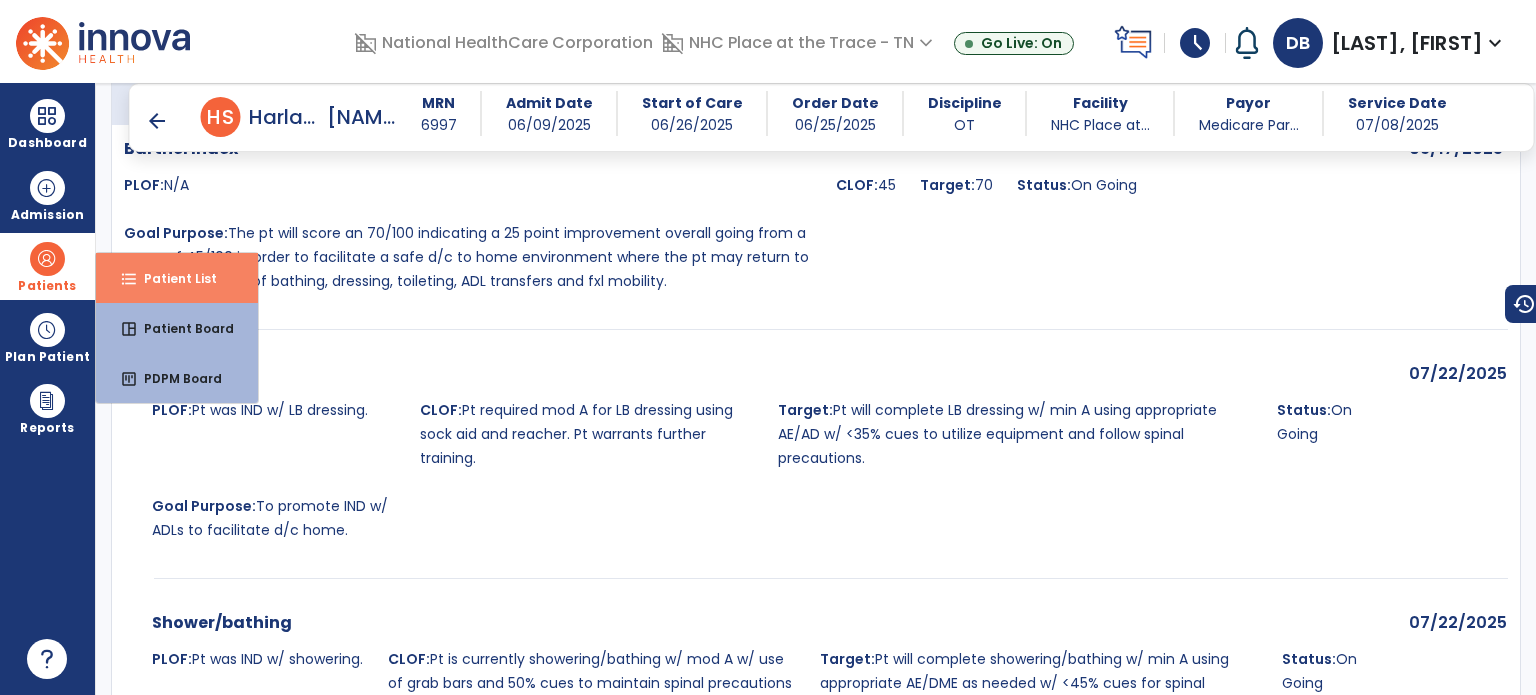 click on "format_list_bulleted  Patient List" at bounding box center (177, 278) 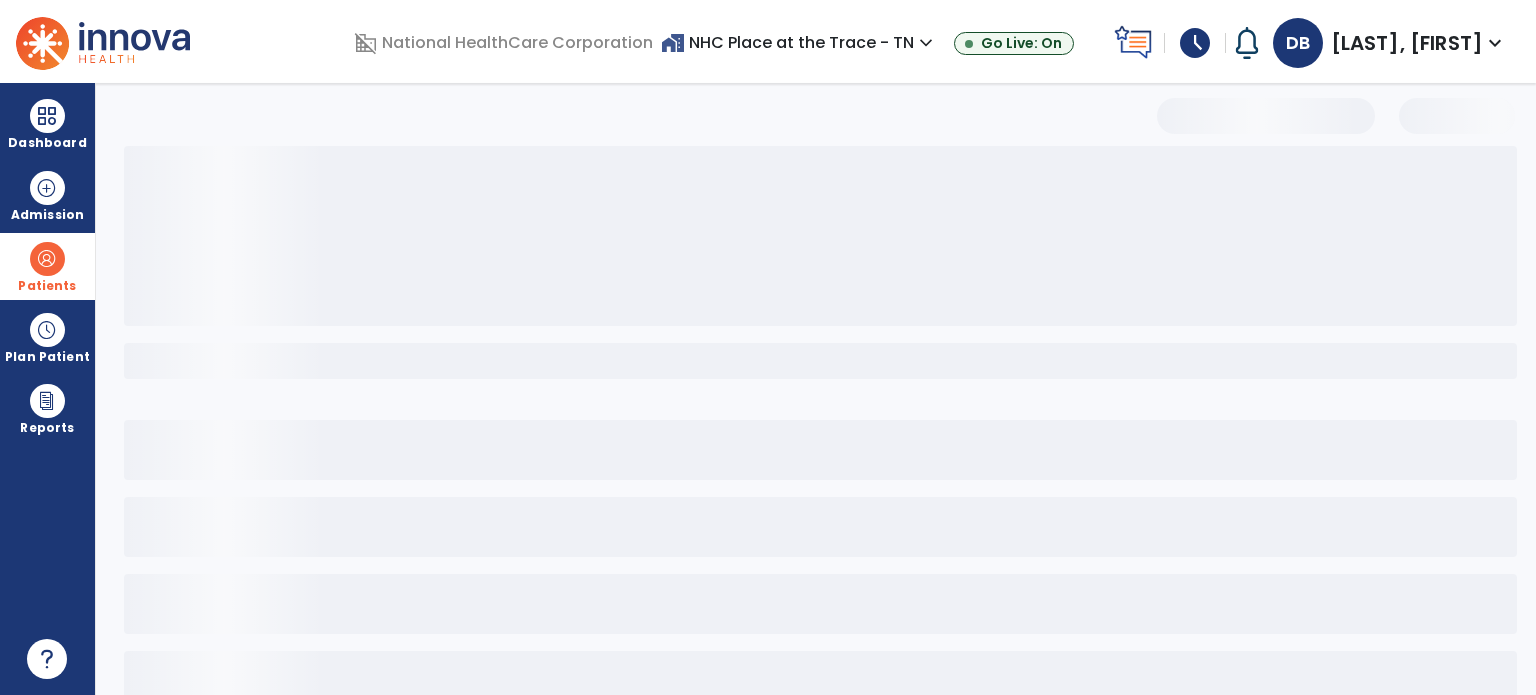 select on "***" 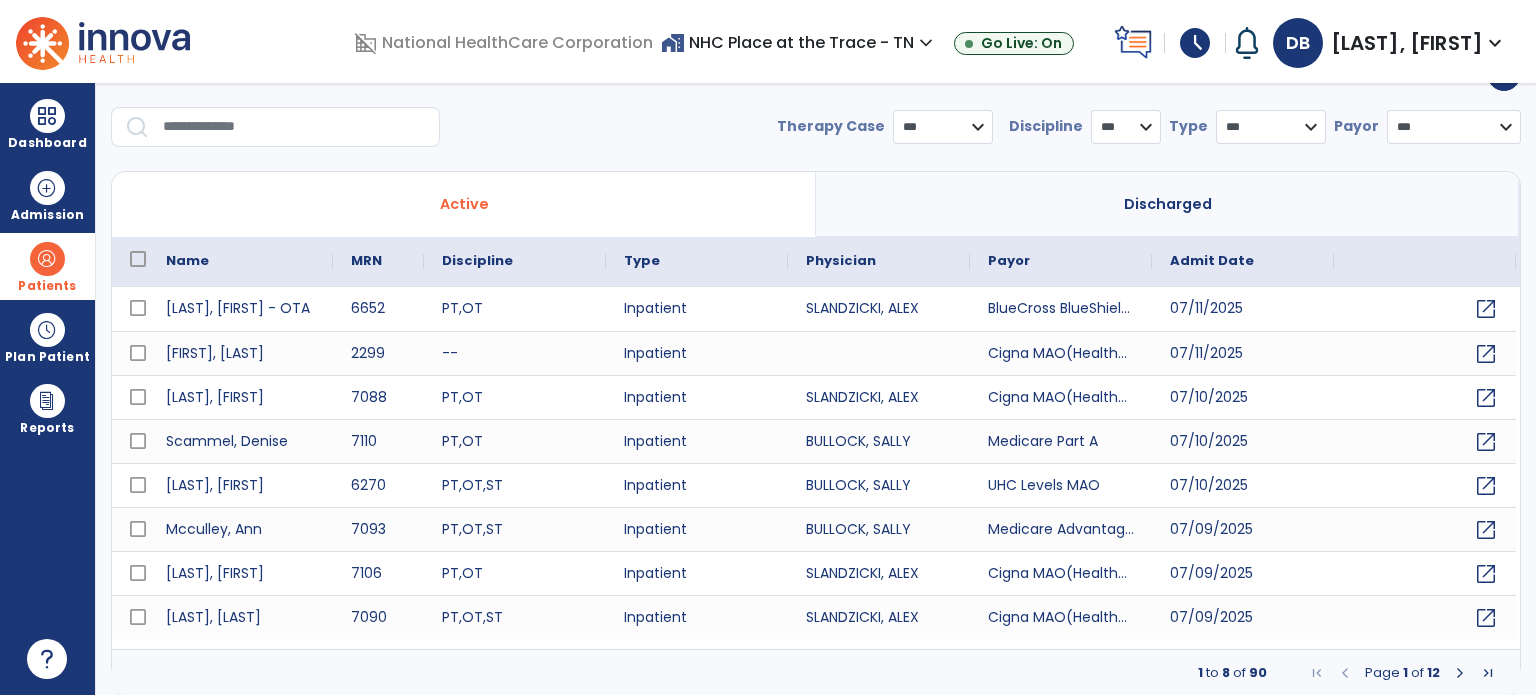 click at bounding box center (294, 127) 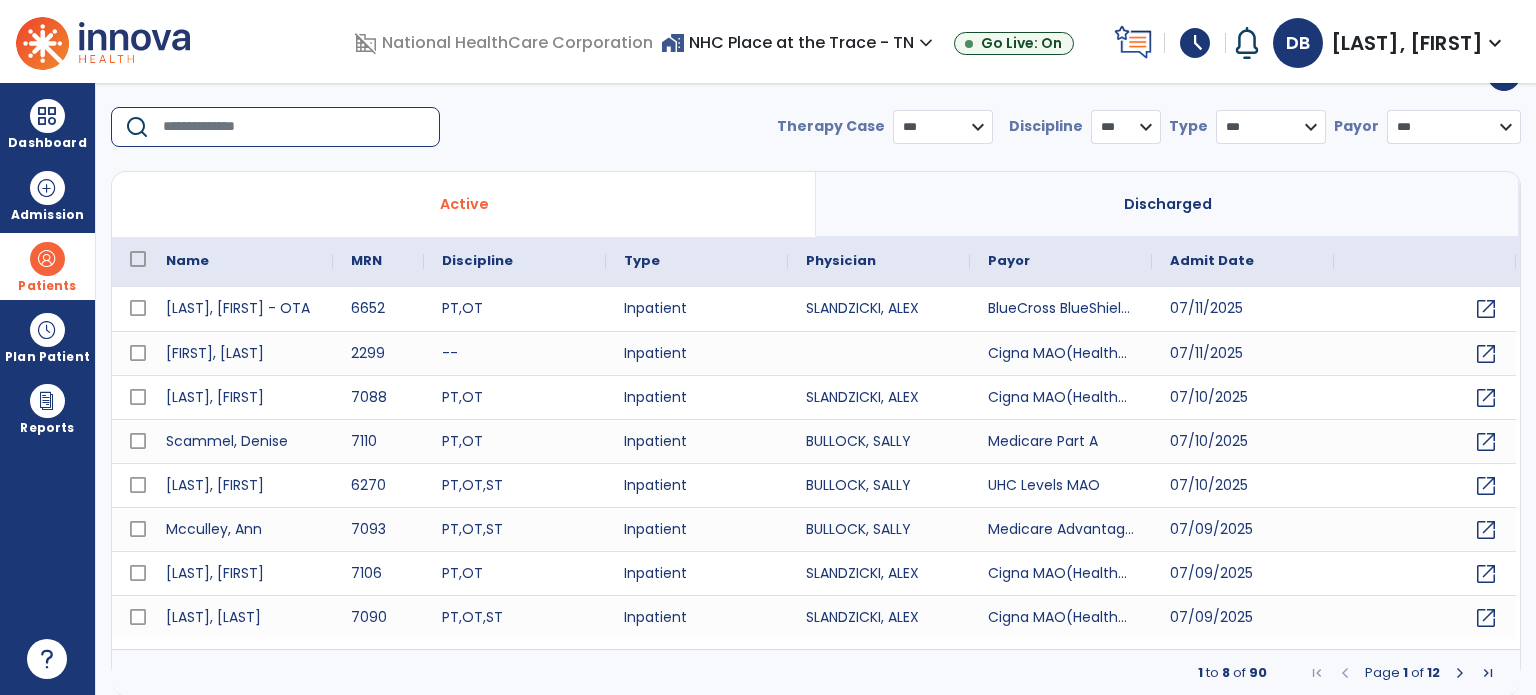 click at bounding box center (294, 127) 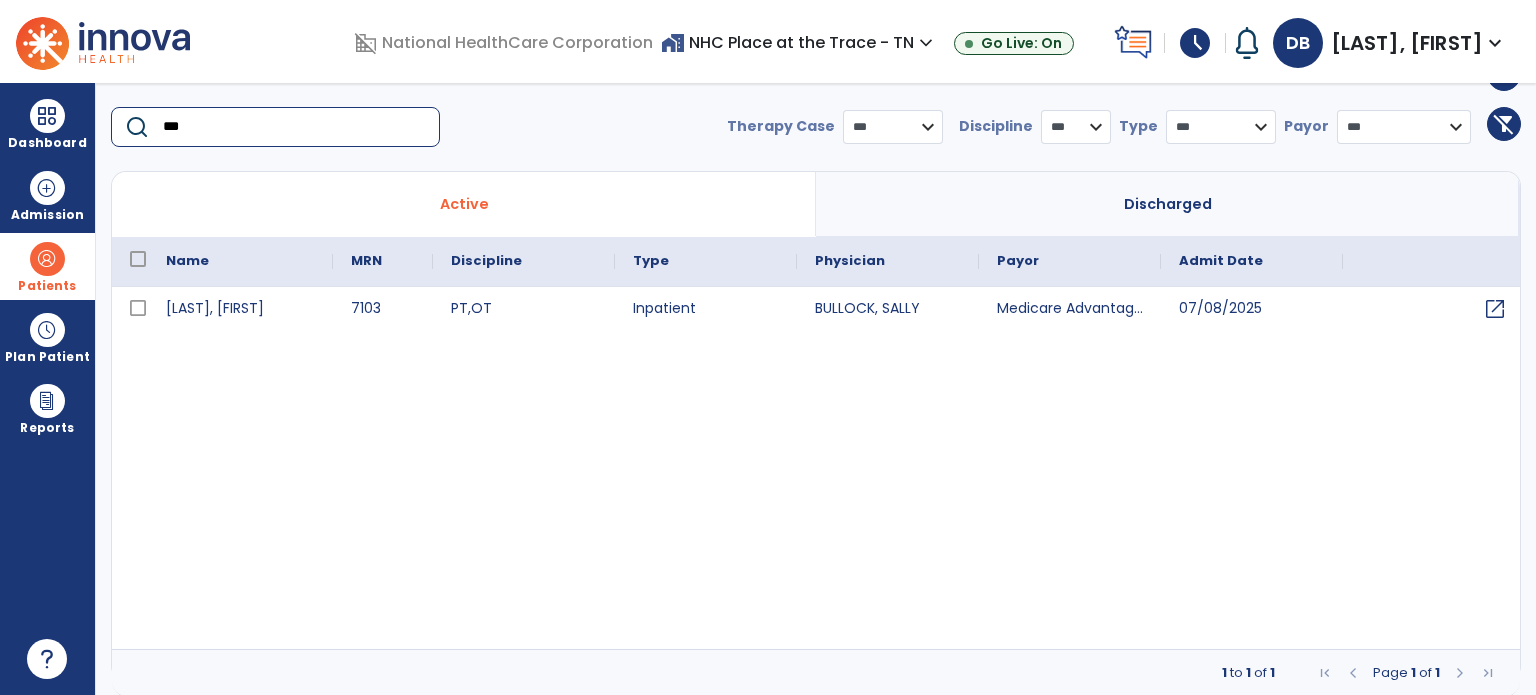type on "***" 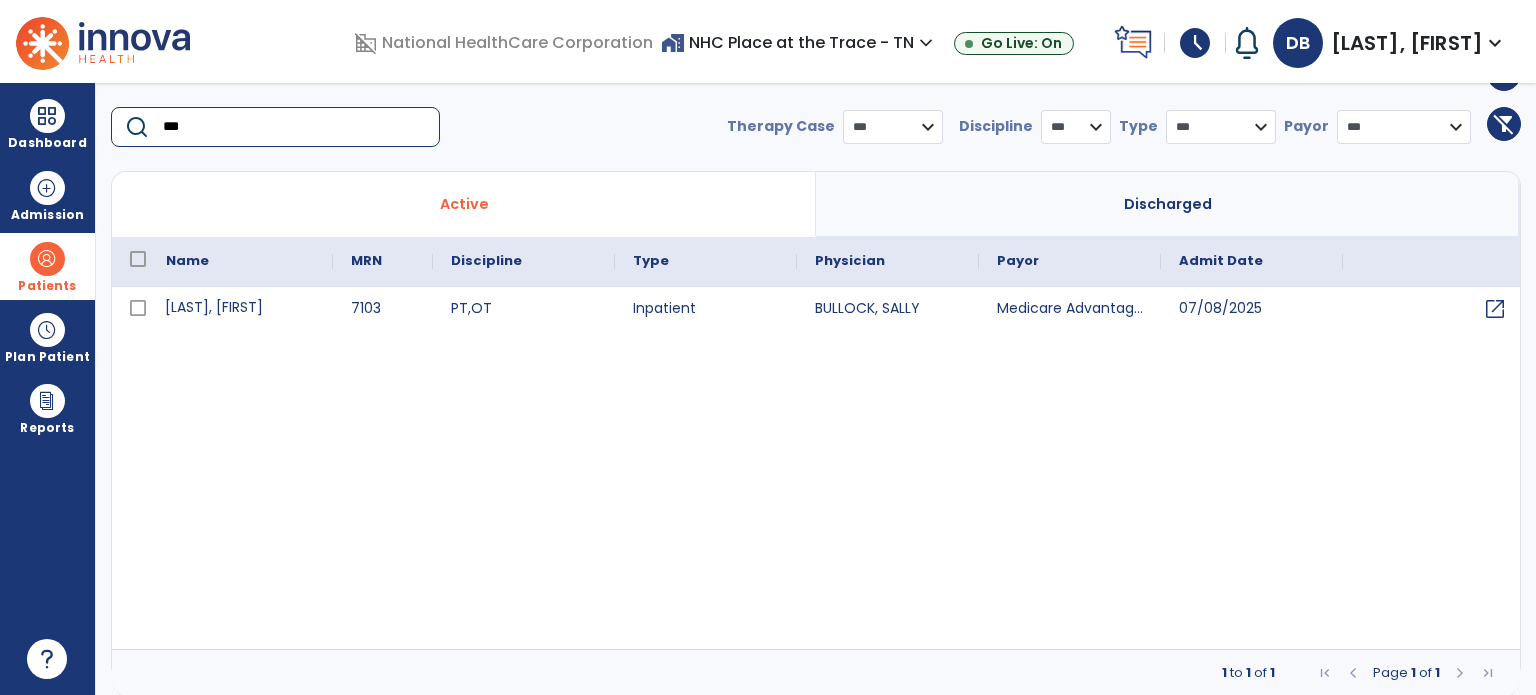 click on "Moore, Patricia" at bounding box center [240, 309] 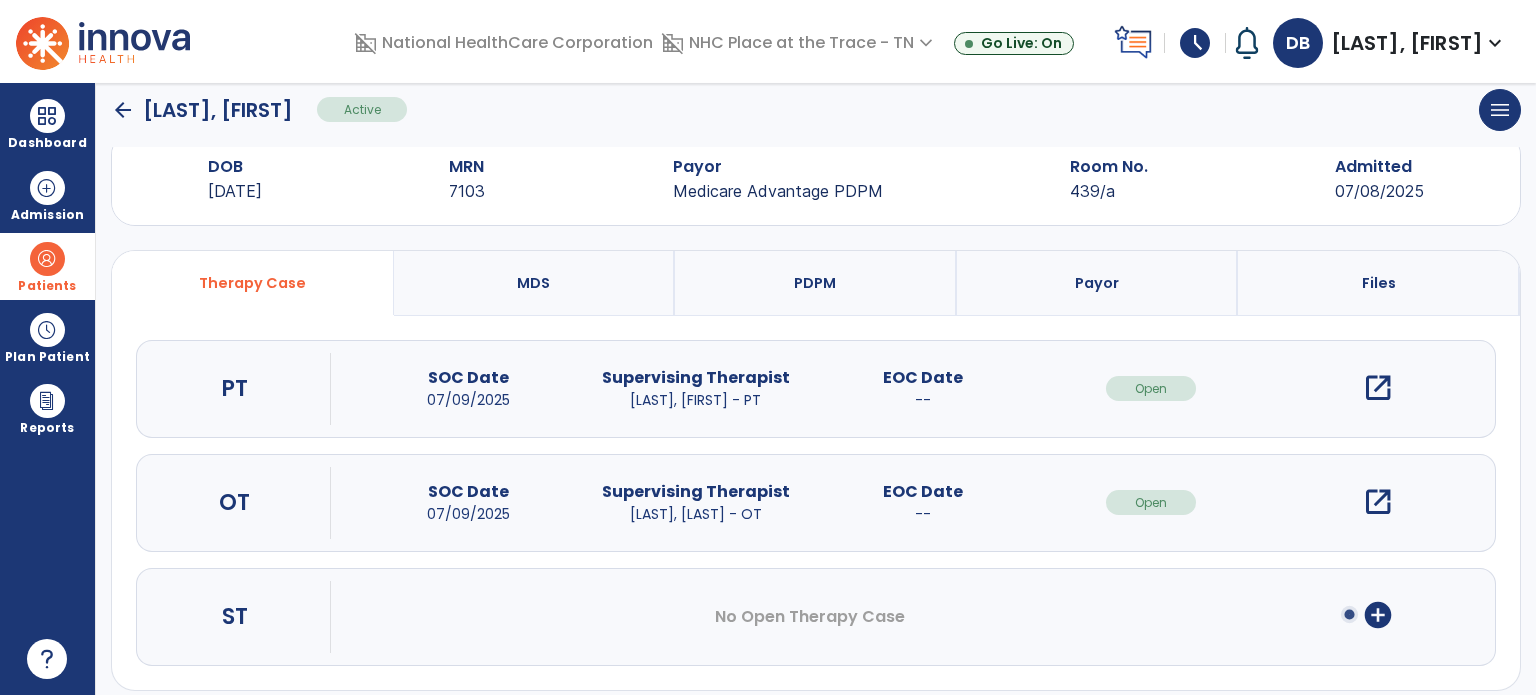click on "open_in_new" at bounding box center [1378, 502] 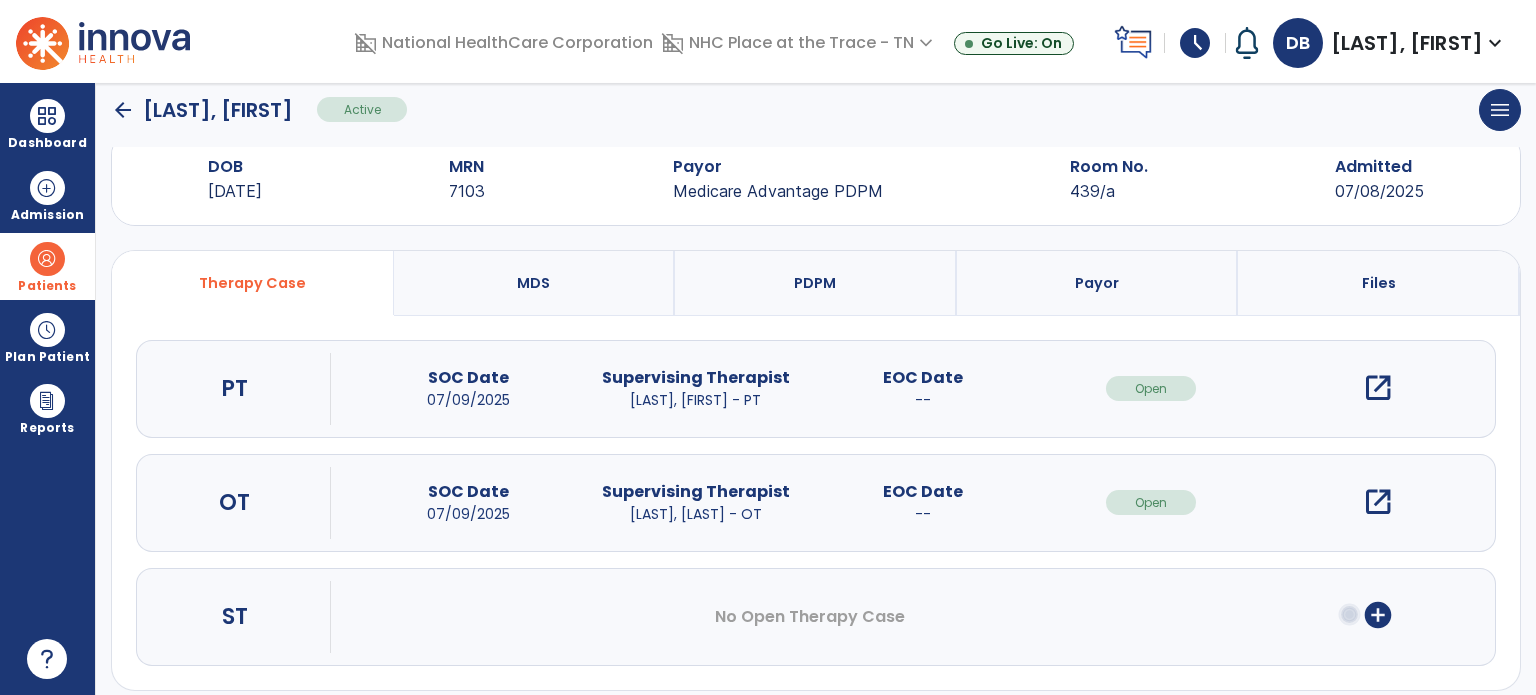 scroll, scrollTop: 0, scrollLeft: 0, axis: both 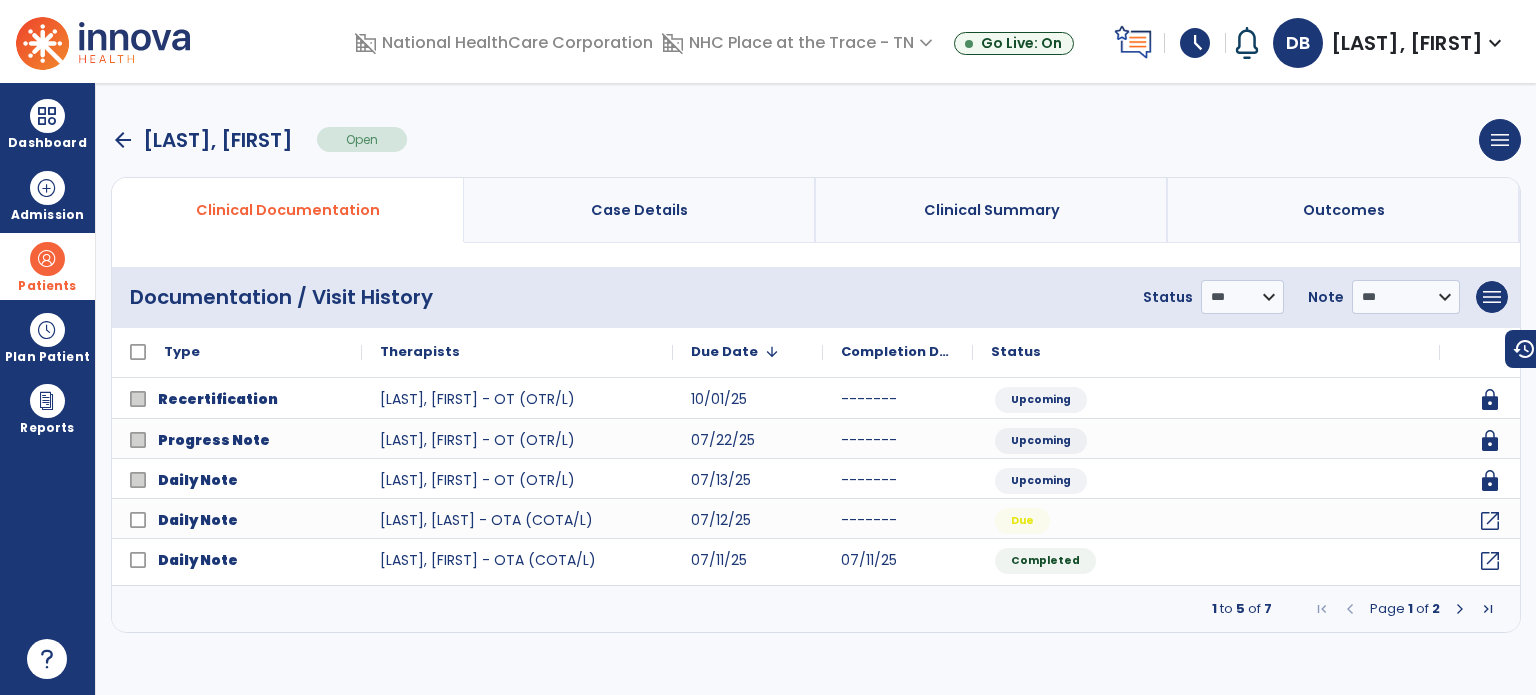click at bounding box center (1460, 609) 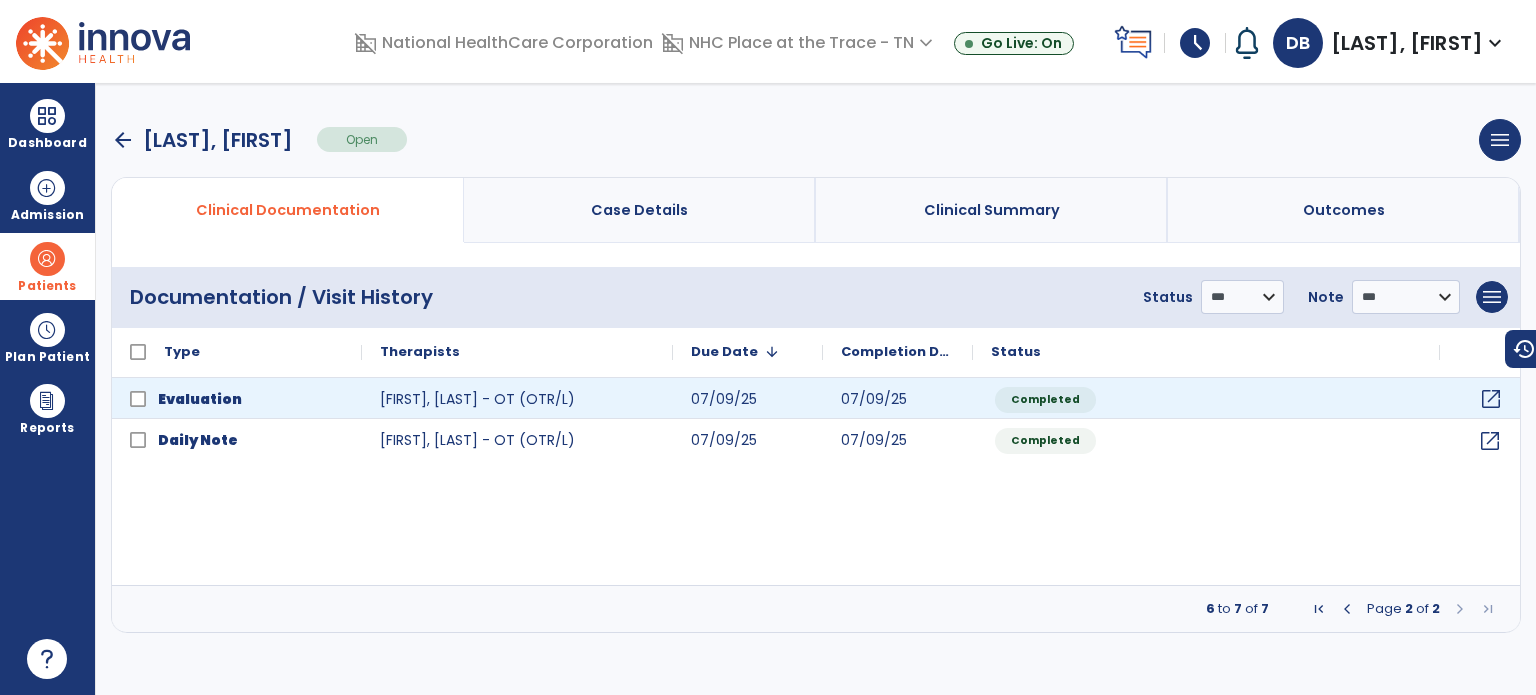 click on "open_in_new" 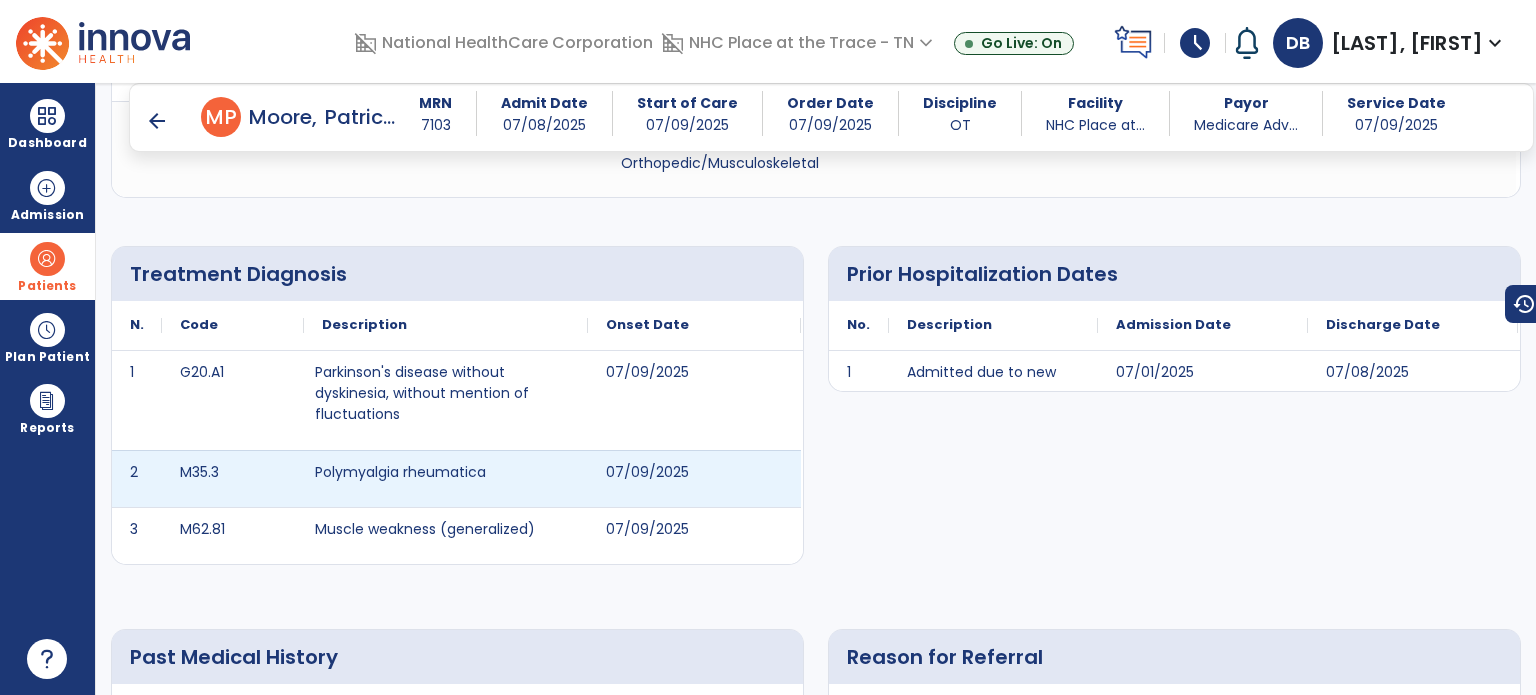 scroll, scrollTop: 0, scrollLeft: 0, axis: both 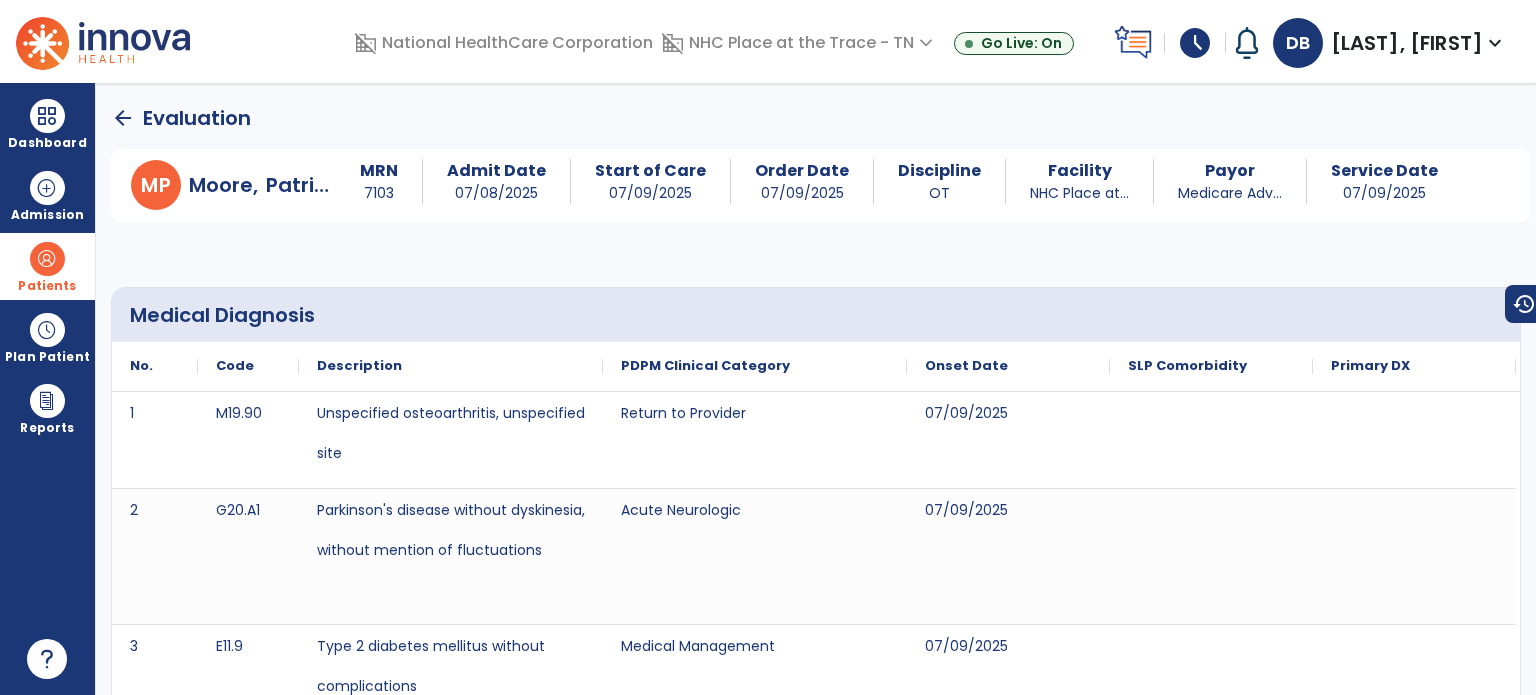 click on "arrow_back" 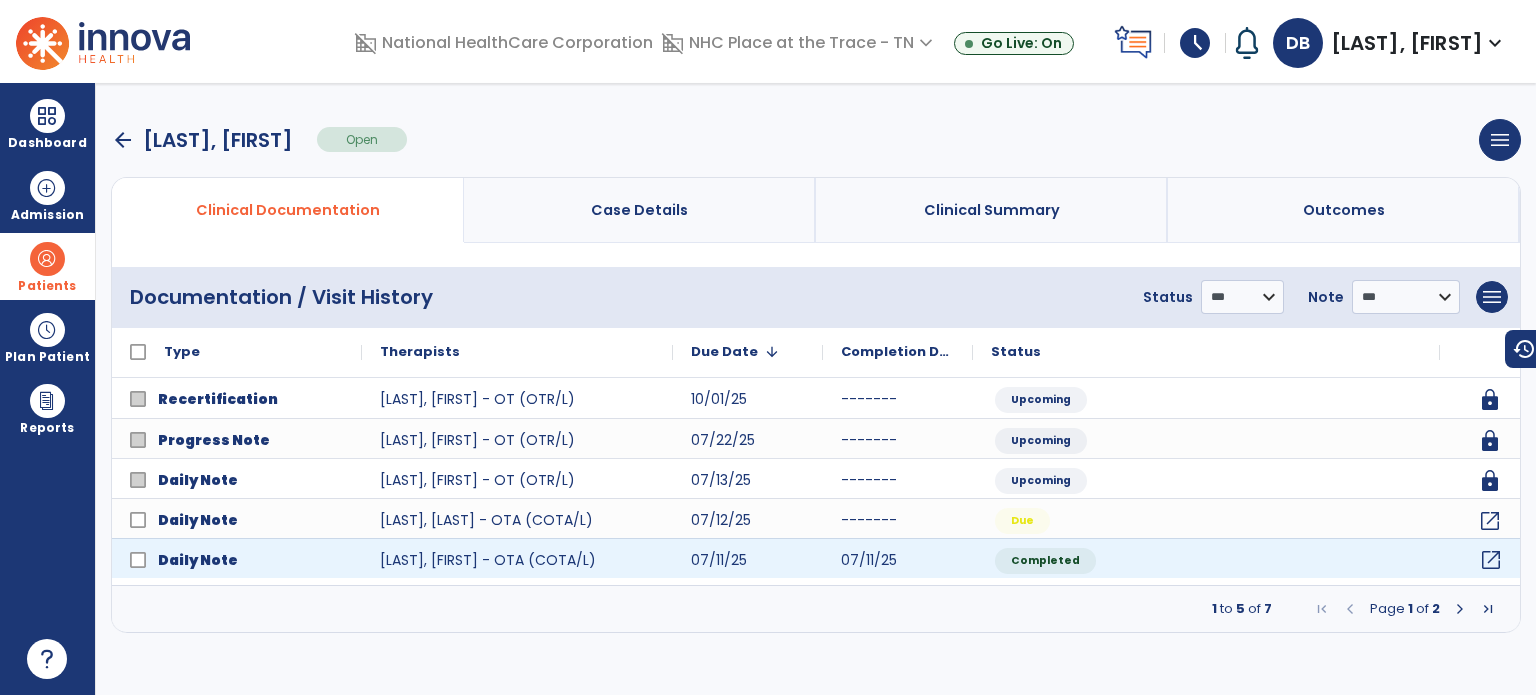 click on "open_in_new" 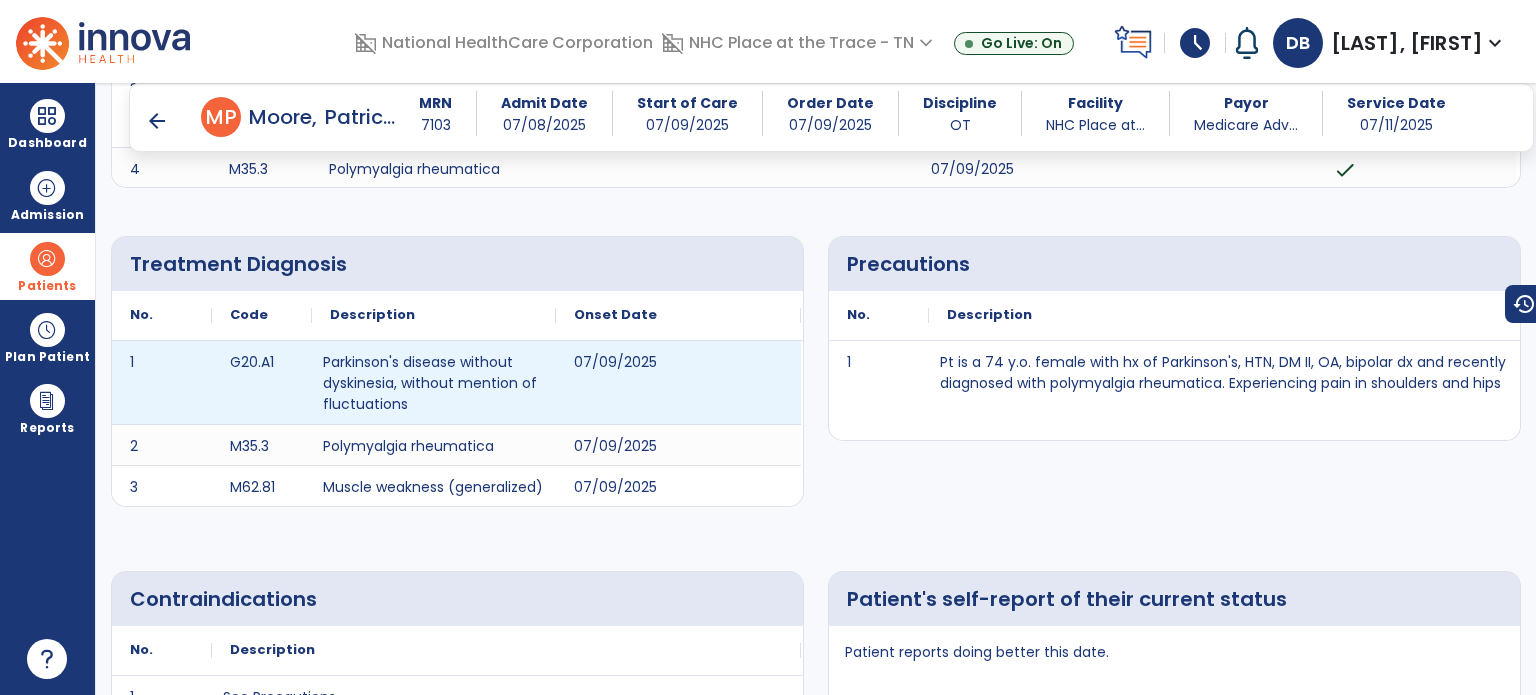 scroll, scrollTop: 500, scrollLeft: 0, axis: vertical 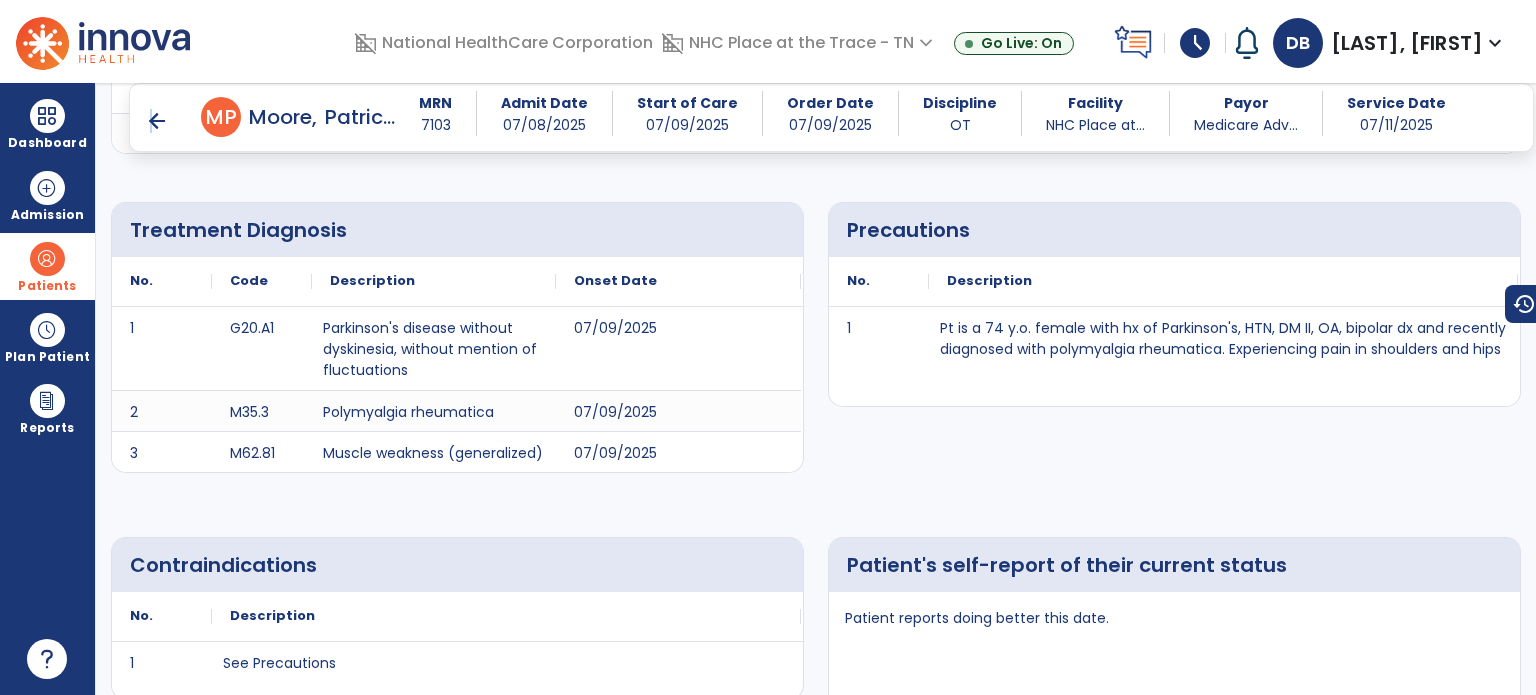 click on "arrow_back" at bounding box center [157, 121] 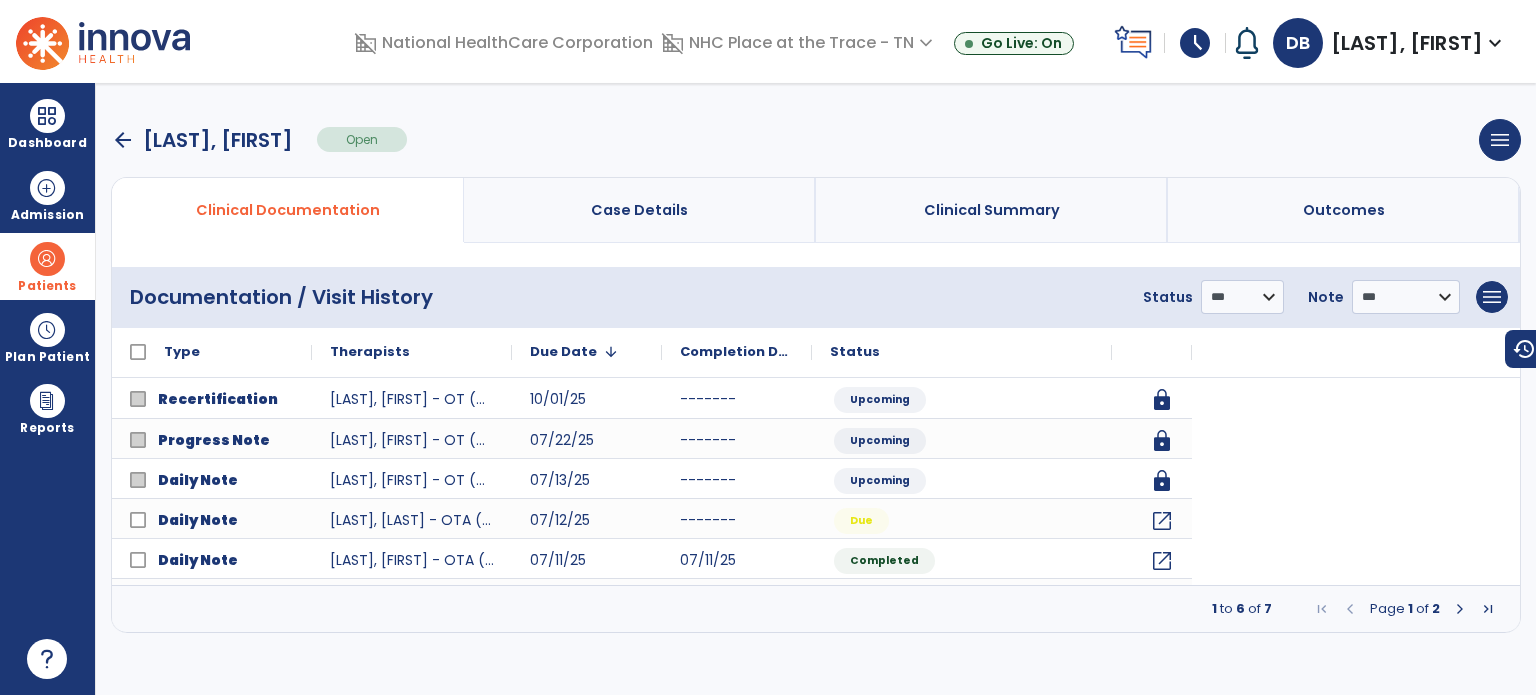 scroll, scrollTop: 0, scrollLeft: 0, axis: both 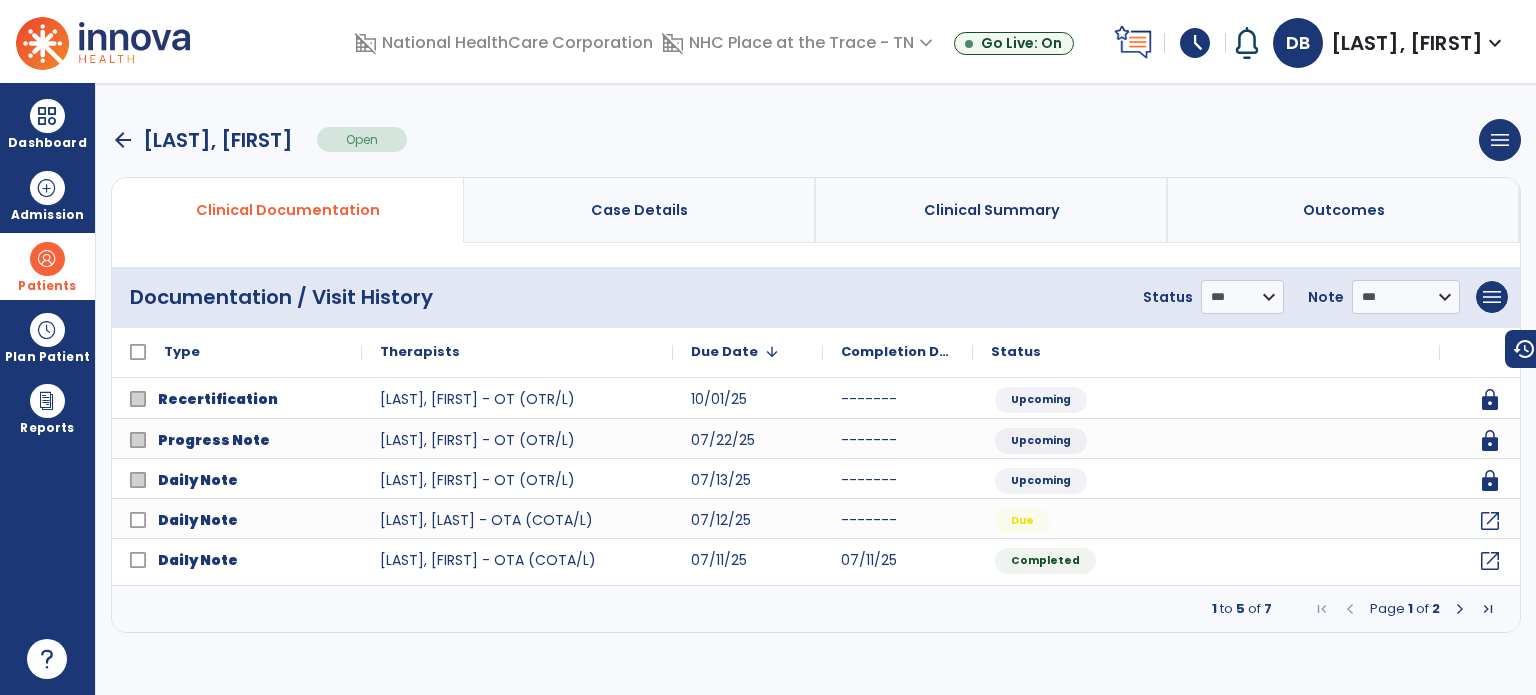click at bounding box center (1460, 609) 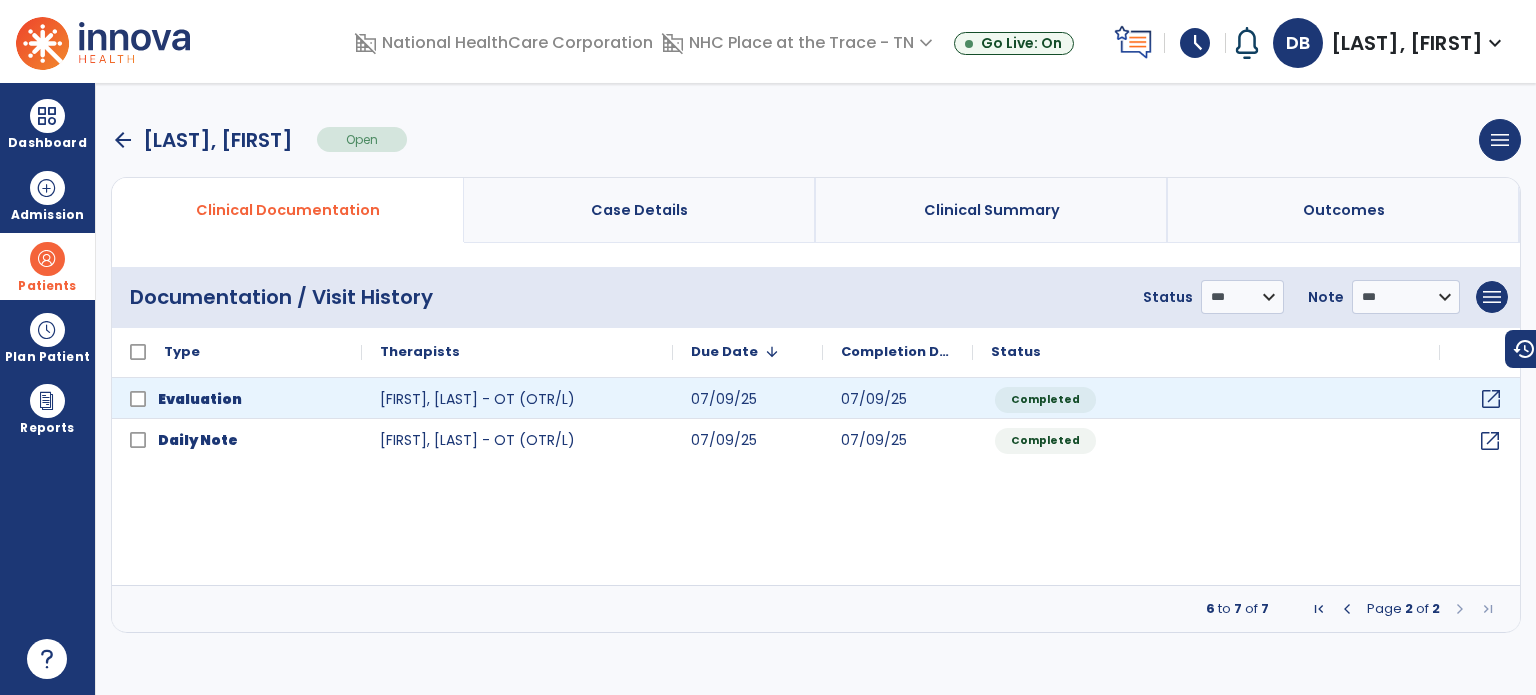 click on "open_in_new" 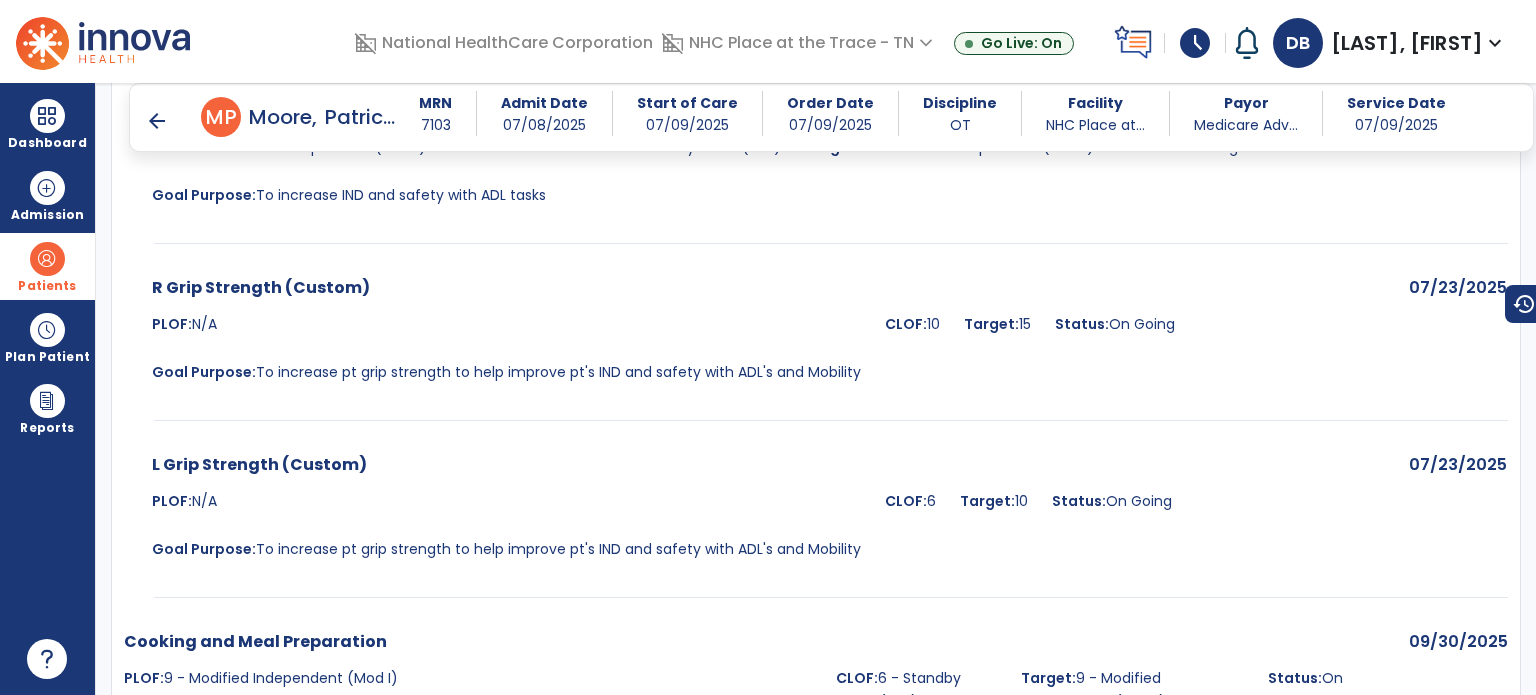 scroll, scrollTop: 6551, scrollLeft: 0, axis: vertical 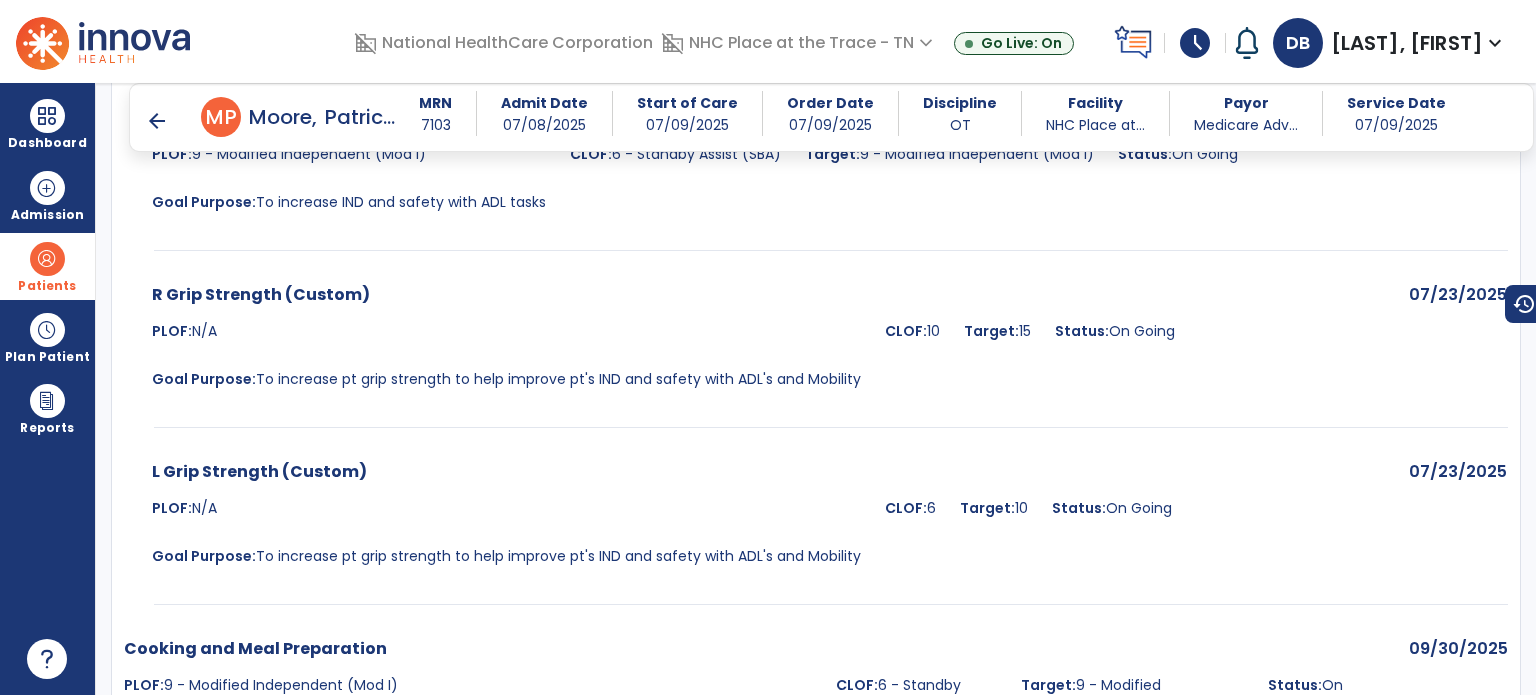 click on "arrow_back" at bounding box center [157, 121] 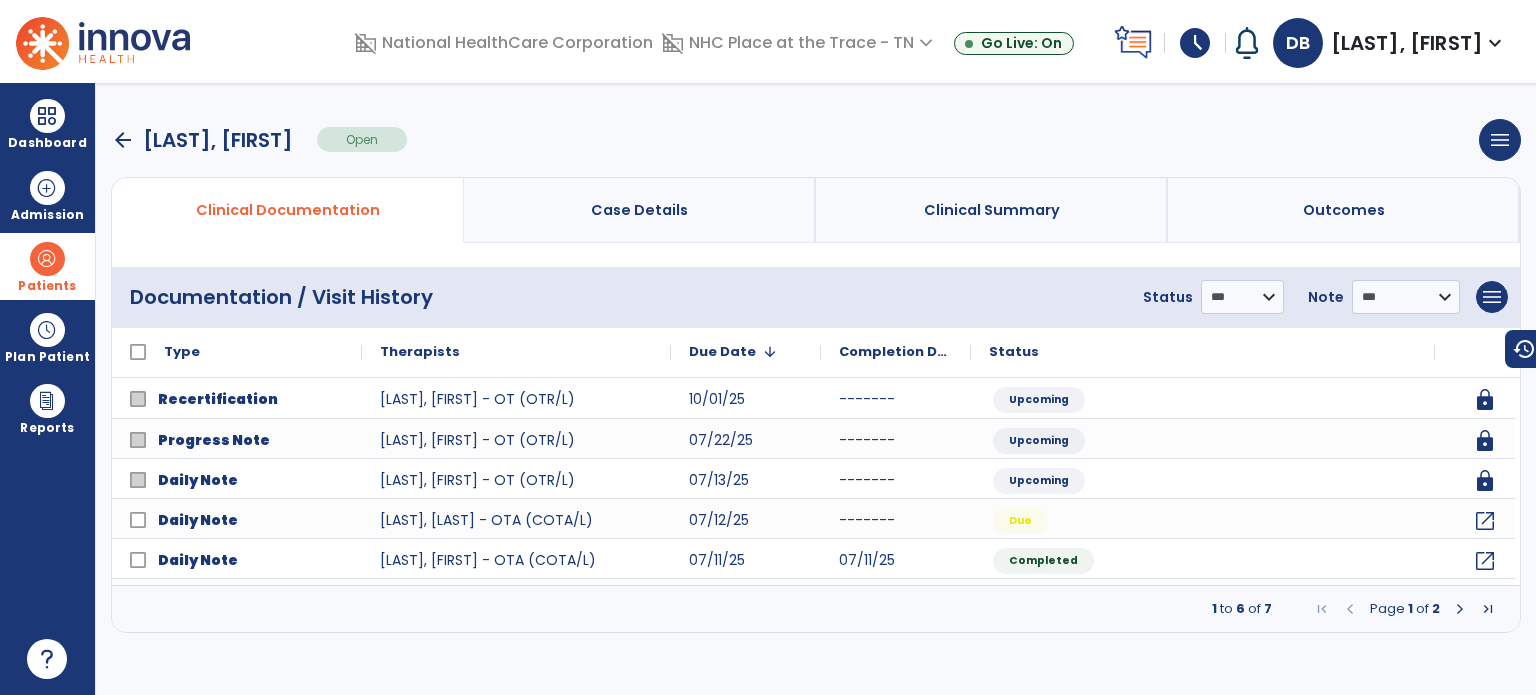 scroll, scrollTop: 0, scrollLeft: 0, axis: both 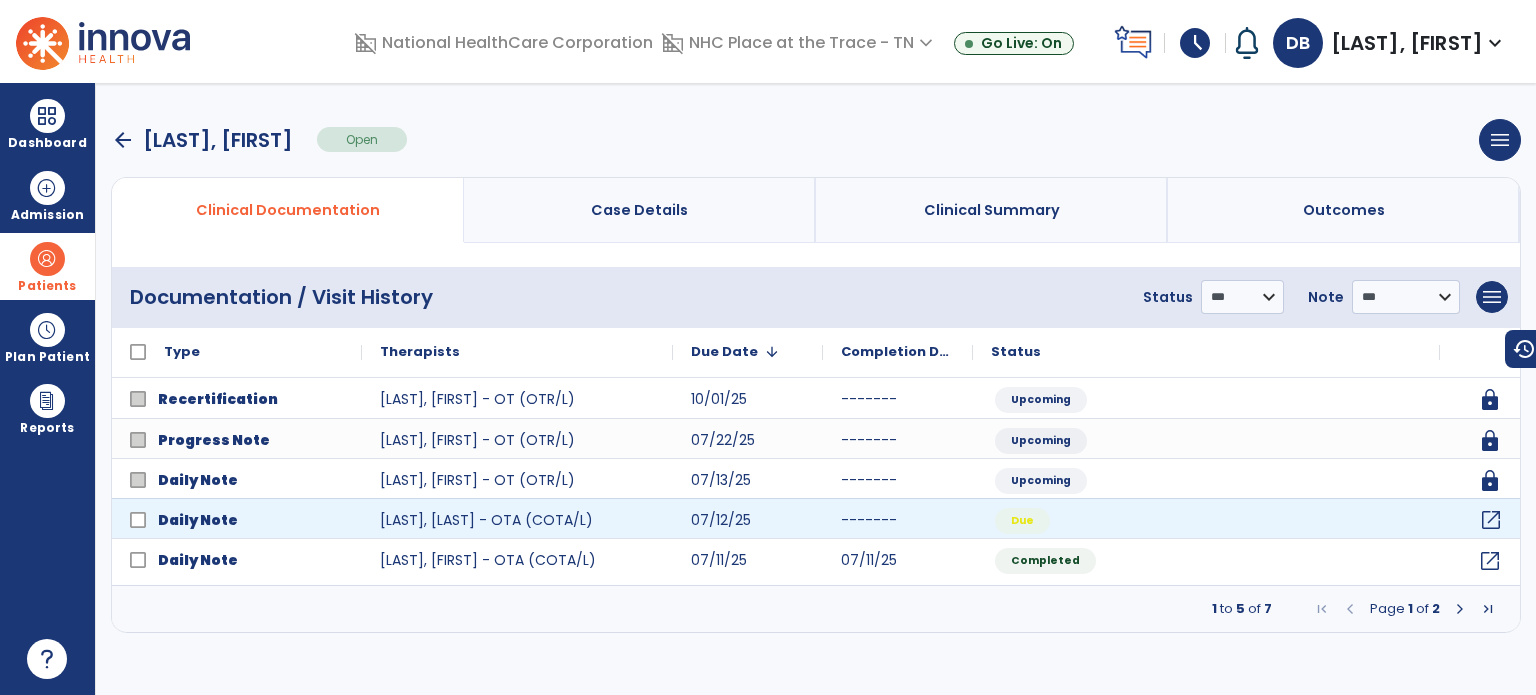 click on "open_in_new" 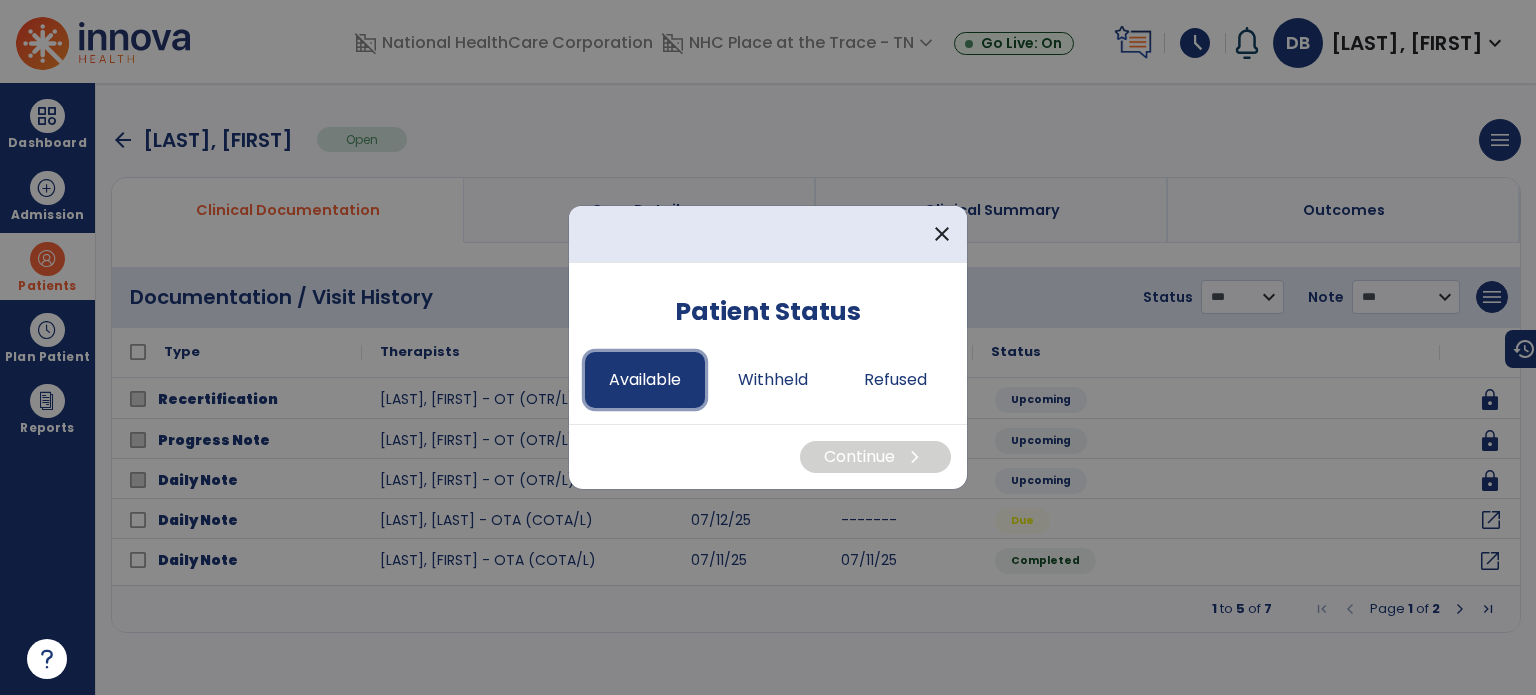 click on "Available" at bounding box center (645, 380) 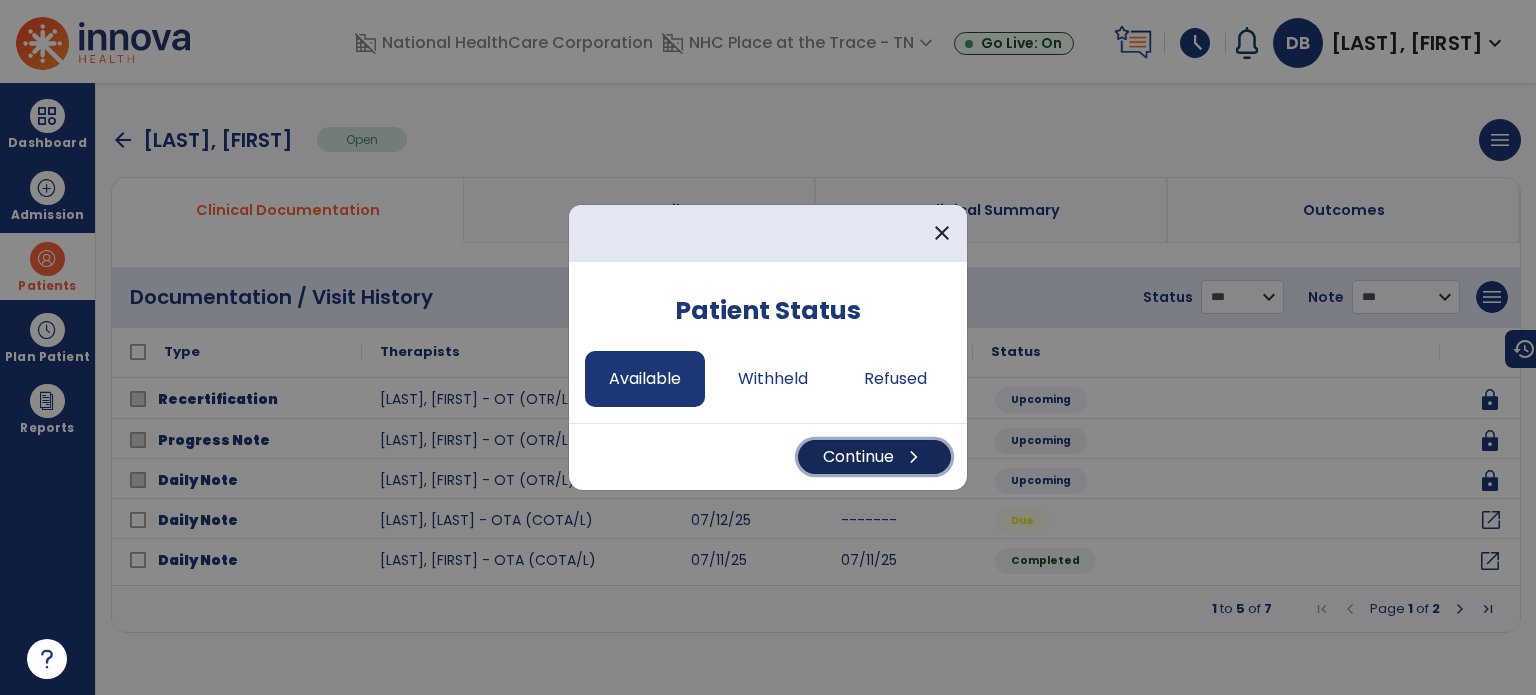 click on "Continue   chevron_right" at bounding box center [874, 457] 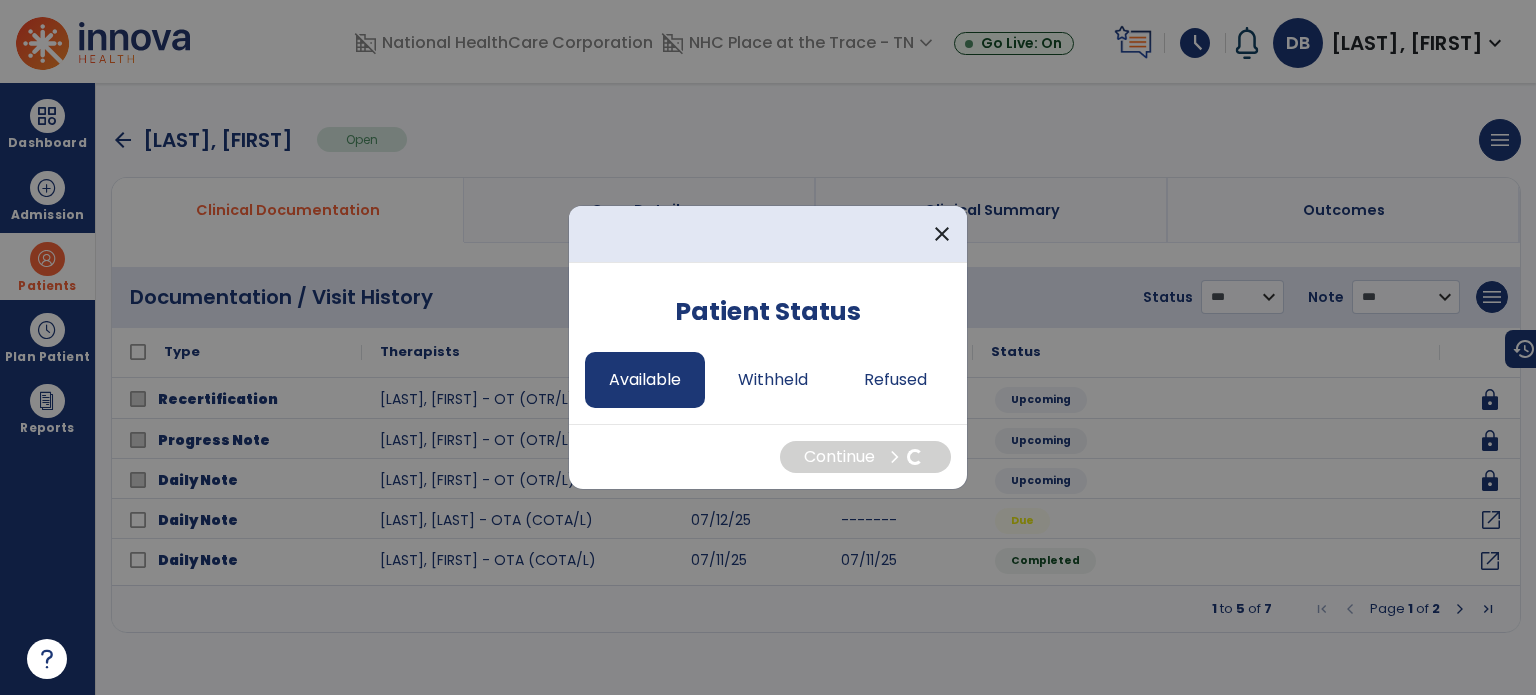 select on "*" 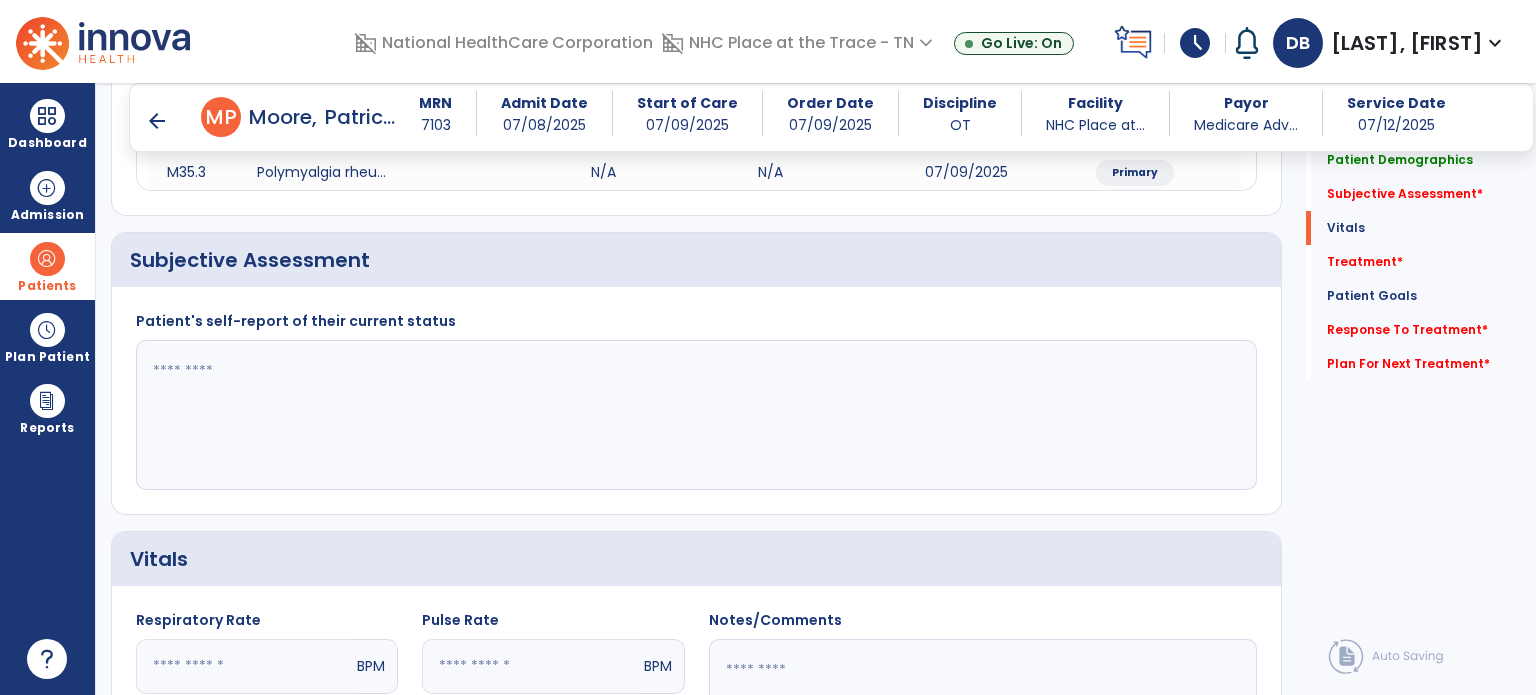 scroll, scrollTop: 400, scrollLeft: 0, axis: vertical 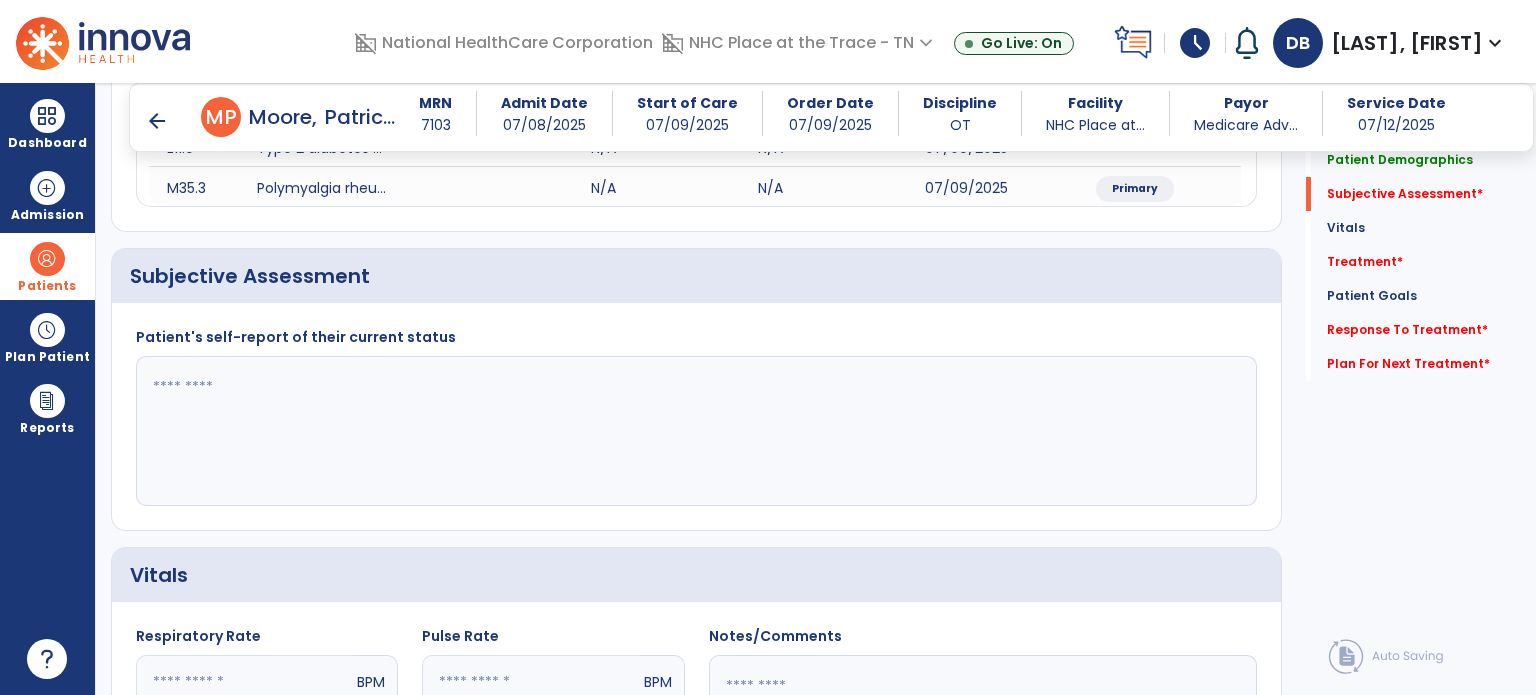click 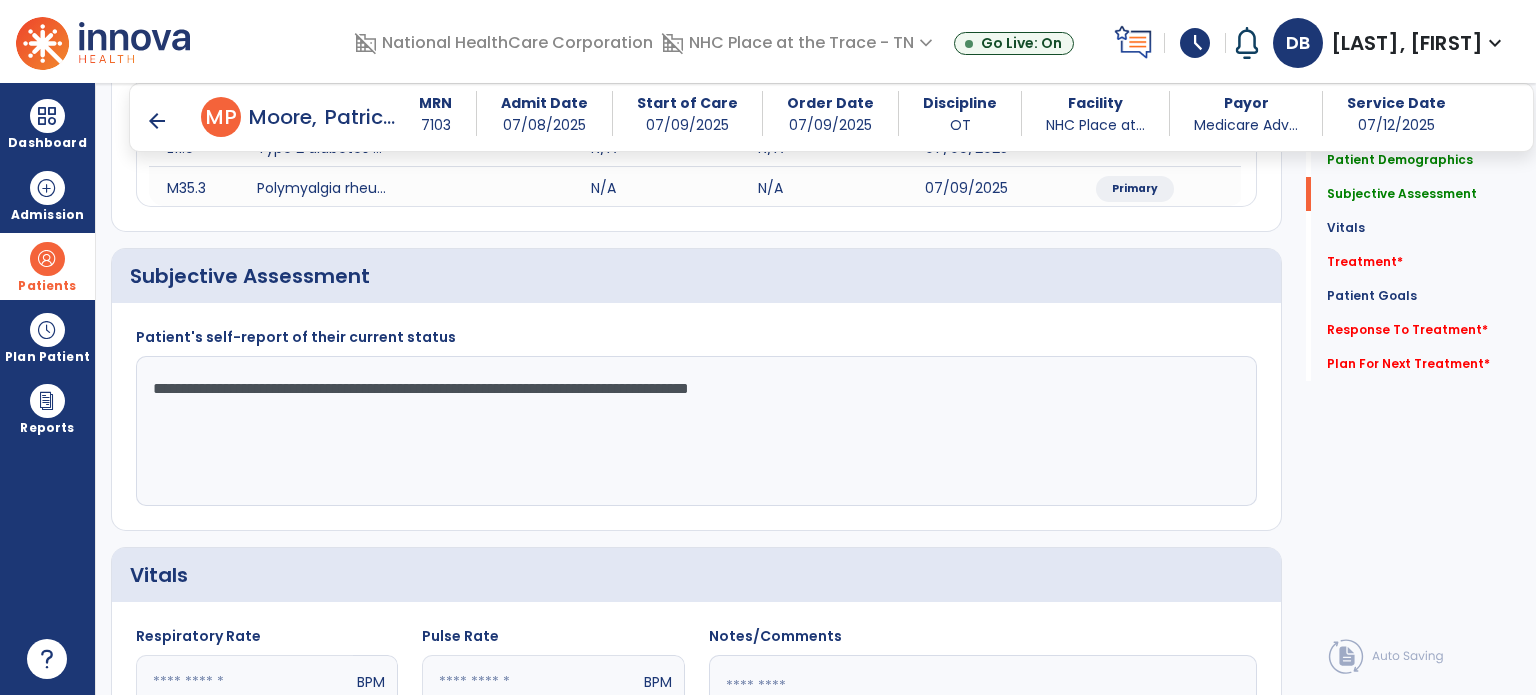 click on "**********" 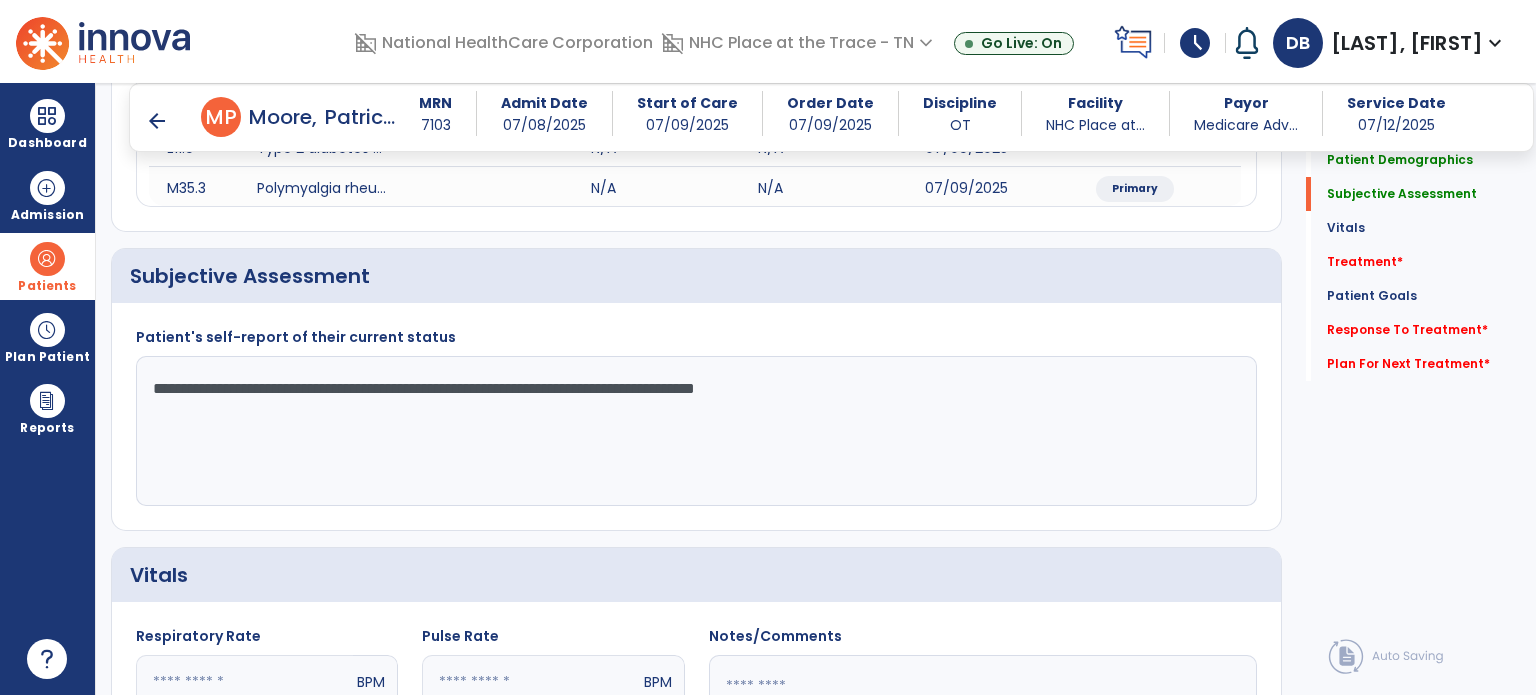 click on "**********" 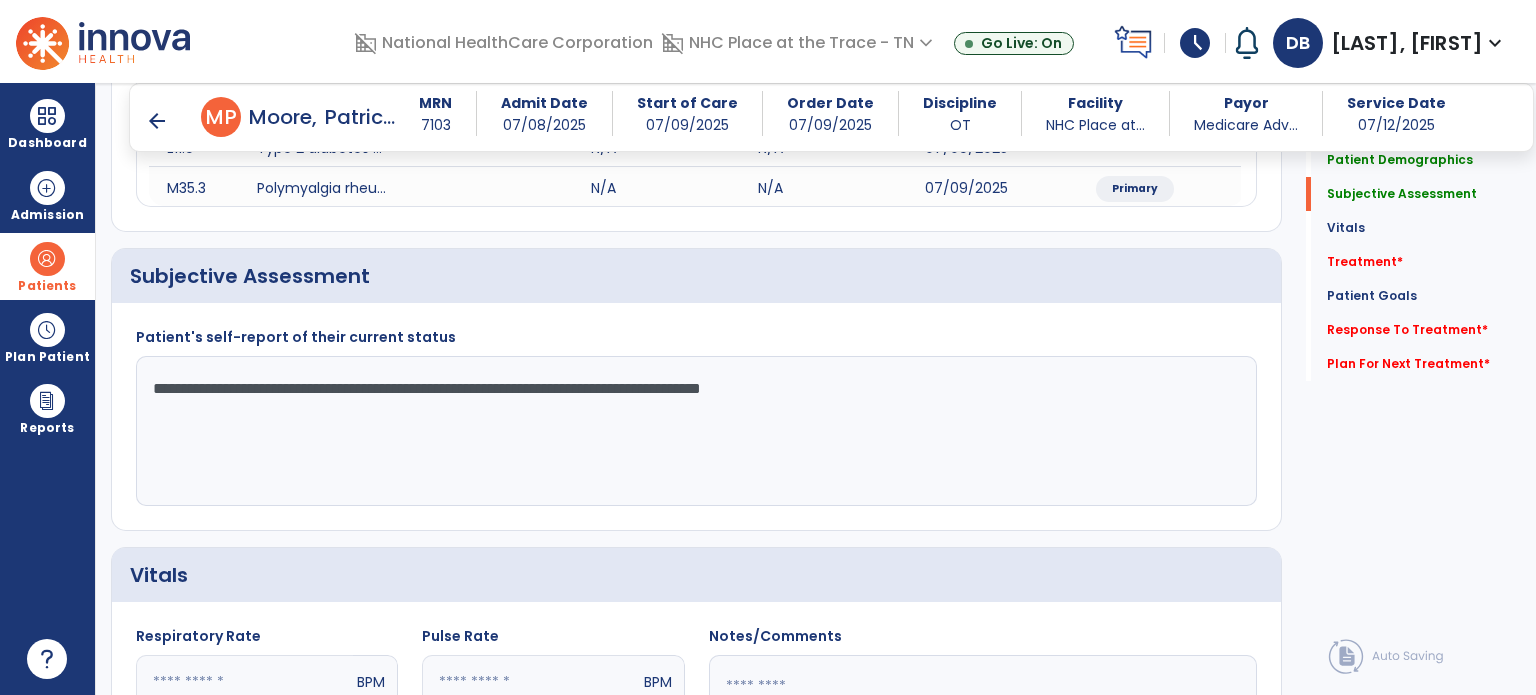 click on "**********" 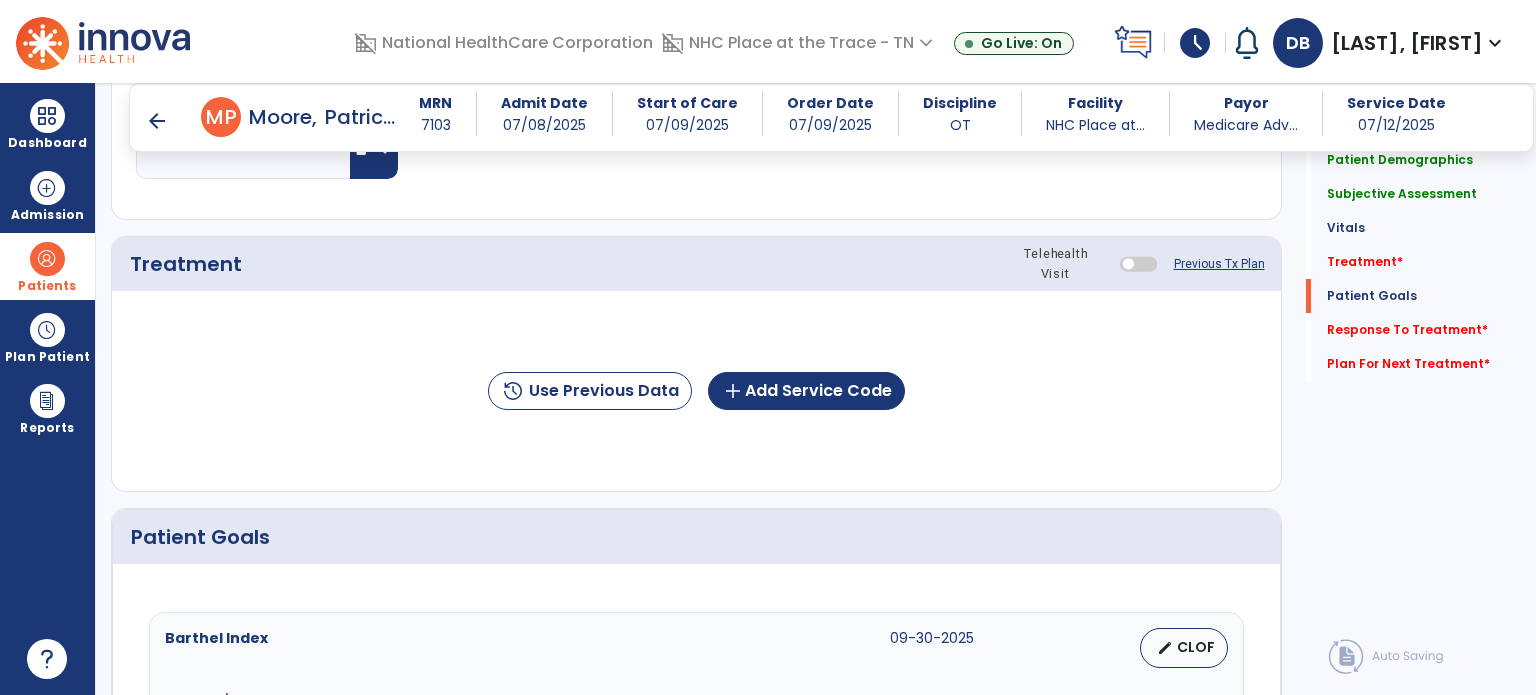 scroll, scrollTop: 1300, scrollLeft: 0, axis: vertical 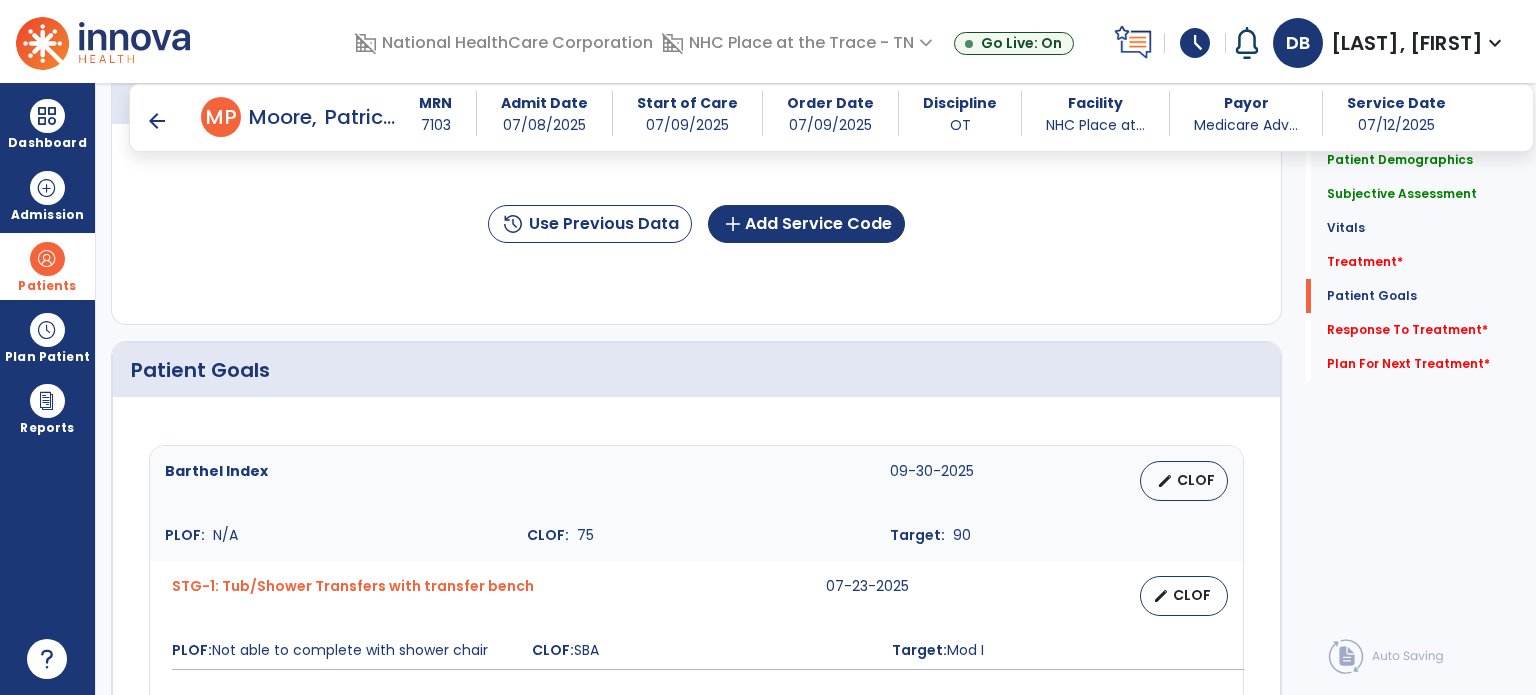 type on "**********" 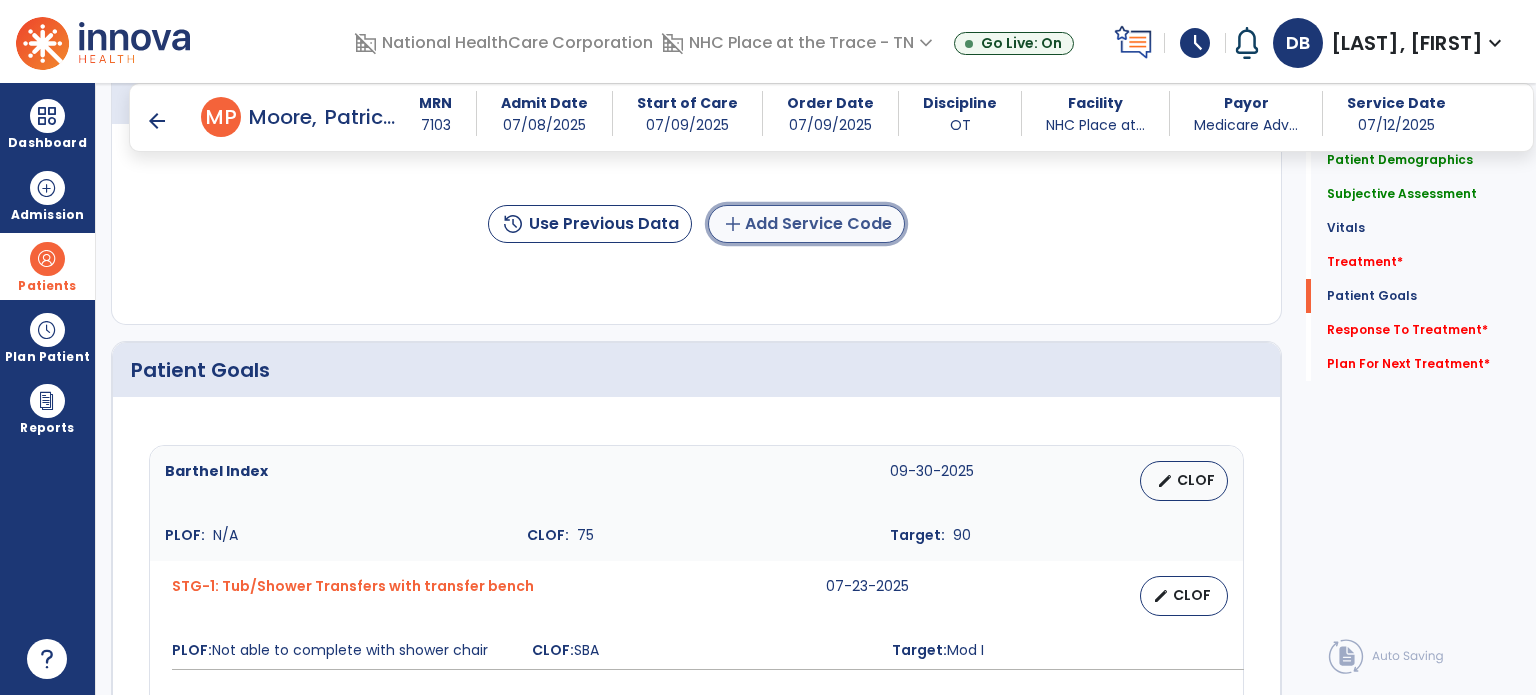 click on "add  Add Service Code" 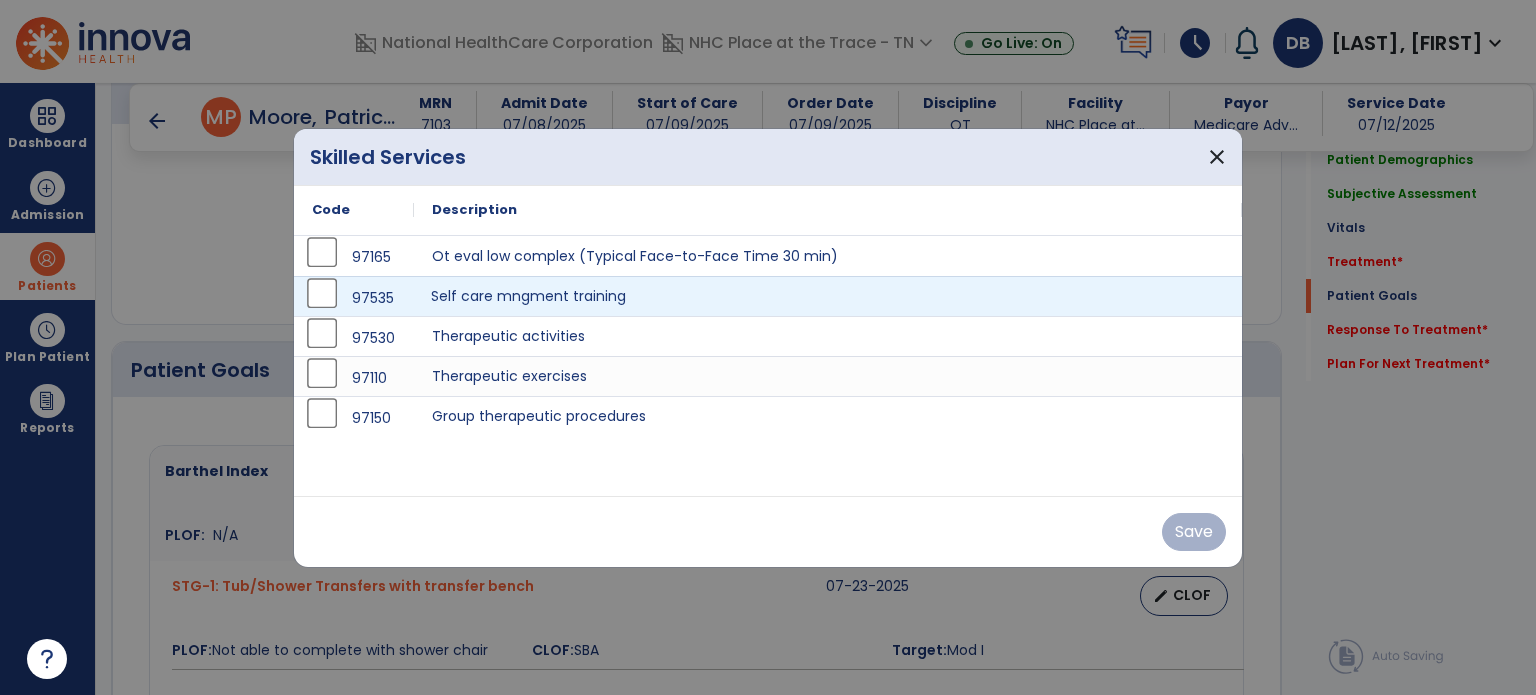 click on "Self care mngment training" at bounding box center (828, 296) 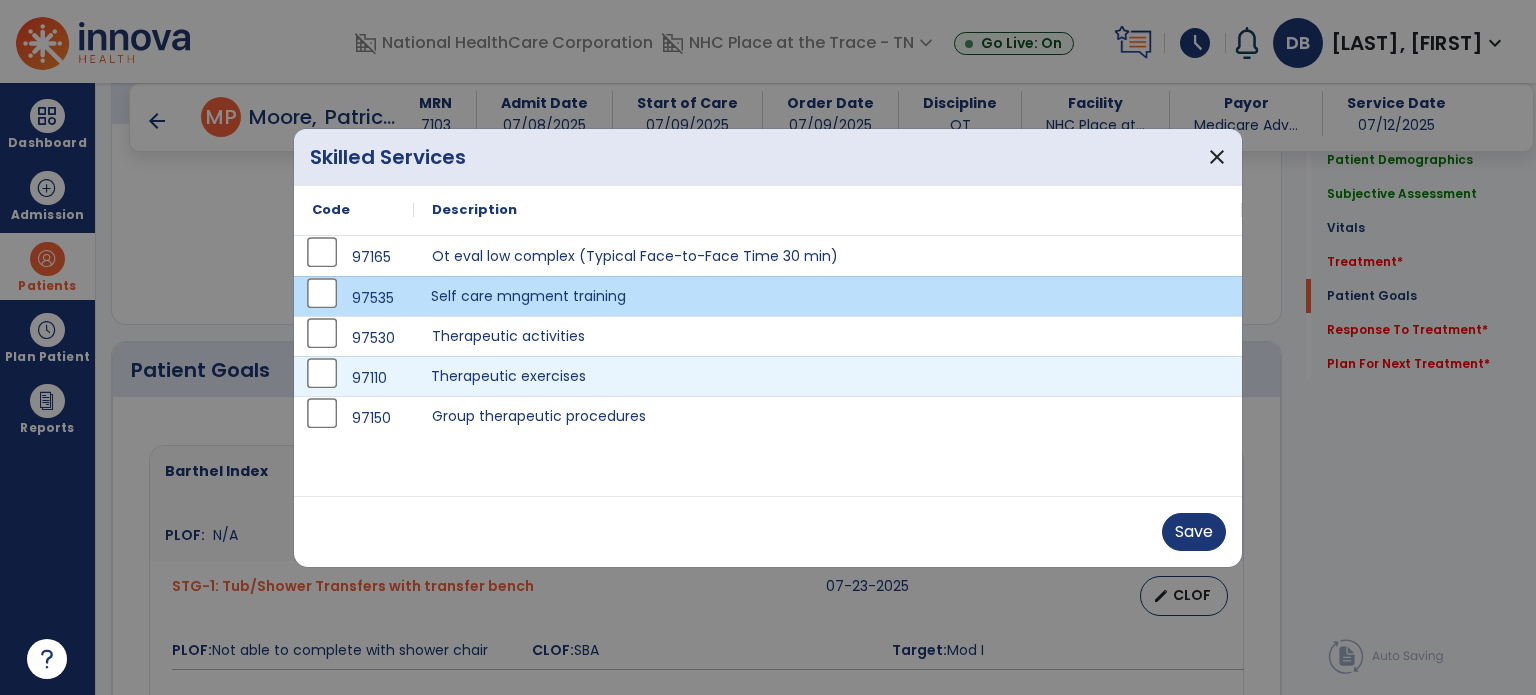 click on "Therapeutic exercises" at bounding box center [828, 376] 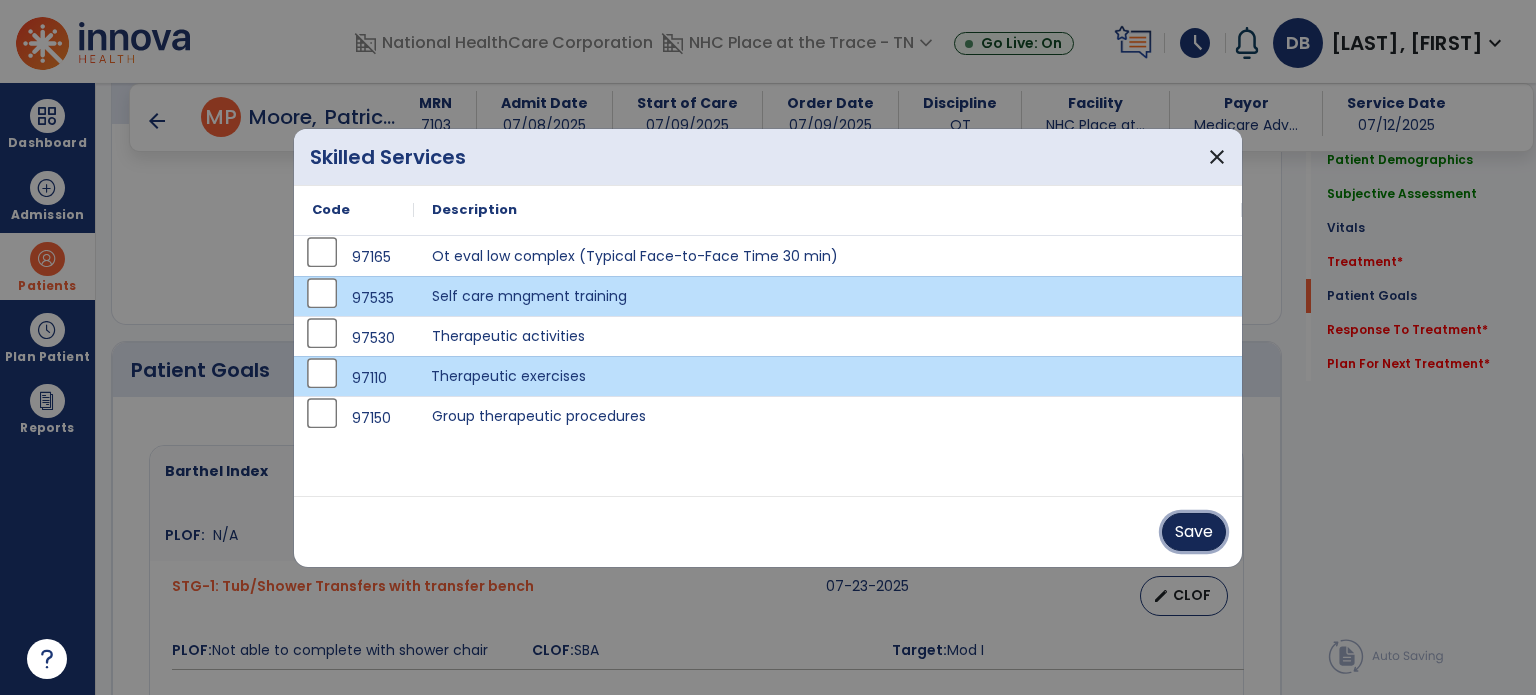 click on "Save" at bounding box center (1194, 532) 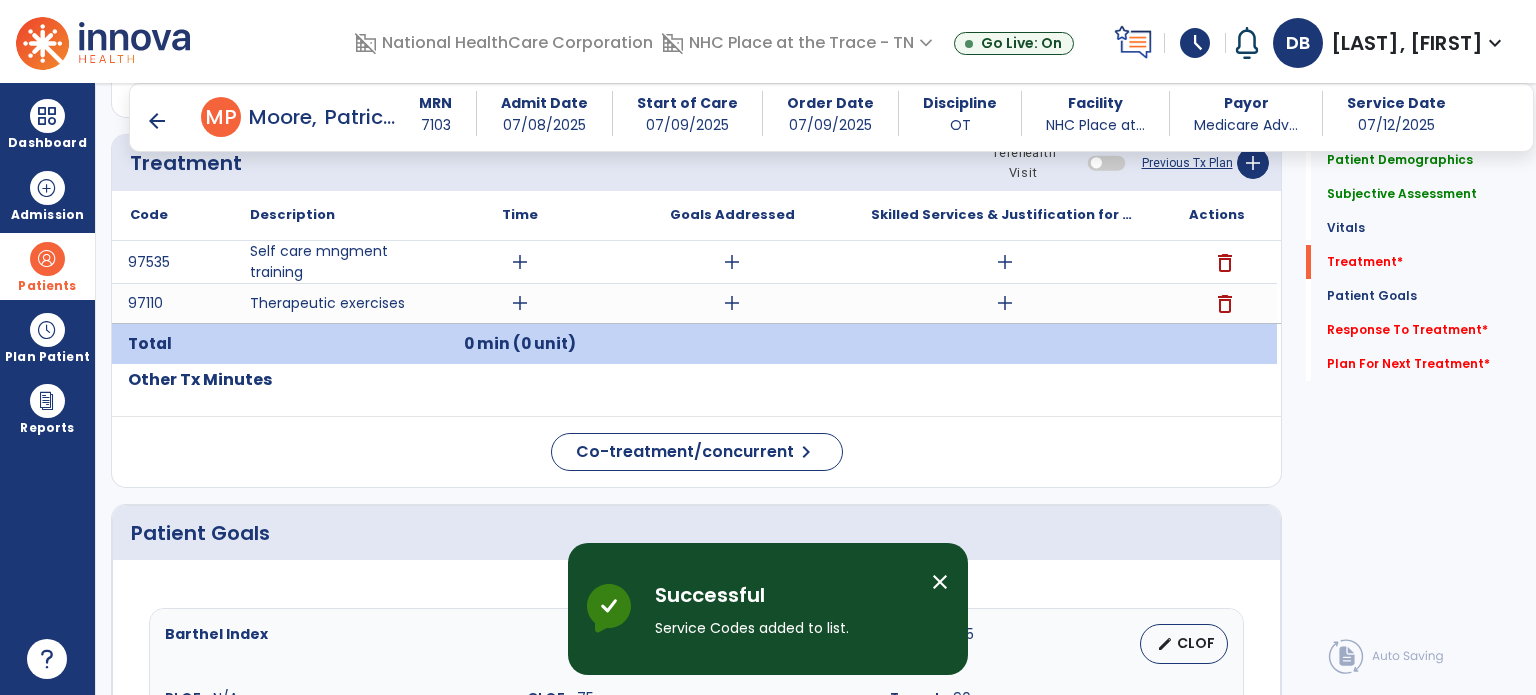 scroll, scrollTop: 1200, scrollLeft: 0, axis: vertical 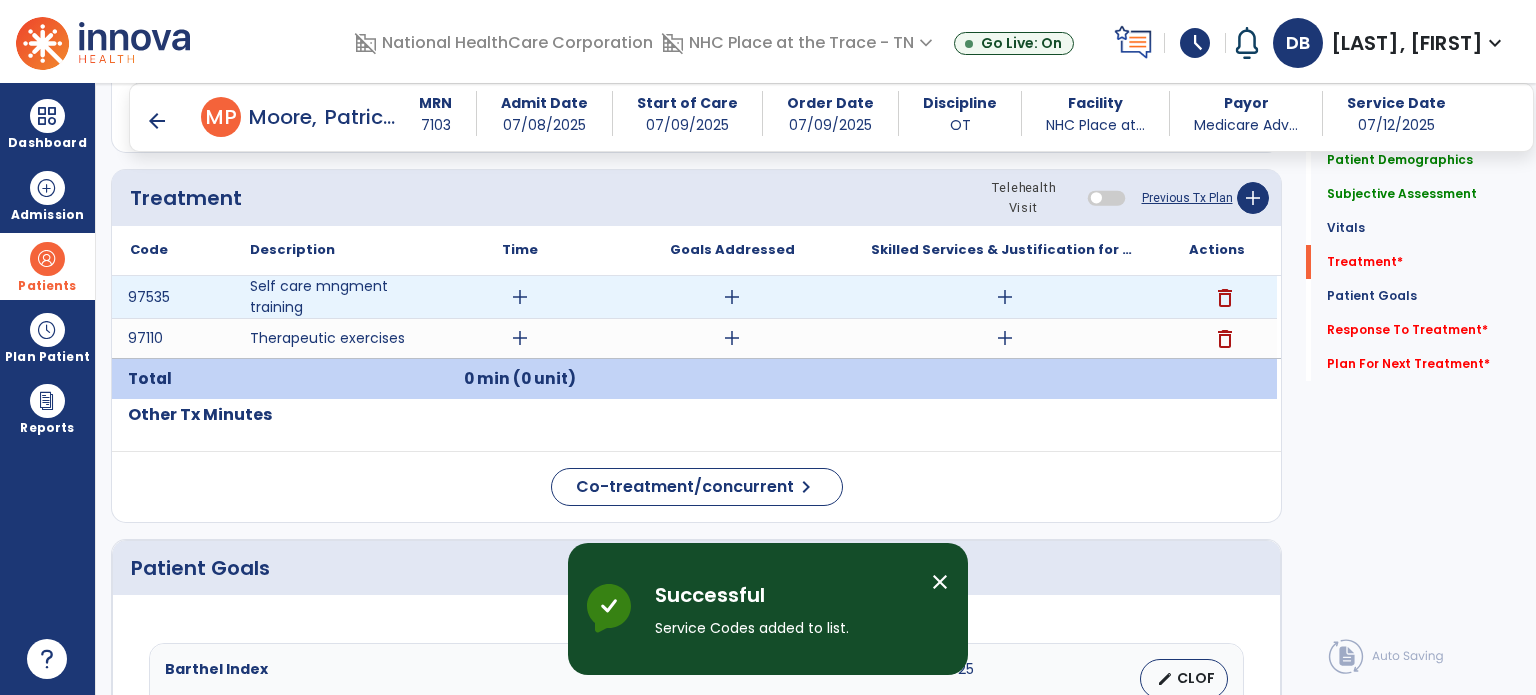 click on "add" at bounding box center (732, 297) 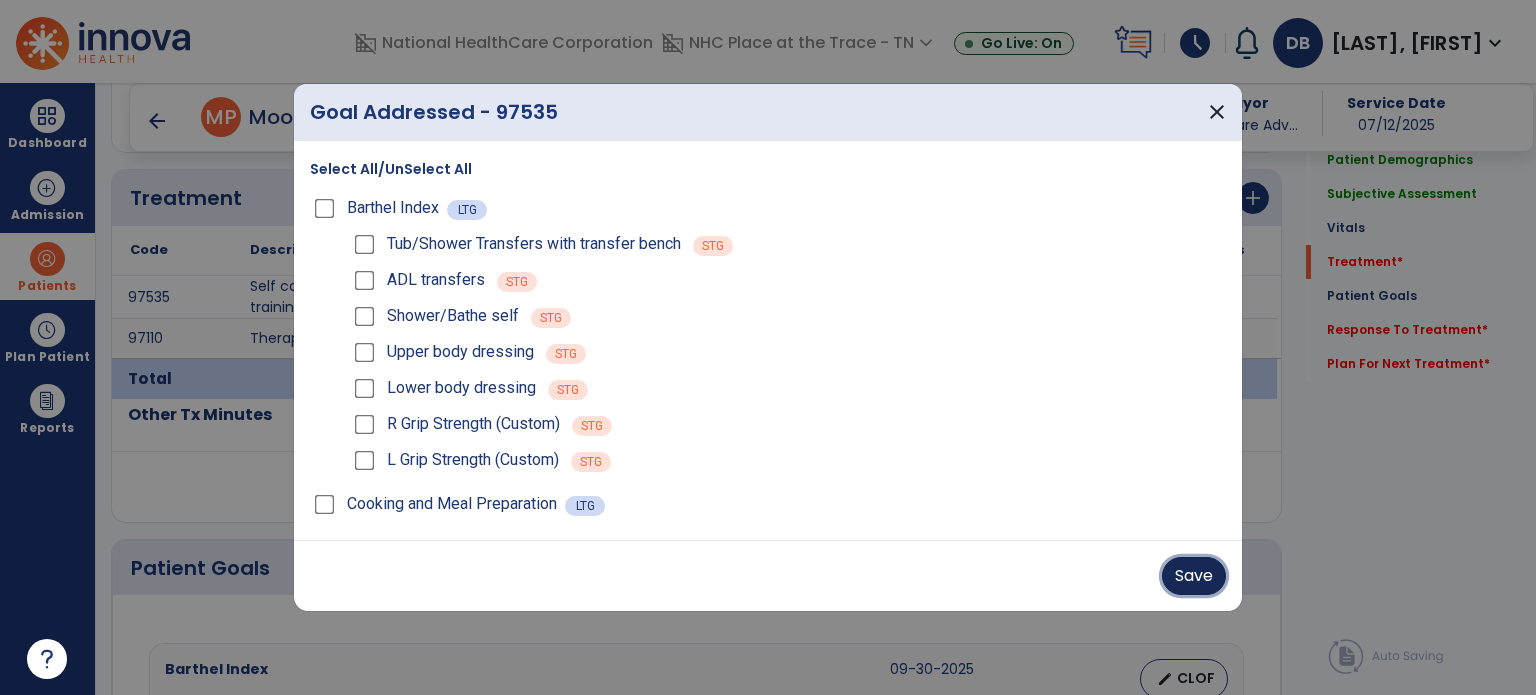 click on "Save" at bounding box center (1194, 576) 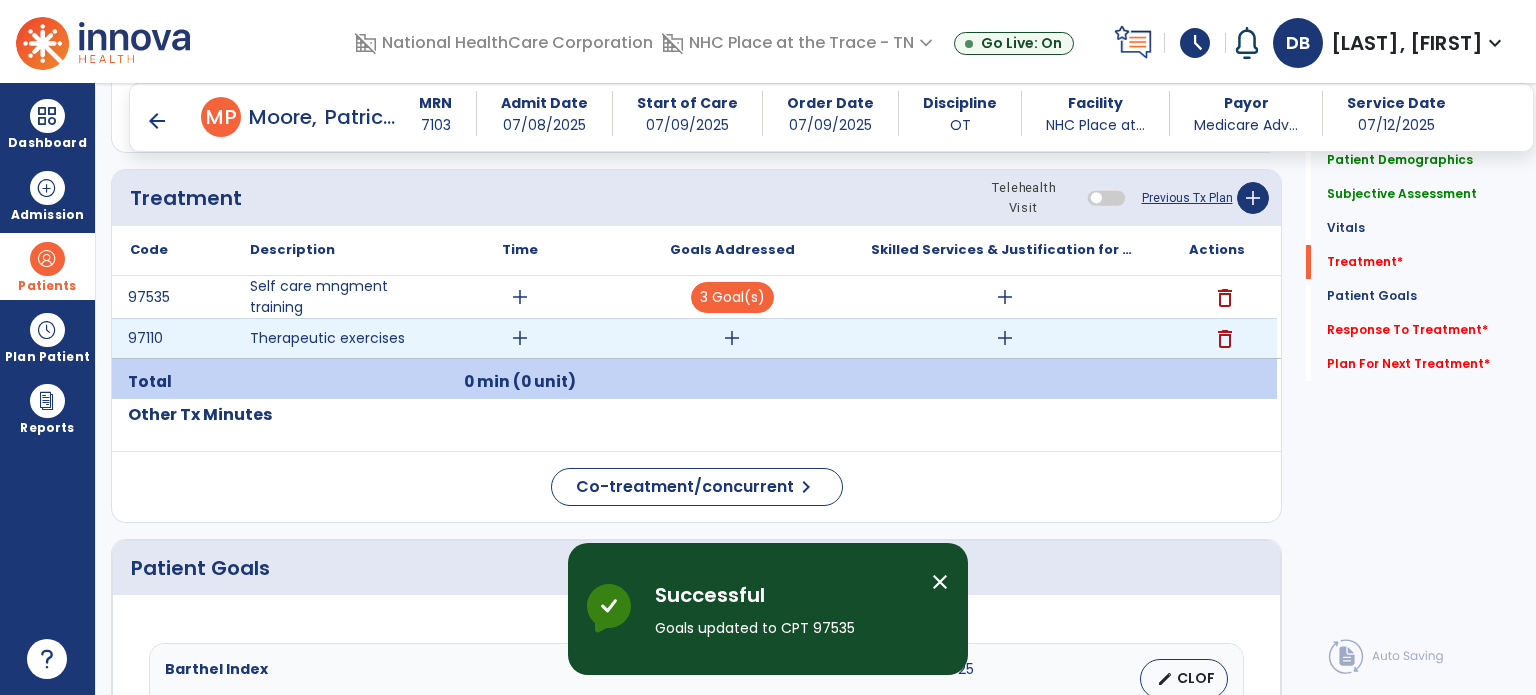 click on "add" at bounding box center (732, 338) 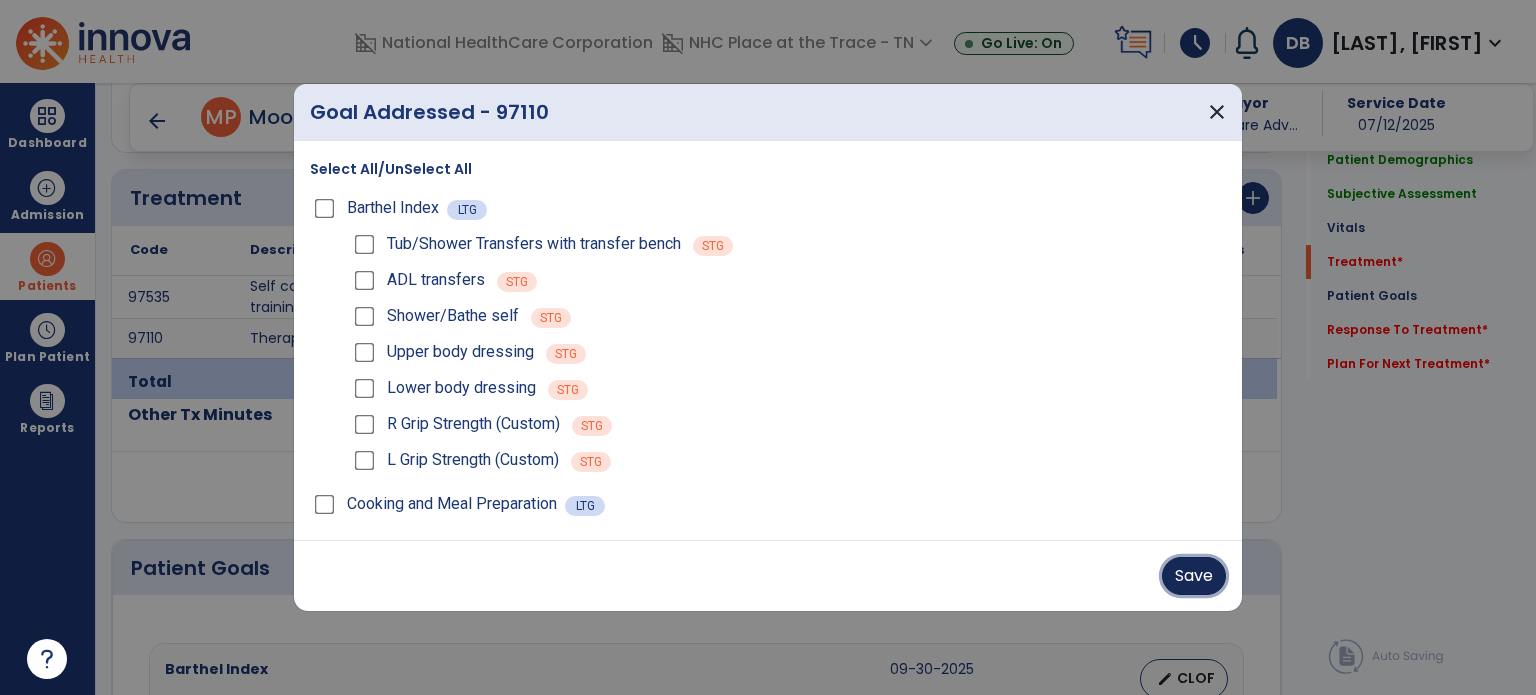 click on "Save" at bounding box center (1194, 576) 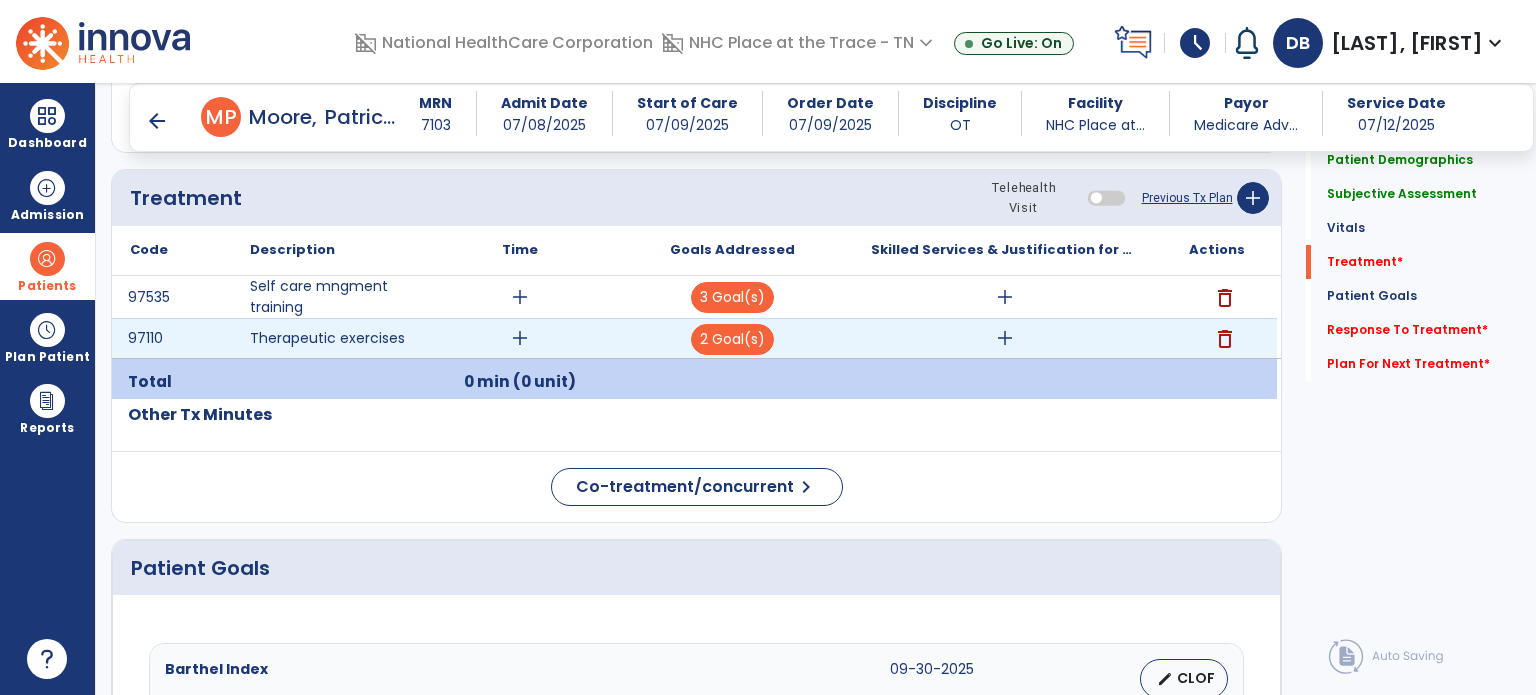 click on "add" at bounding box center (1004, 338) 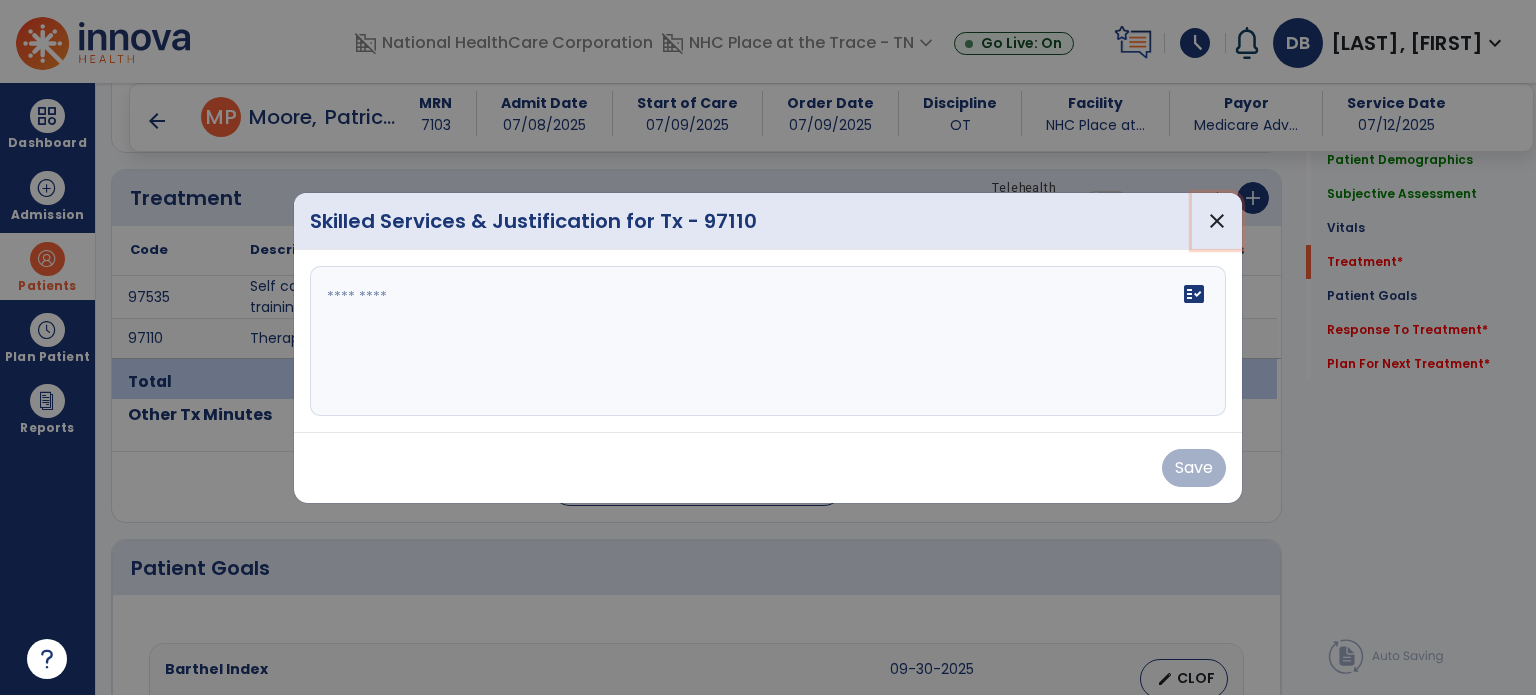 drag, startPoint x: 1216, startPoint y: 234, endPoint x: 1180, endPoint y: 239, distance: 36.345562 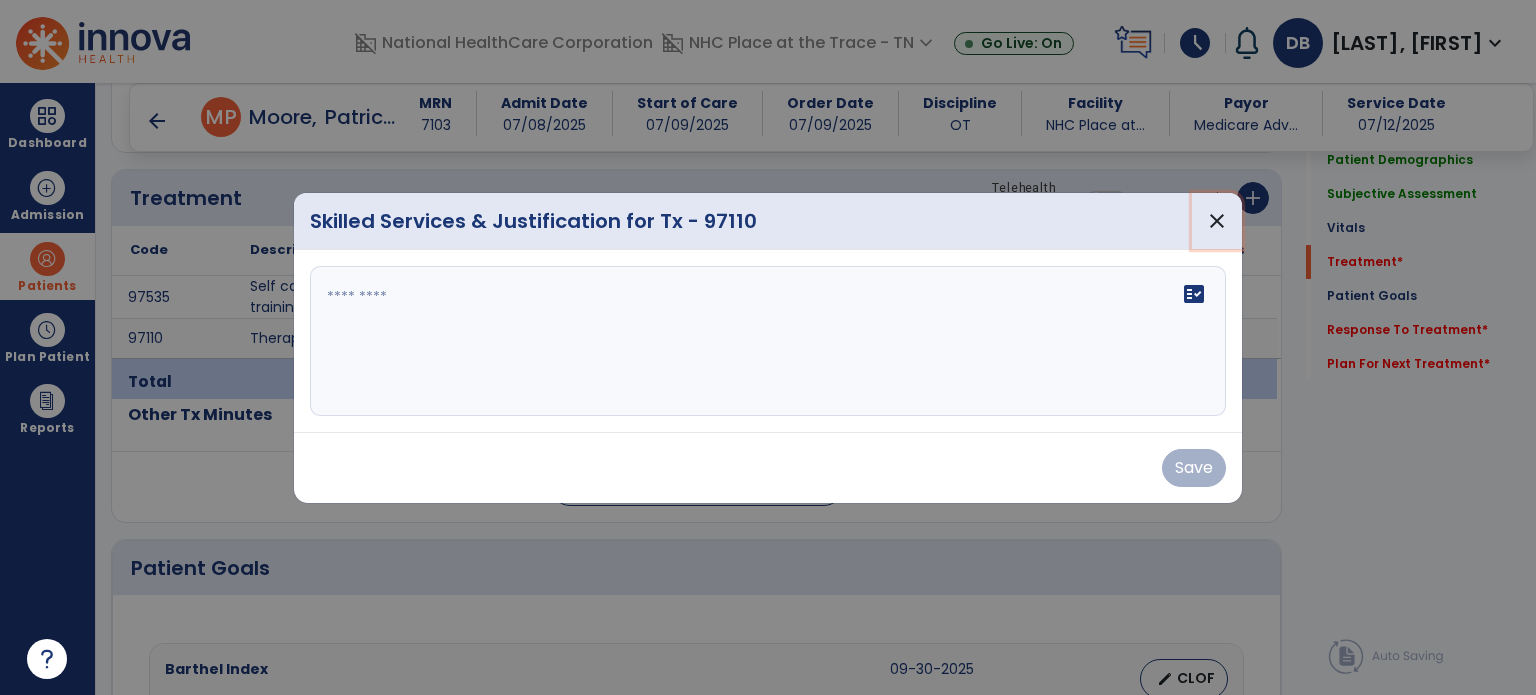 click on "close" at bounding box center (1217, 221) 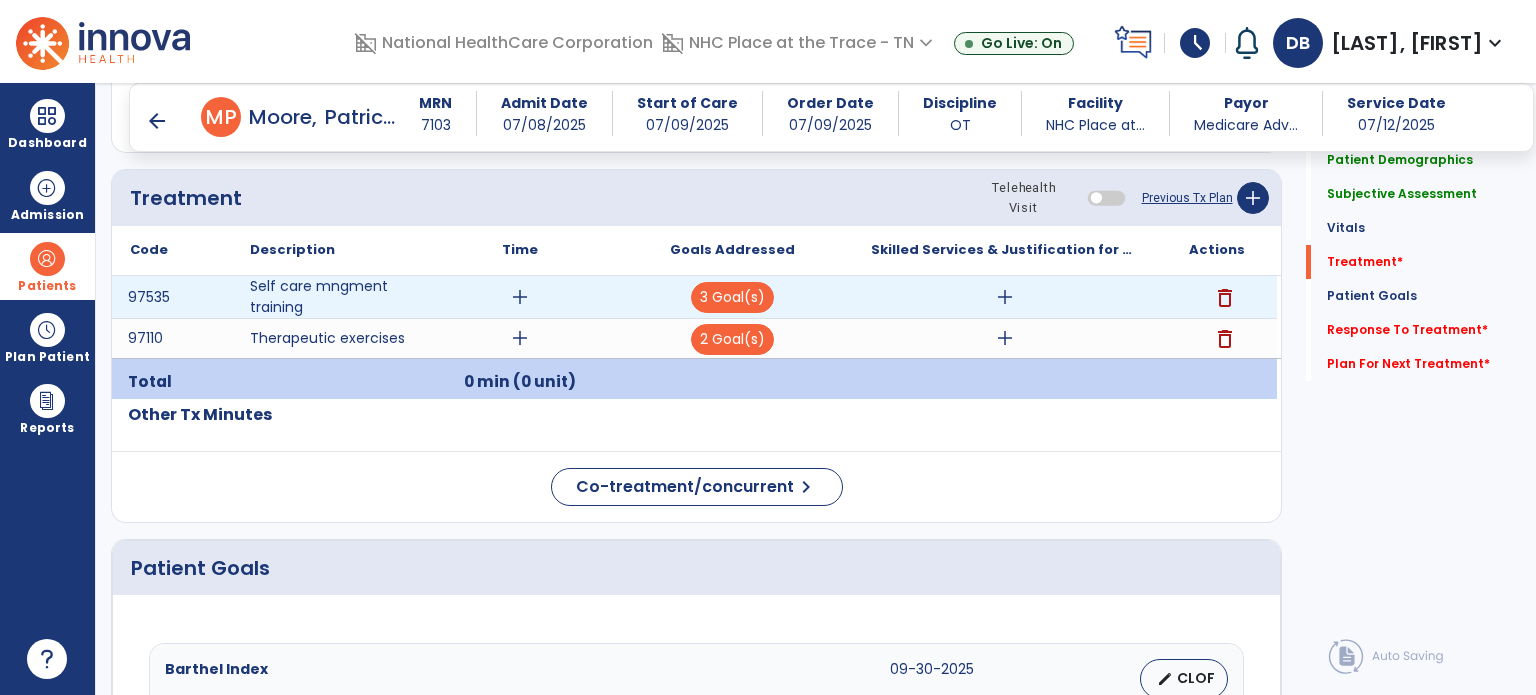 click on "add" at bounding box center [1005, 297] 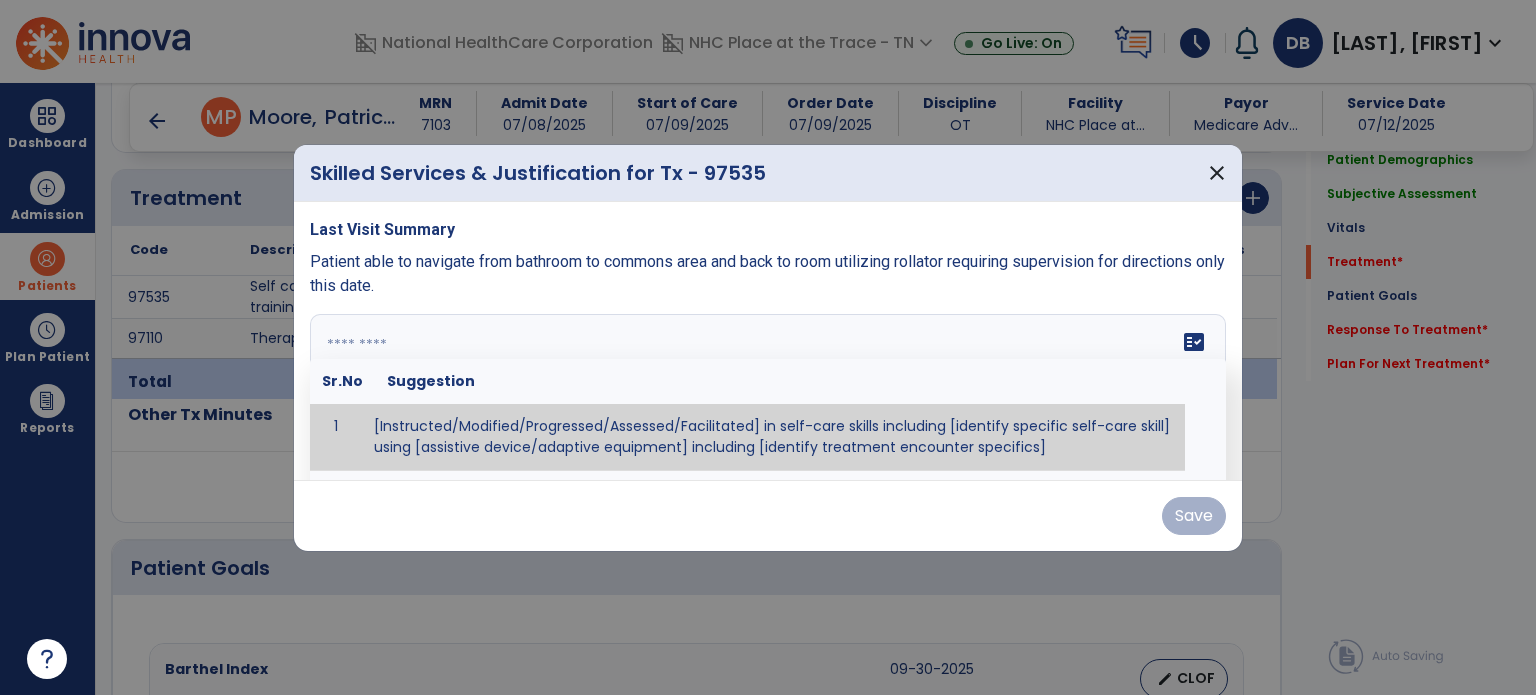 click at bounding box center [766, 389] 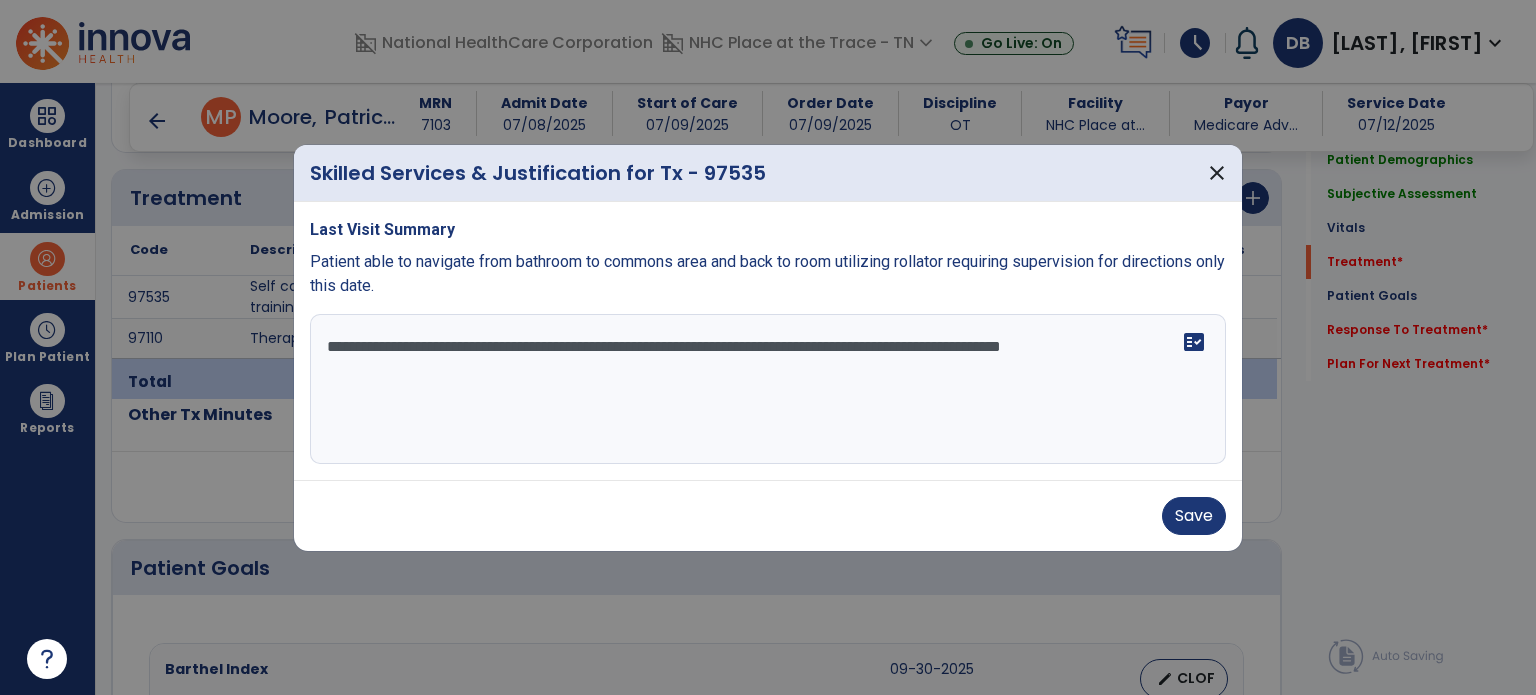 type on "**********" 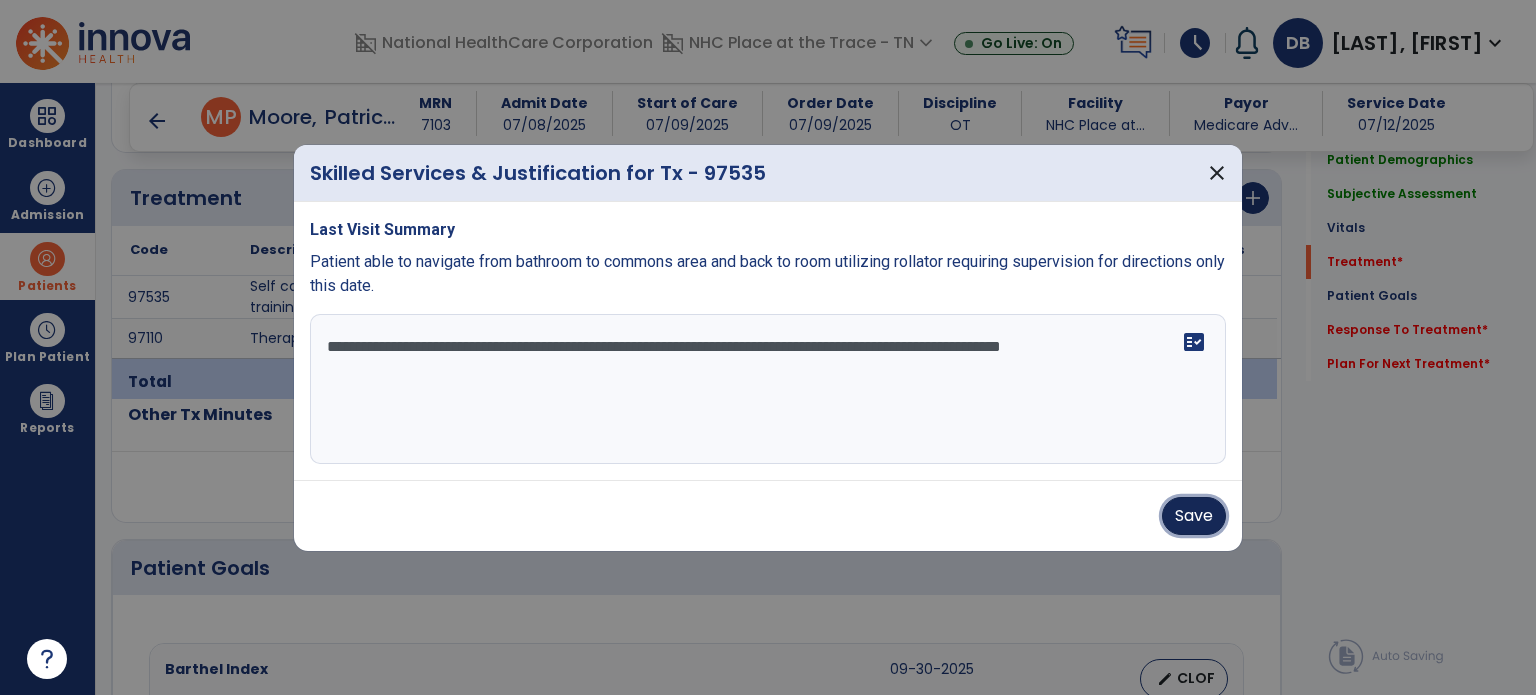 drag, startPoint x: 1196, startPoint y: 523, endPoint x: 866, endPoint y: 415, distance: 347.22327 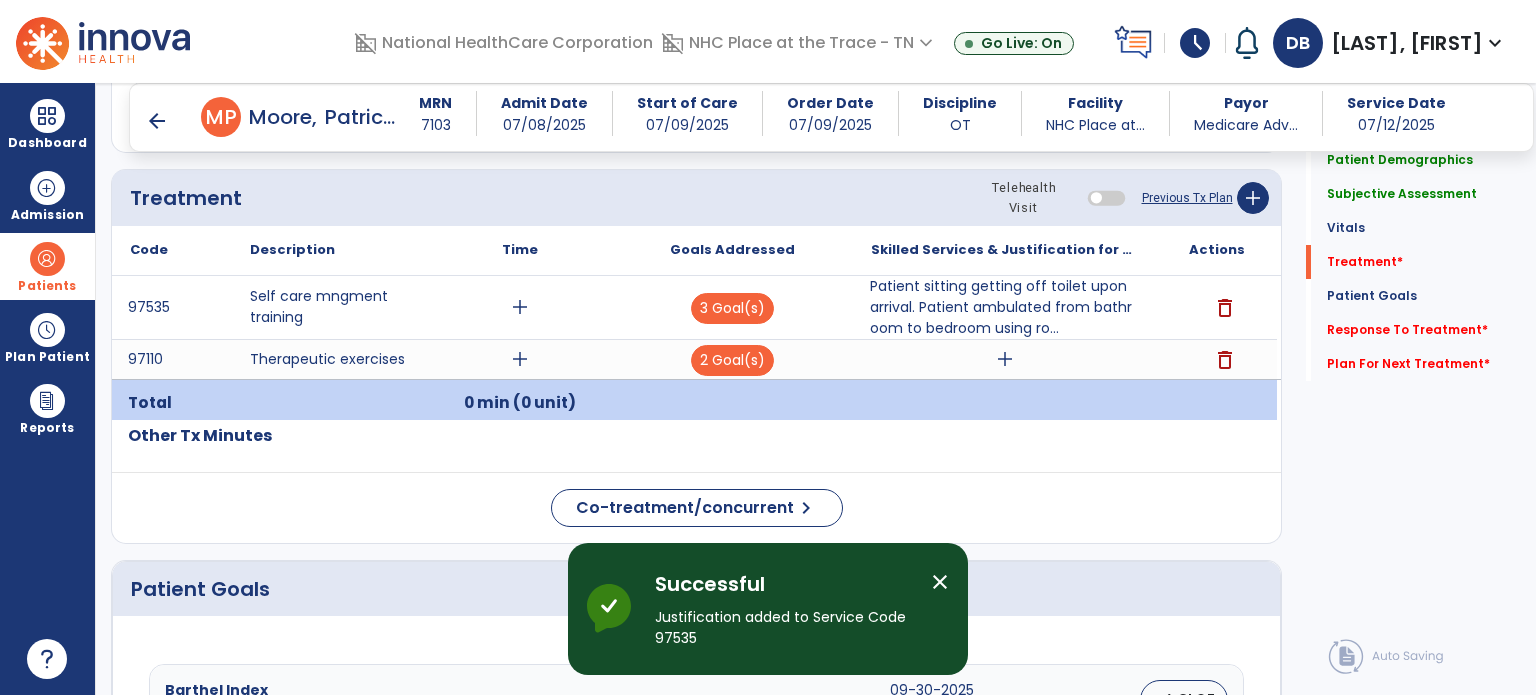 click on "arrow_back" at bounding box center [157, 121] 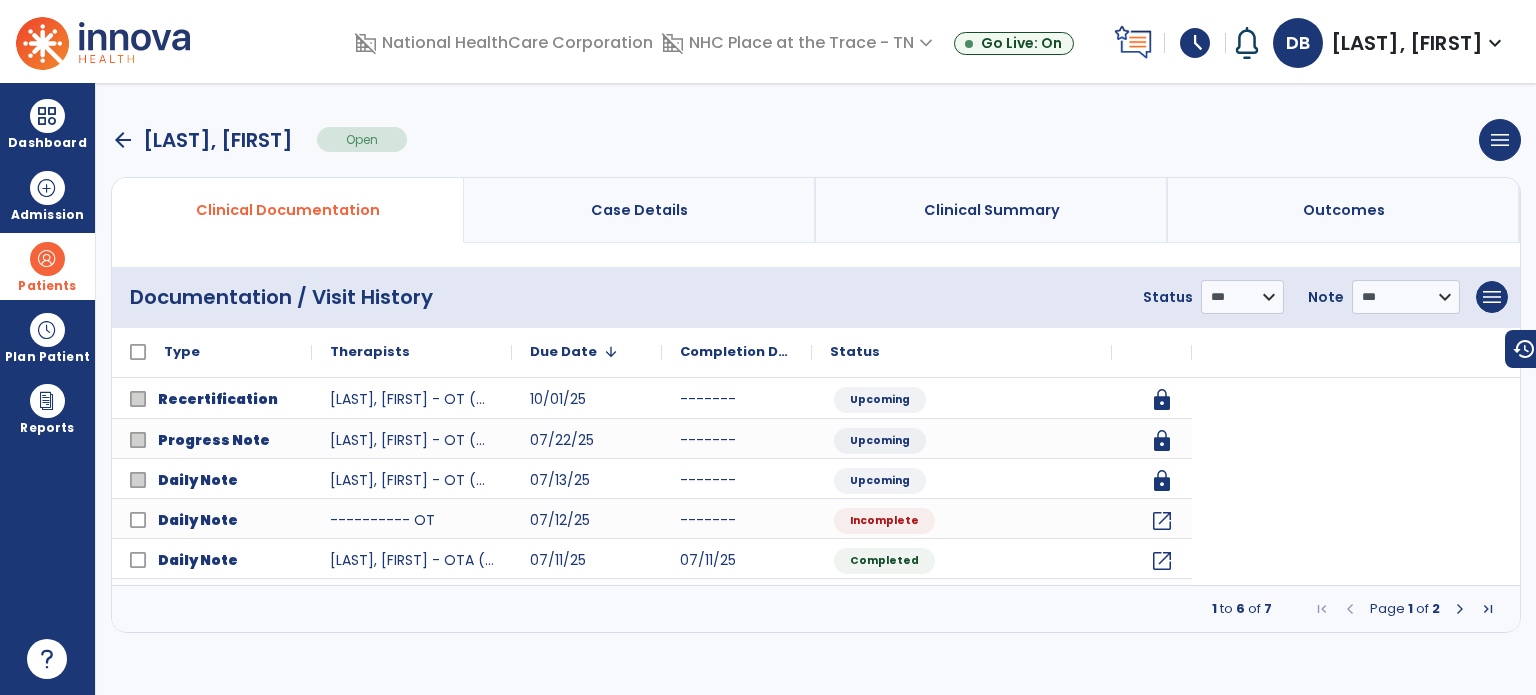 scroll, scrollTop: 0, scrollLeft: 0, axis: both 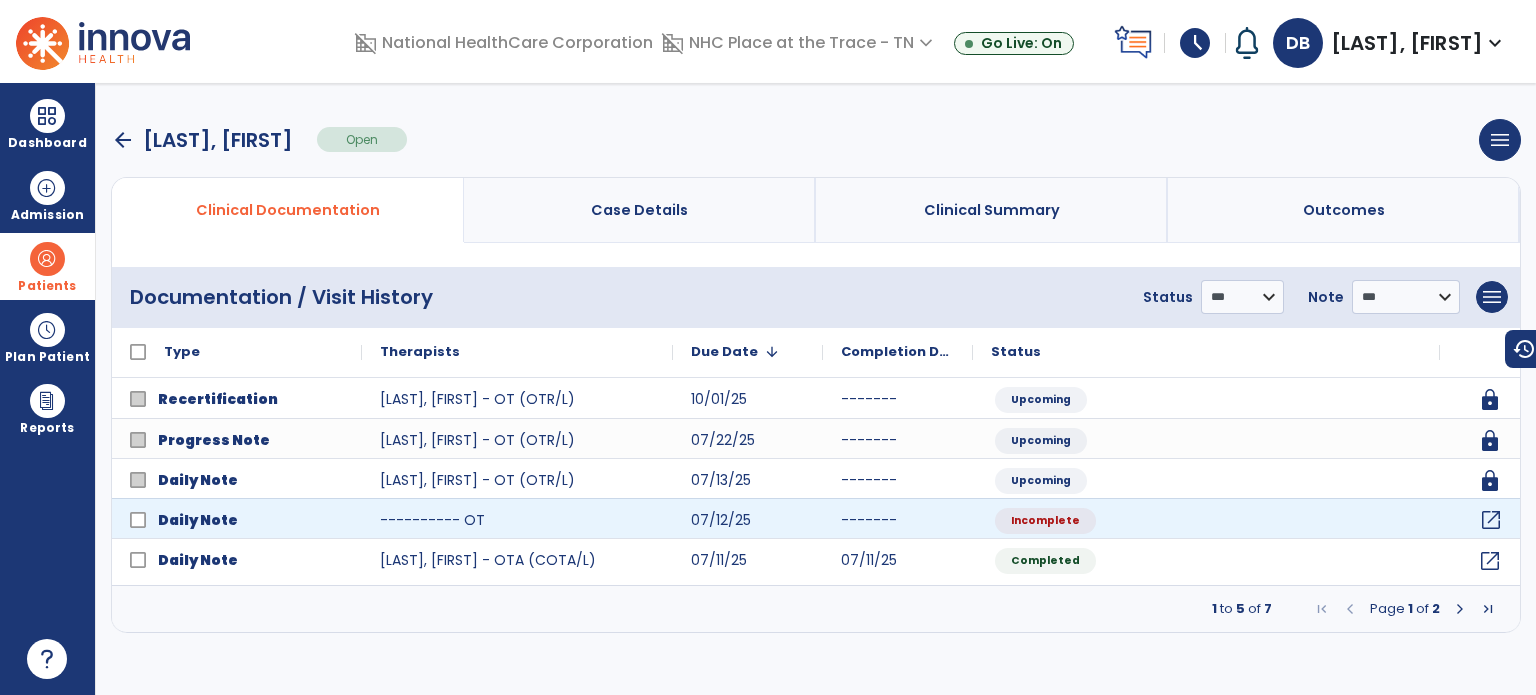 click on "open_in_new" 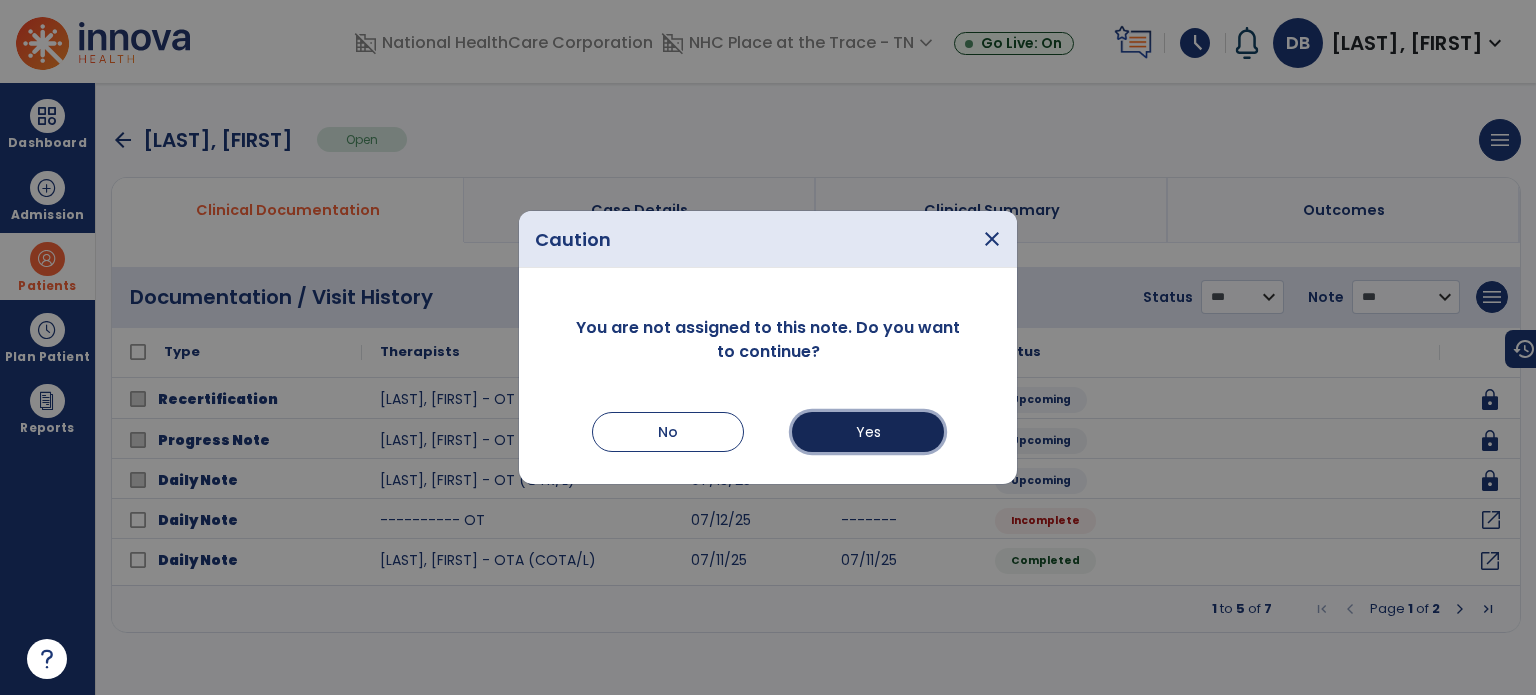click on "Yes" at bounding box center [868, 432] 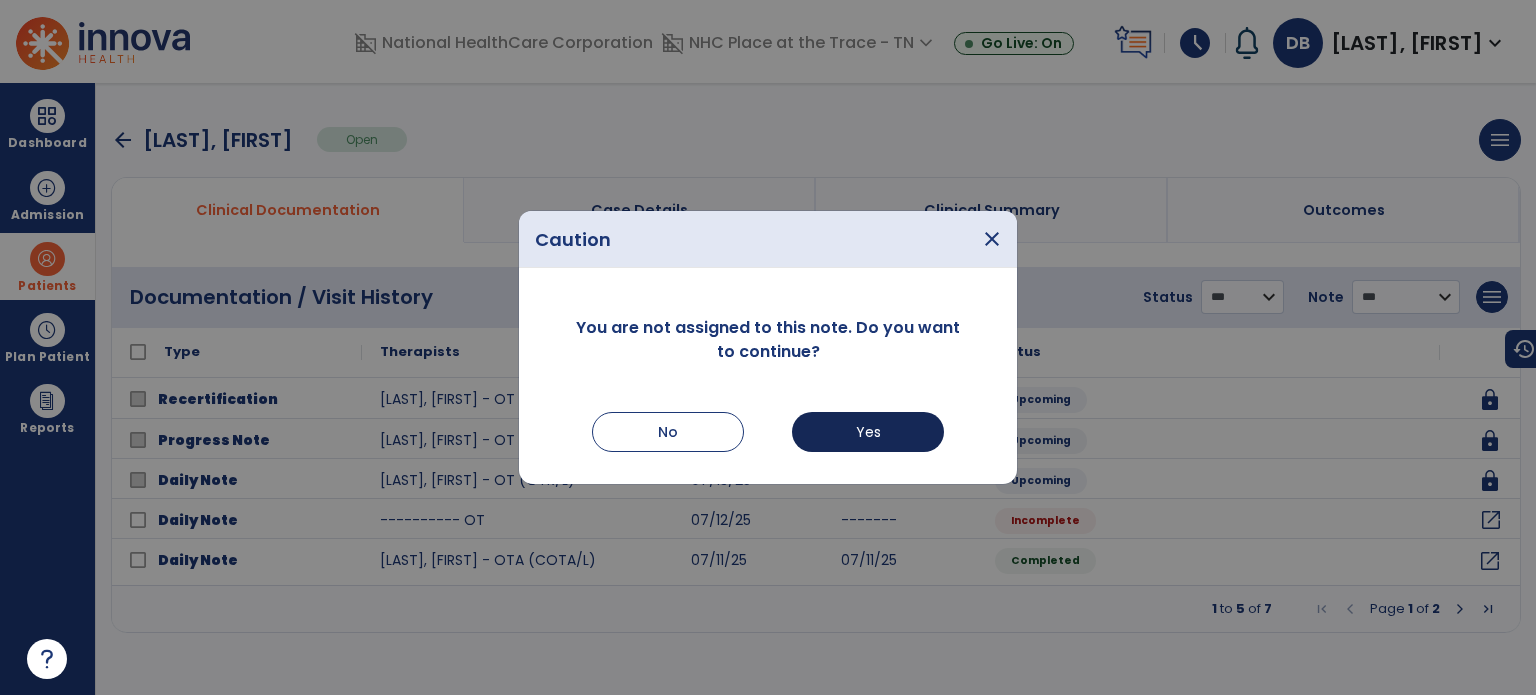 select on "*" 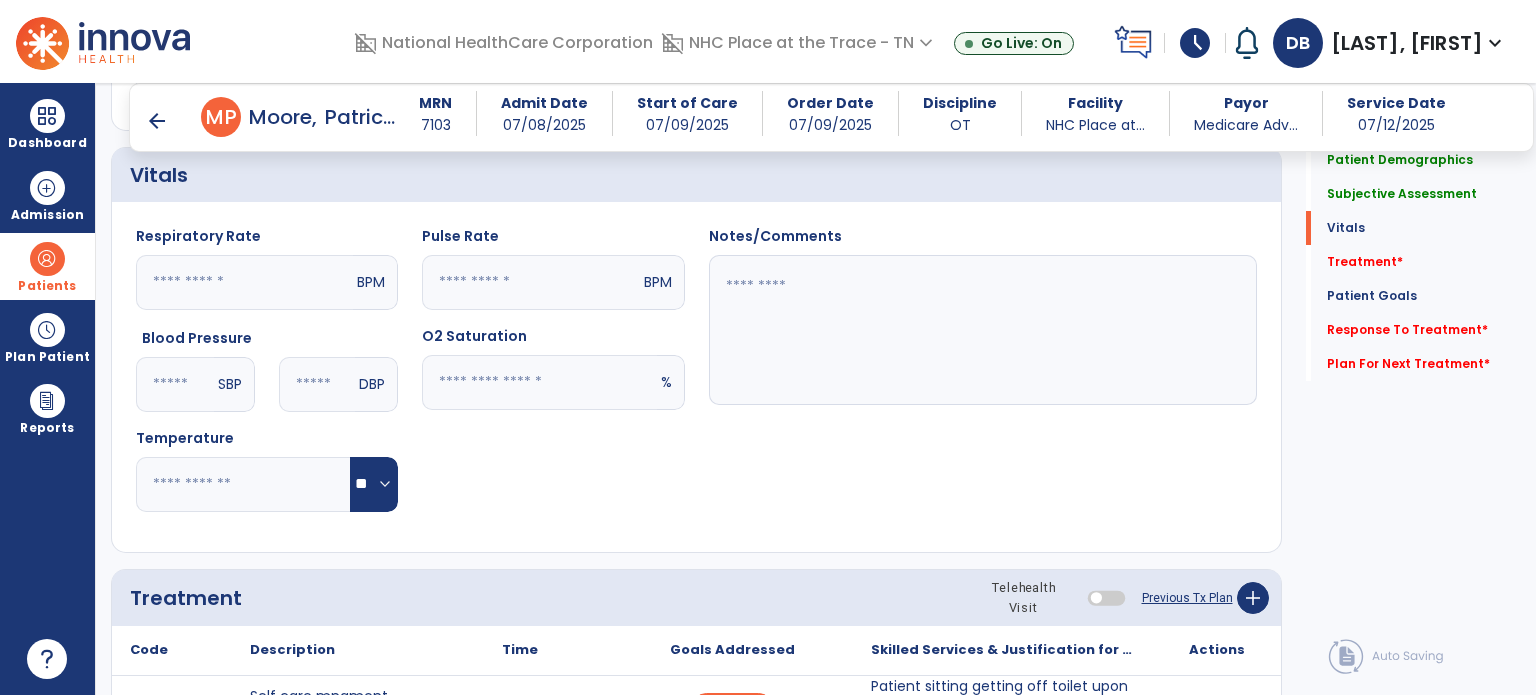 scroll, scrollTop: 1200, scrollLeft: 0, axis: vertical 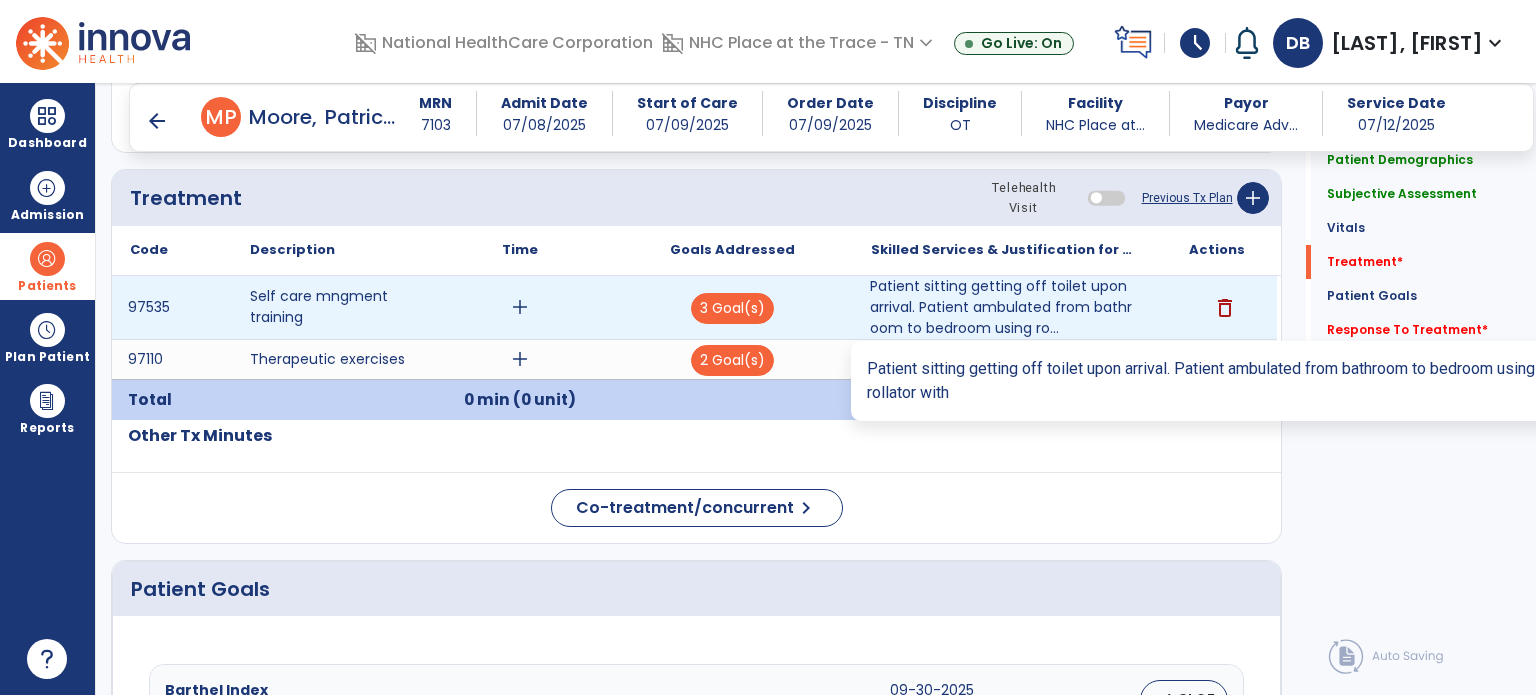 click on "Patient sitting getting off toilet upon arrival. Patient ambulated from bathroom to bedroom using ro..." at bounding box center (1004, 307) 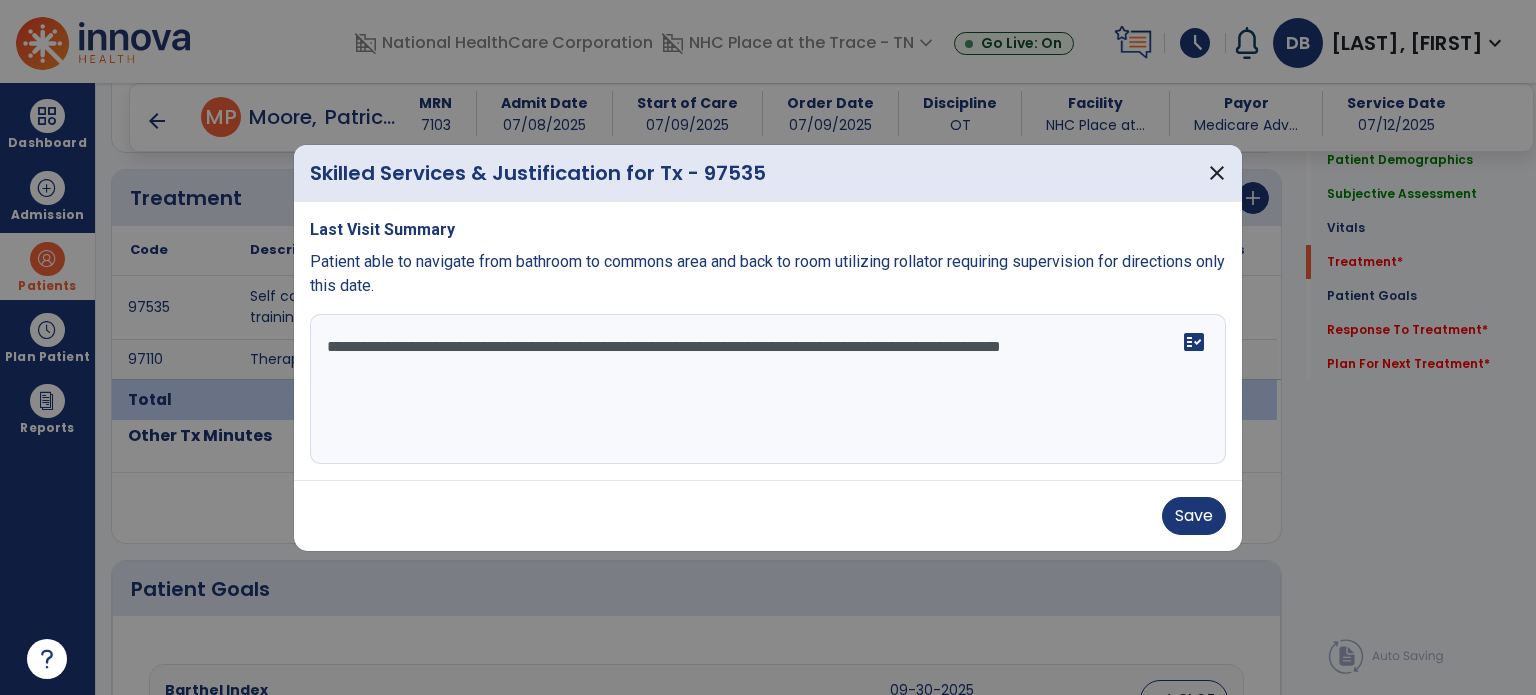 click on "**********" at bounding box center [768, 389] 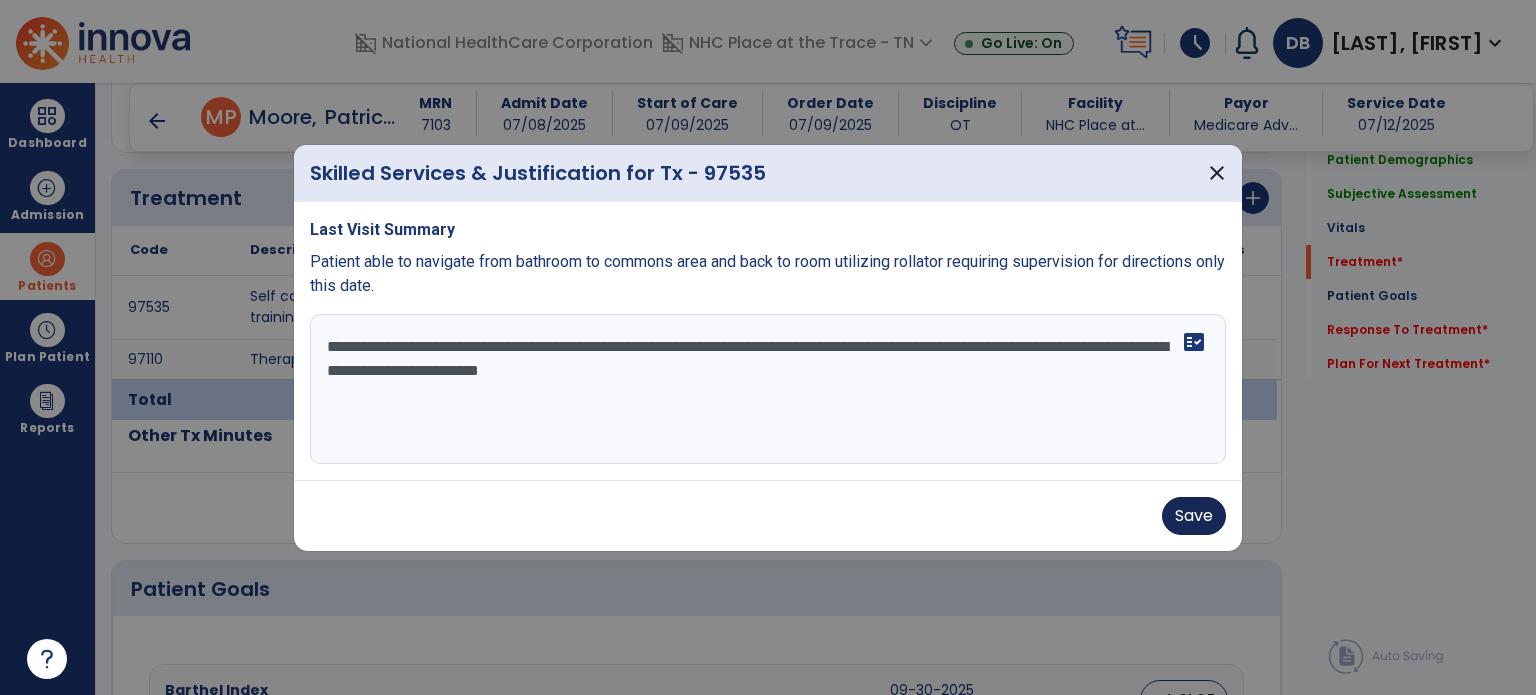 type on "**********" 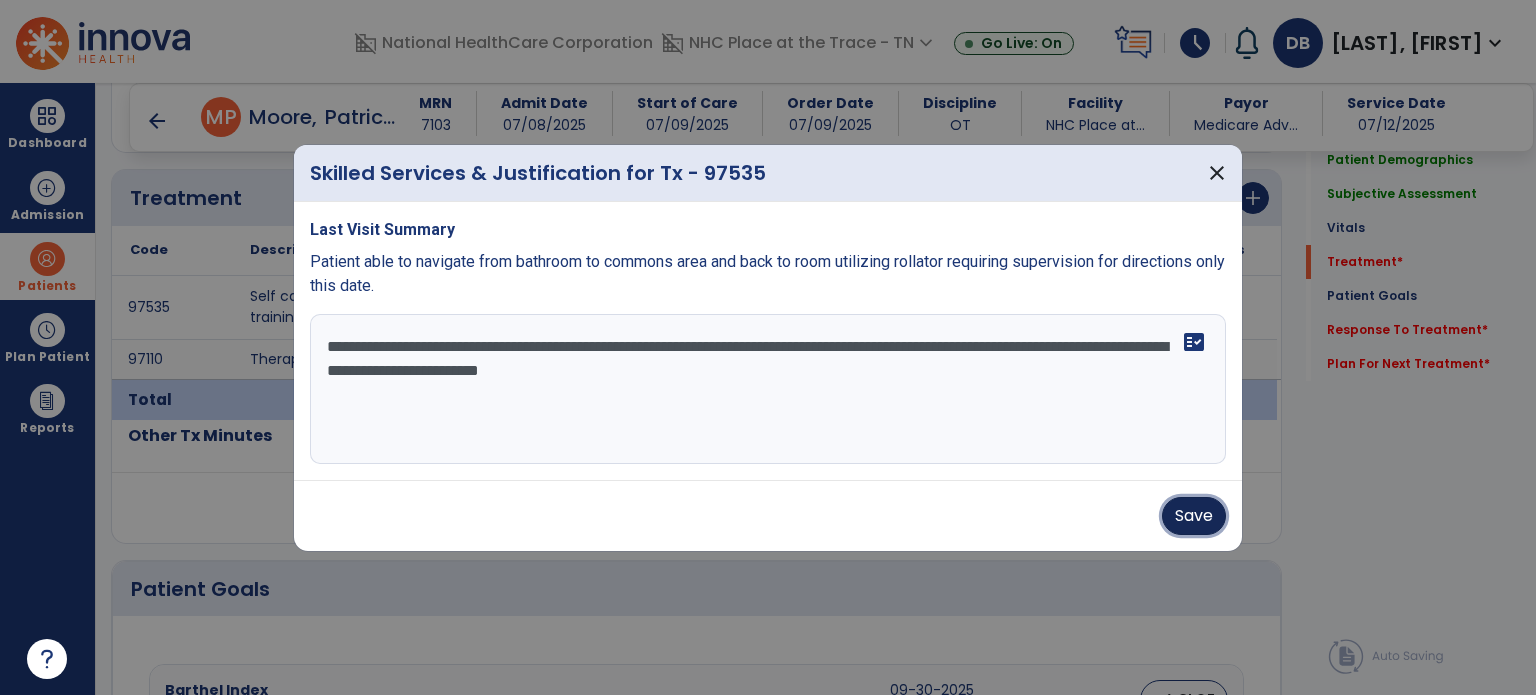 click on "Save" at bounding box center (1194, 516) 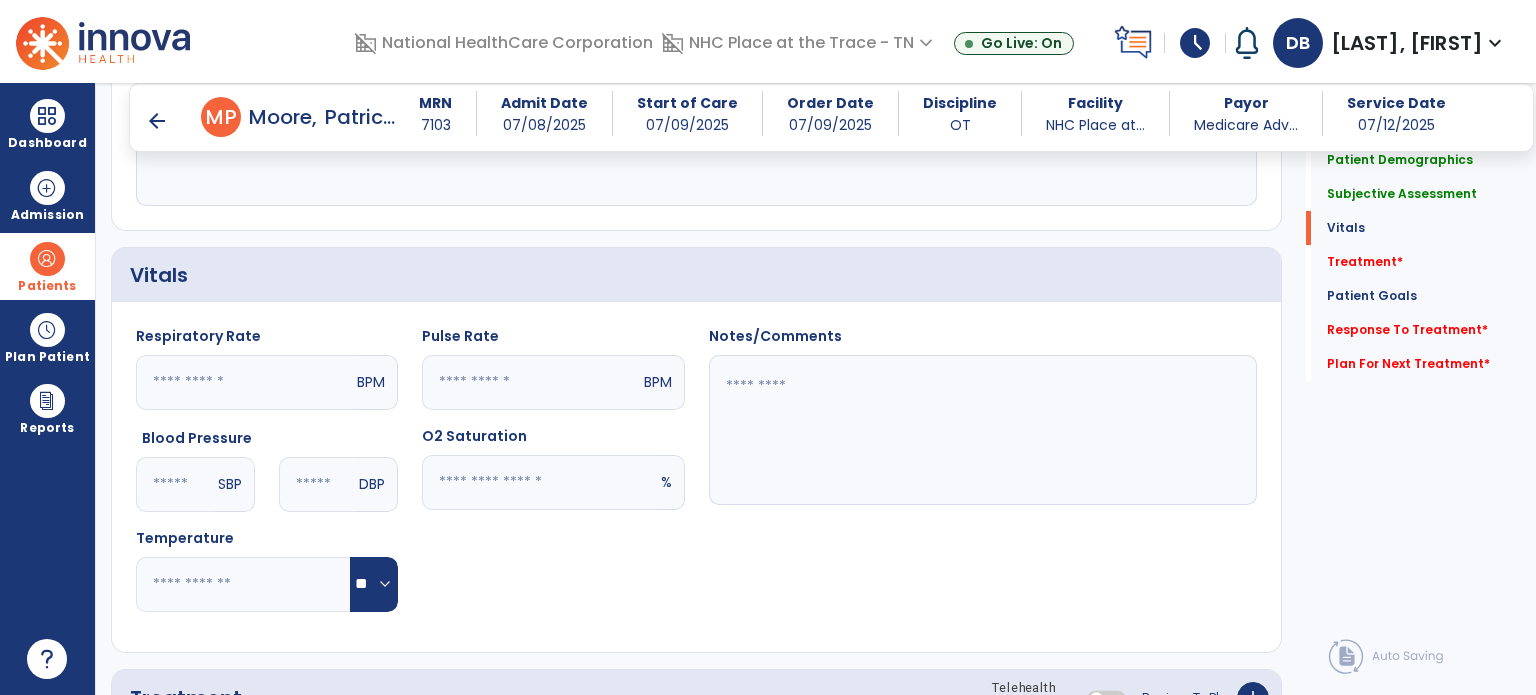 scroll, scrollTop: 1100, scrollLeft: 0, axis: vertical 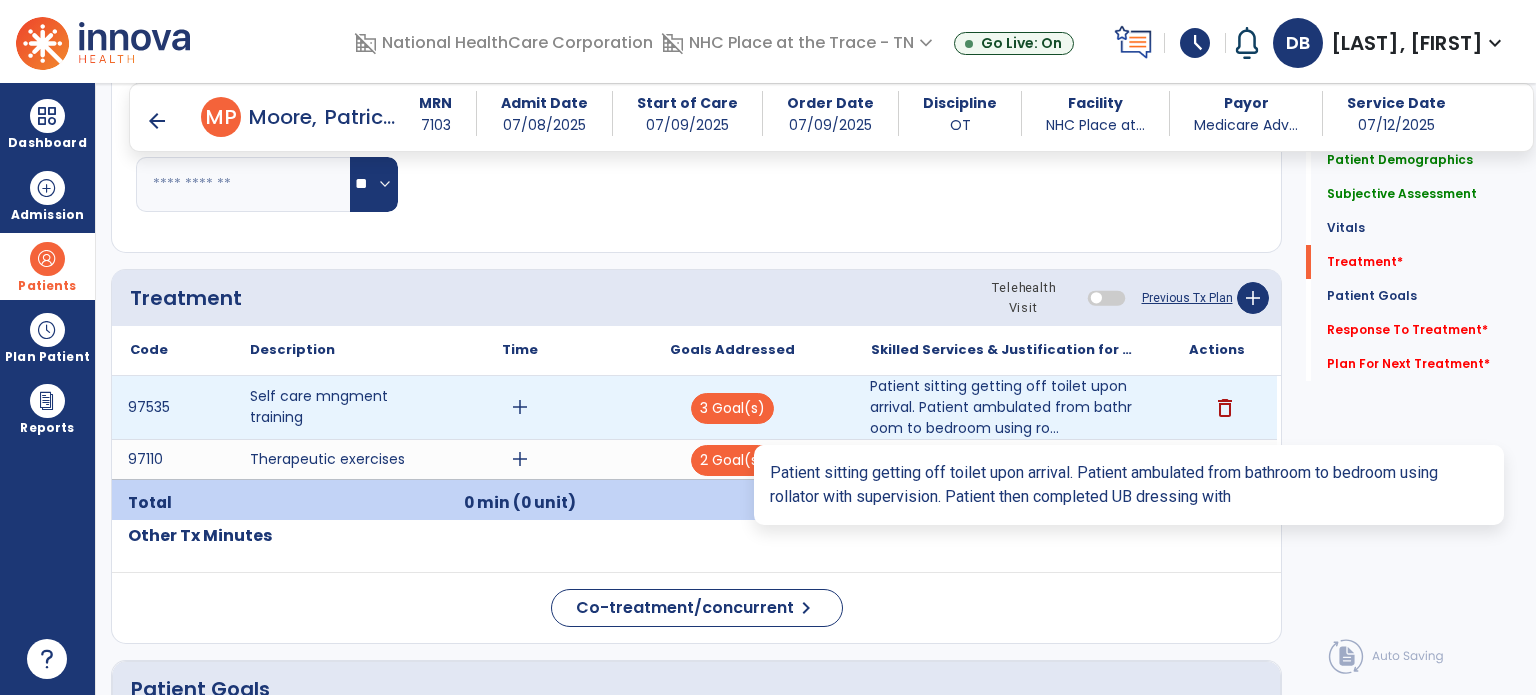 click on "Patient sitting getting off toilet upon arrival. Patient ambulated from bathroom to bedroom using ro..." at bounding box center (1004, 407) 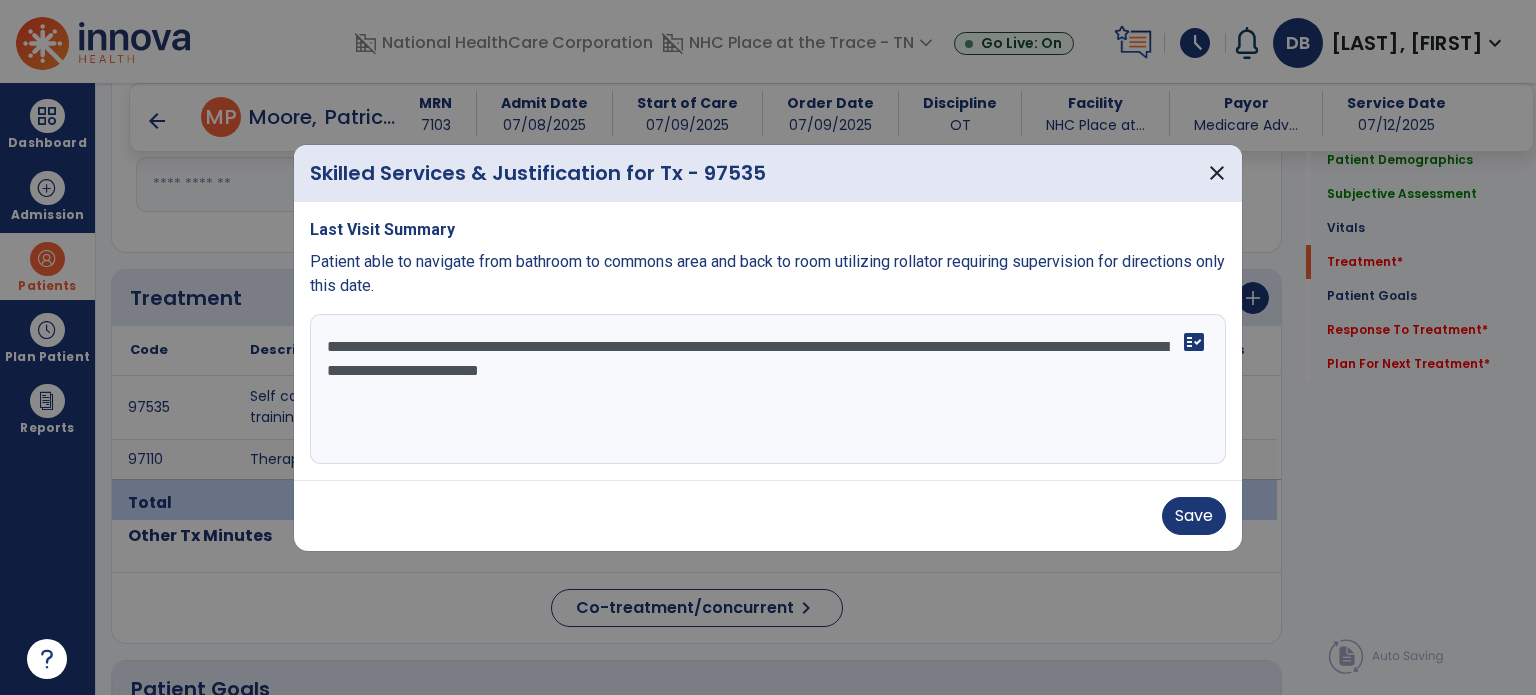 click on "**********" at bounding box center (768, 389) 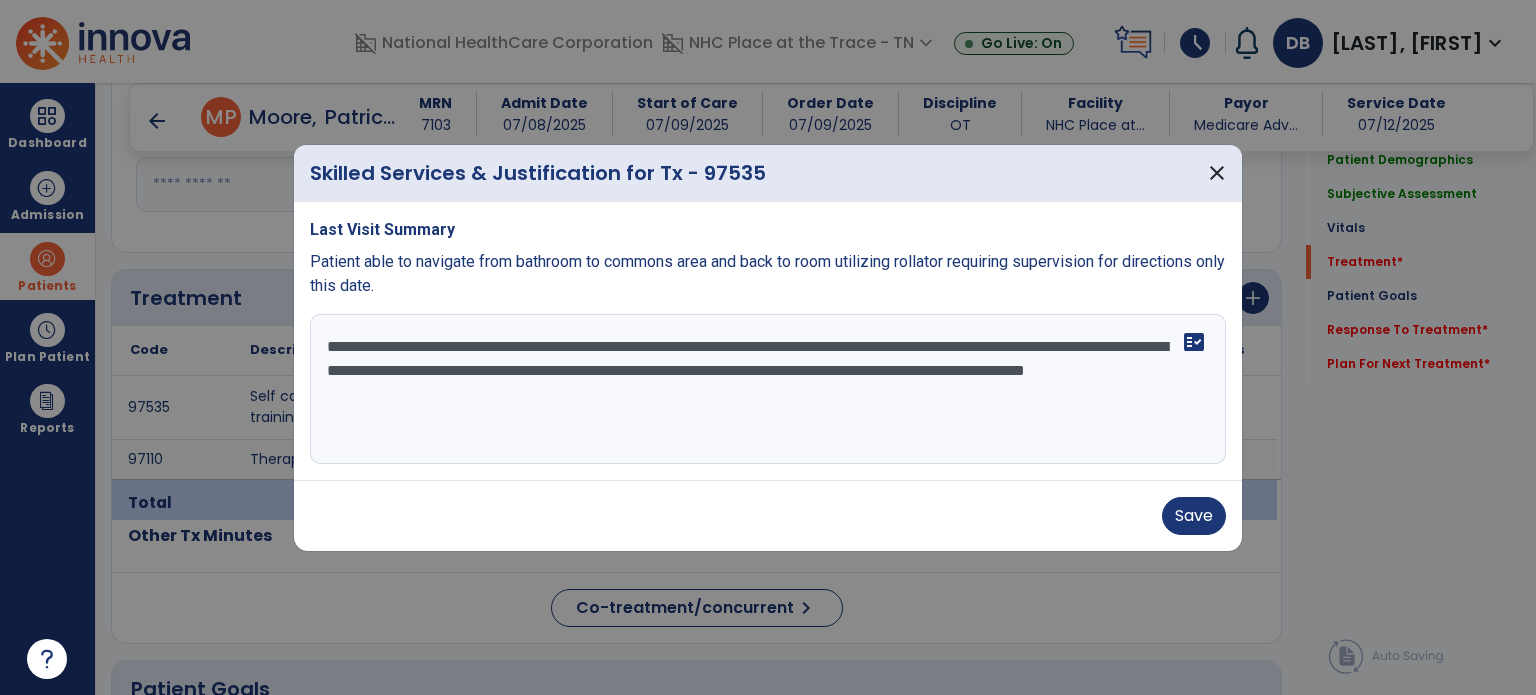 click on "**********" at bounding box center [768, 389] 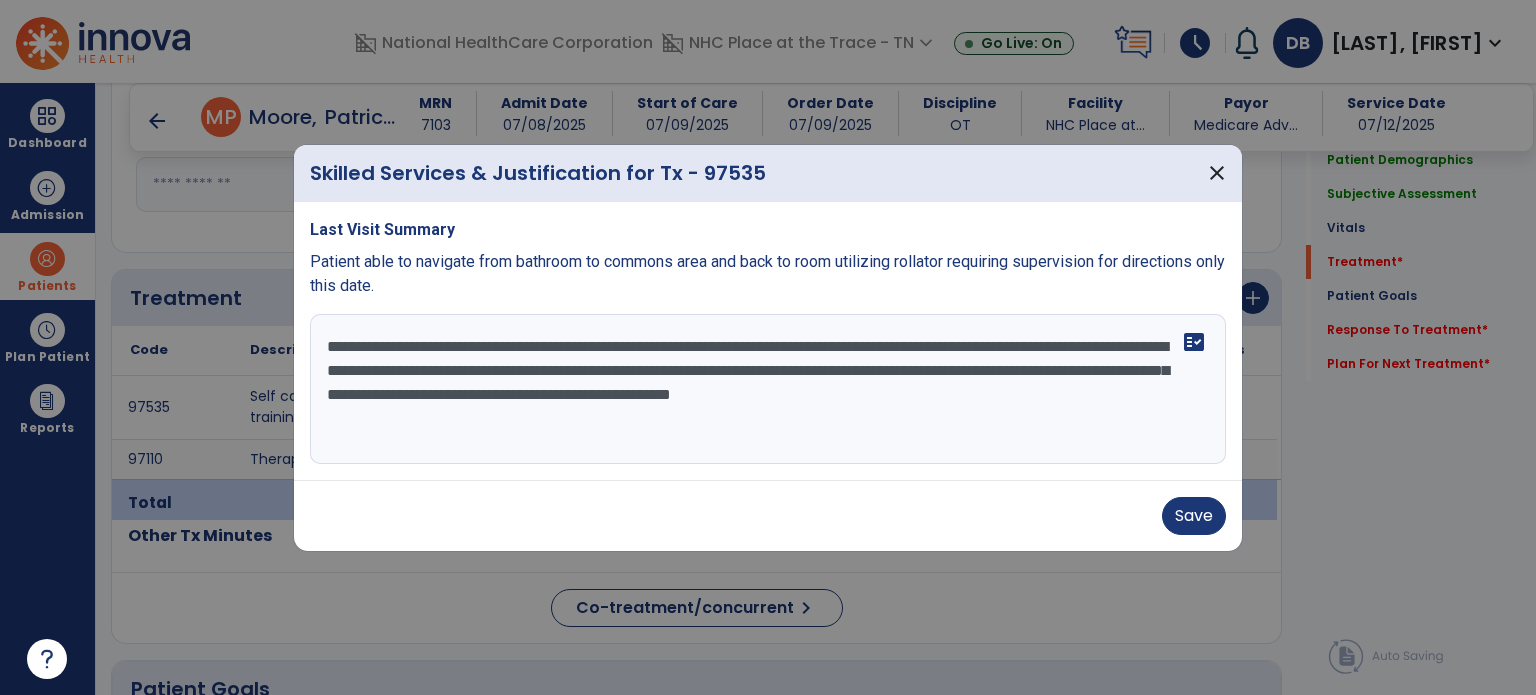 click on "**********" at bounding box center [768, 389] 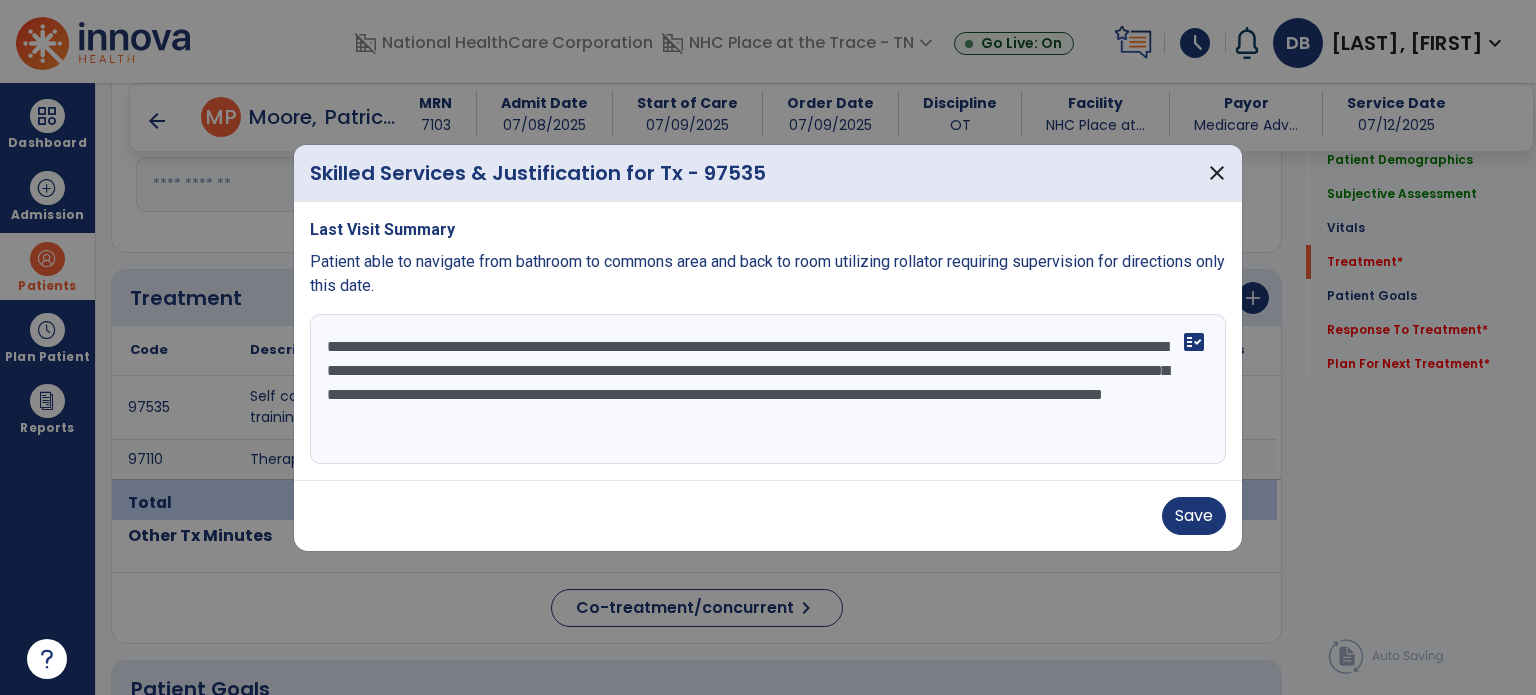 click on "**********" at bounding box center [768, 389] 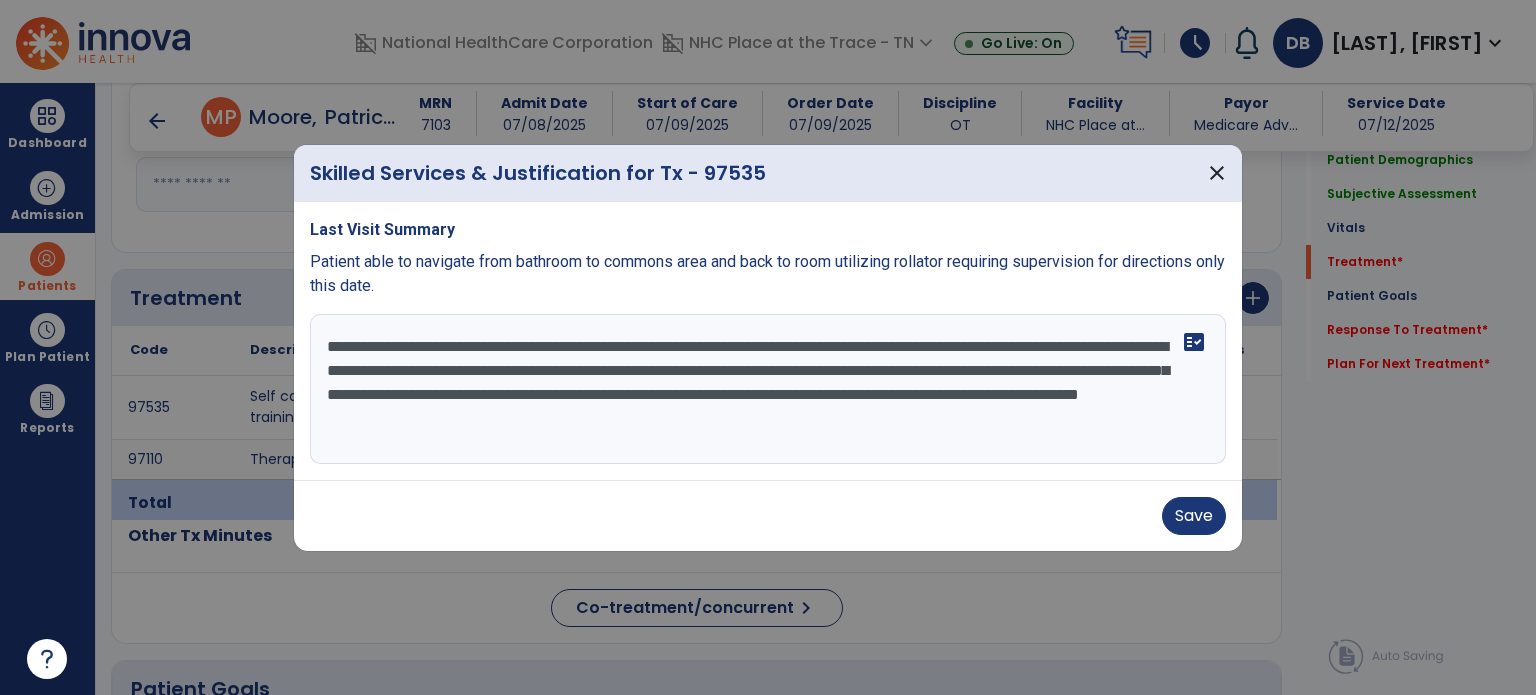 click on "**********" at bounding box center [768, 389] 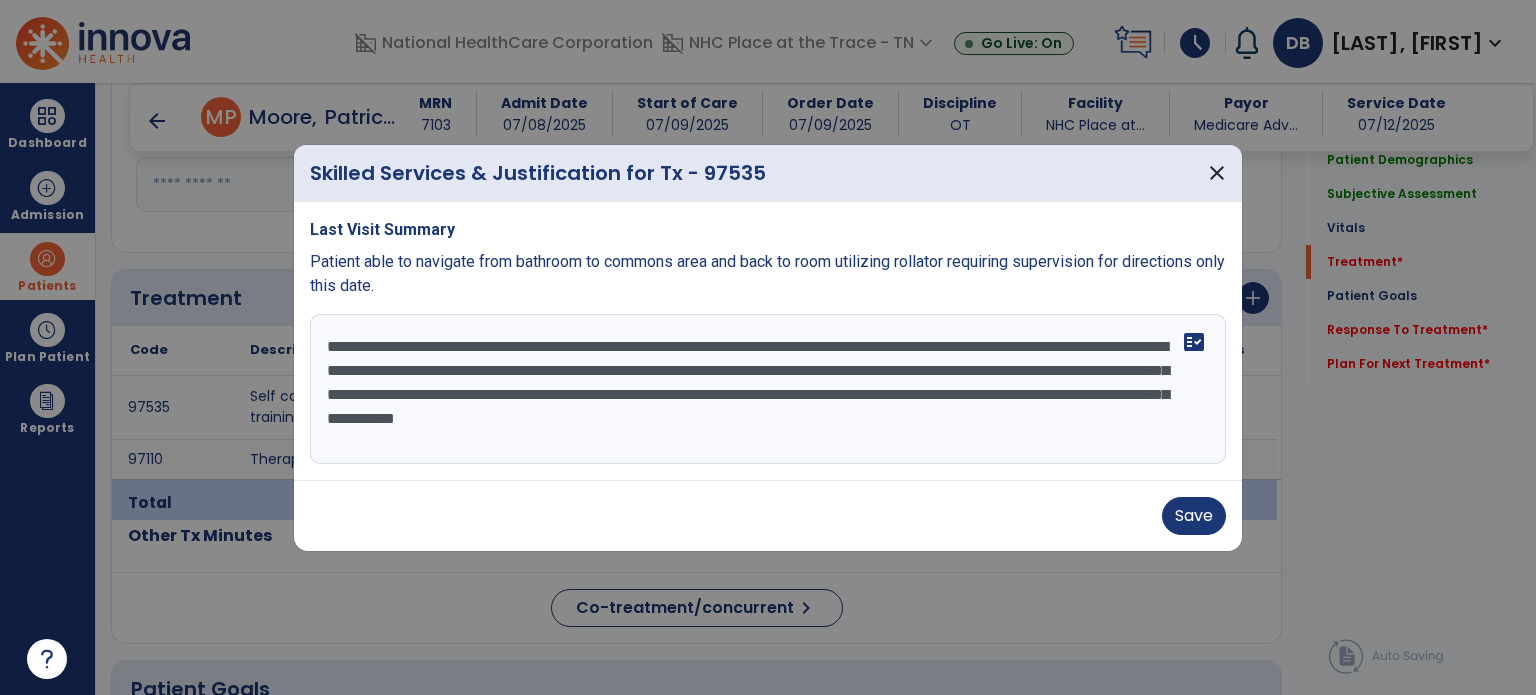 click on "**********" at bounding box center (768, 389) 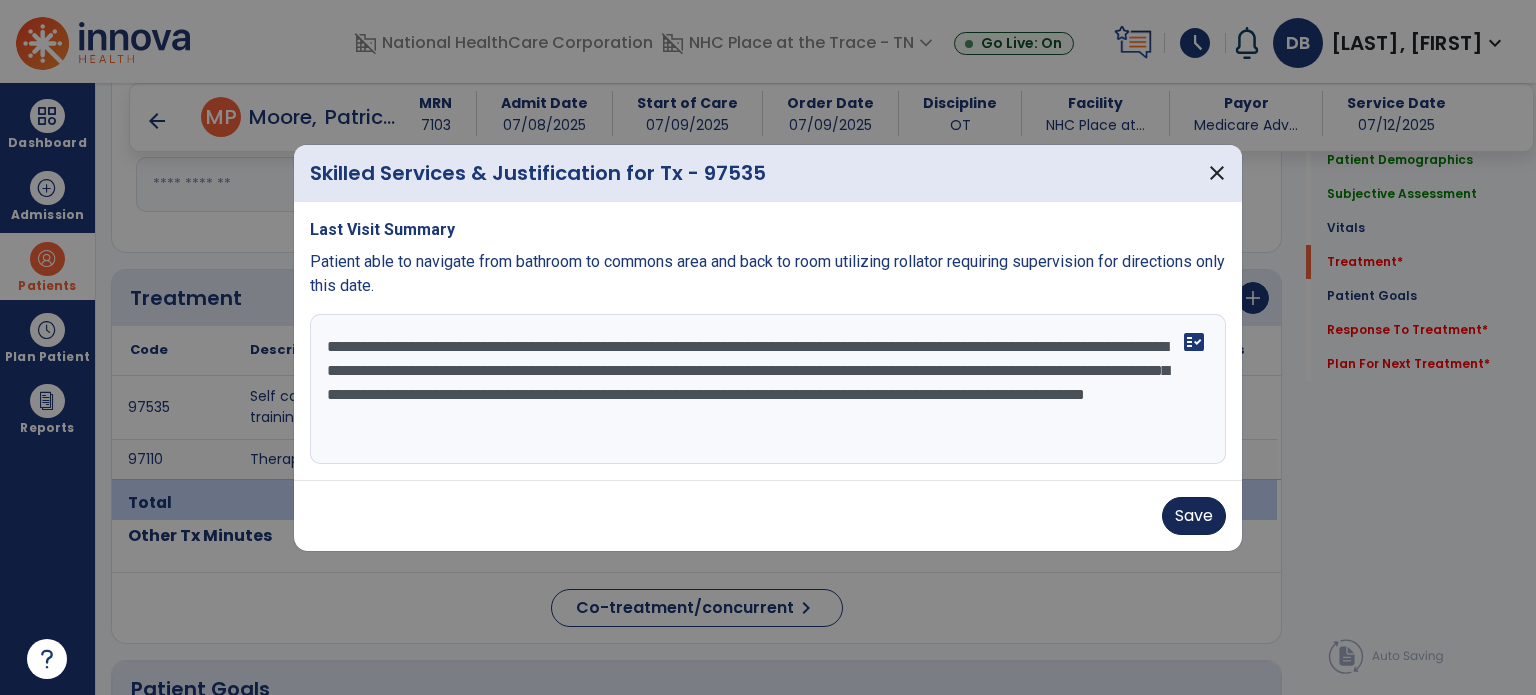 type on "**********" 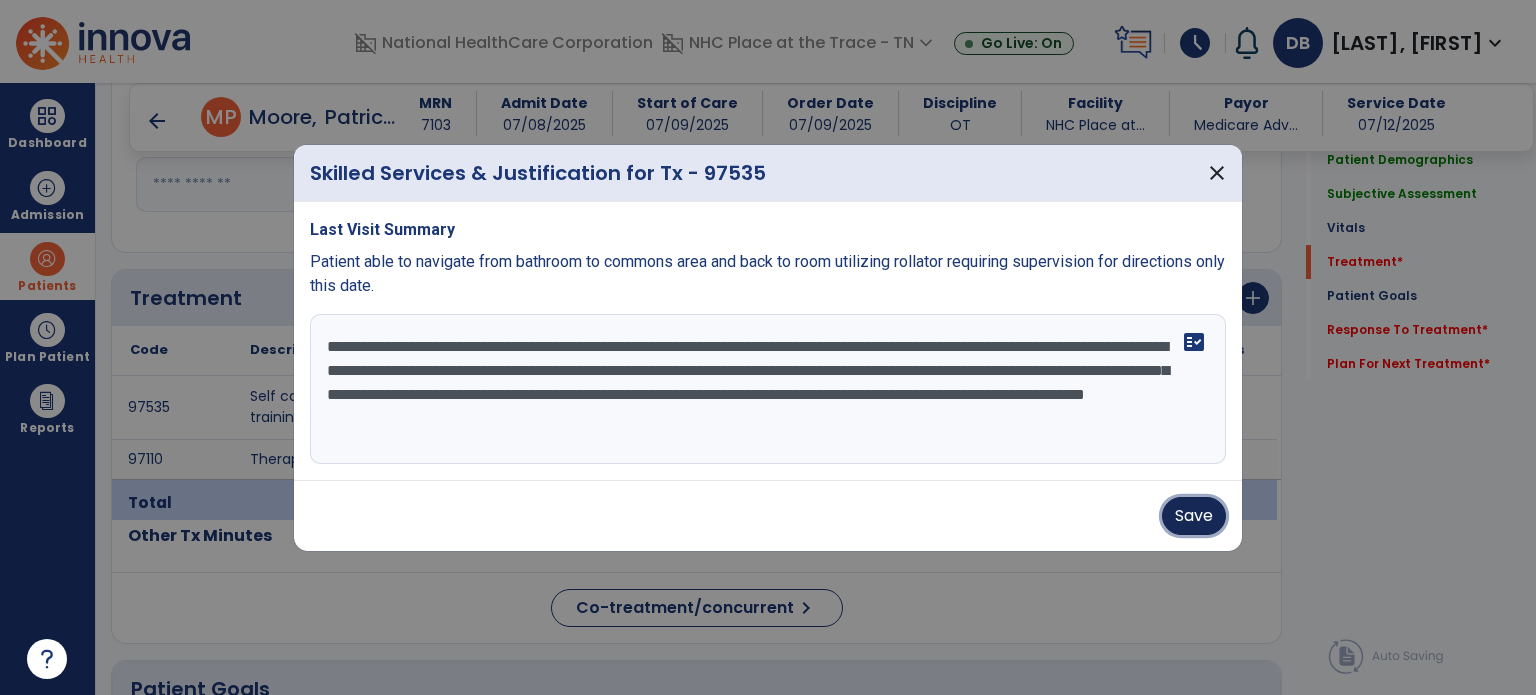 click on "Save" at bounding box center (1194, 516) 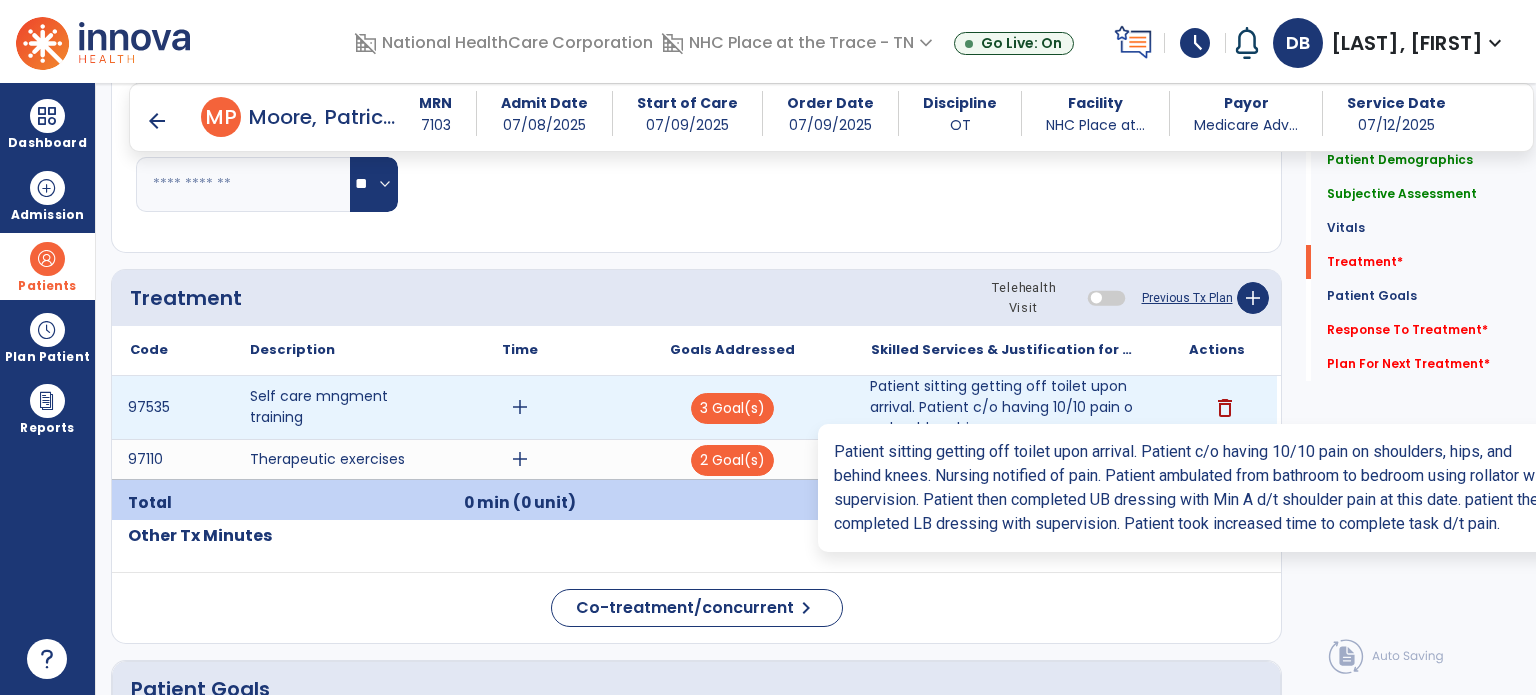 click on "Patient sitting getting off toilet upon arrival. Patient c/o having 10/10 pain on shoulders, hips, a..." at bounding box center (1004, 407) 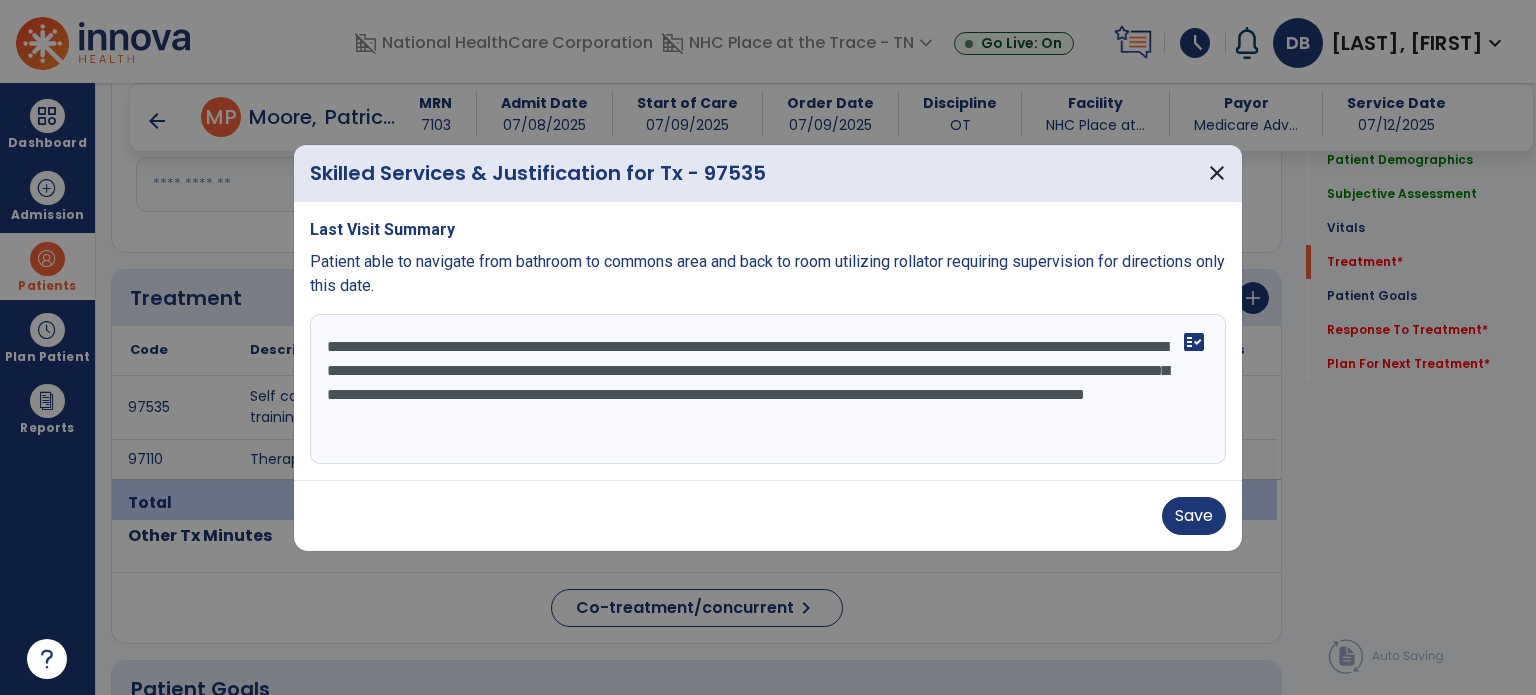 click on "**********" at bounding box center (768, 389) 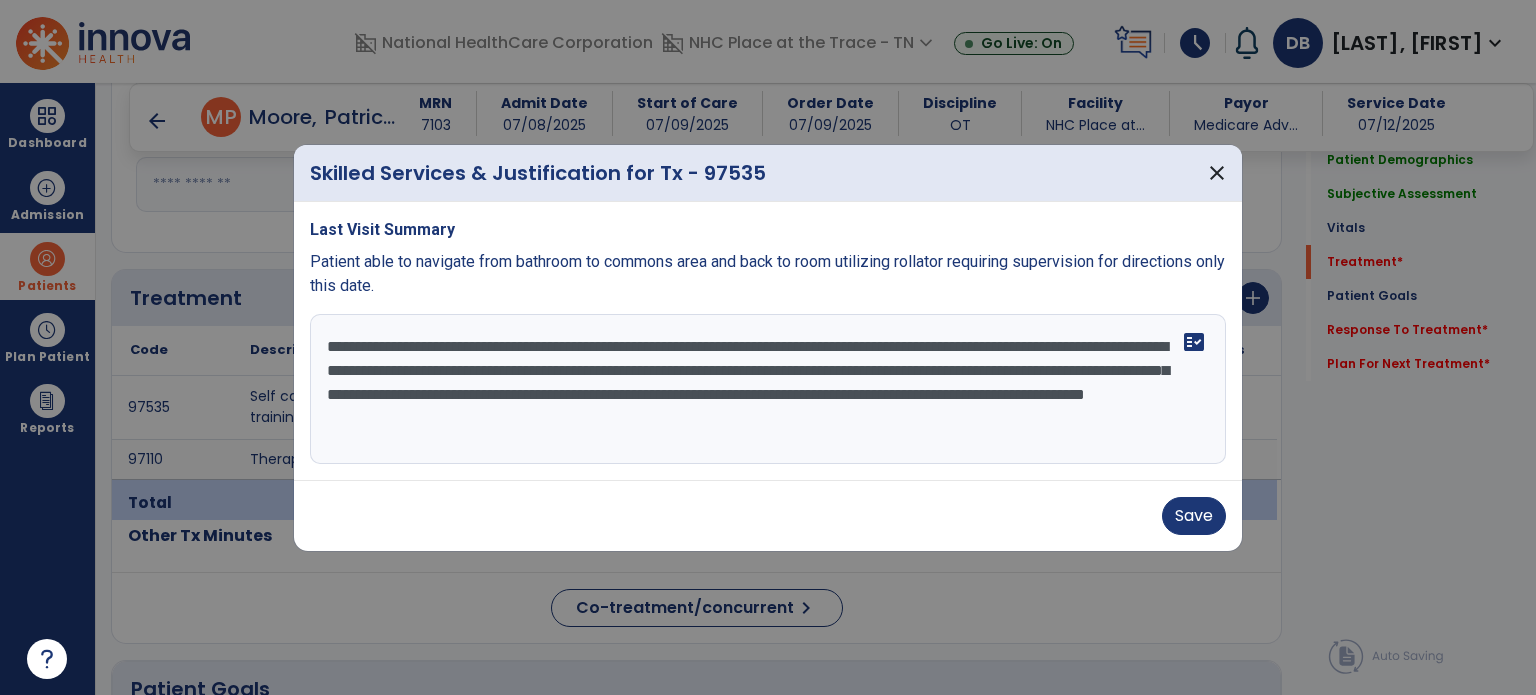 click on "**********" at bounding box center (768, 389) 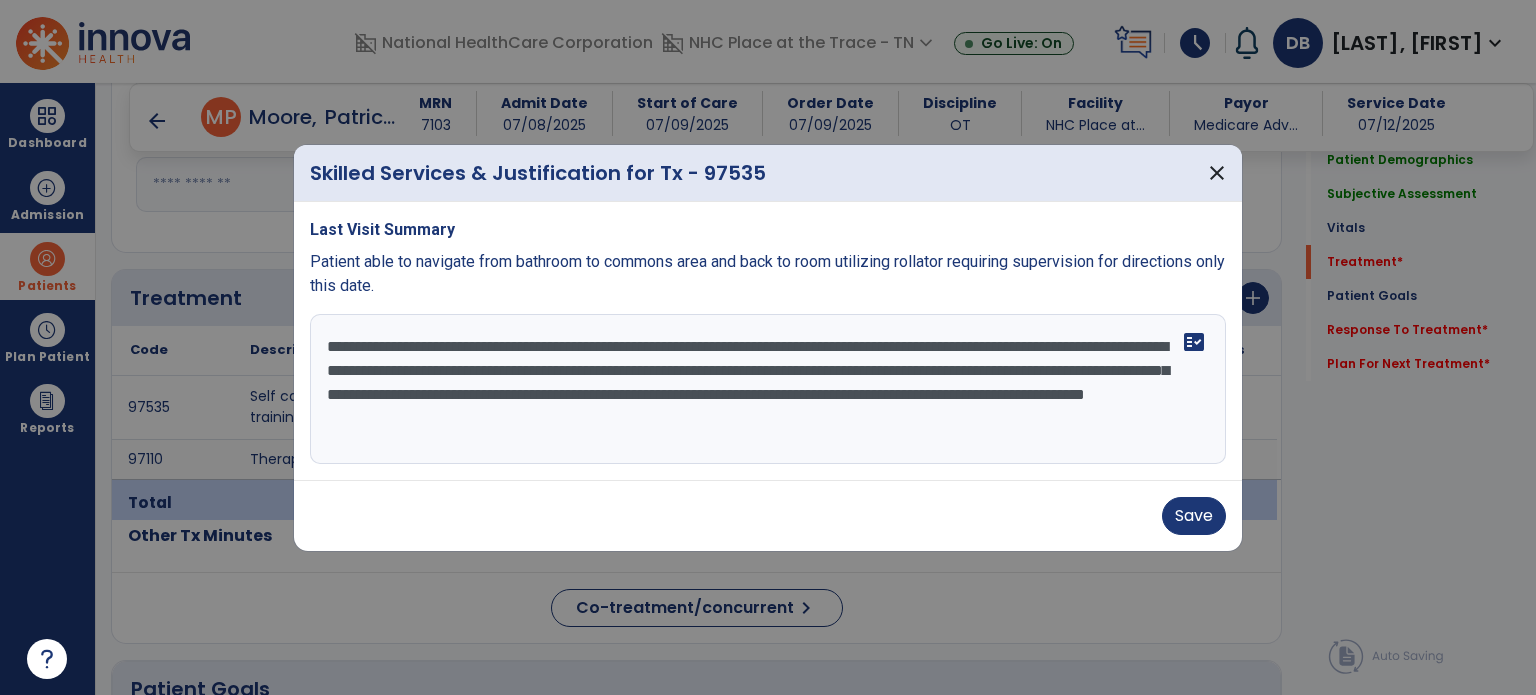 click on "**********" at bounding box center [768, 389] 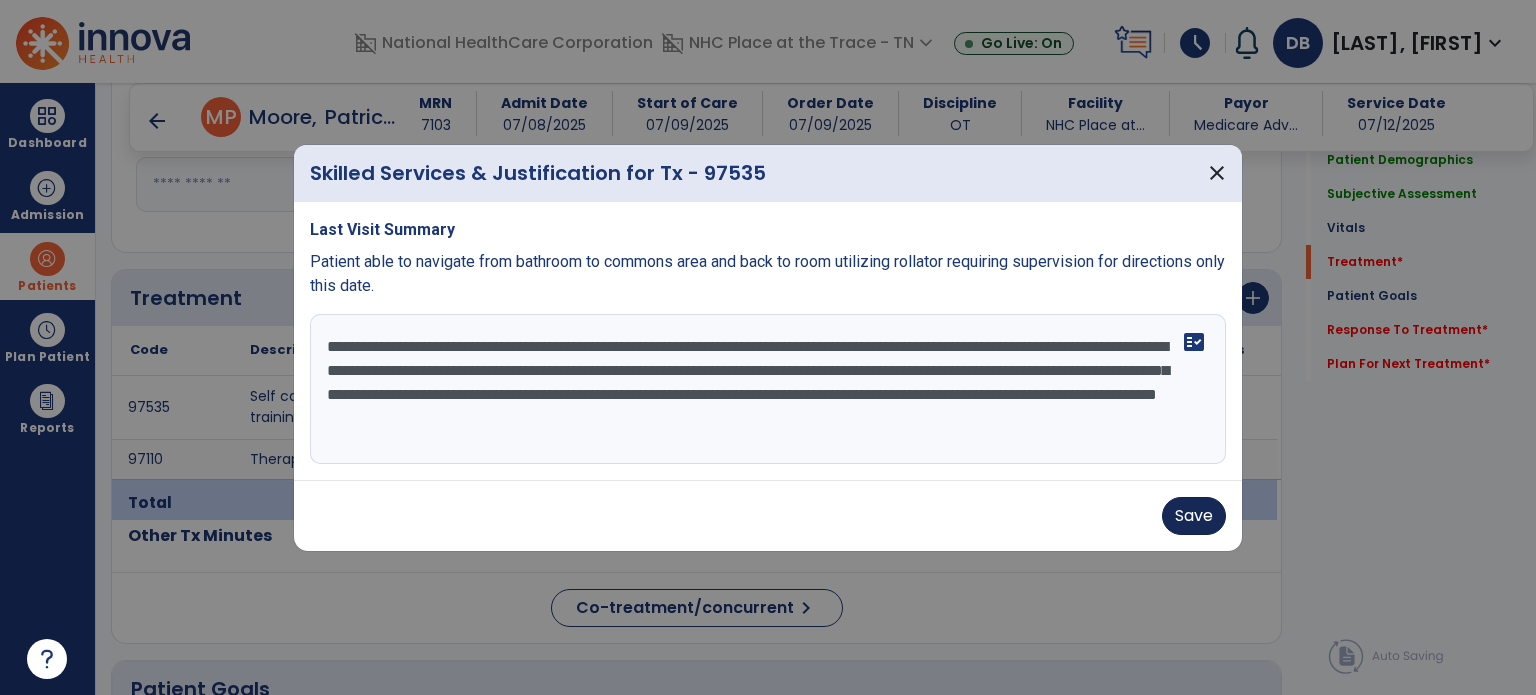 type on "**********" 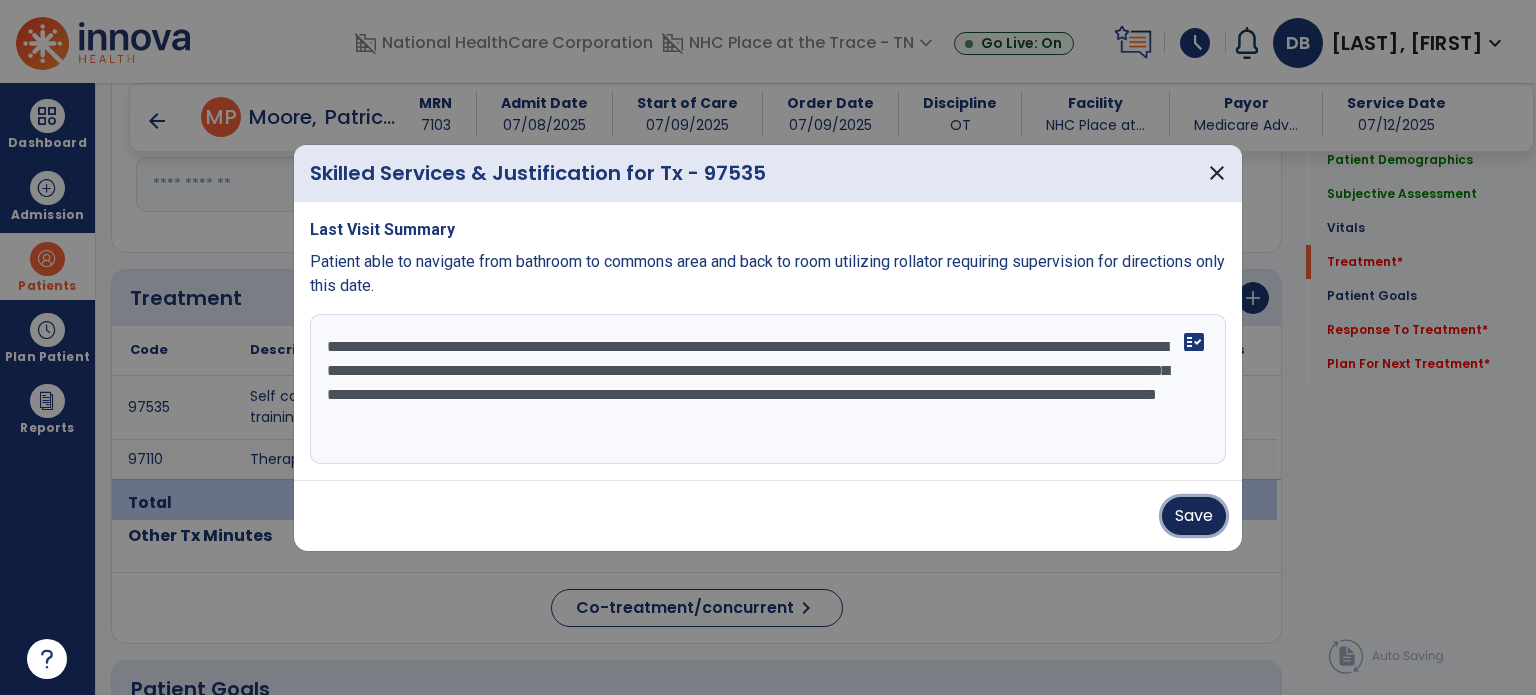 click on "Save" at bounding box center (1194, 516) 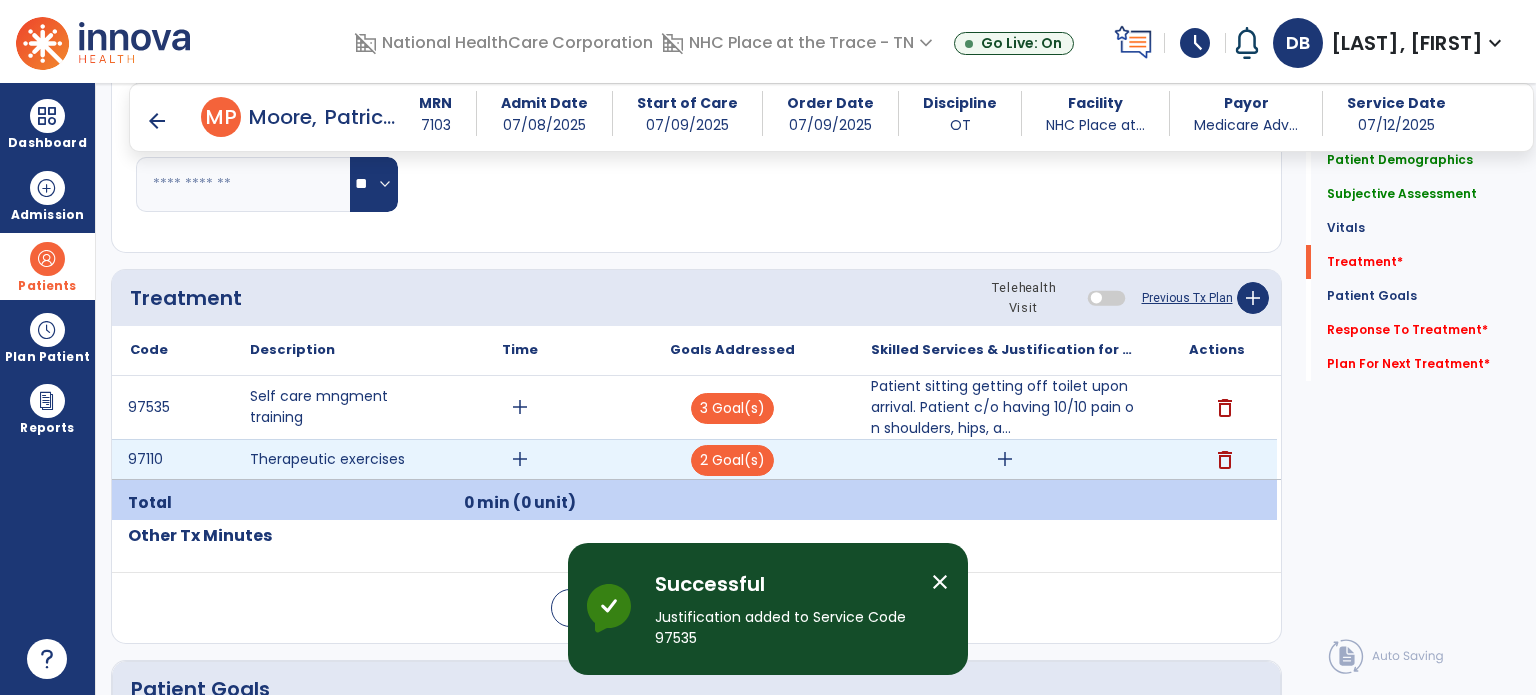 click on "add" at bounding box center (1005, 459) 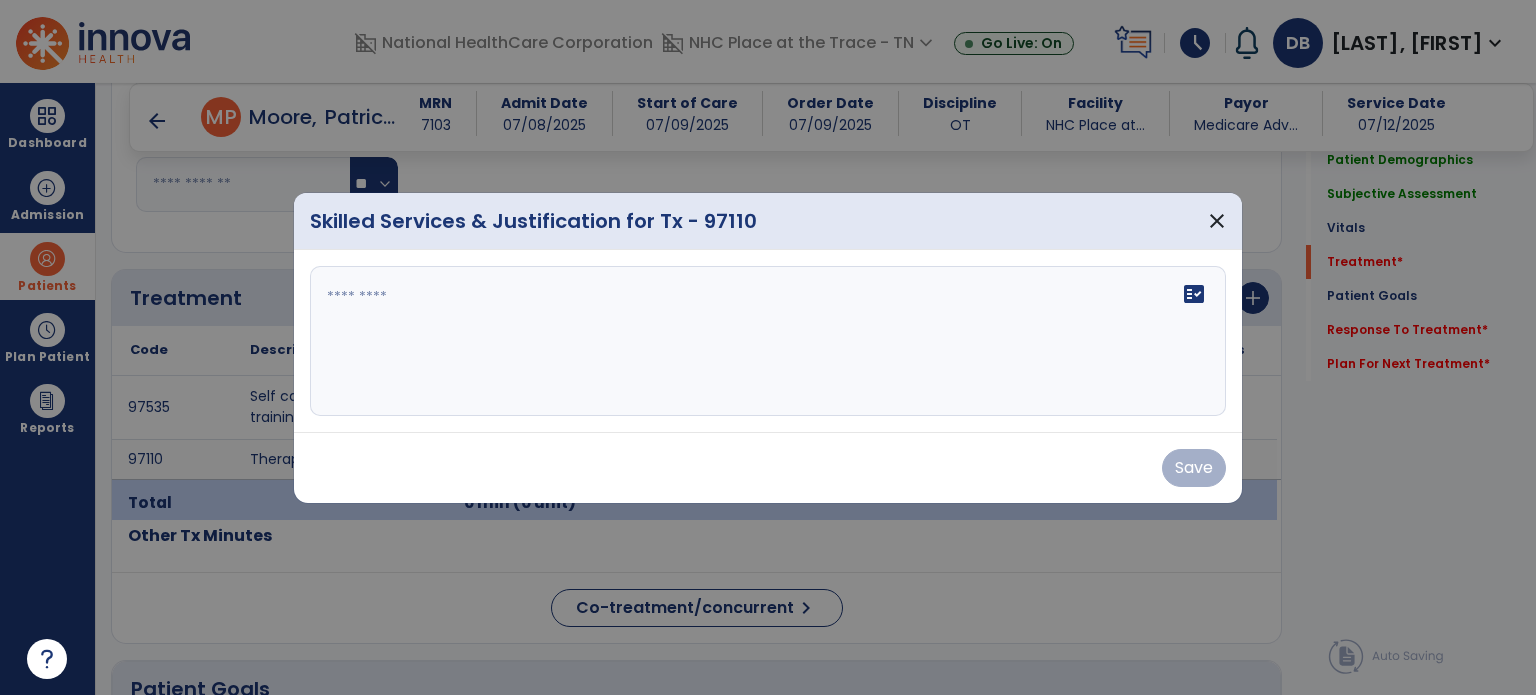 click on "fact_check" at bounding box center [768, 341] 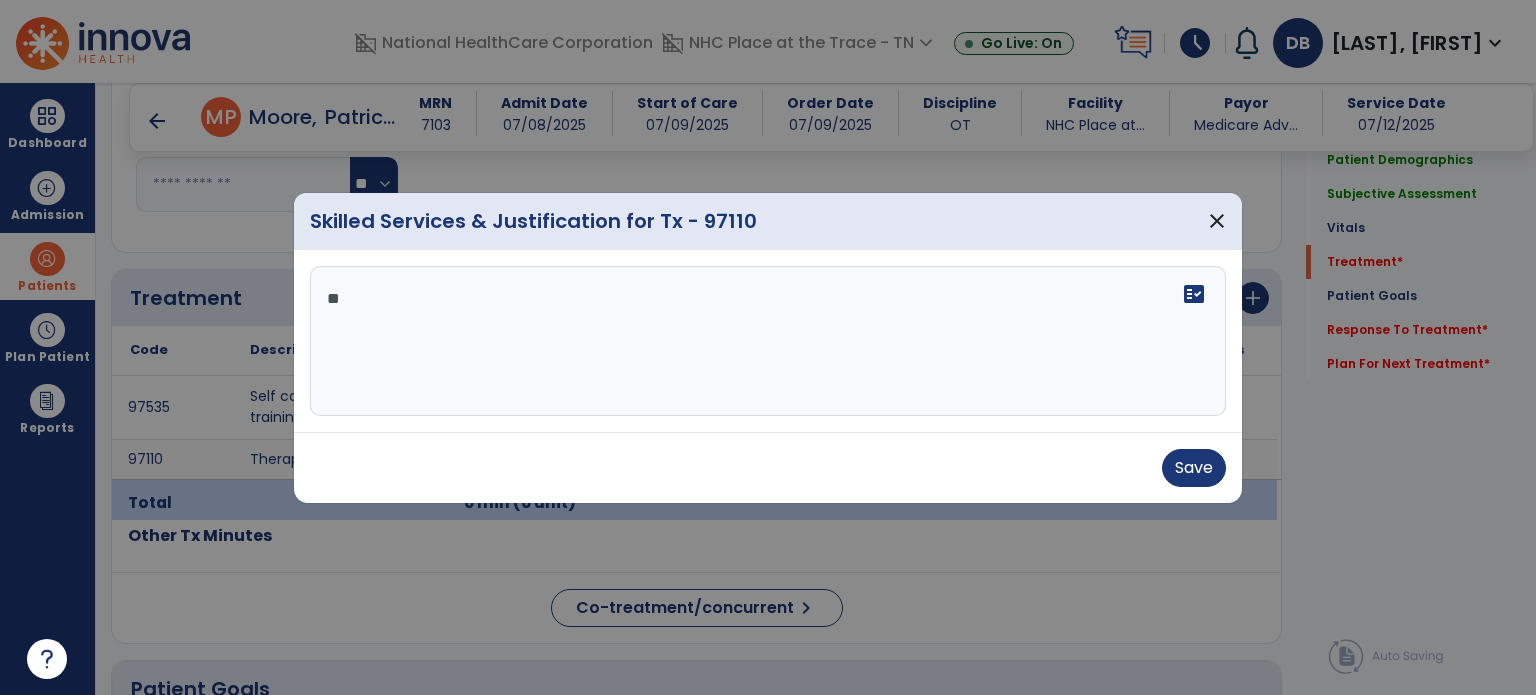 type on "*" 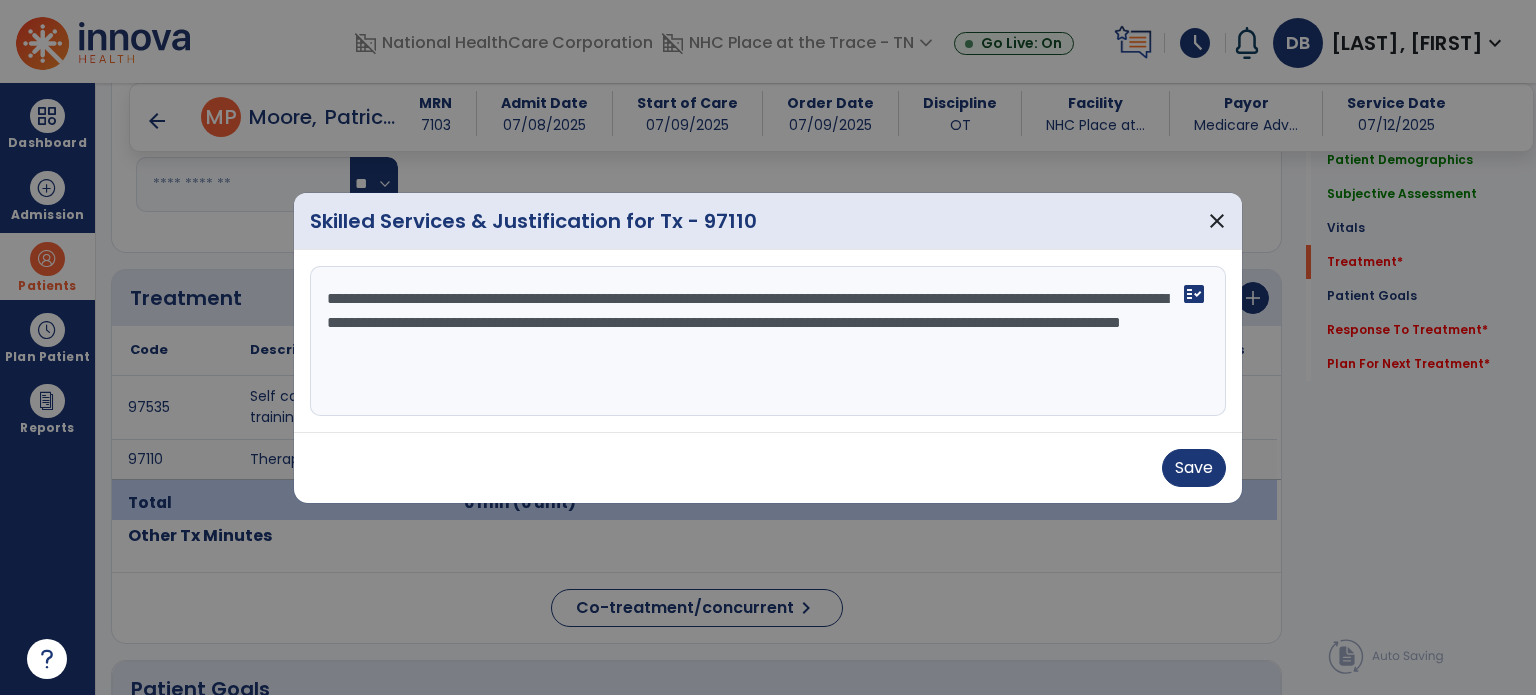 click on "**********" at bounding box center [768, 341] 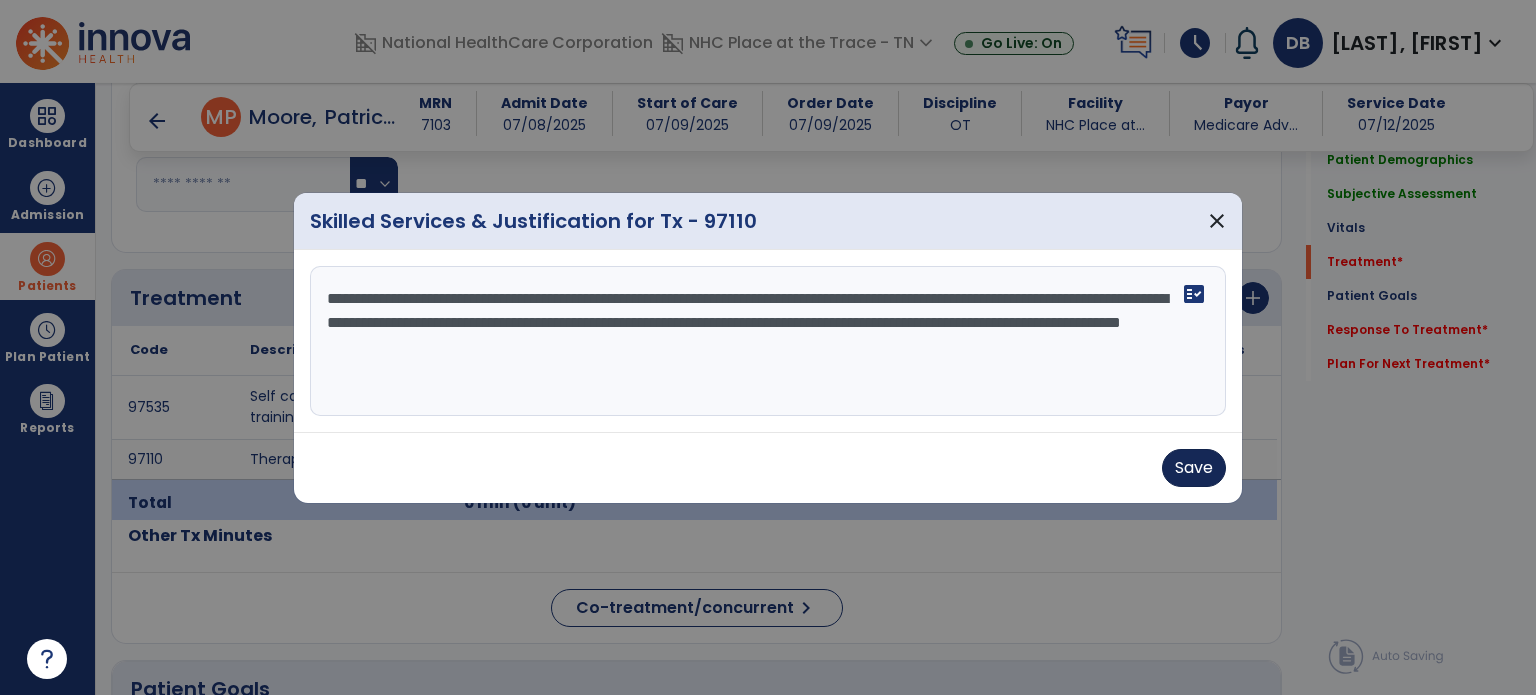type on "**********" 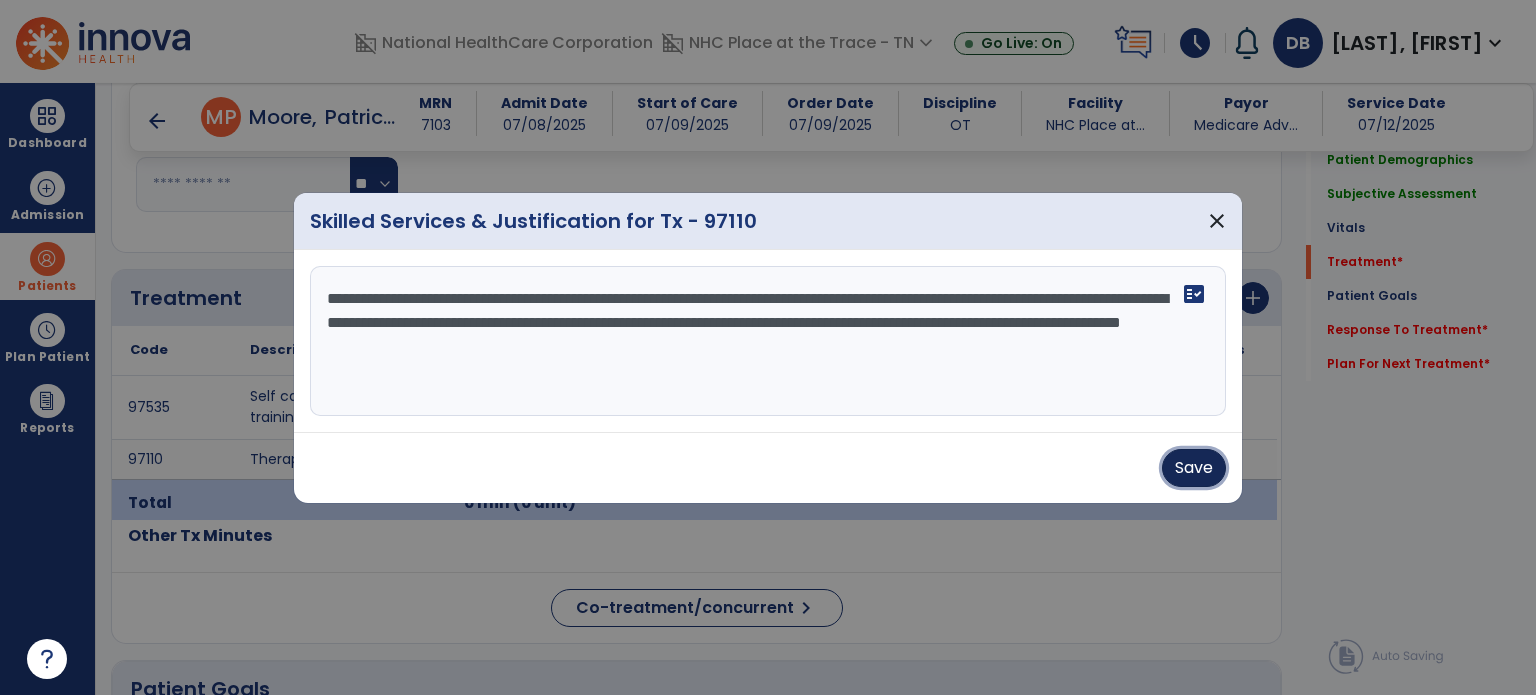 click on "Save" at bounding box center (1194, 468) 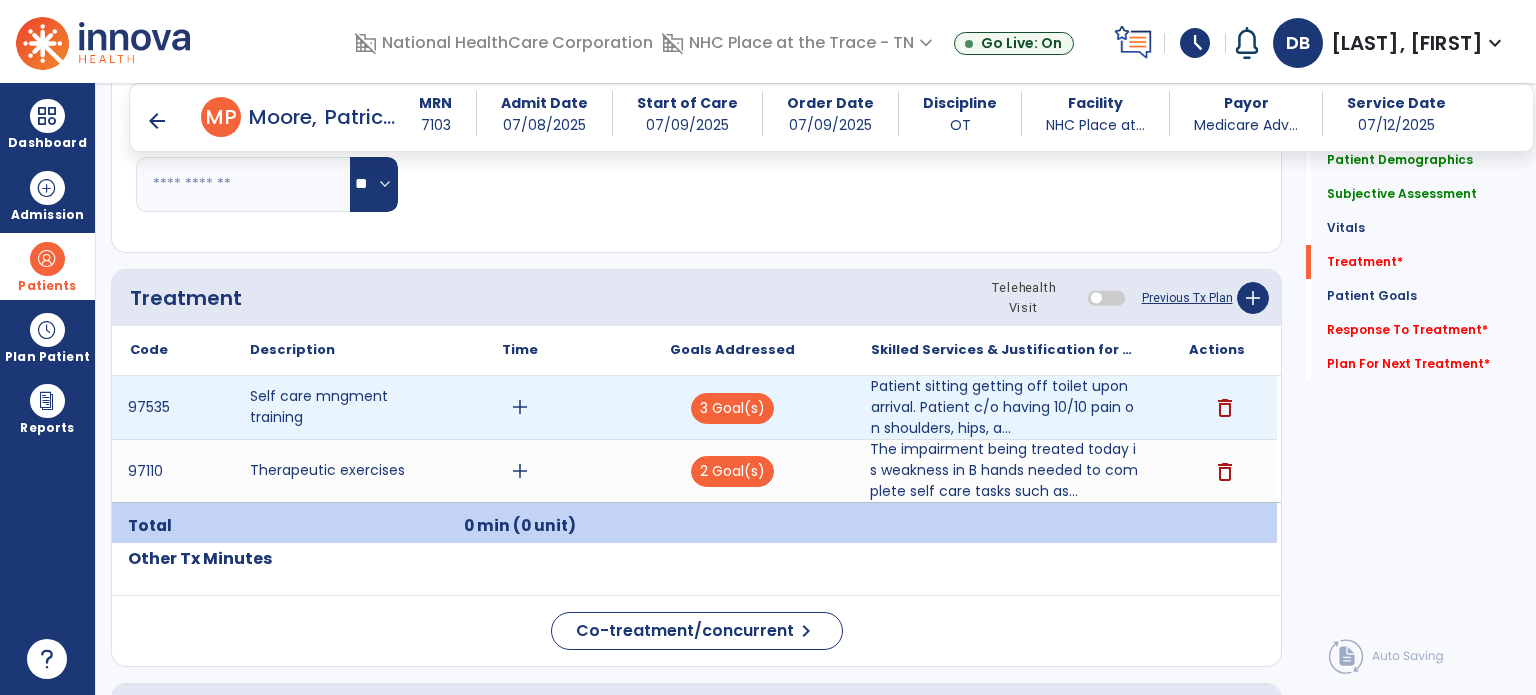 click on "add" at bounding box center [520, 407] 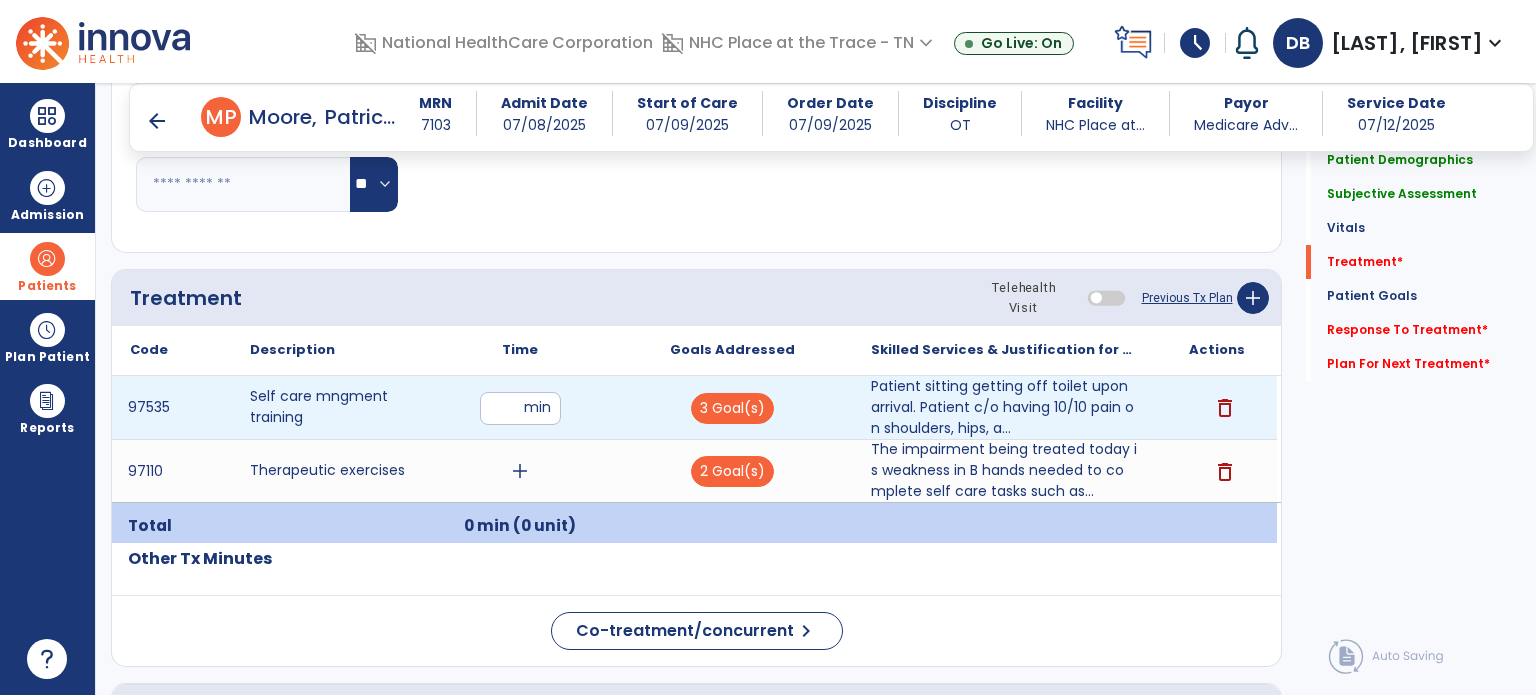 type on "*" 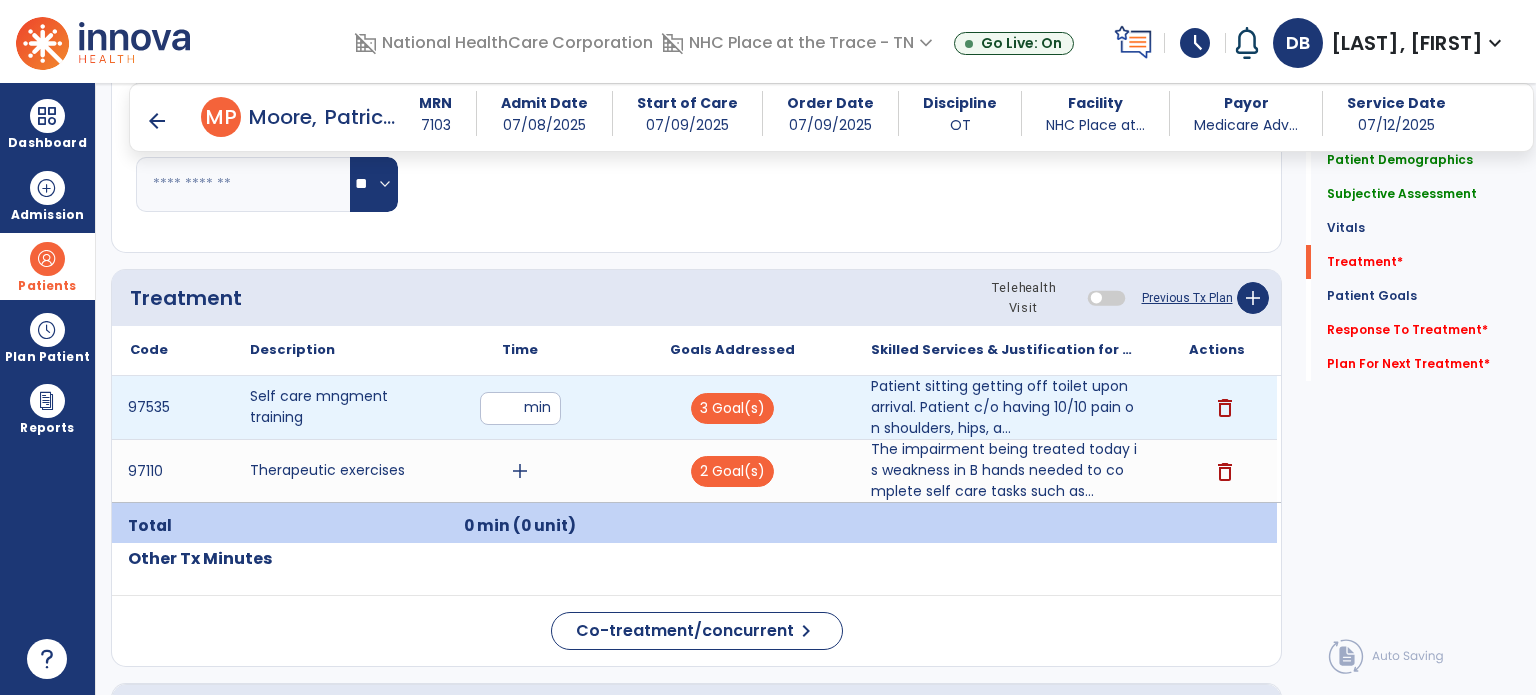 type on "**" 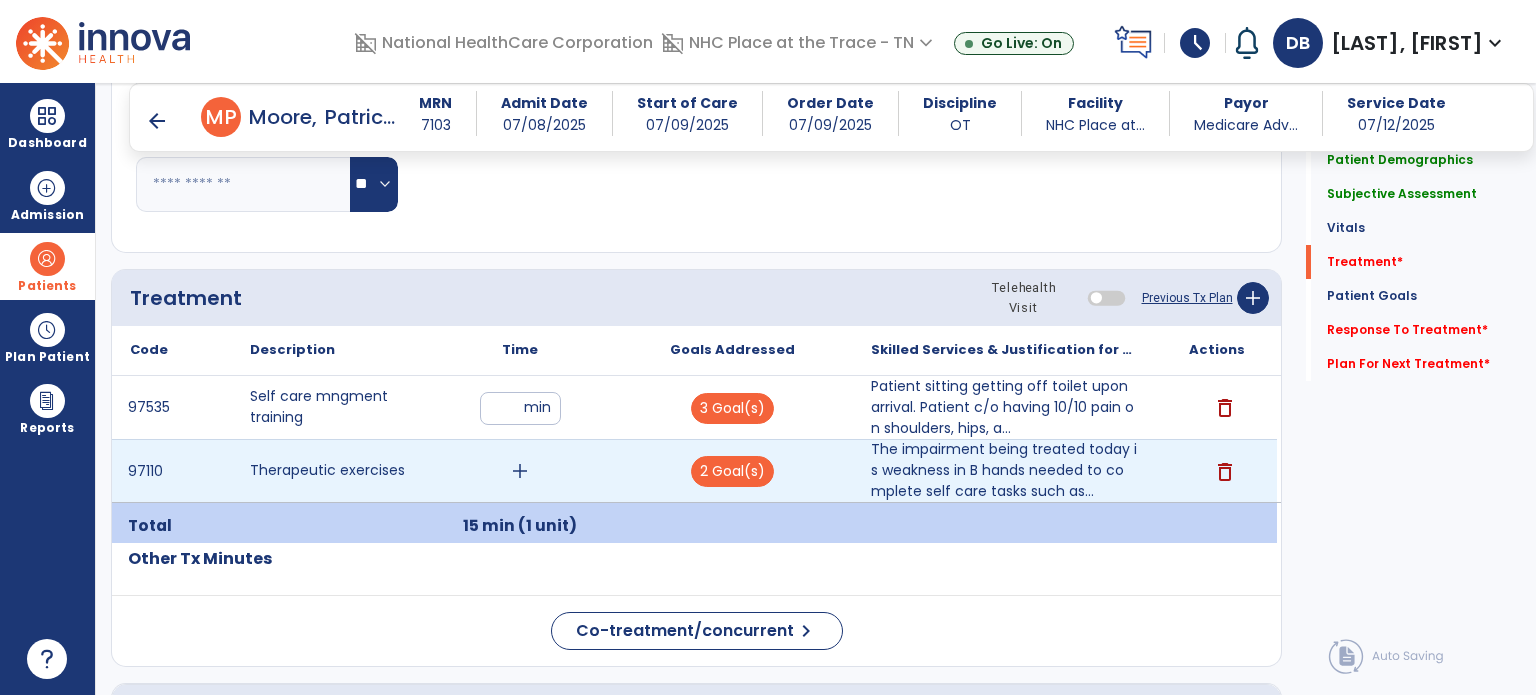 click on "add" at bounding box center [520, 471] 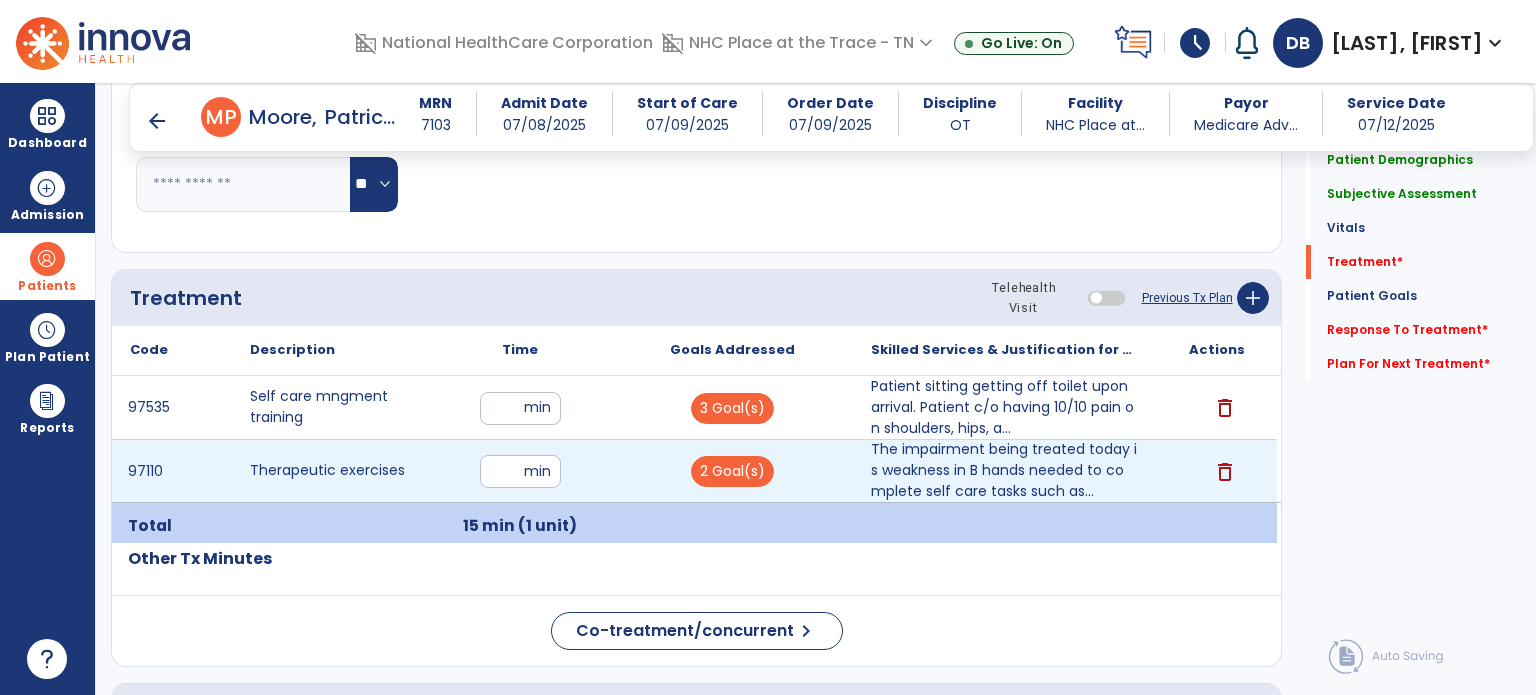 type on "**" 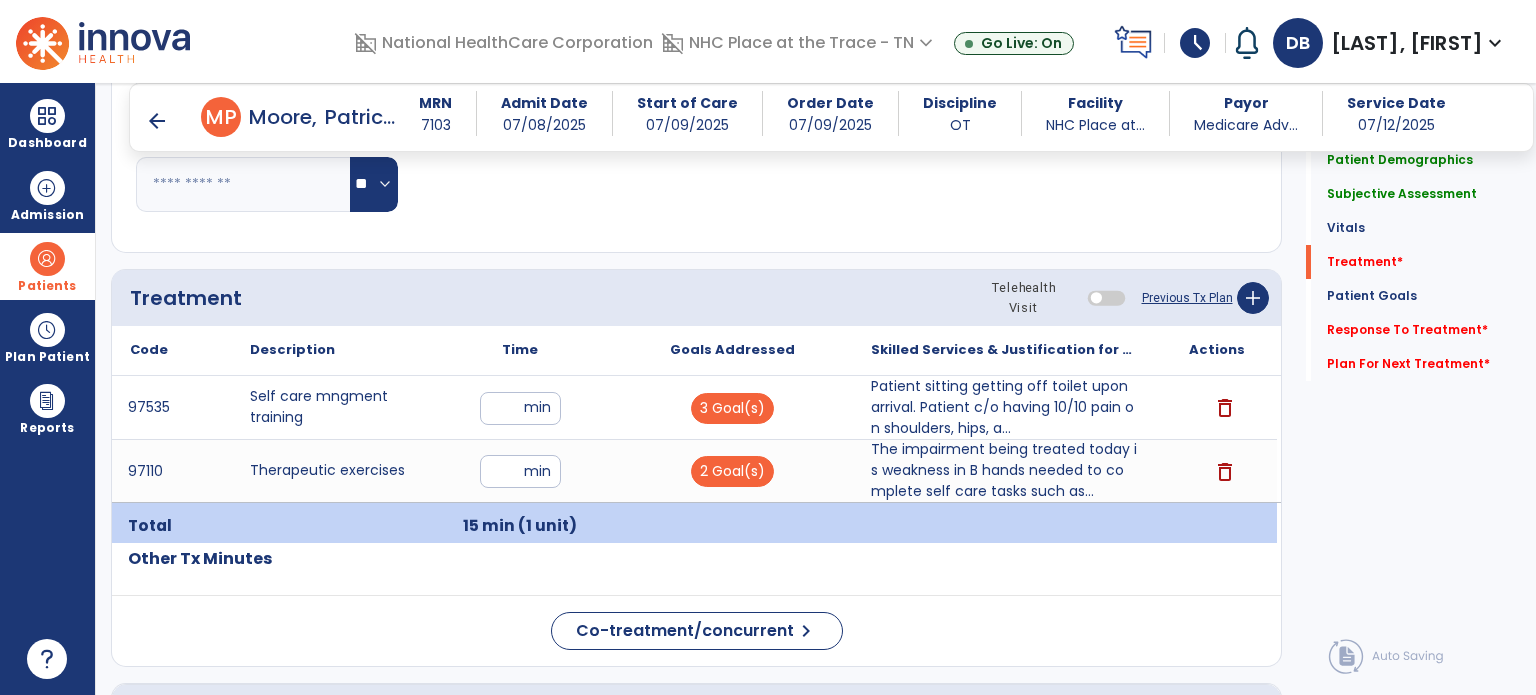click on "Patient Demographics  Medical Diagnosis   Treatment Diagnosis   Precautions   Contraindications
Code
Description
Pdpm Clinical Category
M19.90" 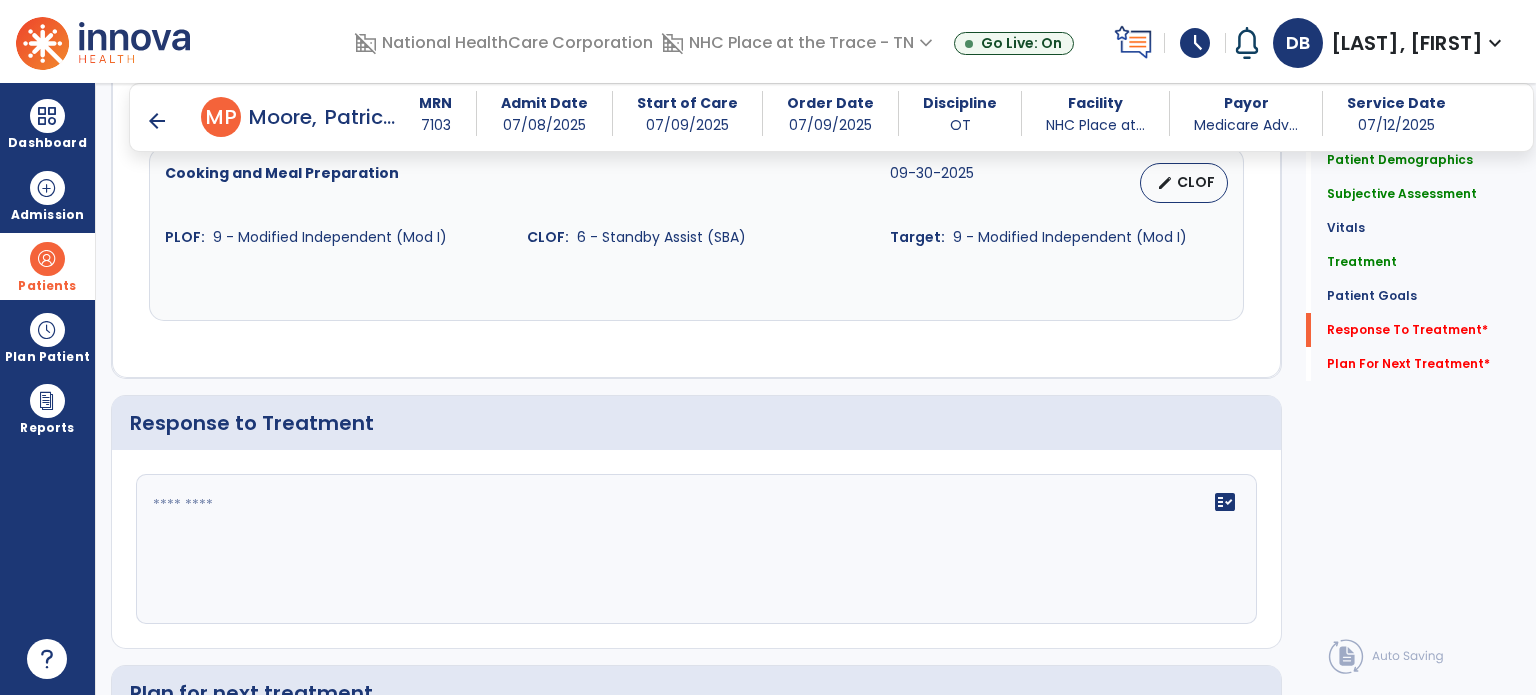 scroll, scrollTop: 2900, scrollLeft: 0, axis: vertical 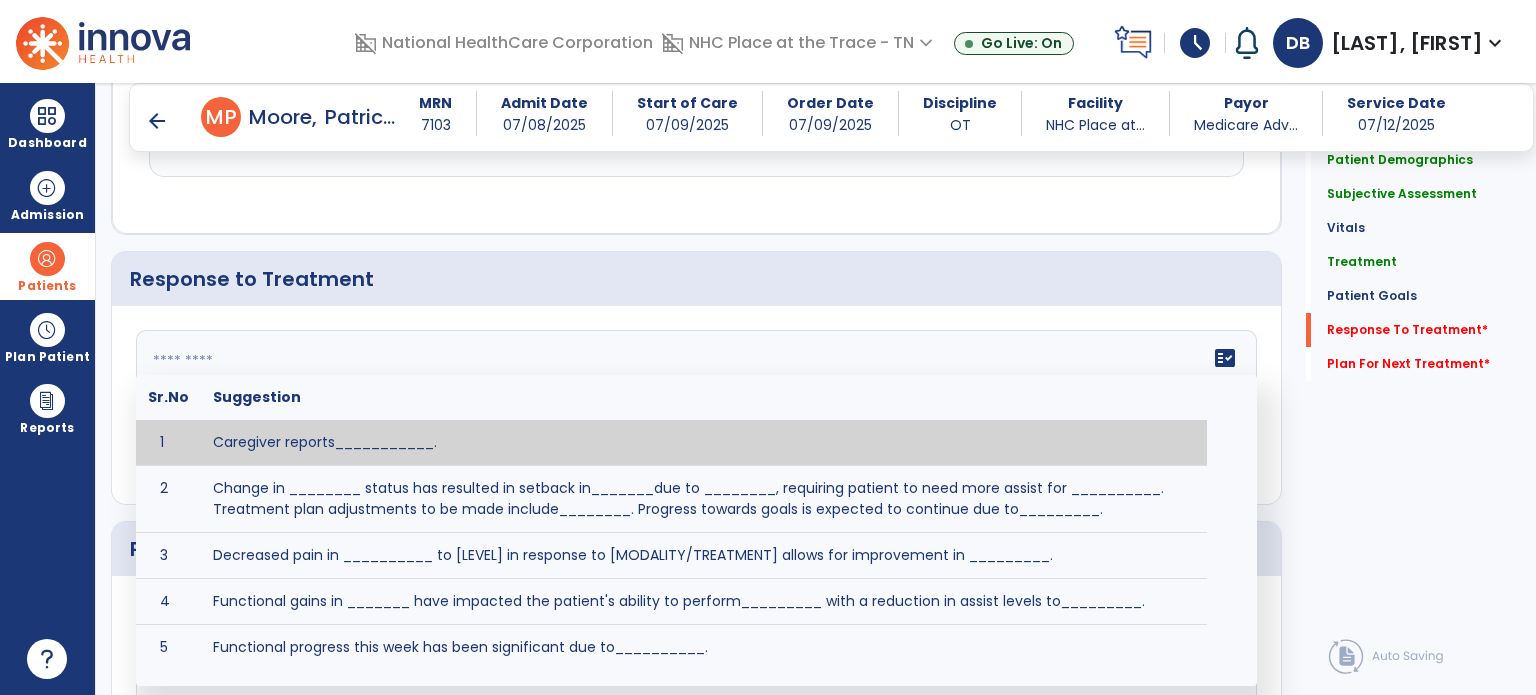 click on "fact_check  Sr.No Suggestion 1 Caregiver reports___________. 2 Change in ________ status has resulted in setback in_______due to ________, requiring patient to need more assist for __________.   Treatment plan adjustments to be made include________.  Progress towards goals is expected to continue due to_________. 3 Decreased pain in __________ to [LEVEL] in response to [MODALITY/TREATMENT] allows for improvement in _________. 4 Functional gains in _______ have impacted the patient's ability to perform_________ with a reduction in assist levels to_________. 5 Functional progress this week has been significant due to__________. 6 Gains in ________ have improved the patient's ability to perform ______with decreased levels of assist to___________. 7 Improvement in ________allows patient to tolerate higher levels of challenges in_________. 8 Pain in [AREA] has decreased to [LEVEL] in response to [TREATMENT/MODALITY], allowing fore ease in completing__________. 9 10 11 12 13 14 15 16 17 18 19 20 21" 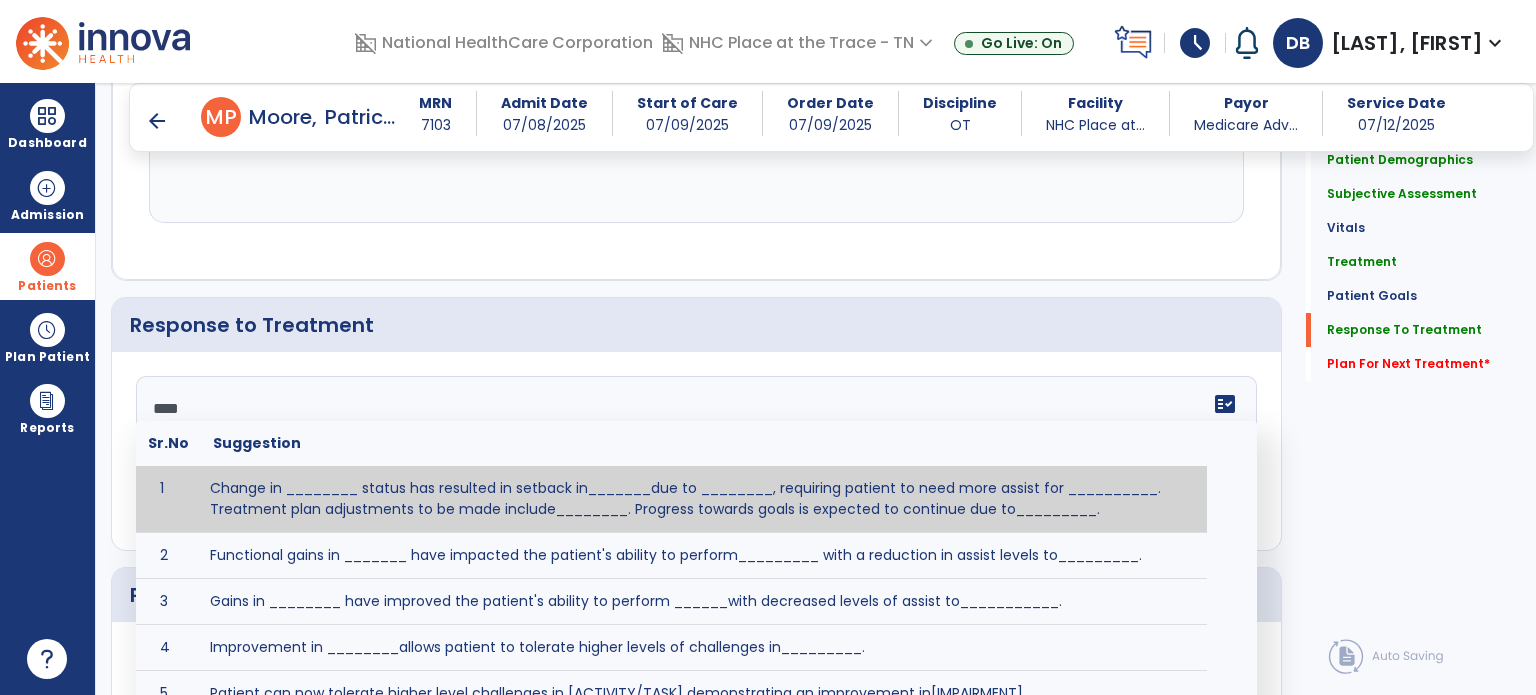 scroll, scrollTop: 2900, scrollLeft: 0, axis: vertical 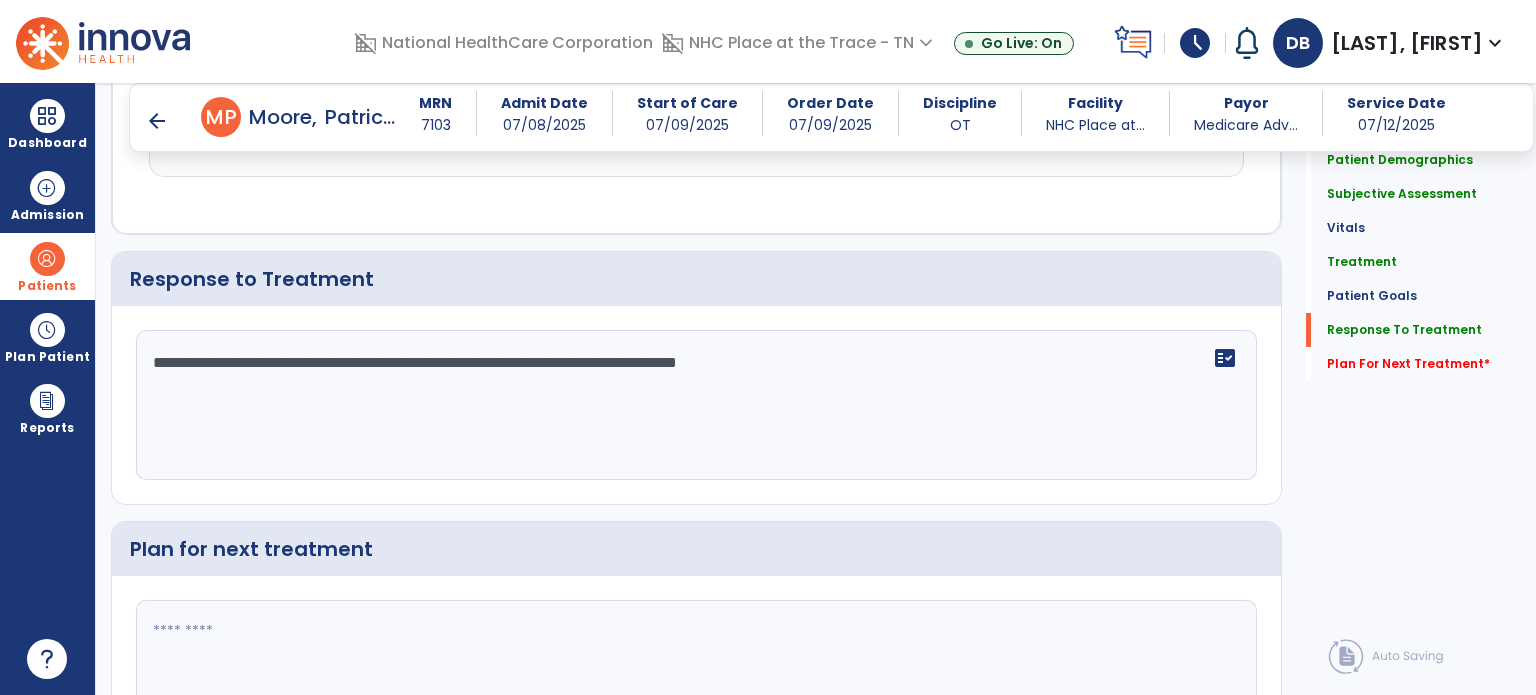 type on "**********" 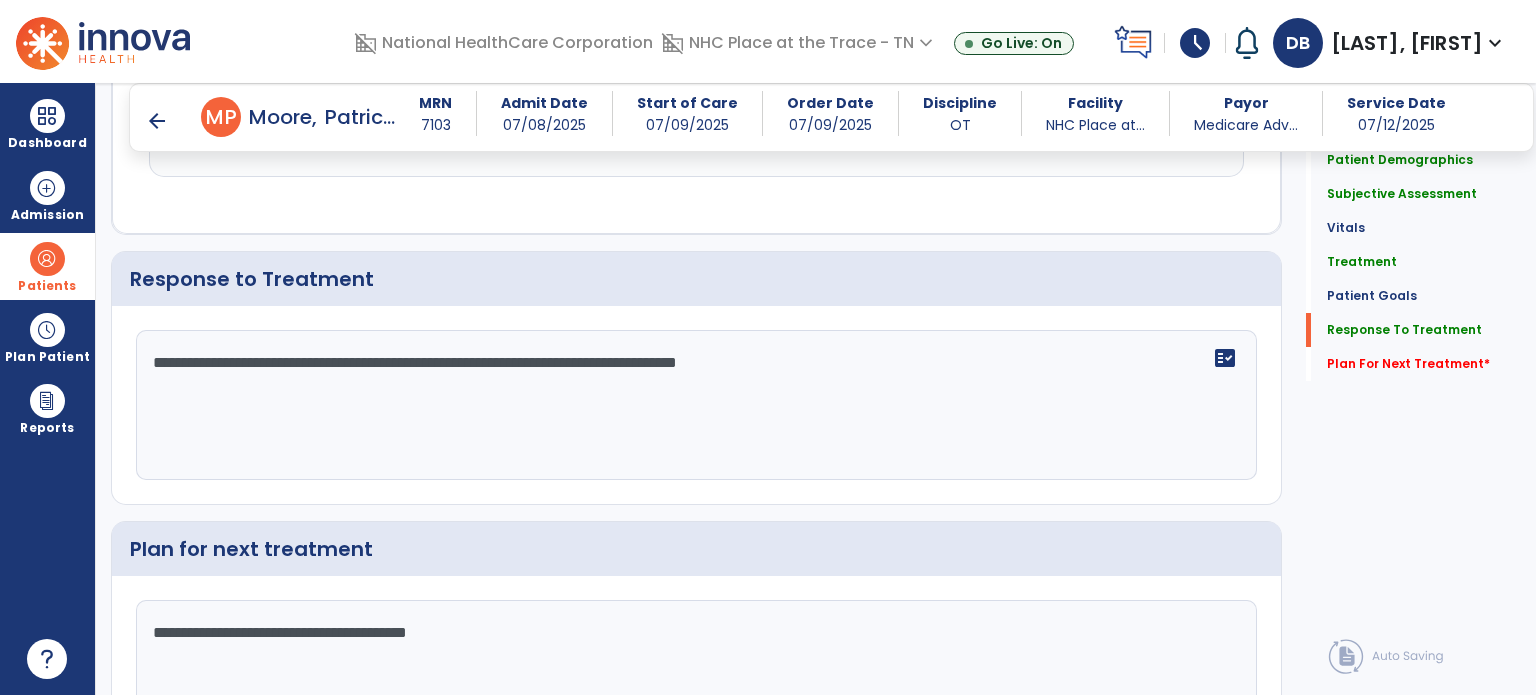 type on "**********" 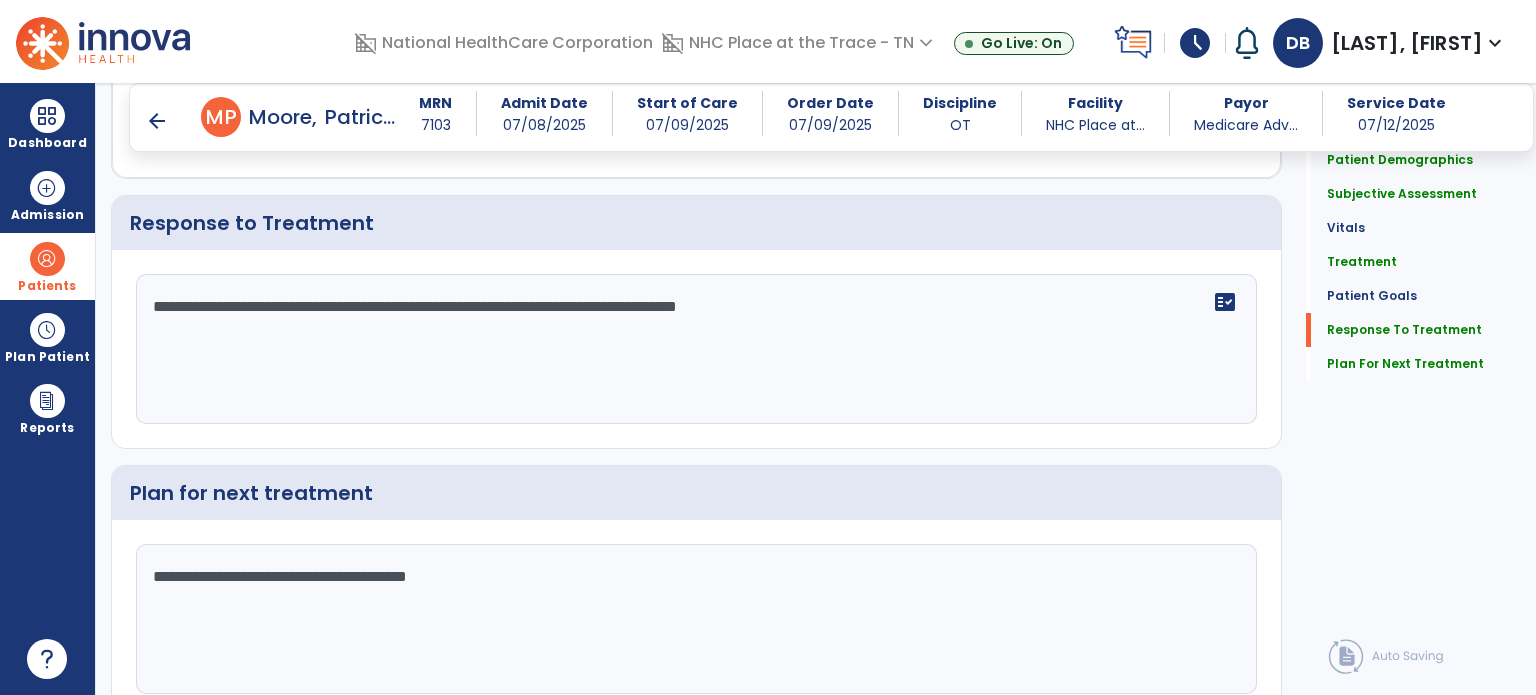 scroll, scrollTop: 3038, scrollLeft: 0, axis: vertical 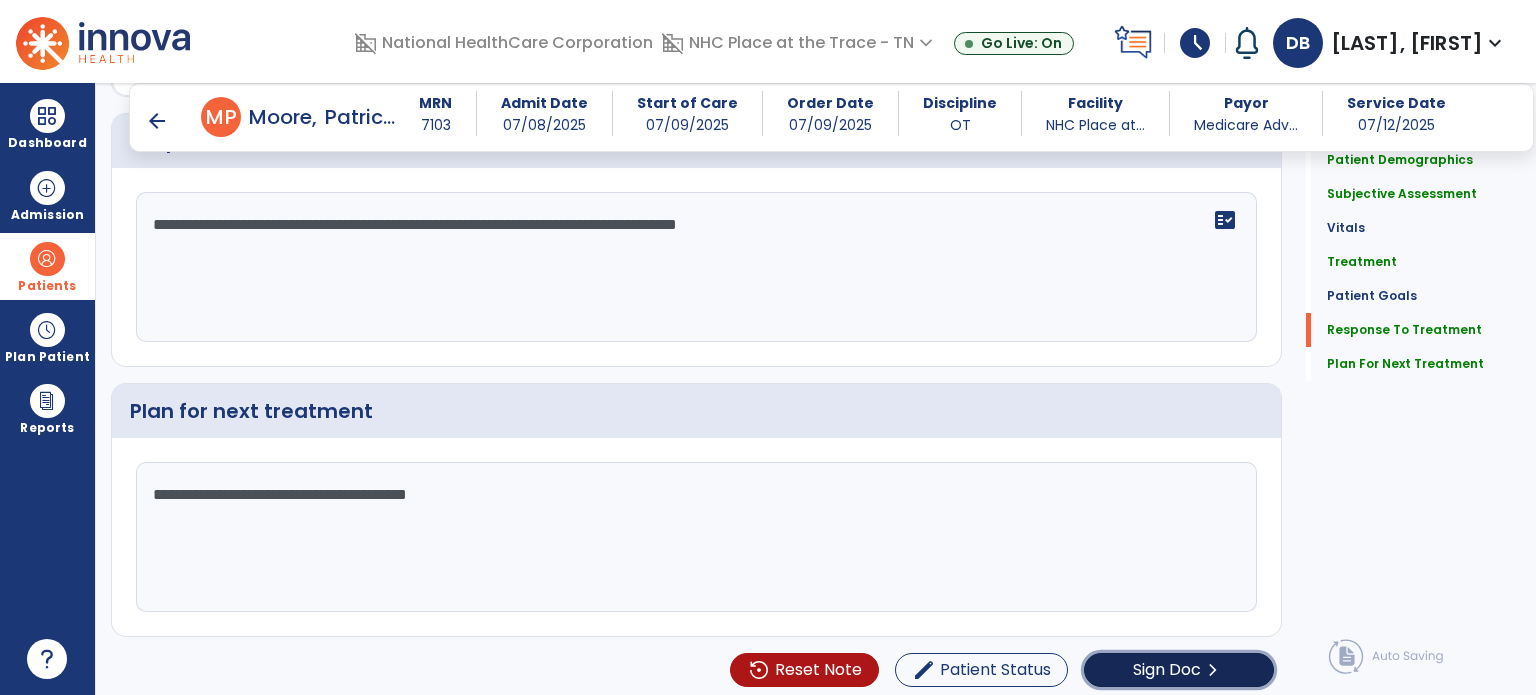 click on "Sign Doc" 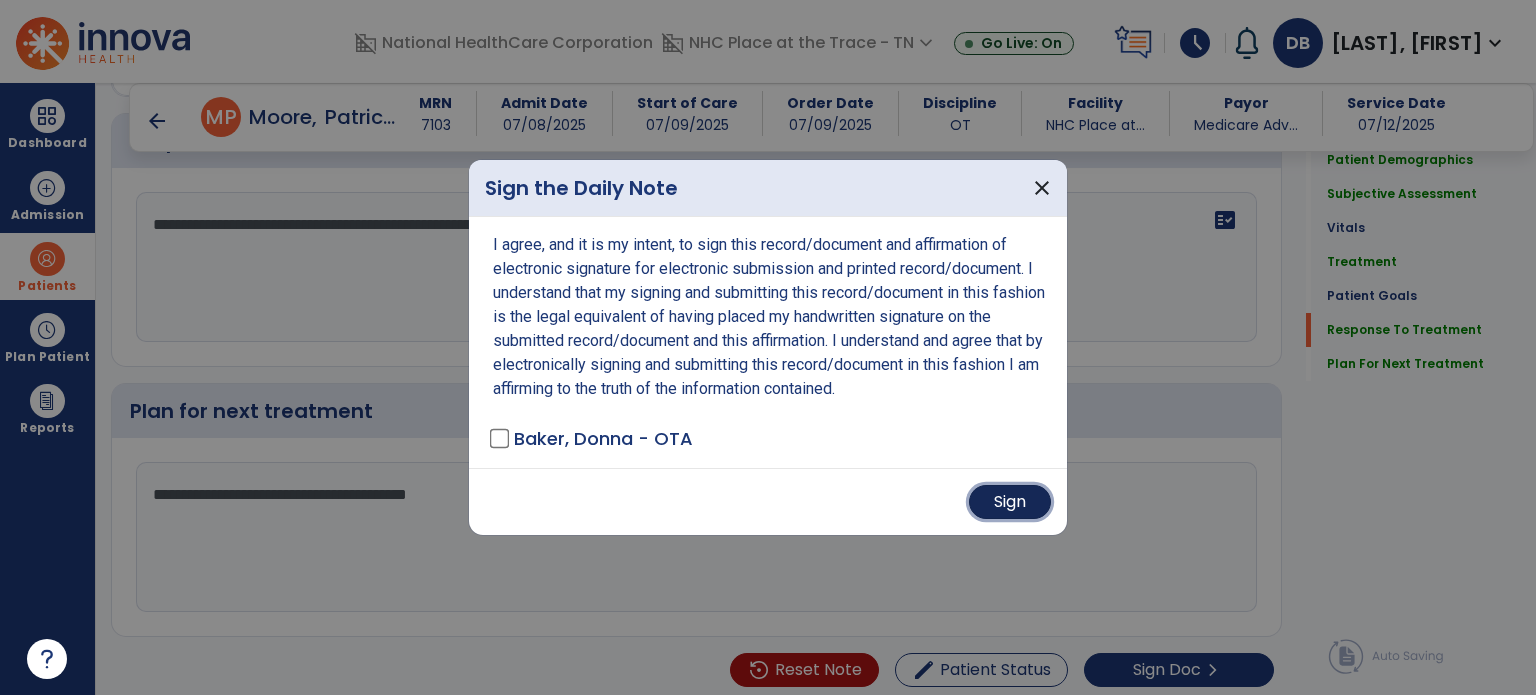 click on "Sign" at bounding box center (1010, 502) 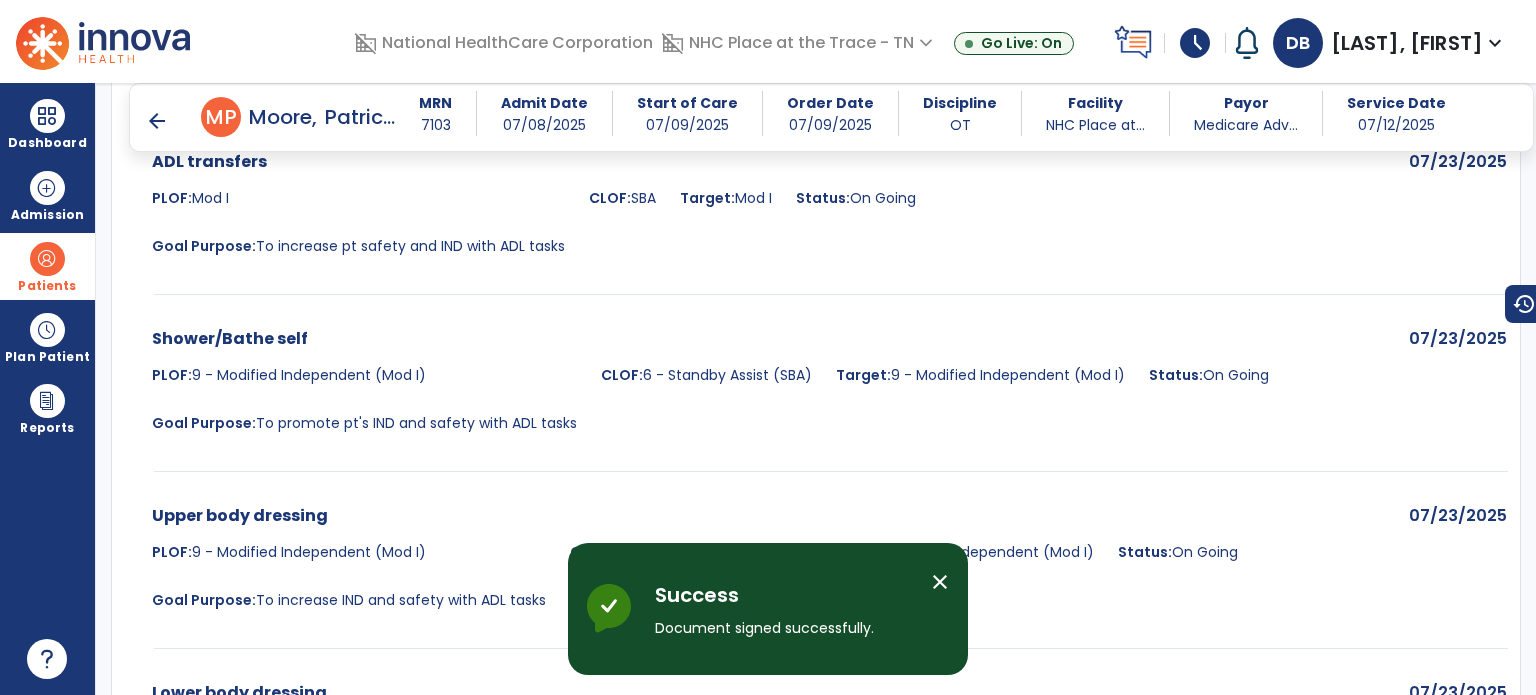 scroll, scrollTop: 2230, scrollLeft: 0, axis: vertical 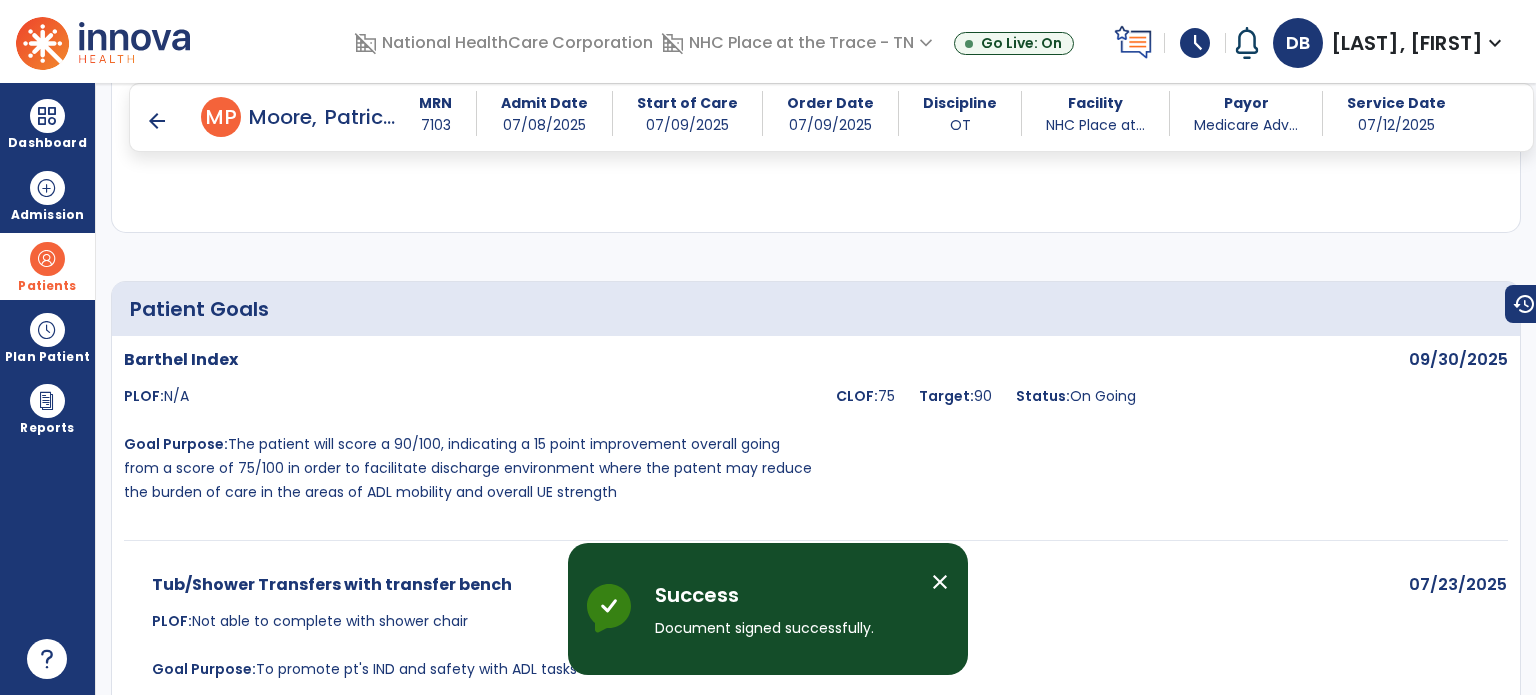 click on "Patients" at bounding box center (47, 286) 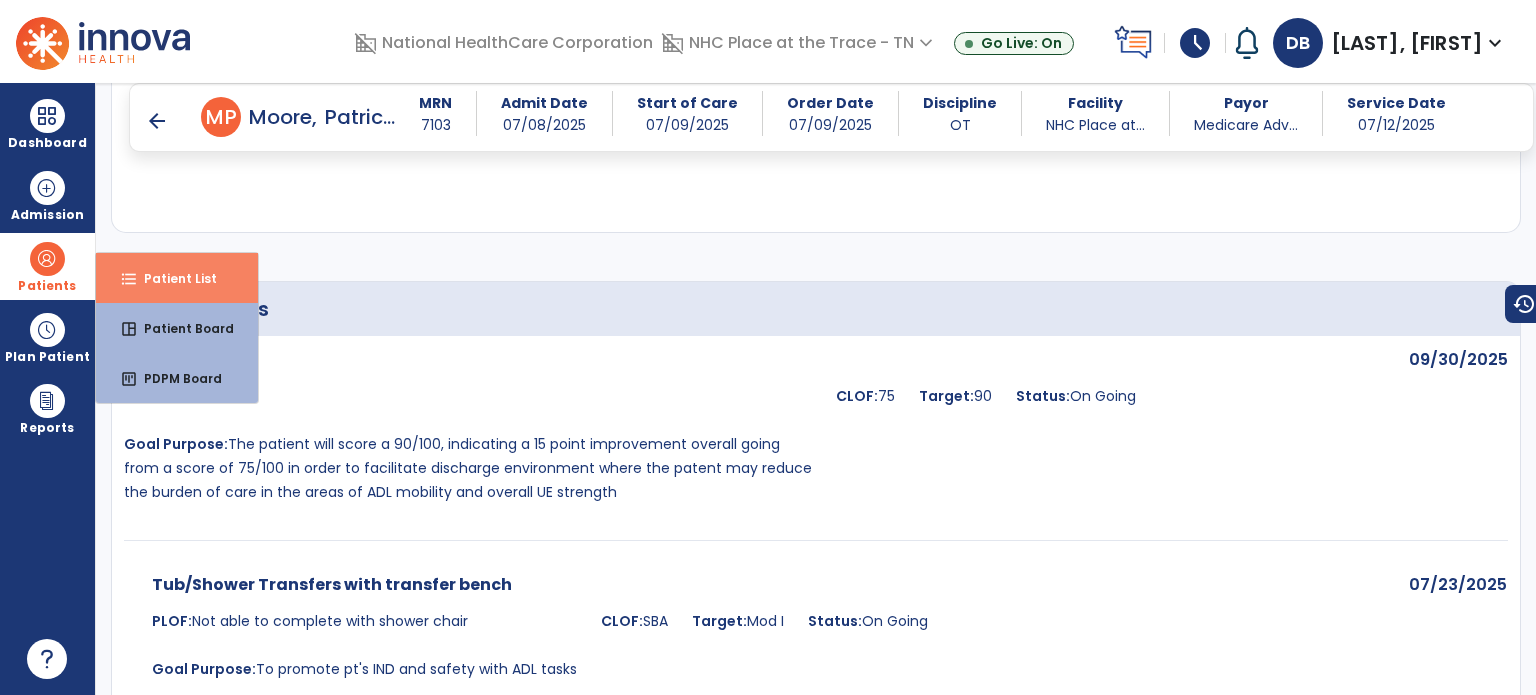 click on "Patient List" at bounding box center (172, 278) 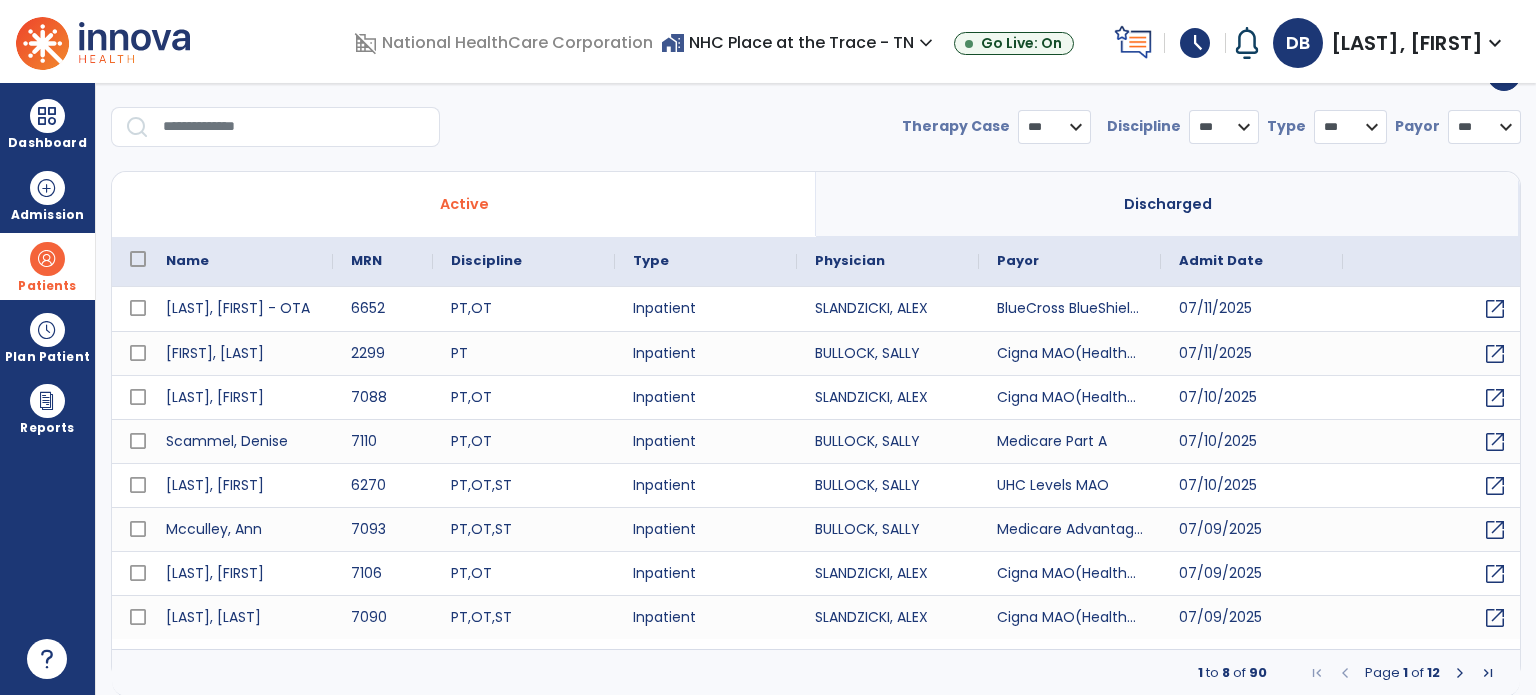 select on "***" 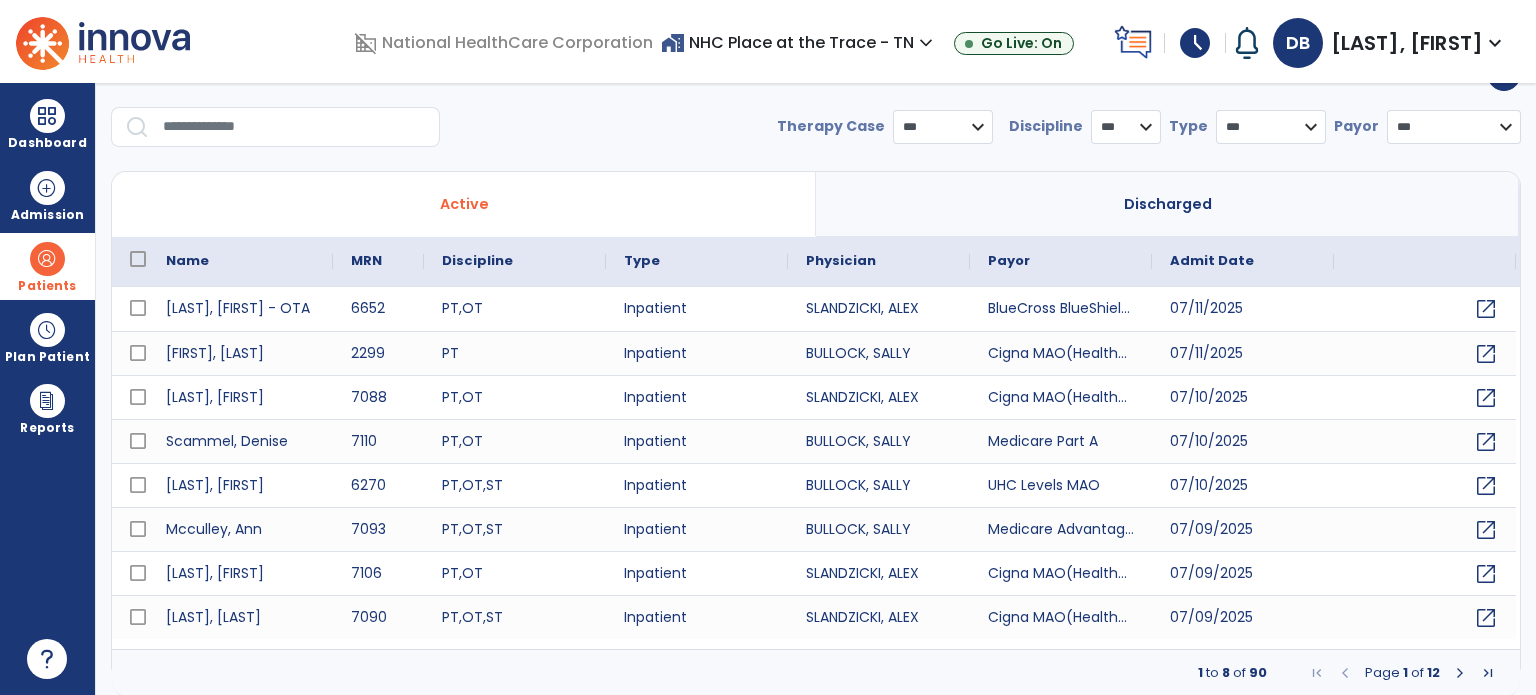 click at bounding box center [294, 127] 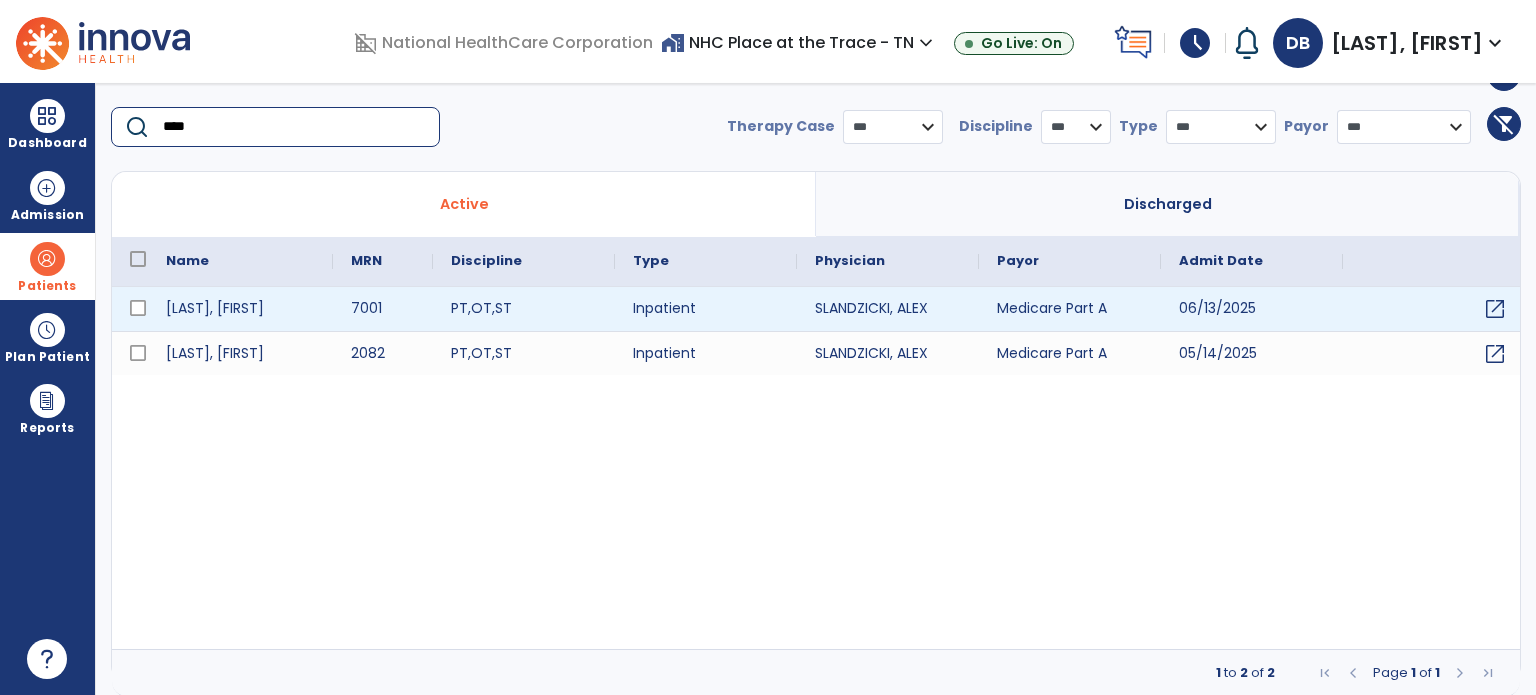 type on "****" 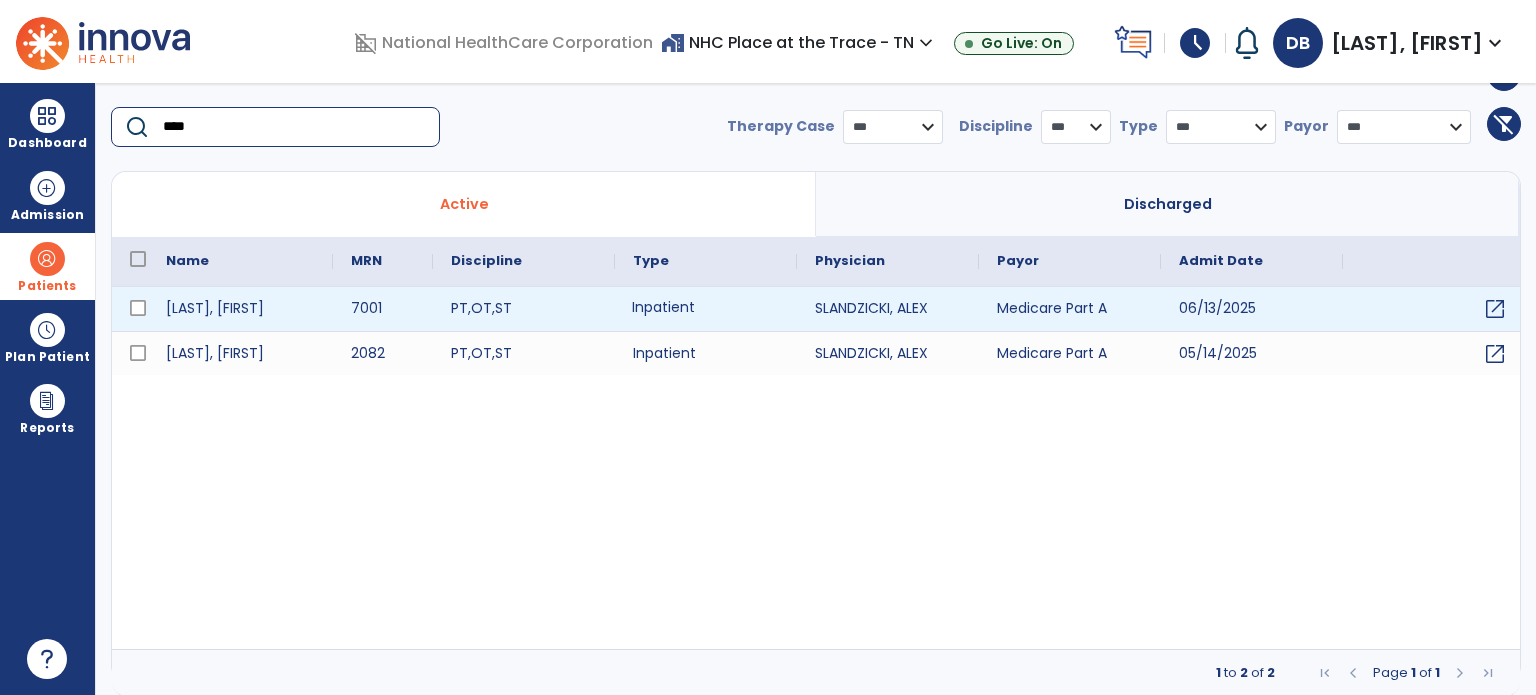 click on "Inpatient" at bounding box center (706, 309) 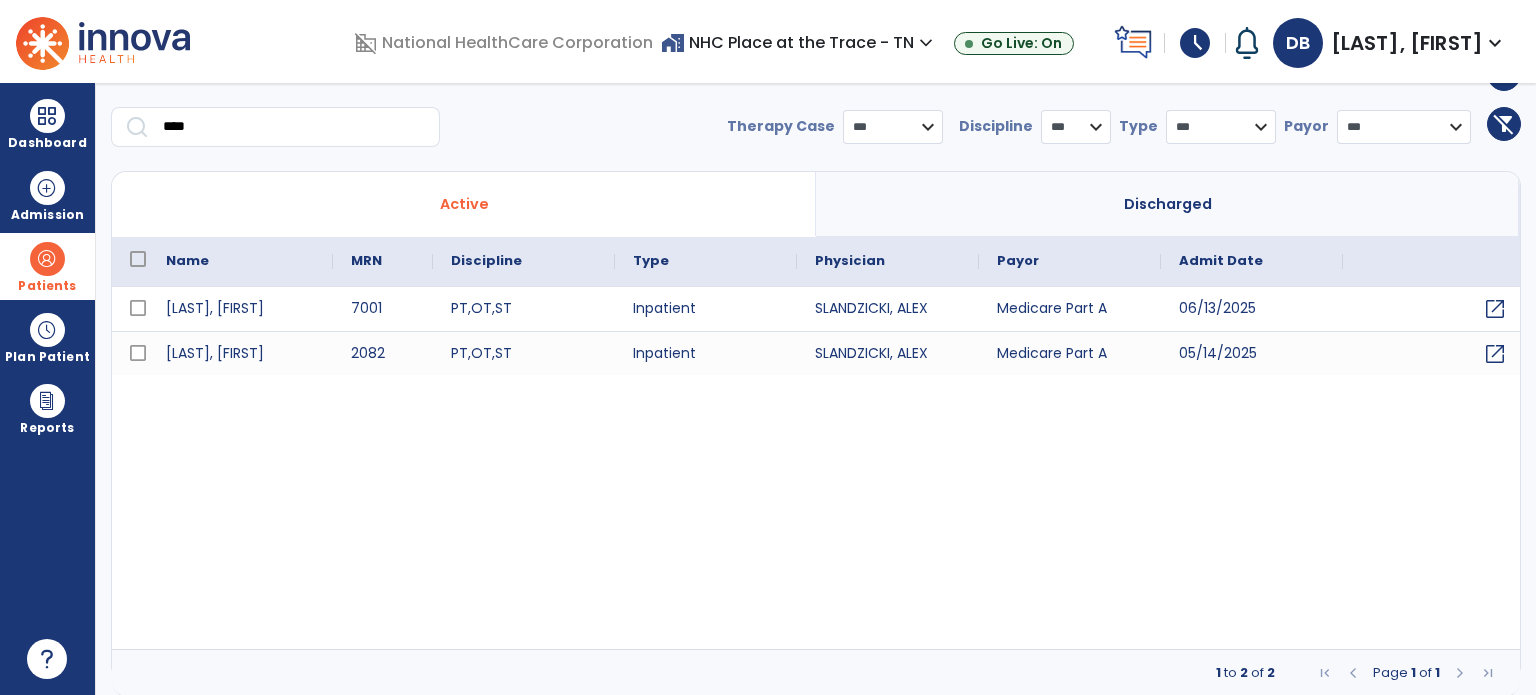 scroll, scrollTop: 0, scrollLeft: 0, axis: both 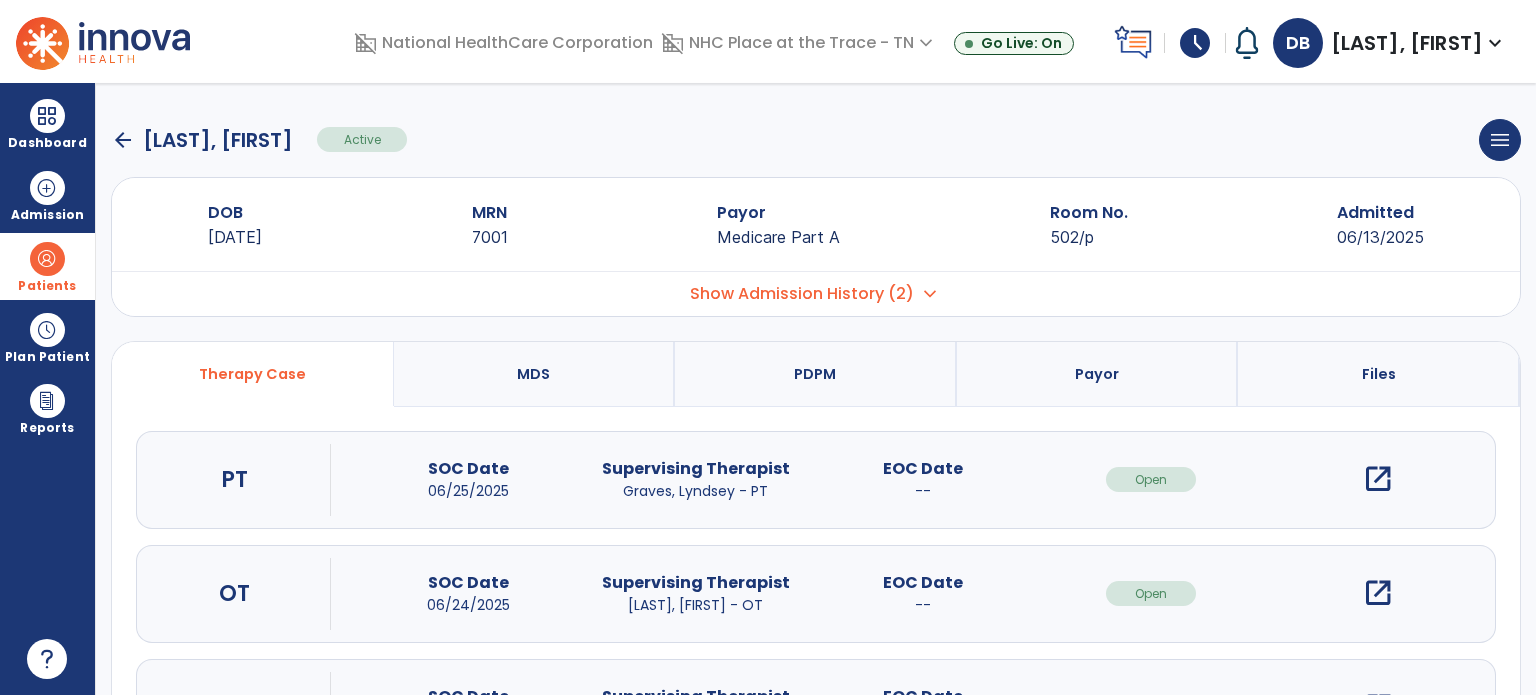click on "open_in_new" at bounding box center (1378, 593) 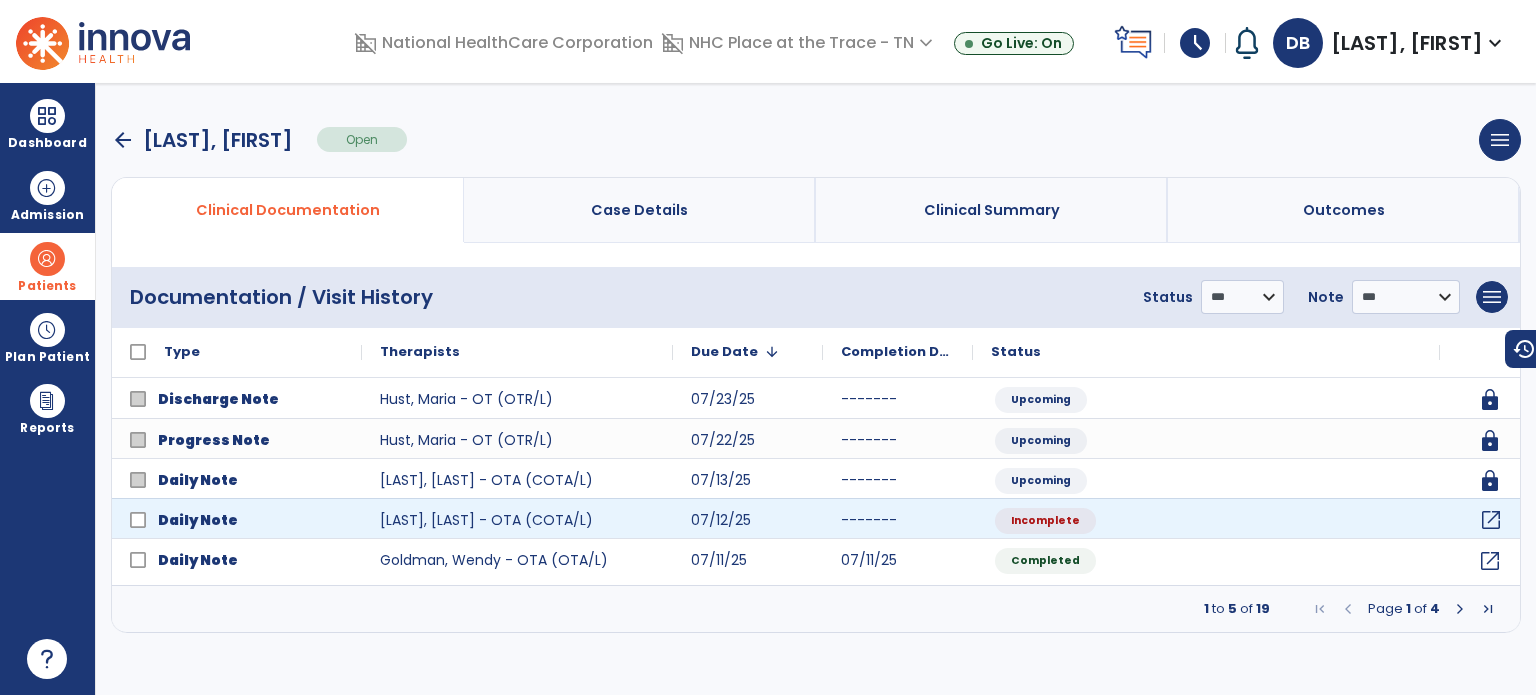 click on "open_in_new" 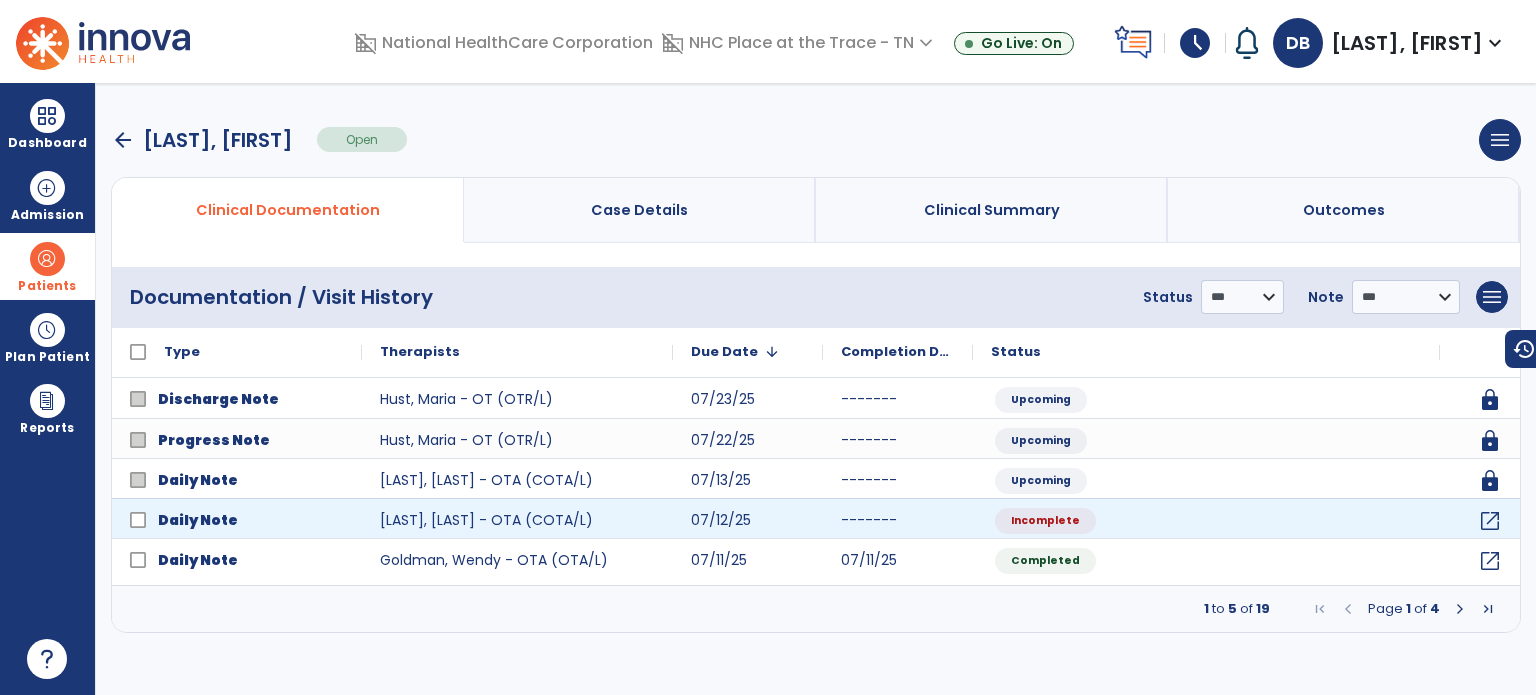 select on "*" 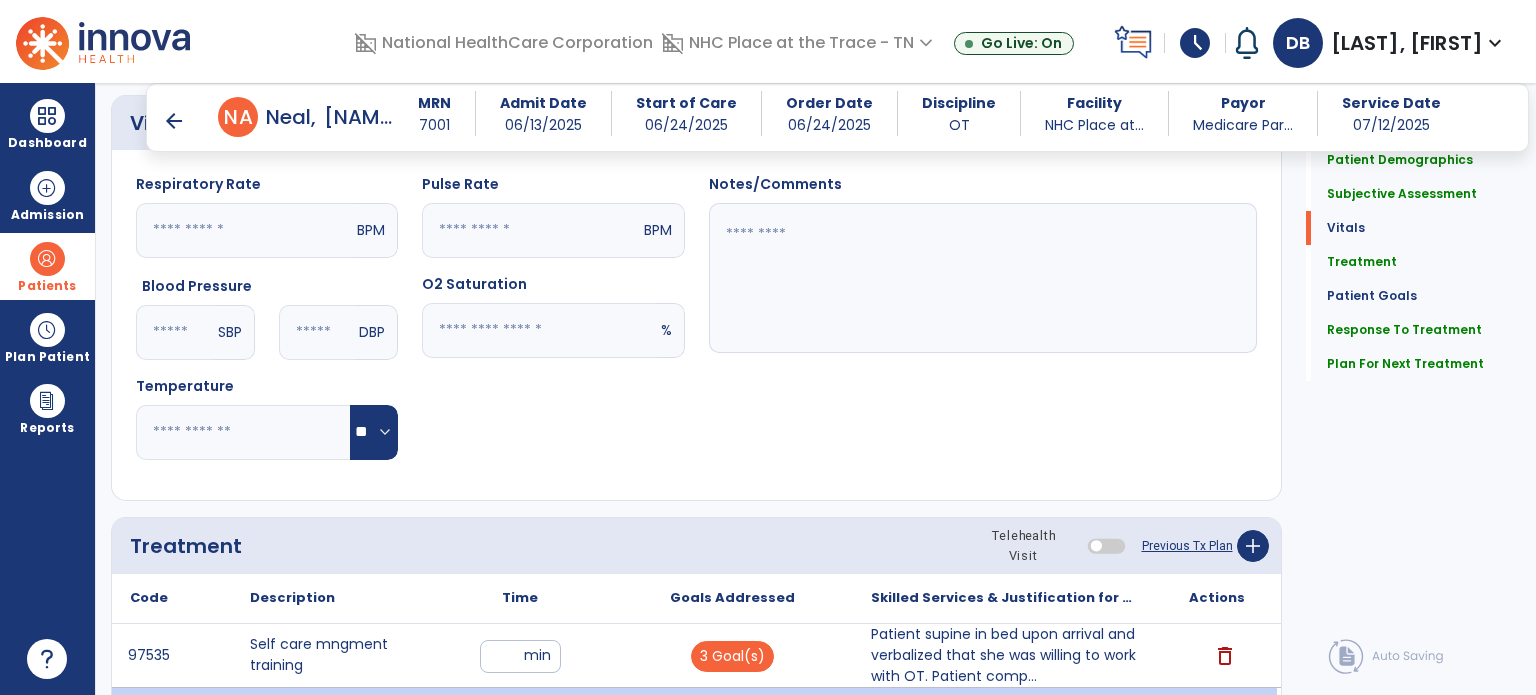 scroll, scrollTop: 1000, scrollLeft: 0, axis: vertical 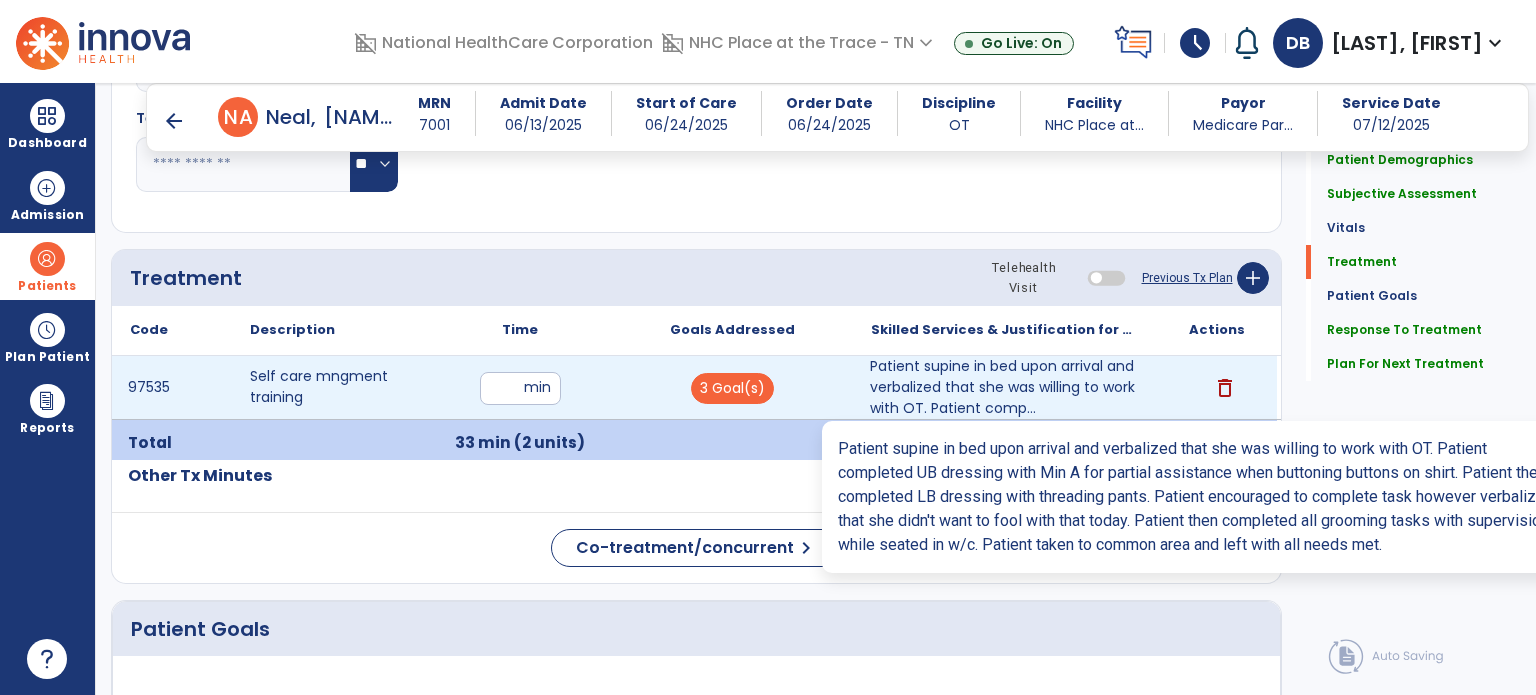 click on "Patient supine in bed upon arrival and verbalized that she was willing to work with OT. Patient comp..." at bounding box center (1004, 387) 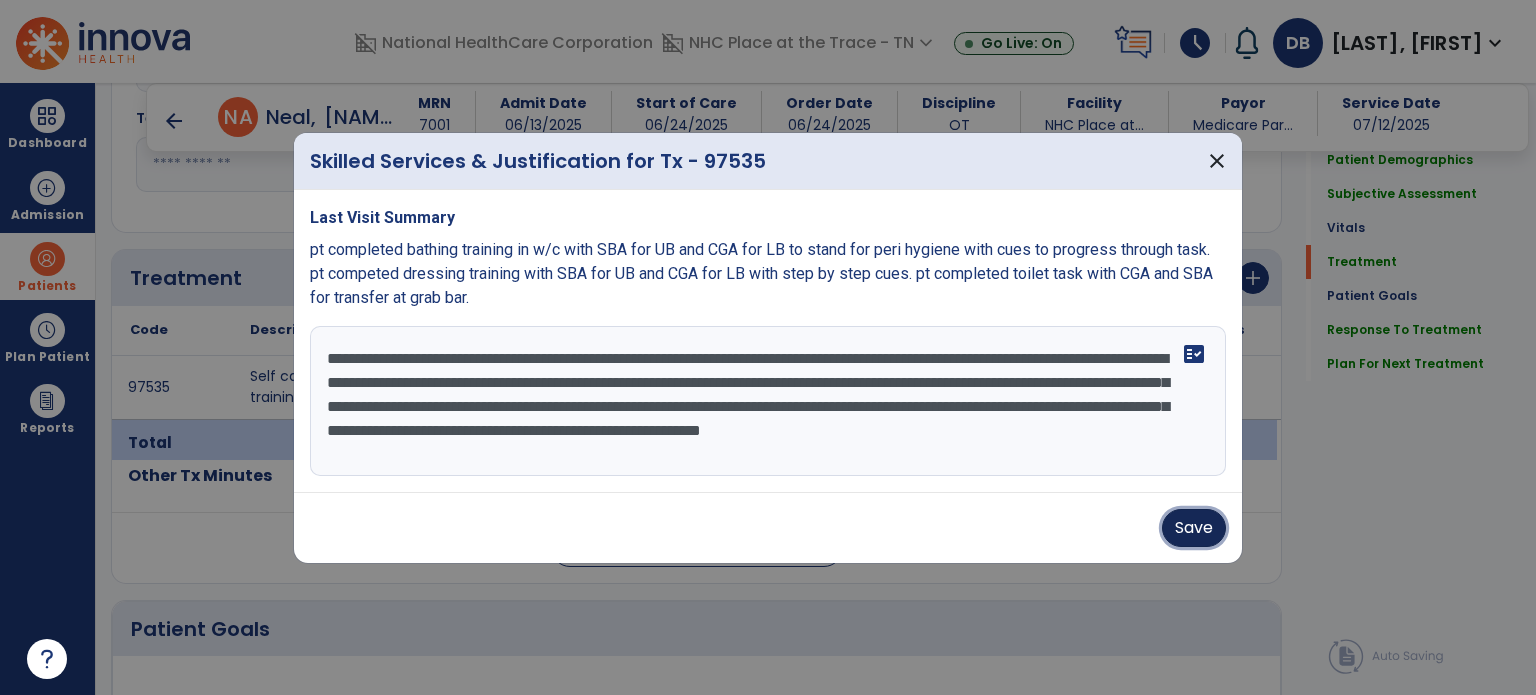 click on "Save" at bounding box center (1194, 528) 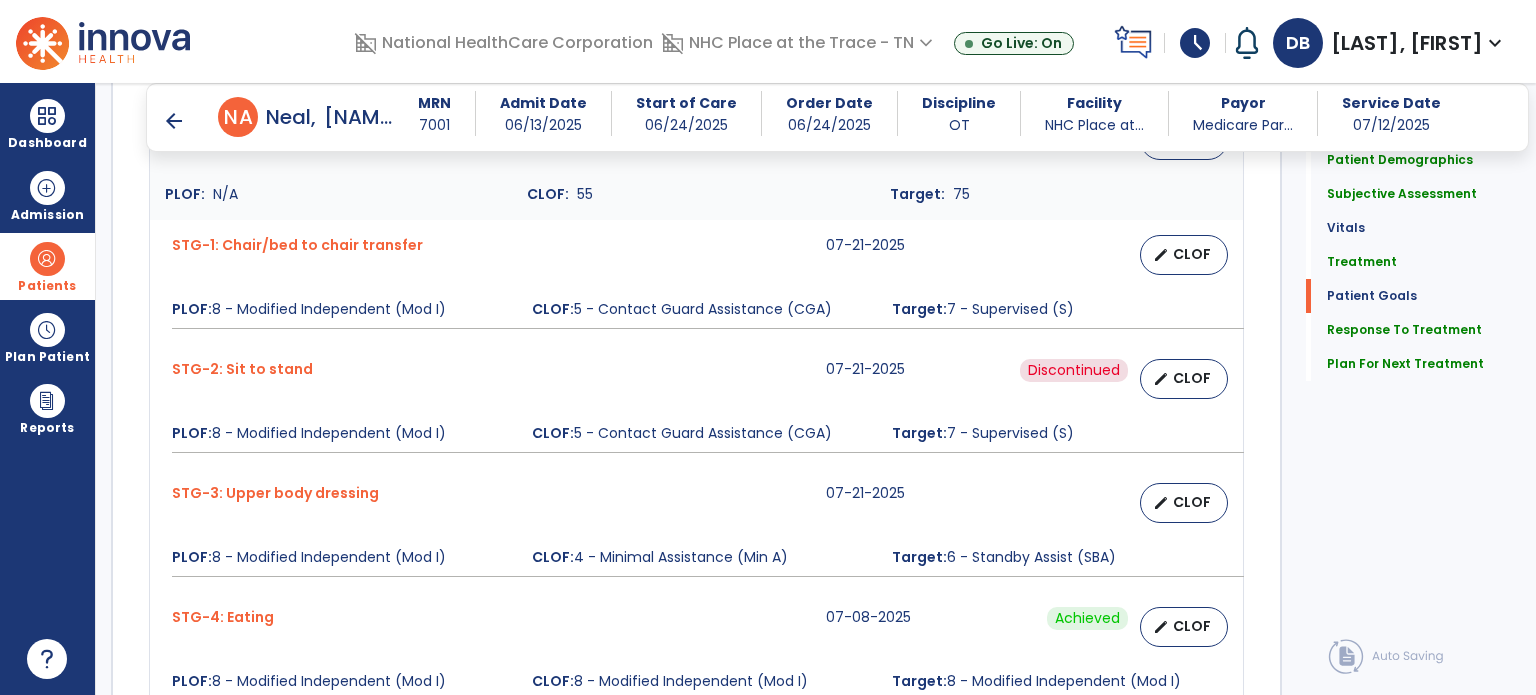 scroll, scrollTop: 1200, scrollLeft: 0, axis: vertical 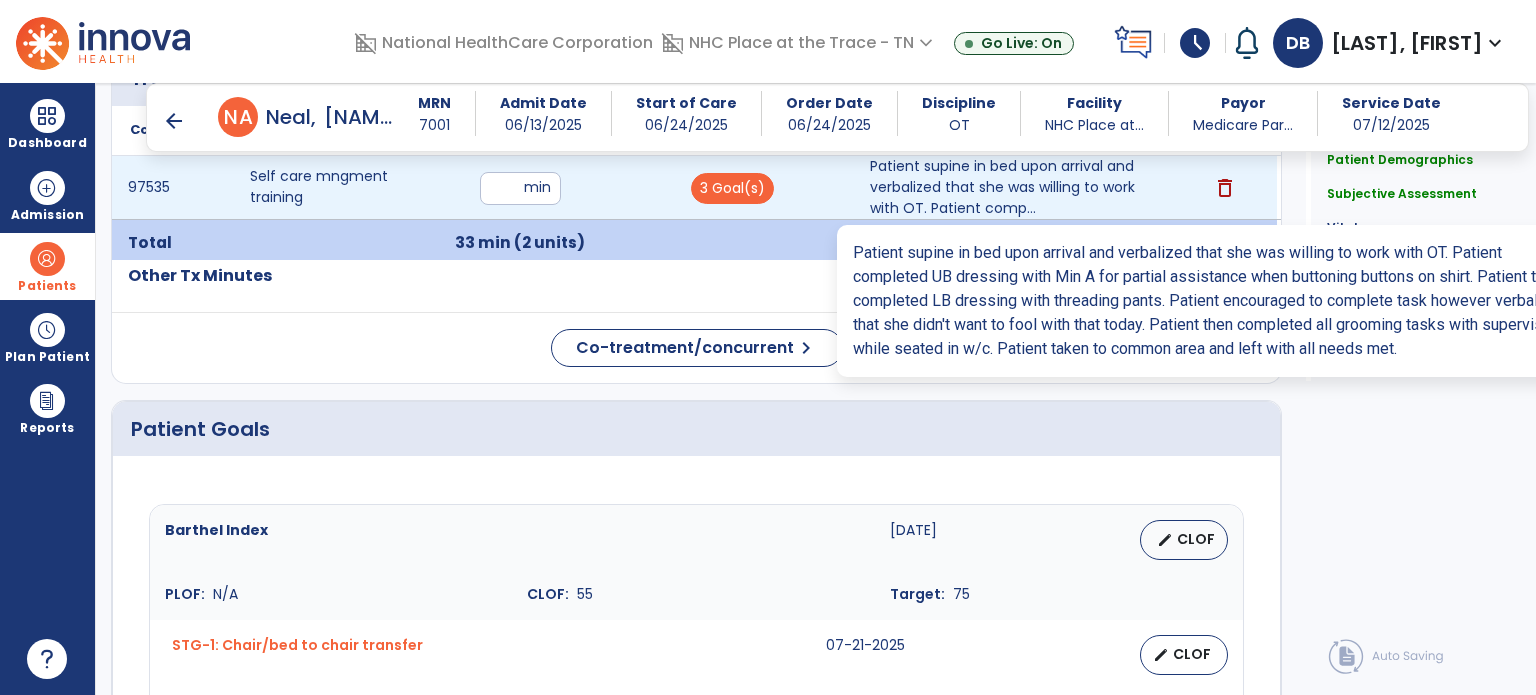 click on "Patient supine in bed upon arrival and verbalized that she was willing to work with OT. Patient comp..." at bounding box center (1004, 187) 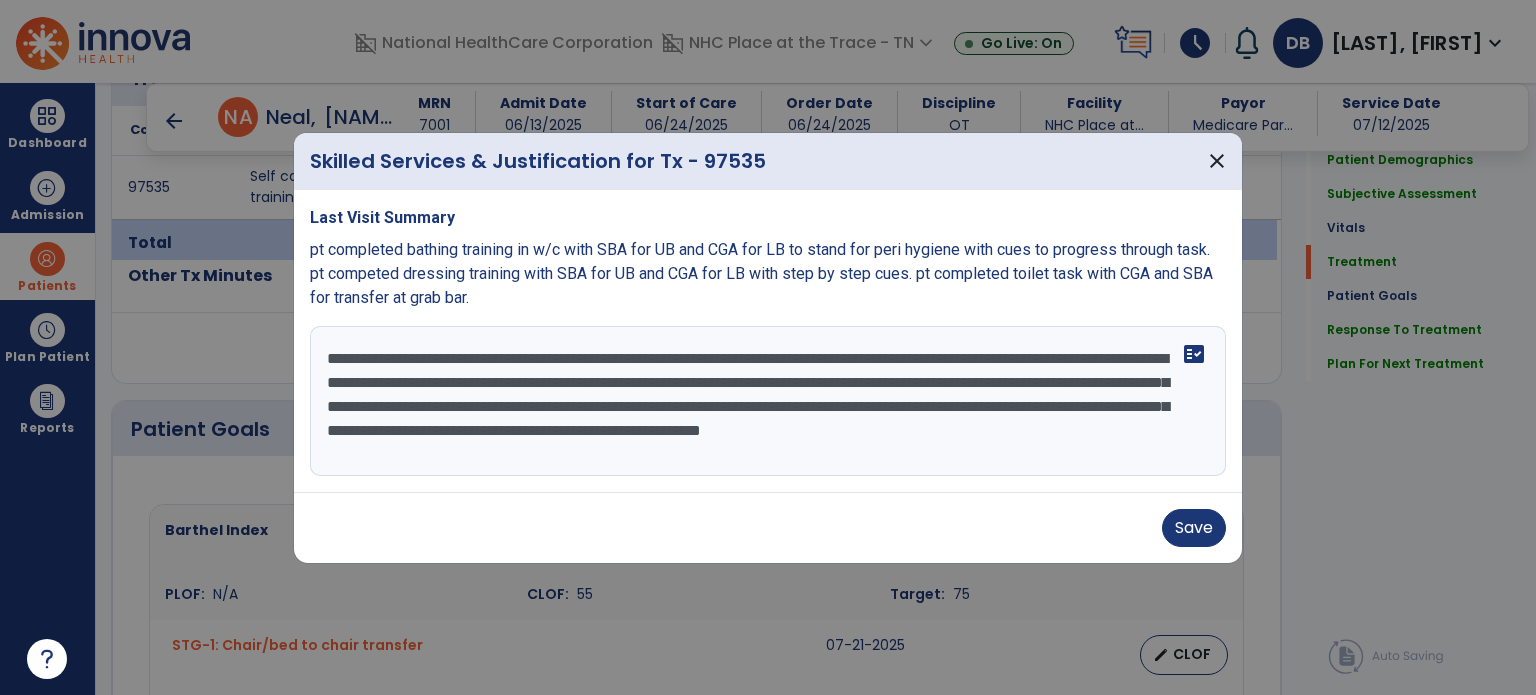 click on "**********" at bounding box center [768, 401] 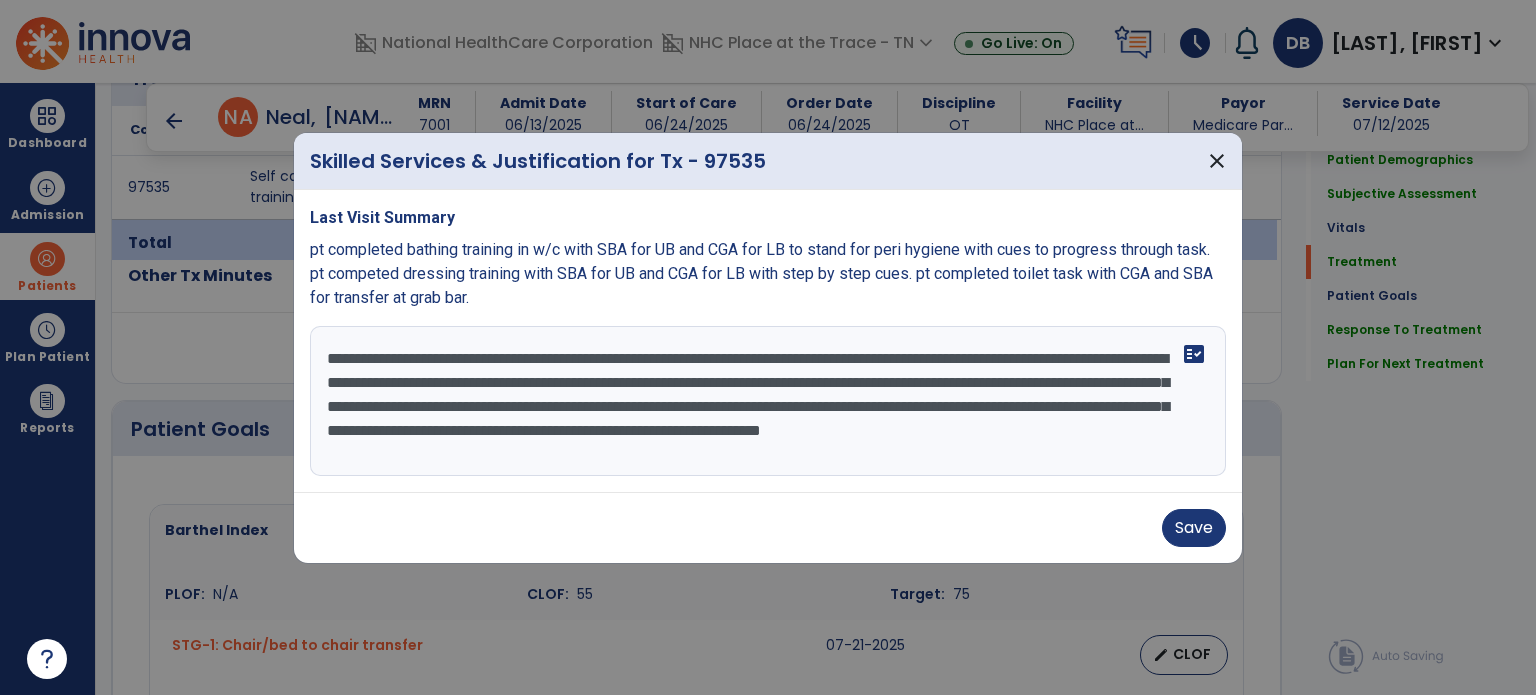 click on "**********" at bounding box center (768, 401) 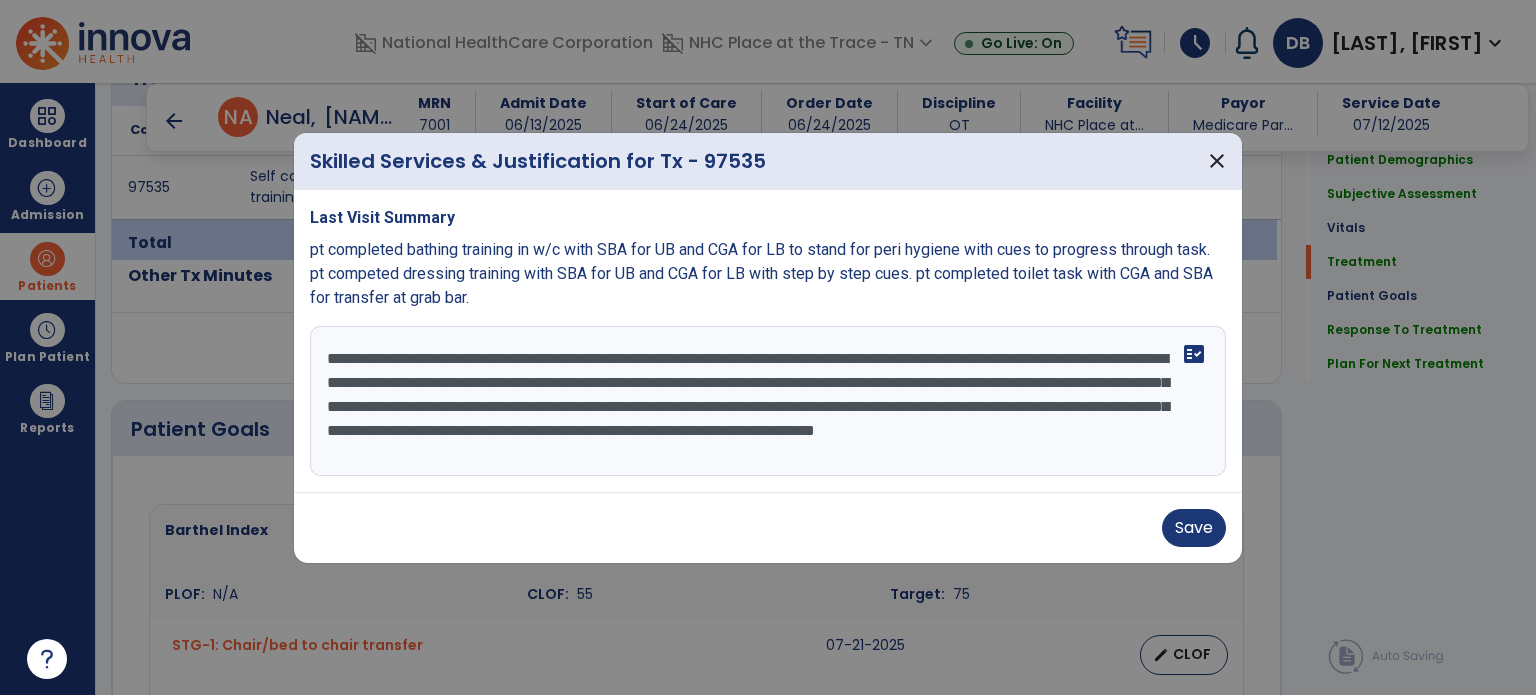 click on "**********" at bounding box center (768, 401) 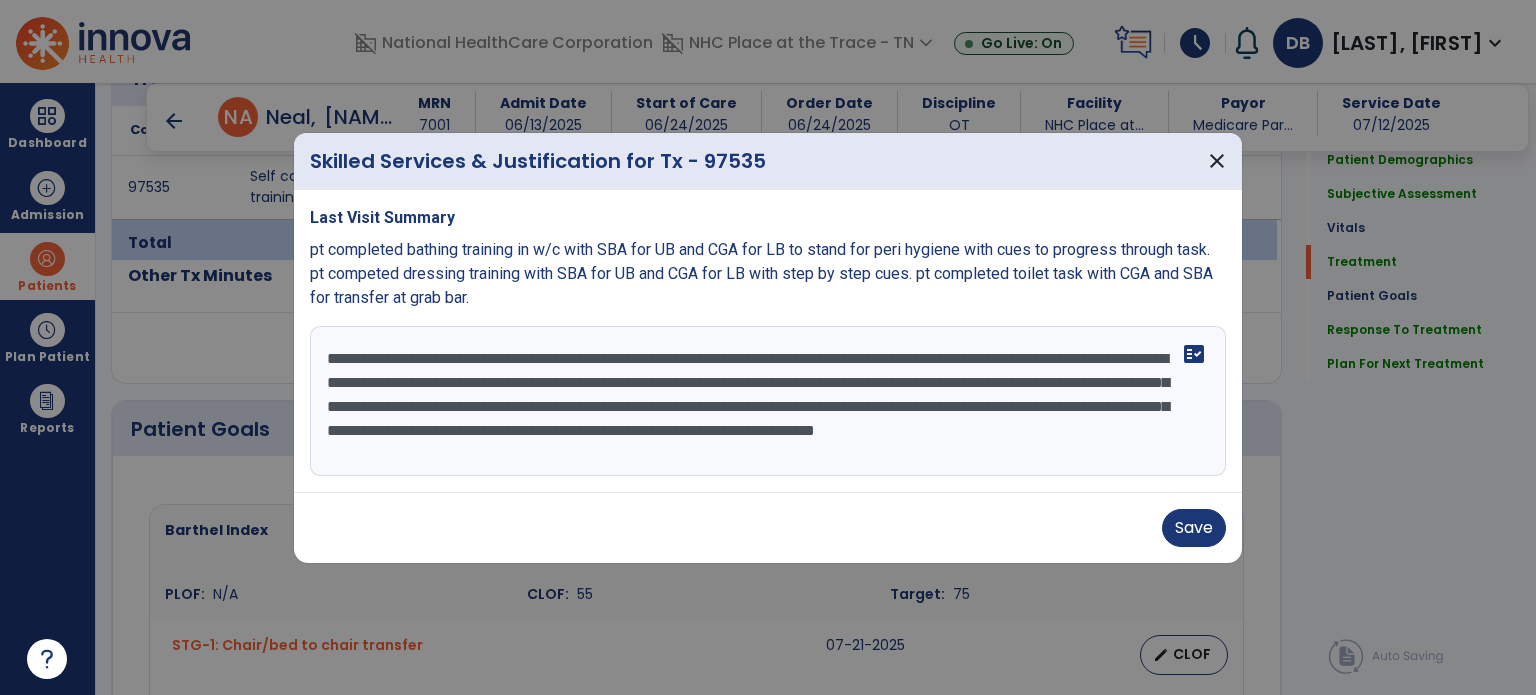 type on "**********" 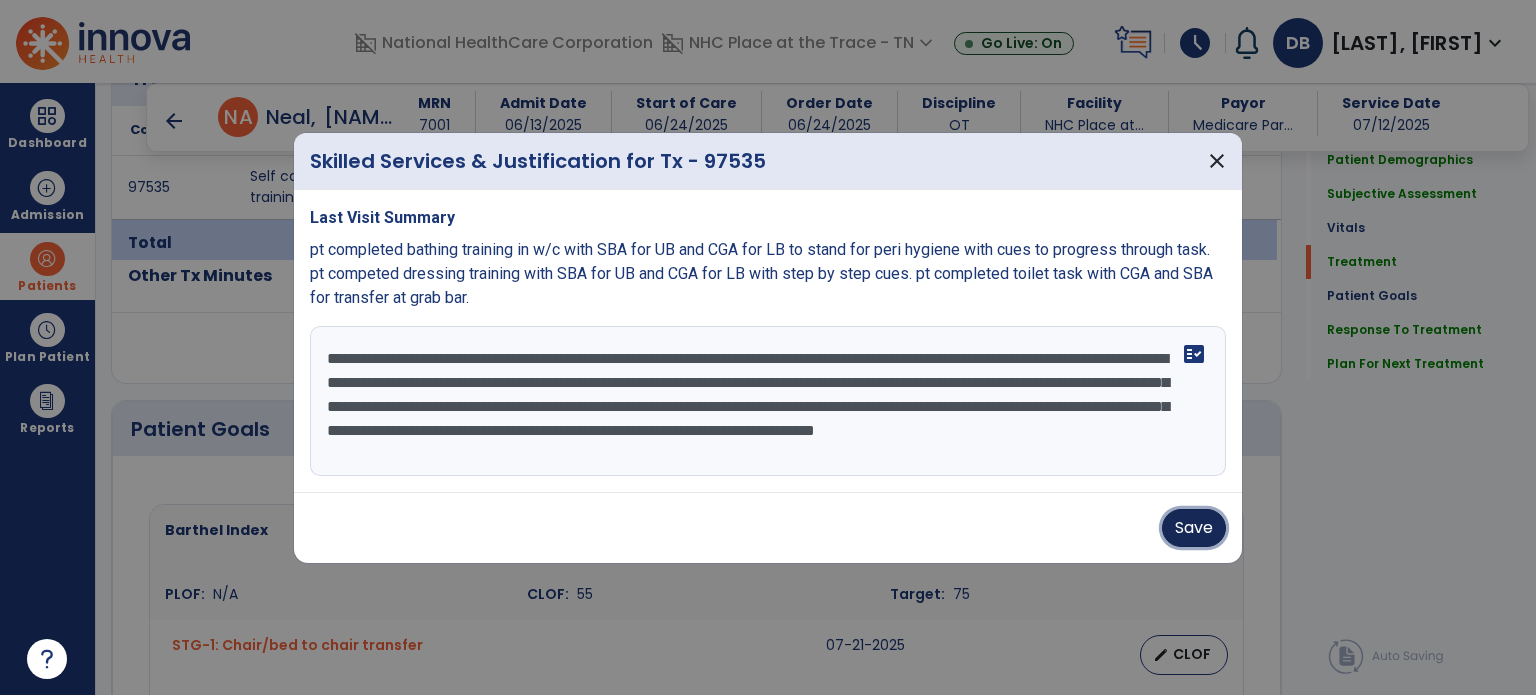 click on "Save" at bounding box center [1194, 528] 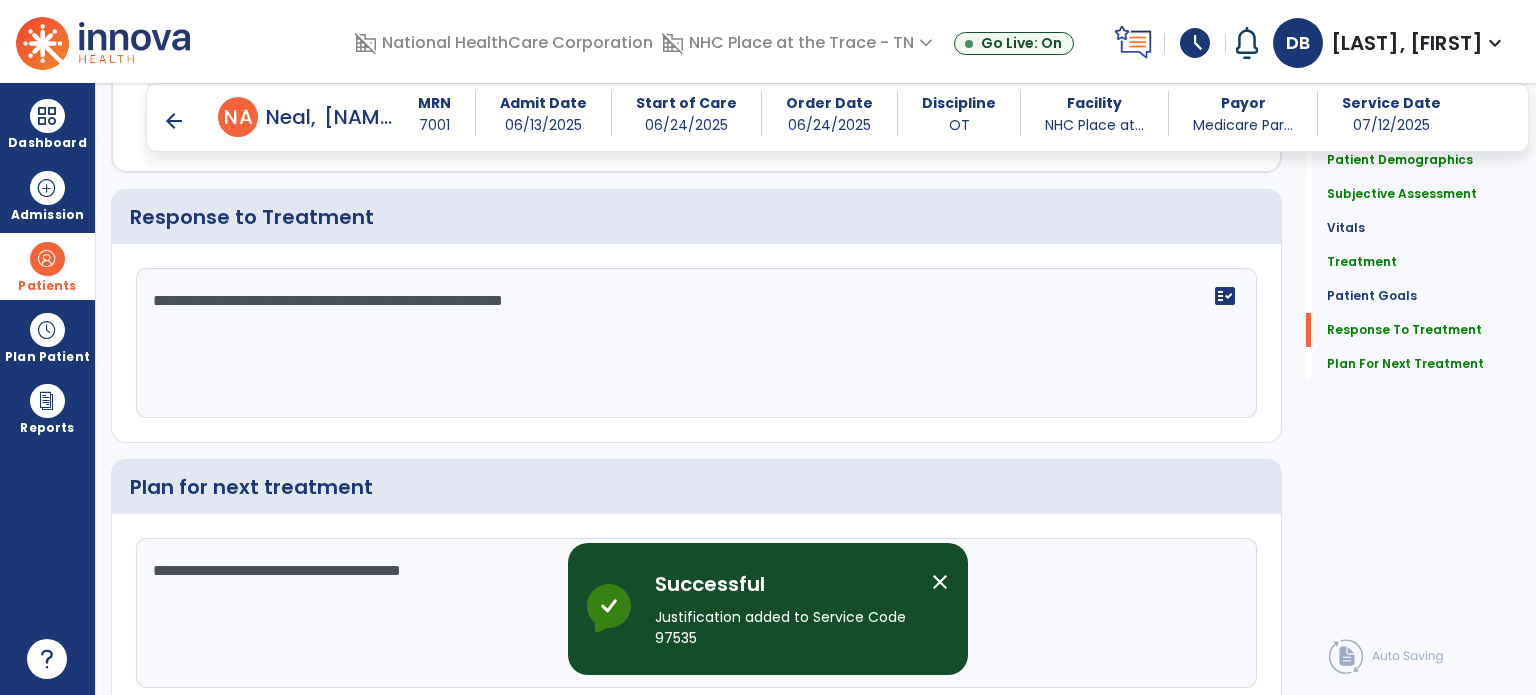 scroll, scrollTop: 2797, scrollLeft: 0, axis: vertical 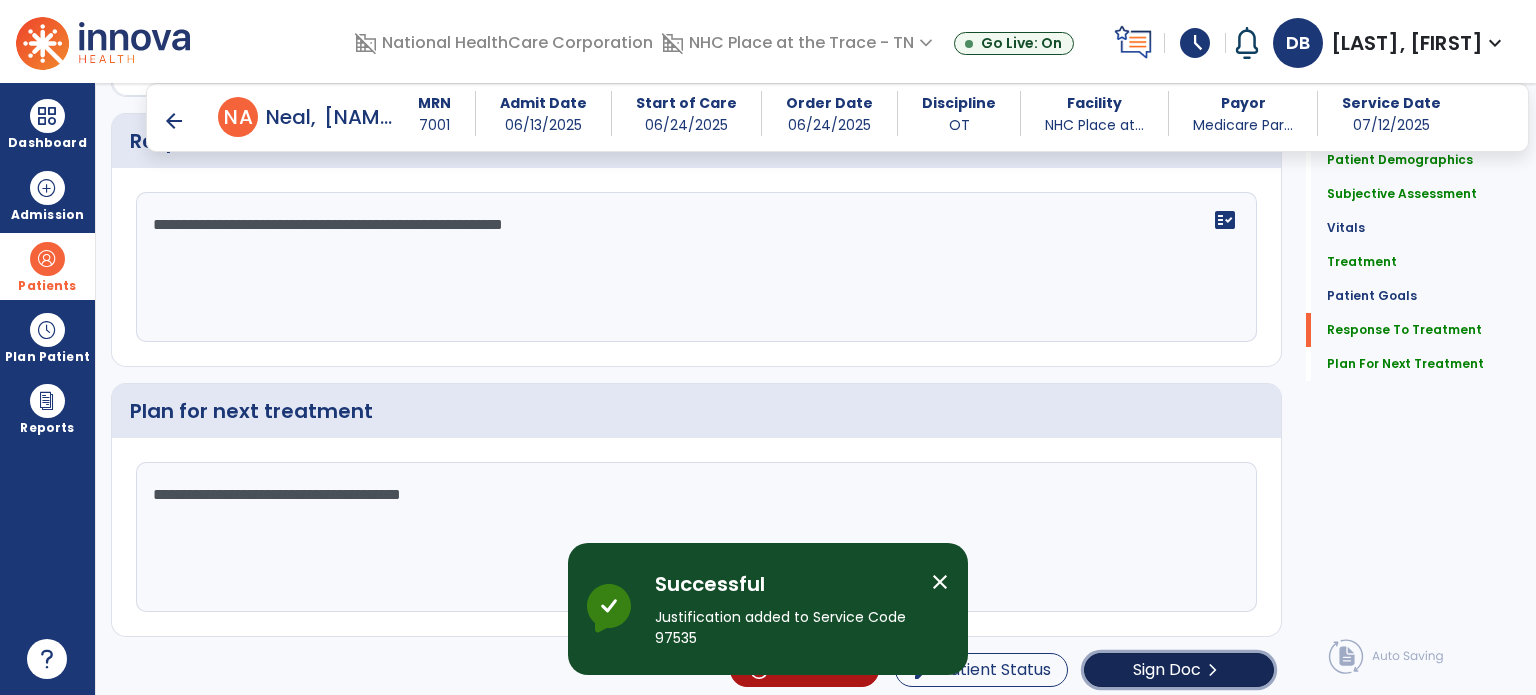 click on "Sign Doc  chevron_right" 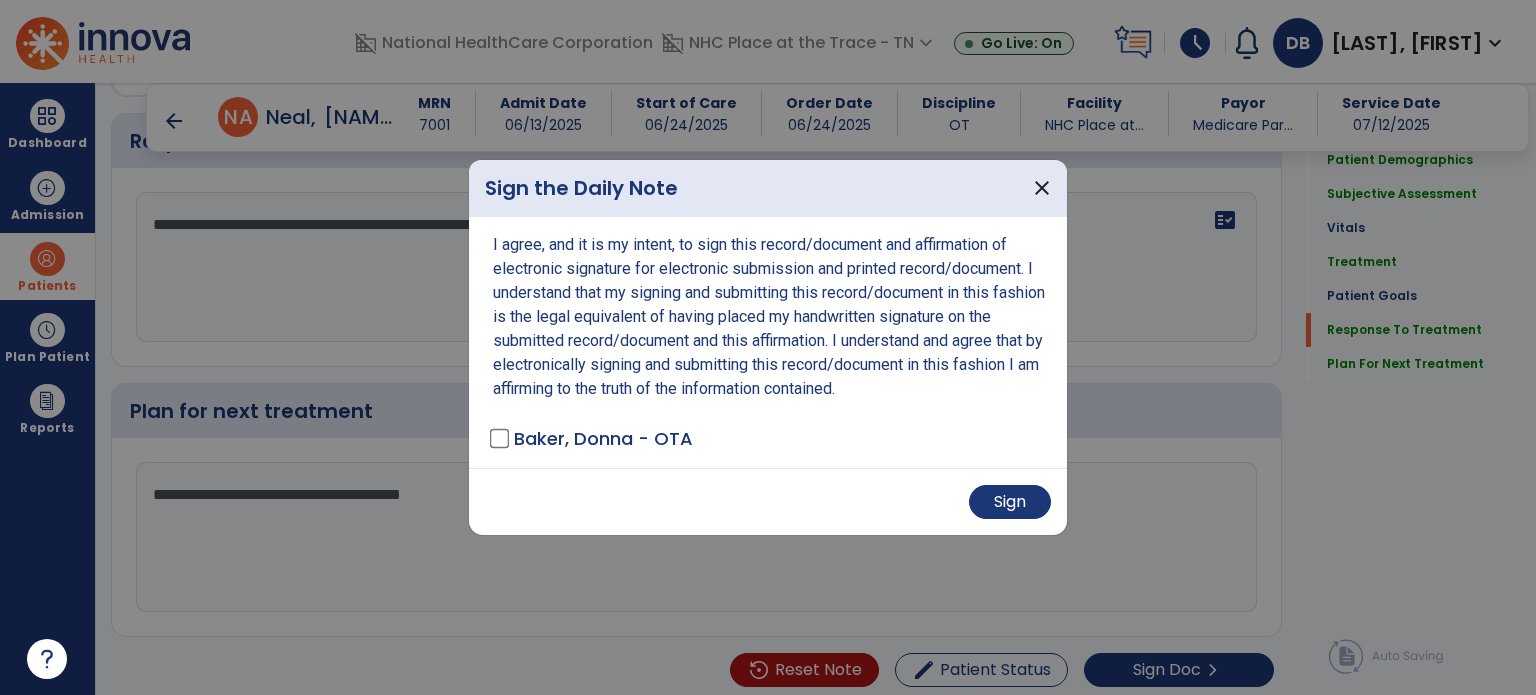 click on "Sign" at bounding box center [768, 502] 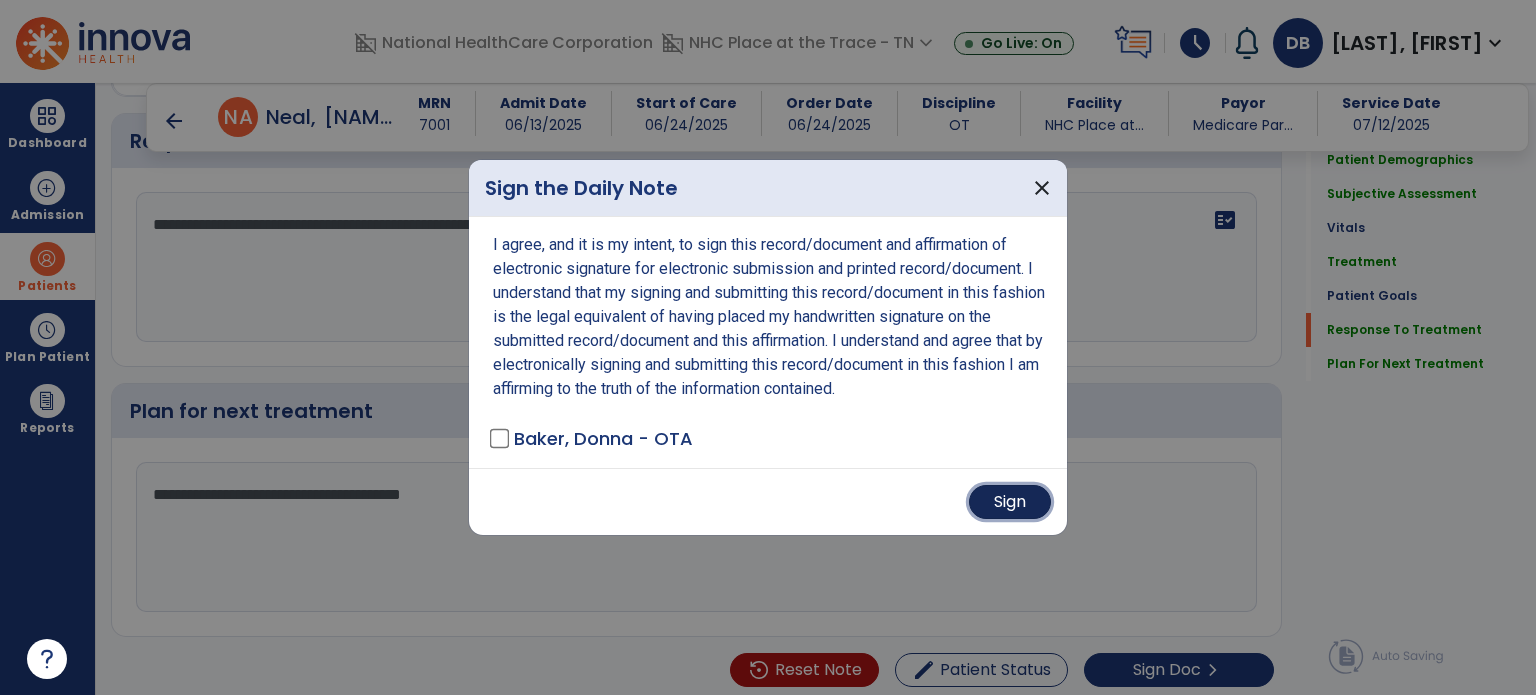 click on "Sign" at bounding box center (1010, 502) 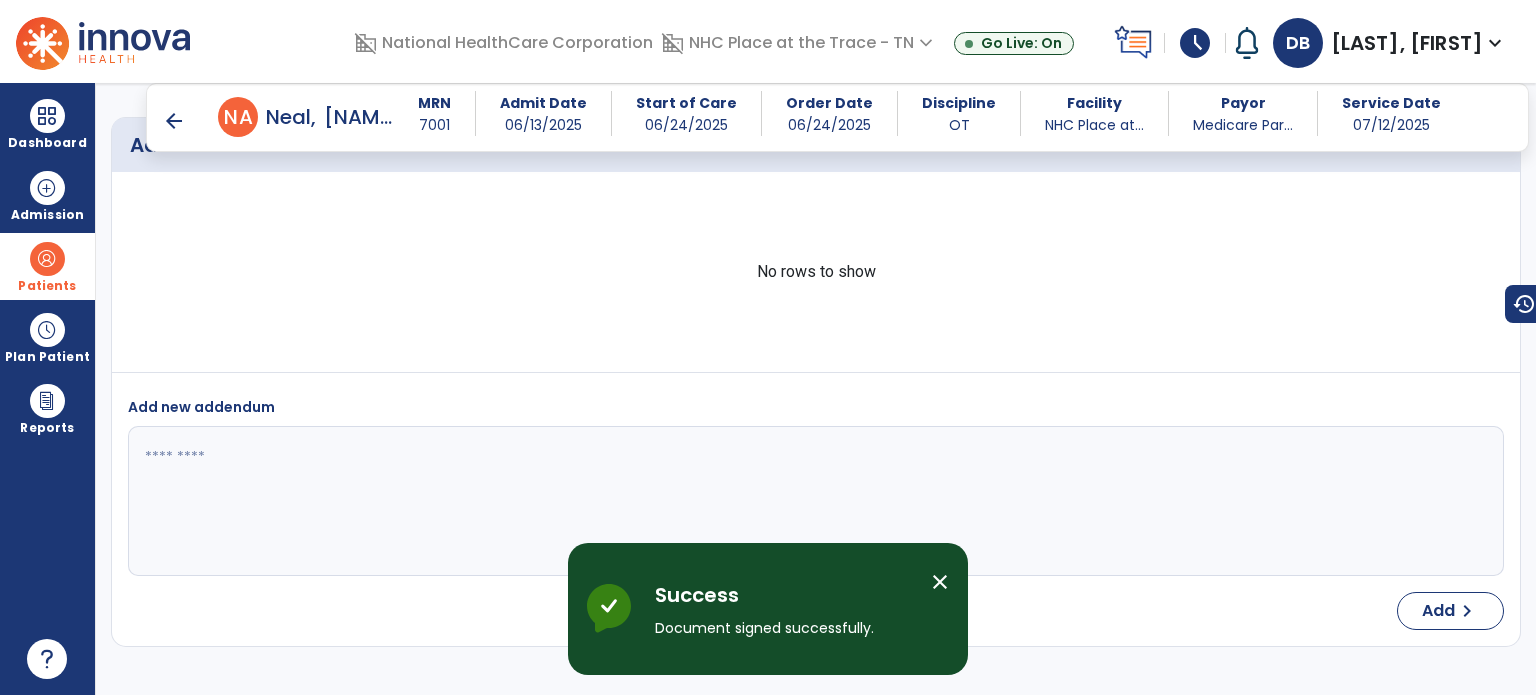 scroll, scrollTop: 4071, scrollLeft: 0, axis: vertical 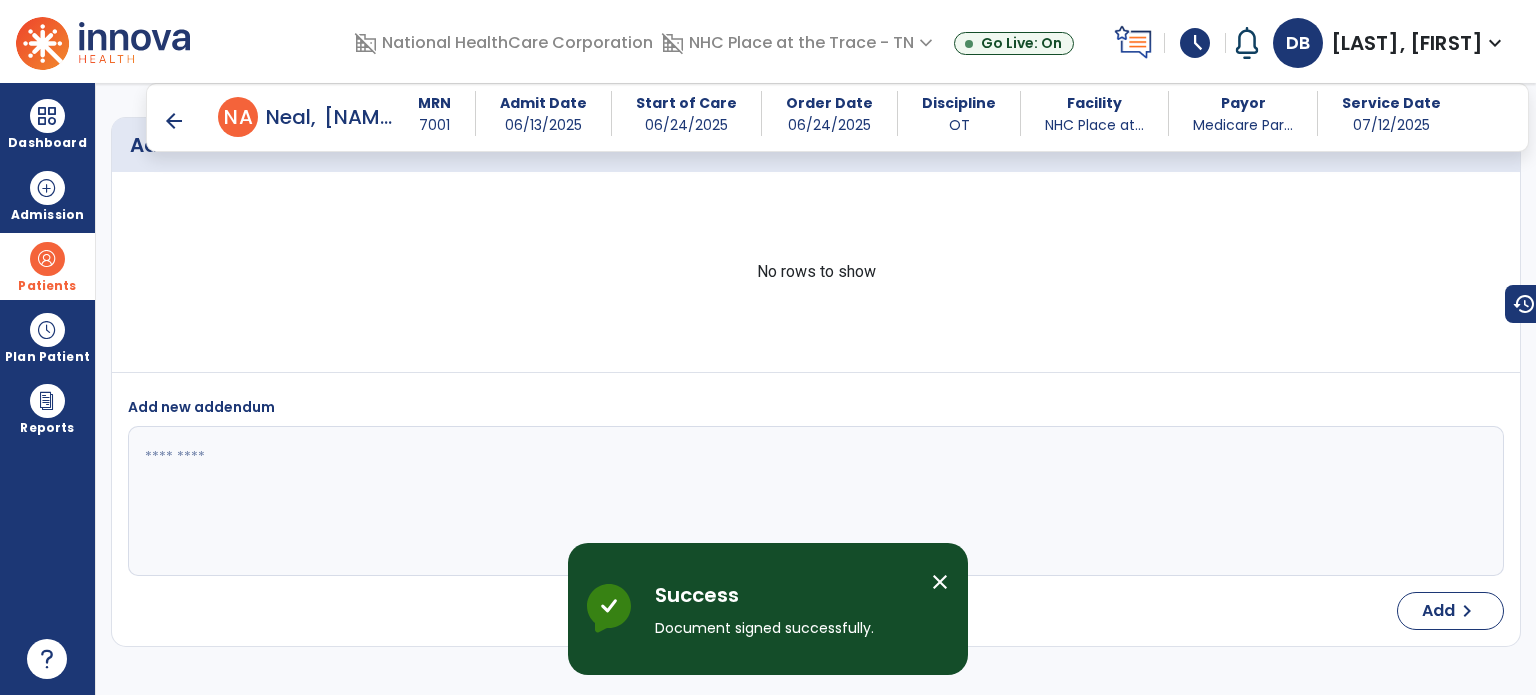 click on "Patients" at bounding box center (47, 266) 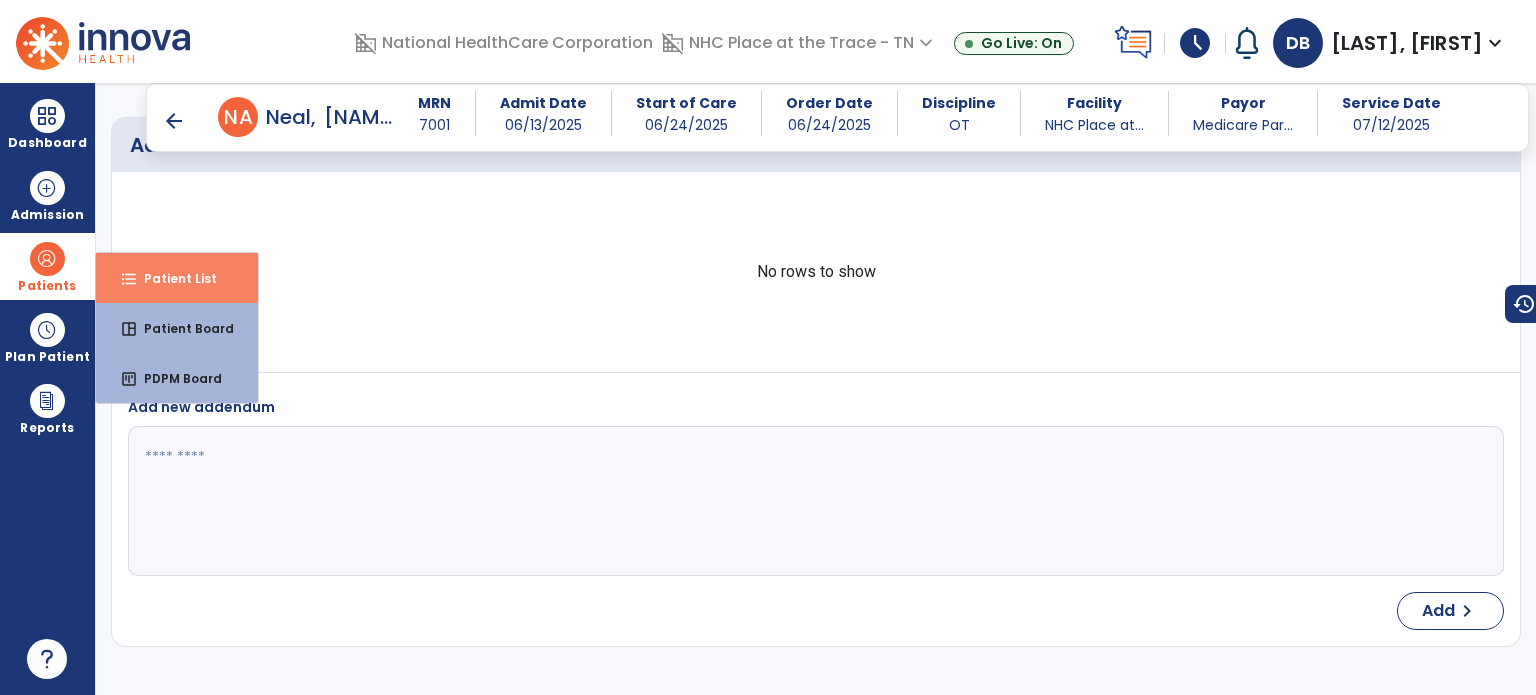 click on "Patient List" at bounding box center (172, 278) 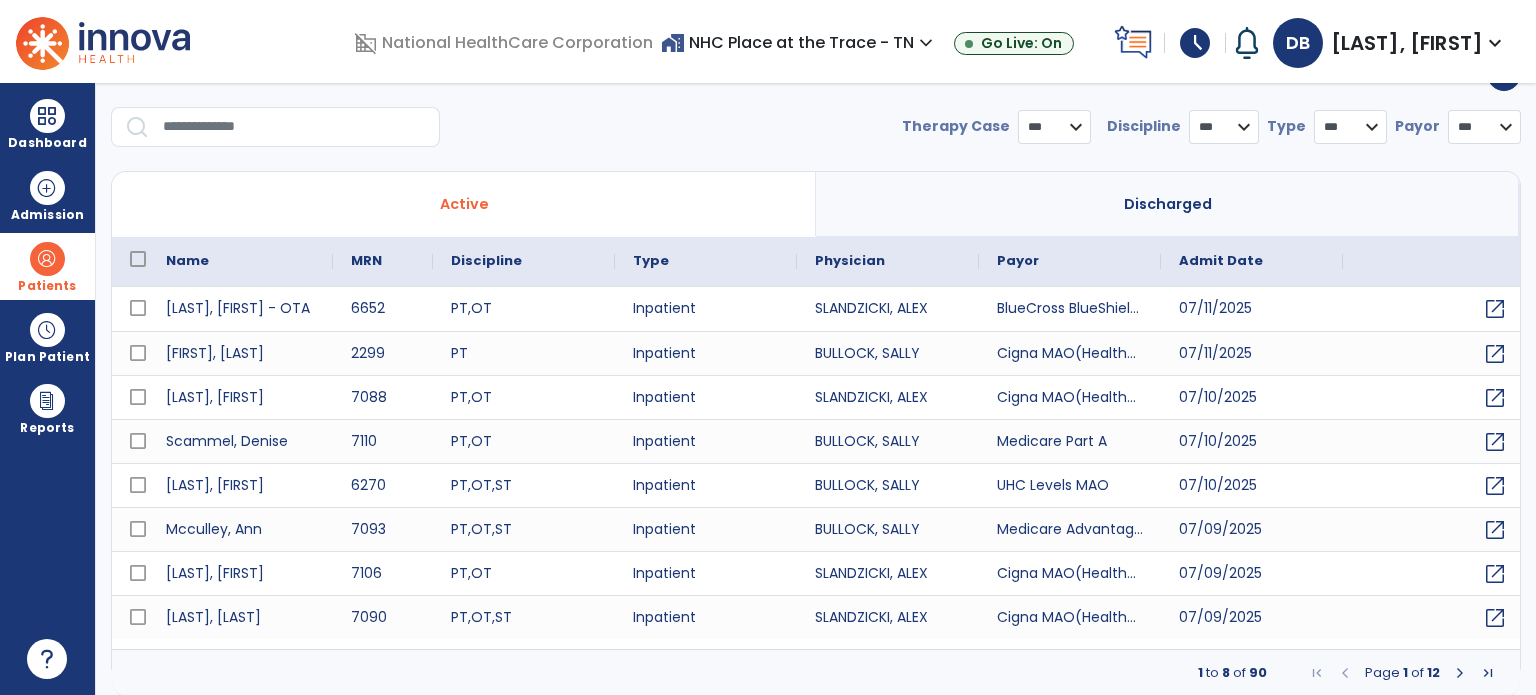 click at bounding box center (294, 127) 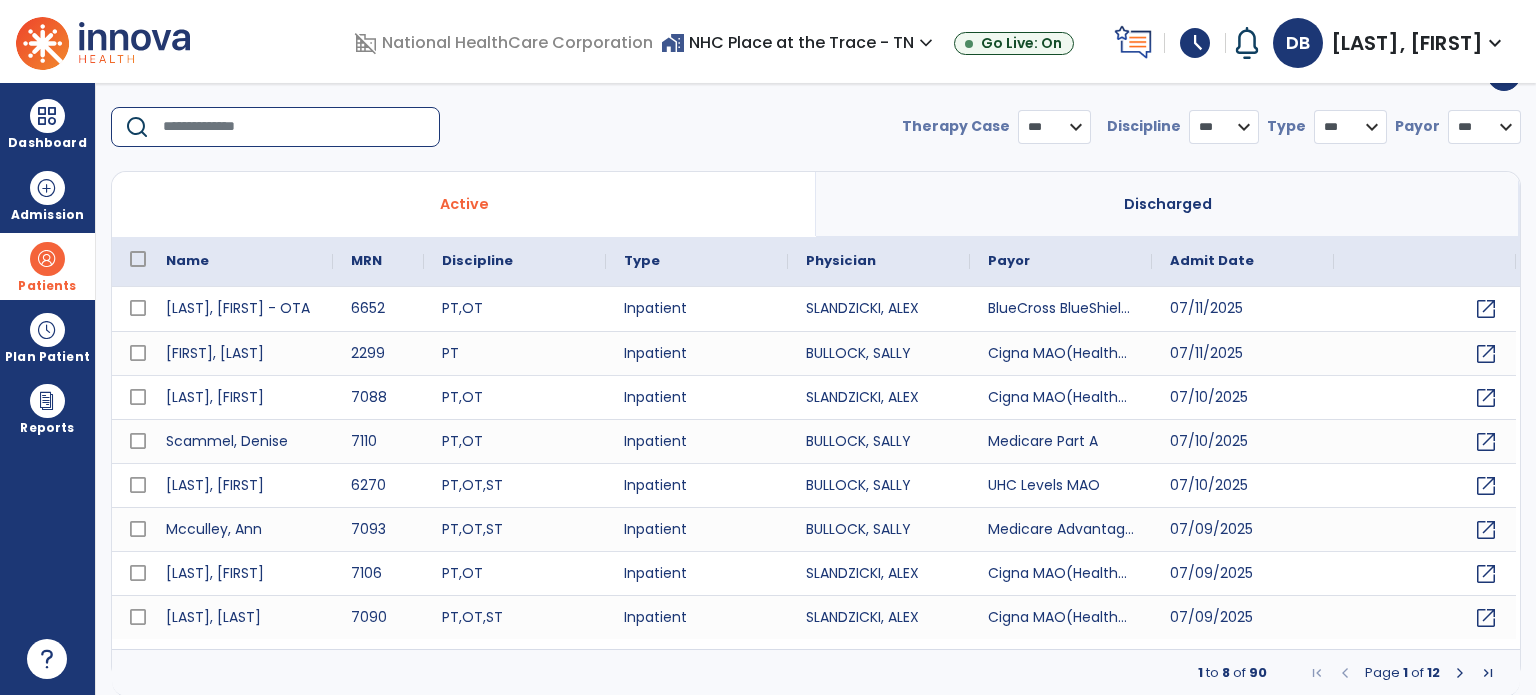 select on "***" 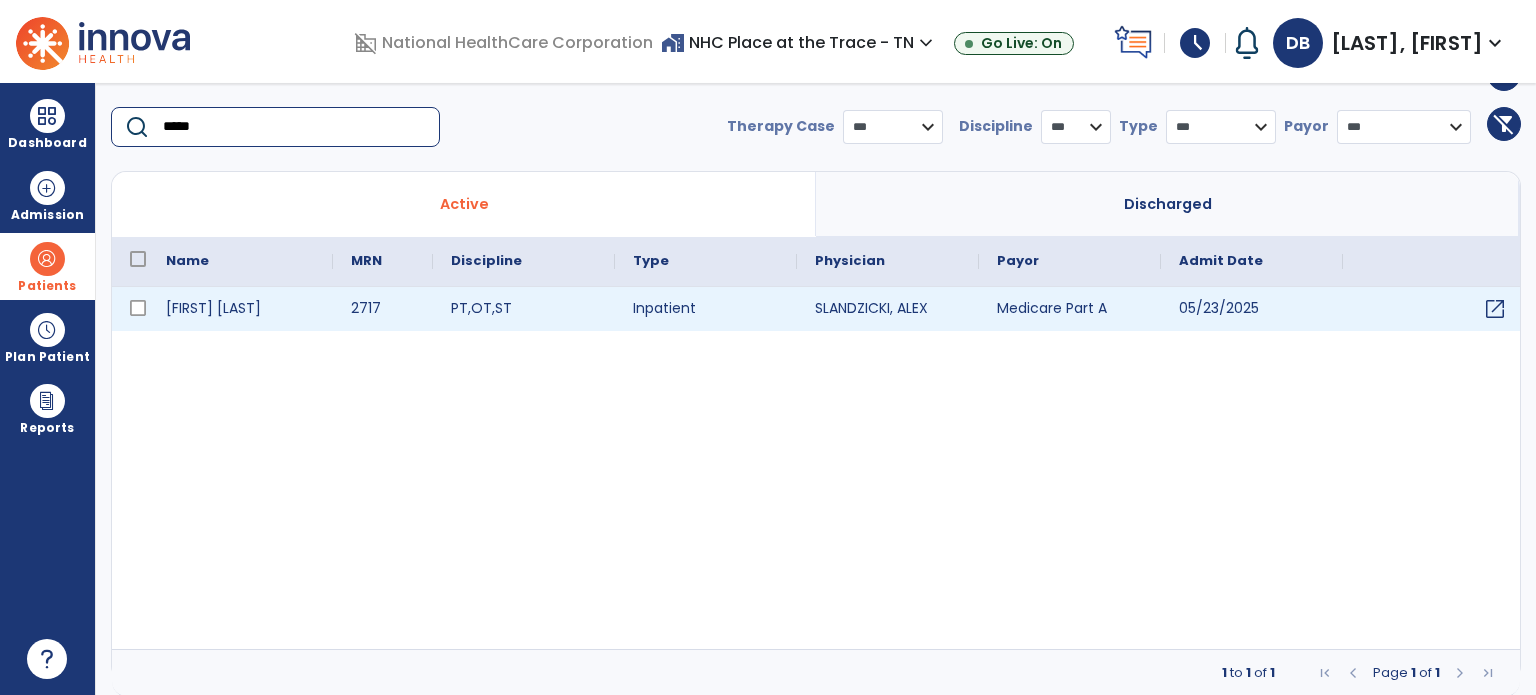 type on "*****" 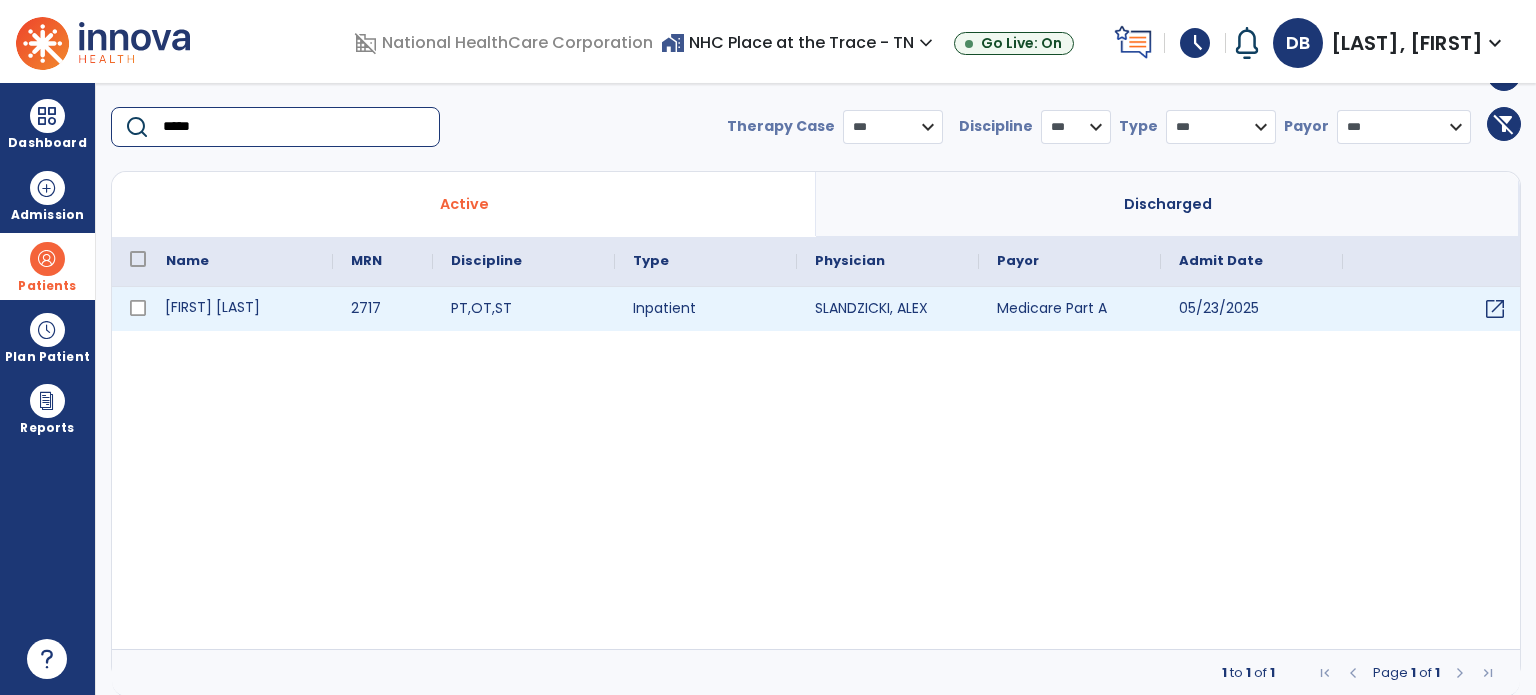 click on "Powers, Angela" at bounding box center (240, 309) 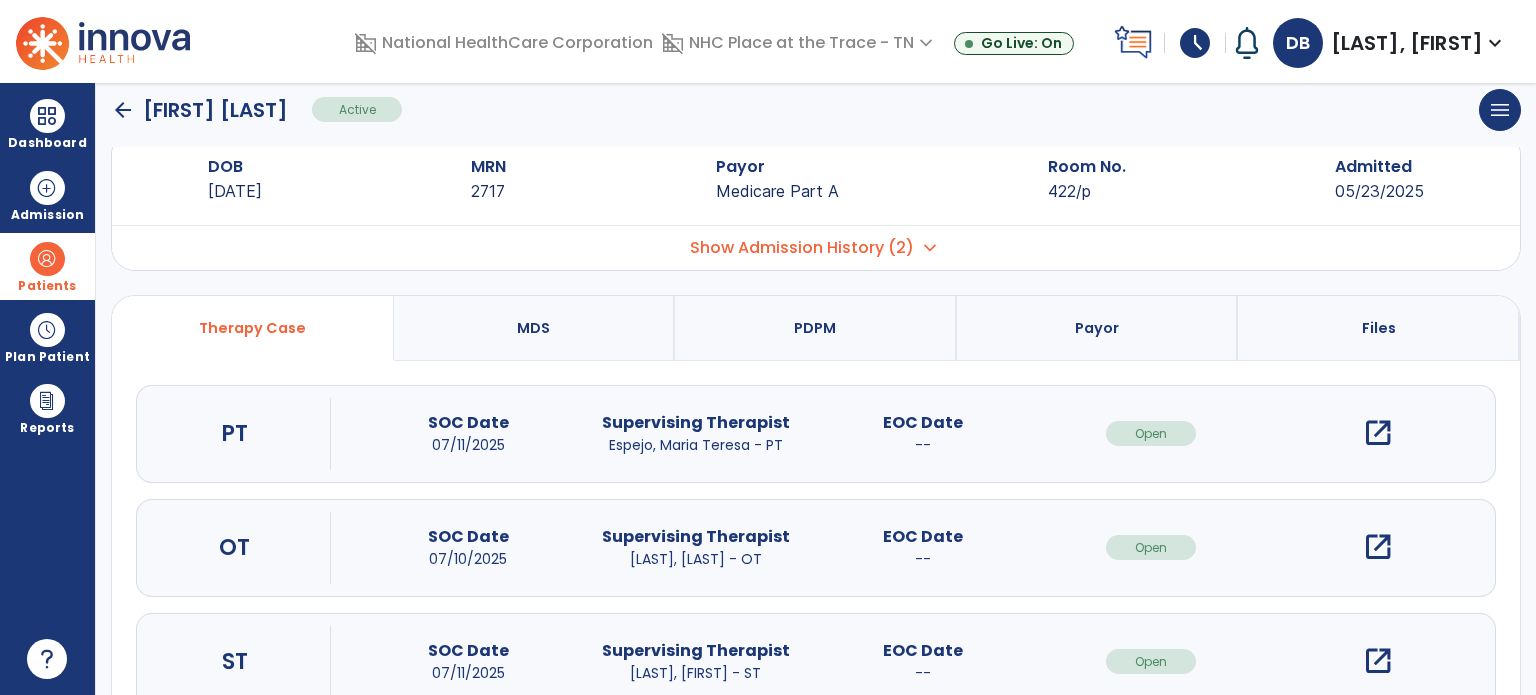 scroll, scrollTop: 0, scrollLeft: 0, axis: both 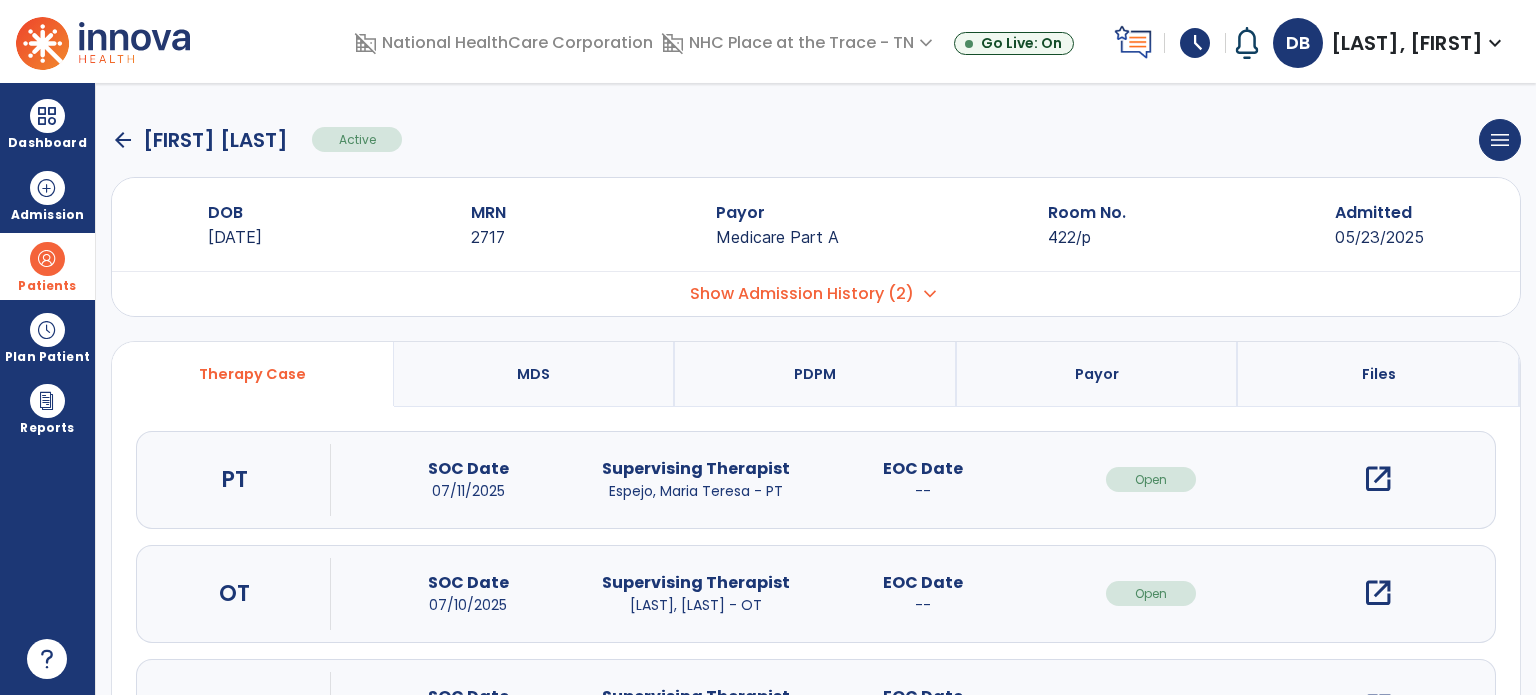 click on "open_in_new" at bounding box center (1378, 593) 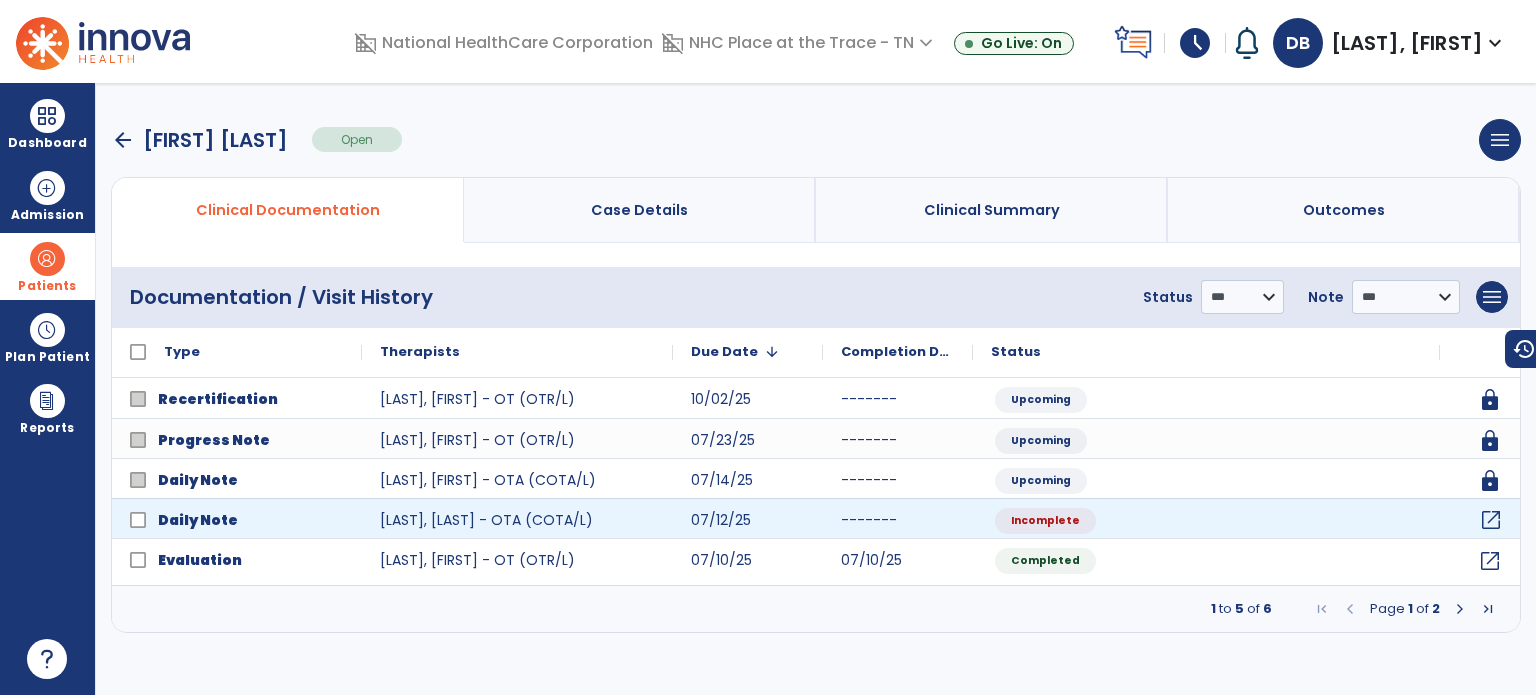 click on "open_in_new" 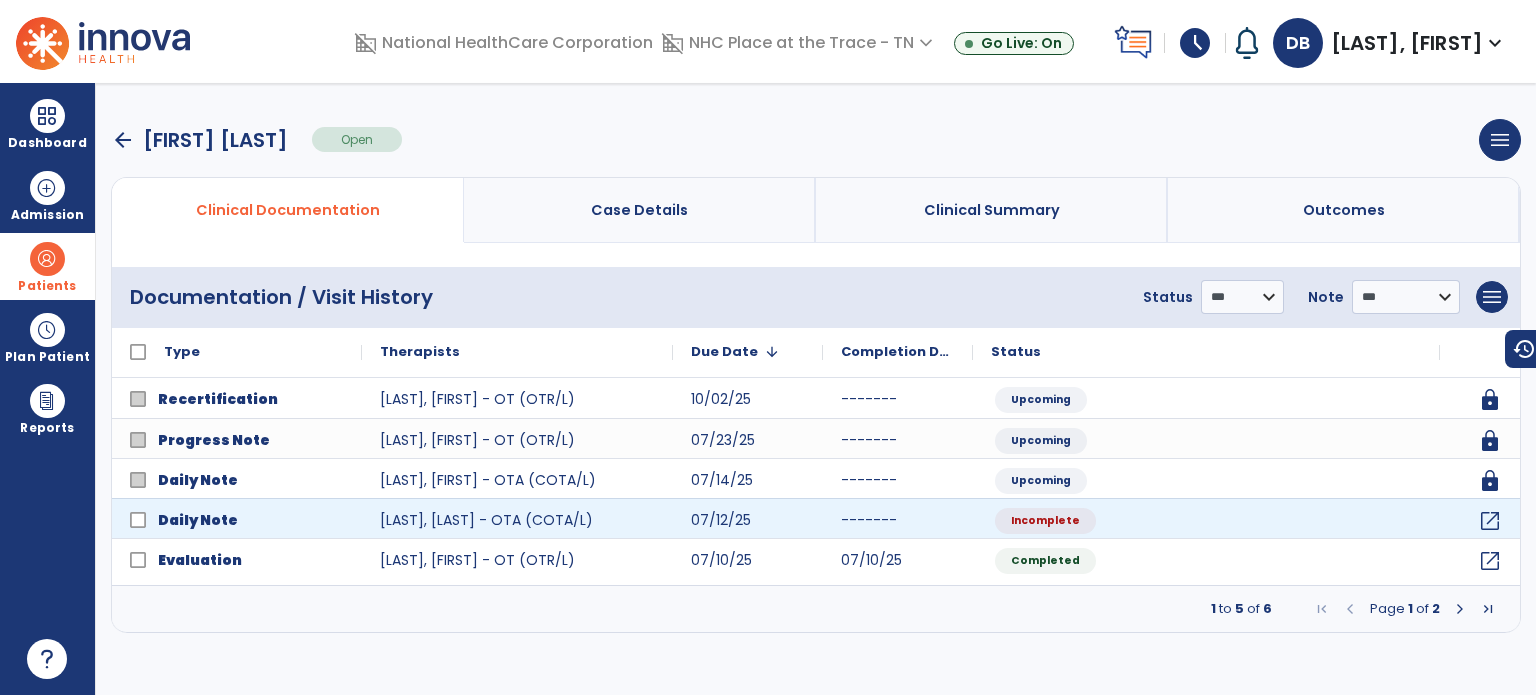 select on "*" 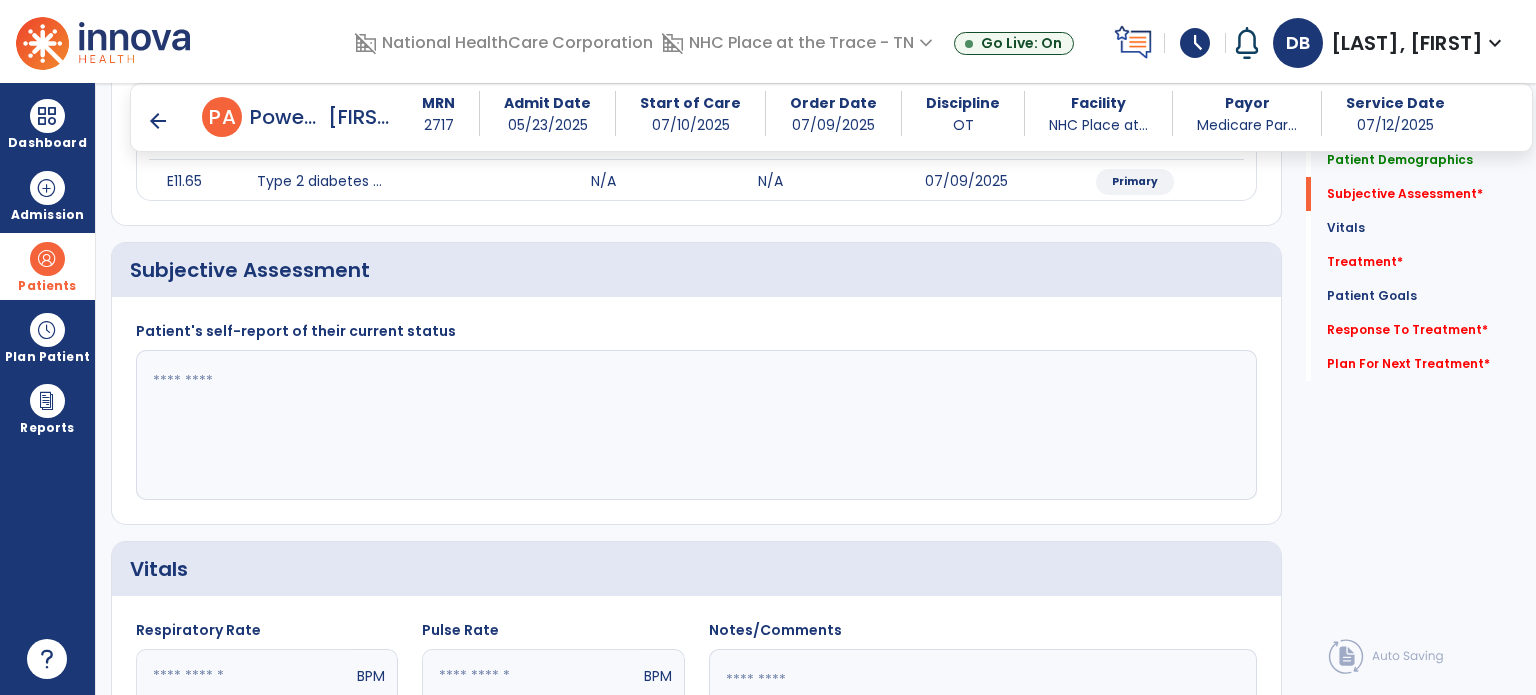 scroll, scrollTop: 300, scrollLeft: 0, axis: vertical 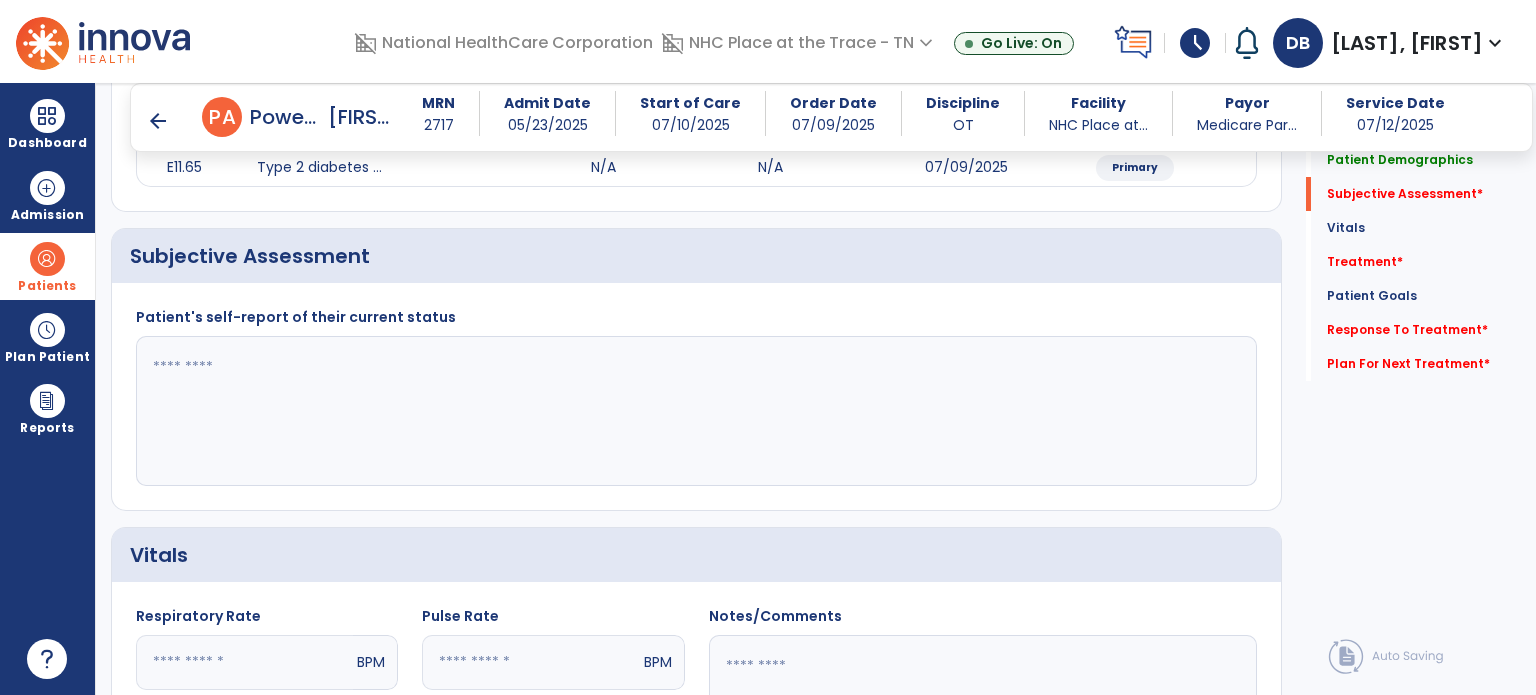 click 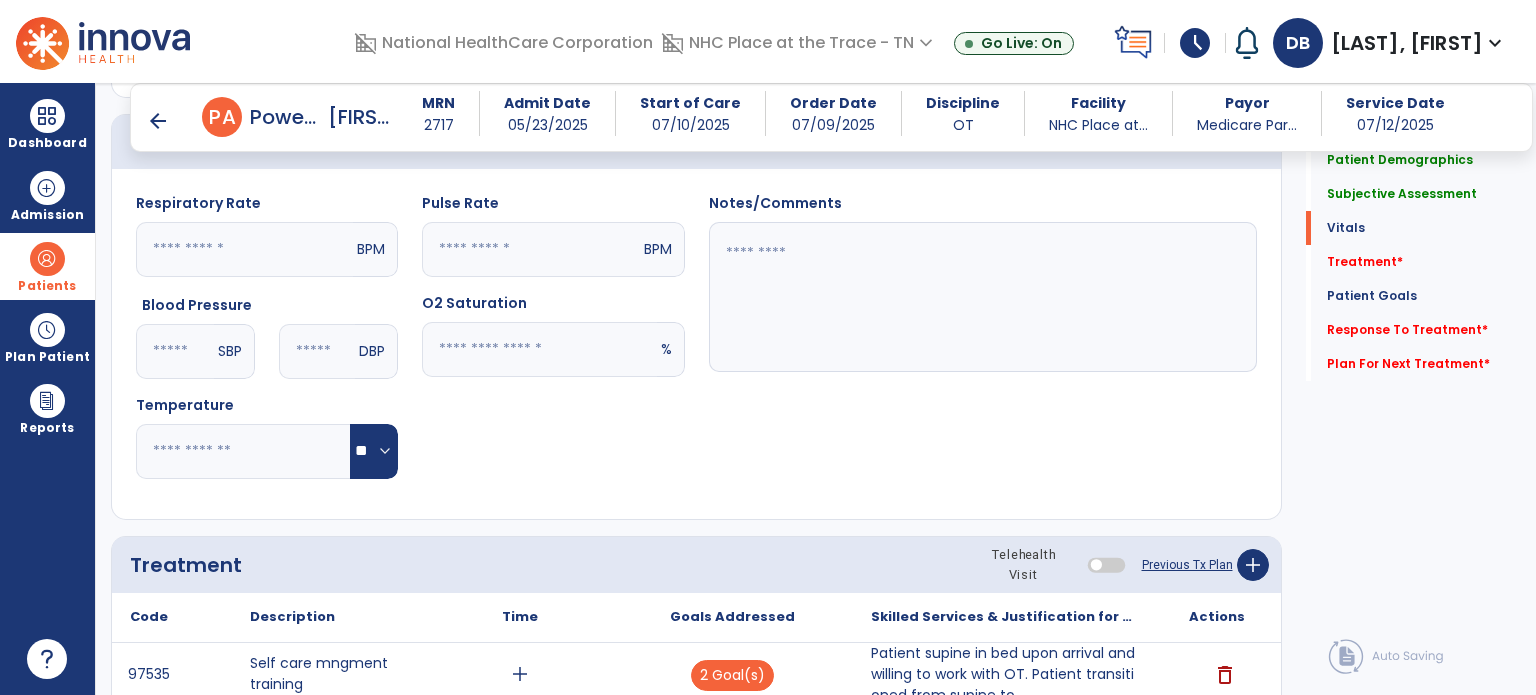 scroll, scrollTop: 800, scrollLeft: 0, axis: vertical 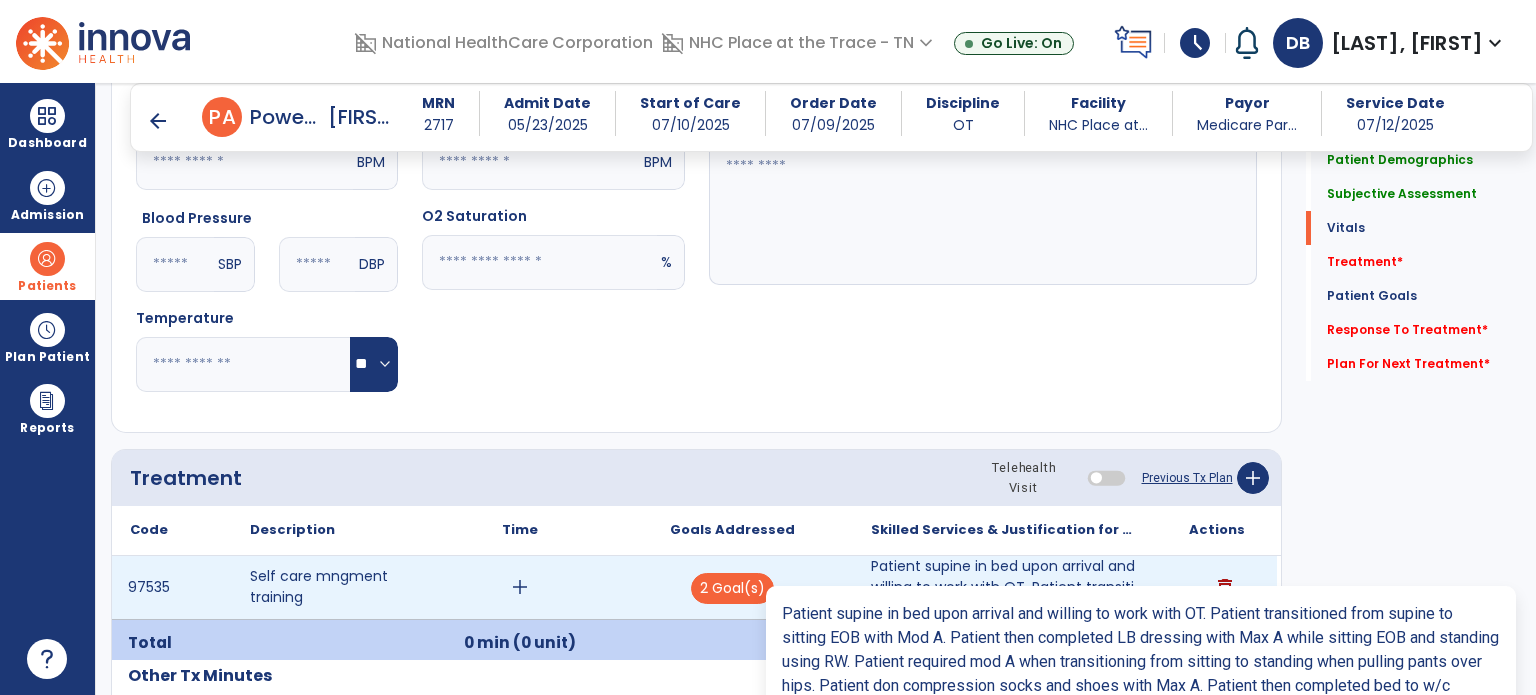 type on "**********" 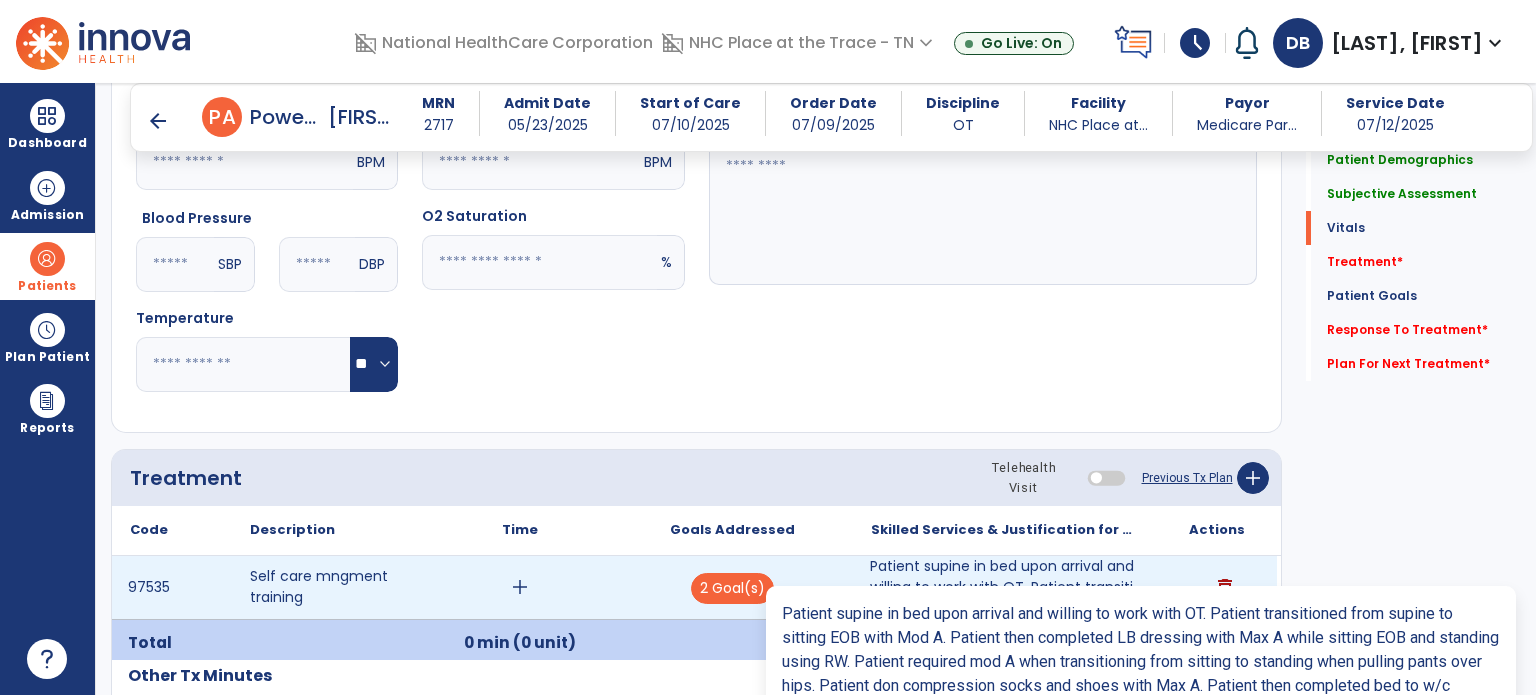 click on "Patient supine in bed upon arrival and willing to work with OT. Patient transitioned from supine to ..." at bounding box center (1004, 587) 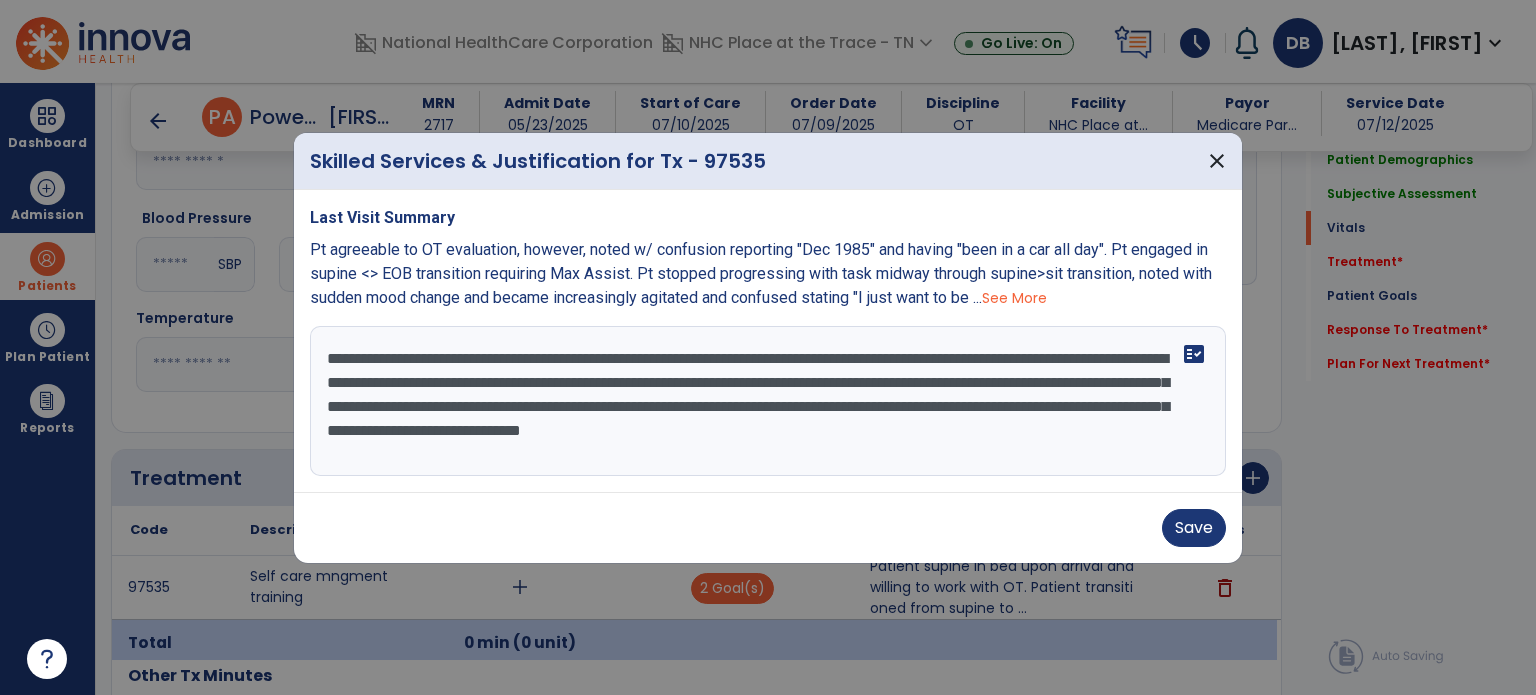 click on "**********" at bounding box center [768, 401] 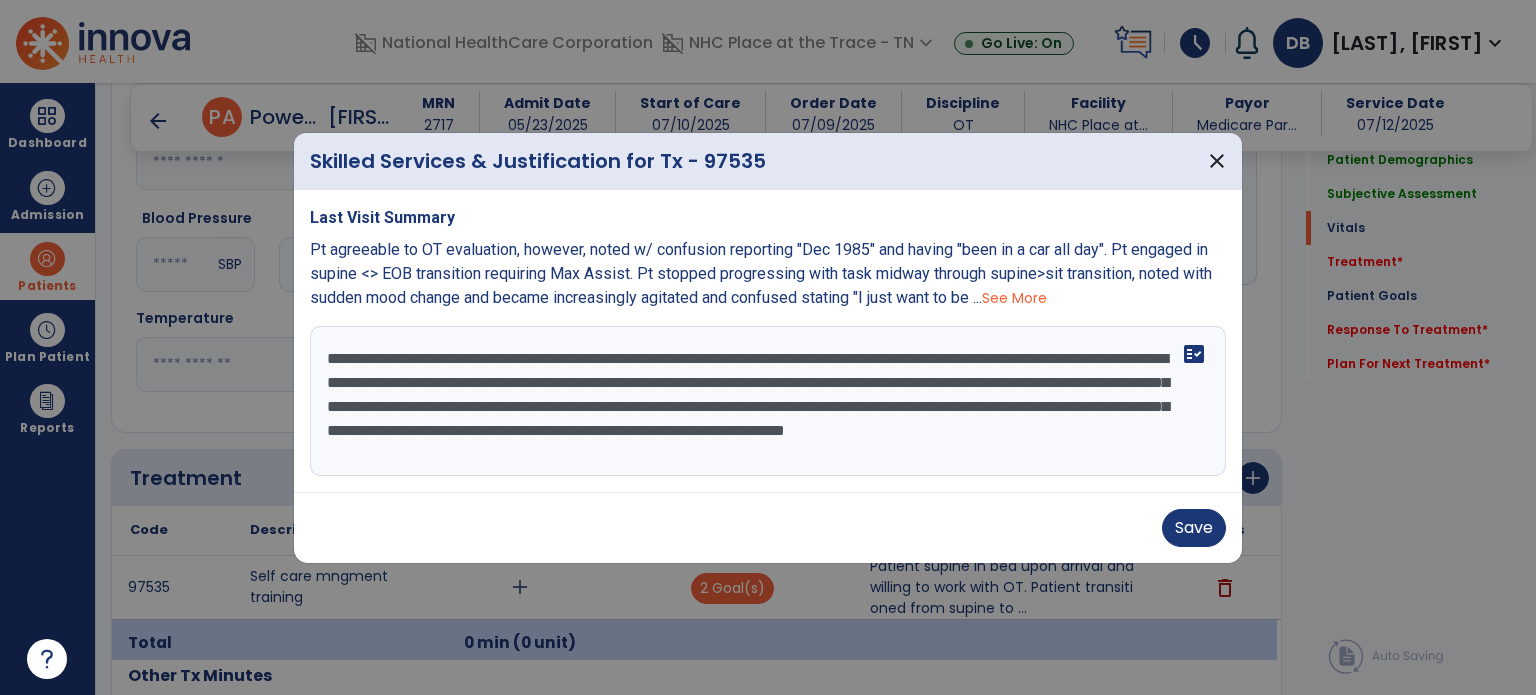 type on "**********" 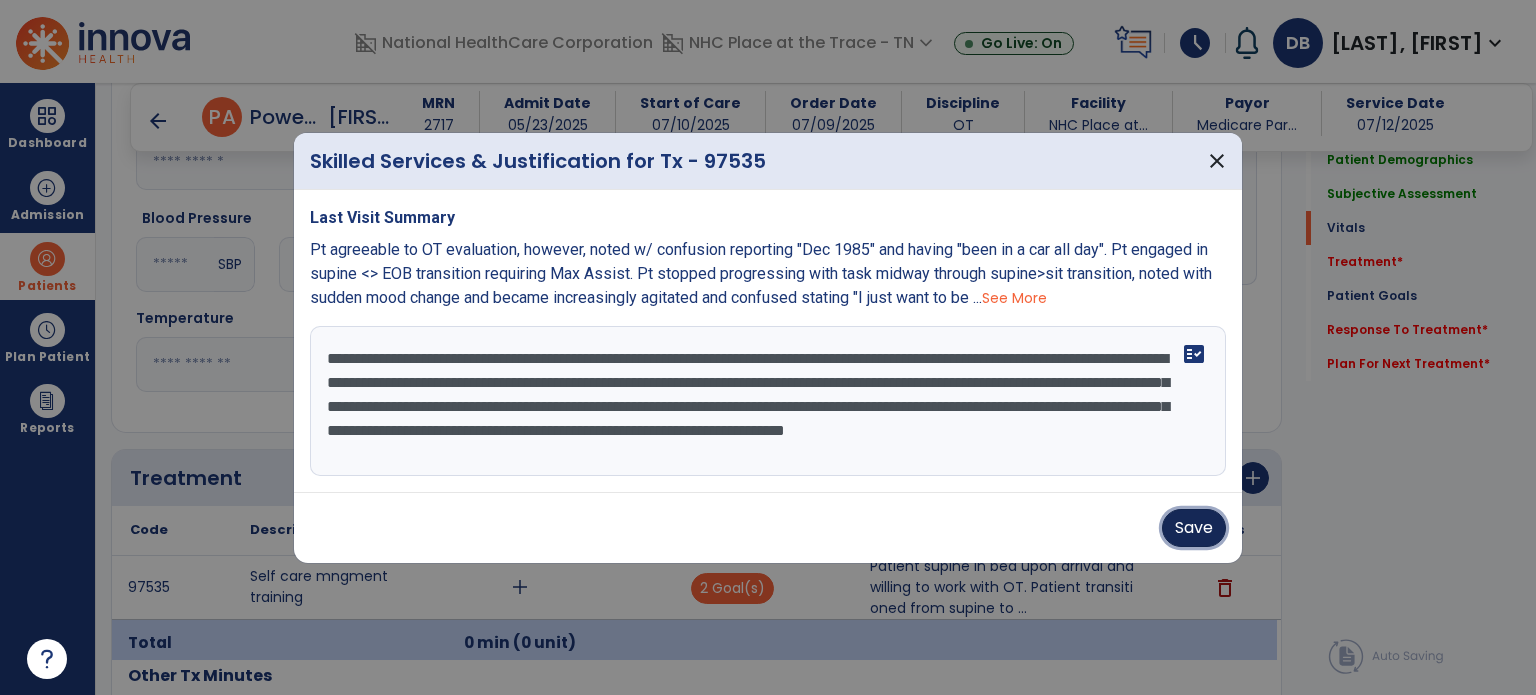 click on "Save" at bounding box center (1194, 528) 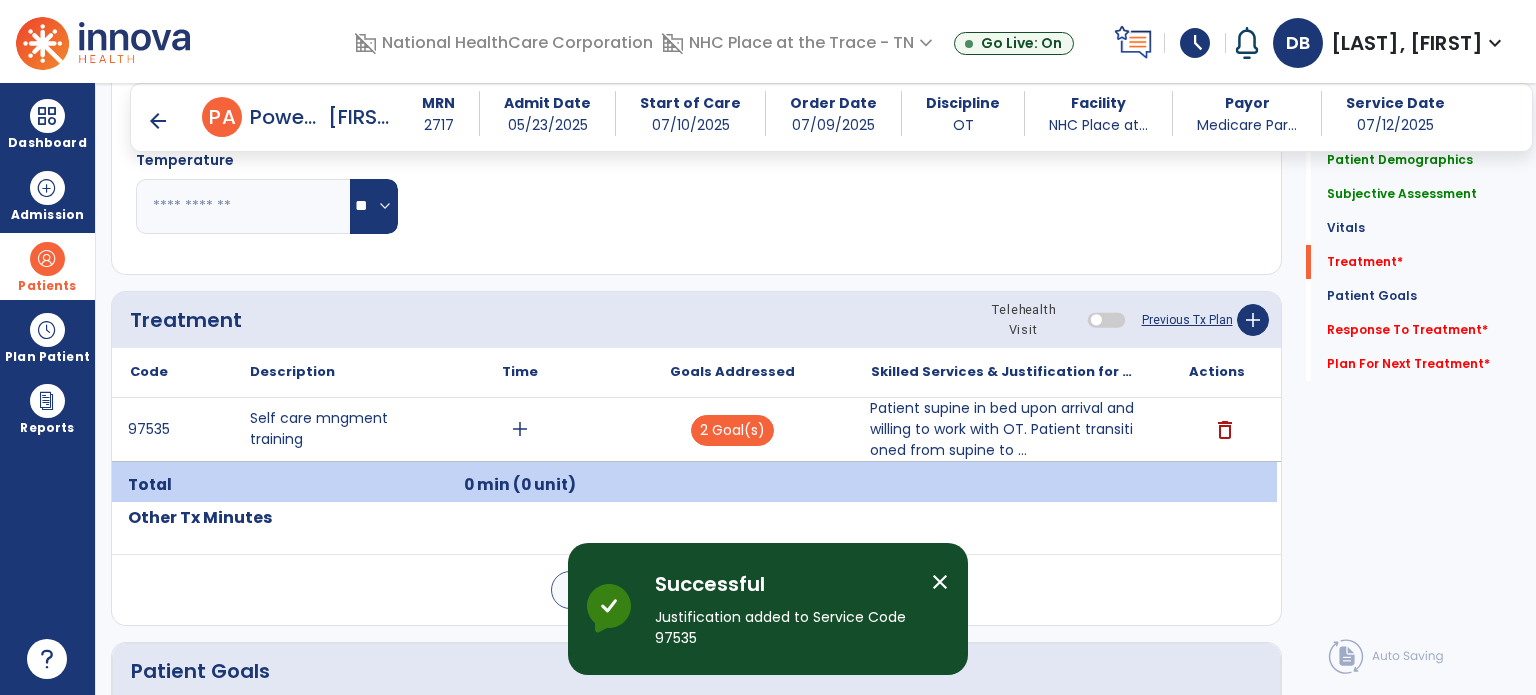 scroll, scrollTop: 1100, scrollLeft: 0, axis: vertical 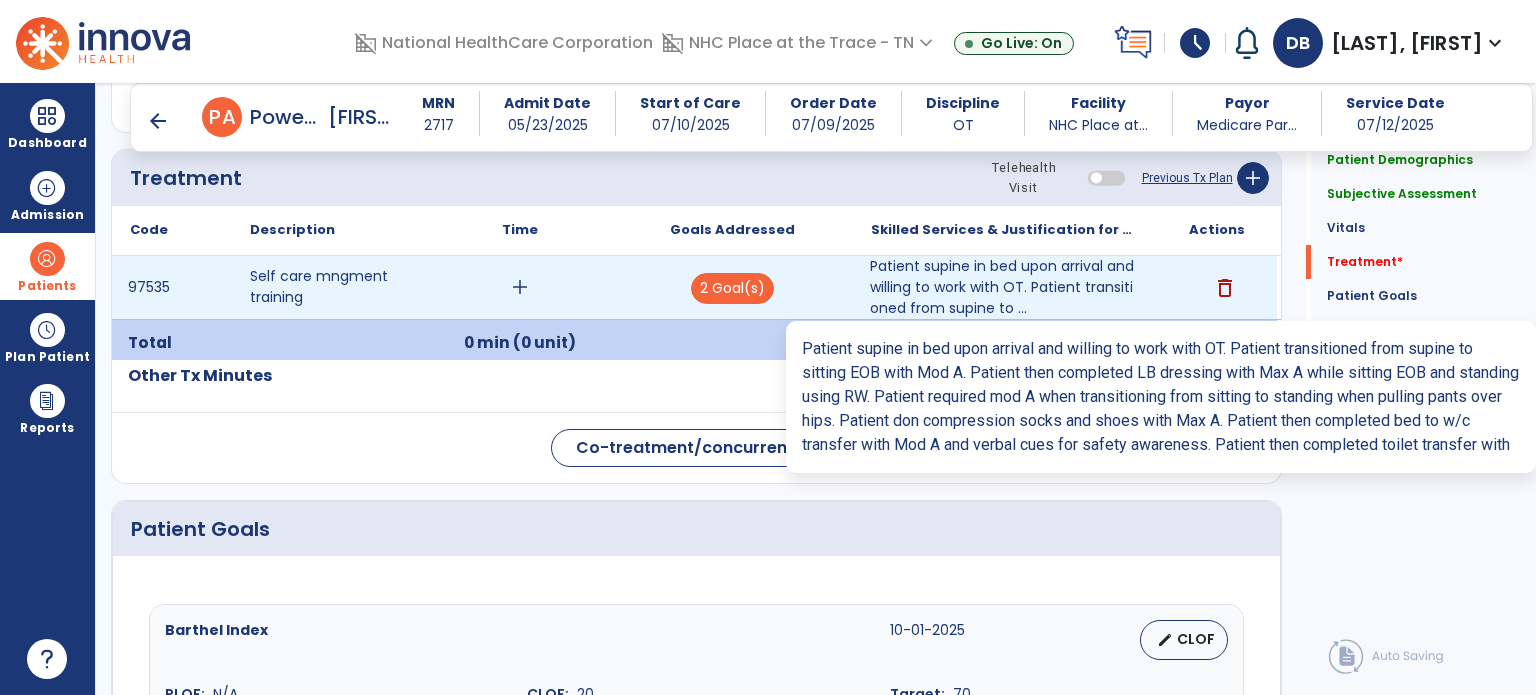click on "Skilled Services & Justification for Tx" at bounding box center [1004, 230] 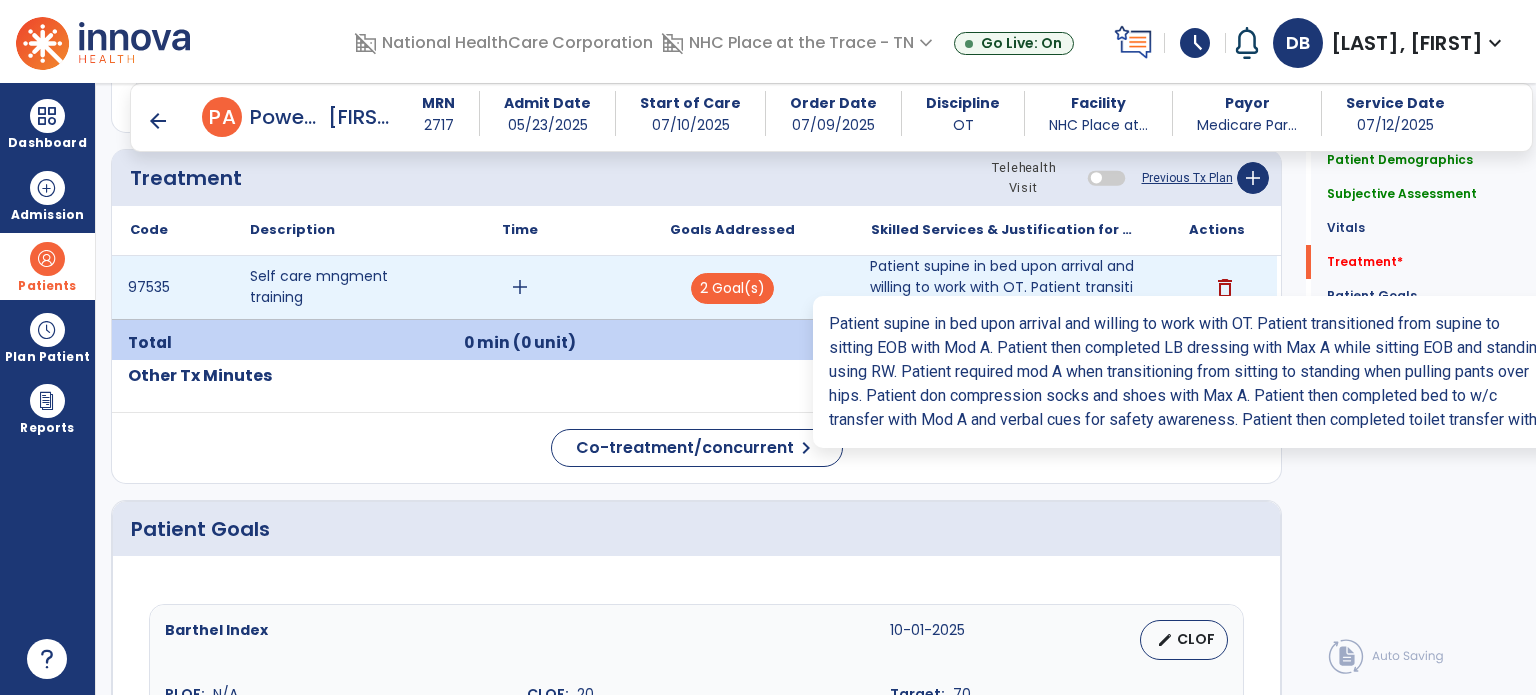 click on "Patient supine in bed upon arrival and willing to work with OT. Patient transitioned from supine to ..." at bounding box center (1004, 287) 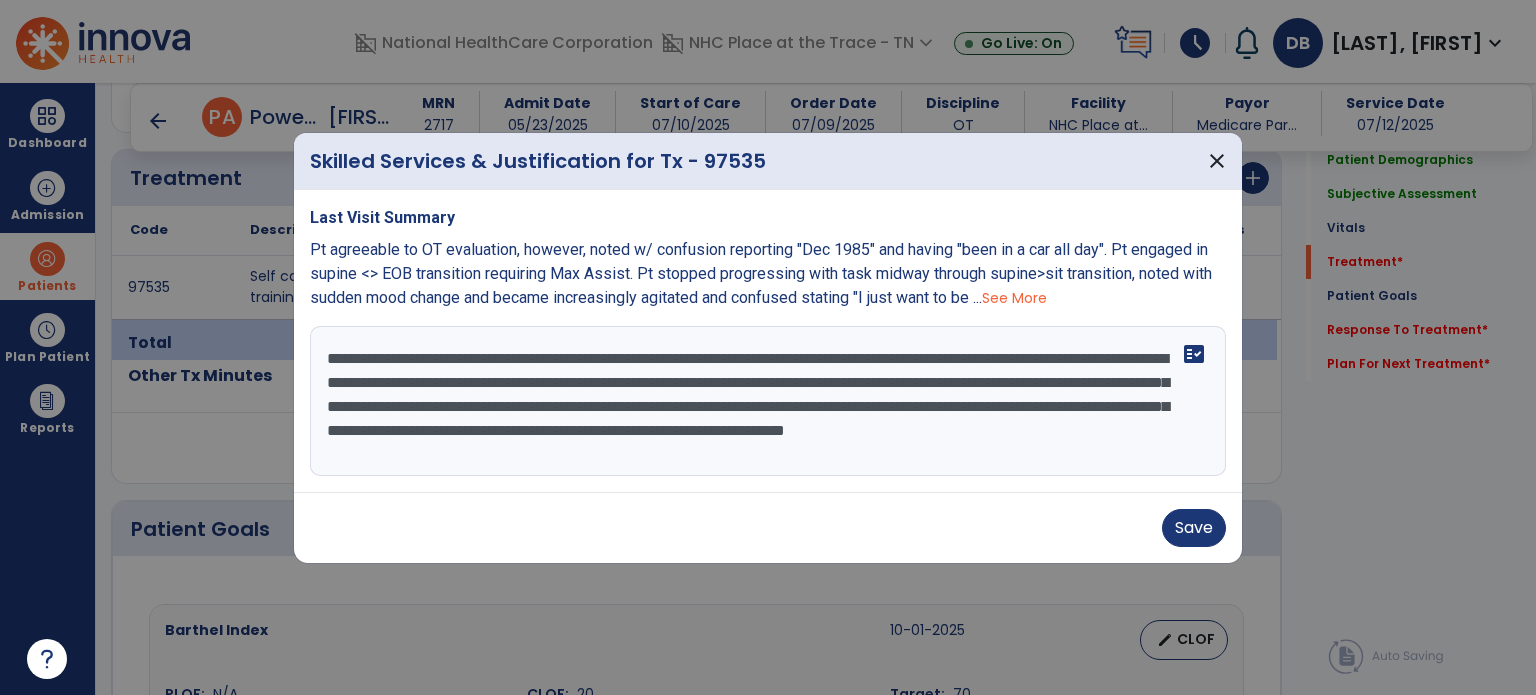 click on "**********" at bounding box center (768, 401) 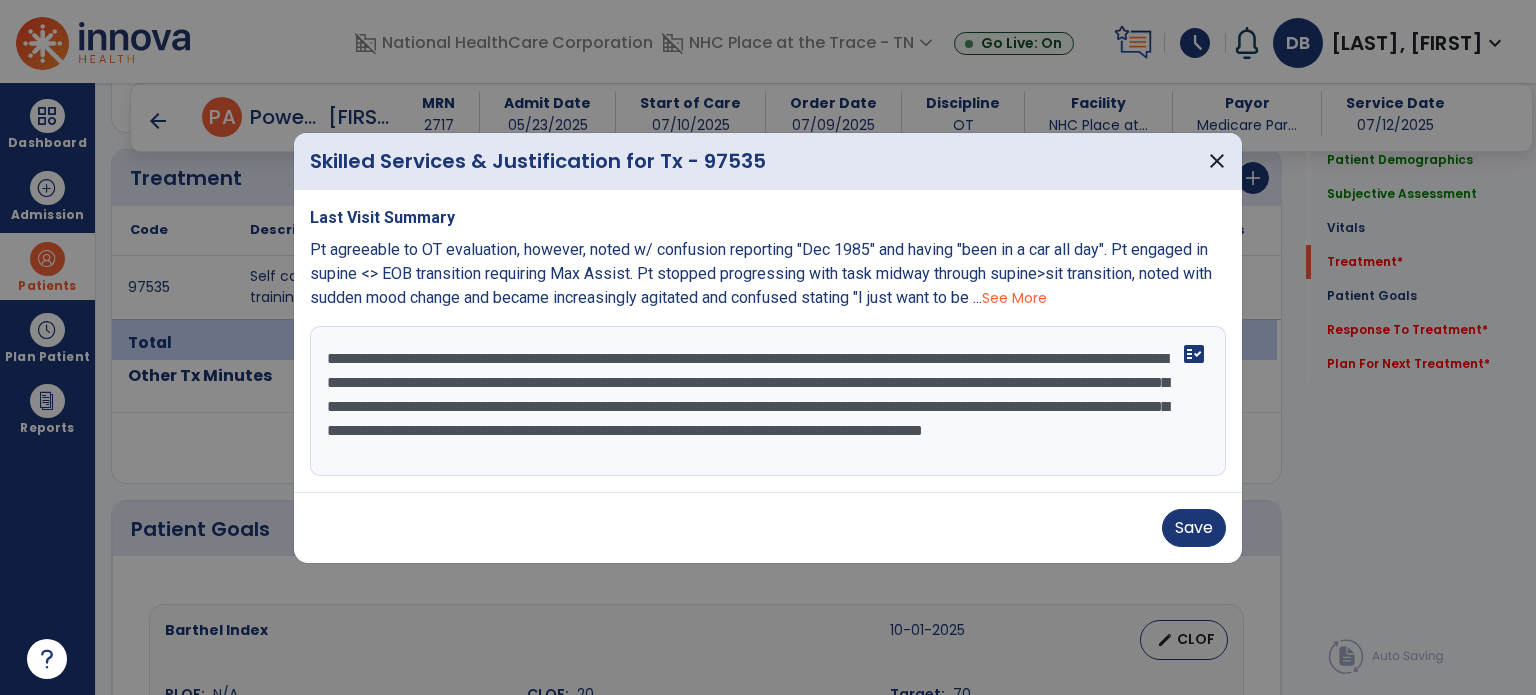 click on "**********" at bounding box center [768, 401] 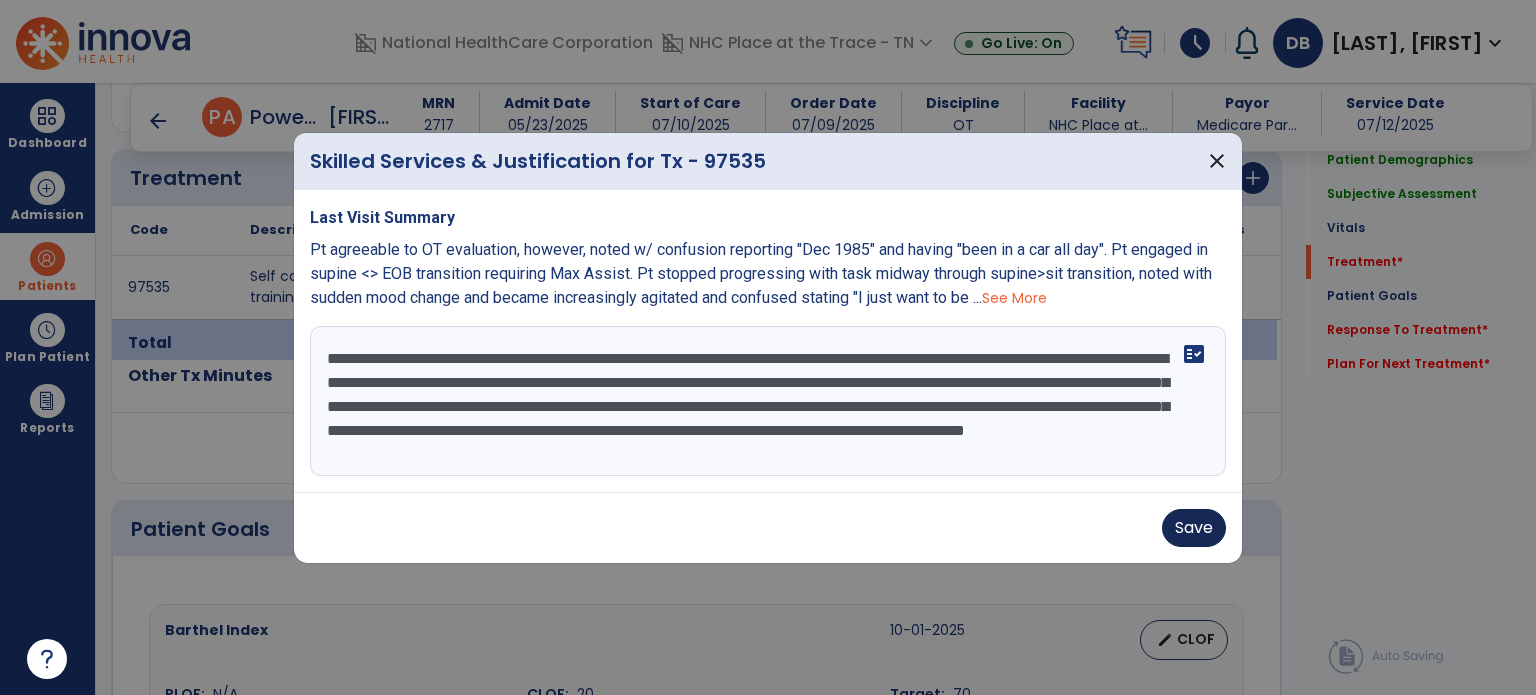 type on "**********" 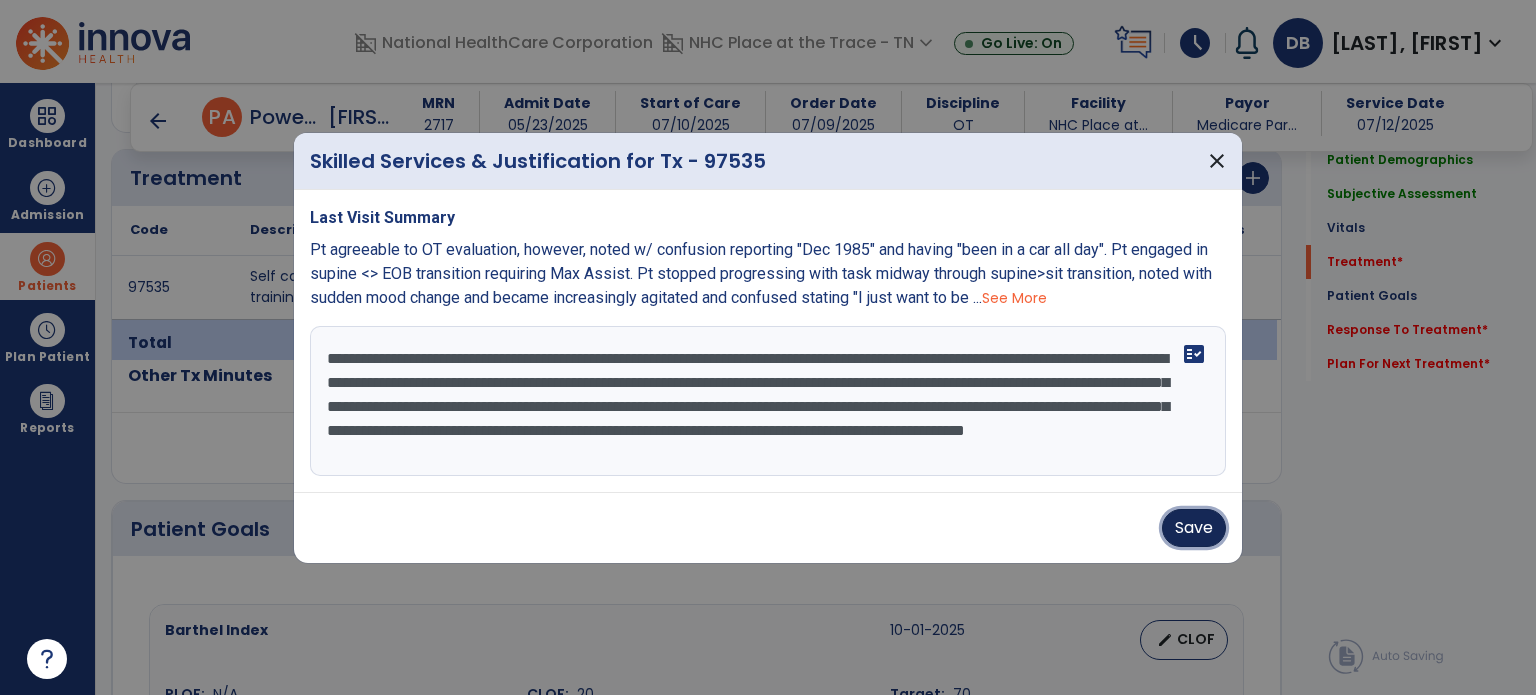 drag, startPoint x: 1198, startPoint y: 530, endPoint x: 858, endPoint y: 431, distance: 354.12003 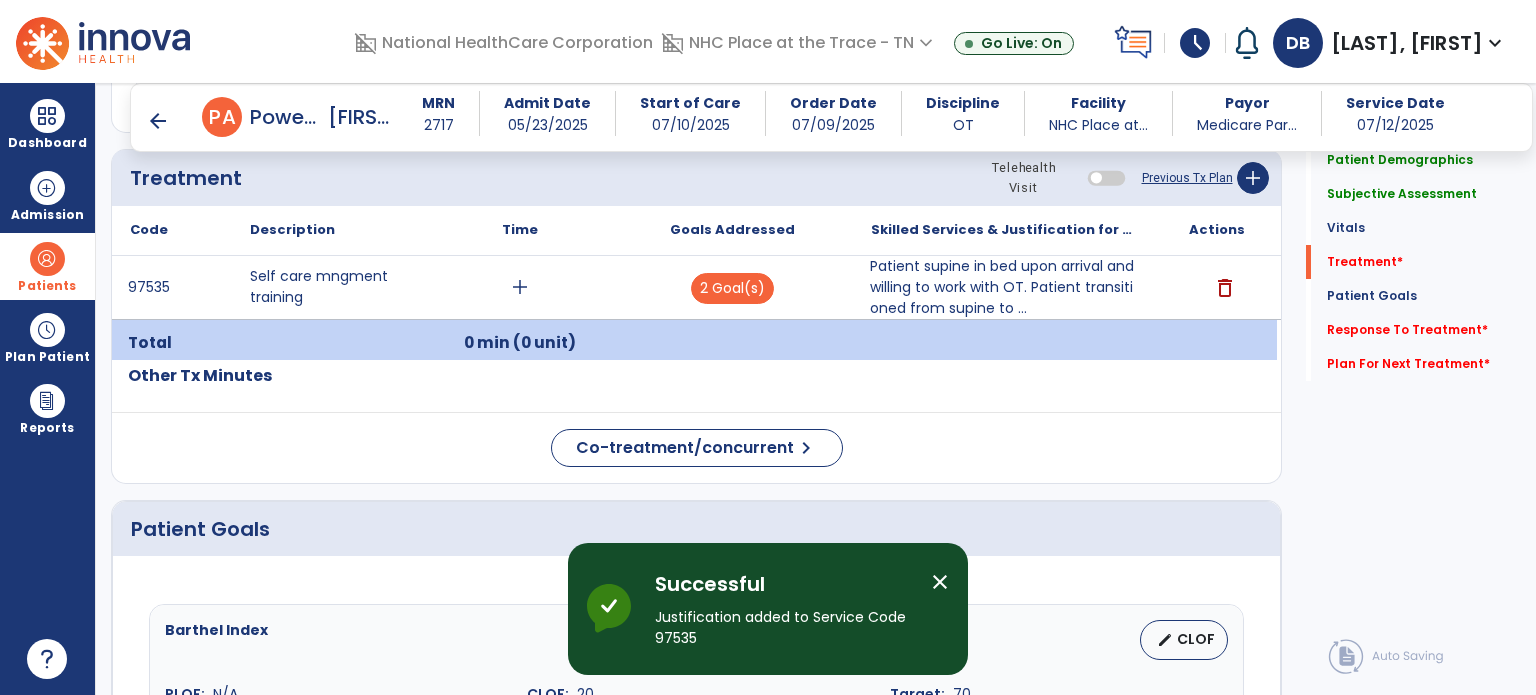 click on "arrow_back      P  A  Powers,   Angela  MRN 2717 Admit Date 05/23/2025 Start of Care 07/10/2025 Order Date 07/09/2025 Discipline OT Facility NHC Place at... Payor Medicare Par... Service Date 07/12/2025" at bounding box center [831, 117] 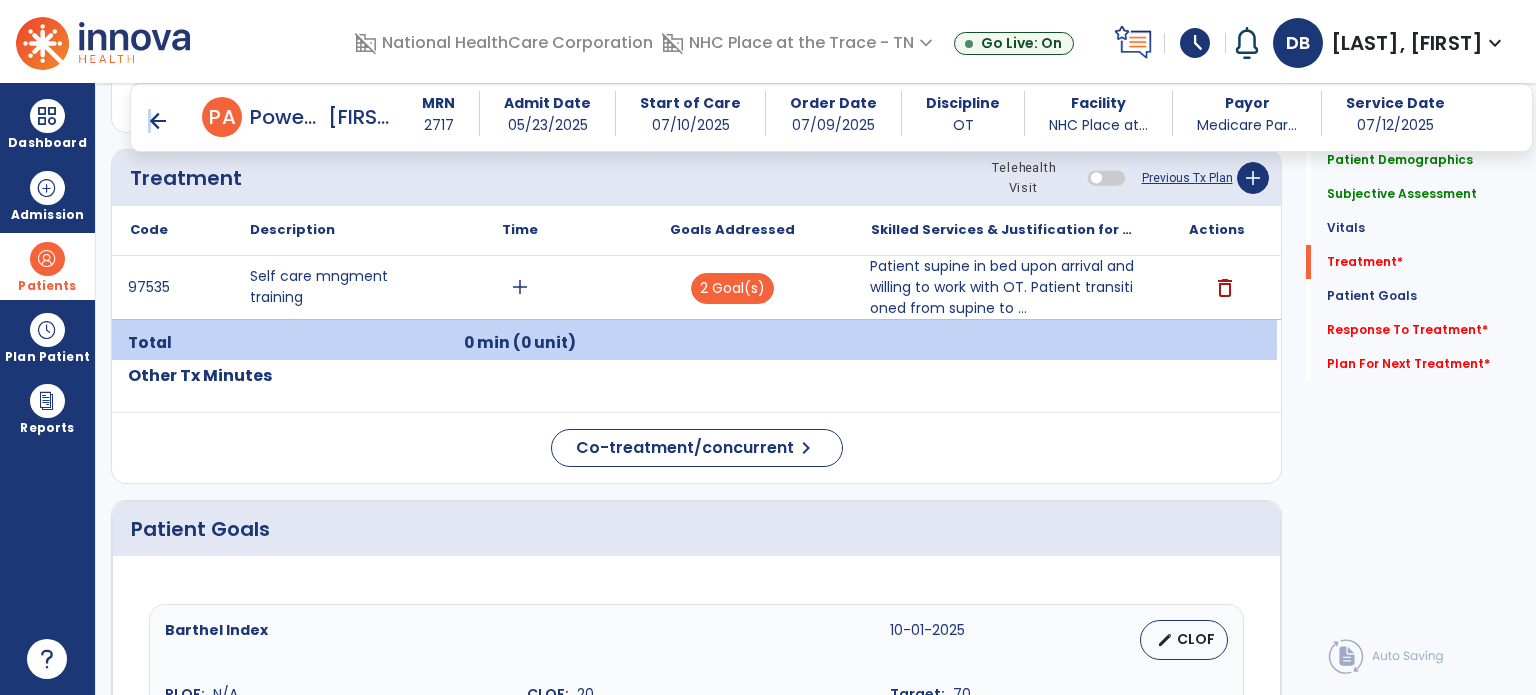 click on "arrow_back" at bounding box center (158, 121) 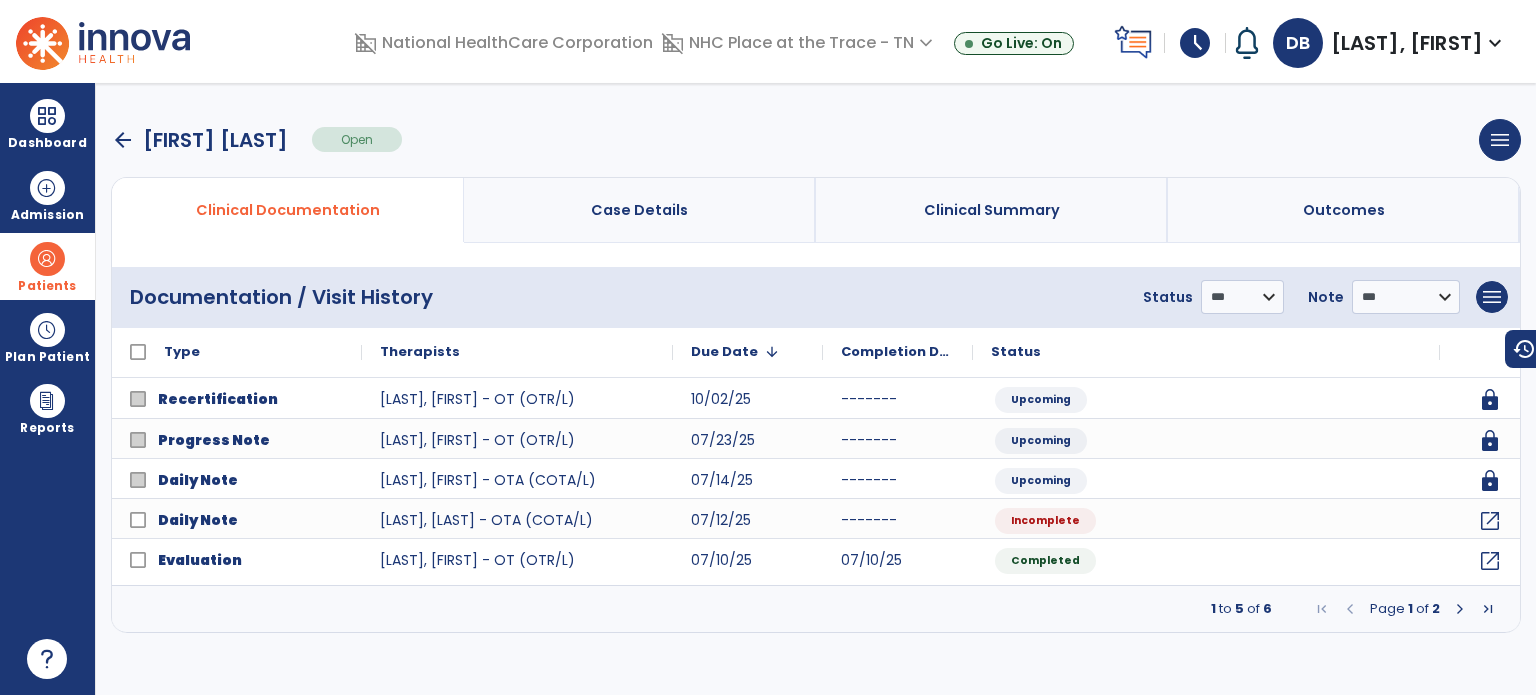 scroll, scrollTop: 0, scrollLeft: 0, axis: both 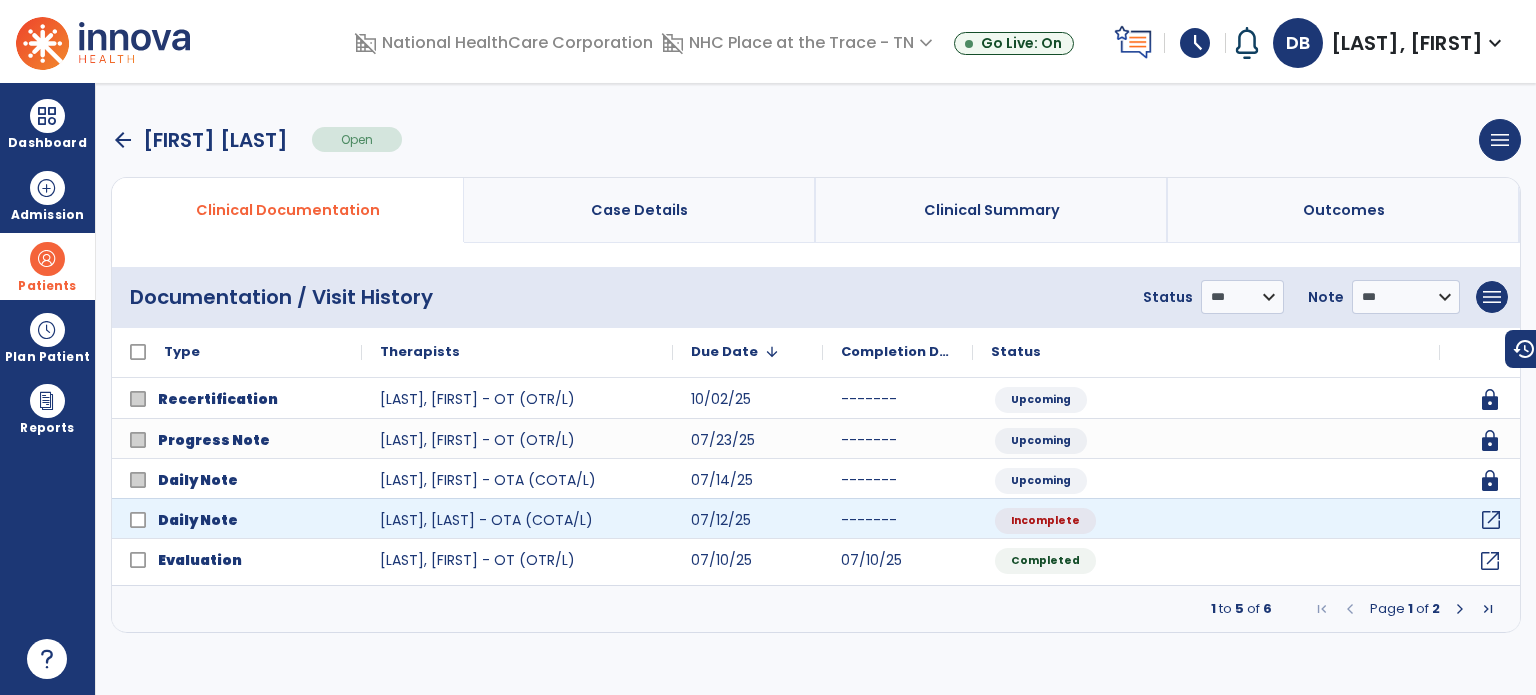 click on "open_in_new" 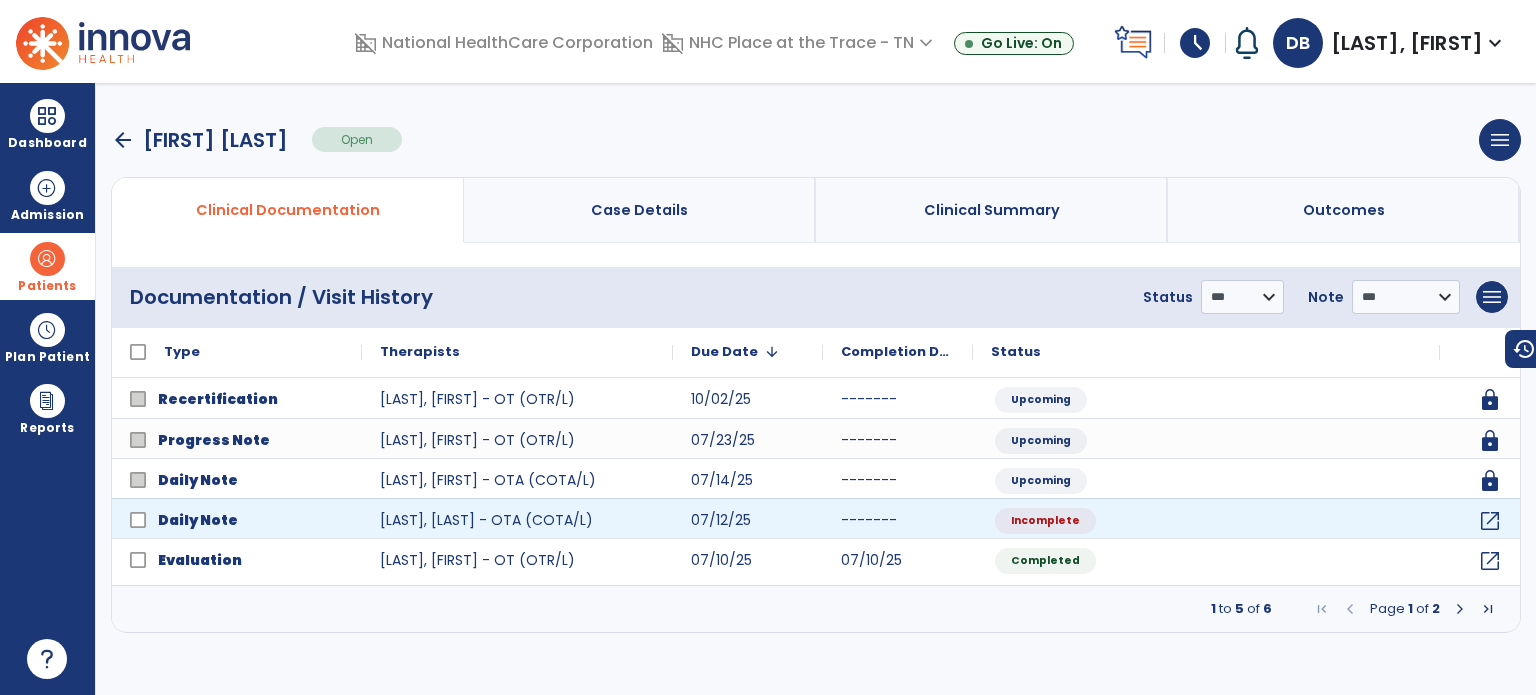 select on "*" 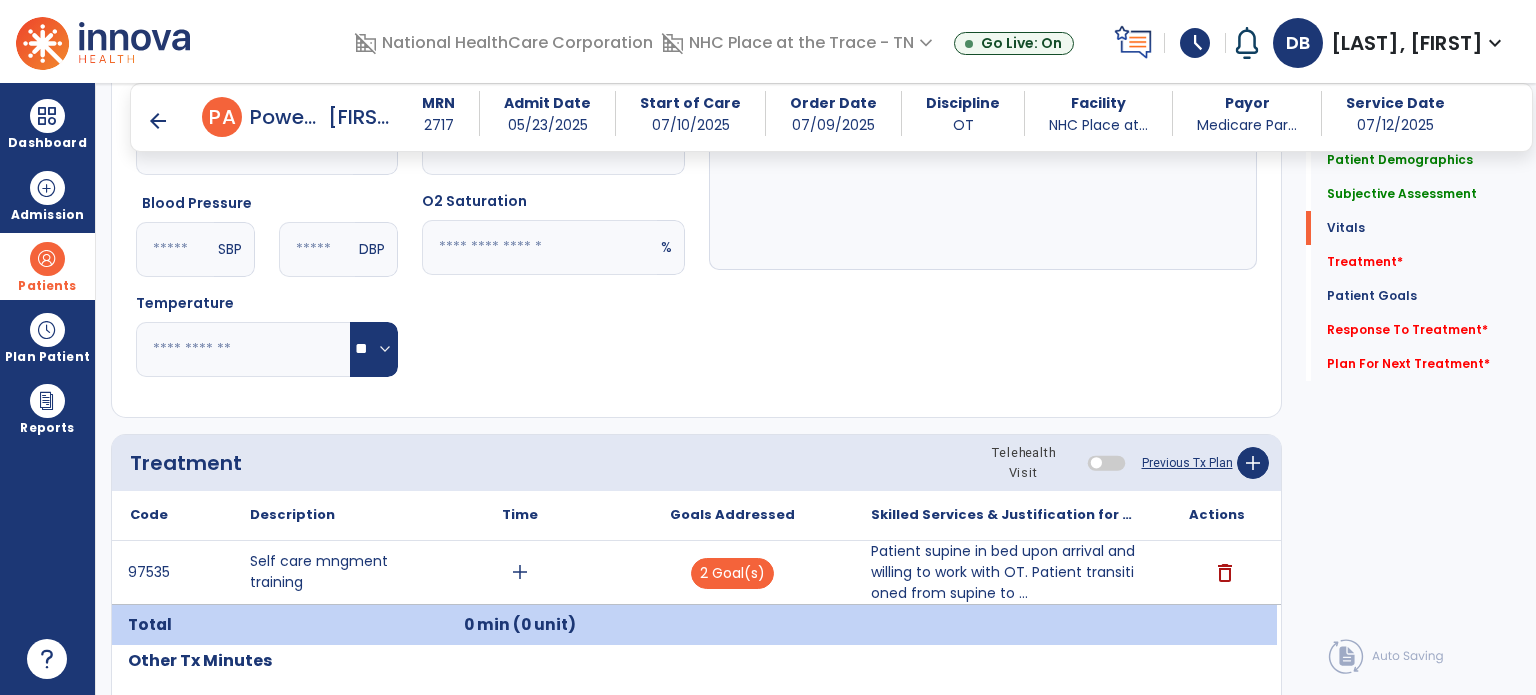scroll, scrollTop: 900, scrollLeft: 0, axis: vertical 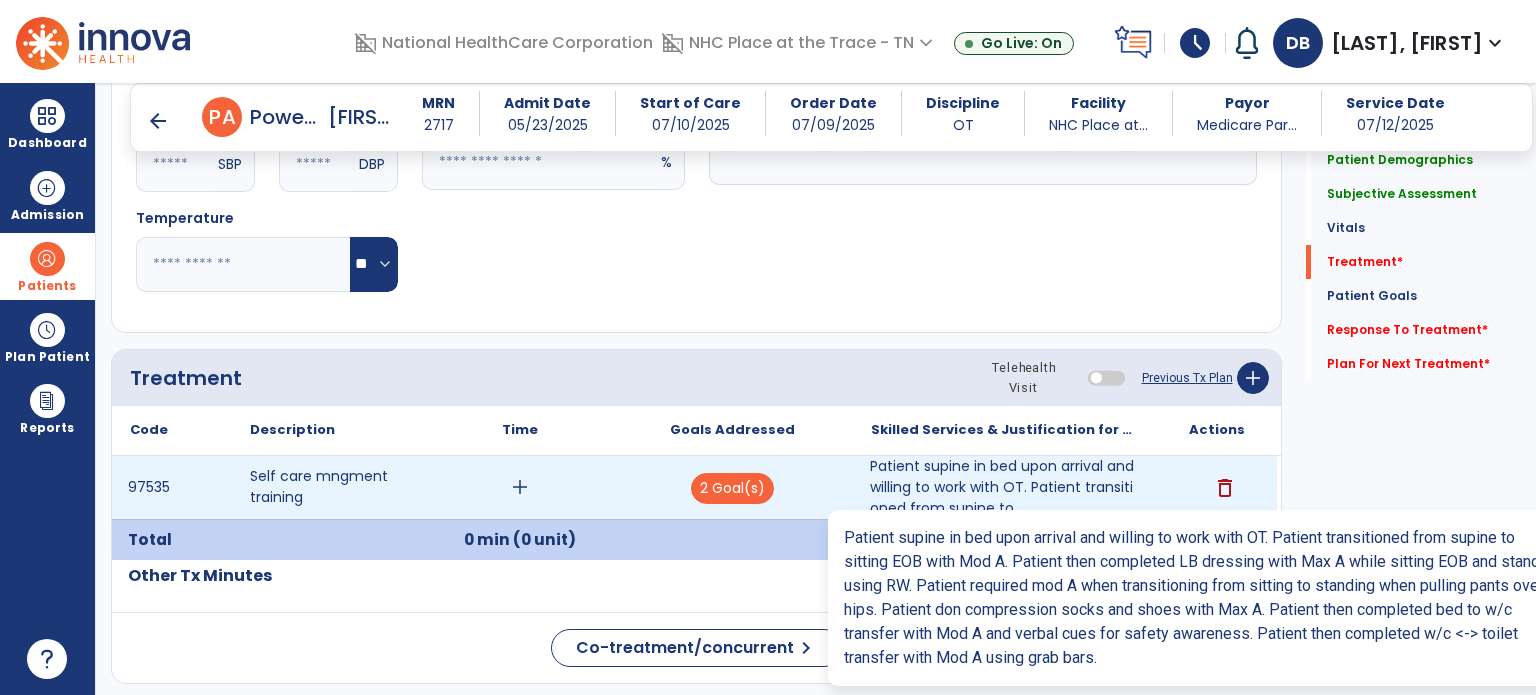 click on "Patient supine in bed upon arrival and willing to work with OT. Patient transitioned from supine to ..." at bounding box center (1004, 487) 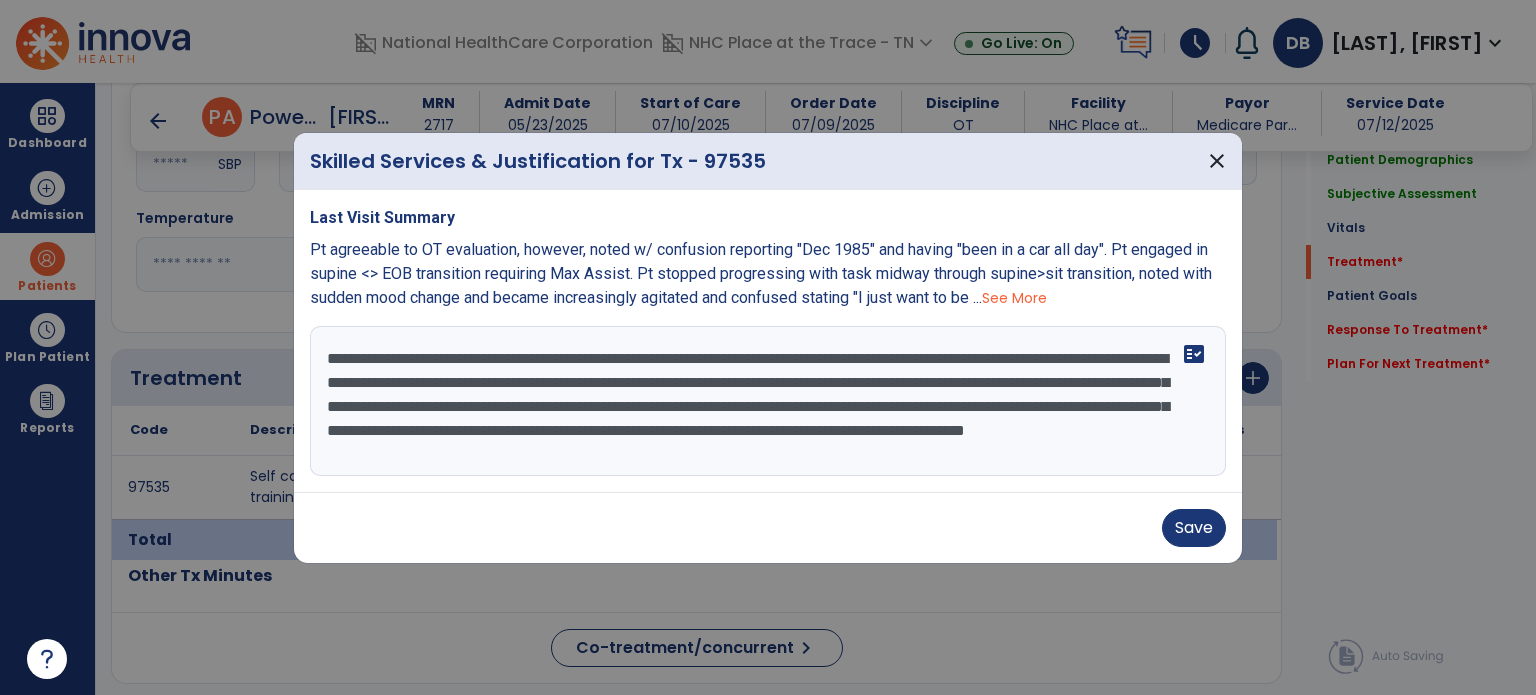 click on "**********" at bounding box center (768, 401) 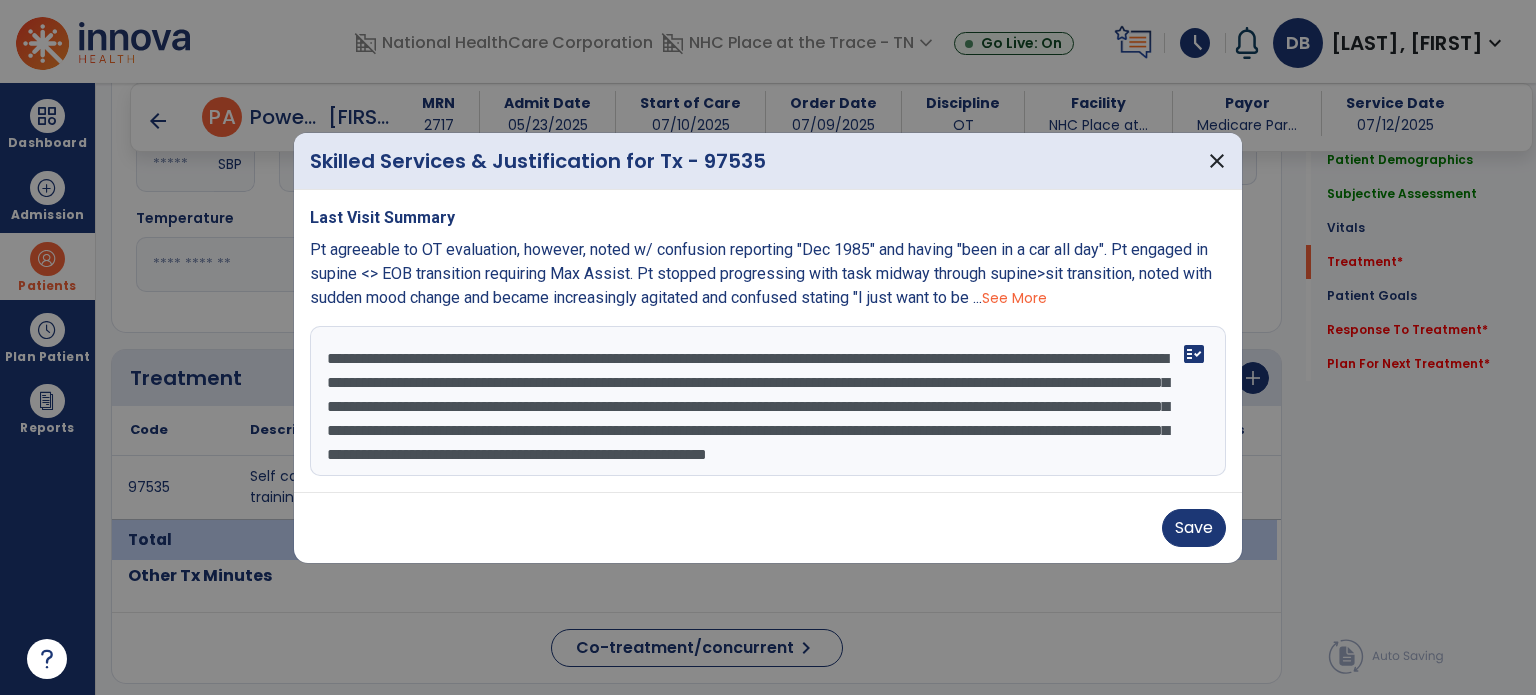 scroll, scrollTop: 39, scrollLeft: 0, axis: vertical 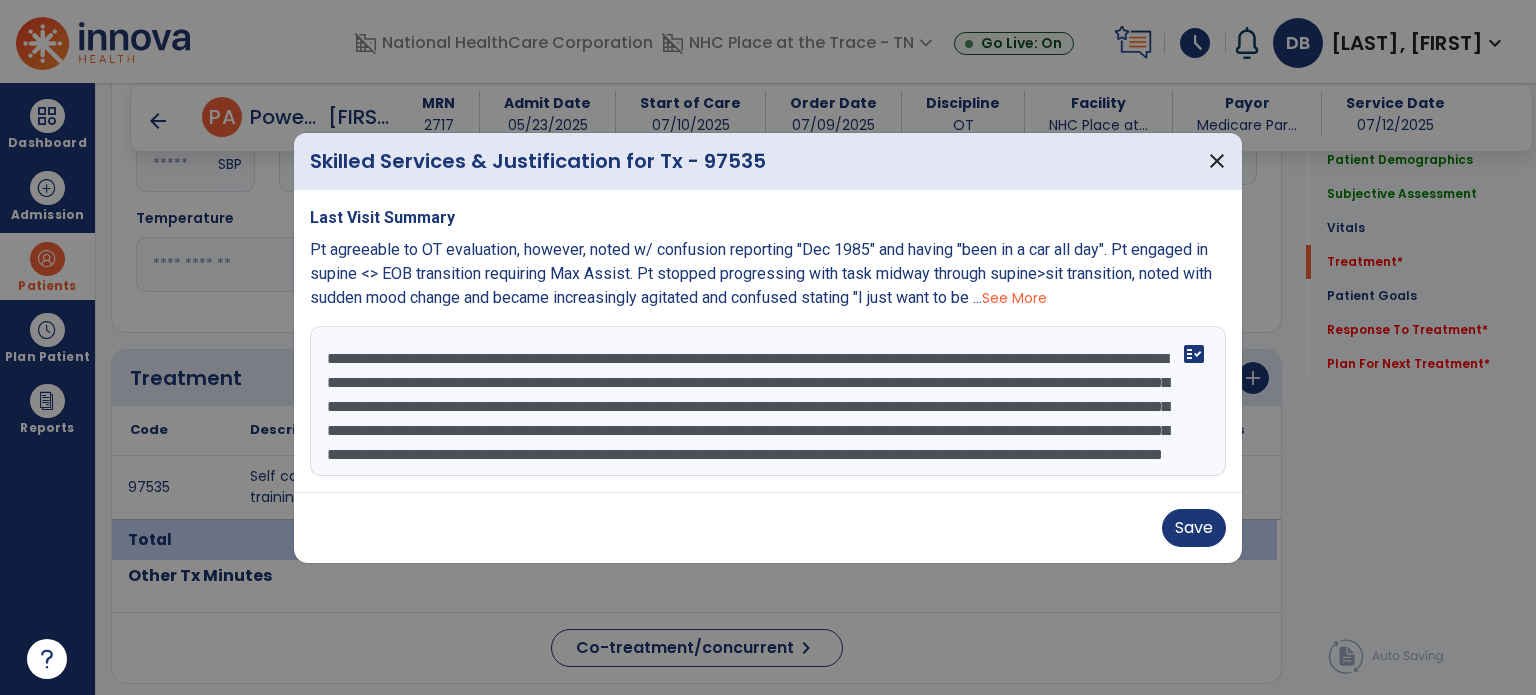drag, startPoint x: 440, startPoint y: 461, endPoint x: 420, endPoint y: 485, distance: 31.241 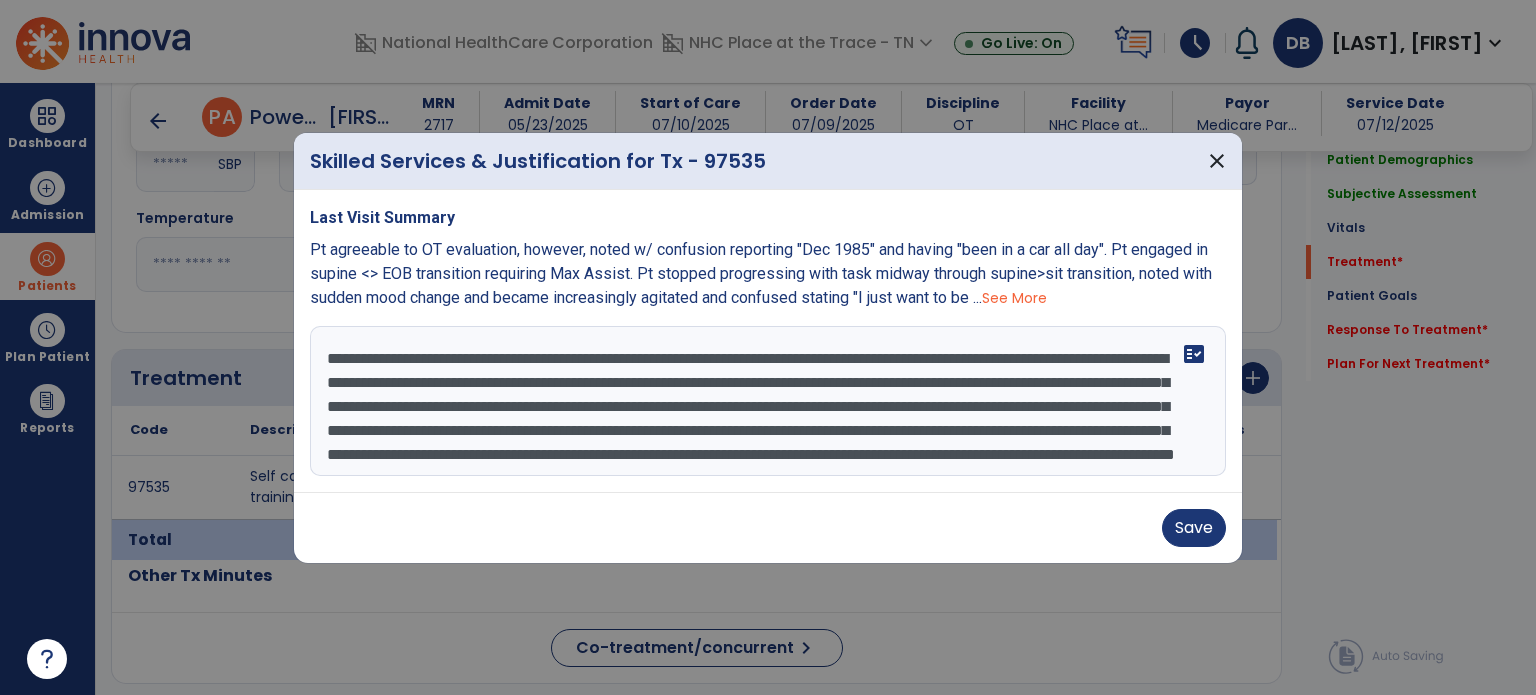 click on "**********" at bounding box center (768, 401) 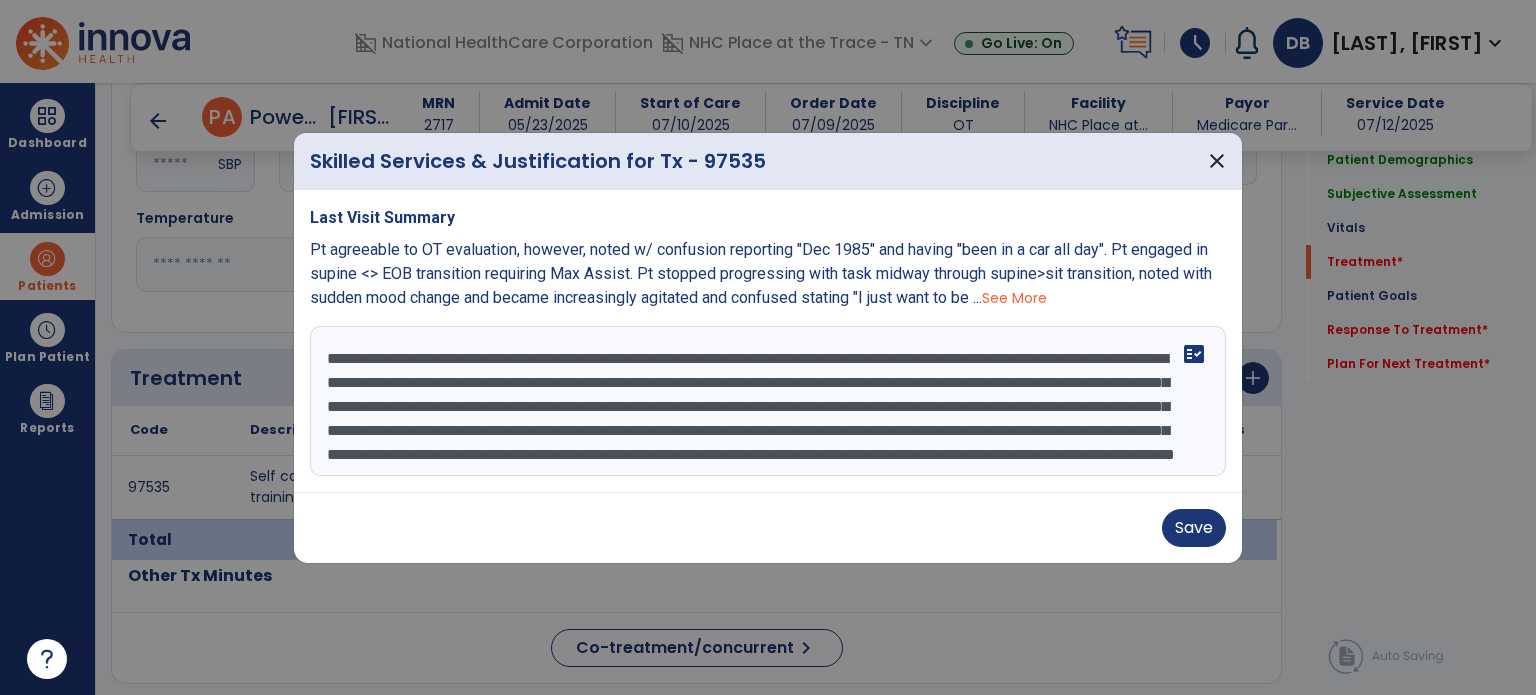 scroll, scrollTop: 13, scrollLeft: 0, axis: vertical 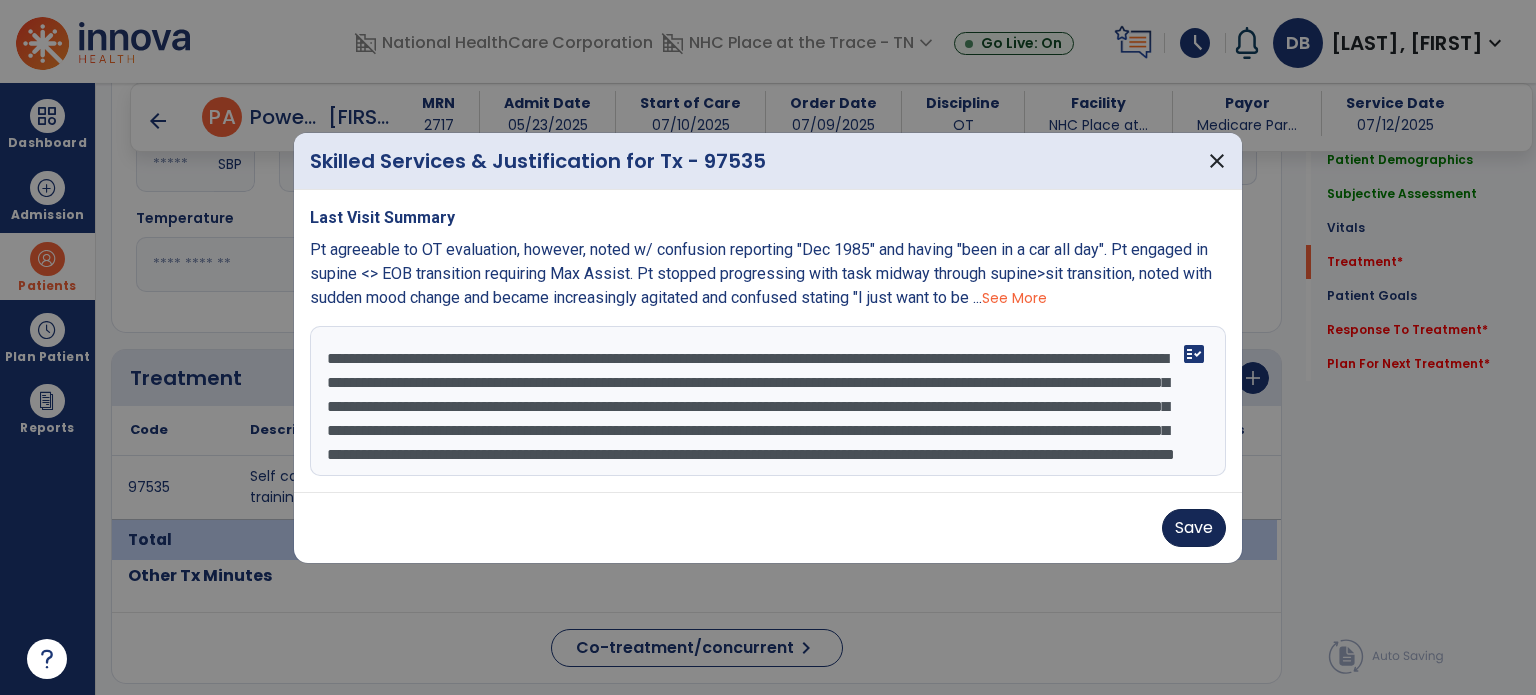 type on "**********" 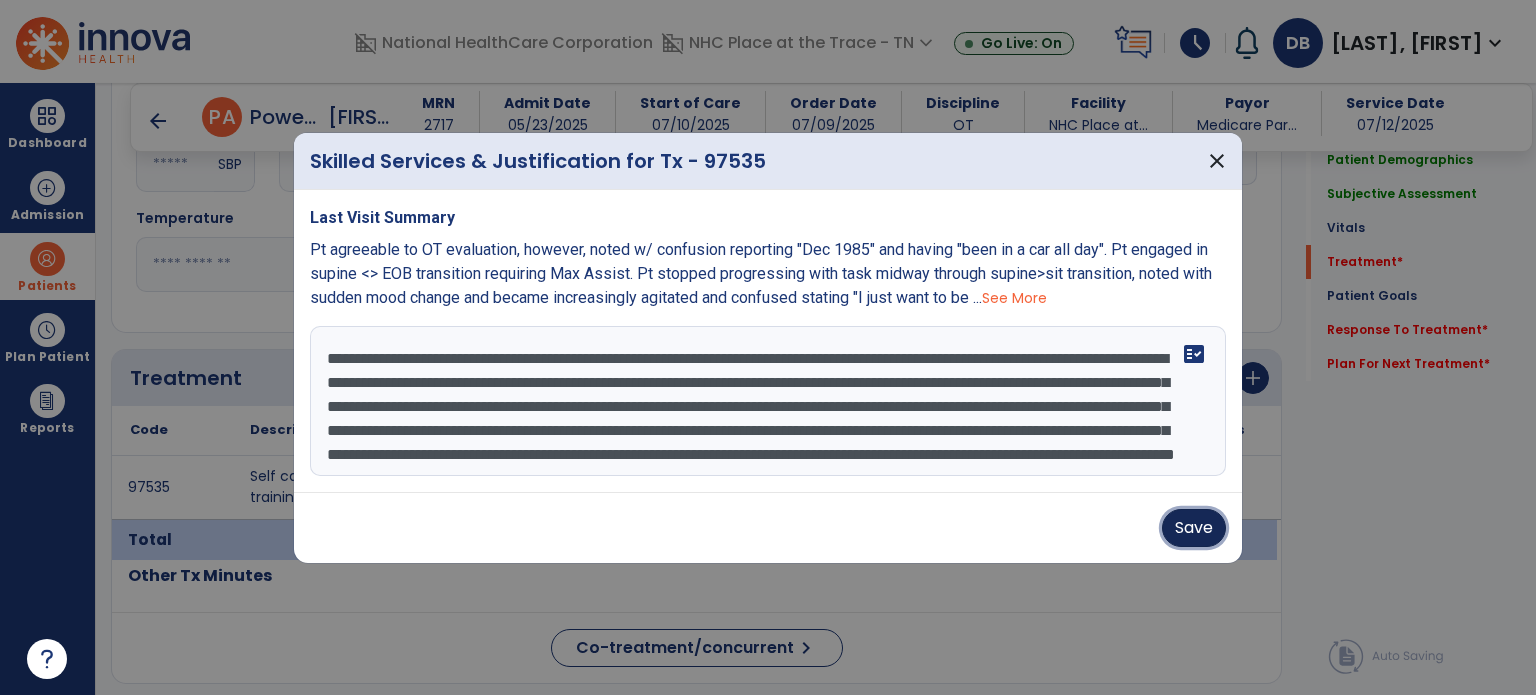 click on "Save" at bounding box center [1194, 528] 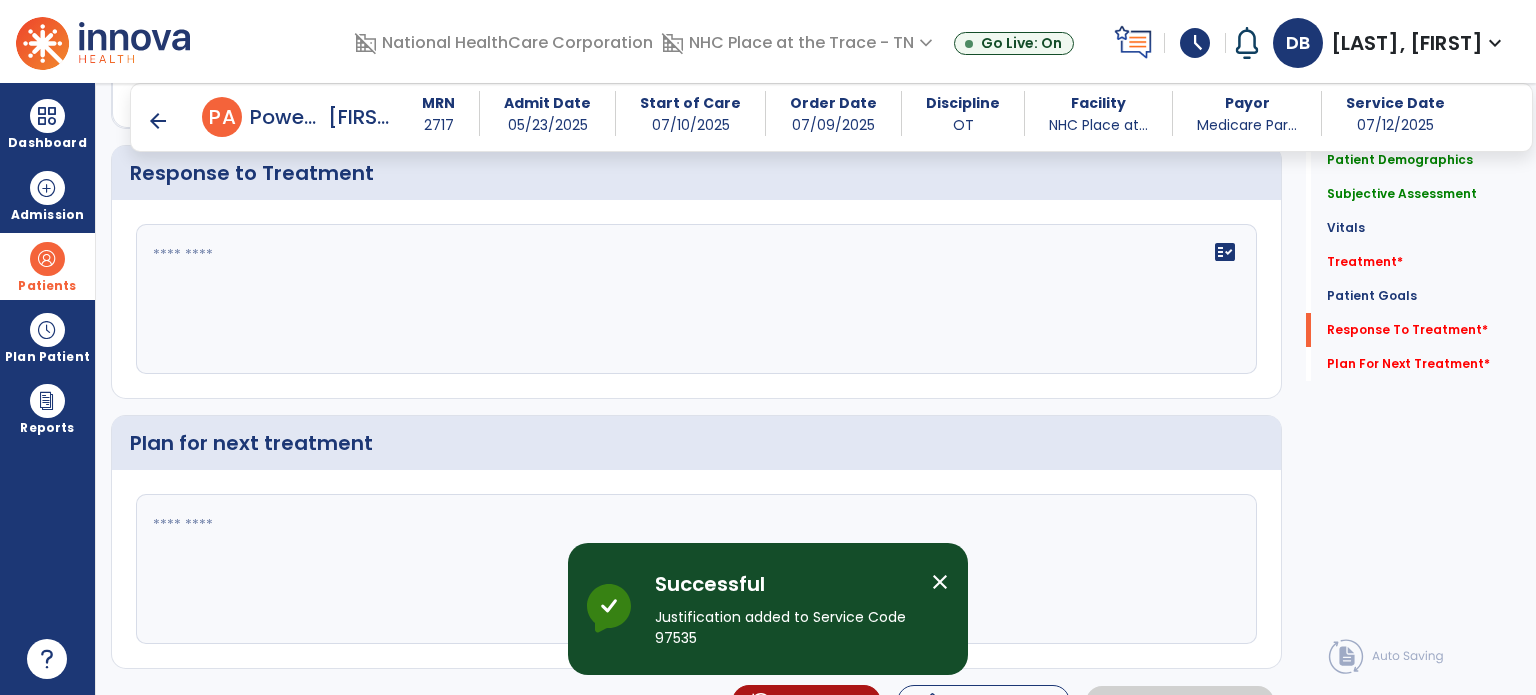 scroll, scrollTop: 2554, scrollLeft: 0, axis: vertical 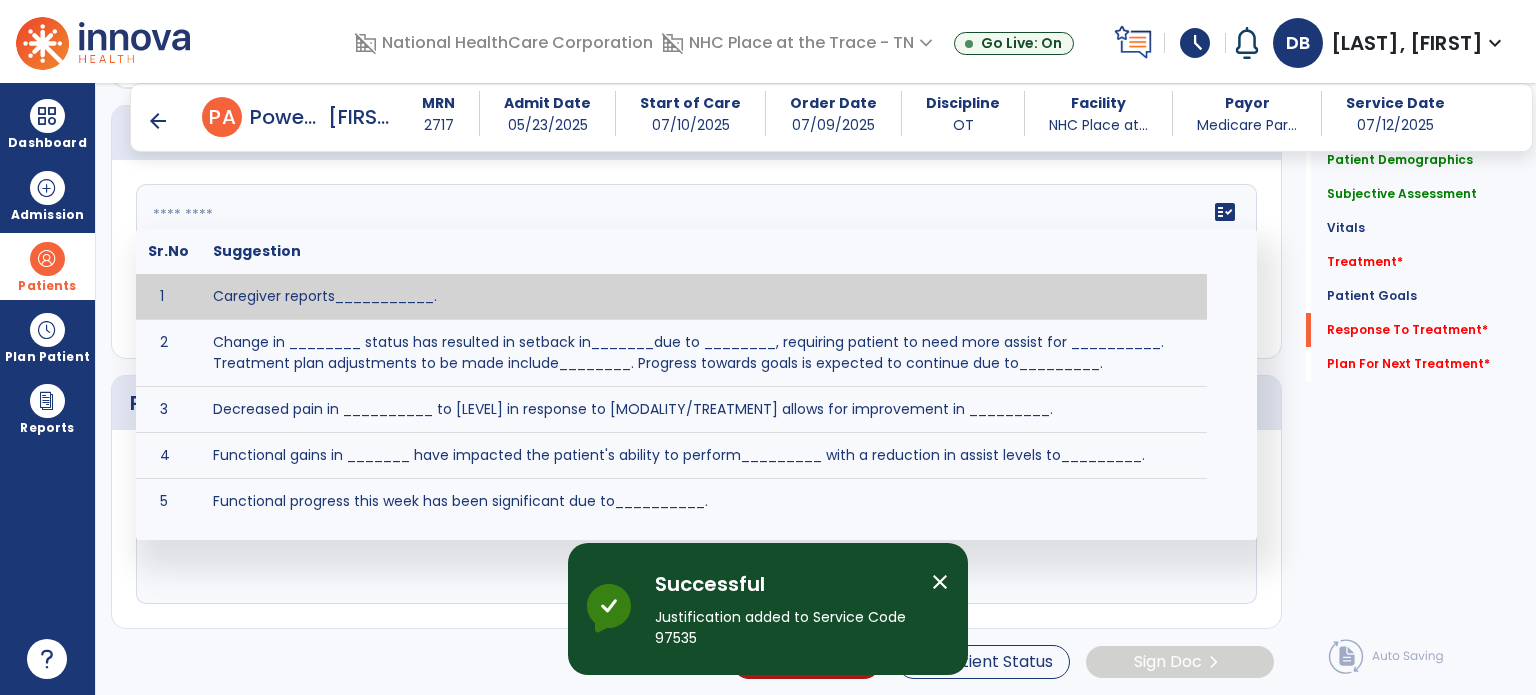 click on "fact_check  Sr.No Suggestion 1 Caregiver reports___________. 2 Change in ________ status has resulted in setback in_______due to ________, requiring patient to need more assist for __________.   Treatment plan adjustments to be made include________.  Progress towards goals is expected to continue due to_________. 3 Decreased pain in __________ to [LEVEL] in response to [MODALITY/TREATMENT] allows for improvement in _________. 4 Functional gains in _______ have impacted the patient's ability to perform_________ with a reduction in assist levels to_________. 5 Functional progress this week has been significant due to__________. 6 Gains in ________ have improved the patient's ability to perform ______with decreased levels of assist to___________. 7 Improvement in ________allows patient to tolerate higher levels of challenges in_________. 8 Pain in [AREA] has decreased to [LEVEL] in response to [TREATMENT/MODALITY], allowing fore ease in completing__________. 9 10 11 12 13 14 15 16 17 18 19 20 21" 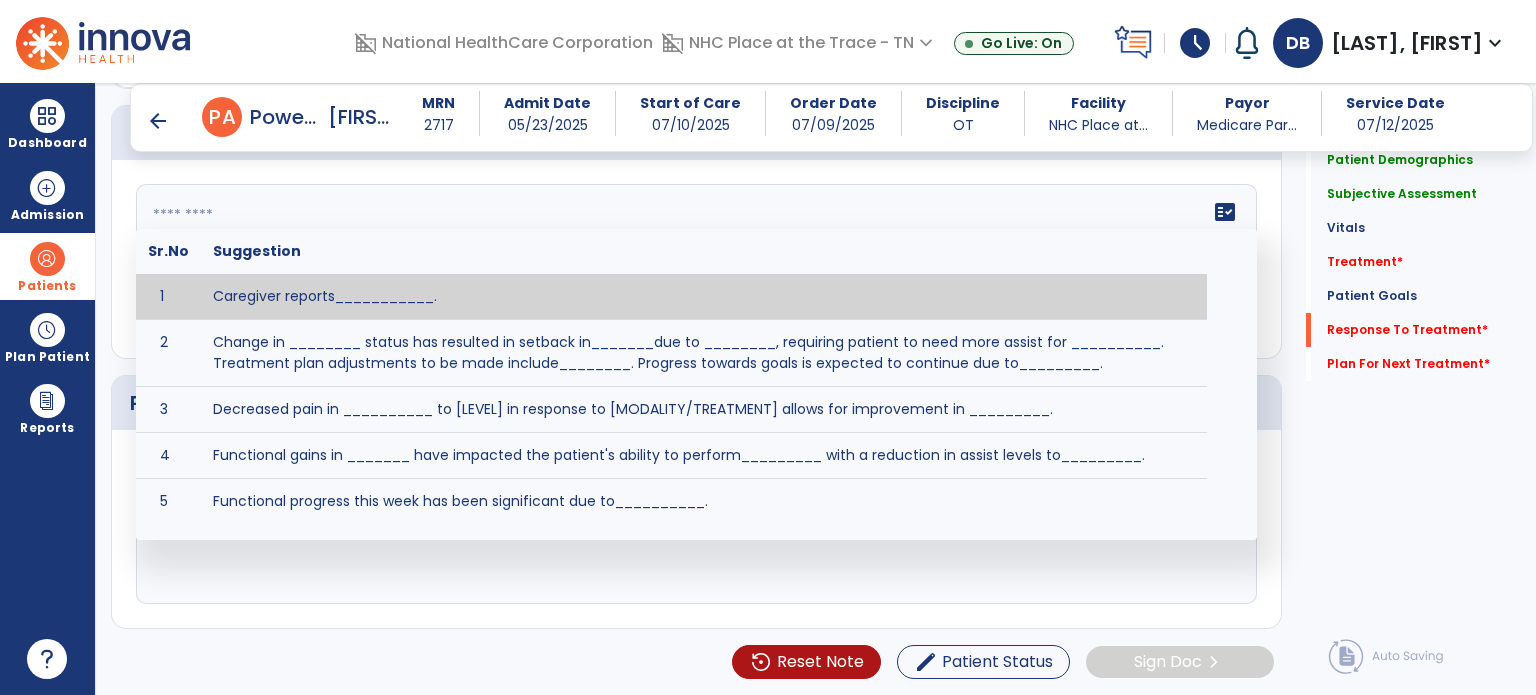 click on "fact_check  Sr.No Suggestion 1 Caregiver reports___________. 2 Change in ________ status has resulted in setback in_______due to ________, requiring patient to need more assist for __________.   Treatment plan adjustments to be made include________.  Progress towards goals is expected to continue due to_________. 3 Decreased pain in __________ to [LEVEL] in response to [MODALITY/TREATMENT] allows for improvement in _________. 4 Functional gains in _______ have impacted the patient's ability to perform_________ with a reduction in assist levels to_________. 5 Functional progress this week has been significant due to__________. 6 Gains in ________ have improved the patient's ability to perform ______with decreased levels of assist to___________. 7 Improvement in ________allows patient to tolerate higher levels of challenges in_________. 8 Pain in [AREA] has decreased to [LEVEL] in response to [TREATMENT/MODALITY], allowing fore ease in completing__________. 9 10 11 12 13 14 15 16 17 18 19 20 21" 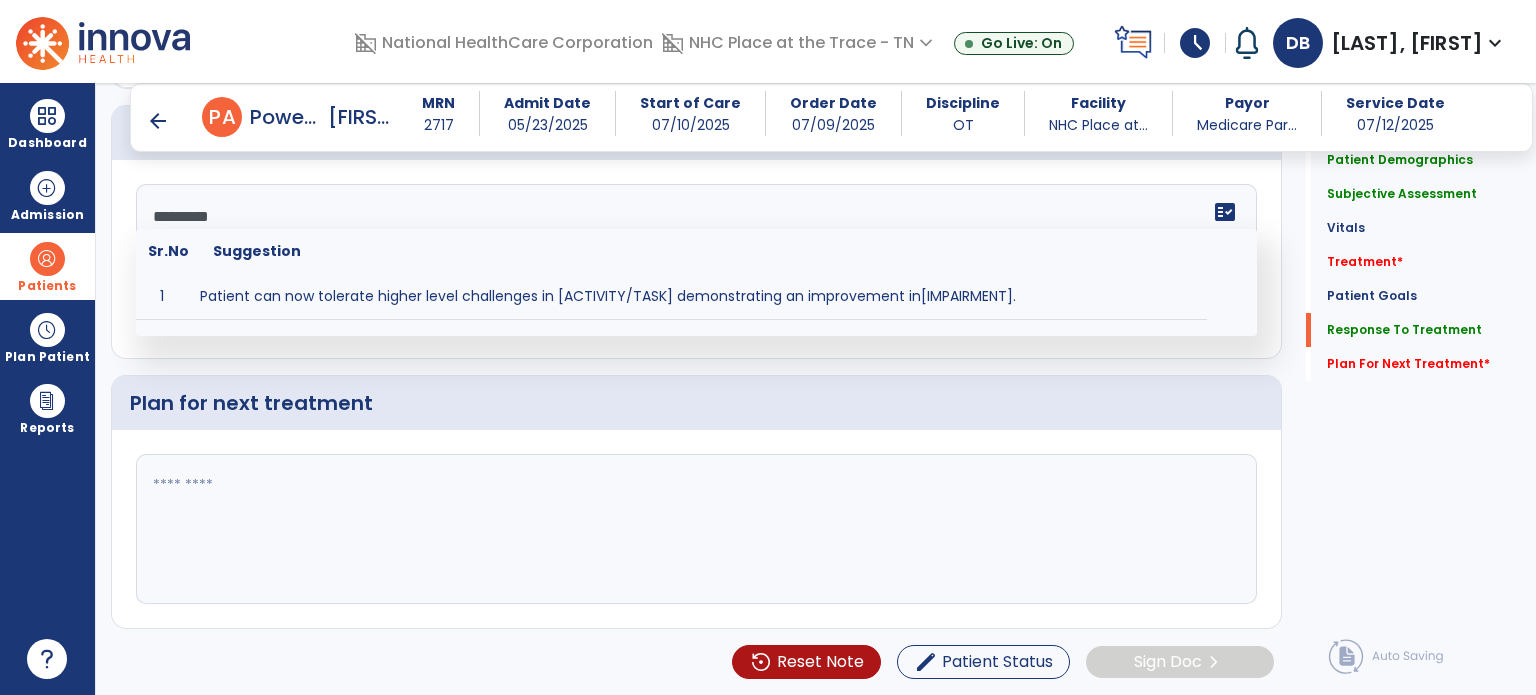 scroll, scrollTop: 2554, scrollLeft: 0, axis: vertical 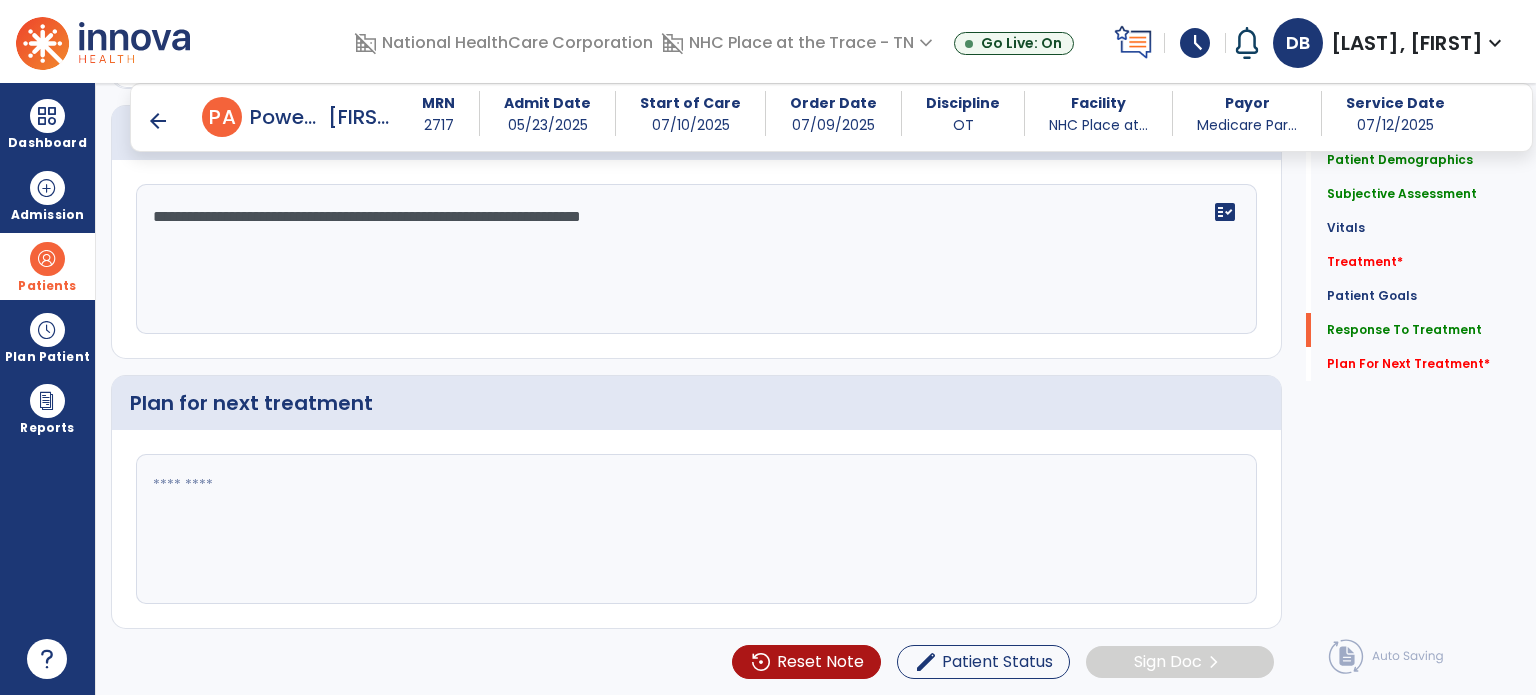 type on "**********" 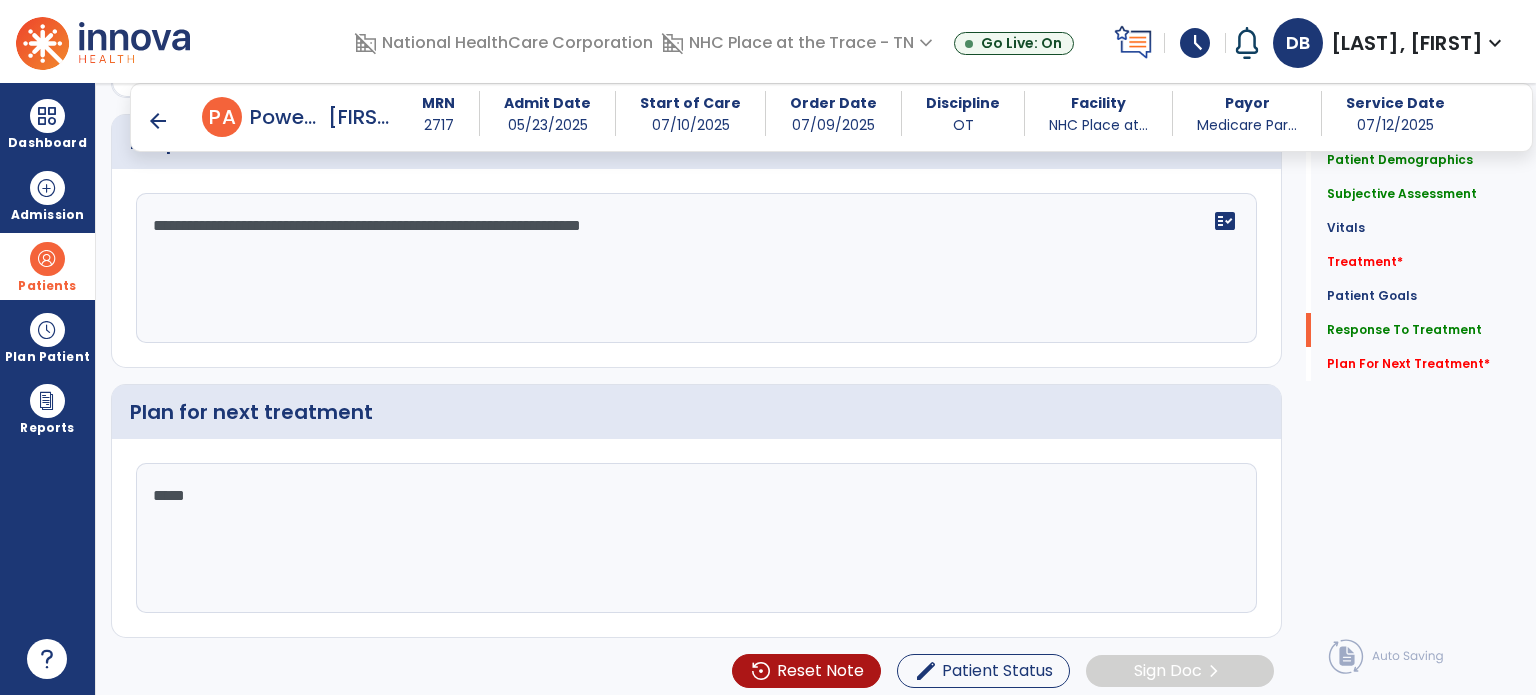 scroll, scrollTop: 2554, scrollLeft: 0, axis: vertical 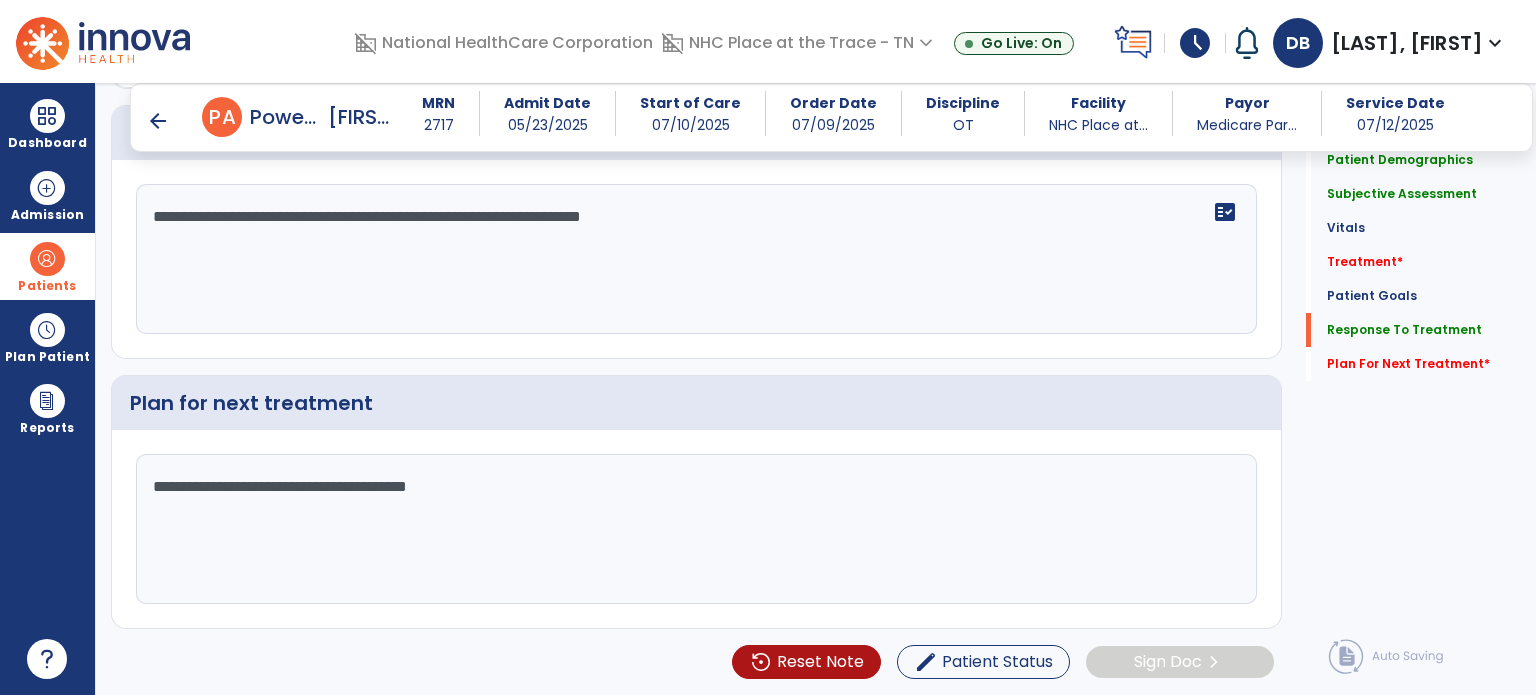 type on "**********" 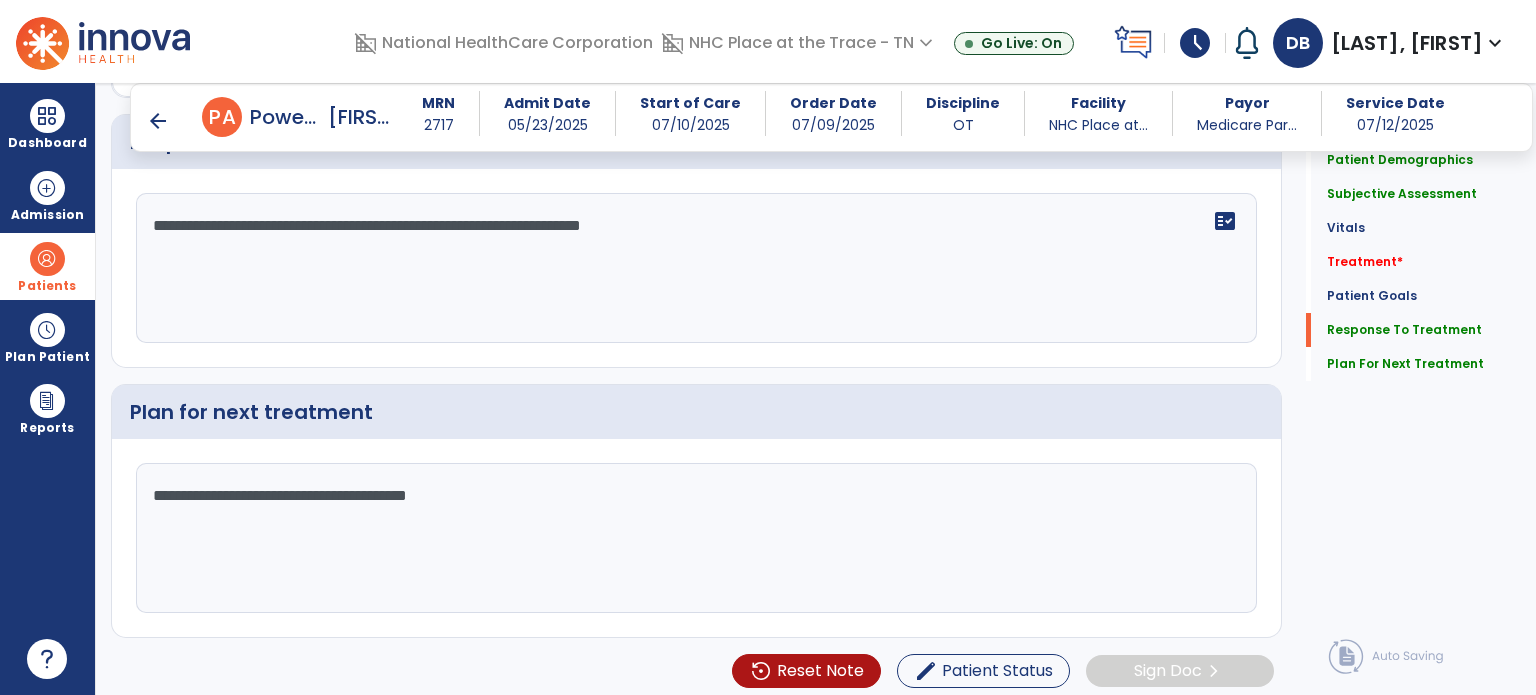 scroll, scrollTop: 2554, scrollLeft: 0, axis: vertical 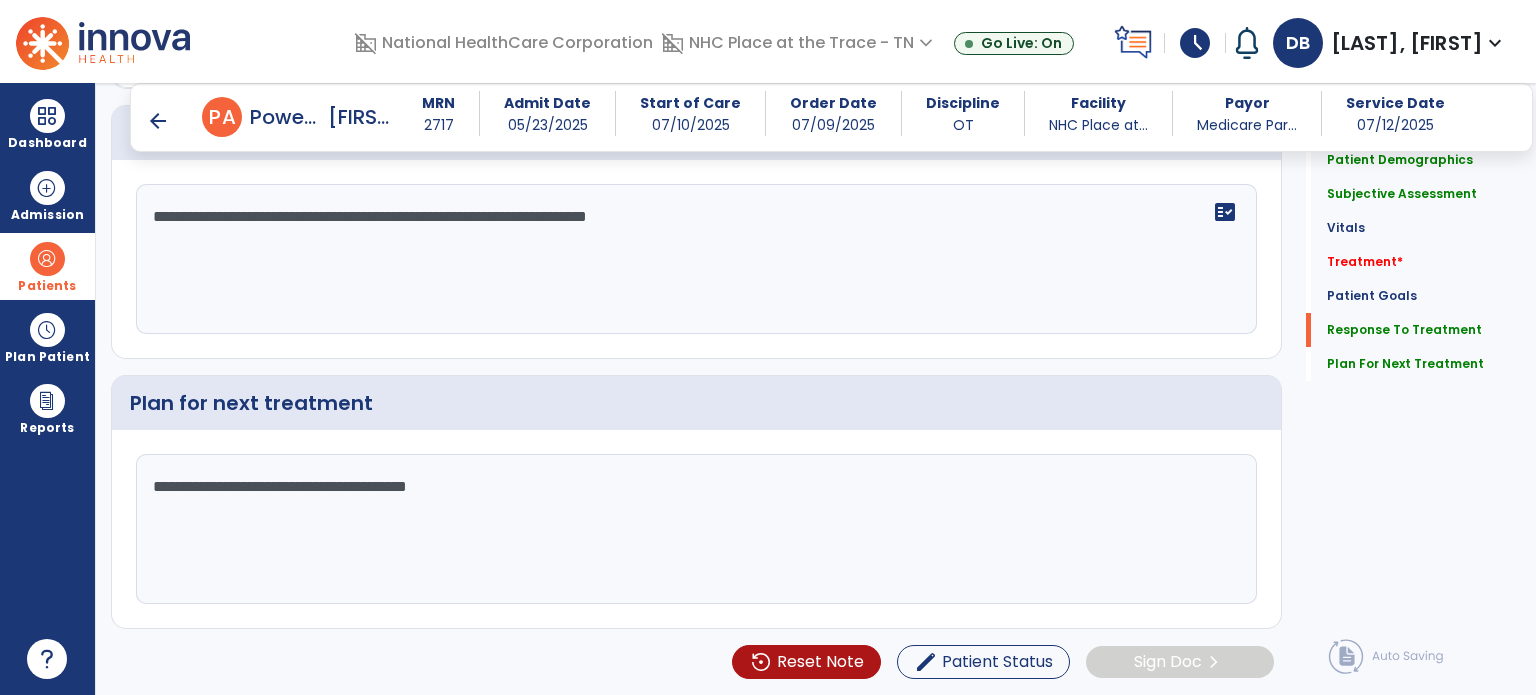 type on "**********" 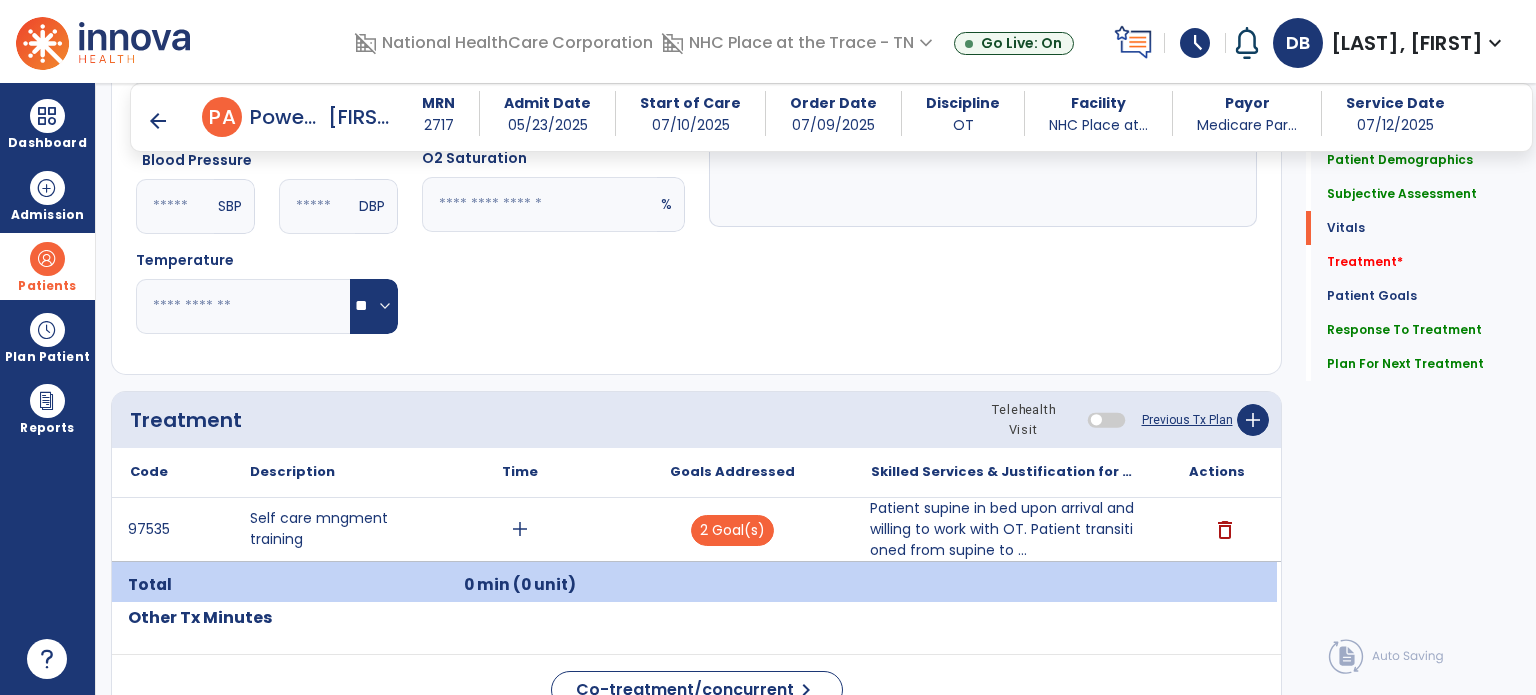 scroll, scrollTop: 1154, scrollLeft: 0, axis: vertical 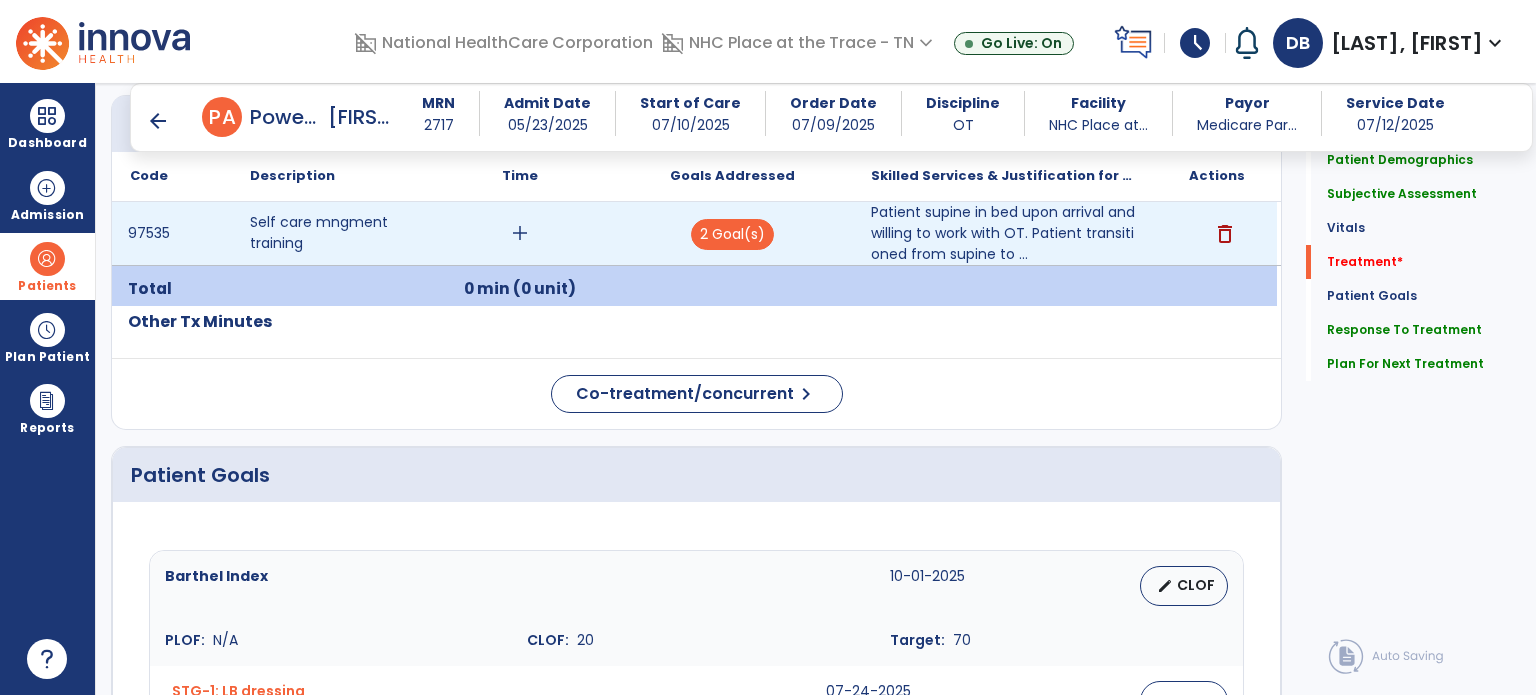 click on "add" at bounding box center (520, 233) 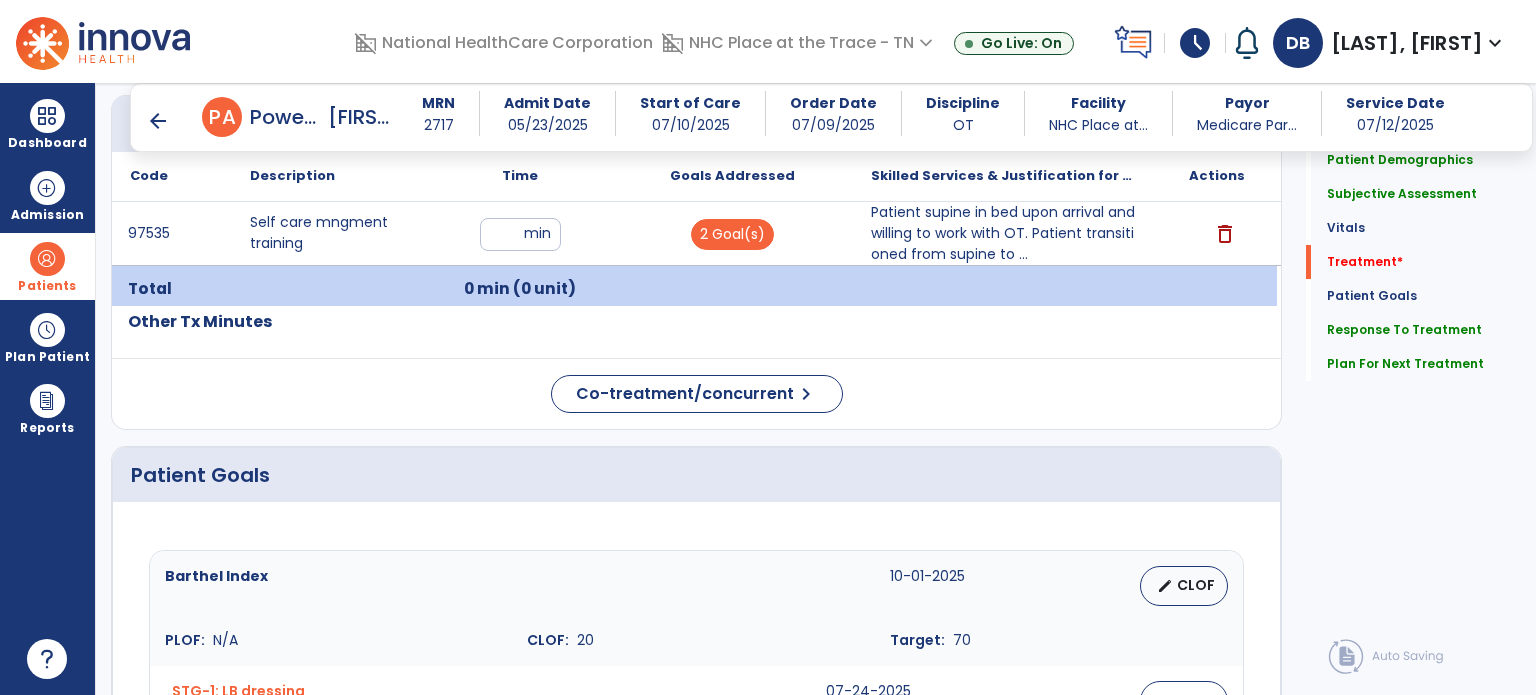 type on "**" 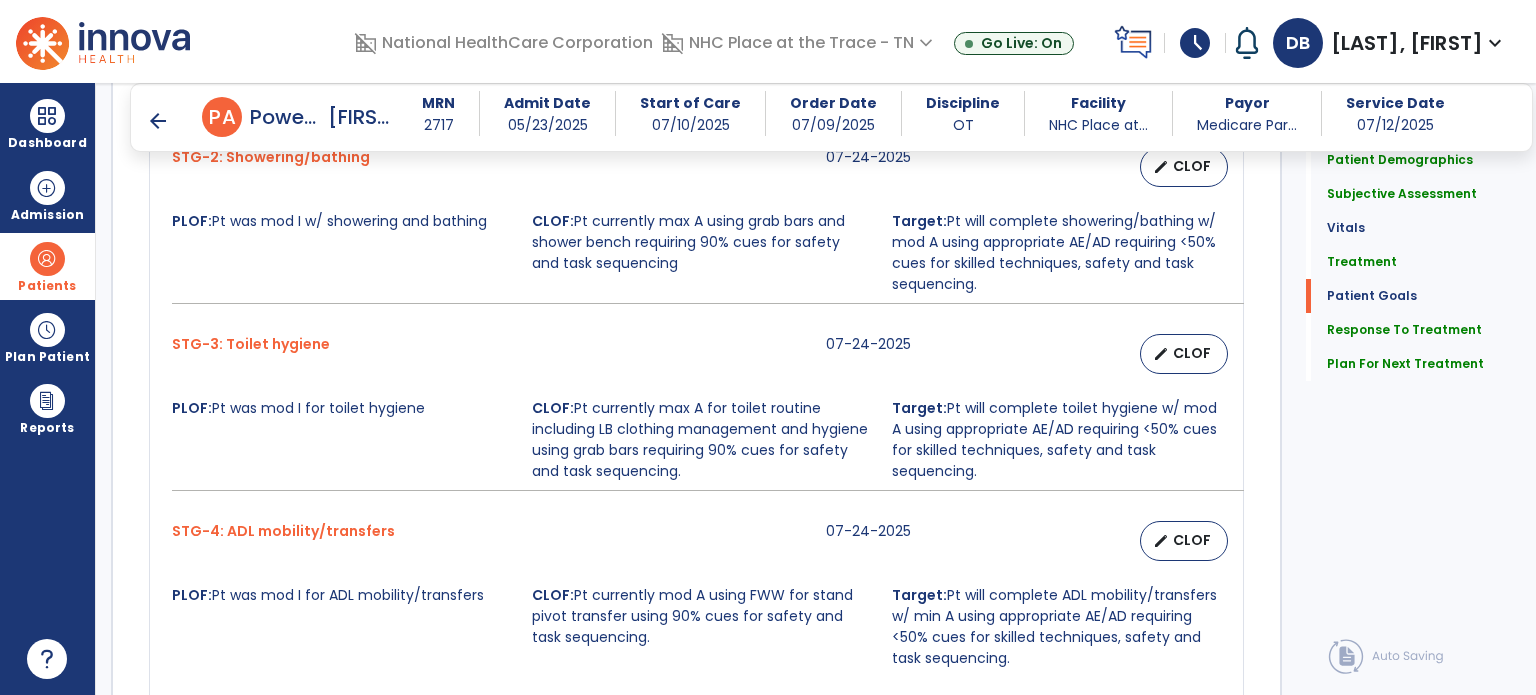 scroll, scrollTop: 2554, scrollLeft: 0, axis: vertical 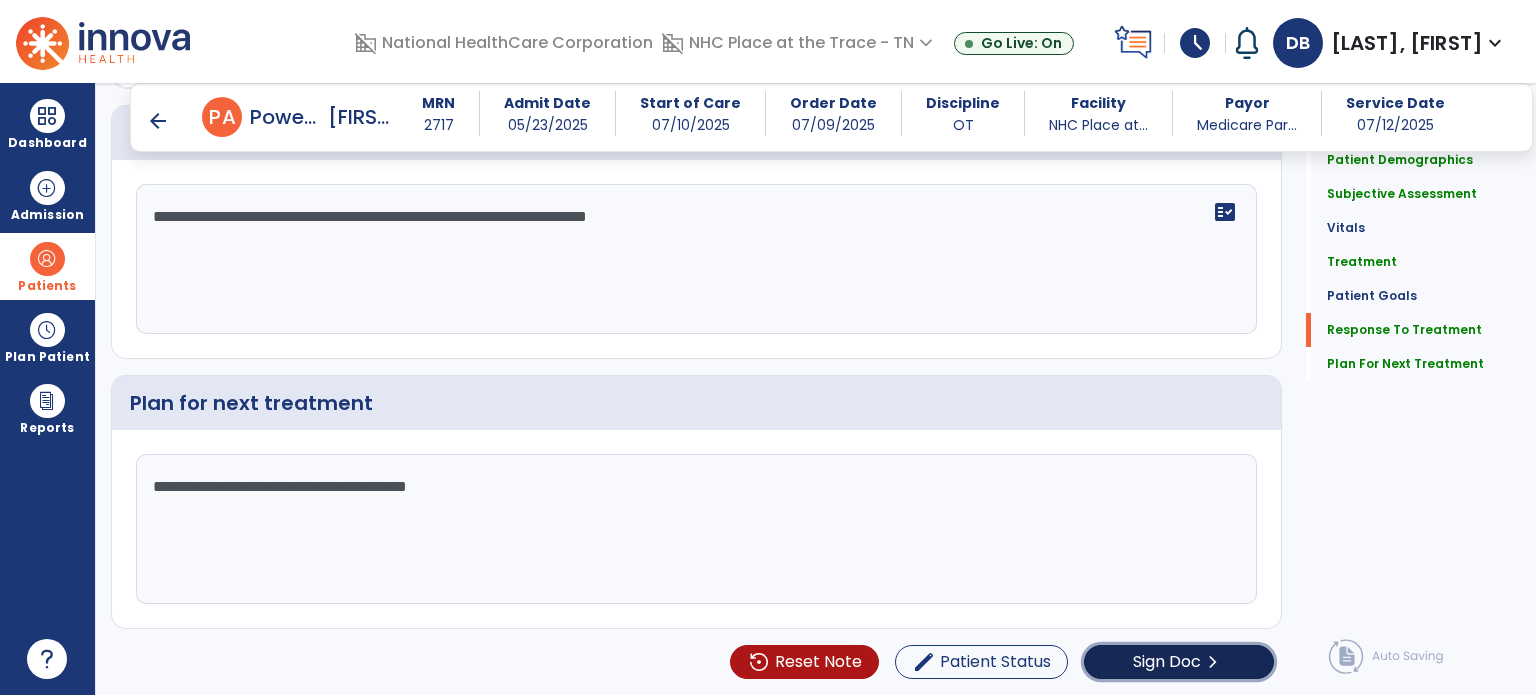 click on "Sign Doc  chevron_right" 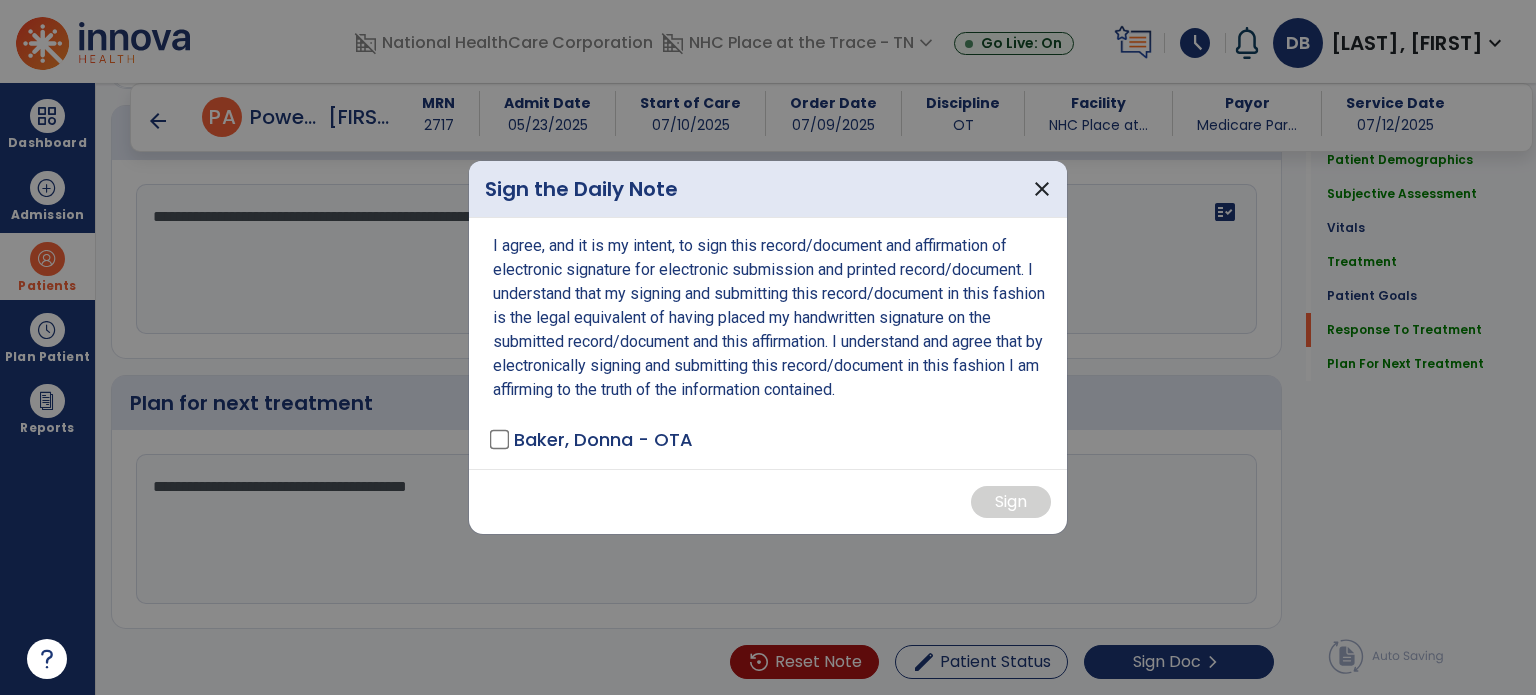 click on "Baker, Donna  - OTA" at bounding box center [593, 439] 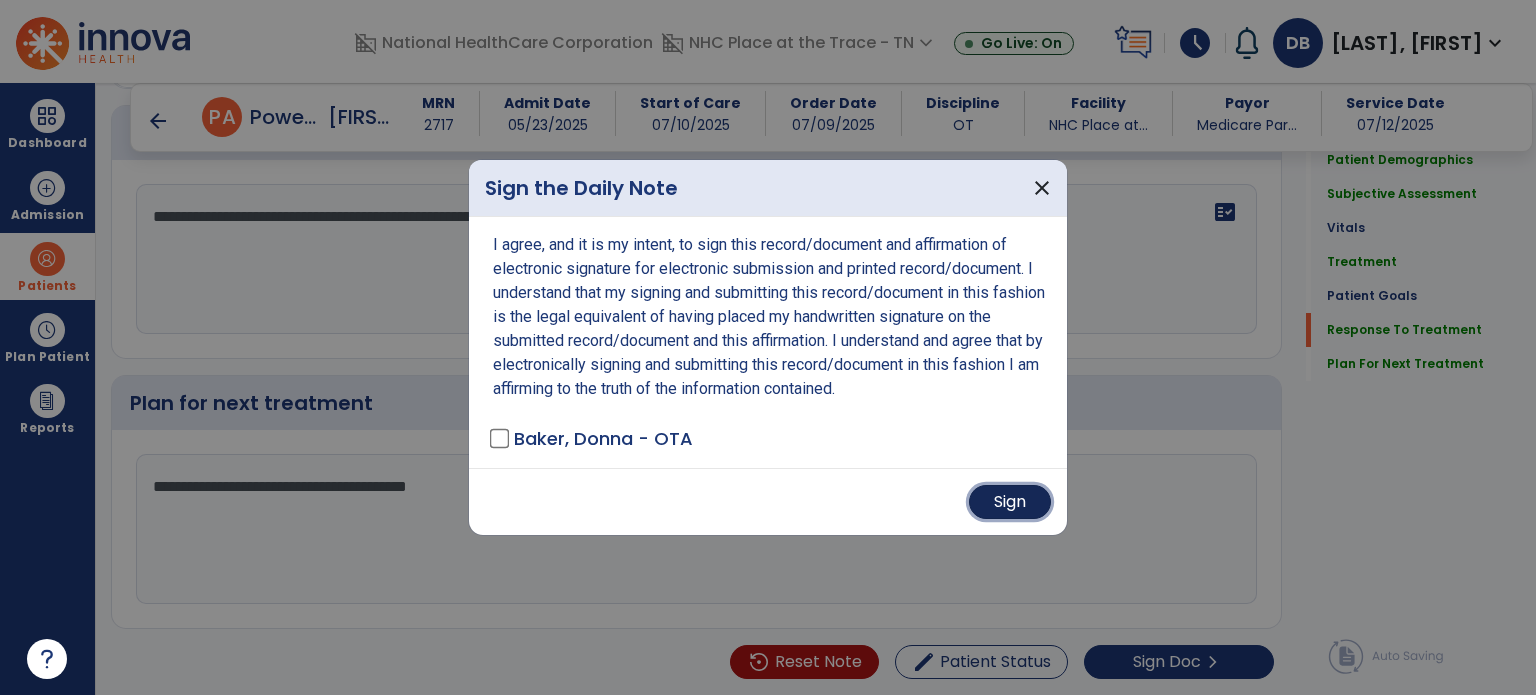 click on "Sign" at bounding box center (1010, 502) 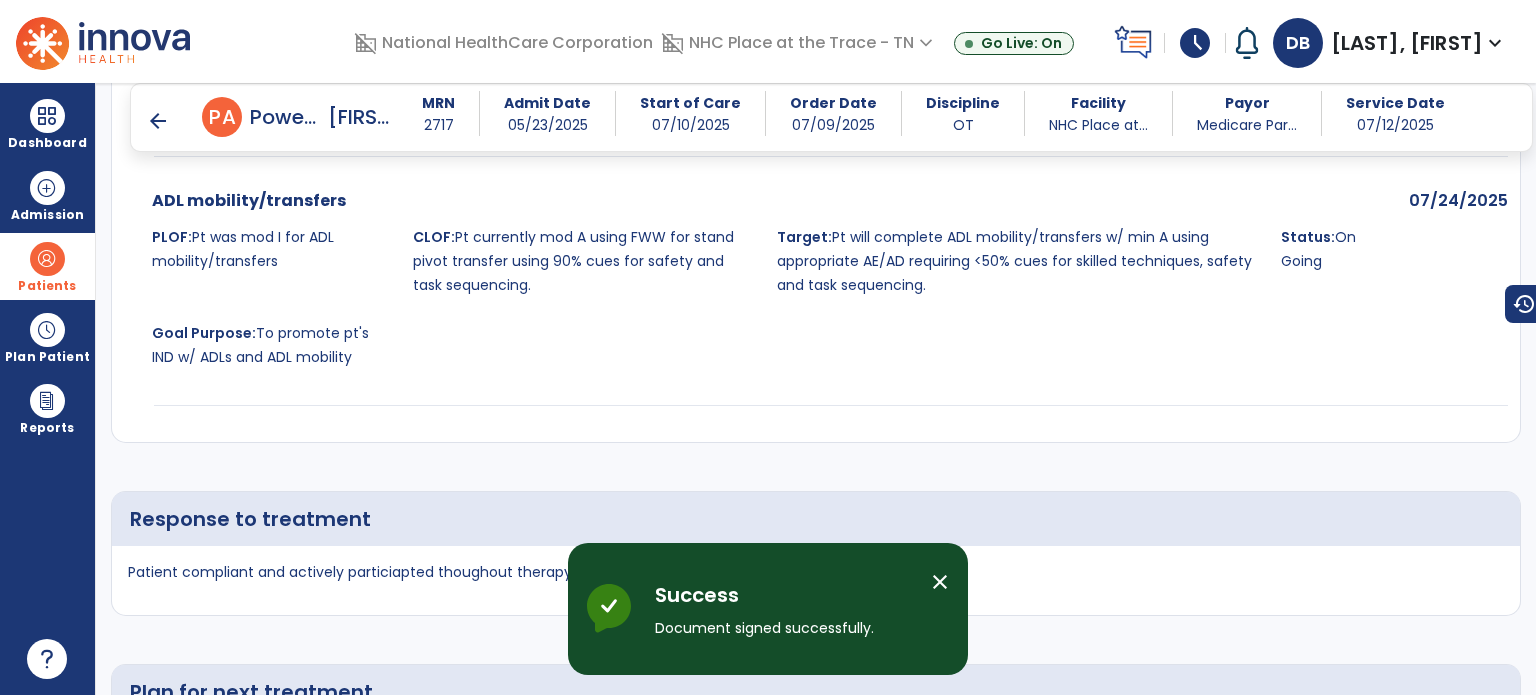 scroll, scrollTop: 3834, scrollLeft: 0, axis: vertical 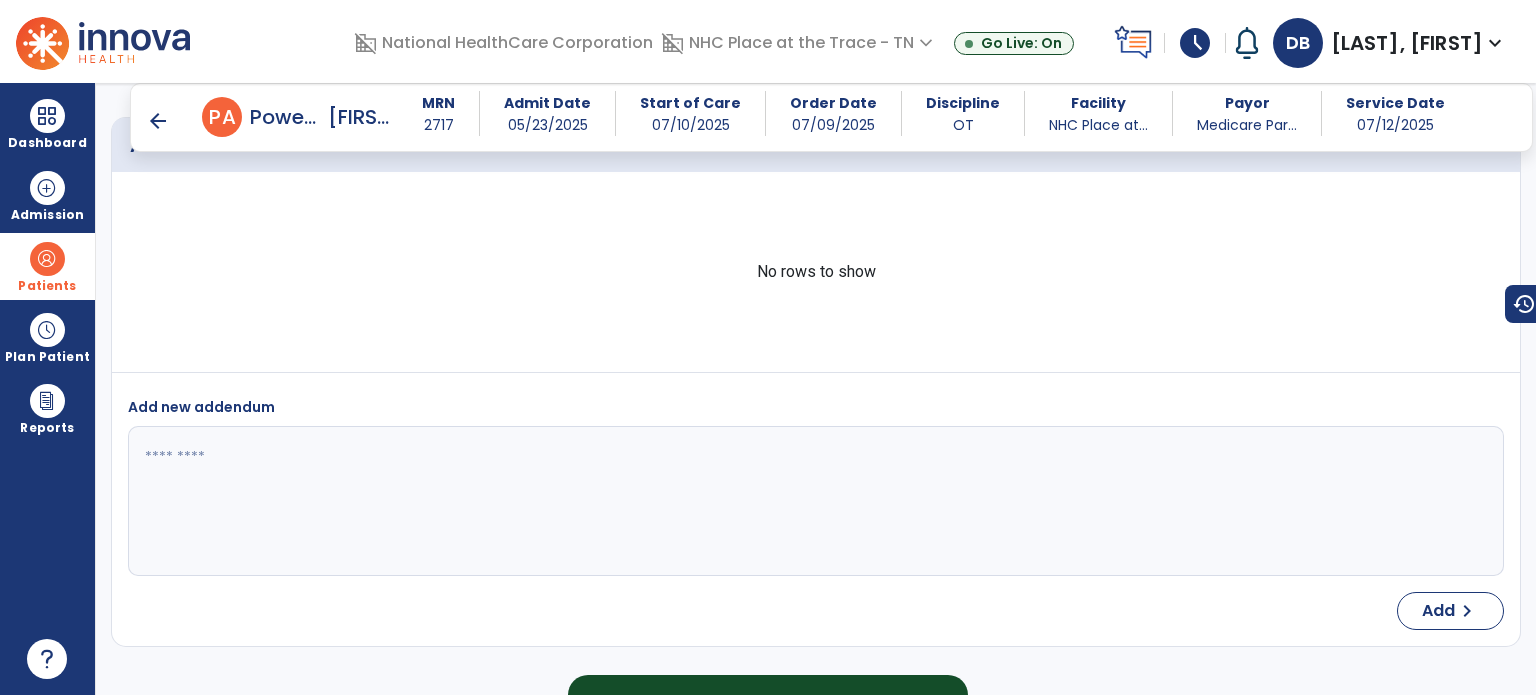 click on "arrow_back" at bounding box center (162, 121) 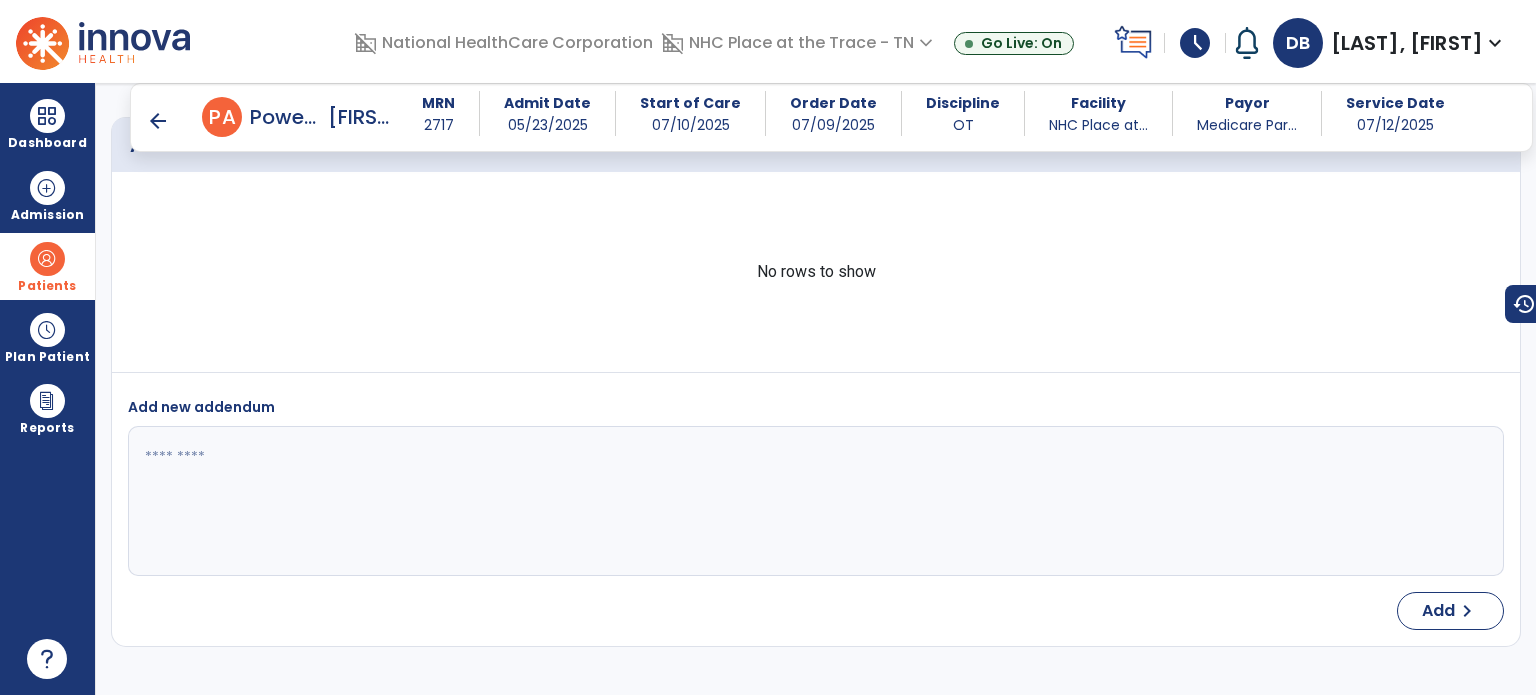 click on "arrow_back" at bounding box center (158, 121) 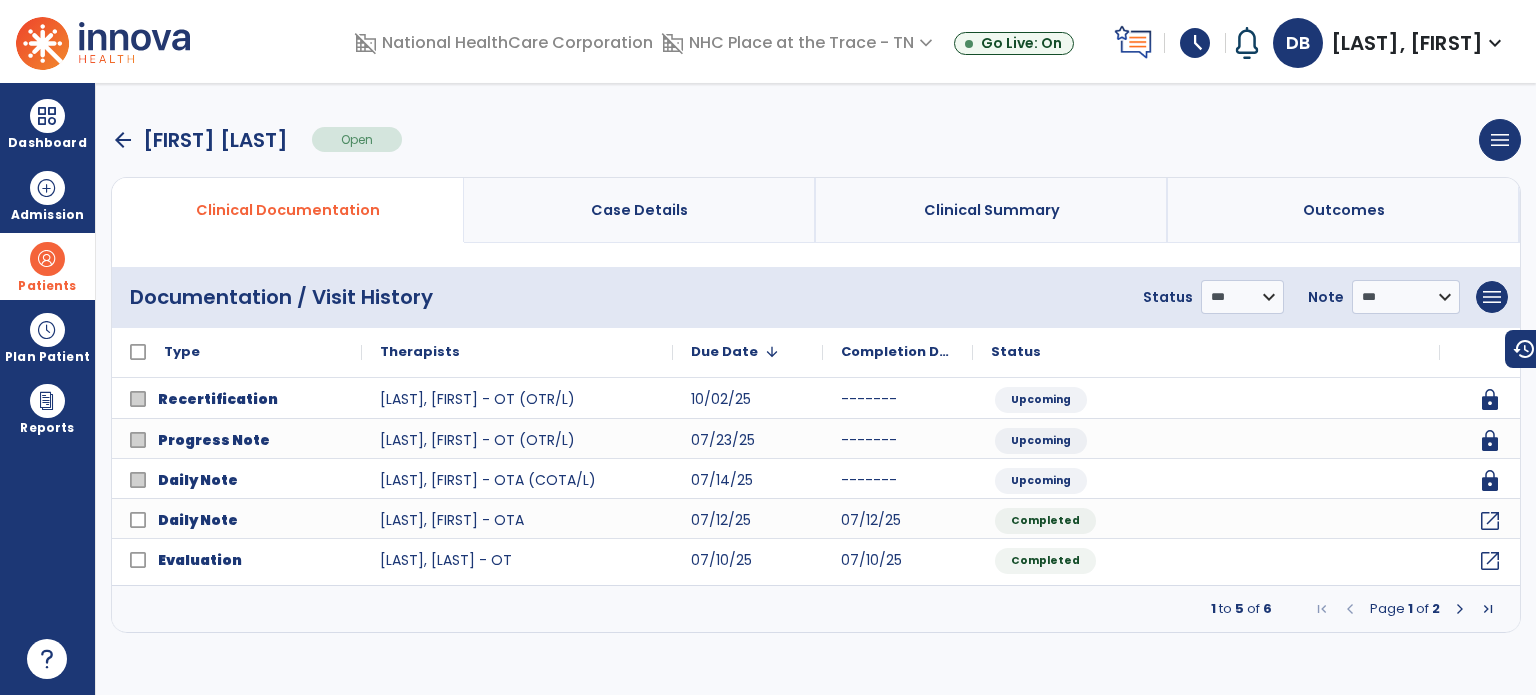 scroll, scrollTop: 0, scrollLeft: 0, axis: both 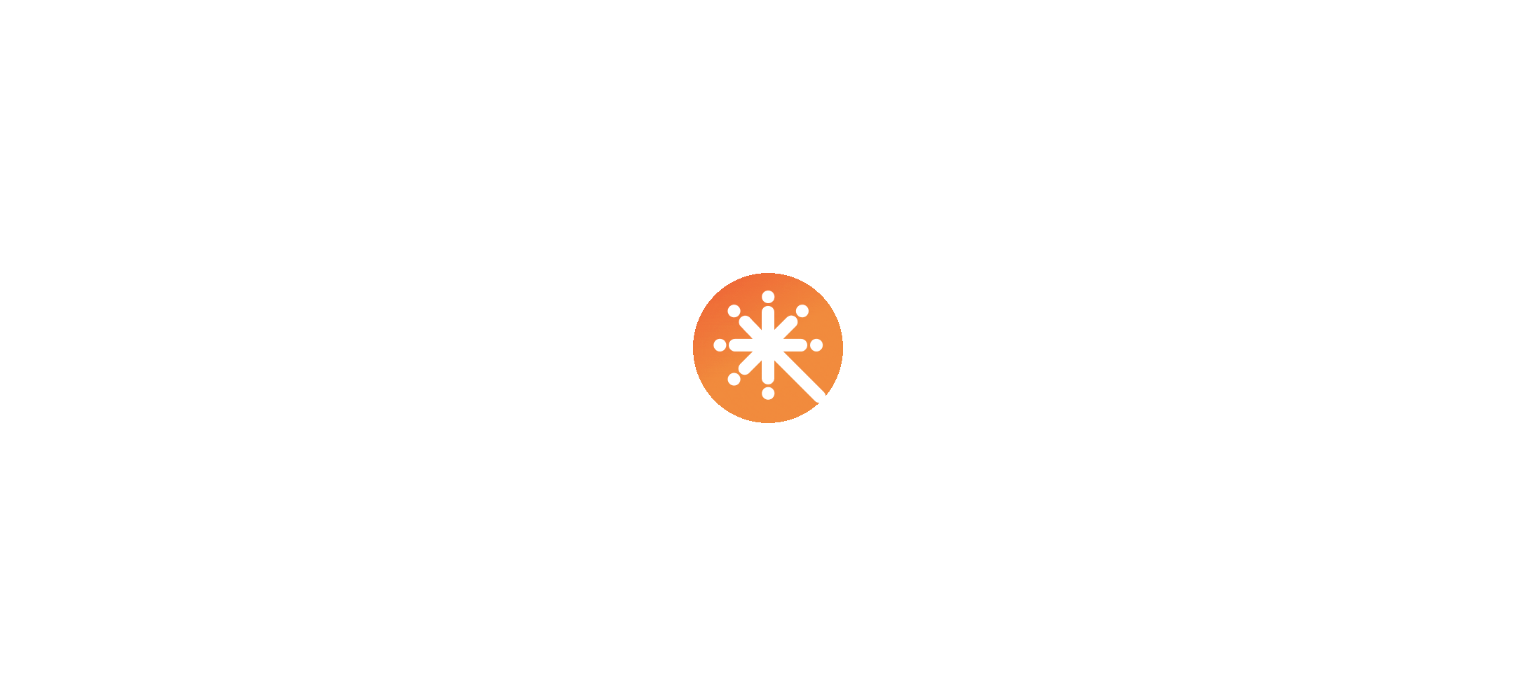 select on "****" 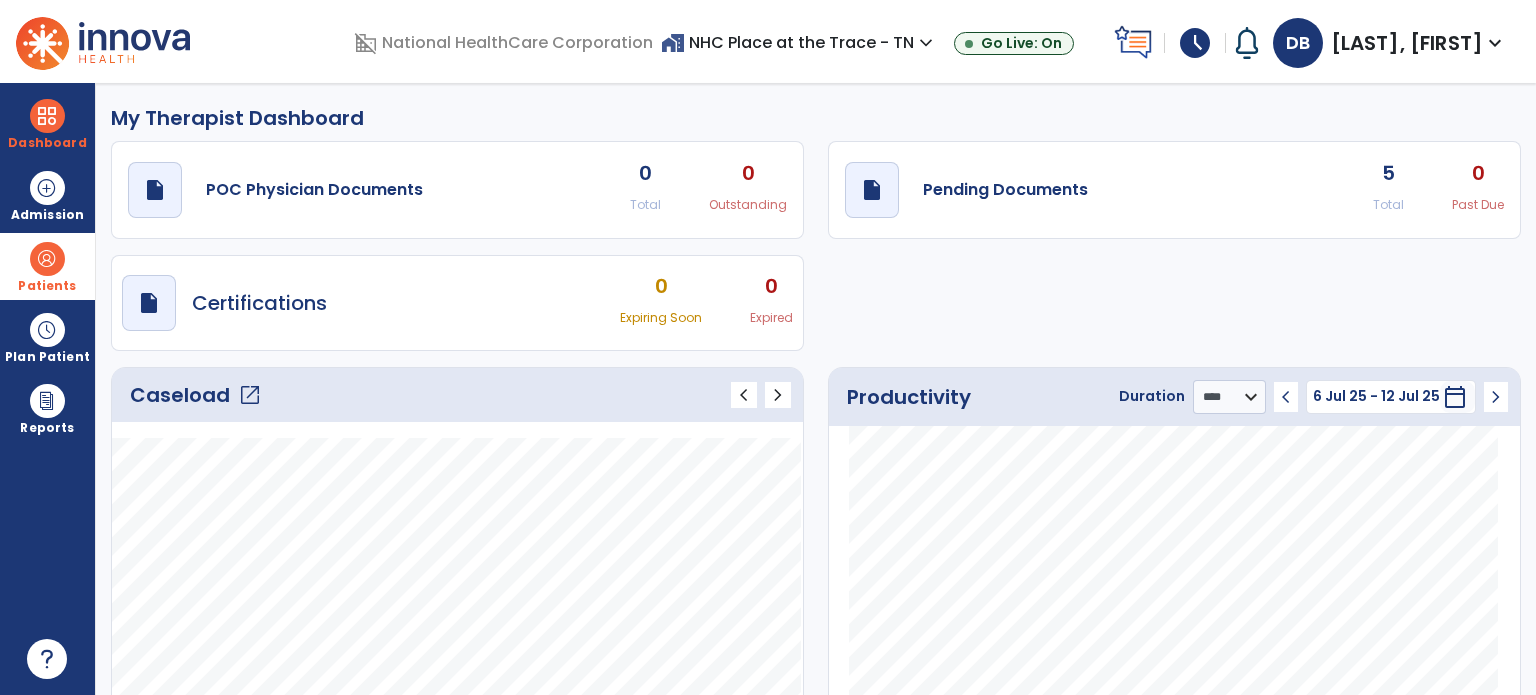click on "Patients" at bounding box center (47, 266) 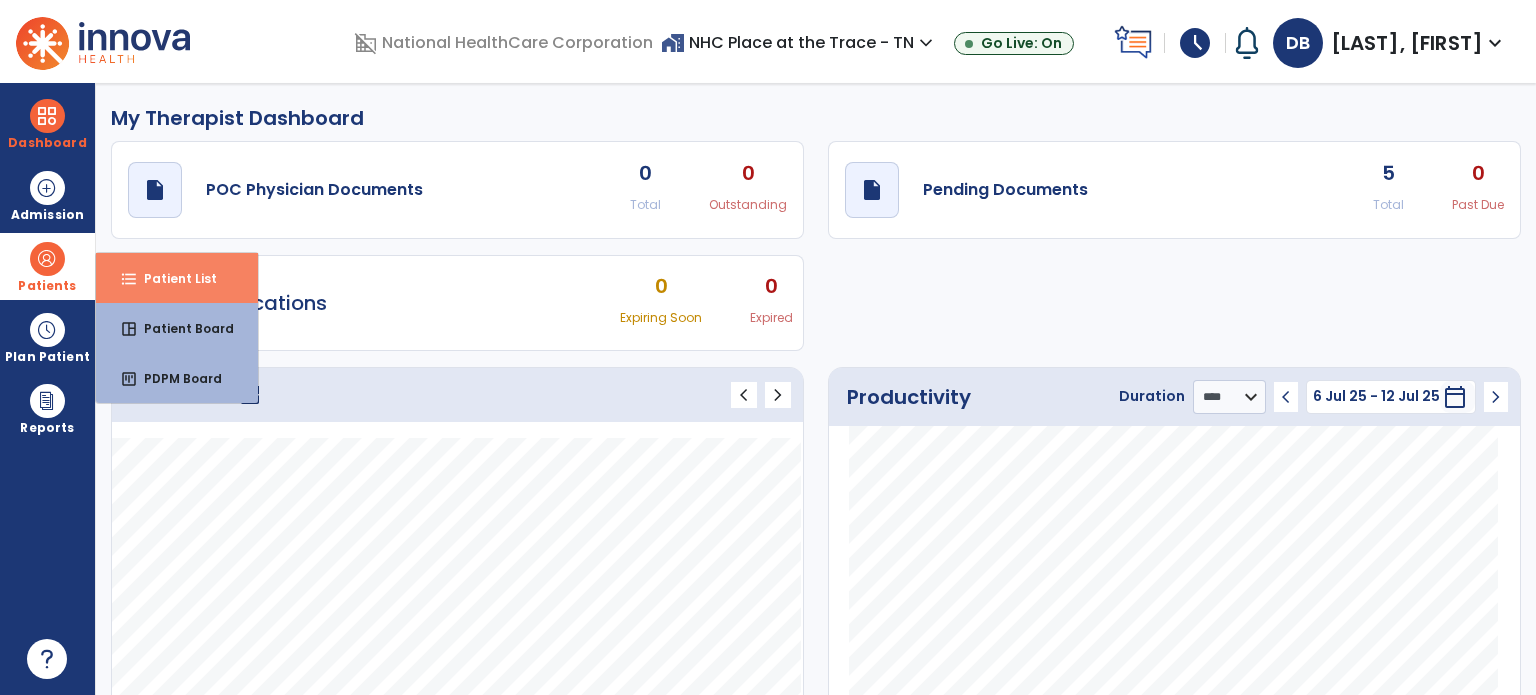 click on "Patient List" at bounding box center [172, 278] 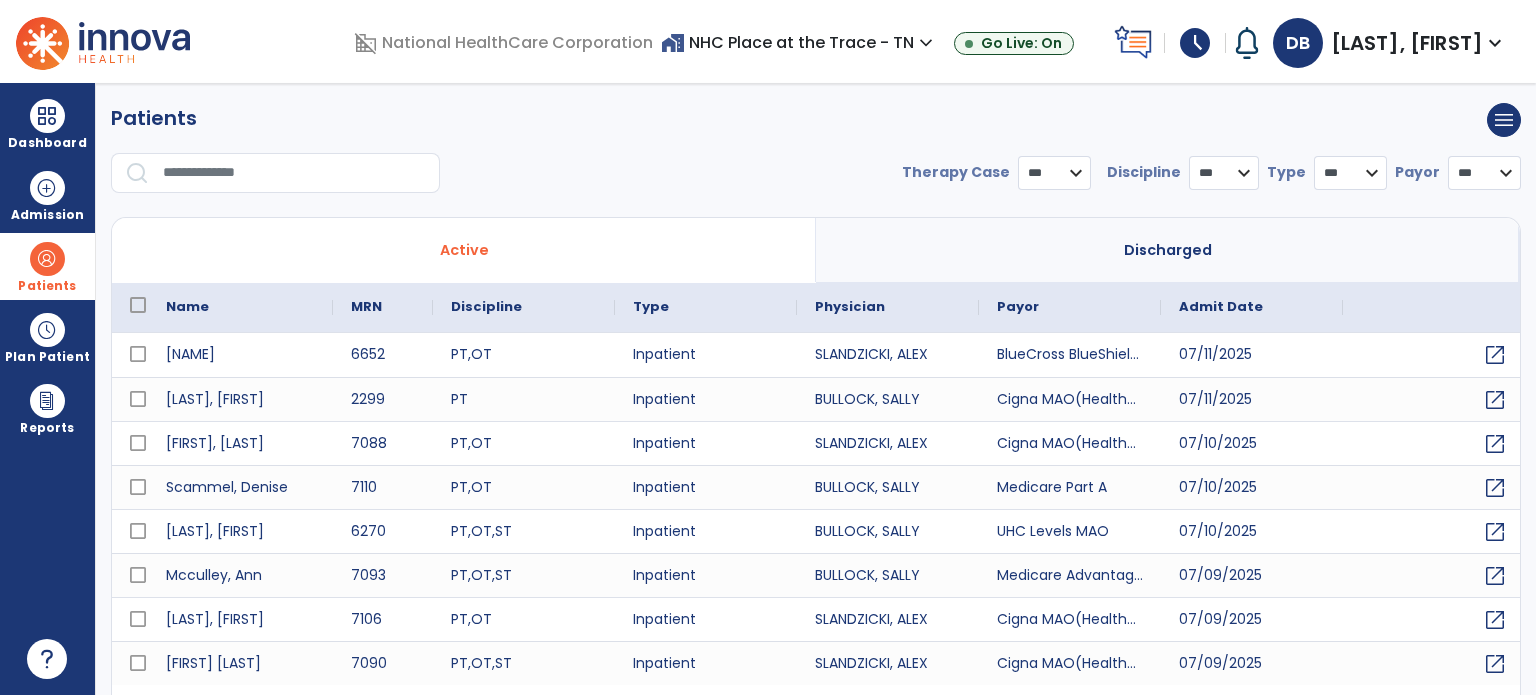 select on "***" 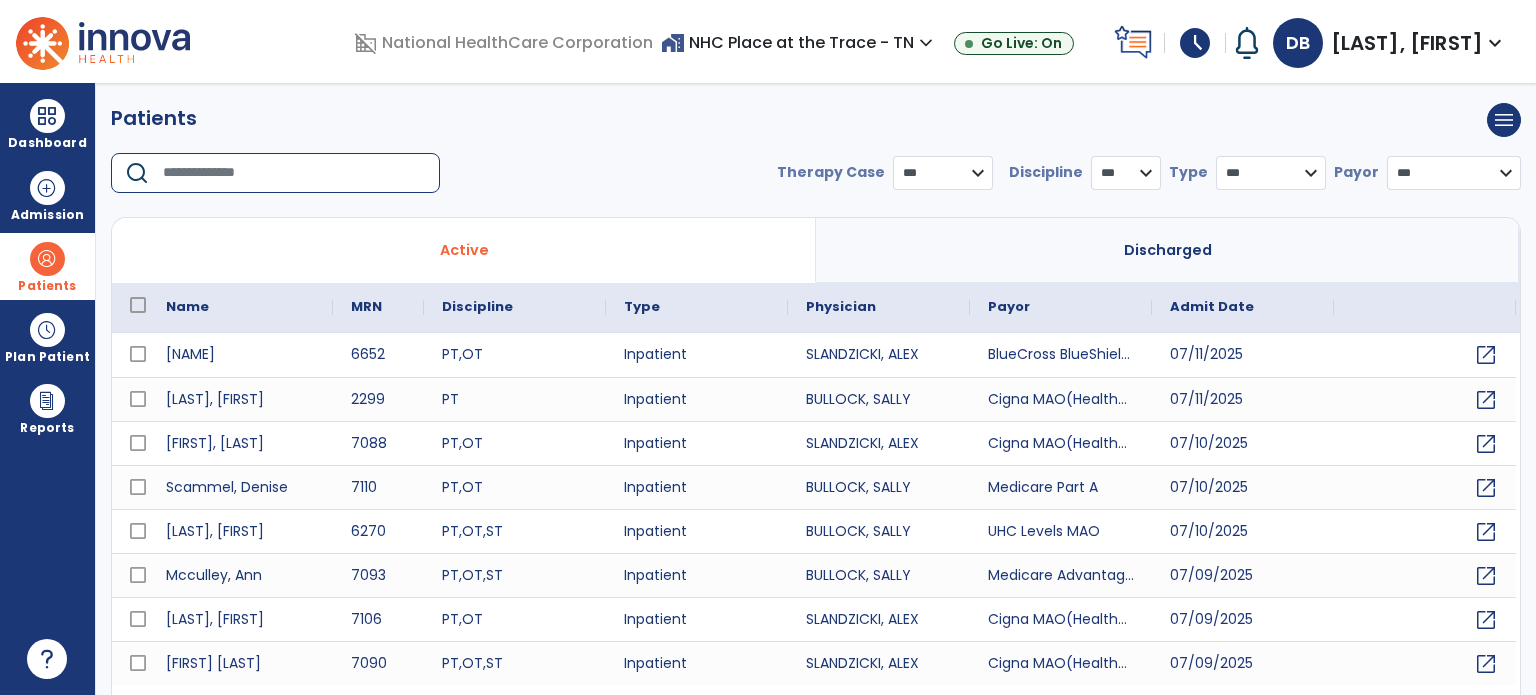 click at bounding box center [294, 173] 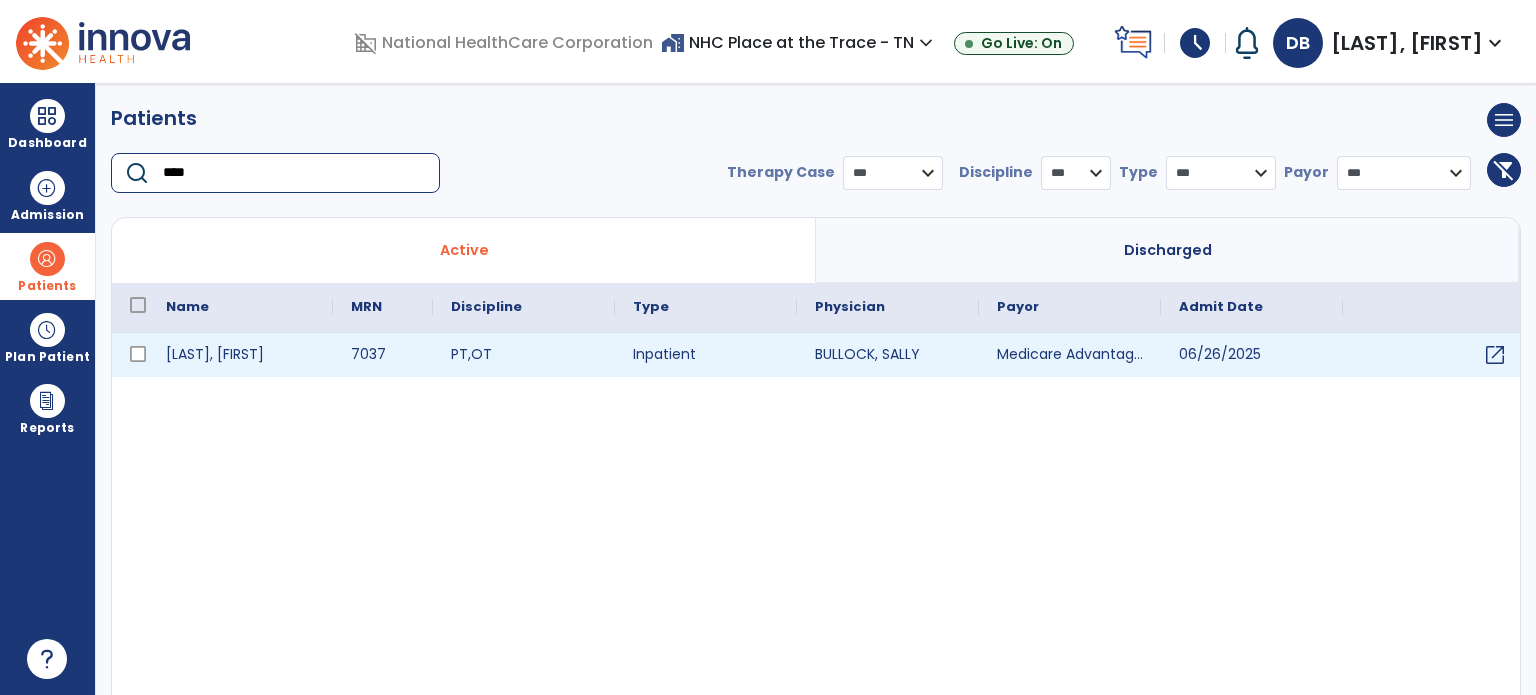 type on "****" 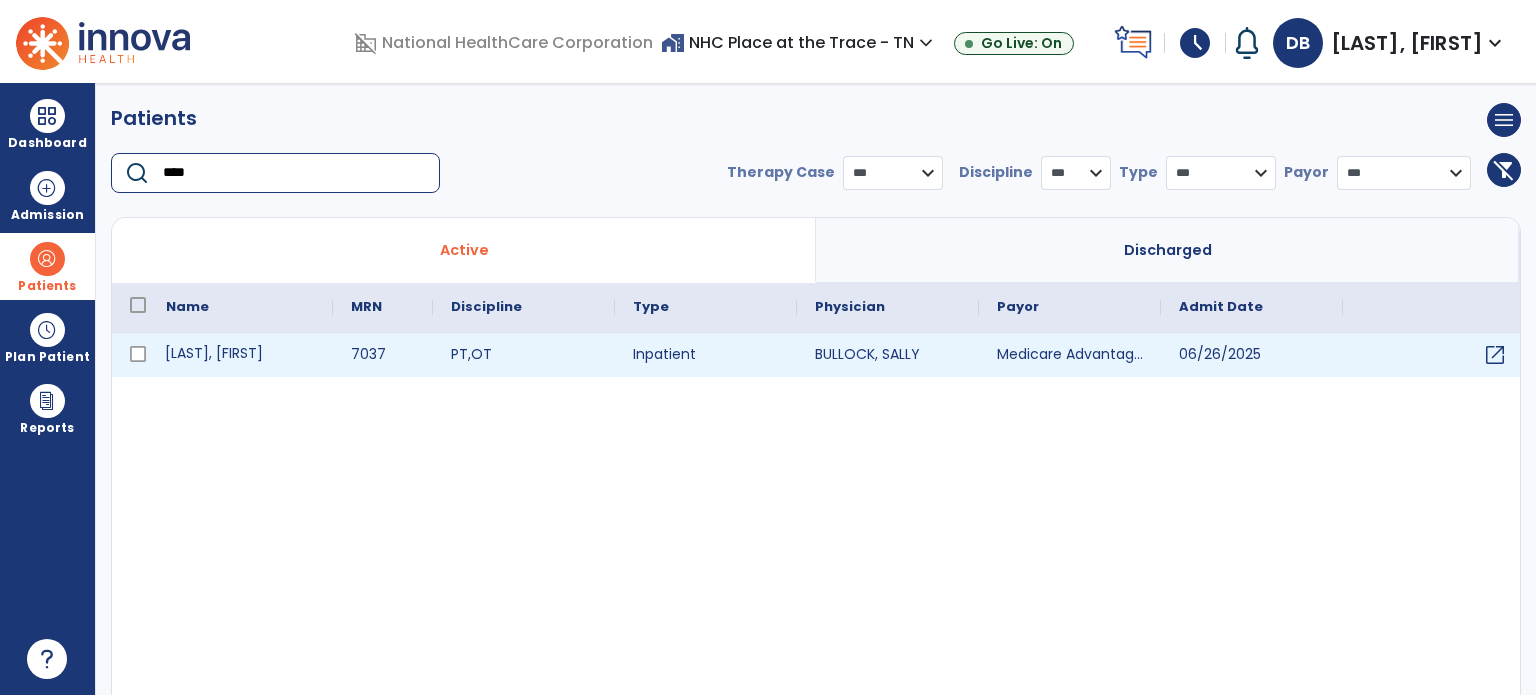 click on "[LAST], [FIRST]" at bounding box center (240, 355) 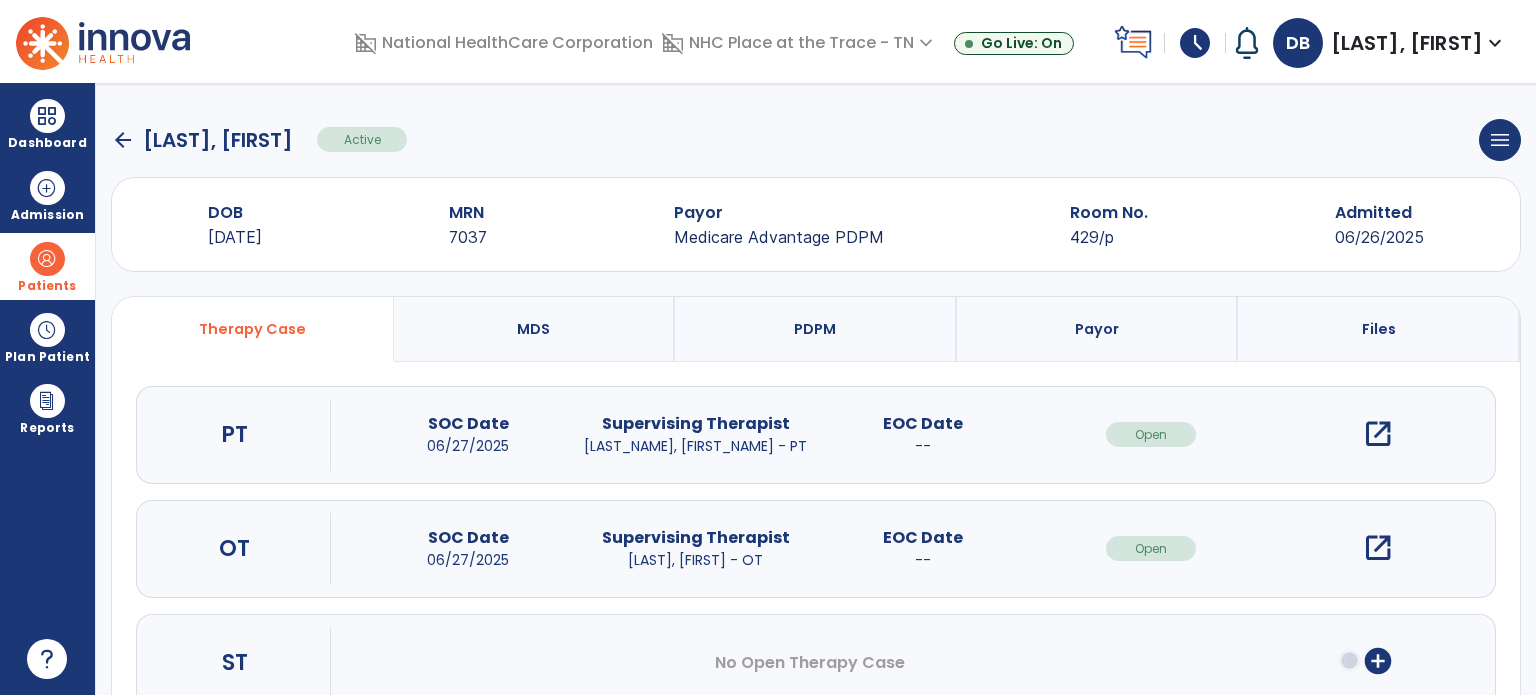 click on "open_in_new" at bounding box center [1378, 548] 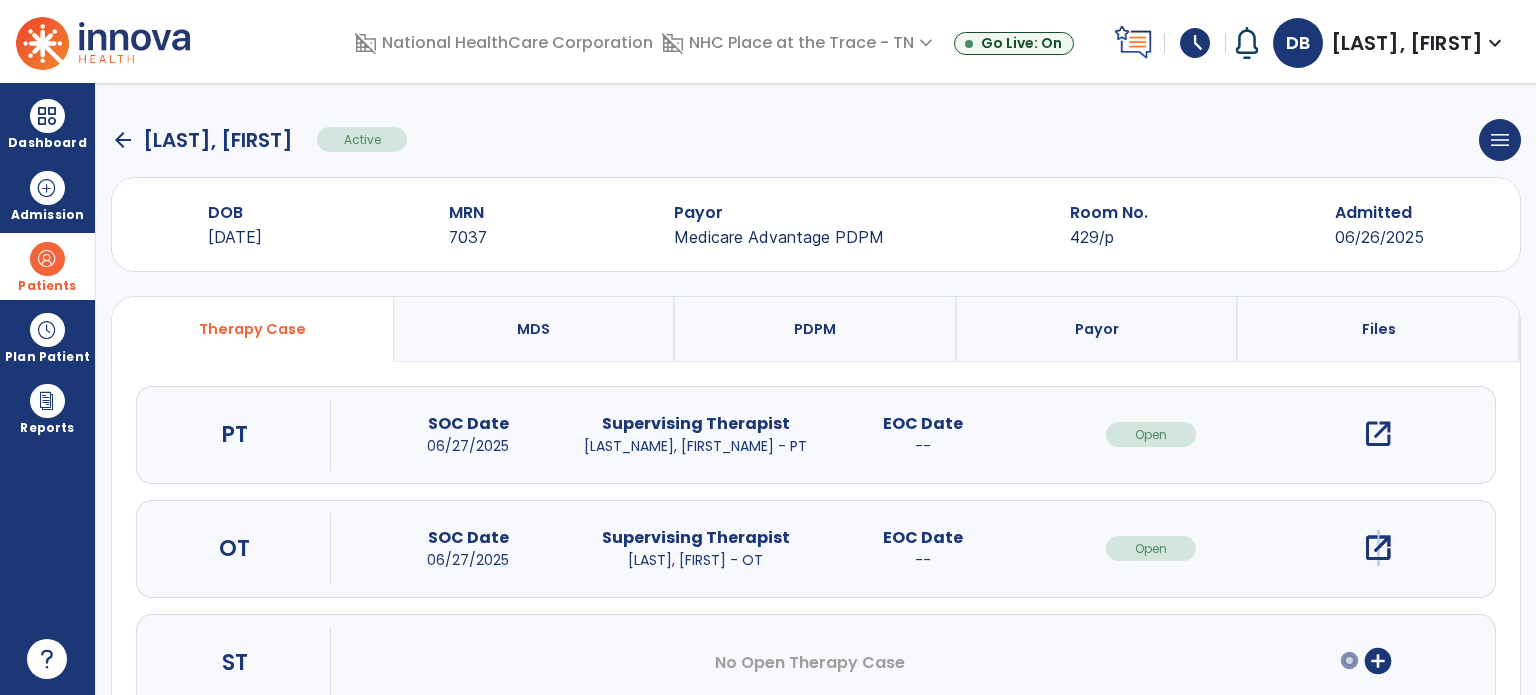 click on "open_in_new" at bounding box center (1378, 548) 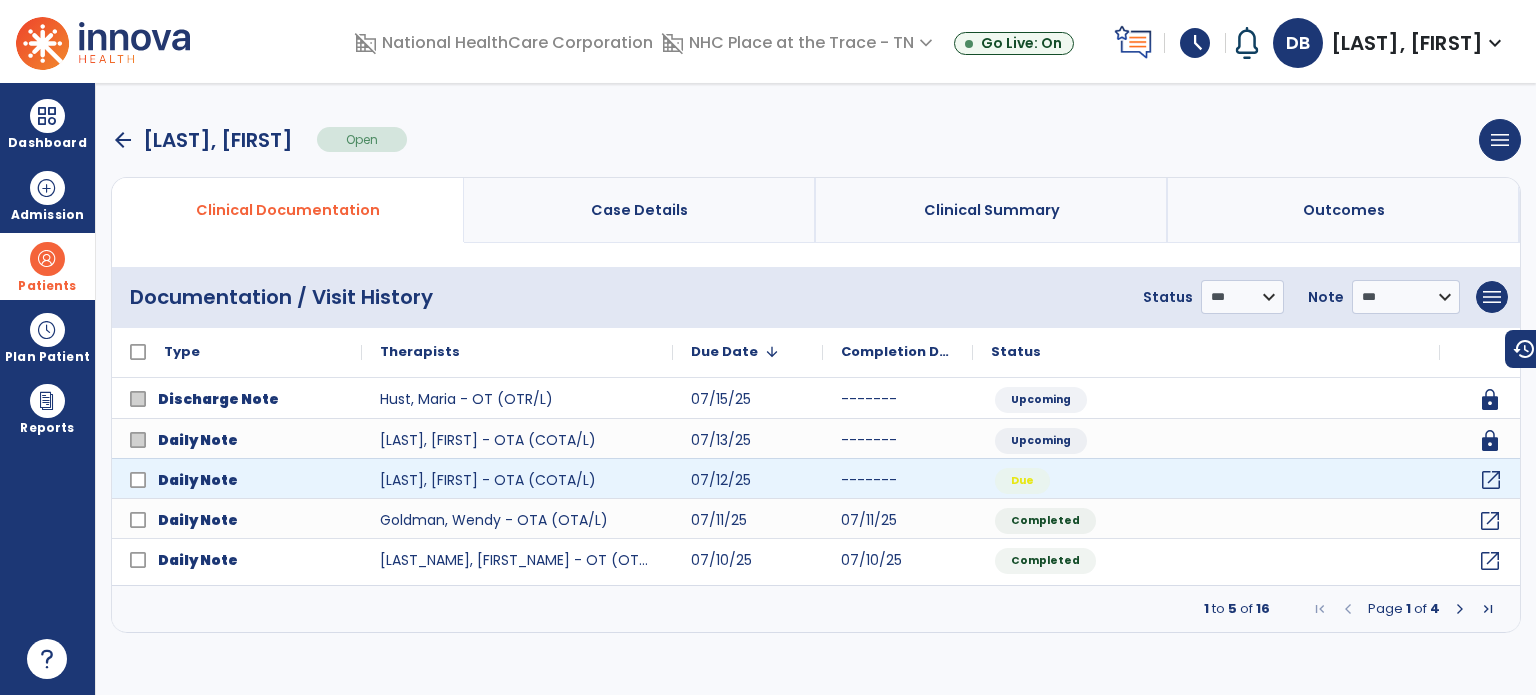 click on "open_in_new" 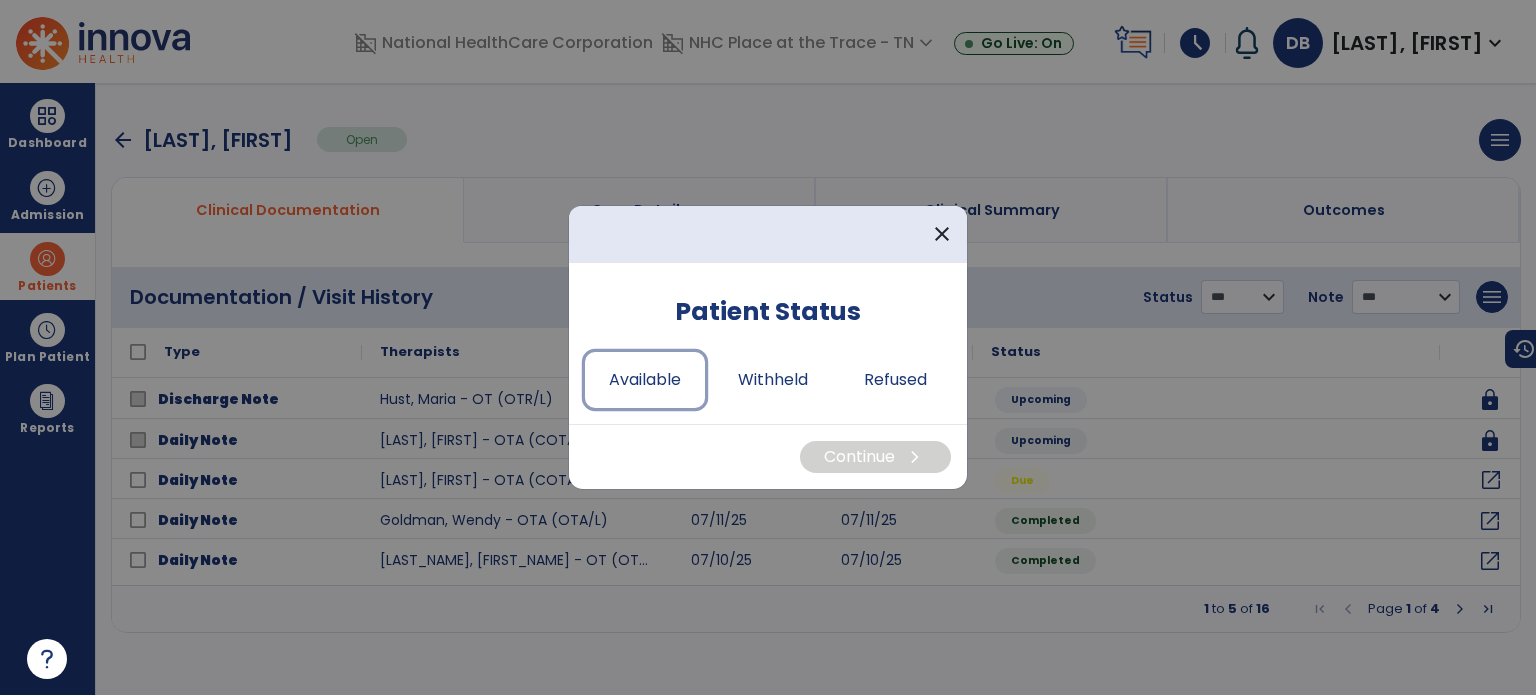 drag, startPoint x: 599, startPoint y: 394, endPoint x: 718, endPoint y: 414, distance: 120.66897 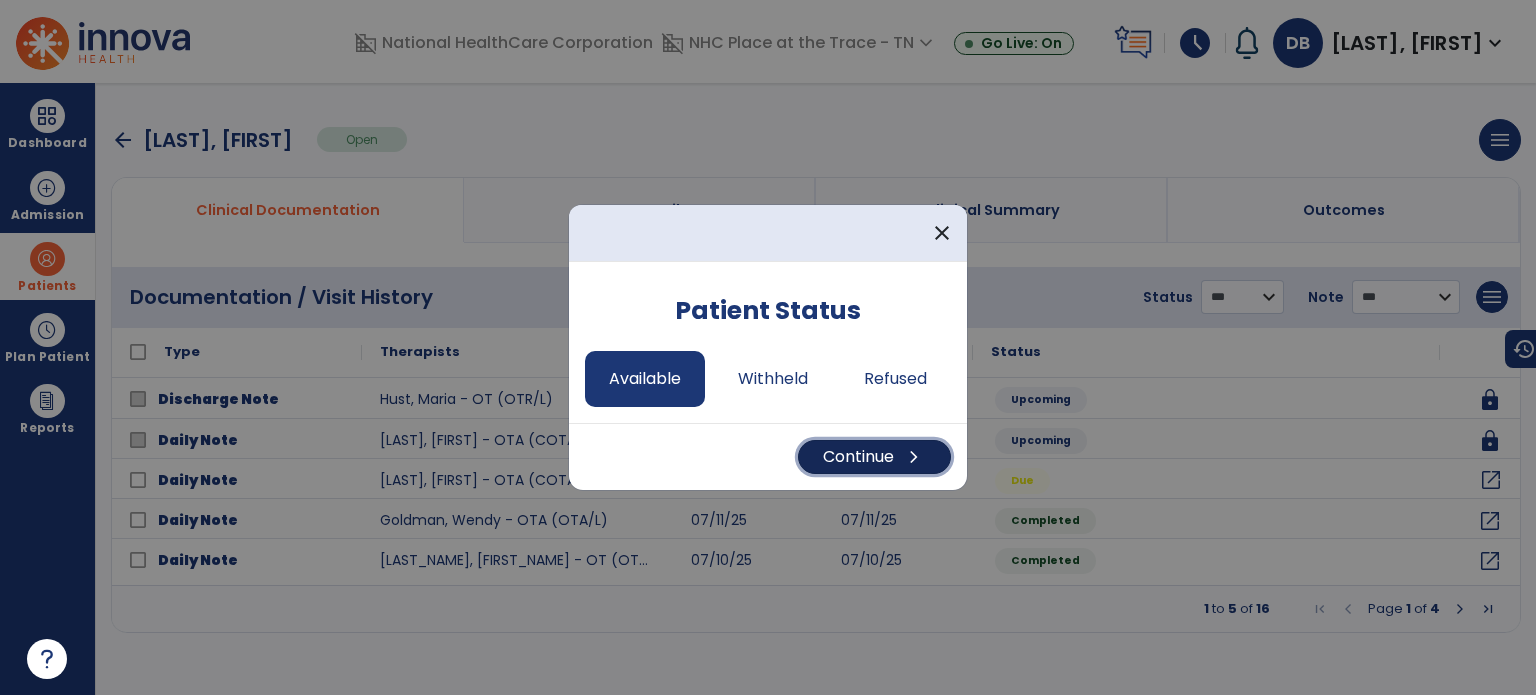 click on "Continue   chevron_right" at bounding box center (874, 457) 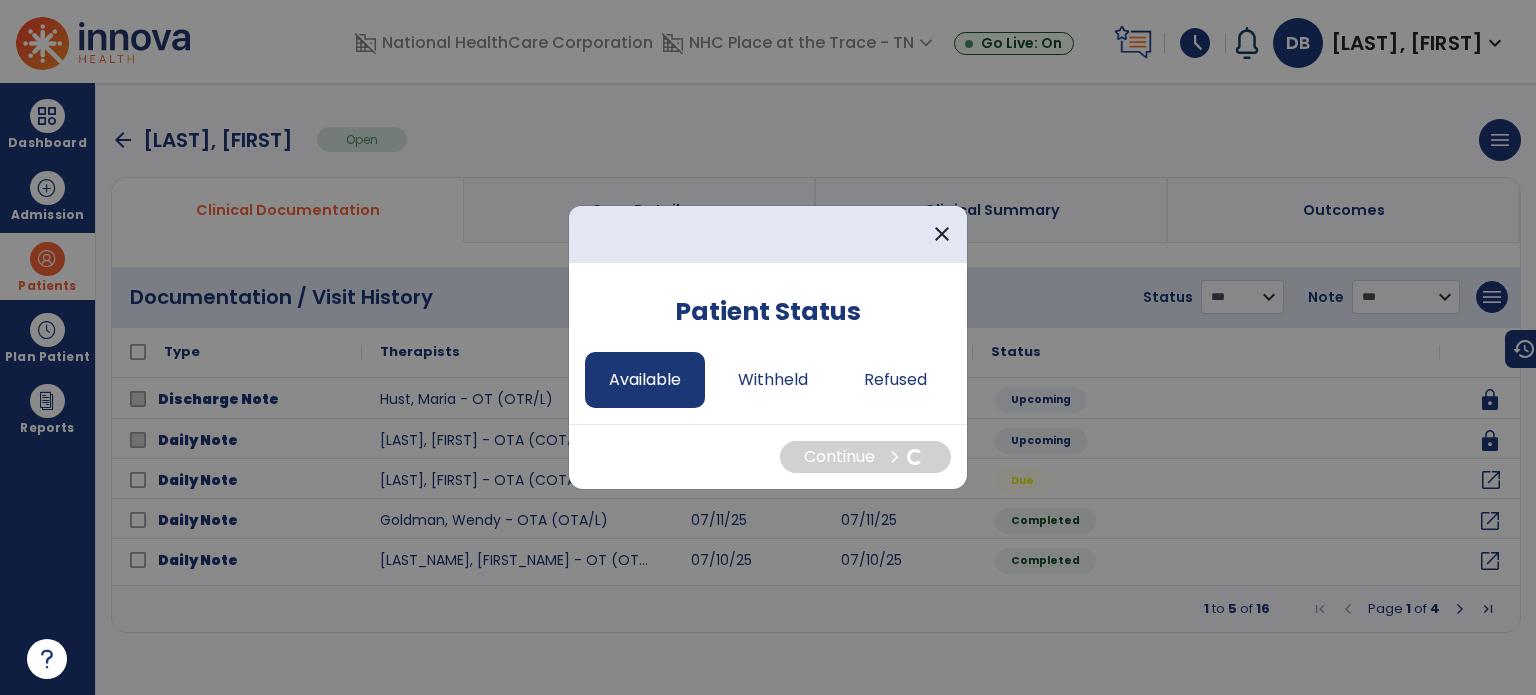 select on "*" 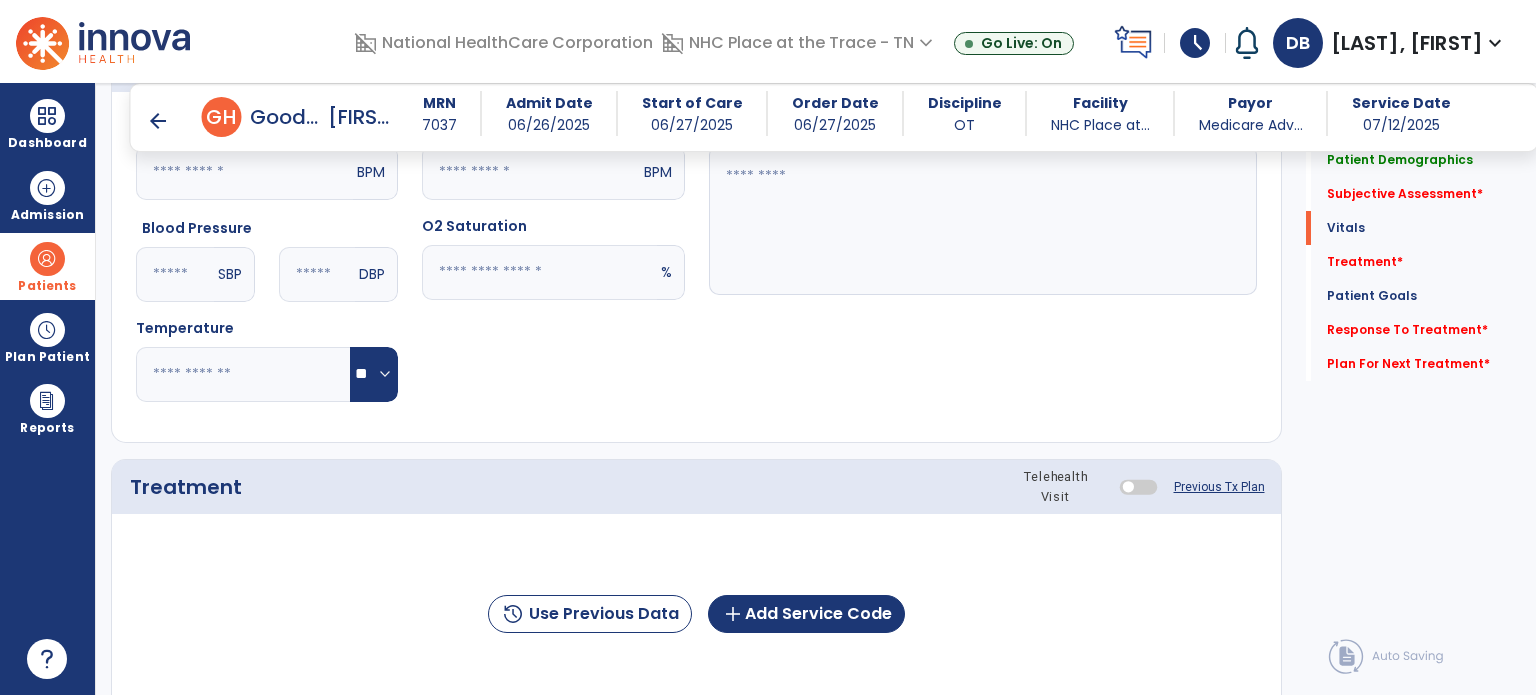scroll, scrollTop: 300, scrollLeft: 0, axis: vertical 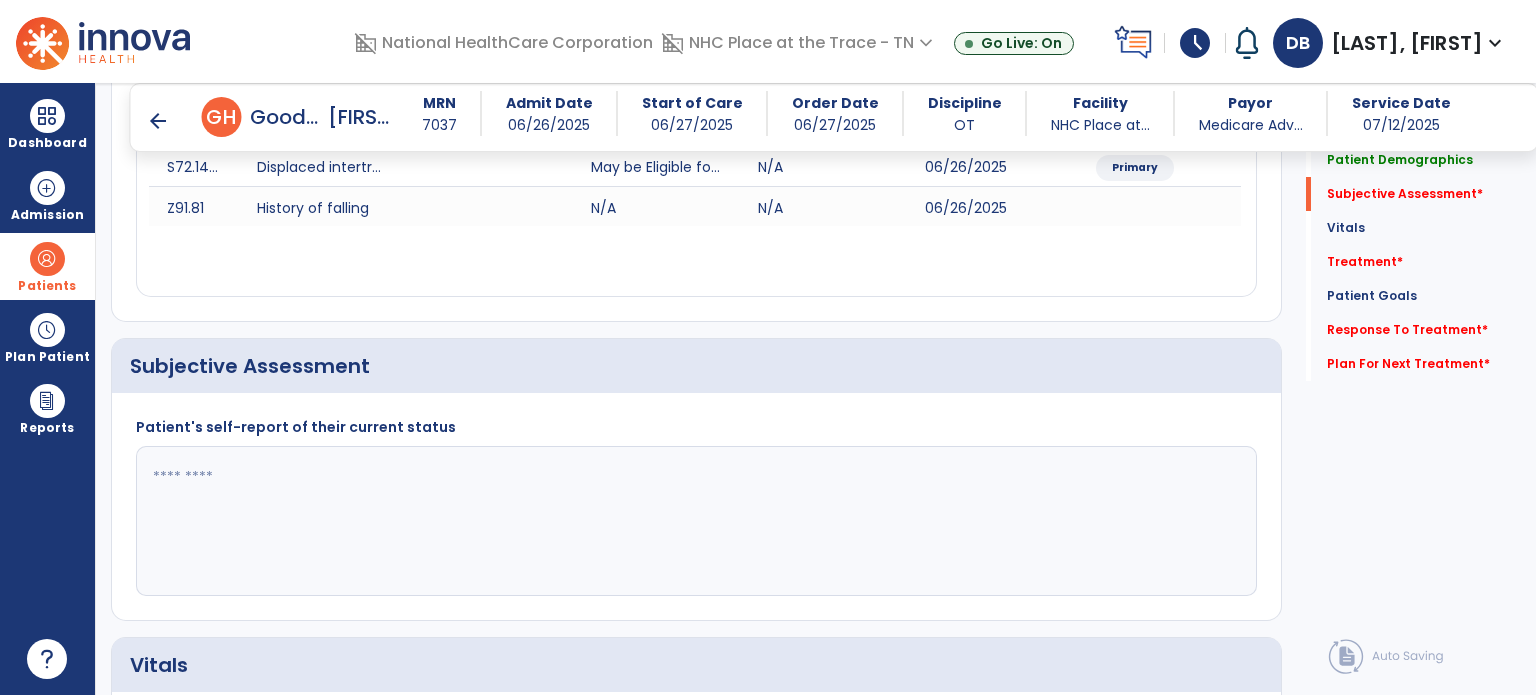 click 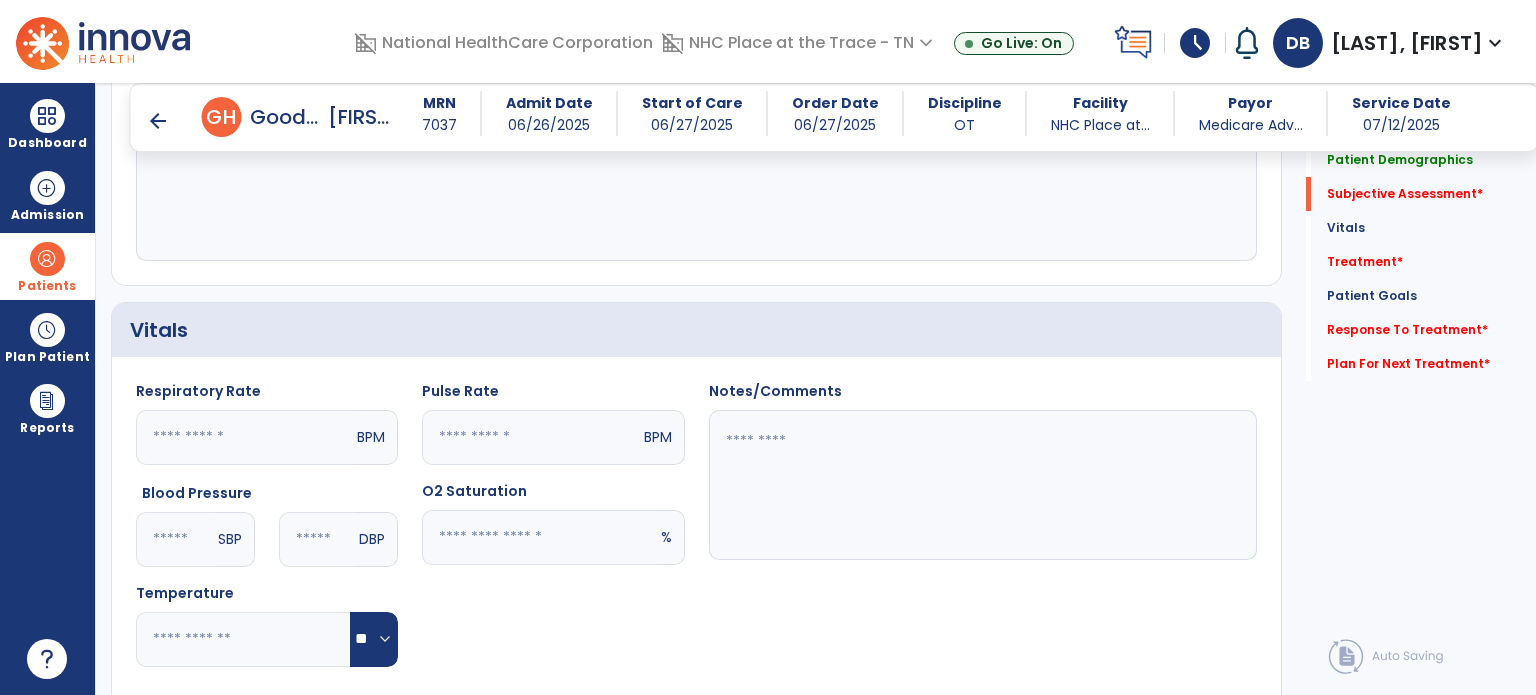 scroll, scrollTop: 900, scrollLeft: 0, axis: vertical 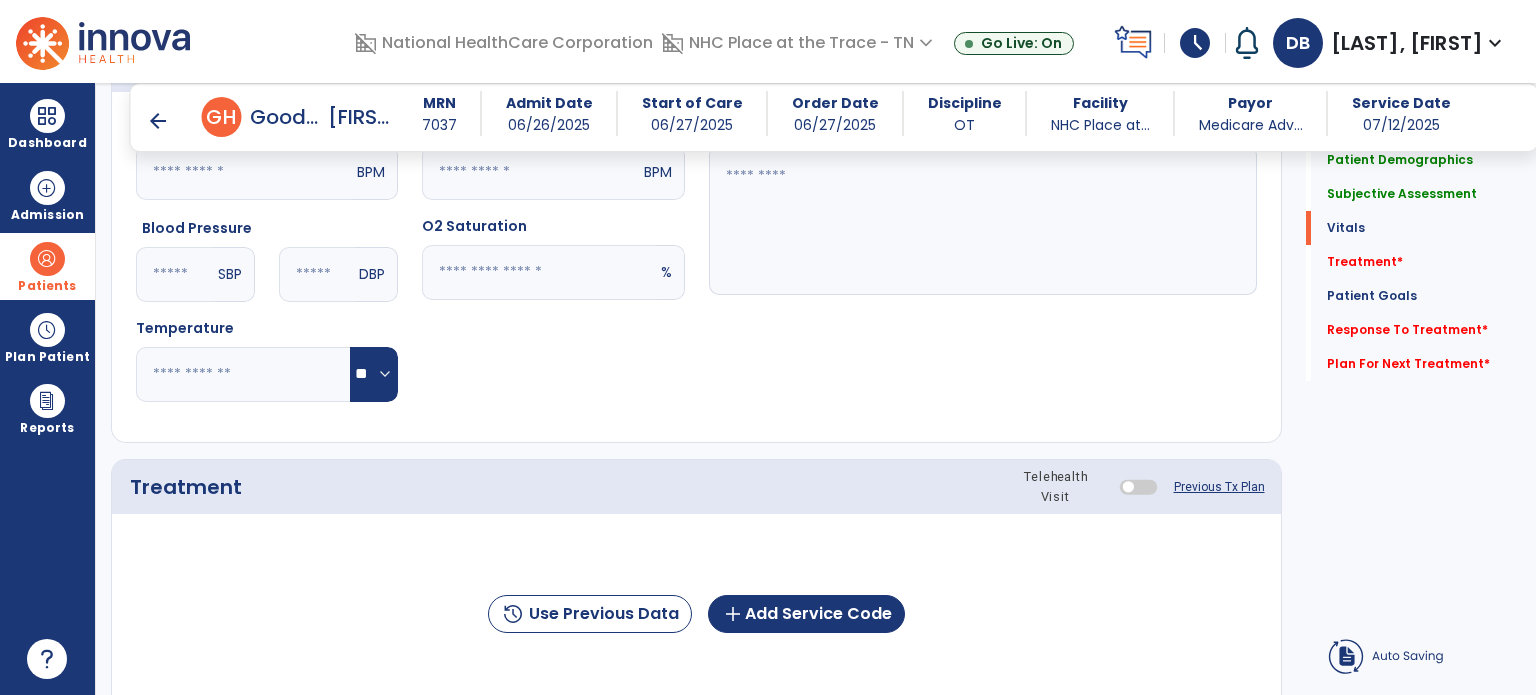 type on "**********" 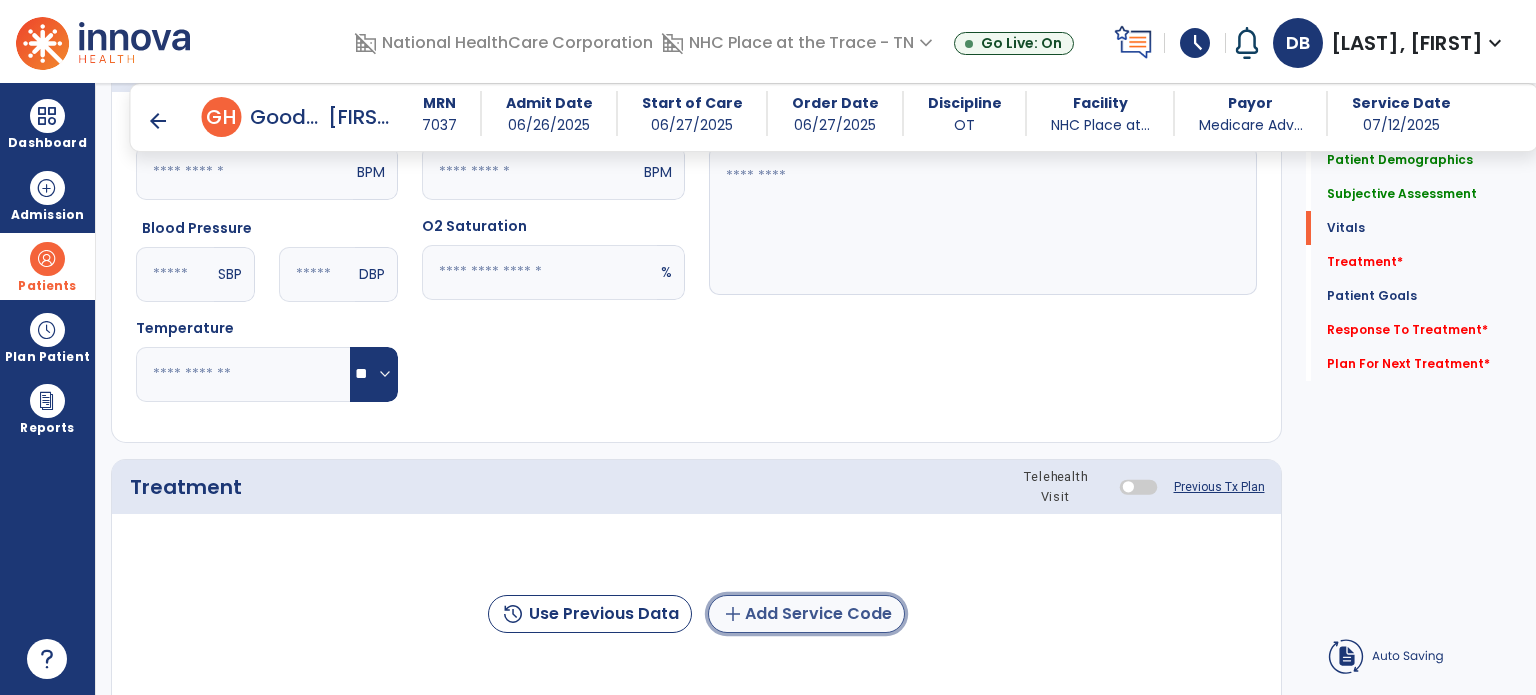 click on "add  Add Service Code" 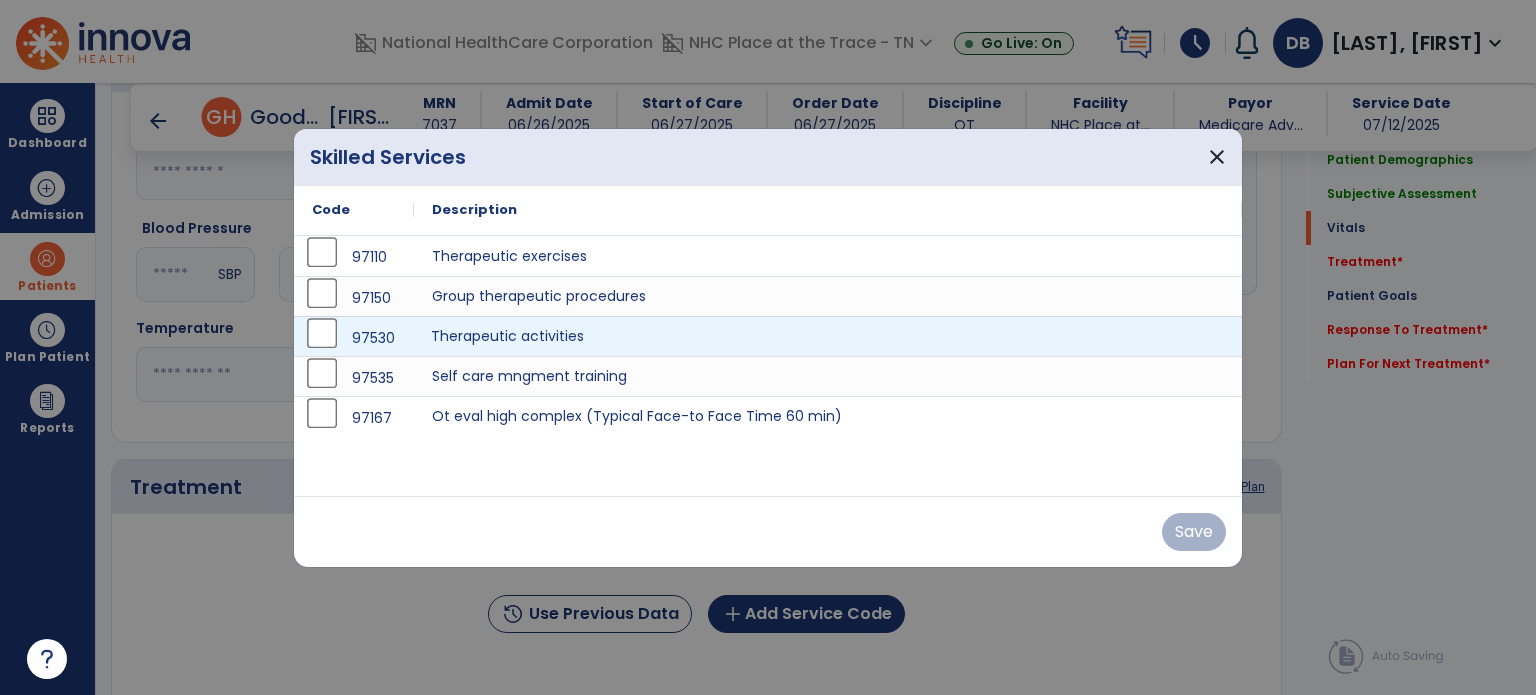 drag, startPoint x: 535, startPoint y: 334, endPoint x: 925, endPoint y: 466, distance: 411.7329 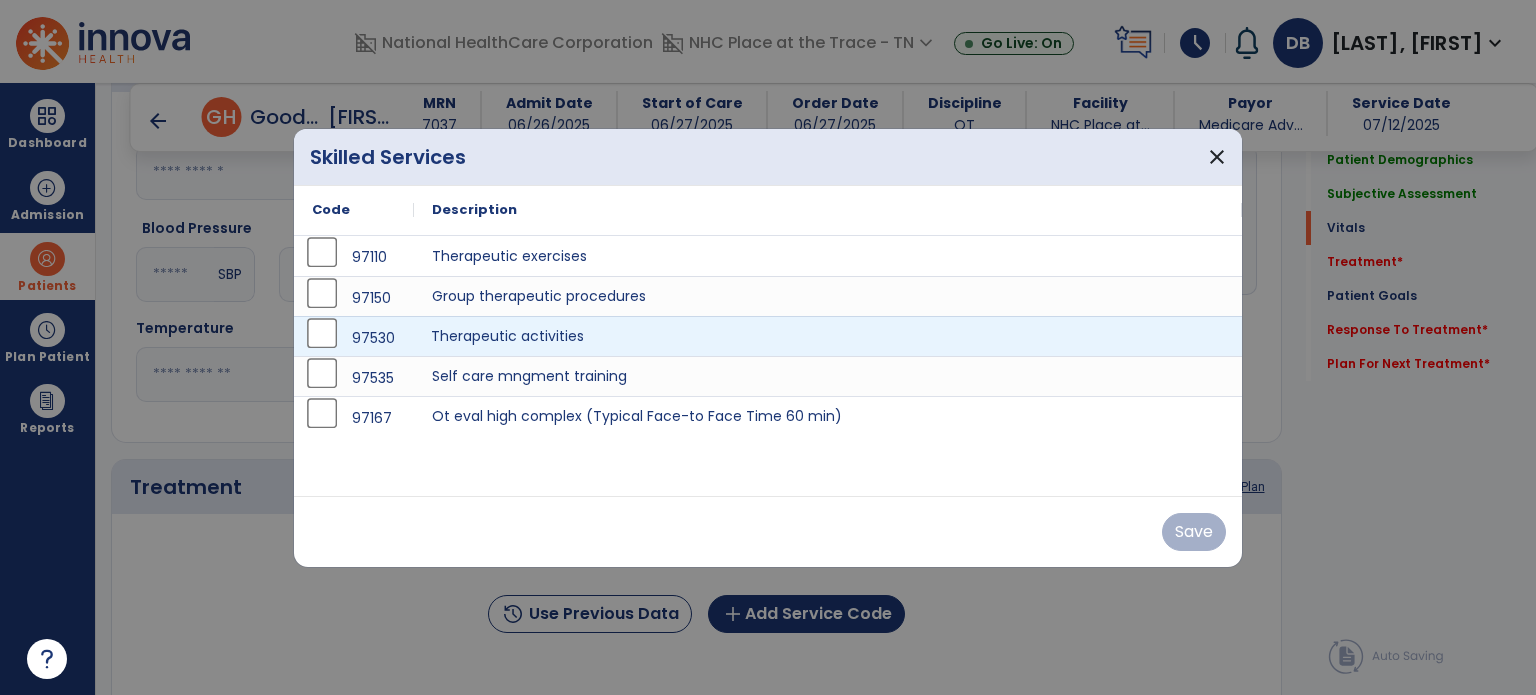 click on "Therapeutic activities" at bounding box center [828, 336] 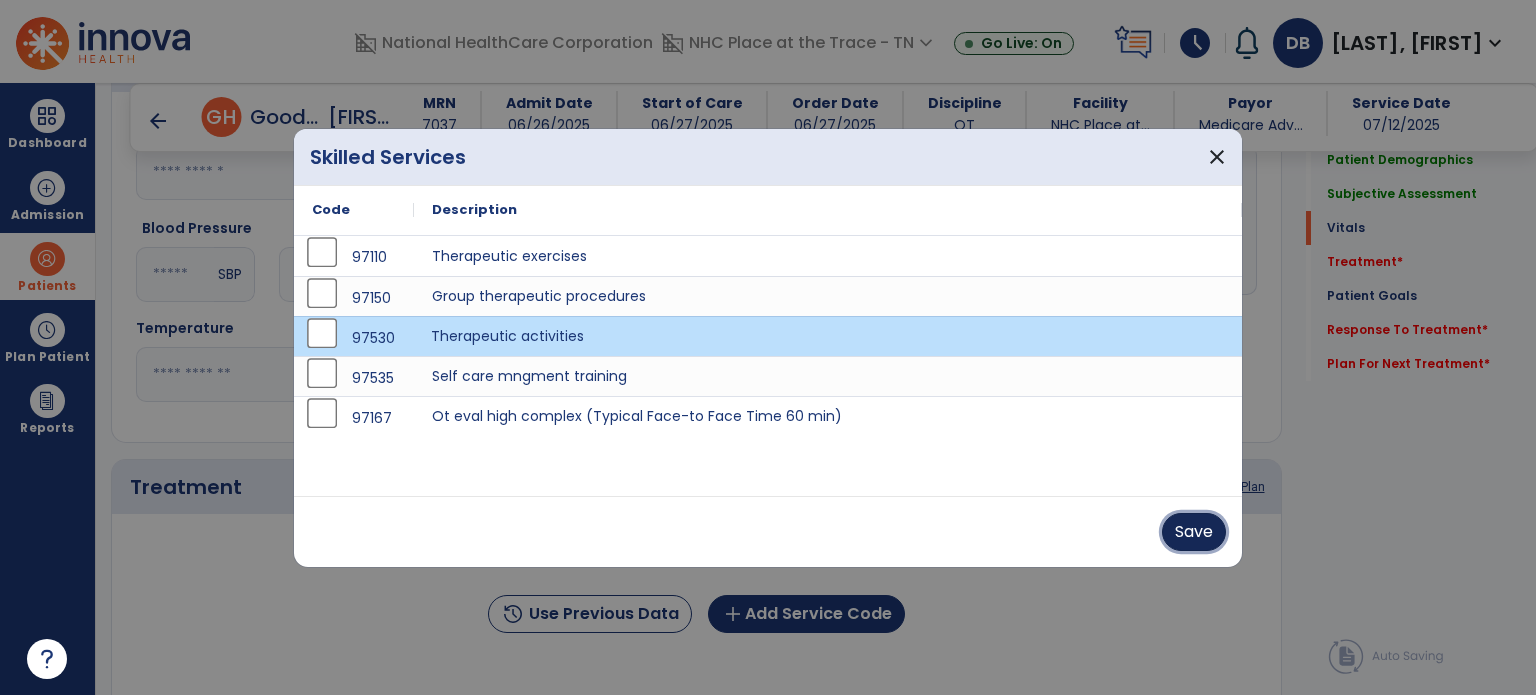 click on "Save" at bounding box center [1194, 532] 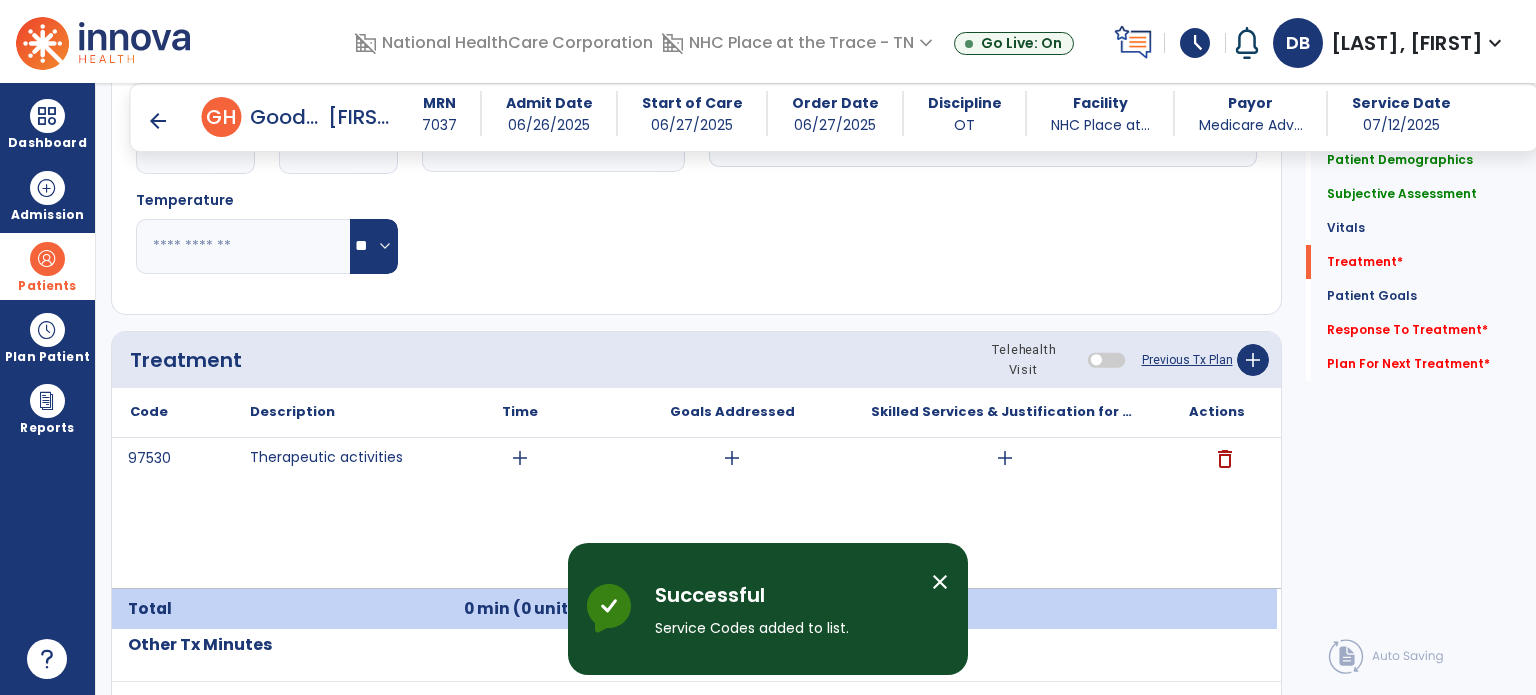 scroll, scrollTop: 1200, scrollLeft: 0, axis: vertical 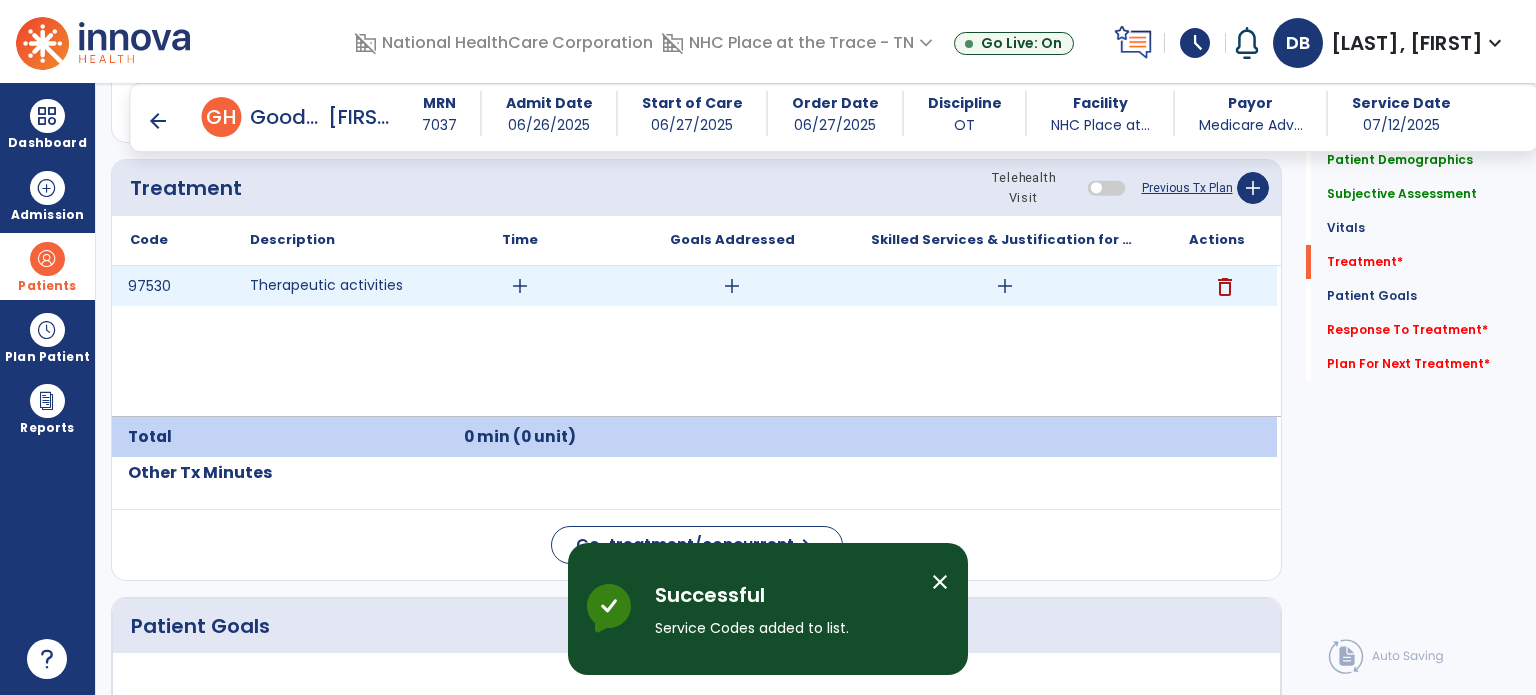 click on "add" at bounding box center [732, 286] 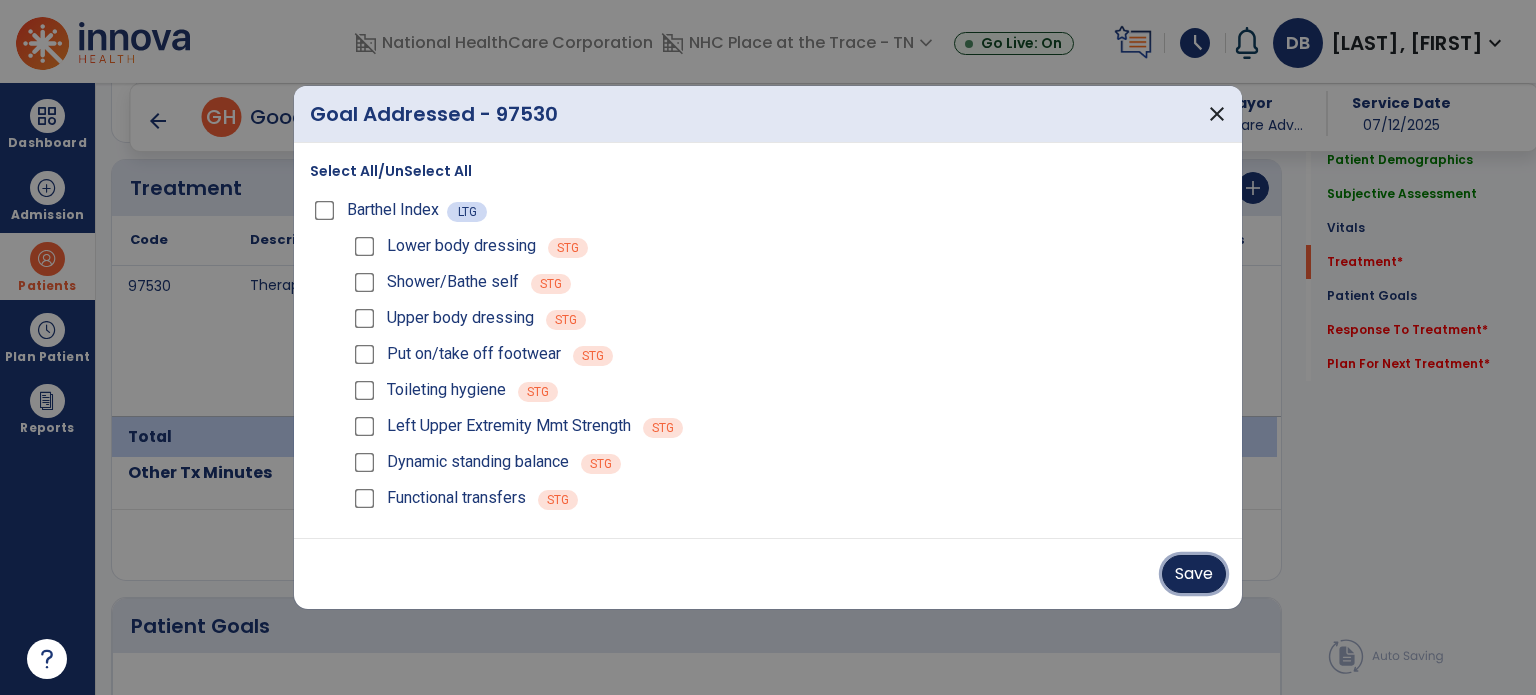click on "Save" at bounding box center (1194, 574) 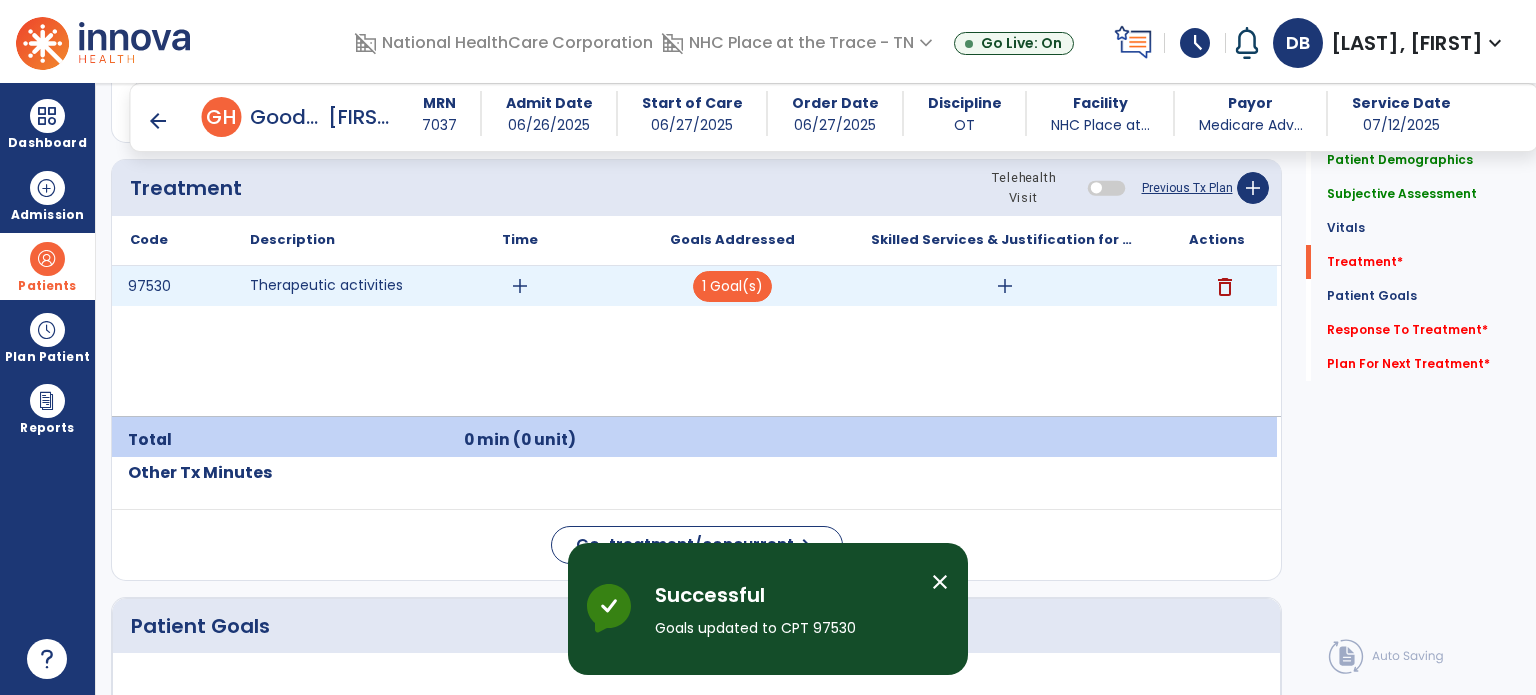 click on "add" at bounding box center (520, 286) 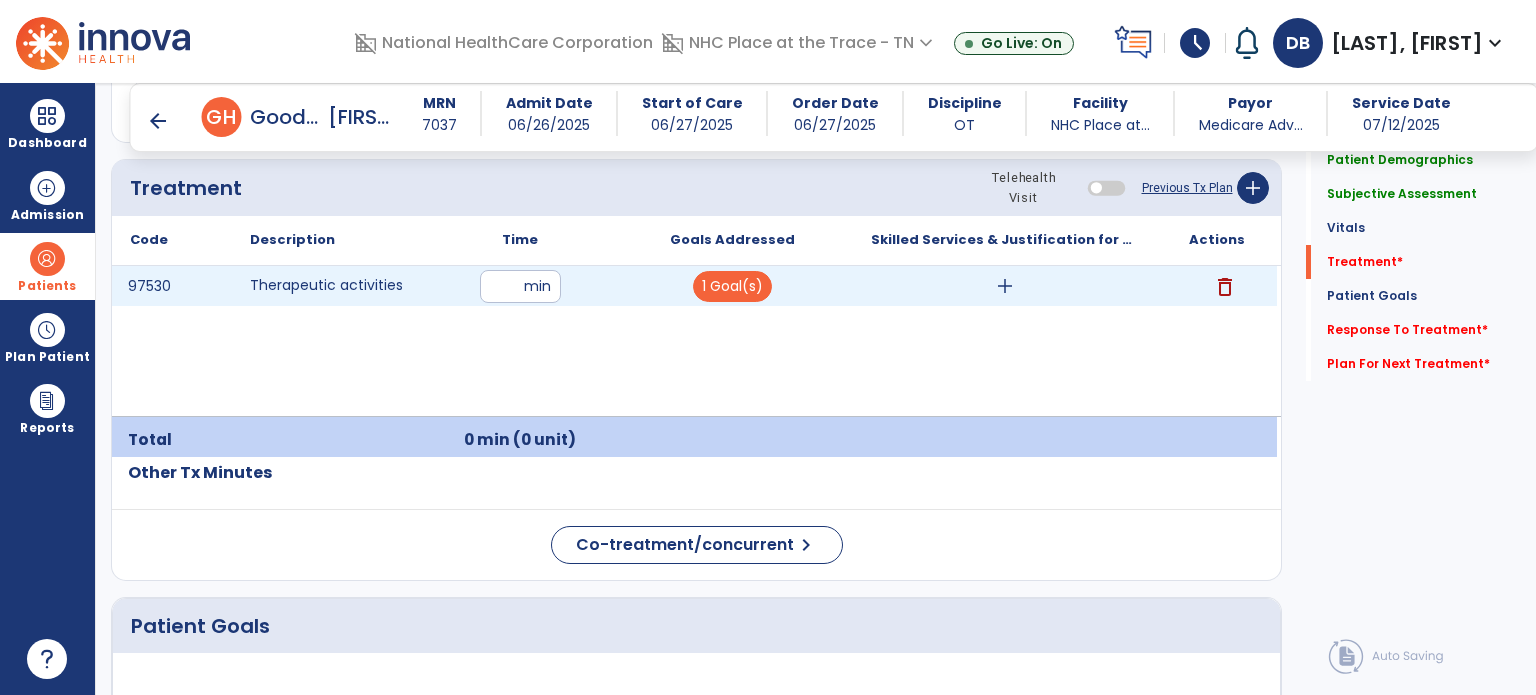 type on "**" 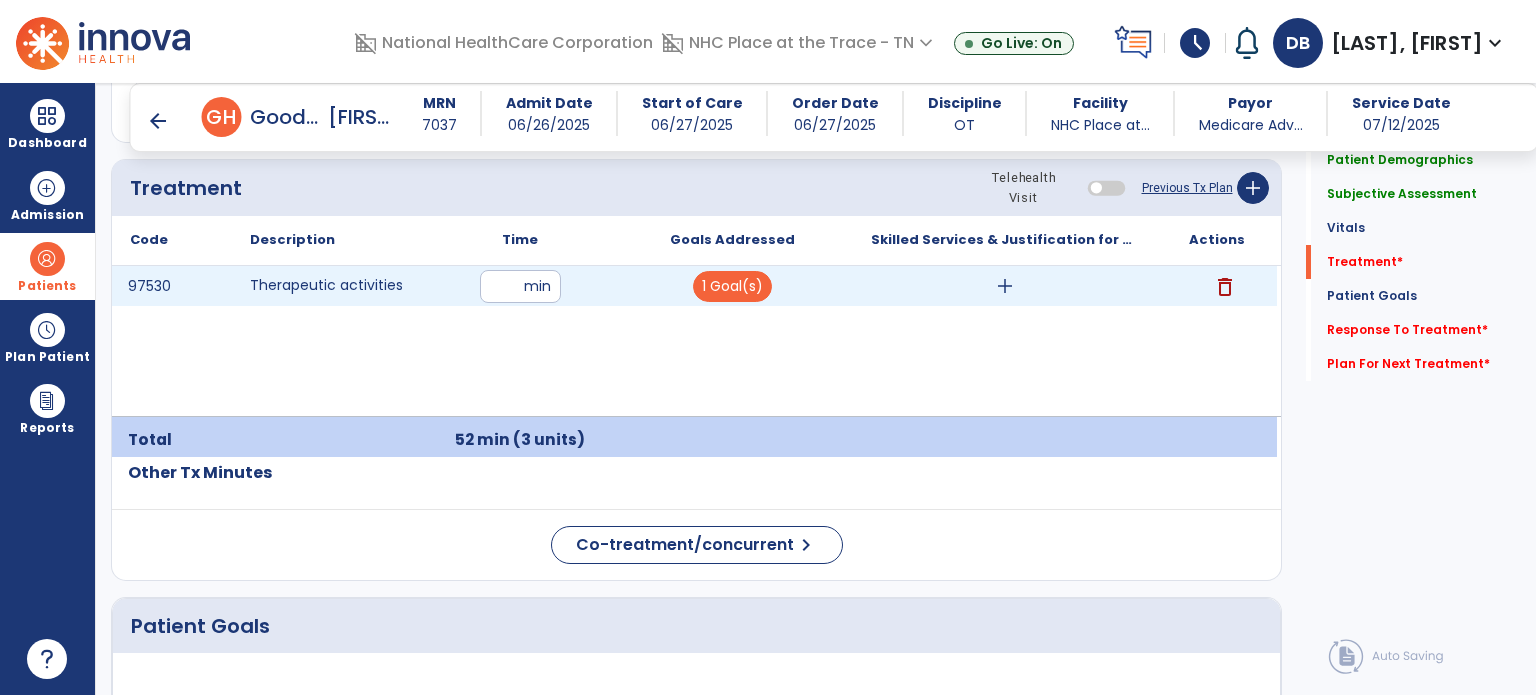 click on "add" at bounding box center [1005, 286] 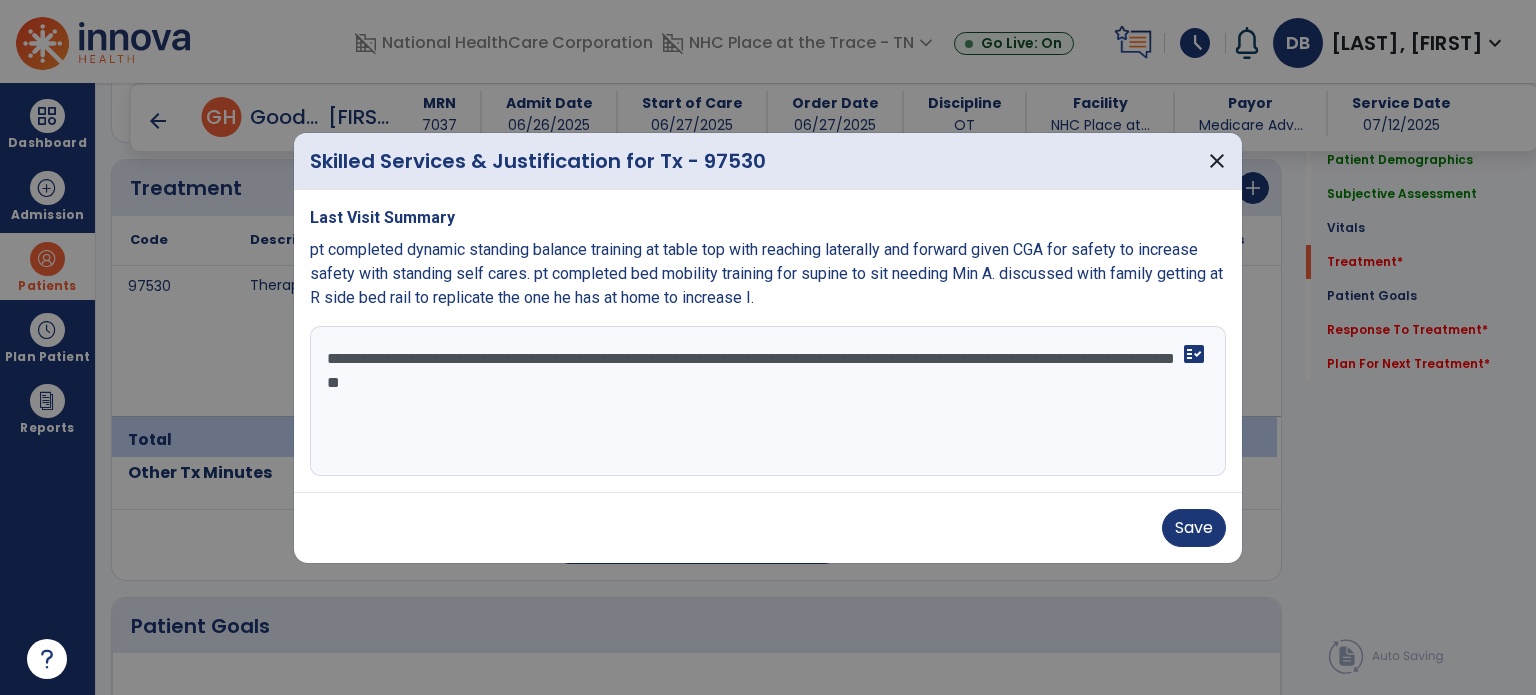 click on "**********" at bounding box center [768, 401] 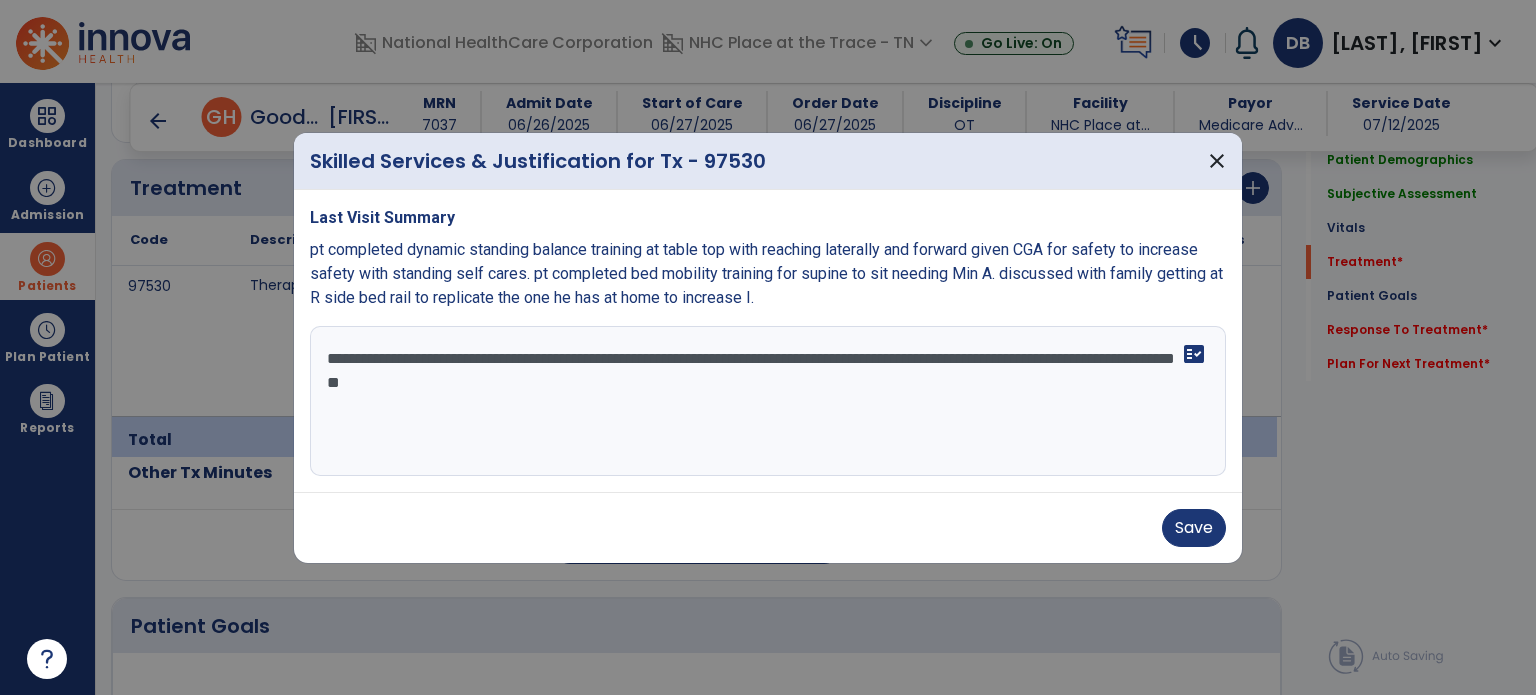 click on "**********" at bounding box center (768, 401) 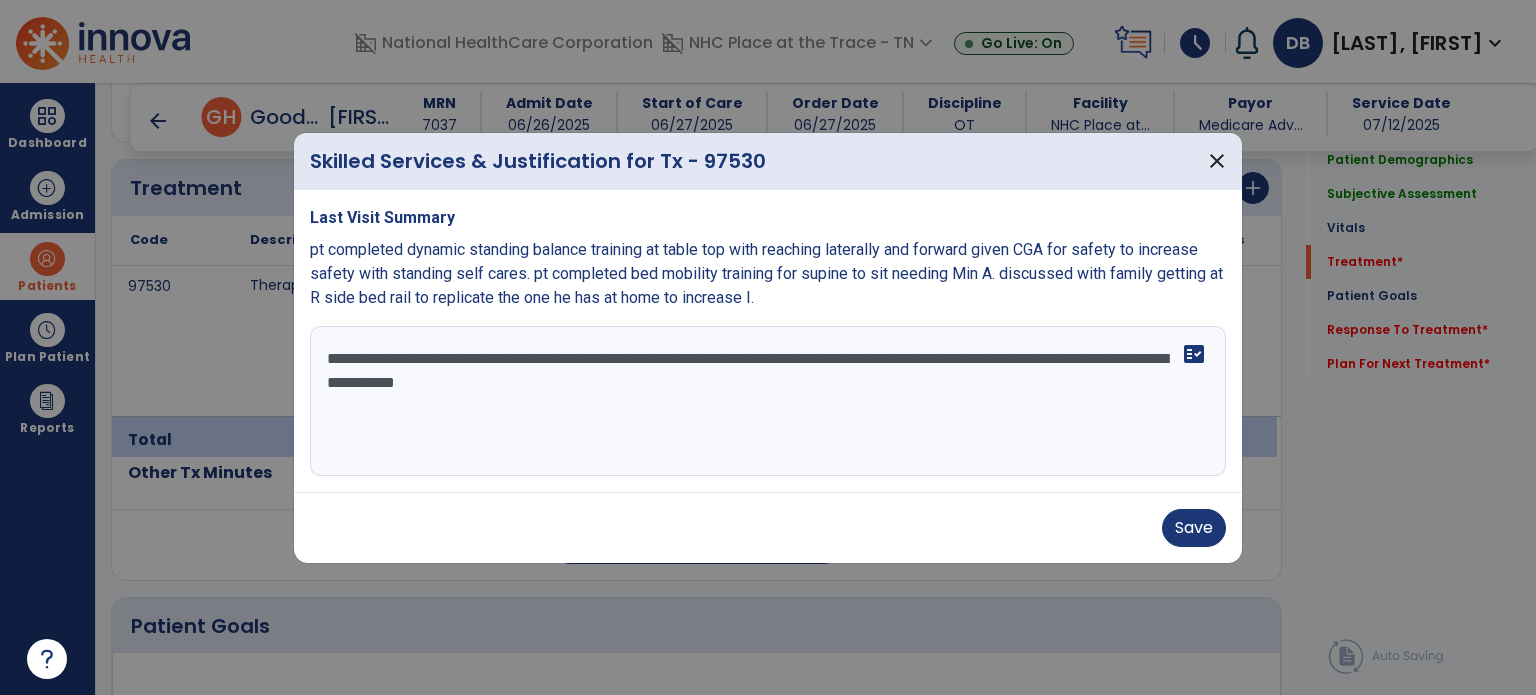 click on "**********" at bounding box center (768, 401) 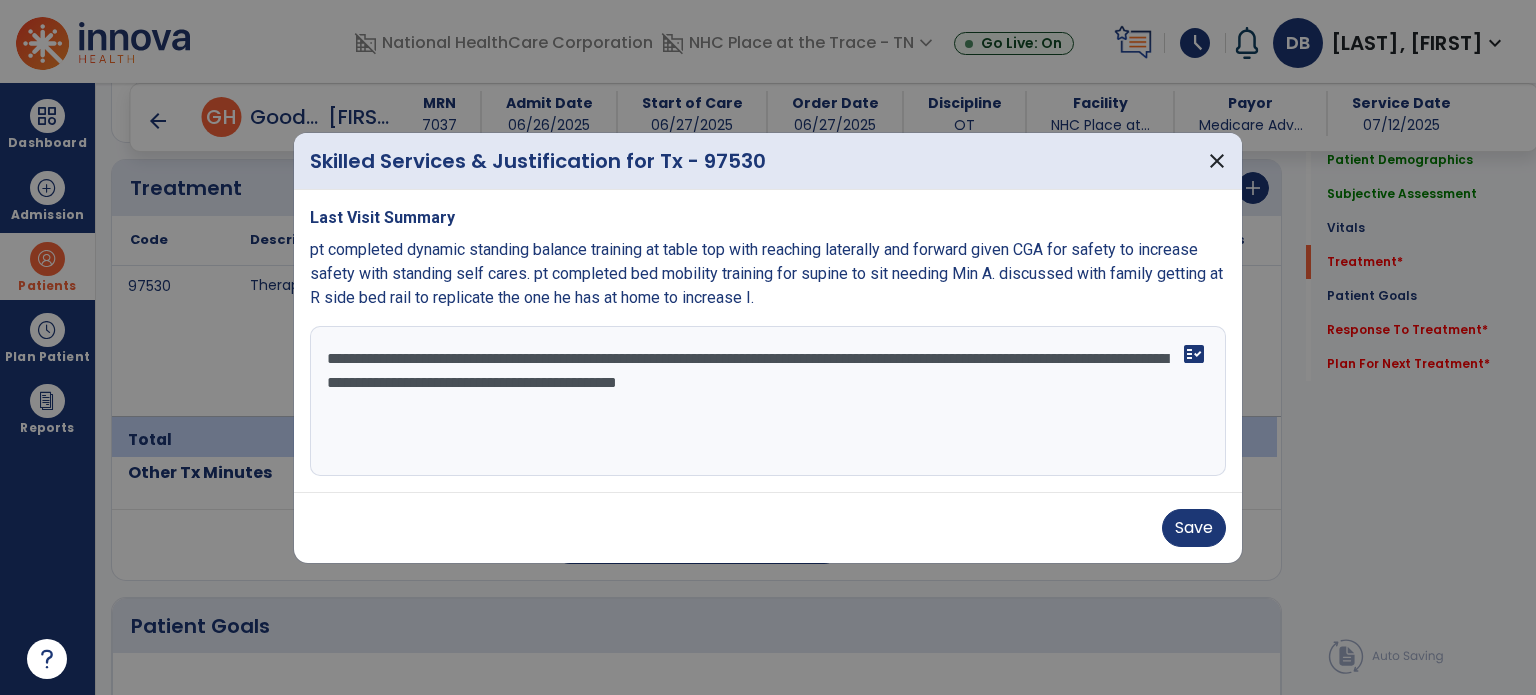 click on "**********" at bounding box center (768, 401) 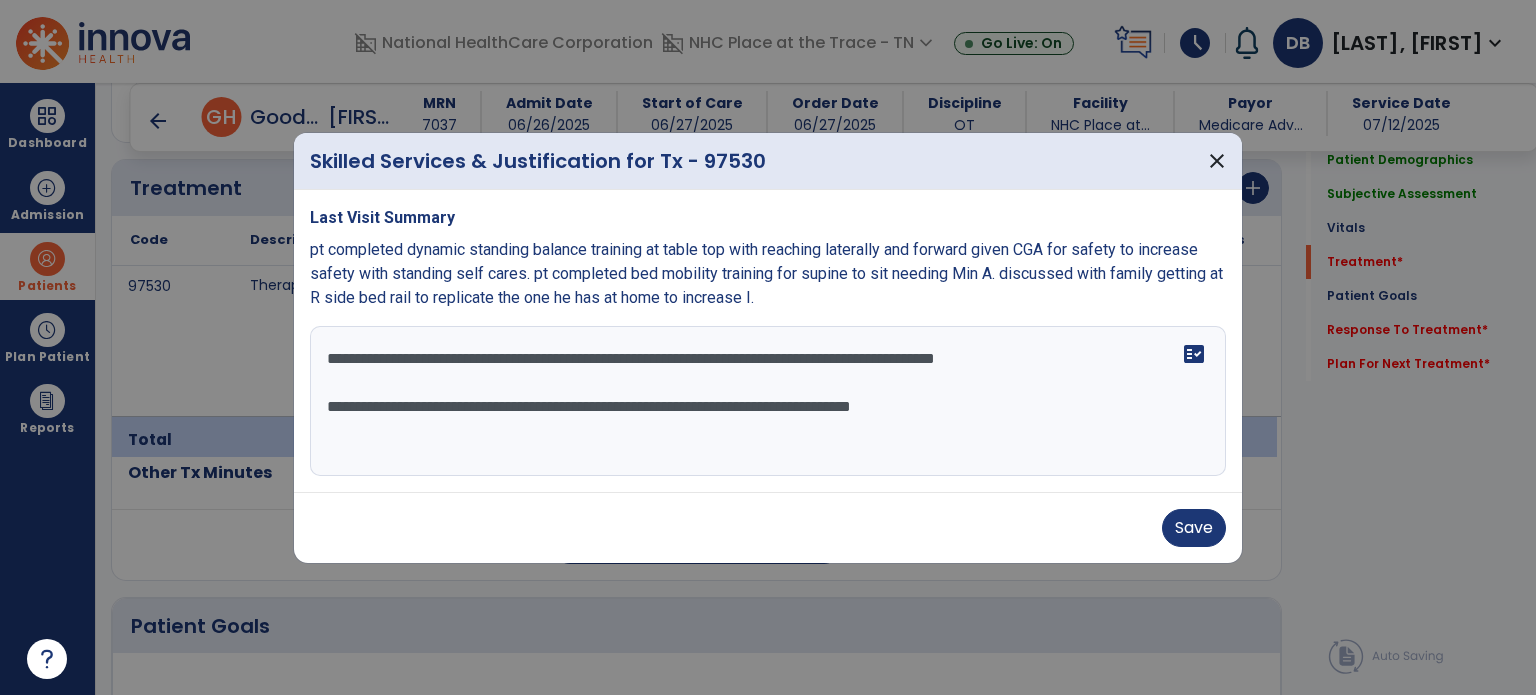 click on "**********" at bounding box center [768, 401] 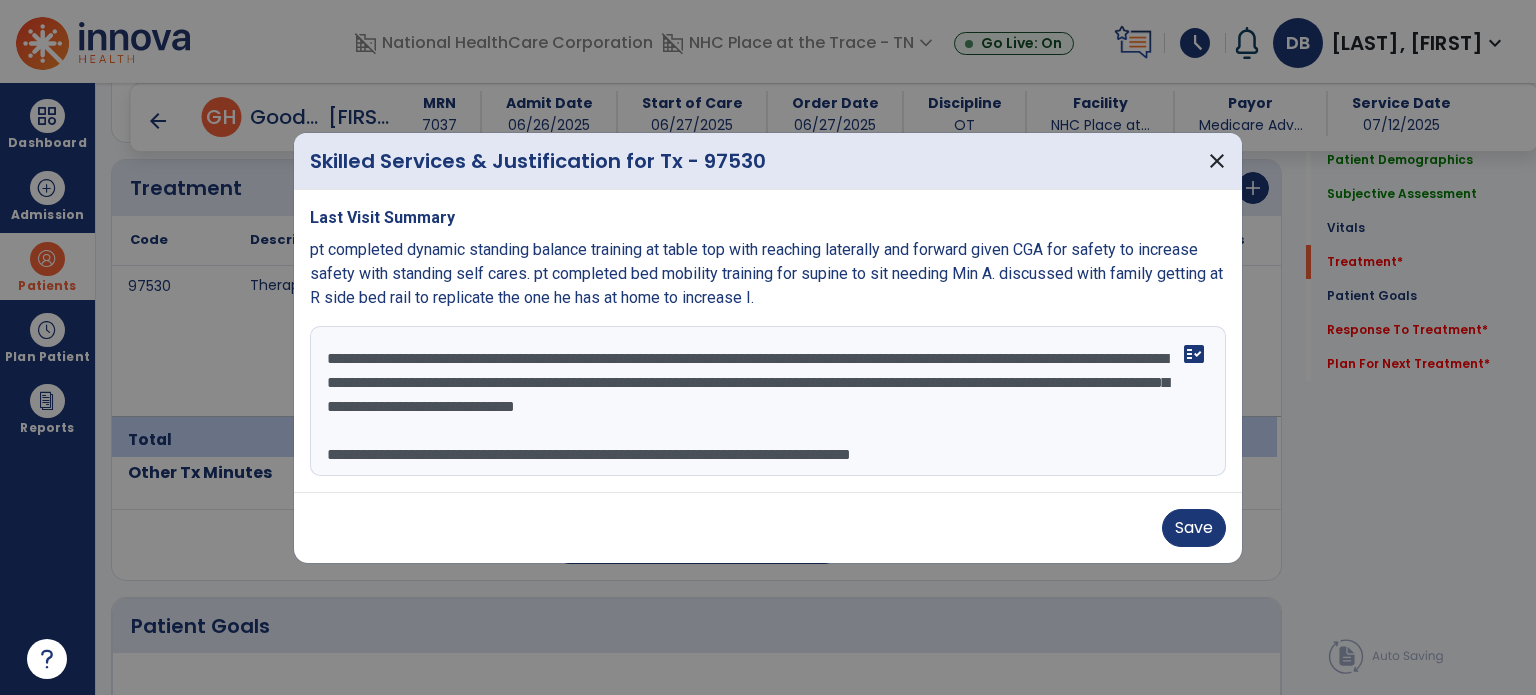 click on "**********" at bounding box center [768, 401] 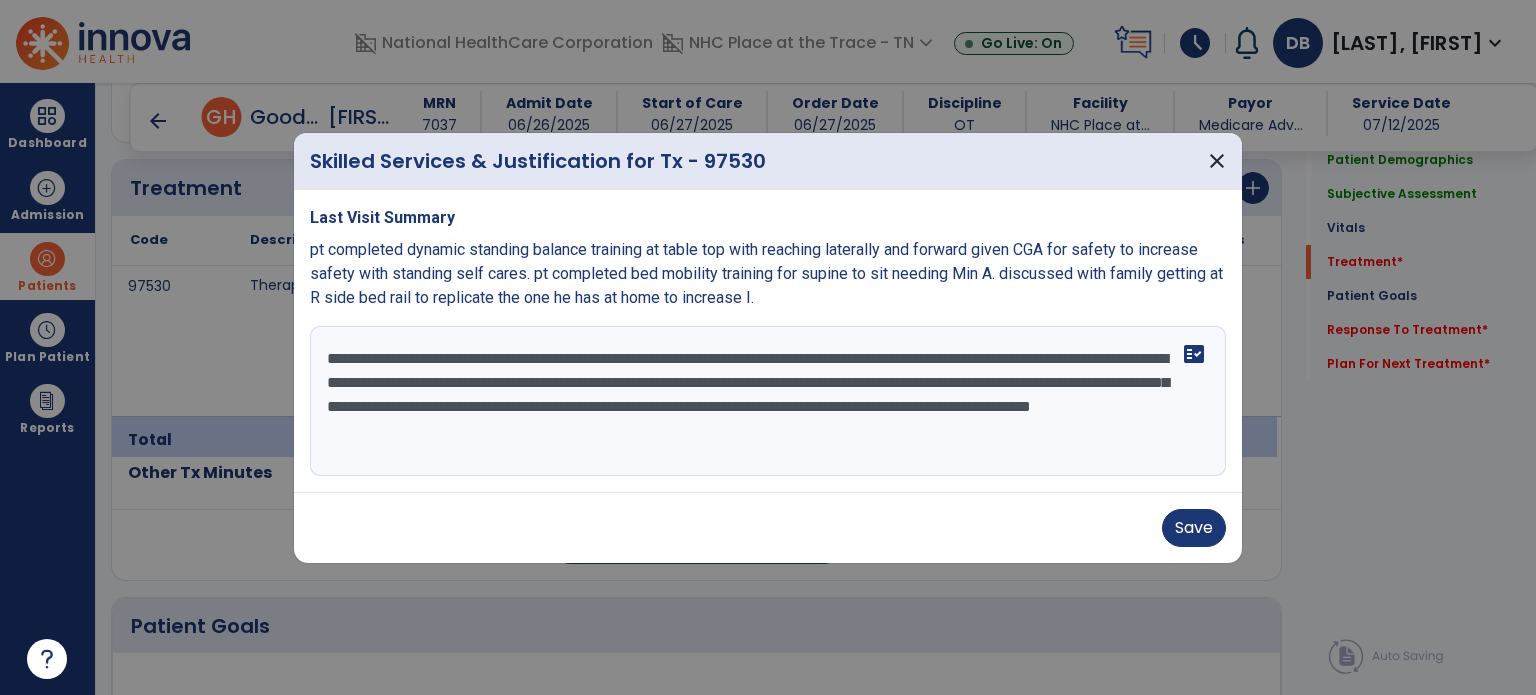 drag, startPoint x: 1105, startPoint y: 357, endPoint x: 1020, endPoint y: 413, distance: 101.788994 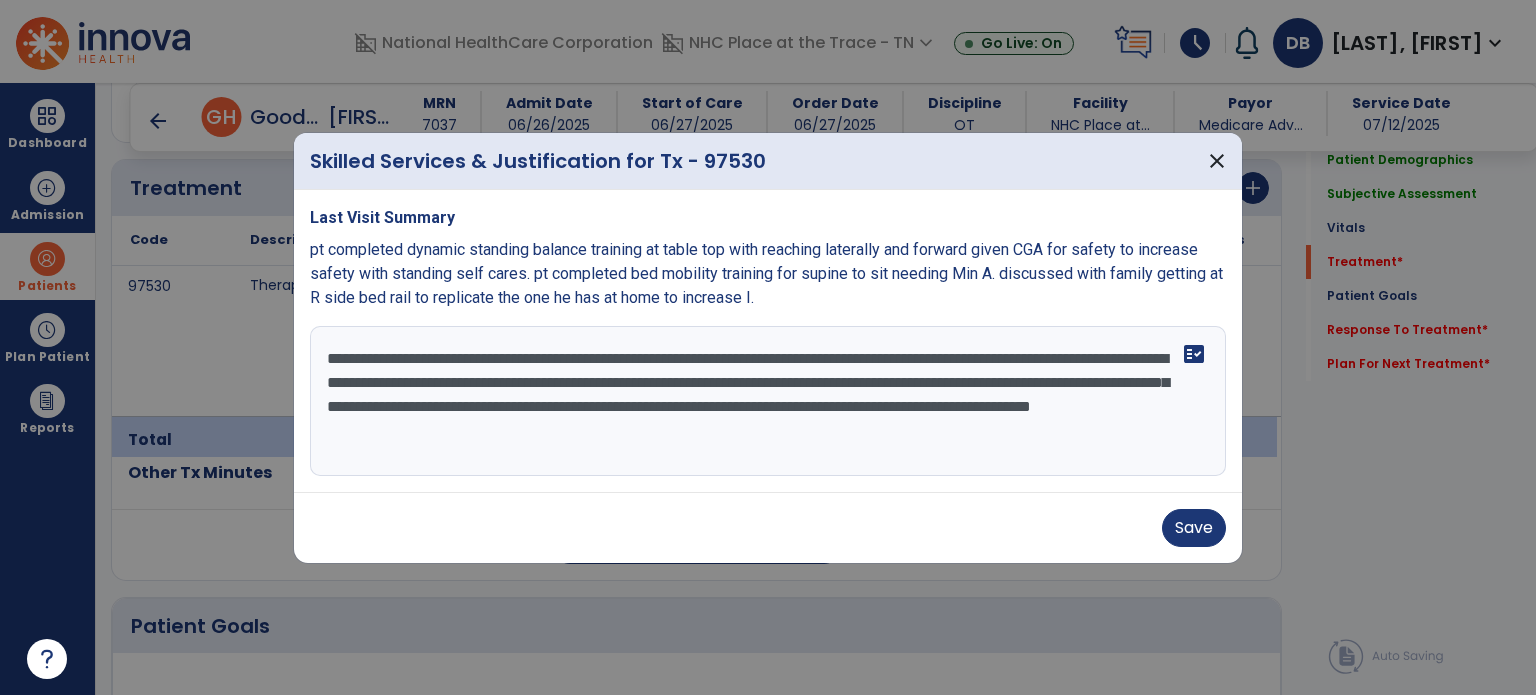 click on "**********" at bounding box center (768, 401) 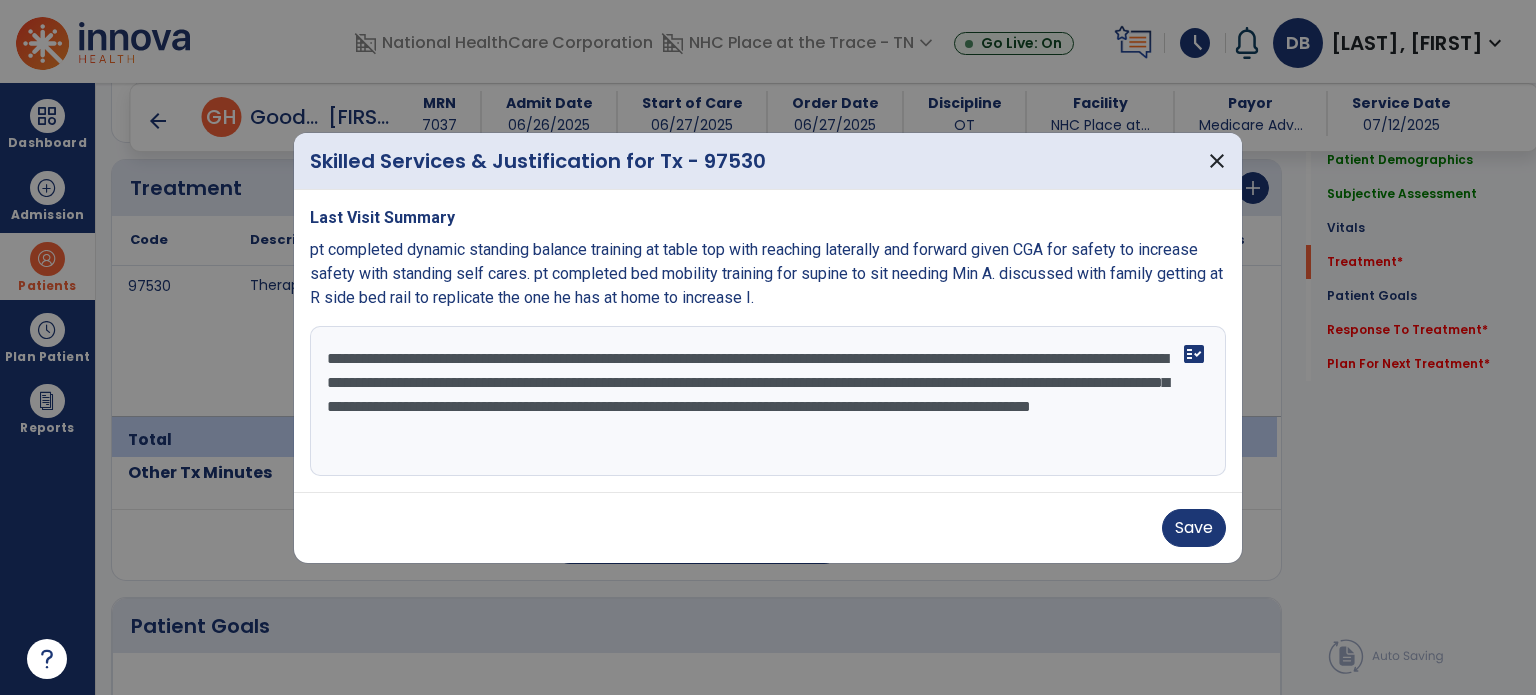 type on "**********" 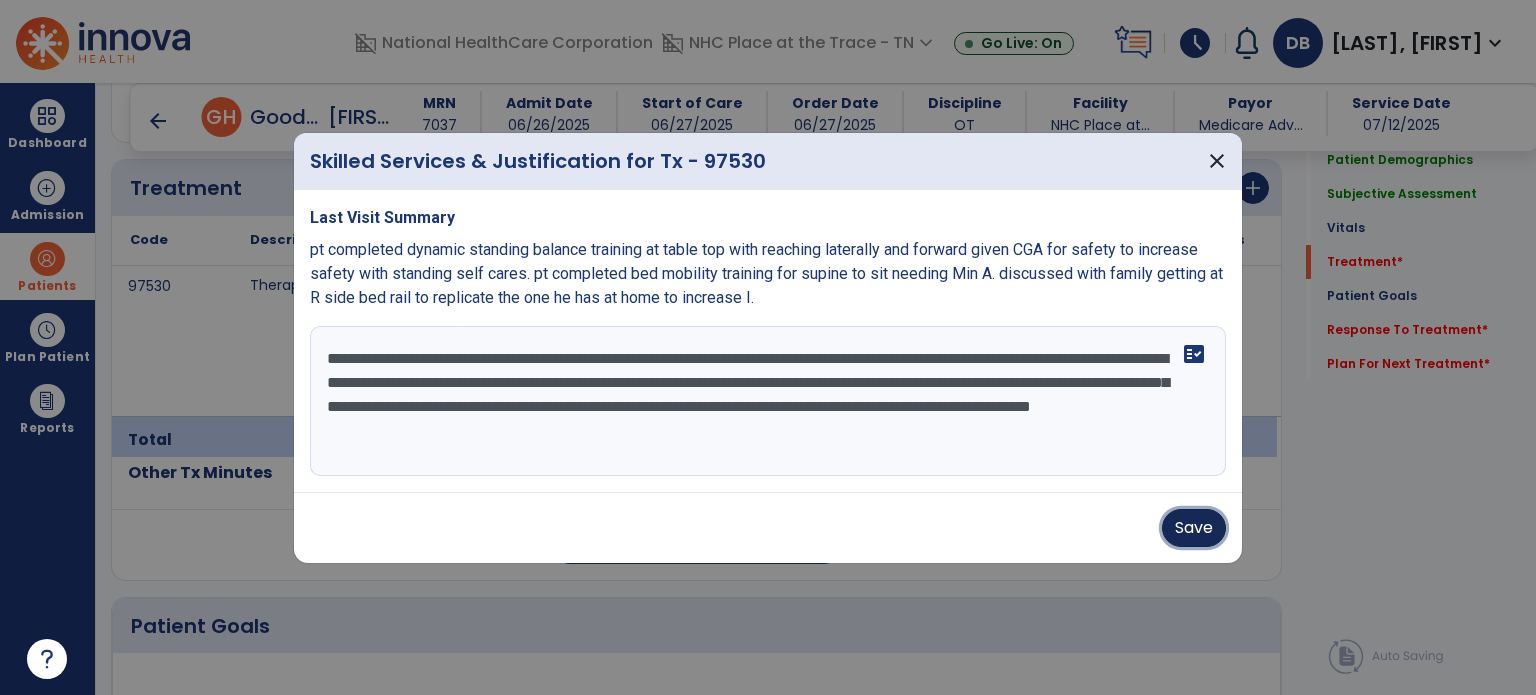 click on "Save" at bounding box center [1194, 528] 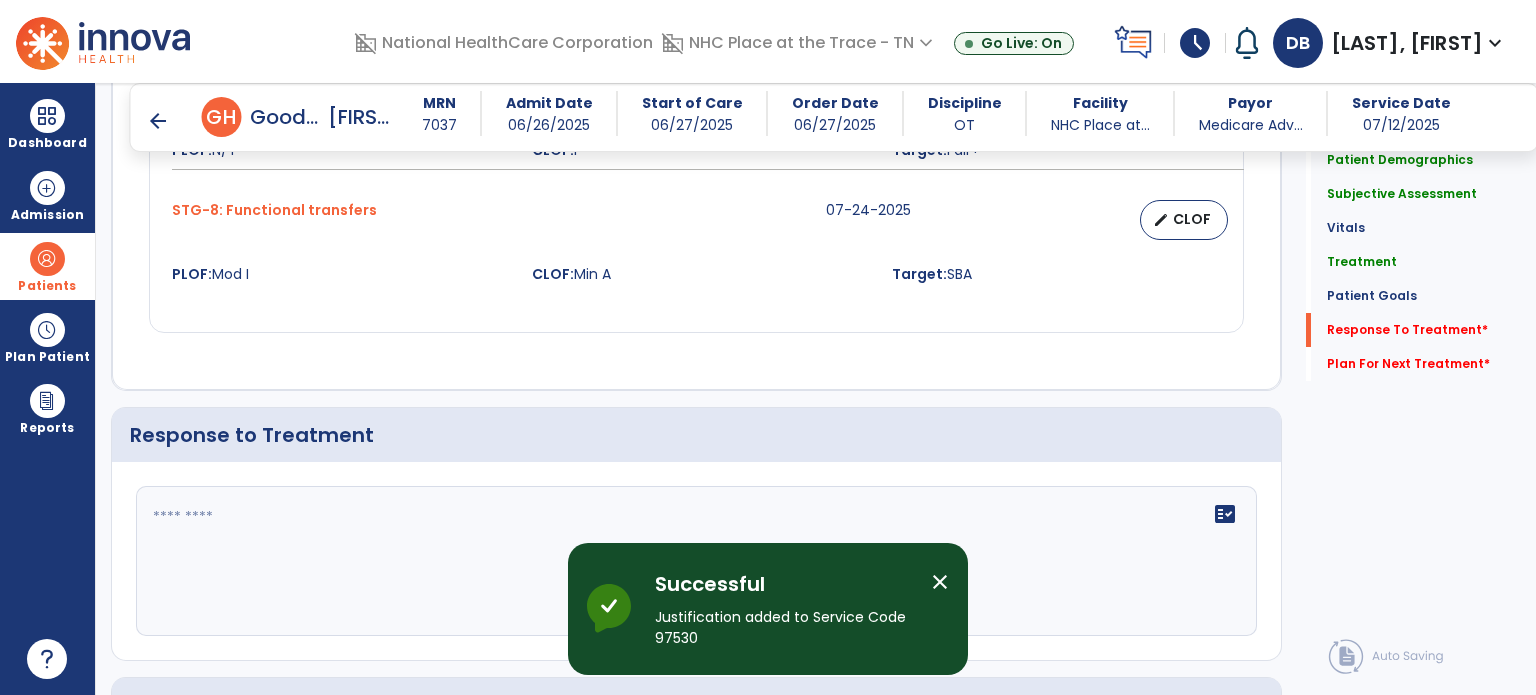 scroll, scrollTop: 2995, scrollLeft: 0, axis: vertical 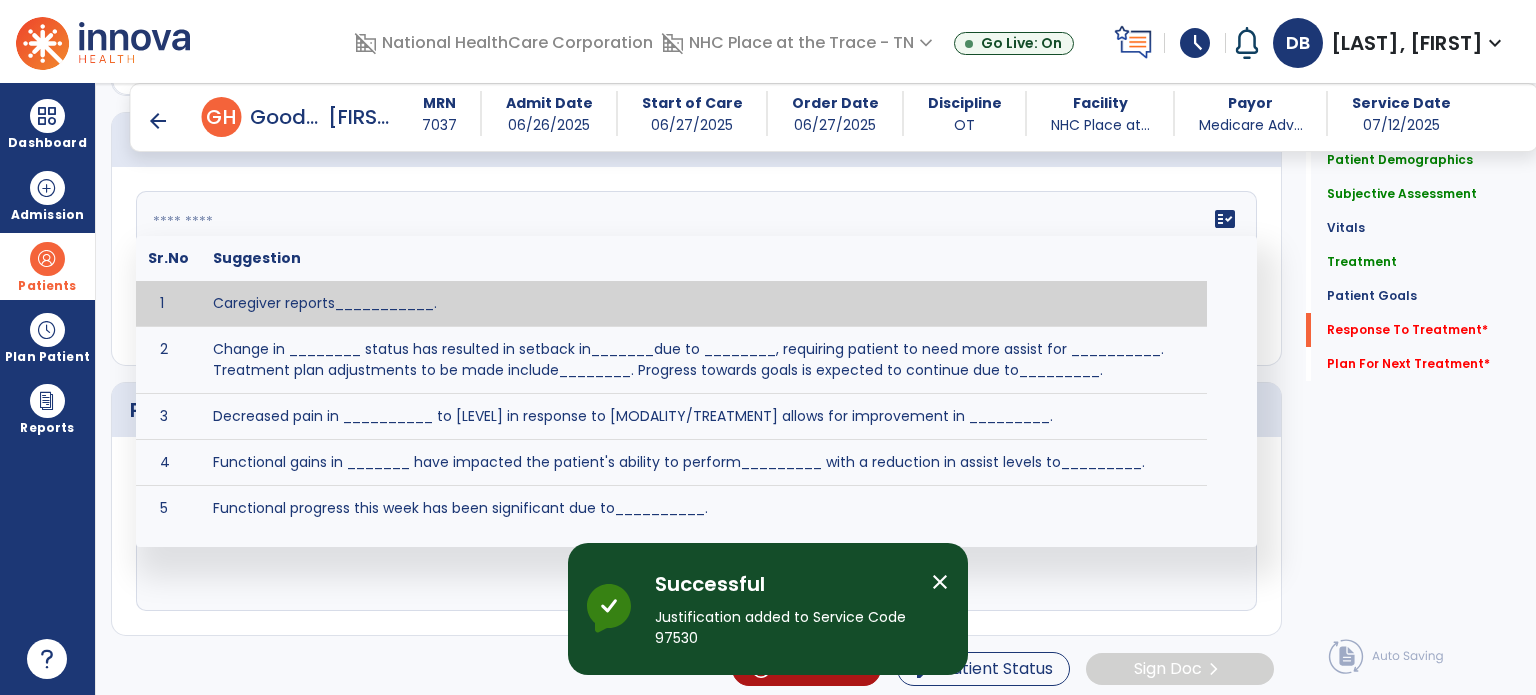 click on "fact_check  Sr.No Suggestion 1 Caregiver reports___________. 2 Change in ________ status has resulted in setback in_______due to ________, requiring patient to need more assist for __________.   Treatment plan adjustments to be made include________.  Progress towards goals is expected to continue due to_________. 3 Decreased pain in __________ to [LEVEL] in response to [MODALITY/TREATMENT] allows for improvement in _________. 4 Functional gains in _______ have impacted the patient's ability to perform_________ with a reduction in assist levels to_________. 5 Functional progress this week has been significant due to__________. 6 Gains in ________ have improved the patient's ability to perform ______with decreased levels of assist to___________. 7 Improvement in ________allows patient to tolerate higher levels of challenges in_________. 8 Pain in [AREA] has decreased to [LEVEL] in response to [TREATMENT/MODALITY], allowing fore ease in completing__________. 9 10 11 12 13 14 15 16 17 18 19 20 21" 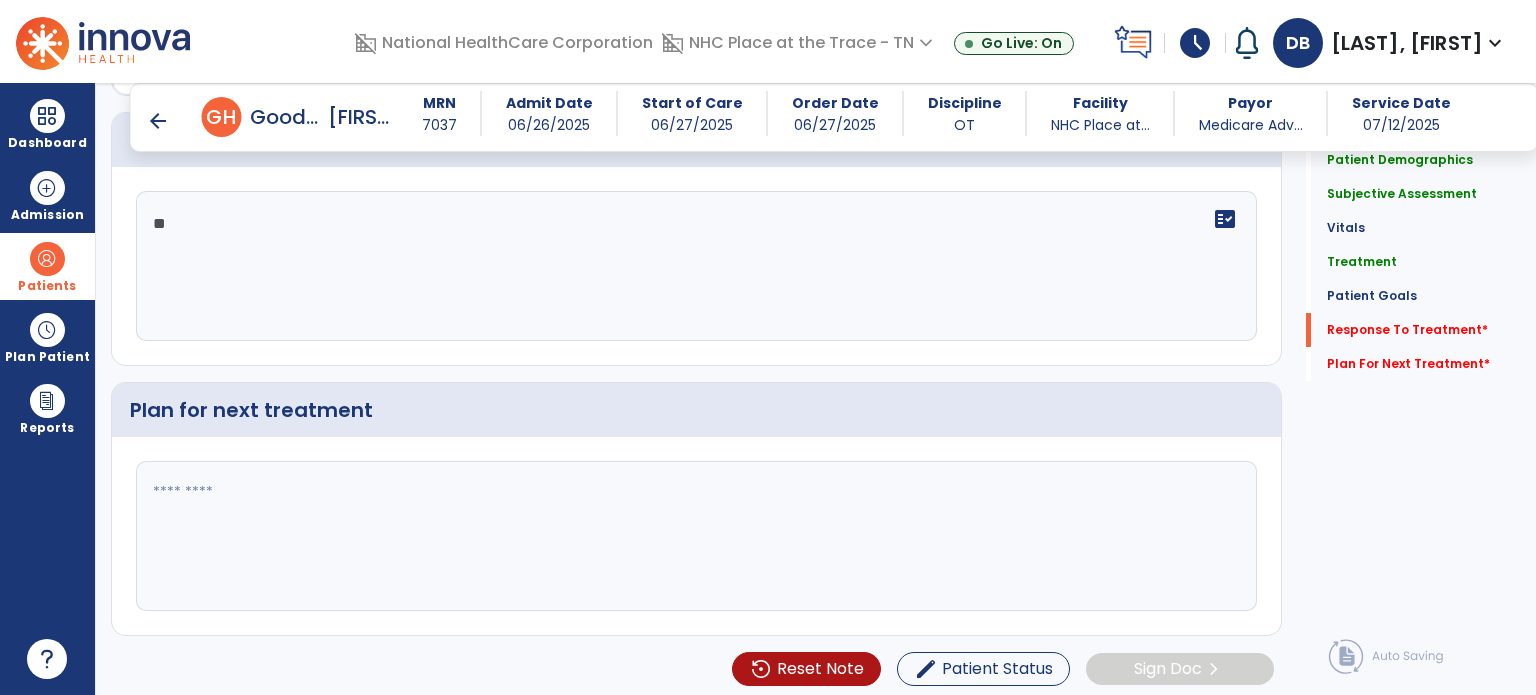 type on "*" 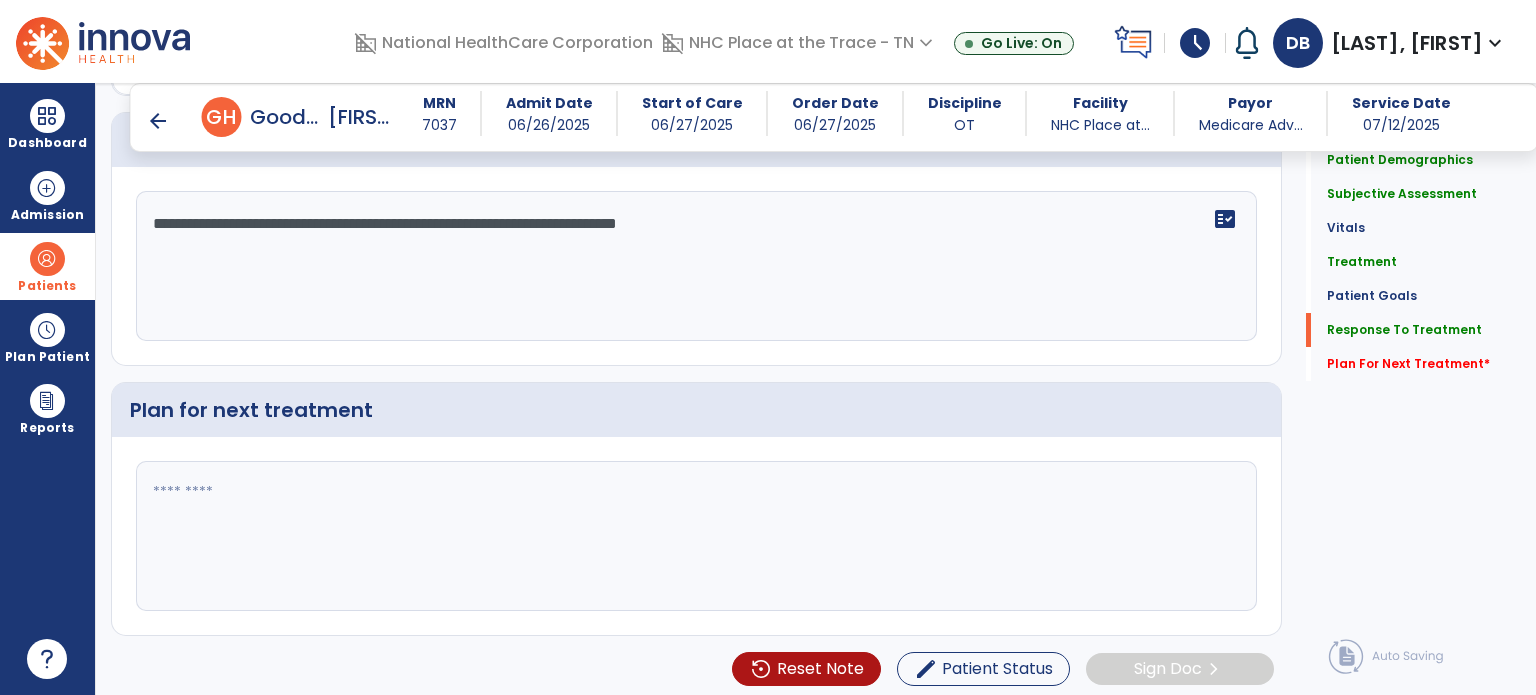 type on "**********" 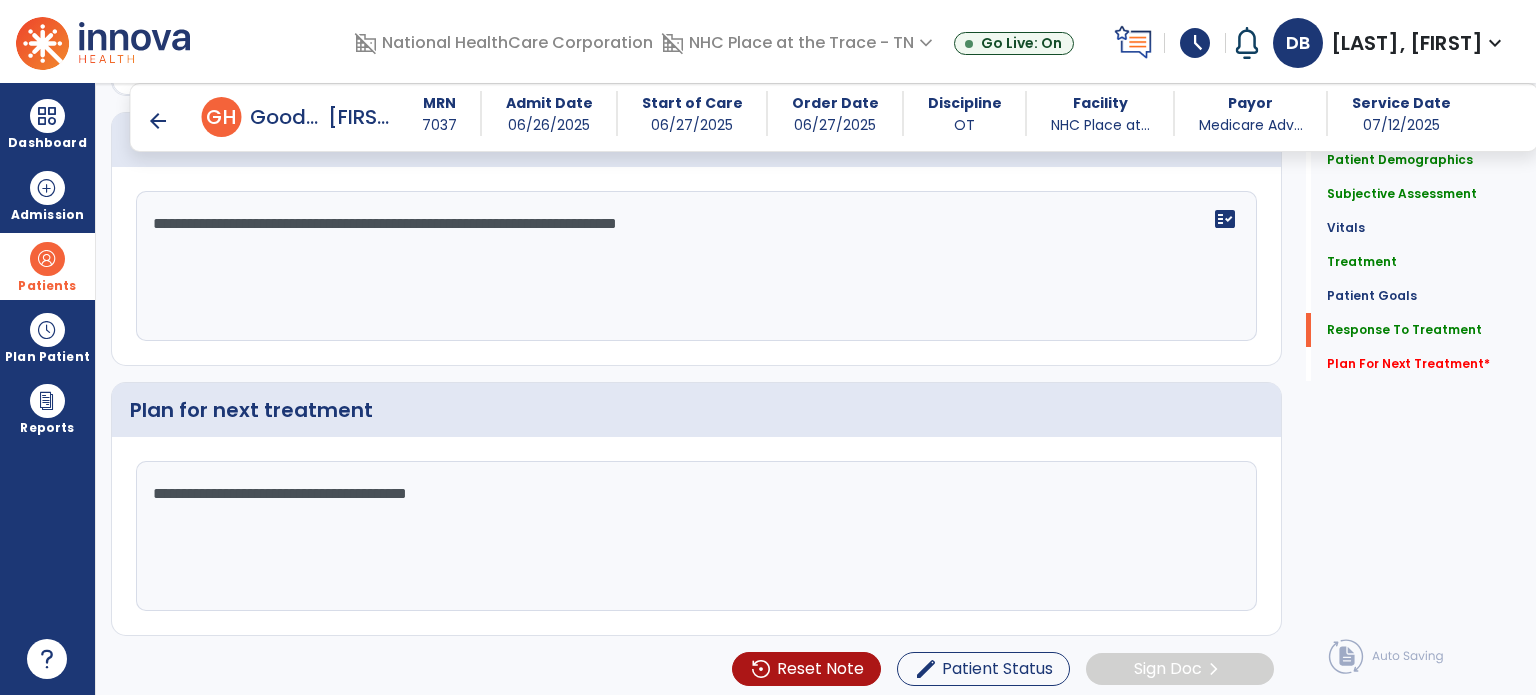 type on "**********" 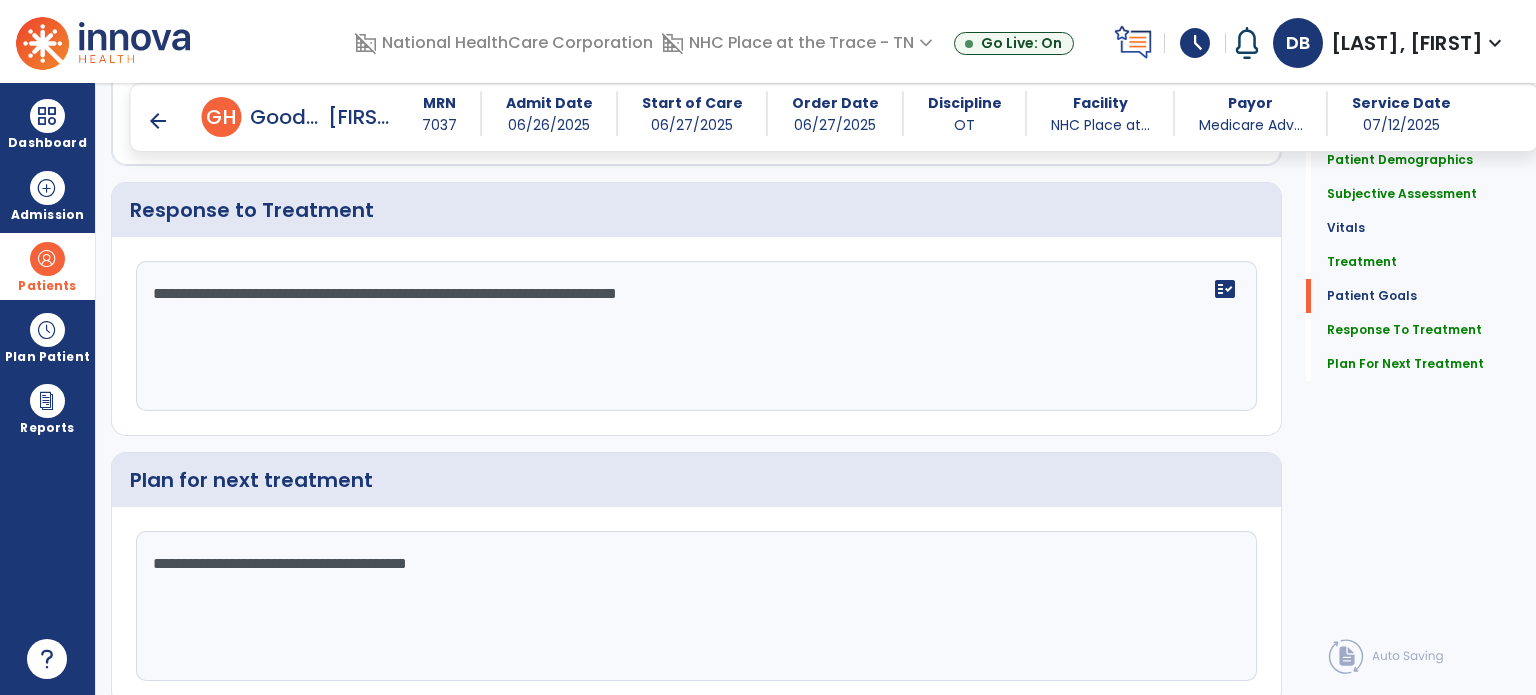 scroll, scrollTop: 2995, scrollLeft: 0, axis: vertical 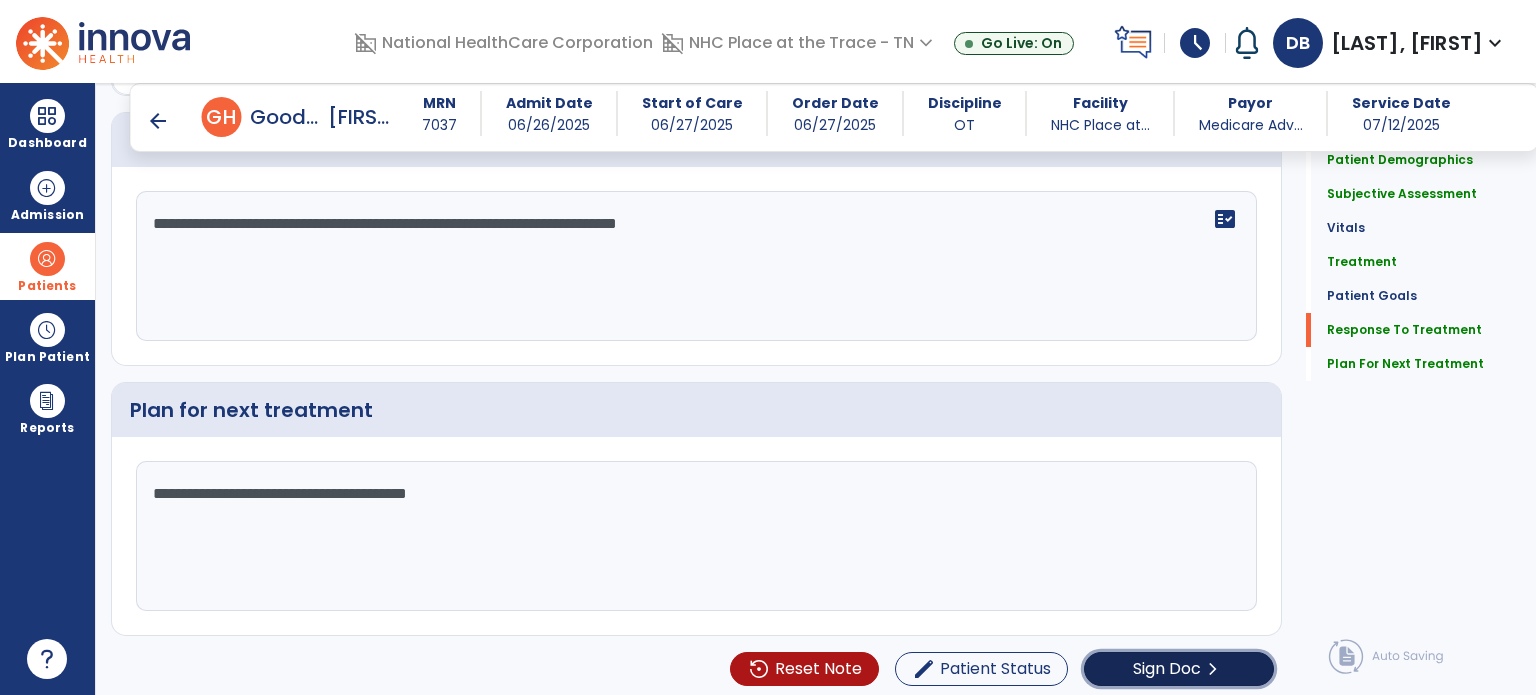 click on "Sign Doc  chevron_right" 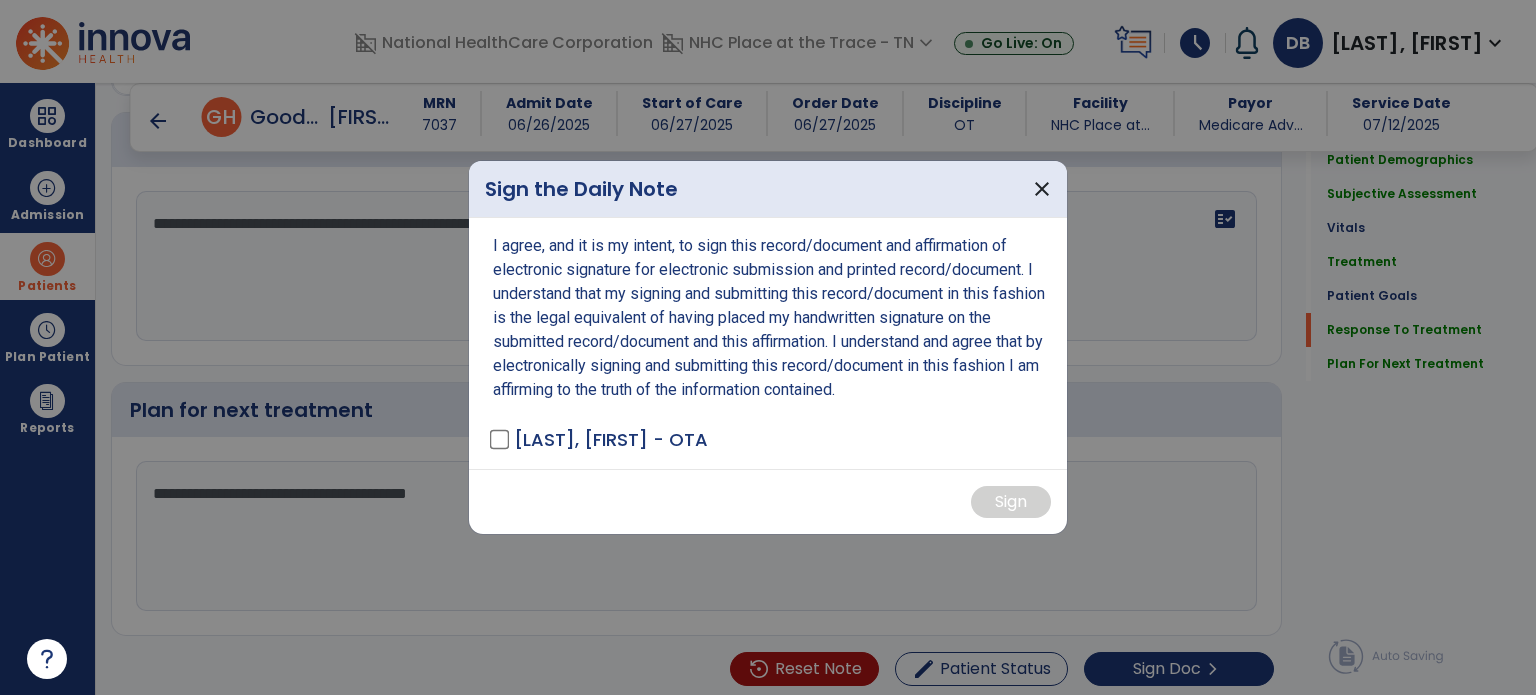 click on "Baker, Donna  - OTA" at bounding box center (600, 439) 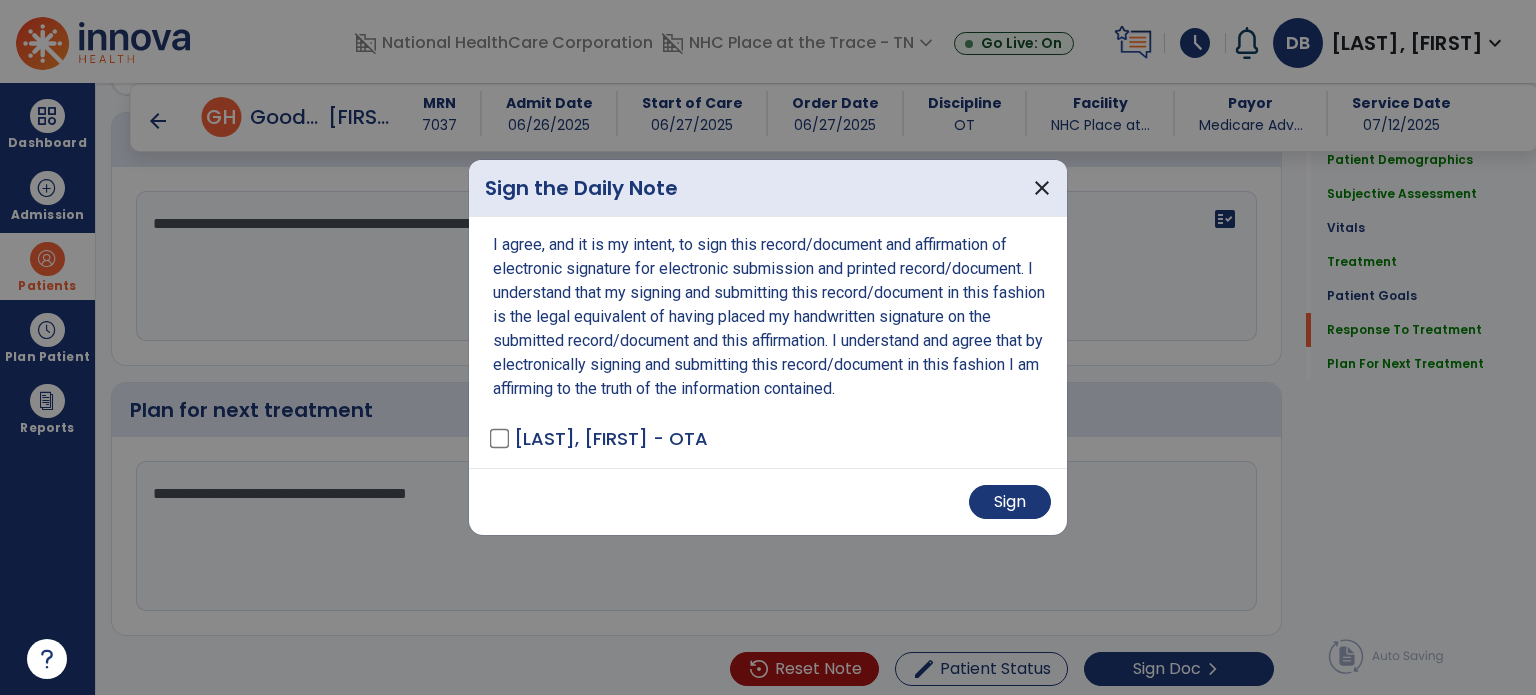 click on "Sign" at bounding box center [768, 501] 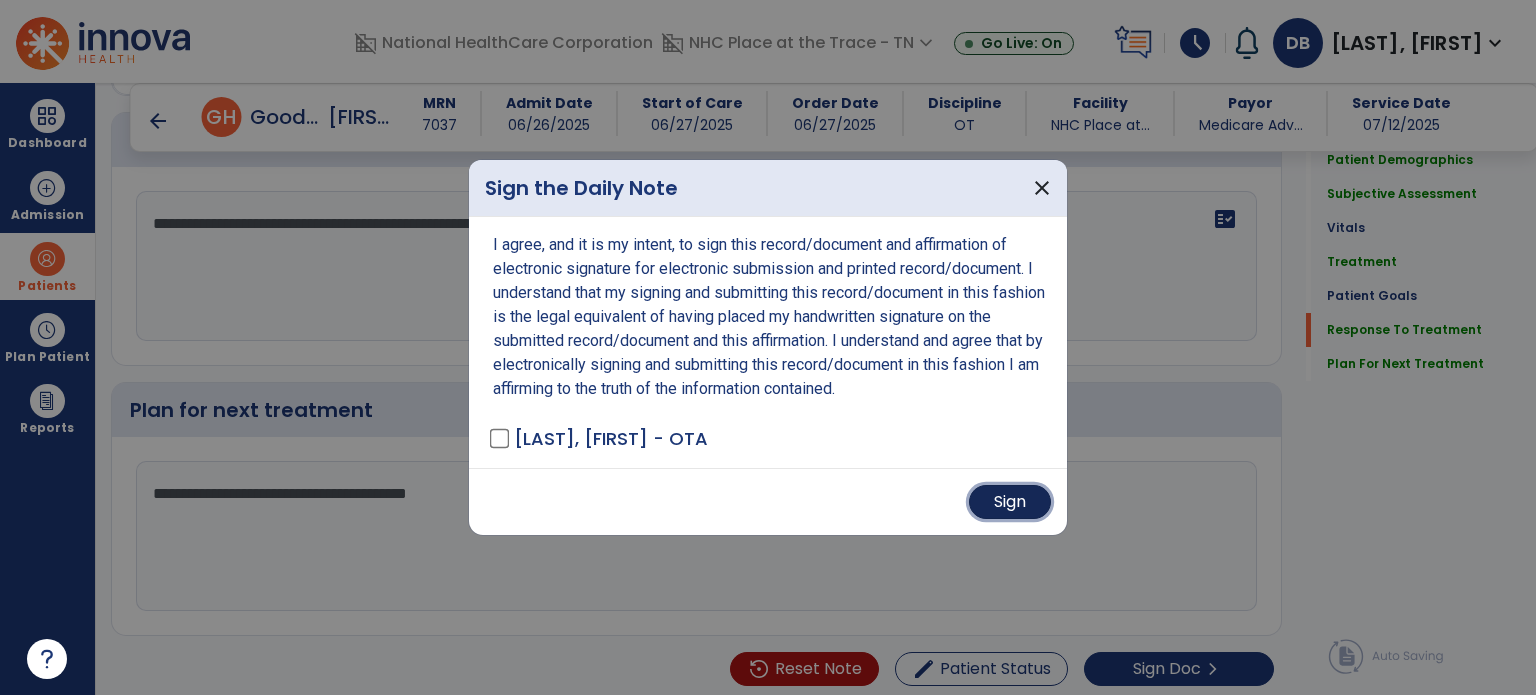 click on "Sign" at bounding box center (1010, 502) 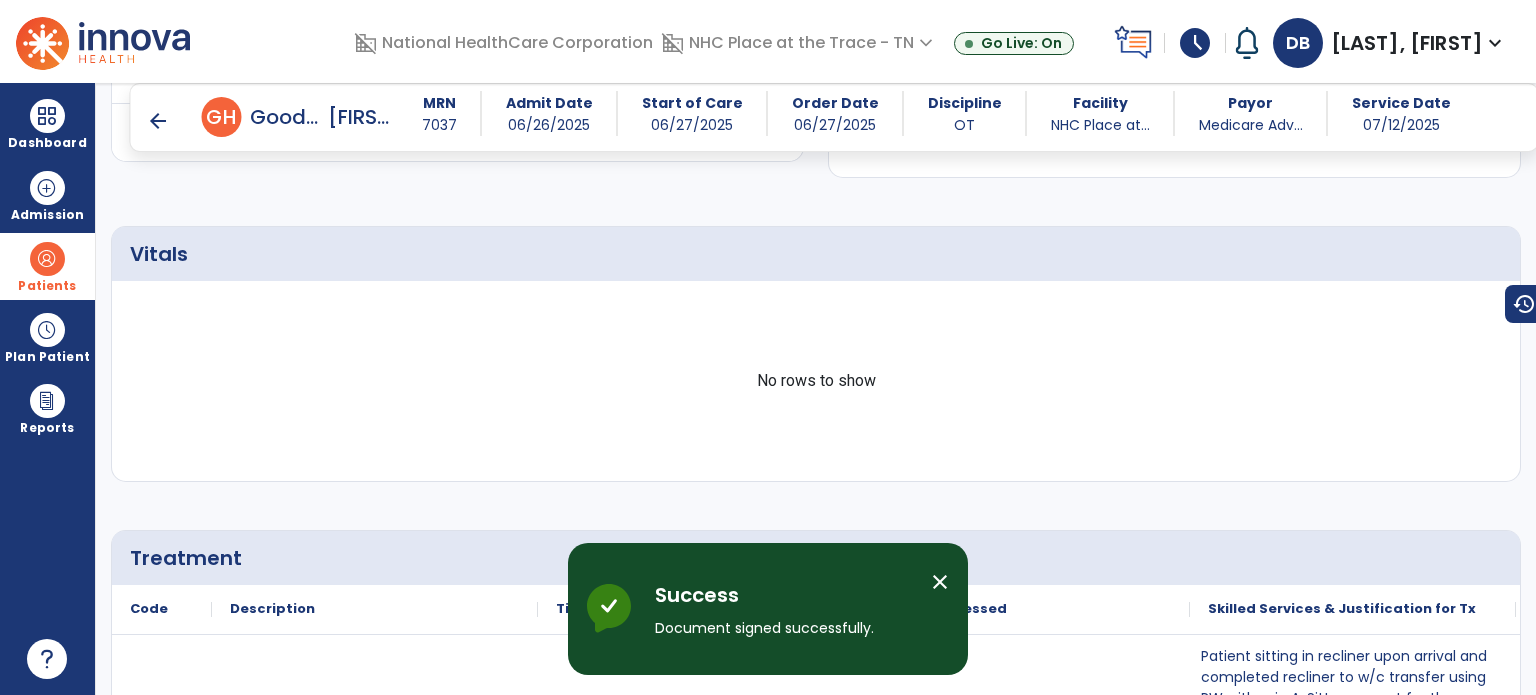 scroll, scrollTop: 1135, scrollLeft: 0, axis: vertical 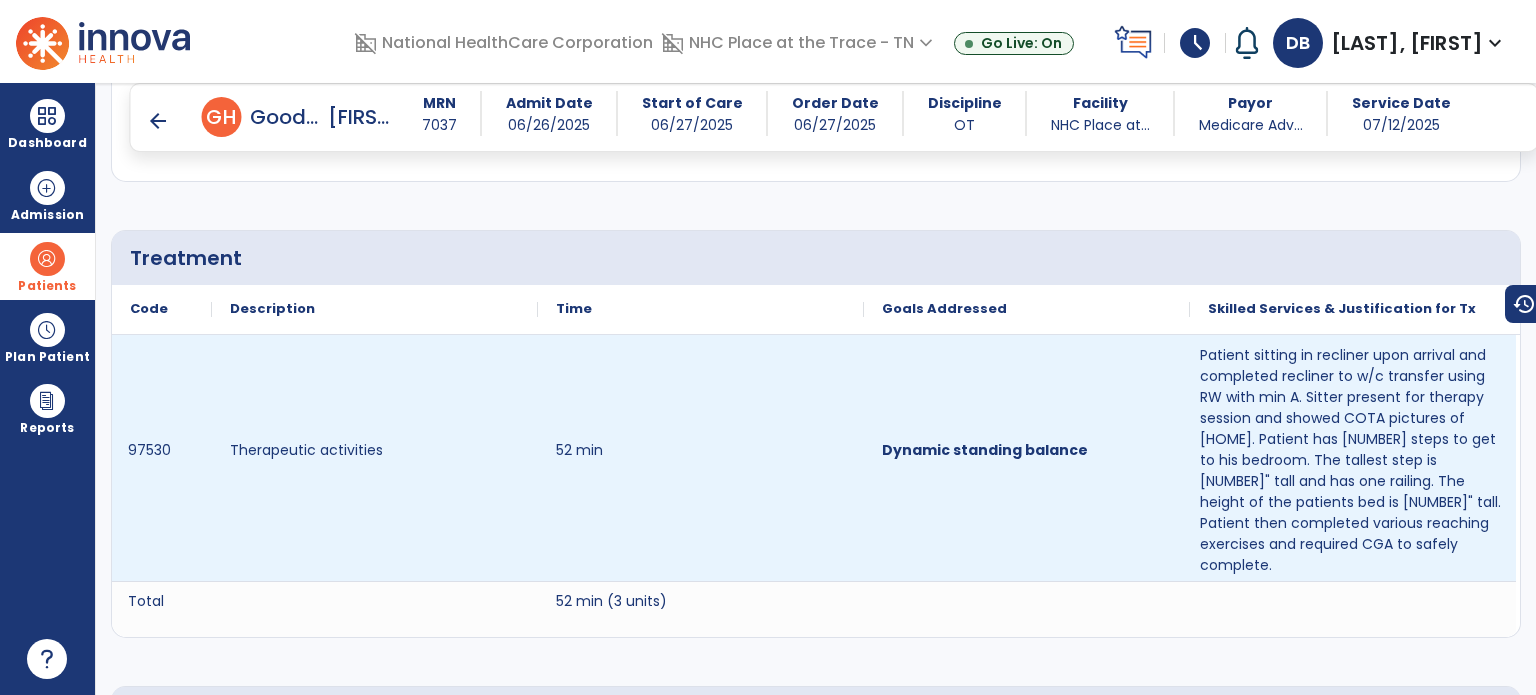 click on "Patient sitting in recliner upon arrival and completed recliner to w/c transfer using RW with min A. Sitter present for therapy session and showed COTA pictures of home. Patient has 5 steps to get to his bedroom. The tallest step is 8" tall and has one railing. The height of the patients bed is 25 1/2" tall. Patient then completed various reaching exercises and required CGA to safely complete." at bounding box center (1353, 460) 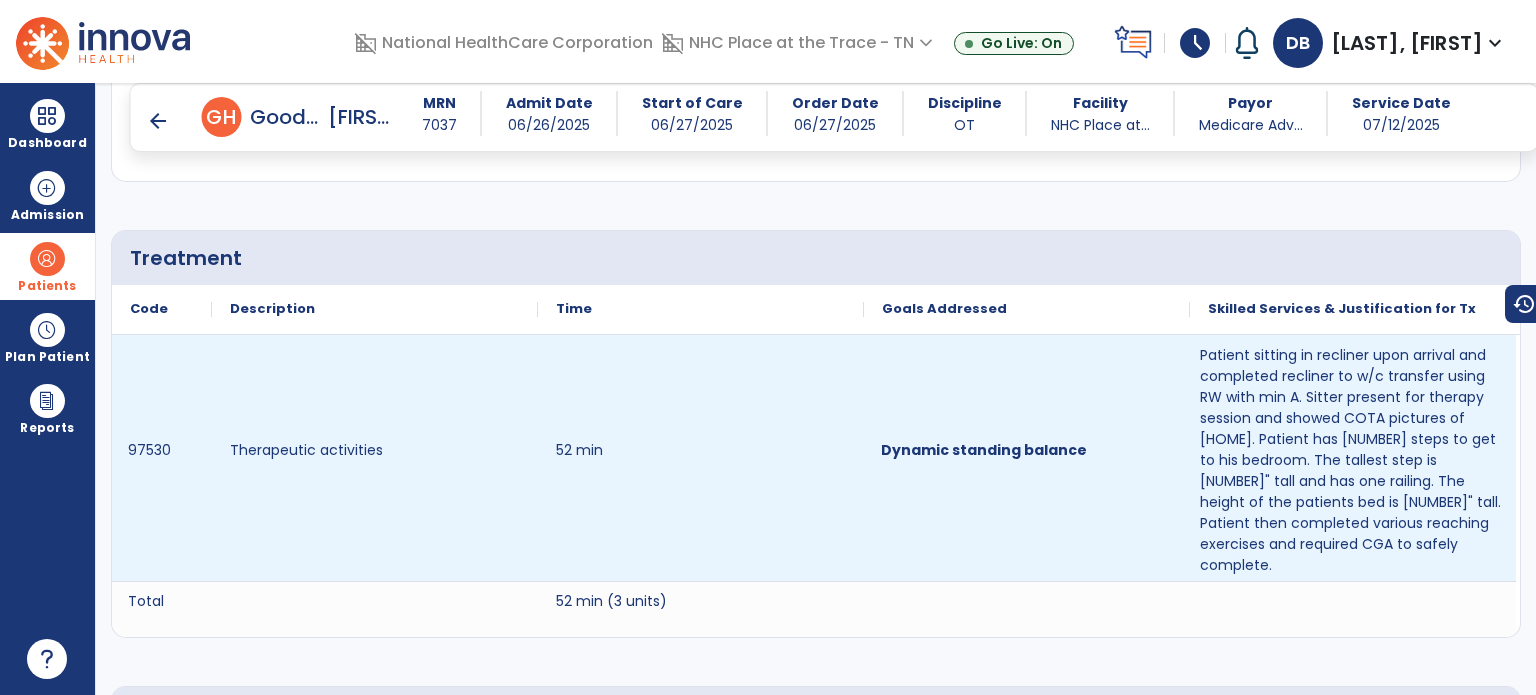 click on "Dynamic standing balance" at bounding box center (1027, 458) 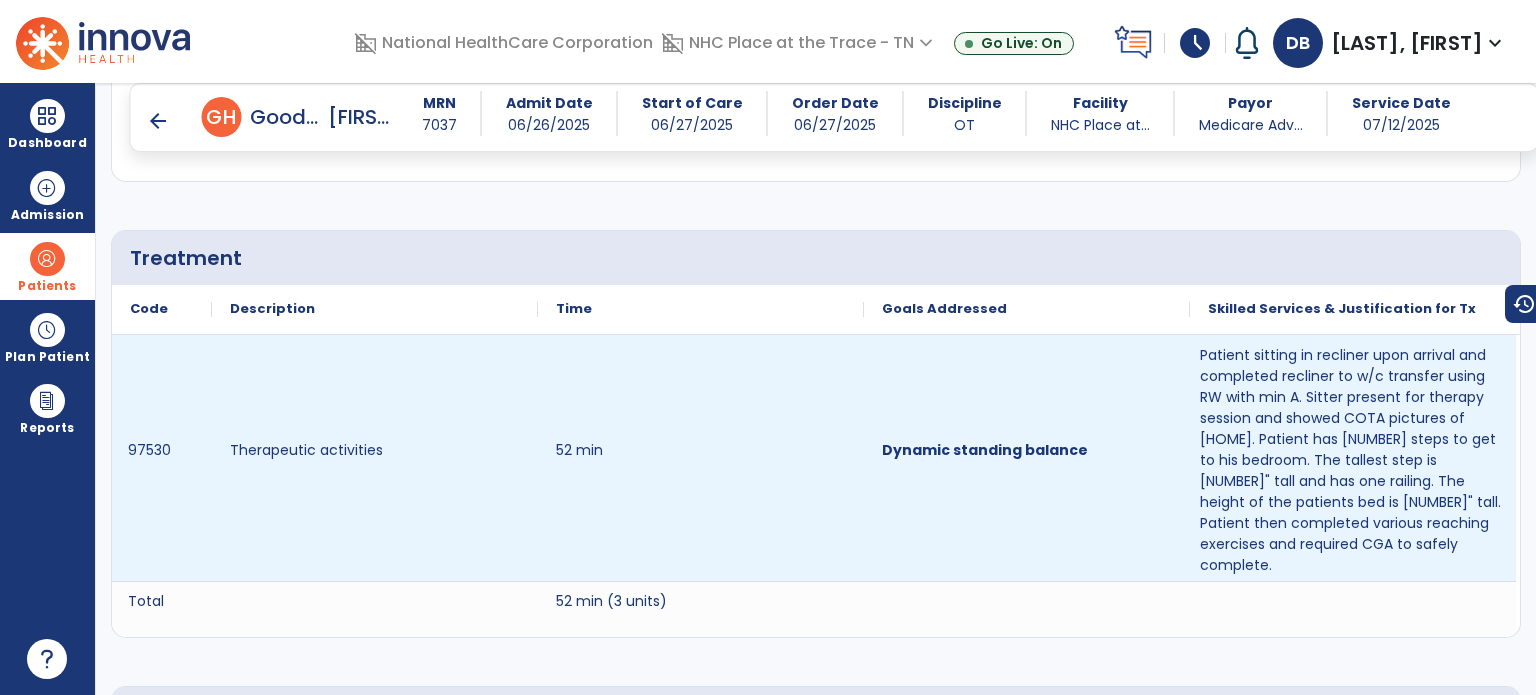 click on "Patient sitting in recliner upon arrival and completed recliner to w/c transfer using RW with min A. Sitter present for therapy session and showed COTA pictures of home. Patient has 5 steps to get to his bedroom. The tallest step is 8" tall and has one railing. The height of the patients bed is 25 1/2" tall. Patient then completed various reaching exercises and required CGA to safely complete." at bounding box center (1353, 460) 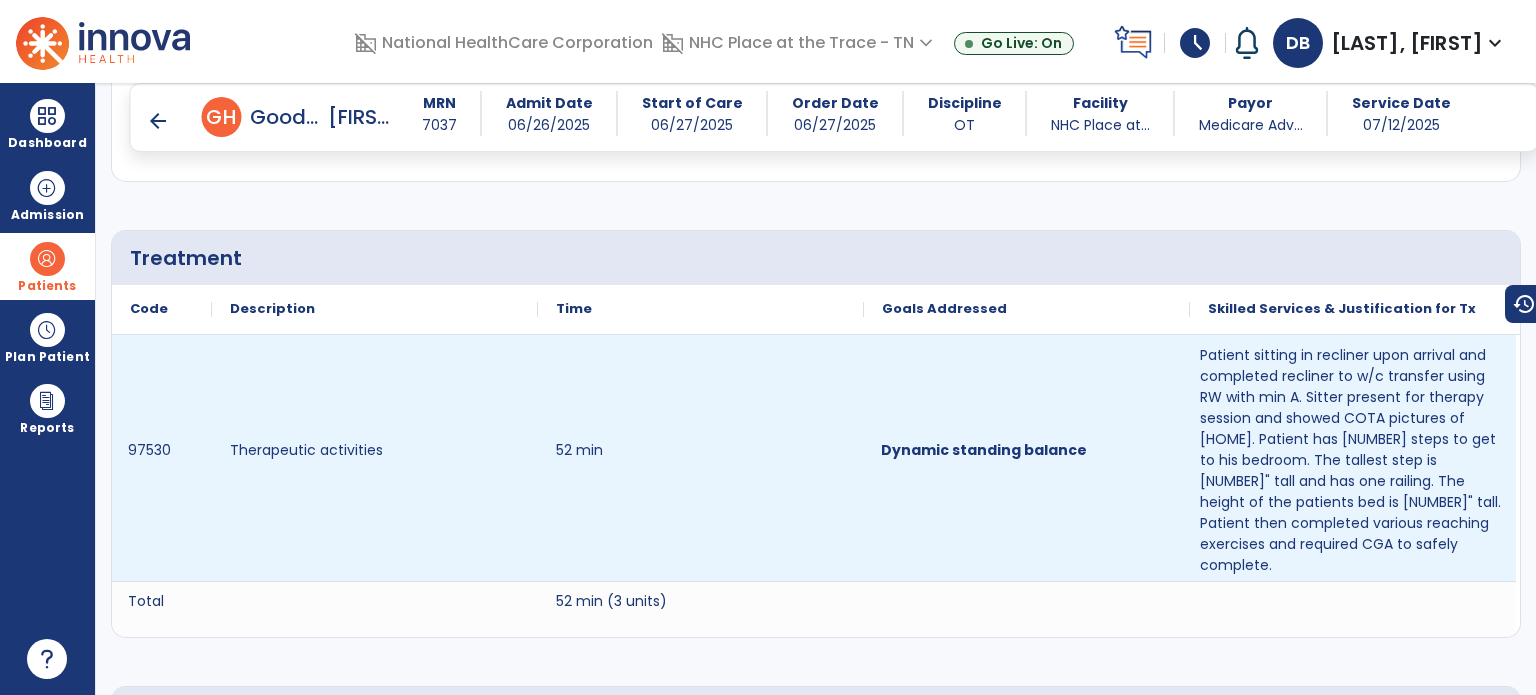 click on "Dynamic standing balance" at bounding box center (1027, 458) 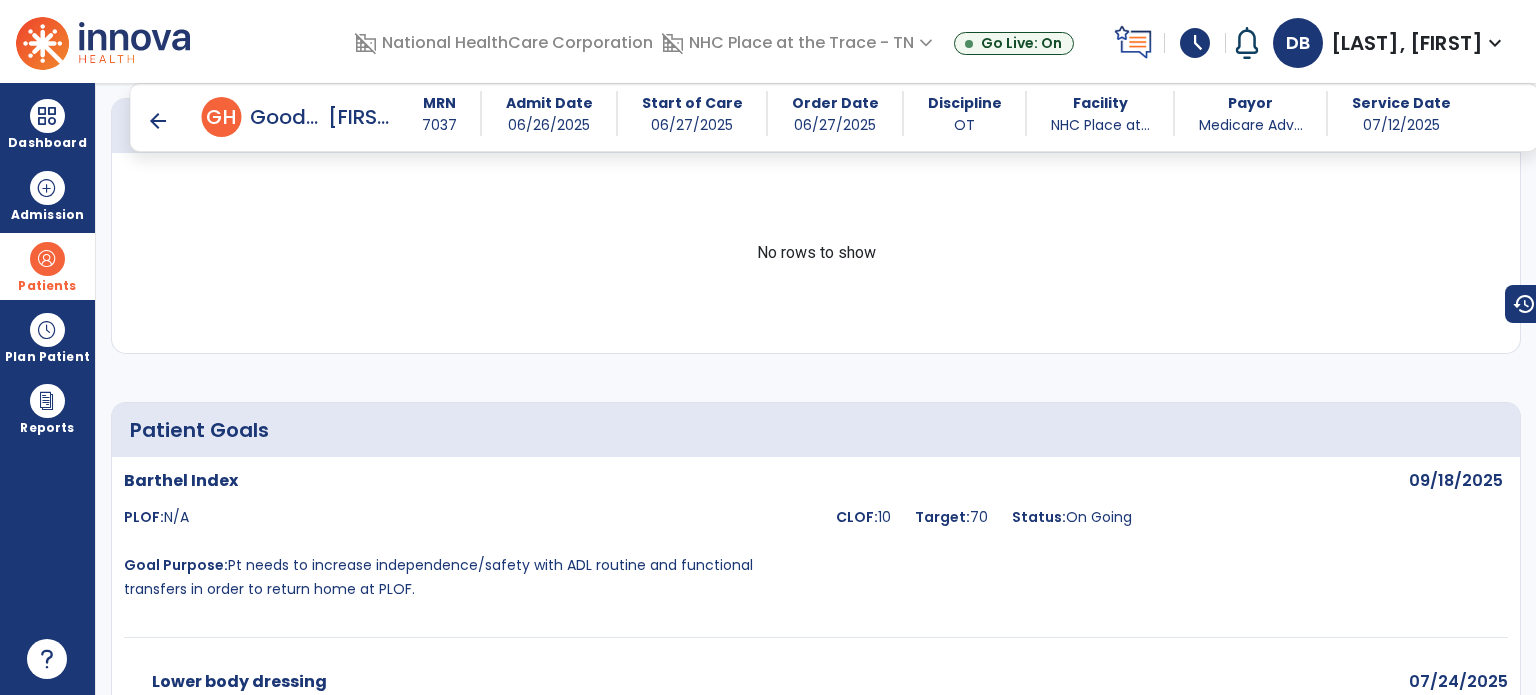 scroll, scrollTop: 1835, scrollLeft: 0, axis: vertical 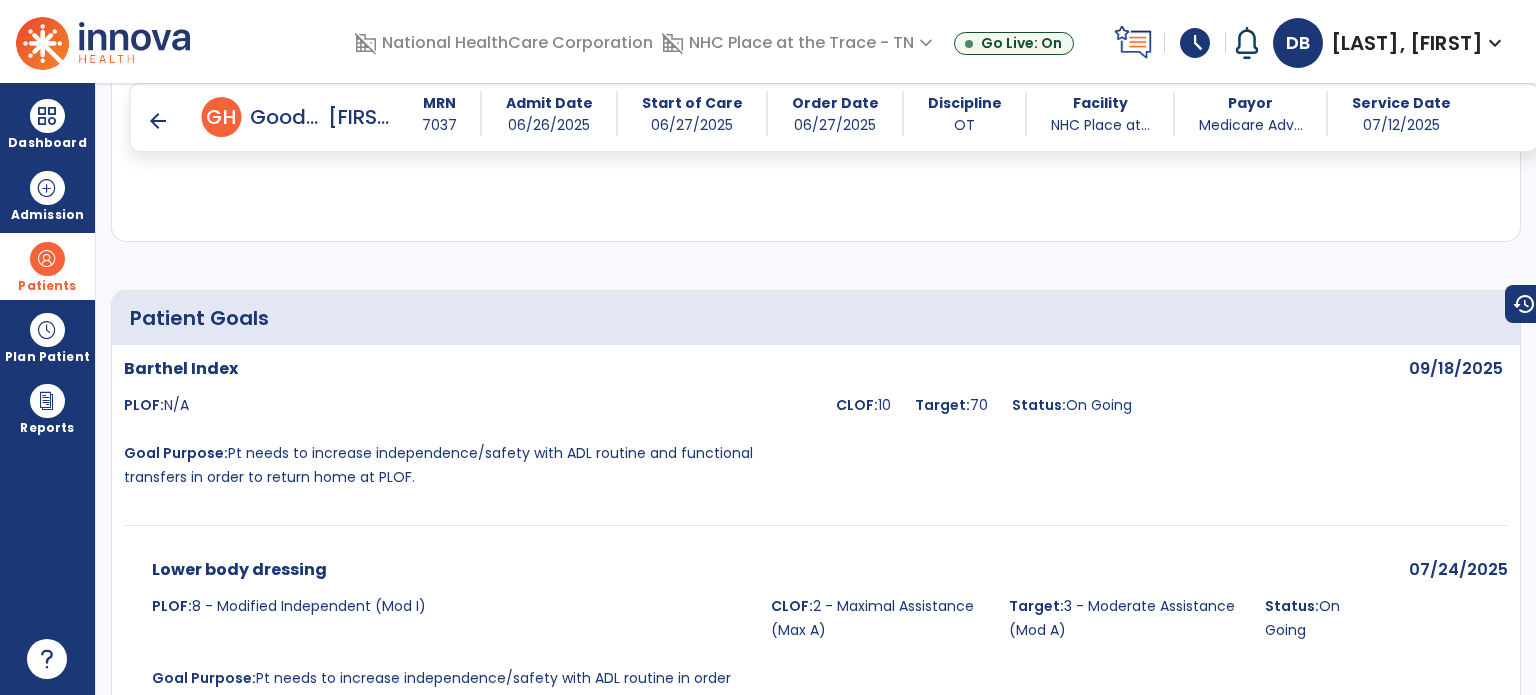 click on "Patients" at bounding box center (47, 266) 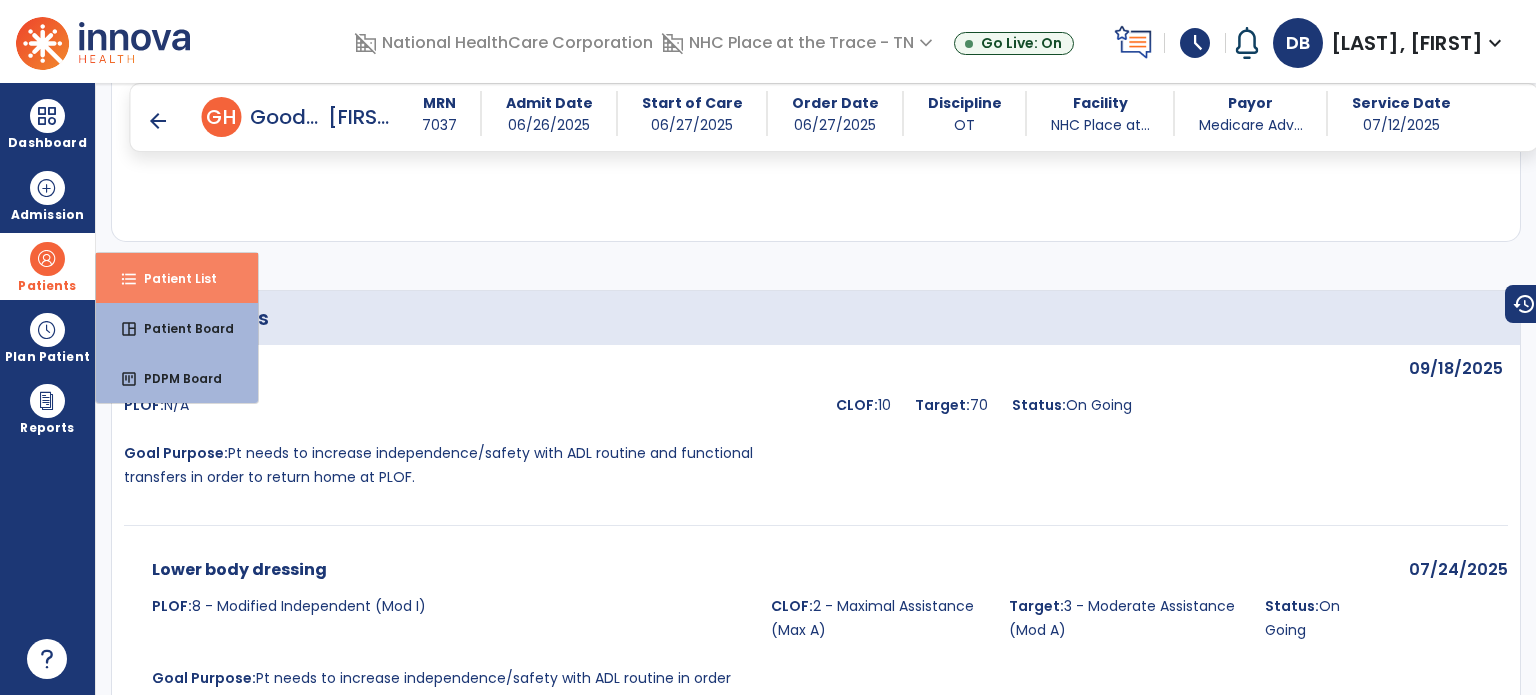 click on "format_list_bulleted" at bounding box center [129, 279] 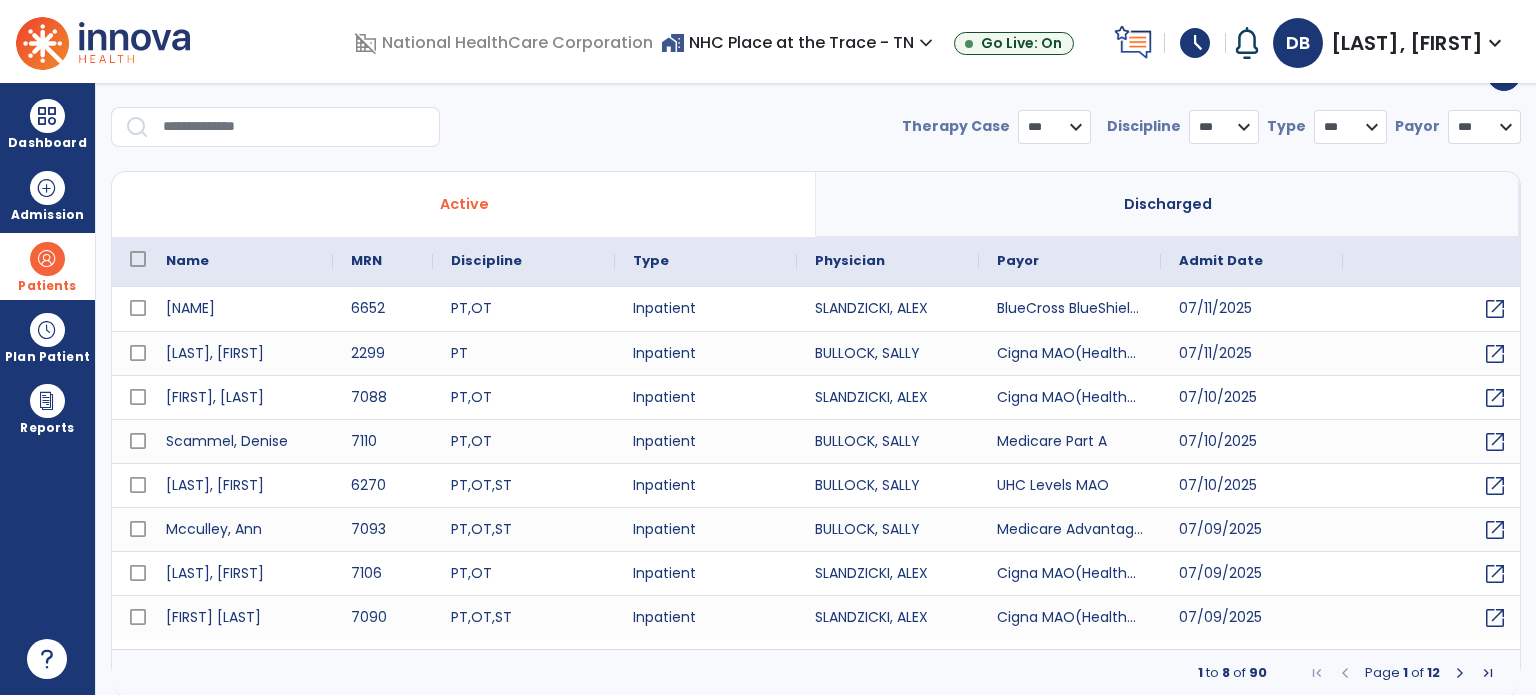 select on "***" 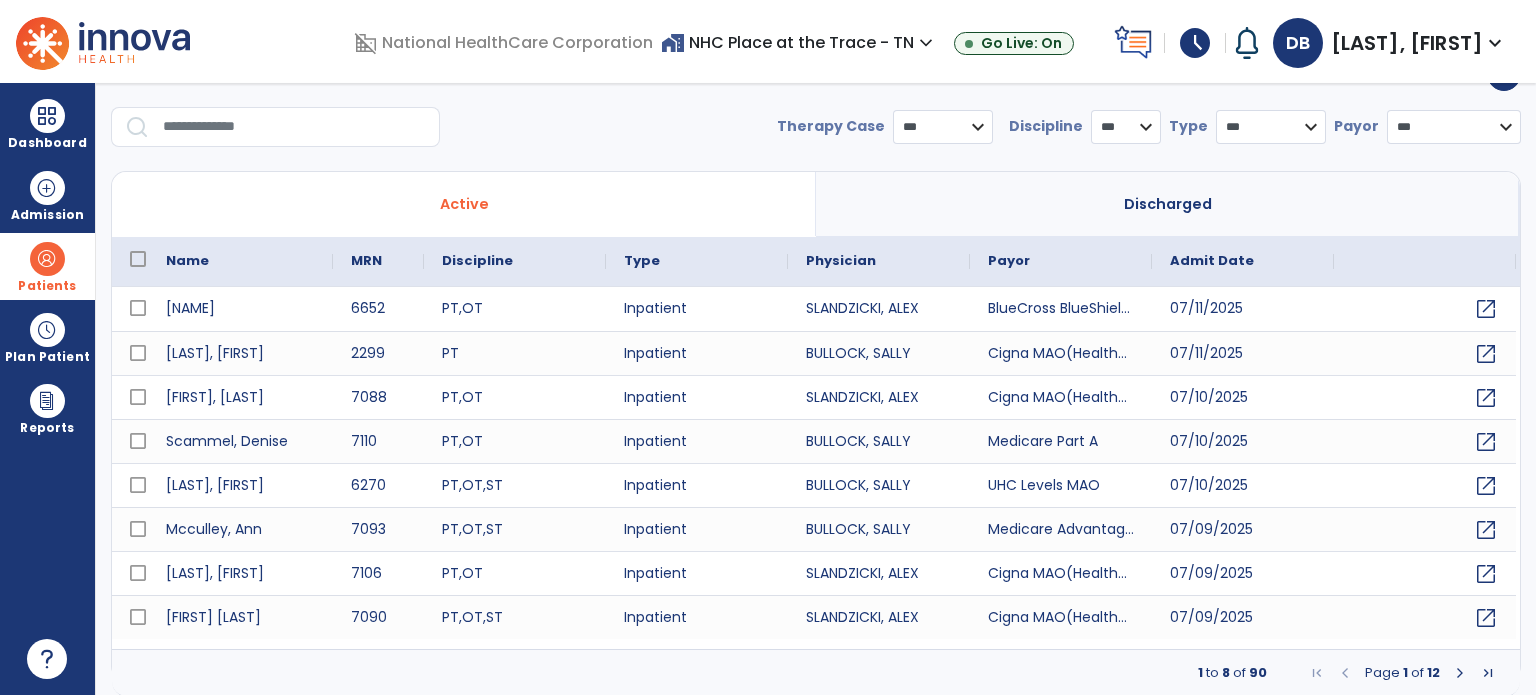 click at bounding box center [294, 127] 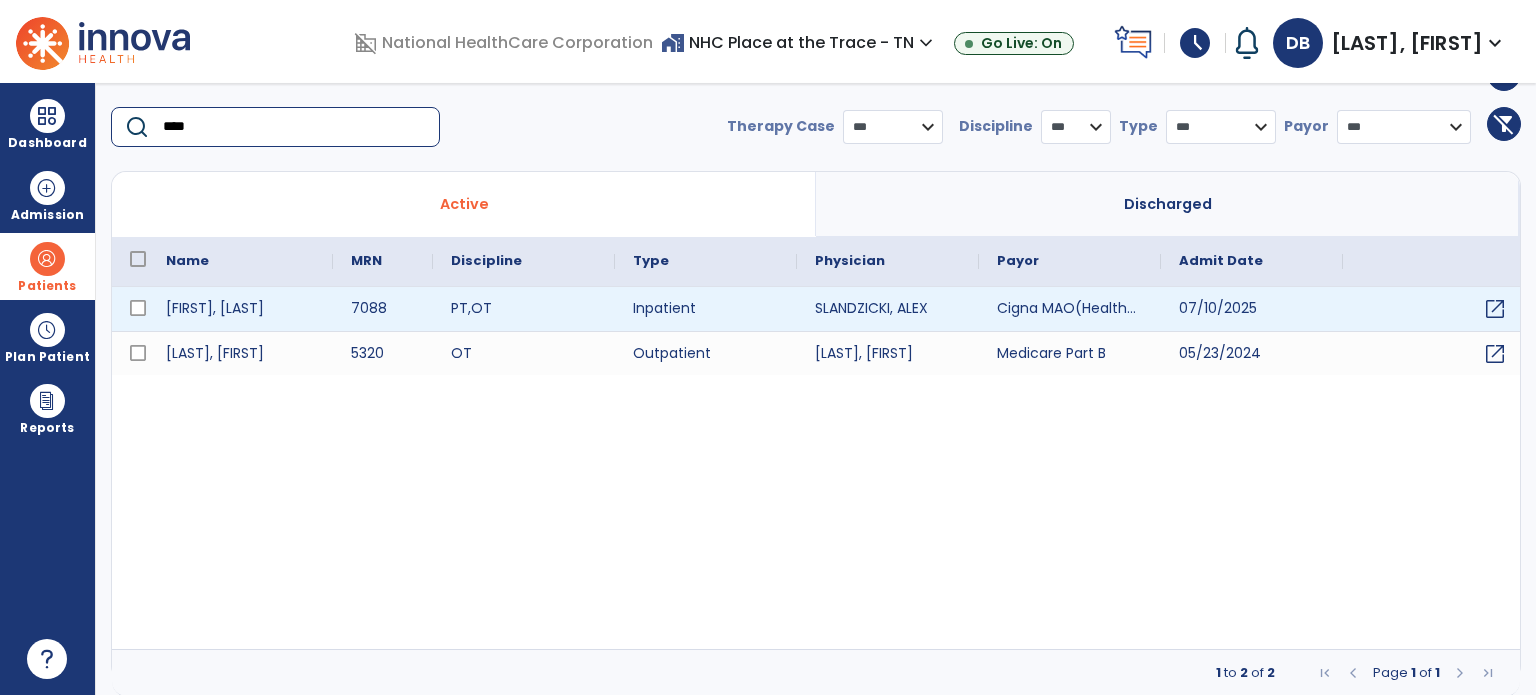type on "****" 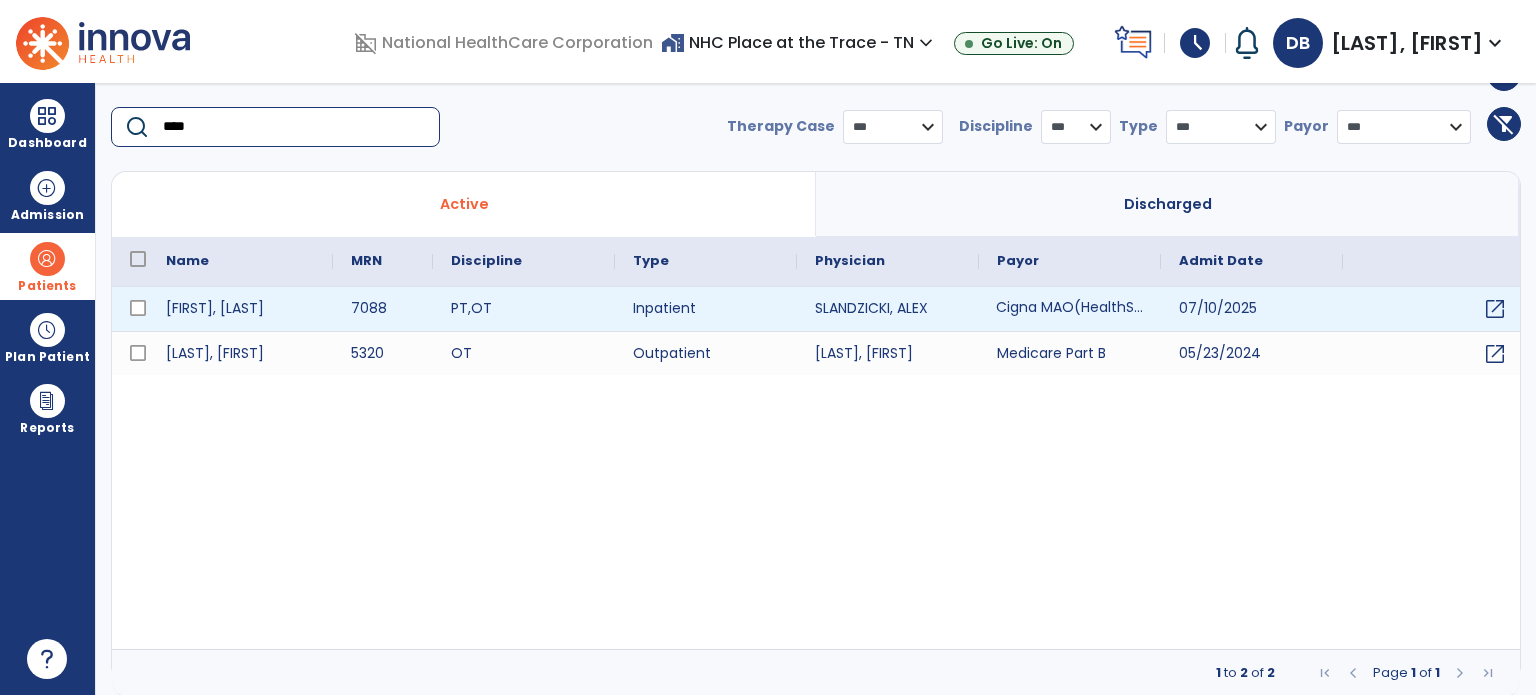 click on "Cigna MAO(HealthSpring)" at bounding box center (1070, 309) 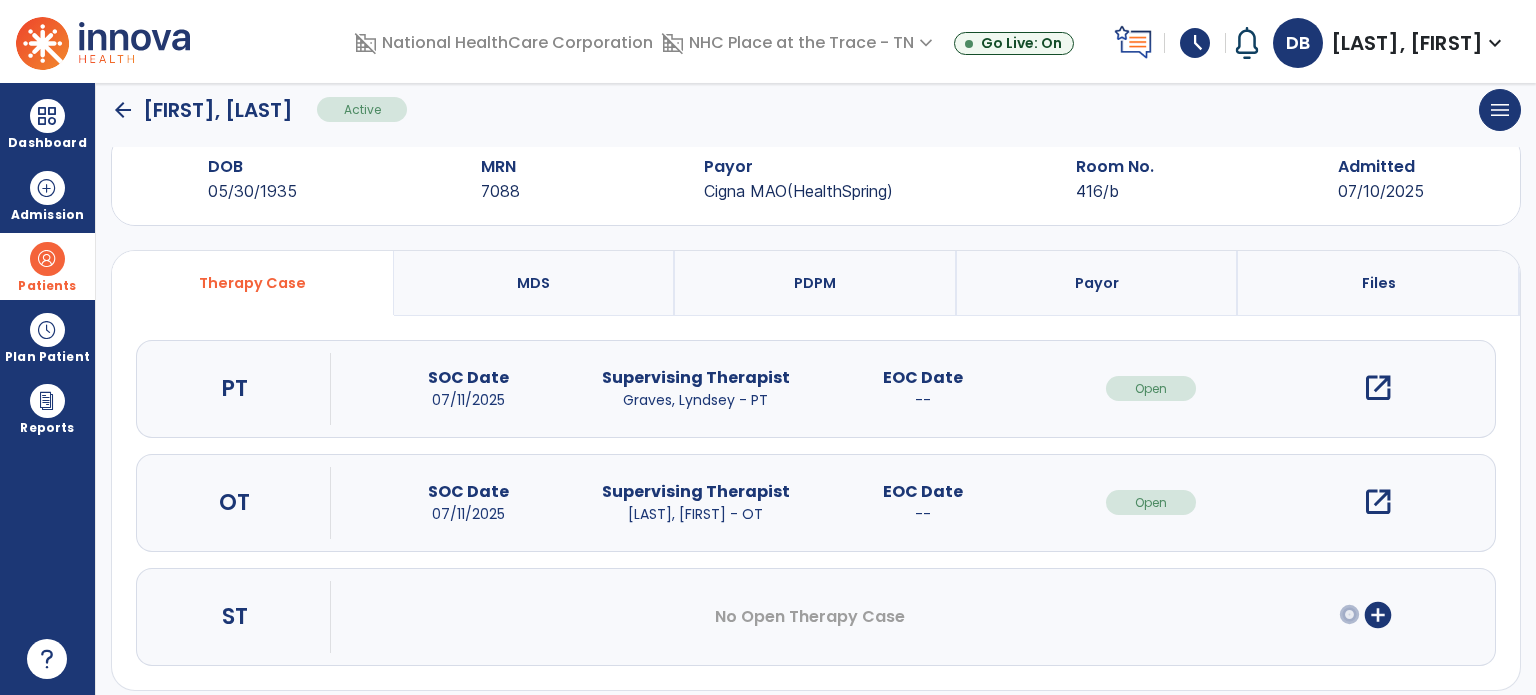 click on "open_in_new" at bounding box center (1378, 502) 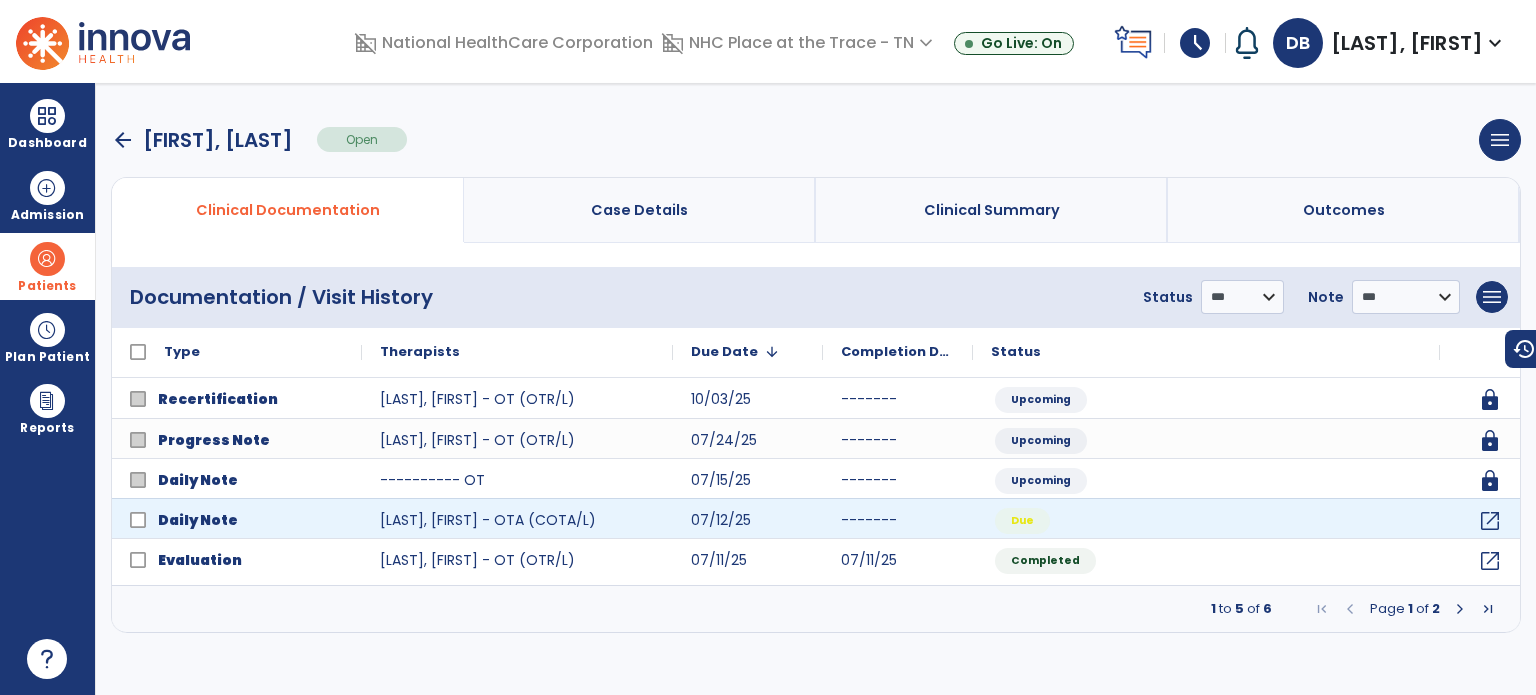 scroll, scrollTop: 0, scrollLeft: 0, axis: both 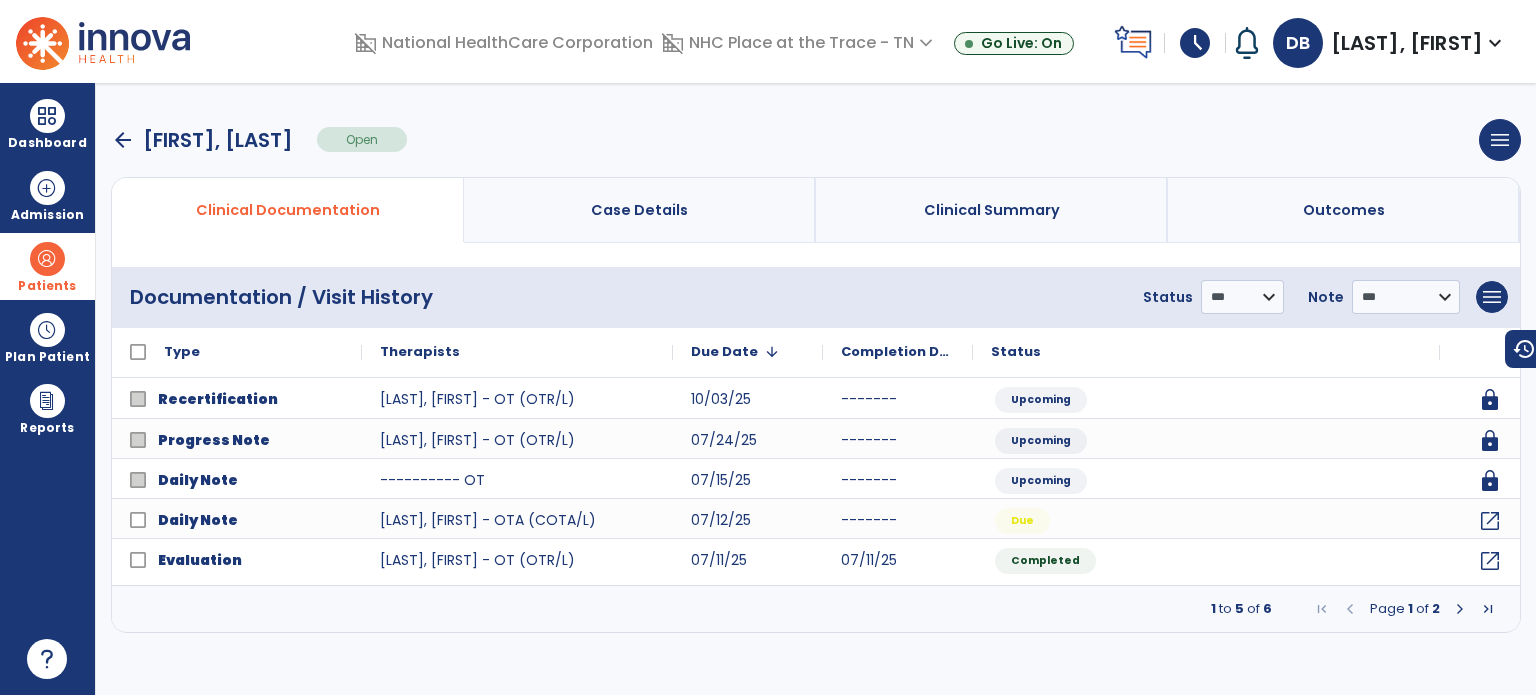 click on "schedule" at bounding box center (1195, 43) 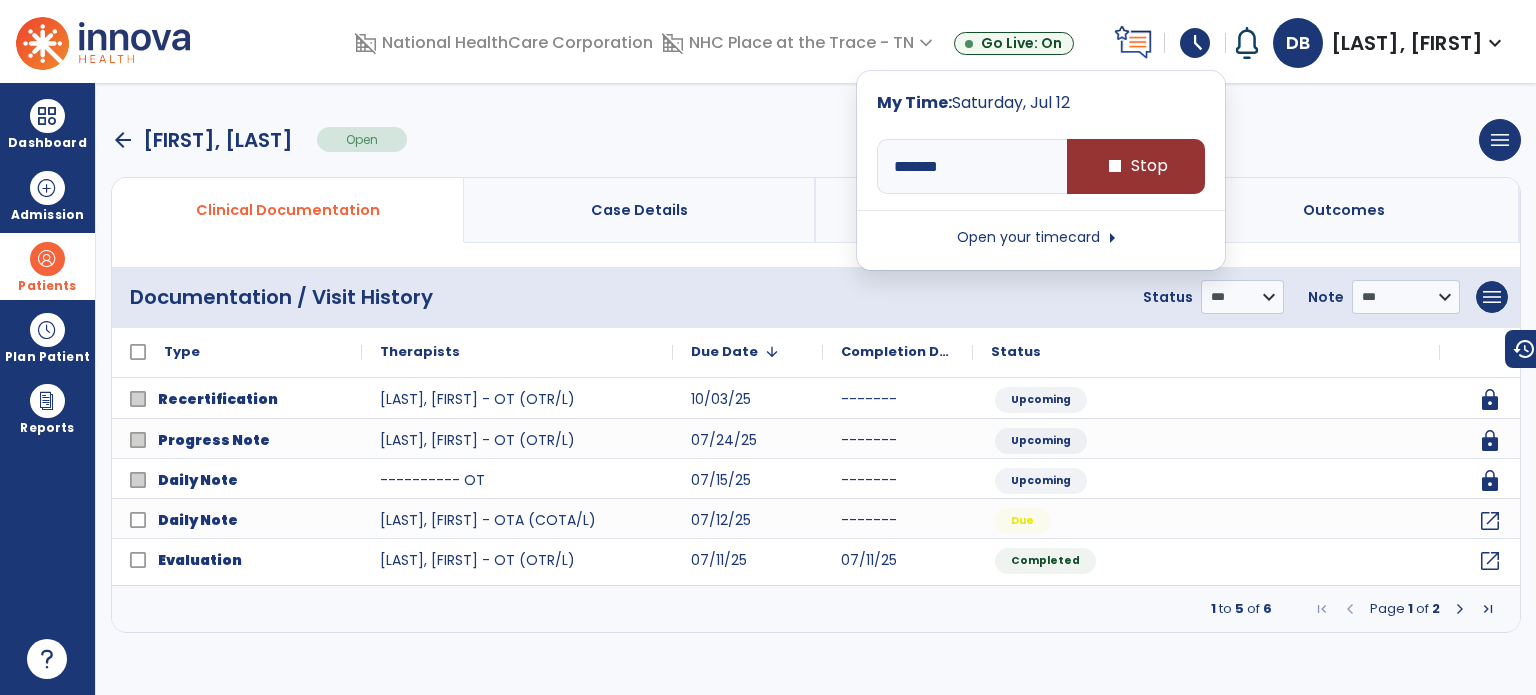 click on "stop  Stop" at bounding box center (1136, 166) 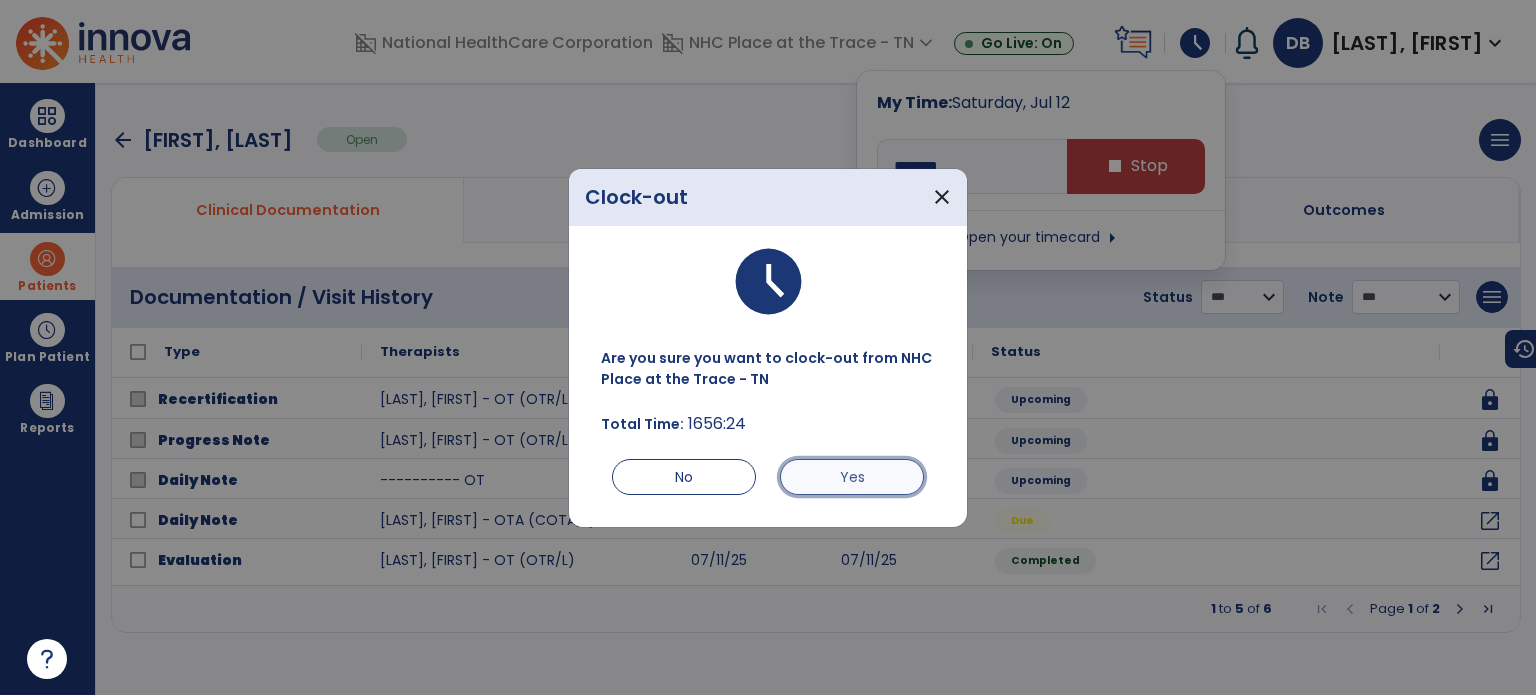 click on "Yes" at bounding box center [852, 477] 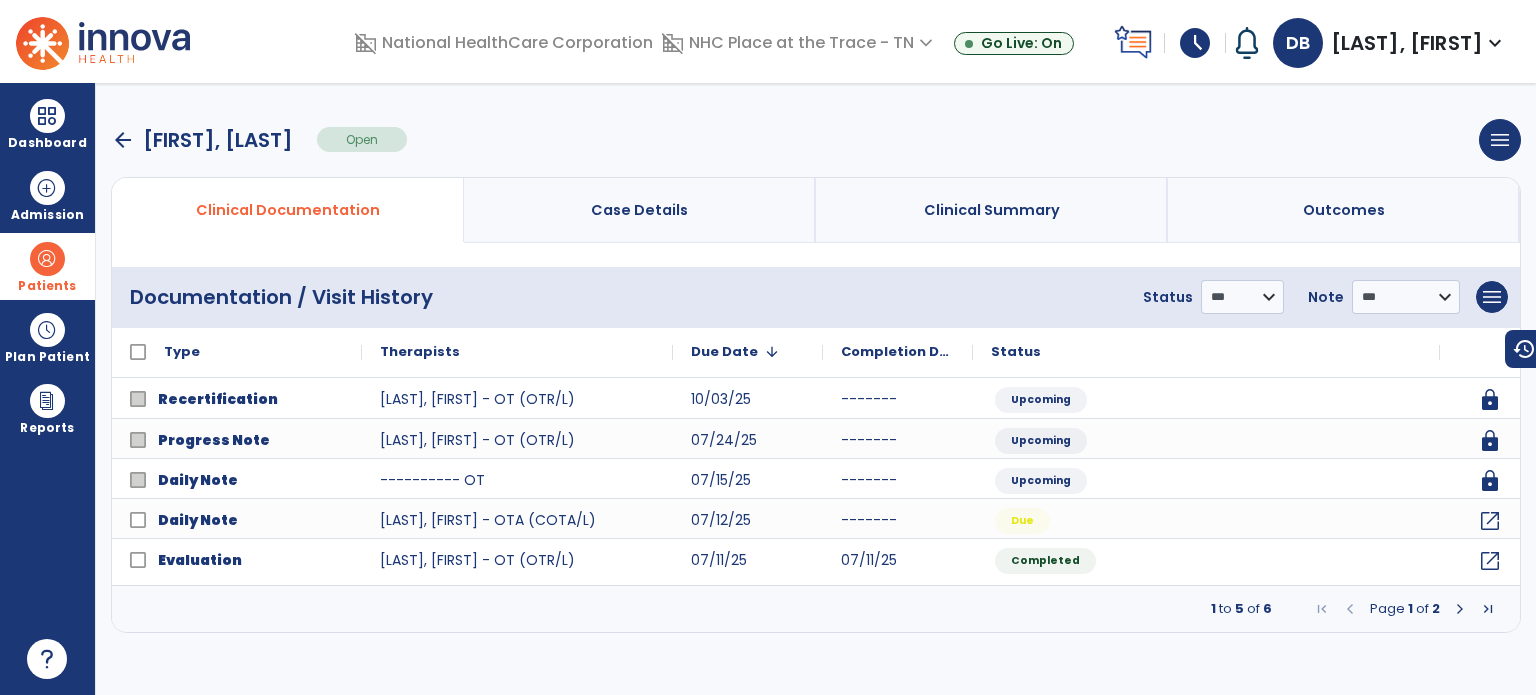 click at bounding box center (1247, 43) 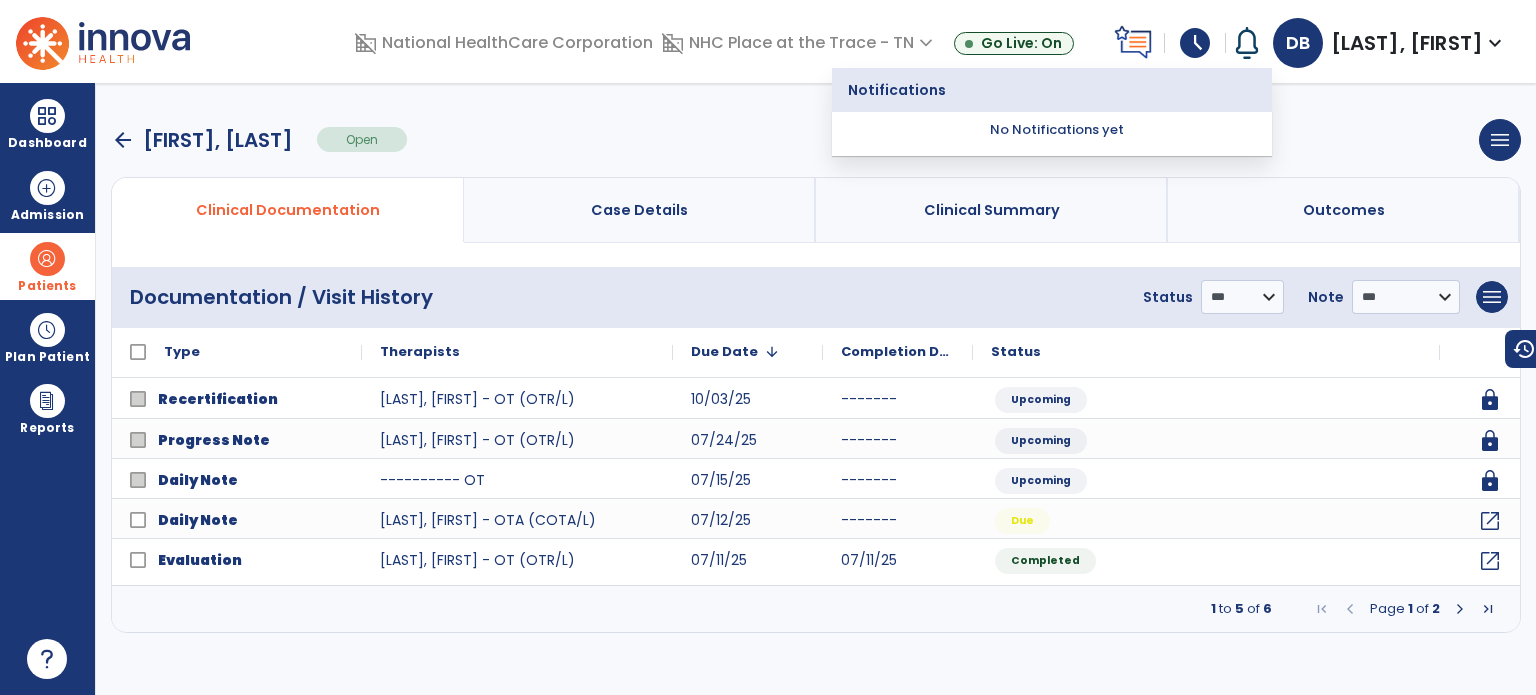 click on "schedule" at bounding box center [1195, 43] 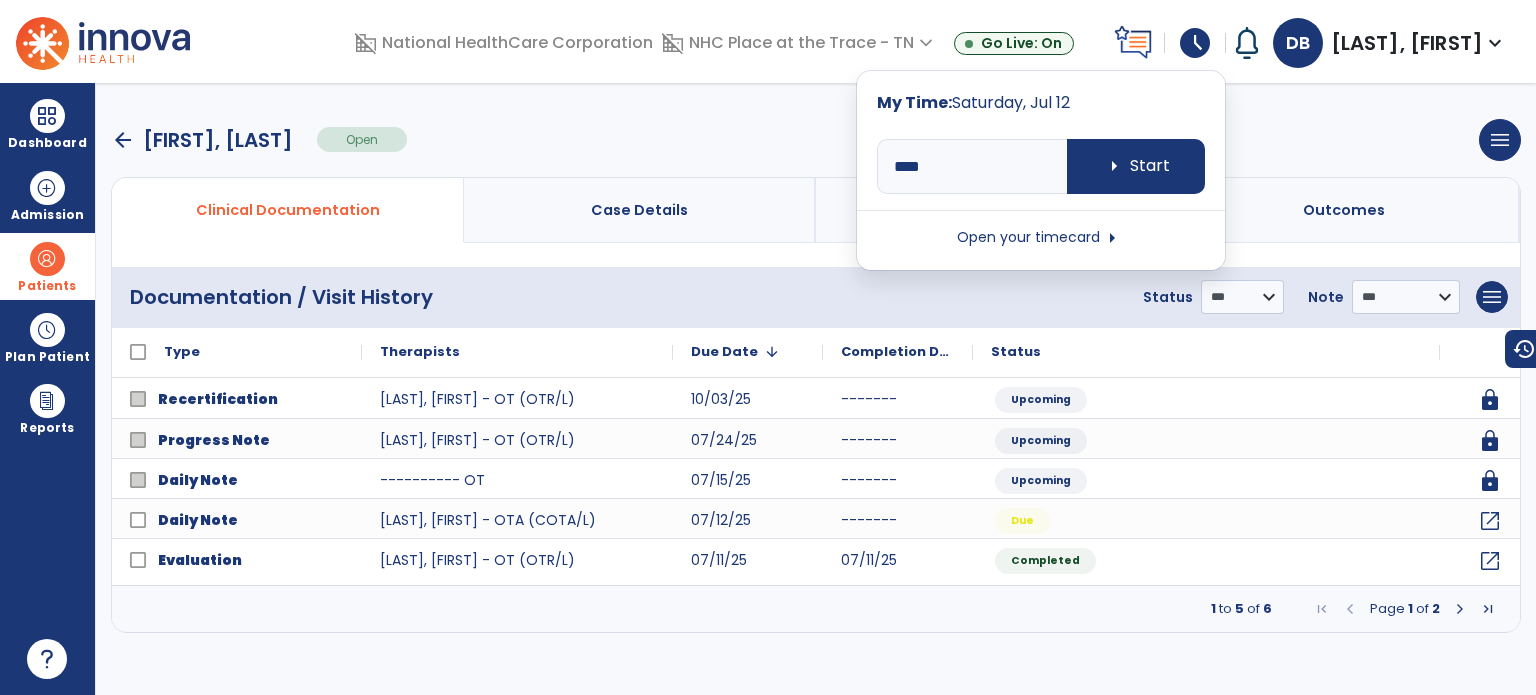 click on "Patients" at bounding box center [47, 286] 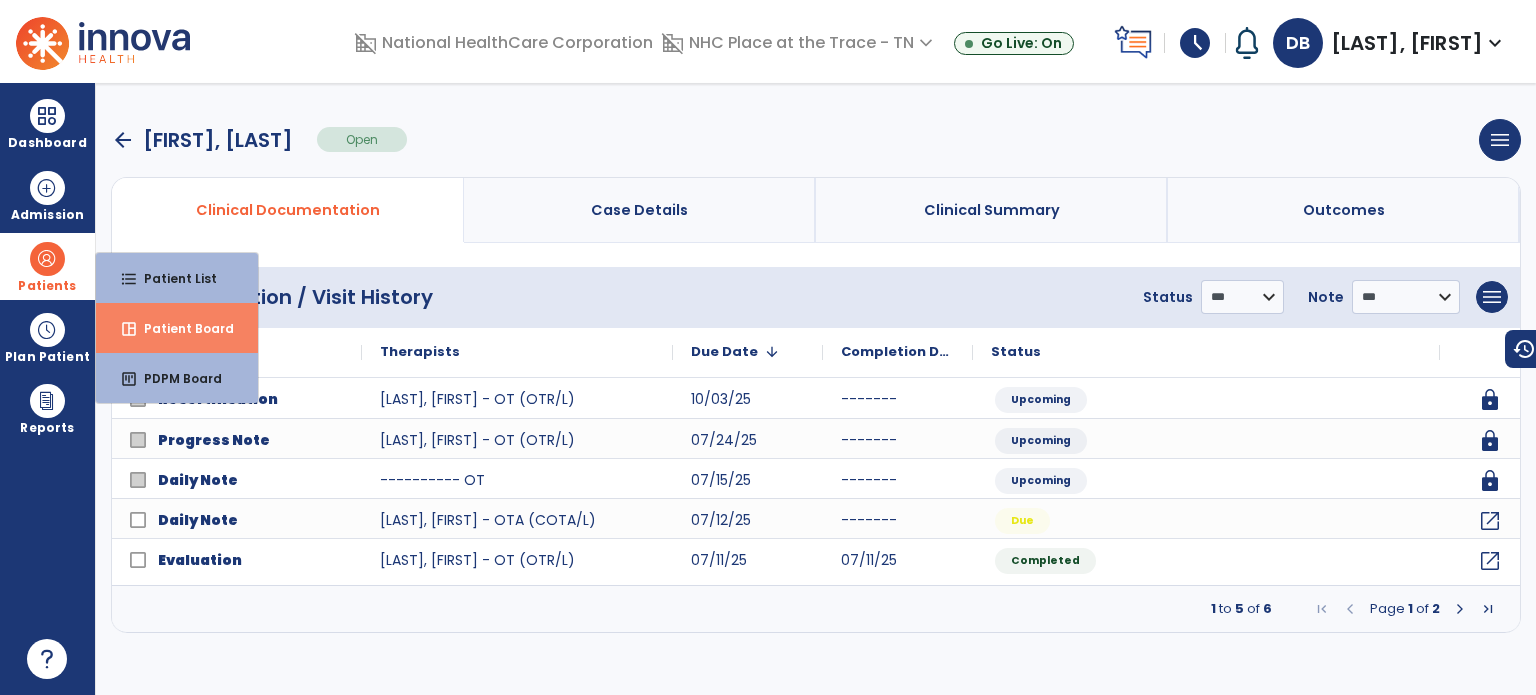 click on "Patient Board" at bounding box center [181, 328] 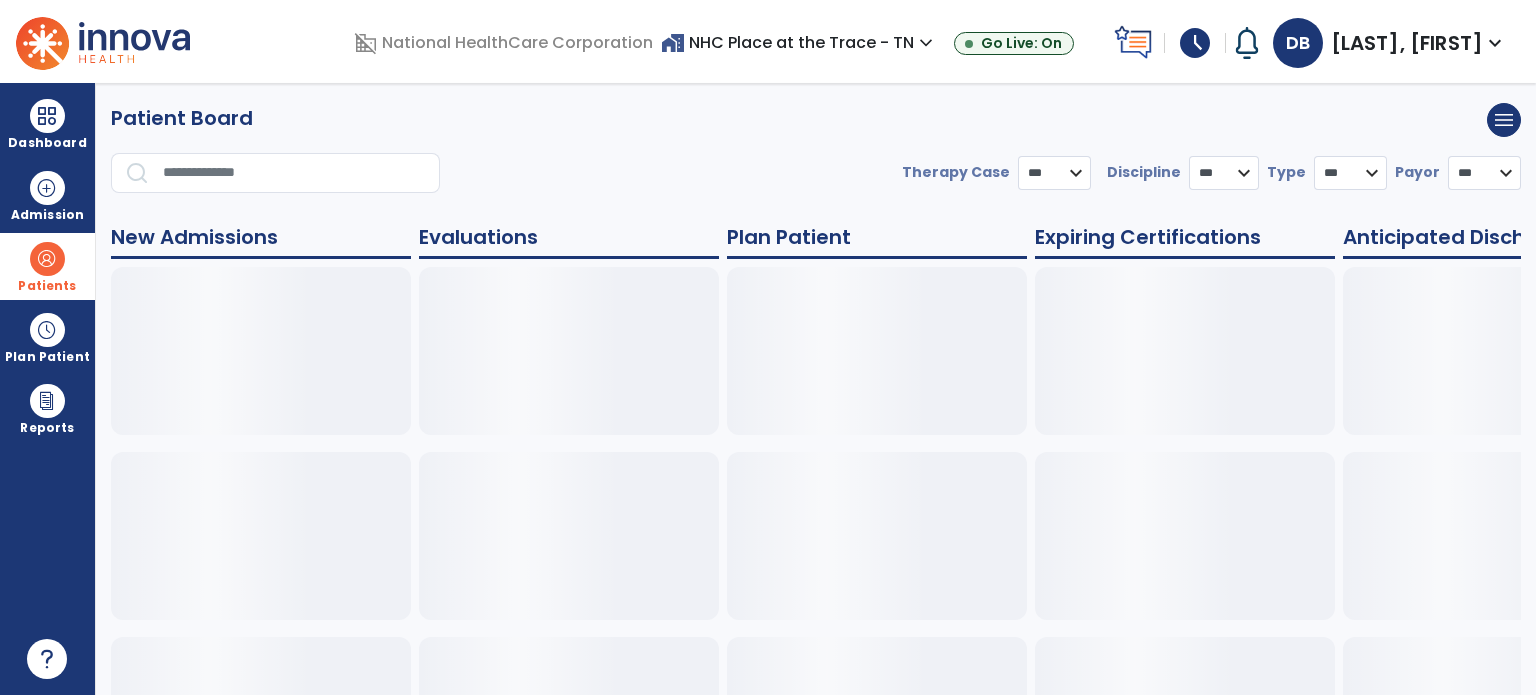 select on "***" 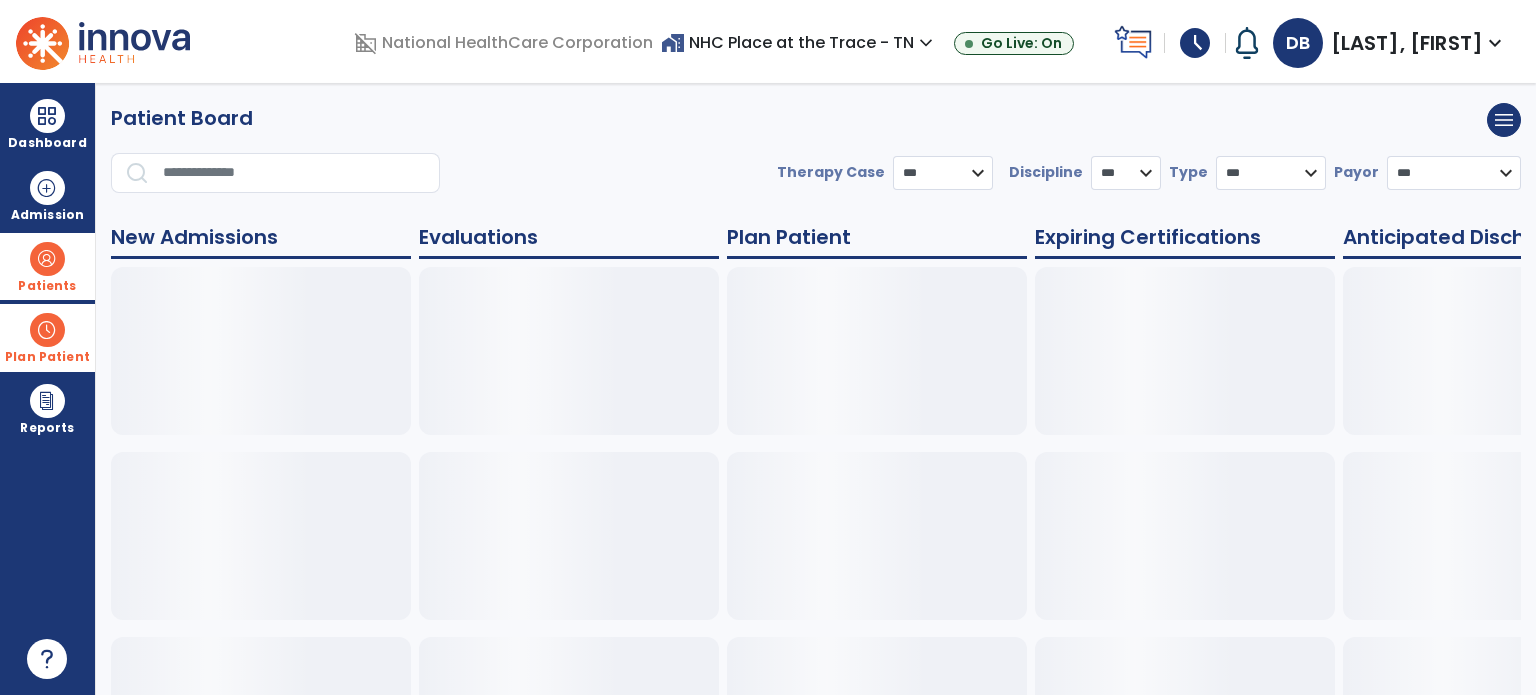 click at bounding box center [47, 330] 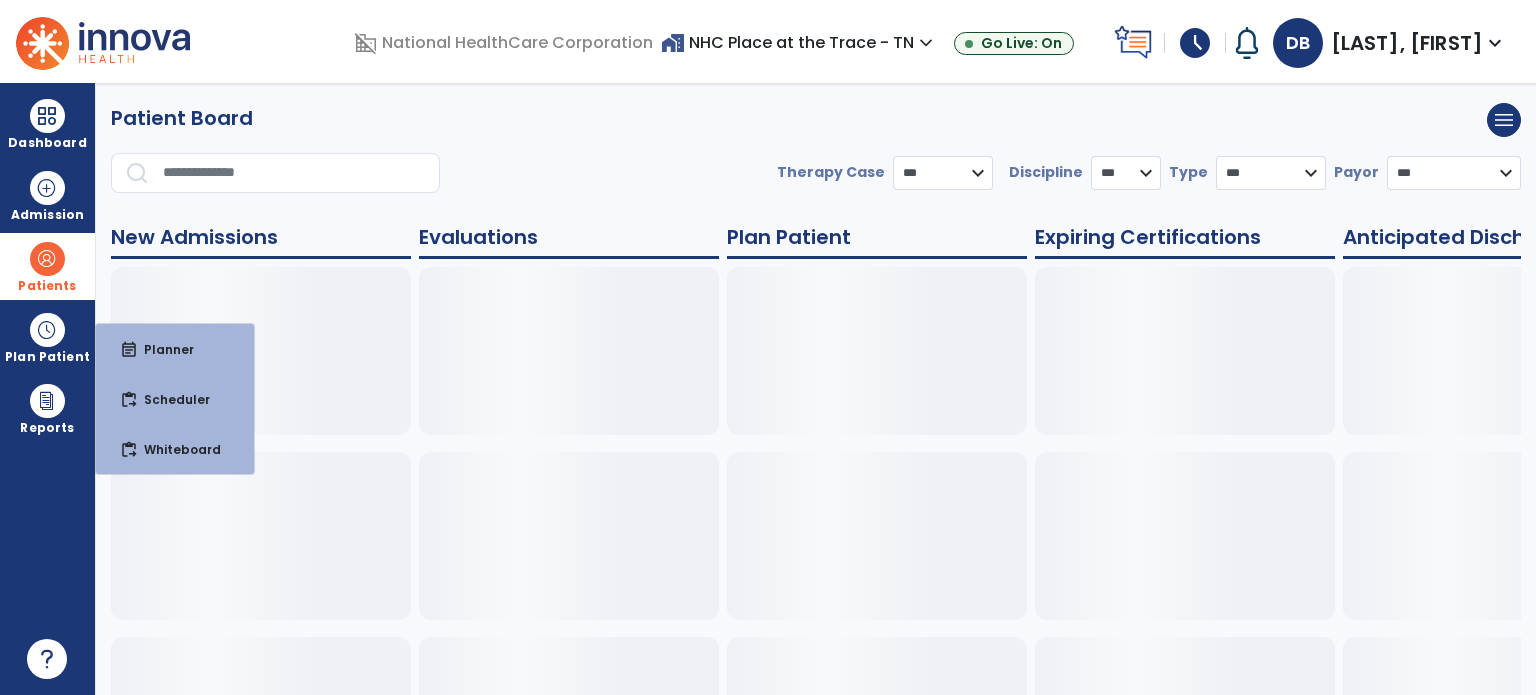 click on "Patient Board   menu   Add new patient" at bounding box center (816, 120) 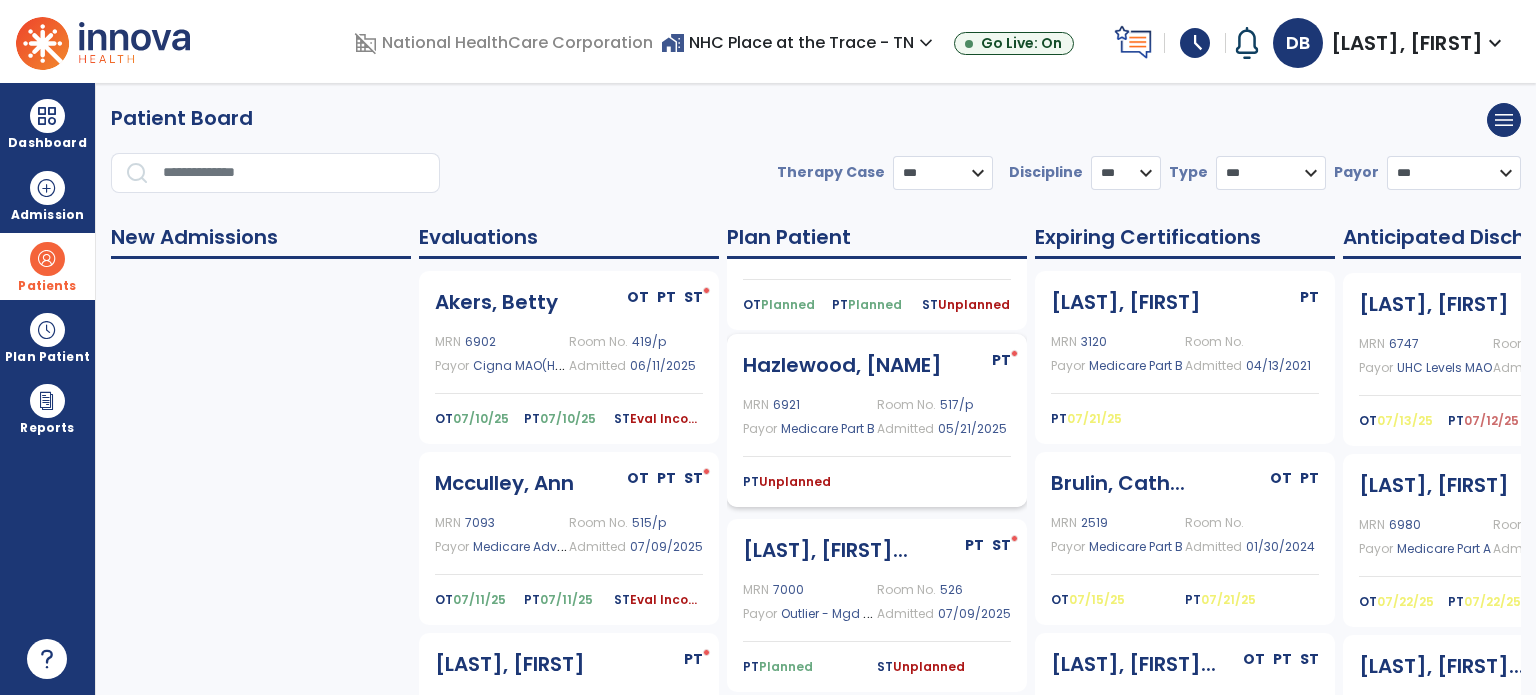 scroll, scrollTop: 200, scrollLeft: 0, axis: vertical 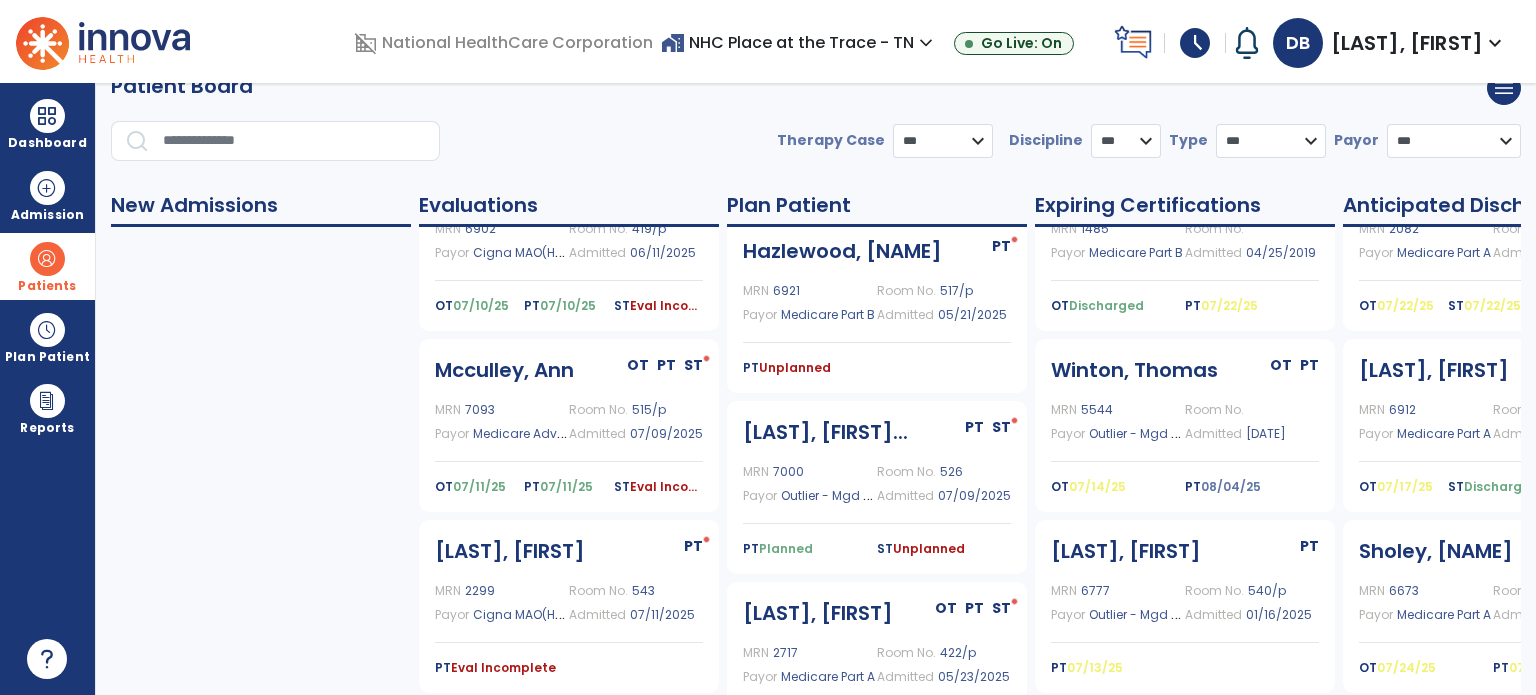 click at bounding box center [47, 259] 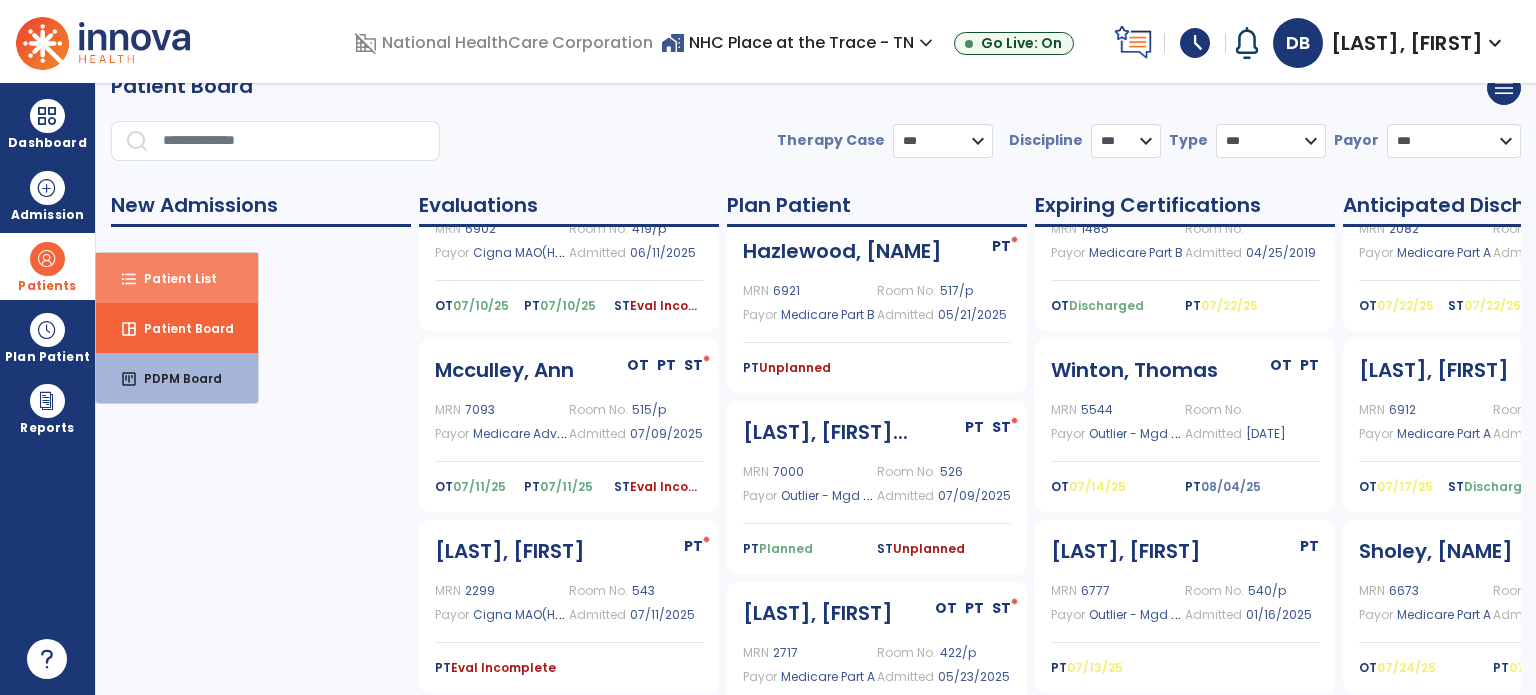 click on "Patient List" at bounding box center [172, 278] 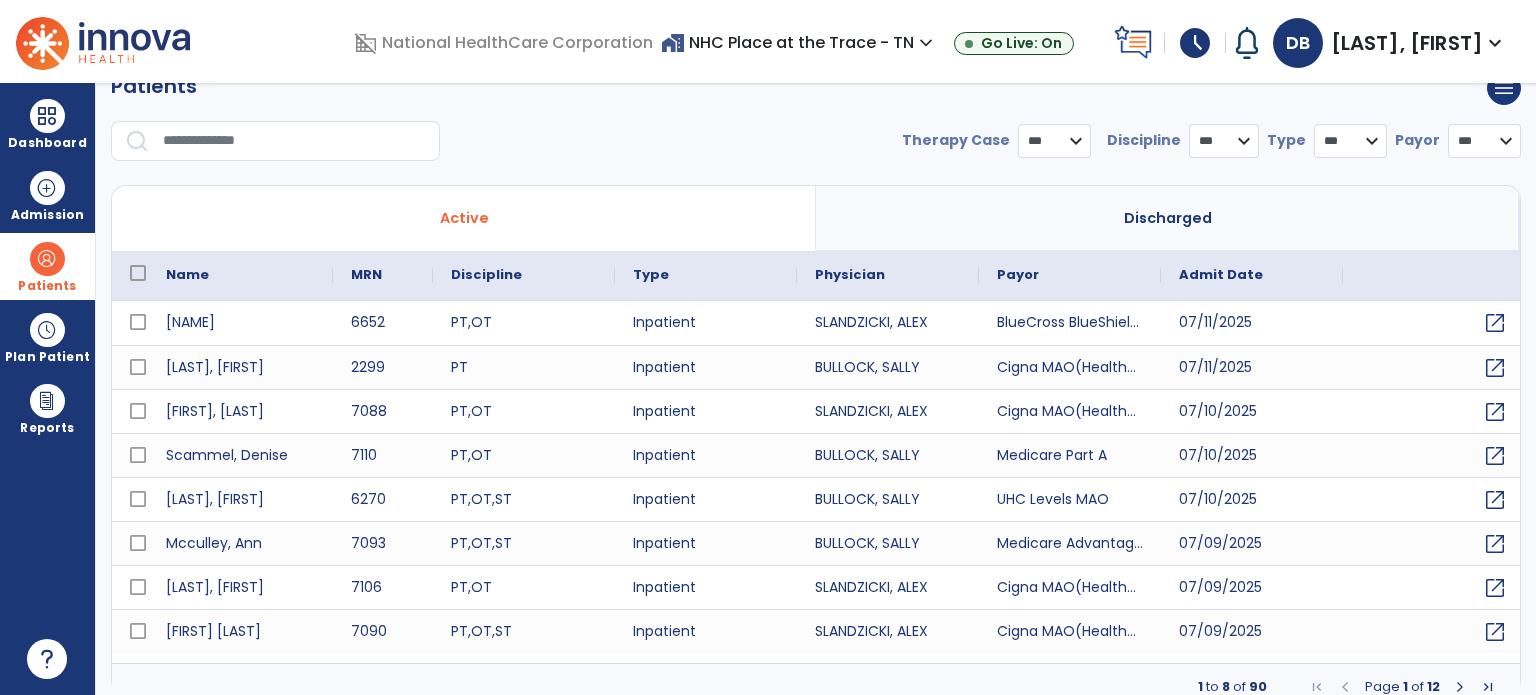 click at bounding box center [294, 141] 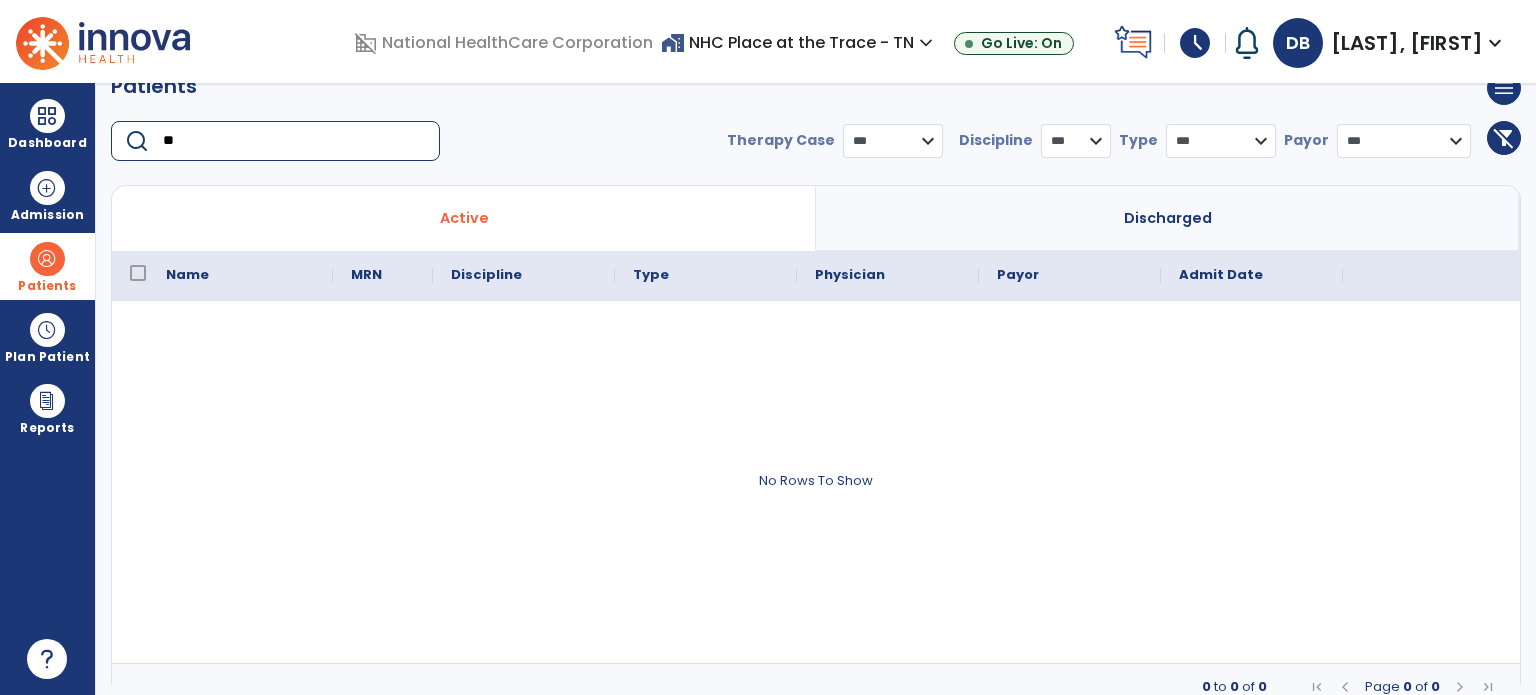type on "*" 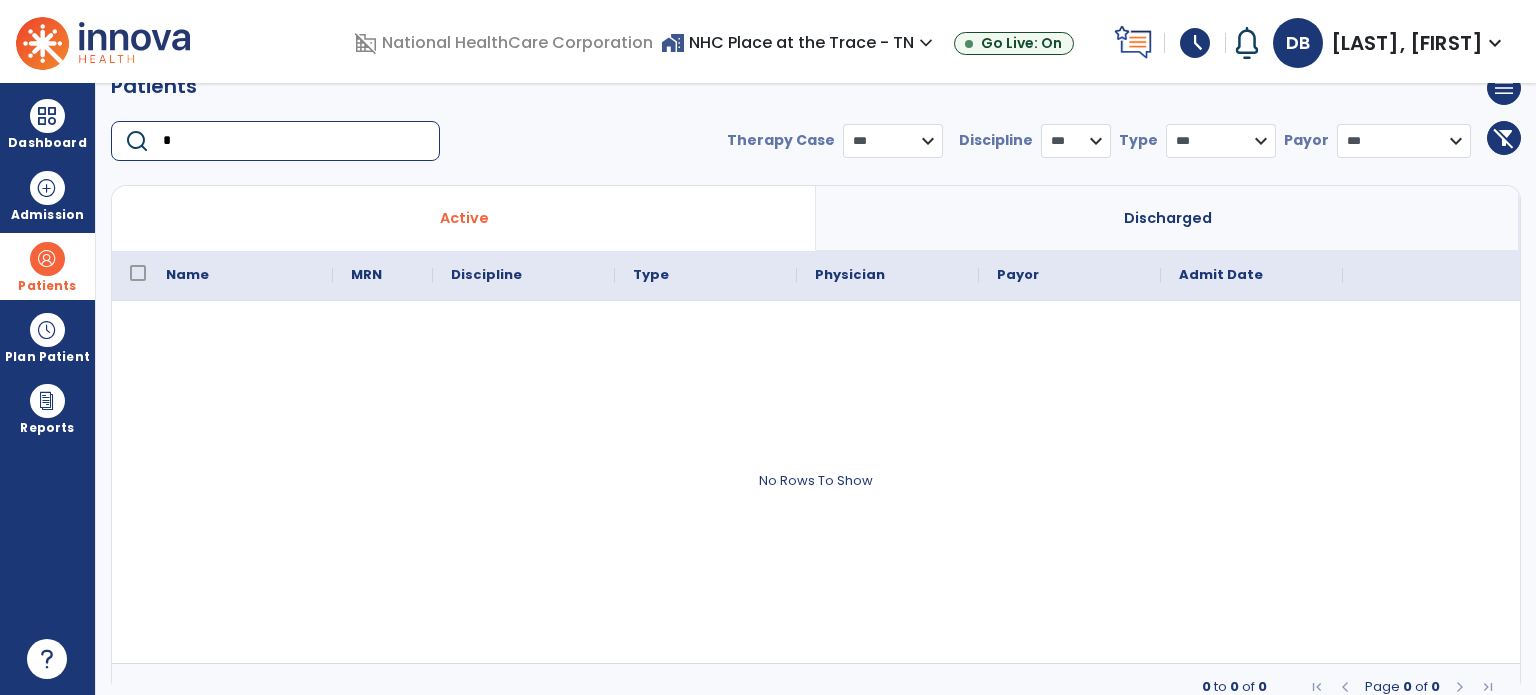 type 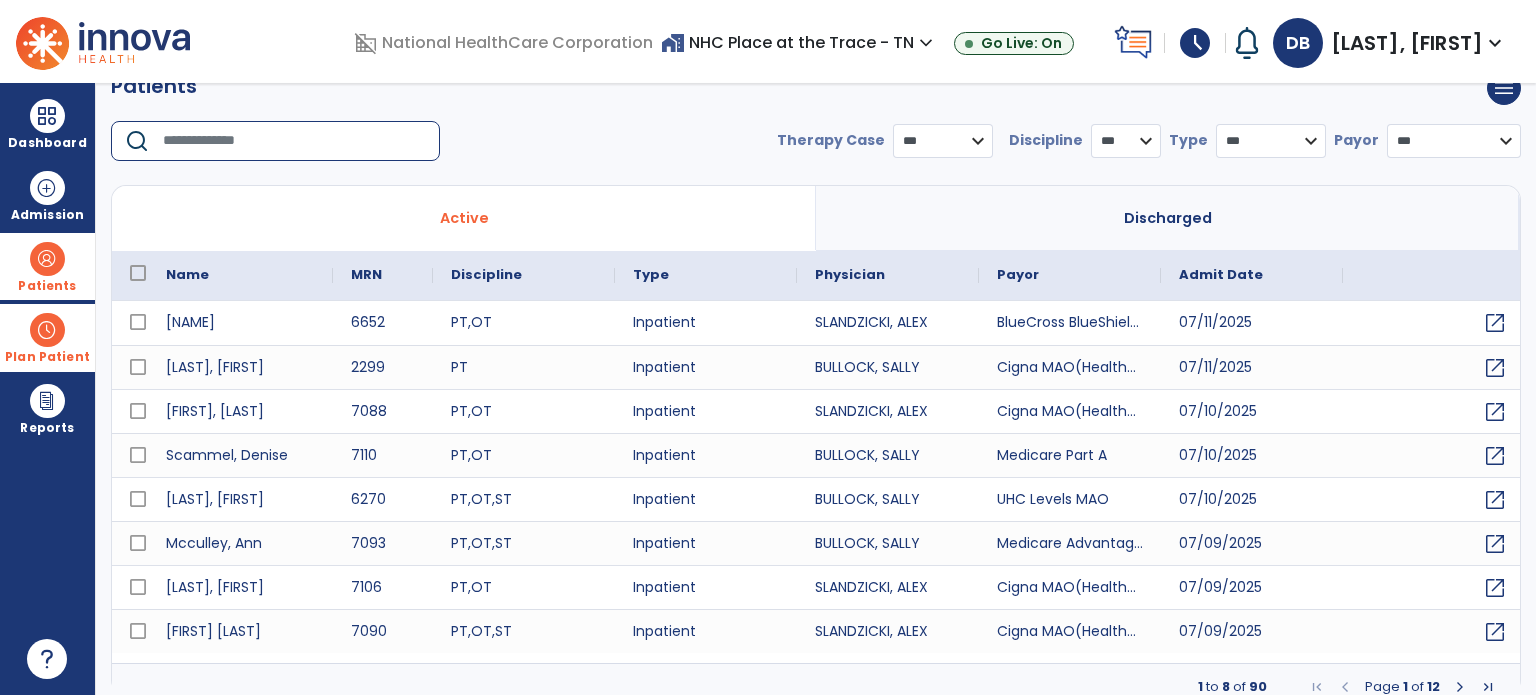 click on "Plan Patient" at bounding box center [47, 286] 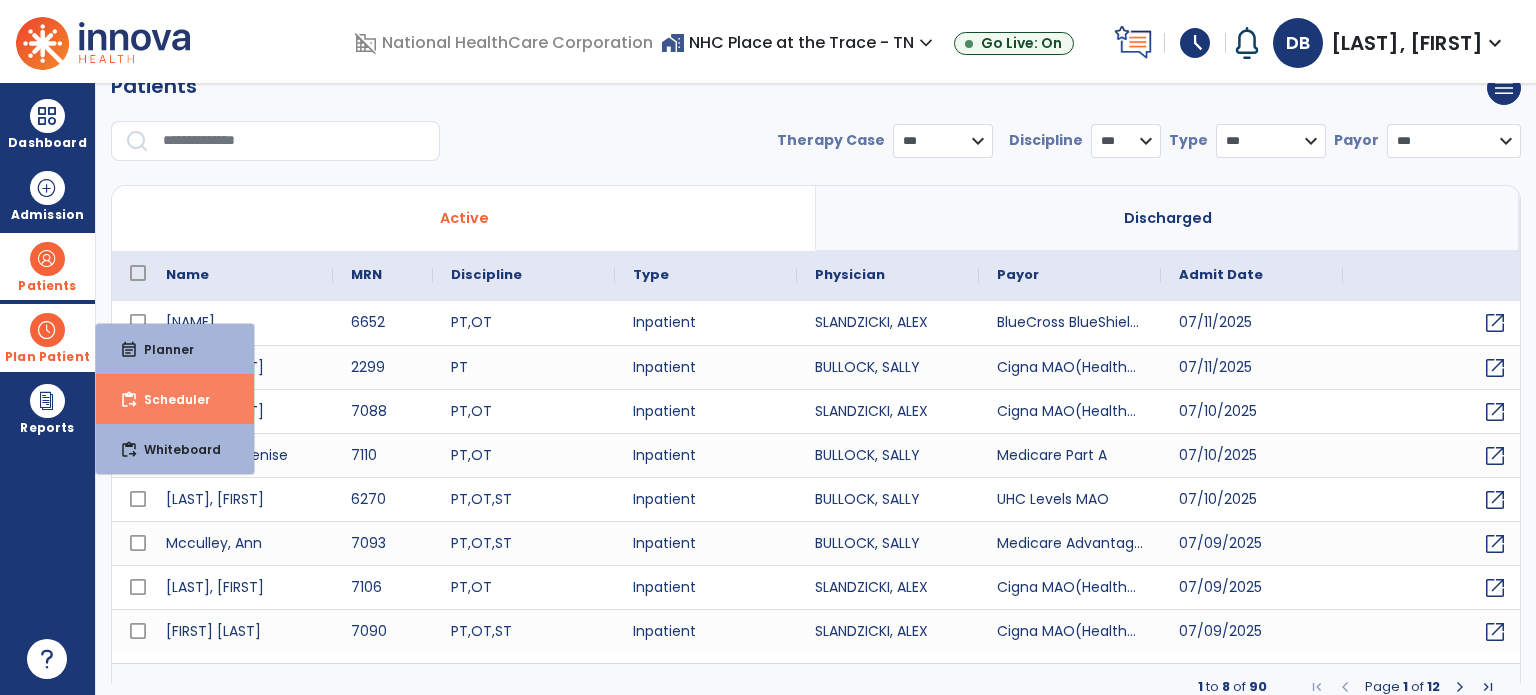 click on "content_paste_go  Scheduler" at bounding box center (175, 399) 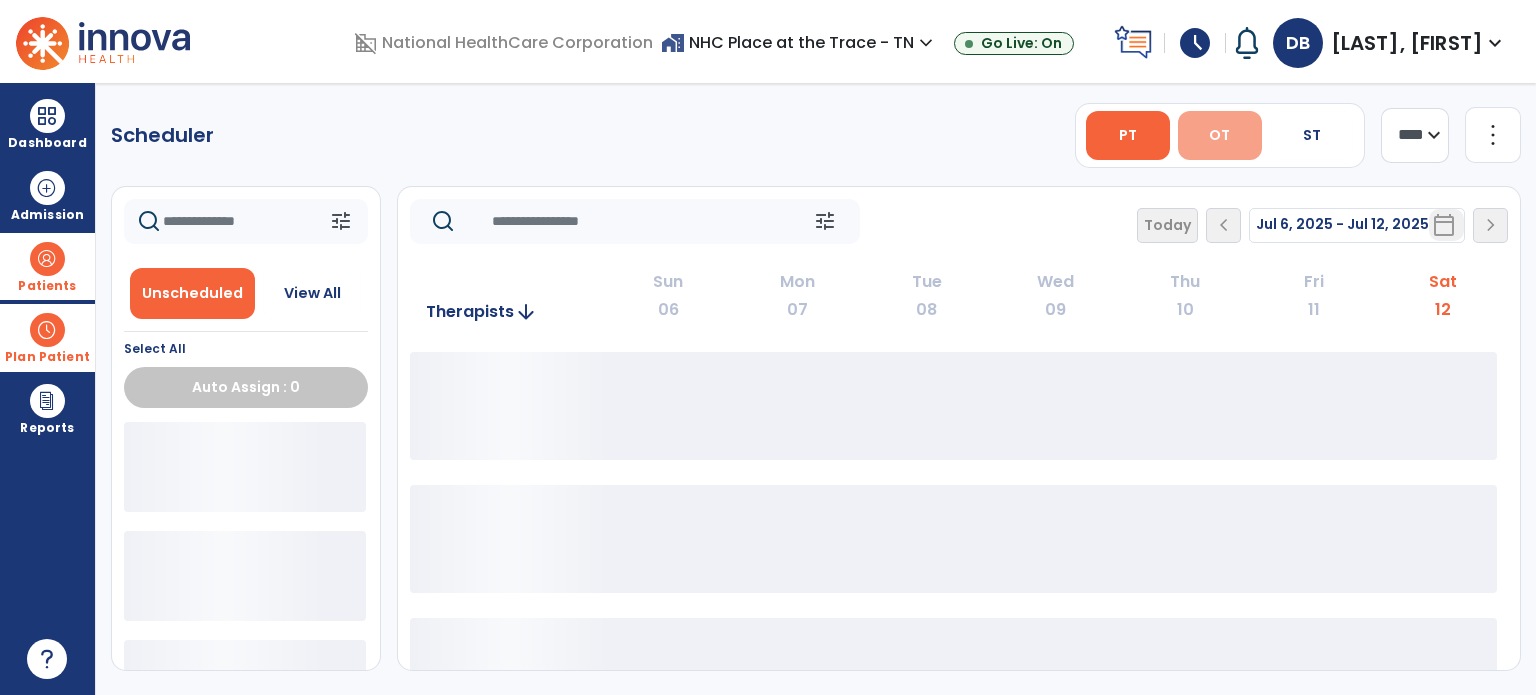 click on "OT" at bounding box center (1220, 135) 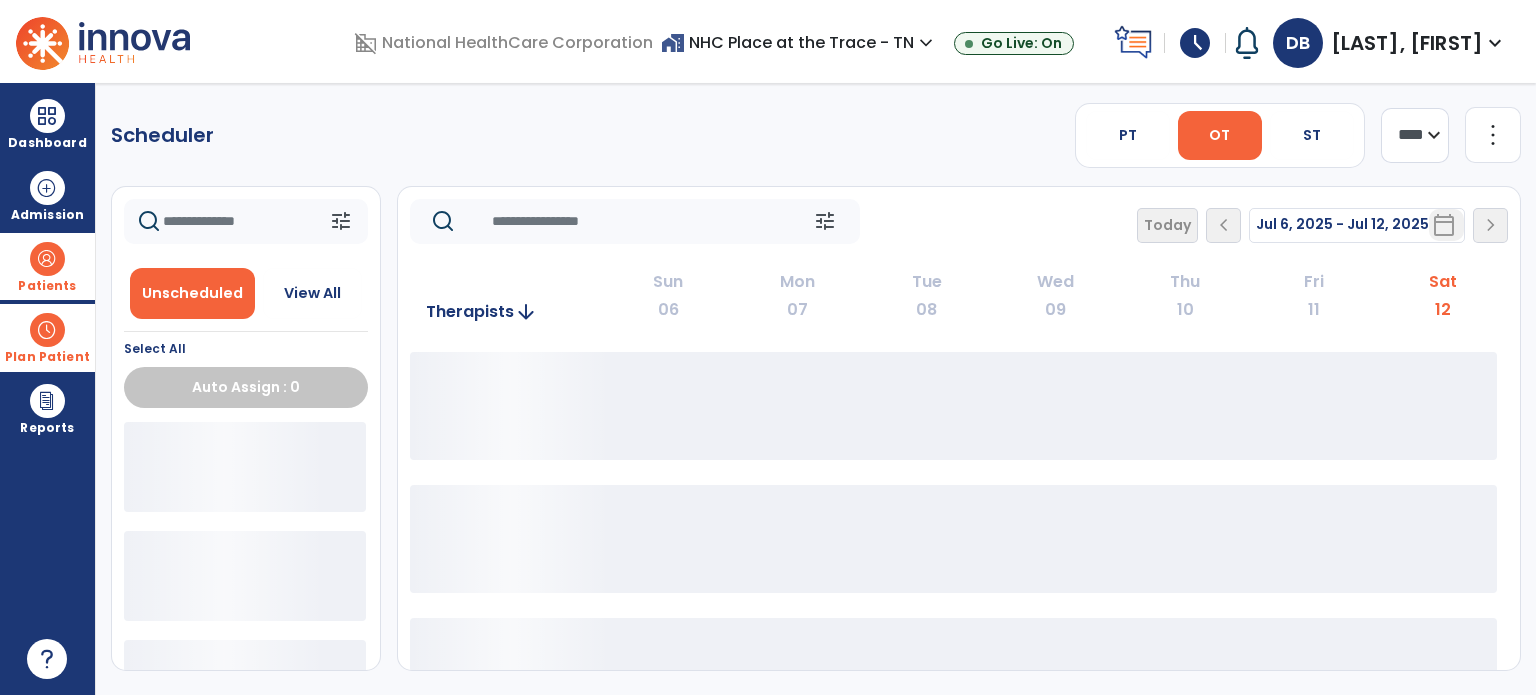 click on "**** ***" 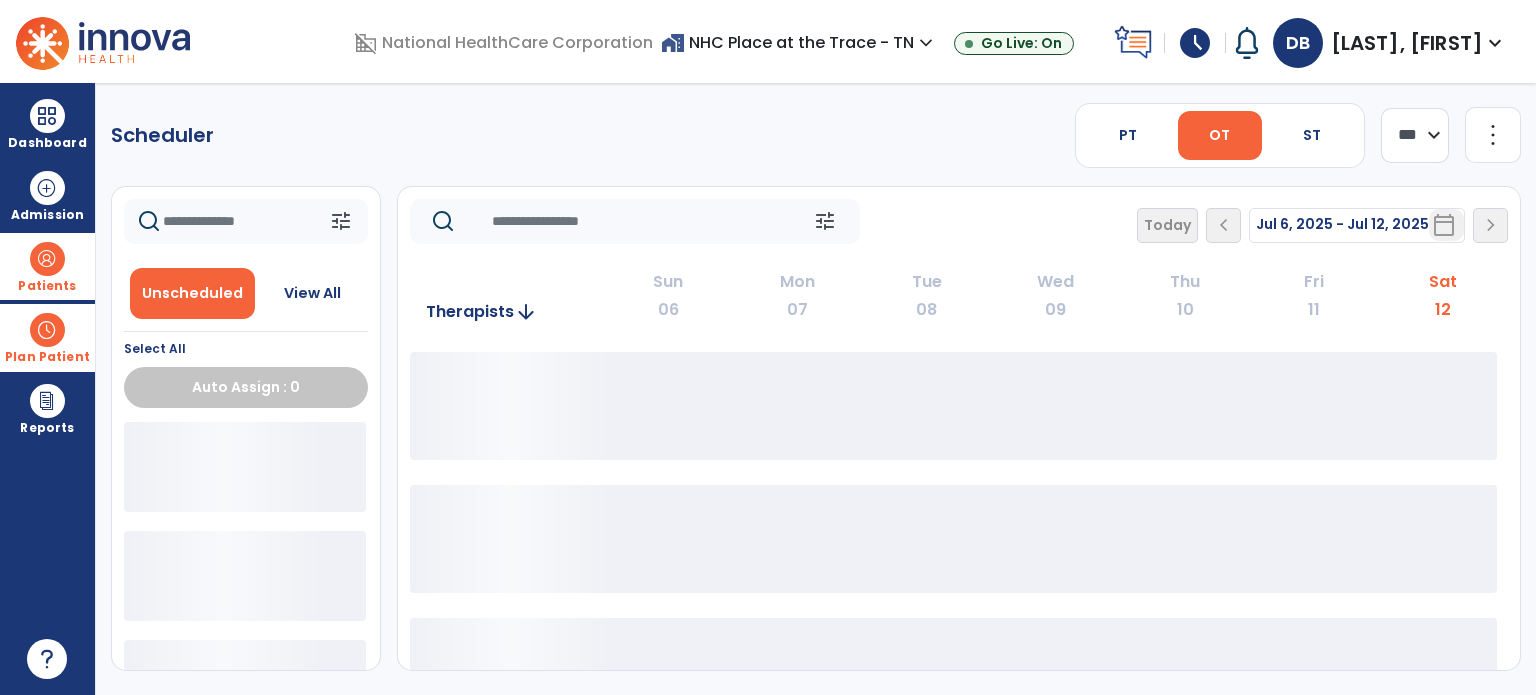 click on "**** ***" 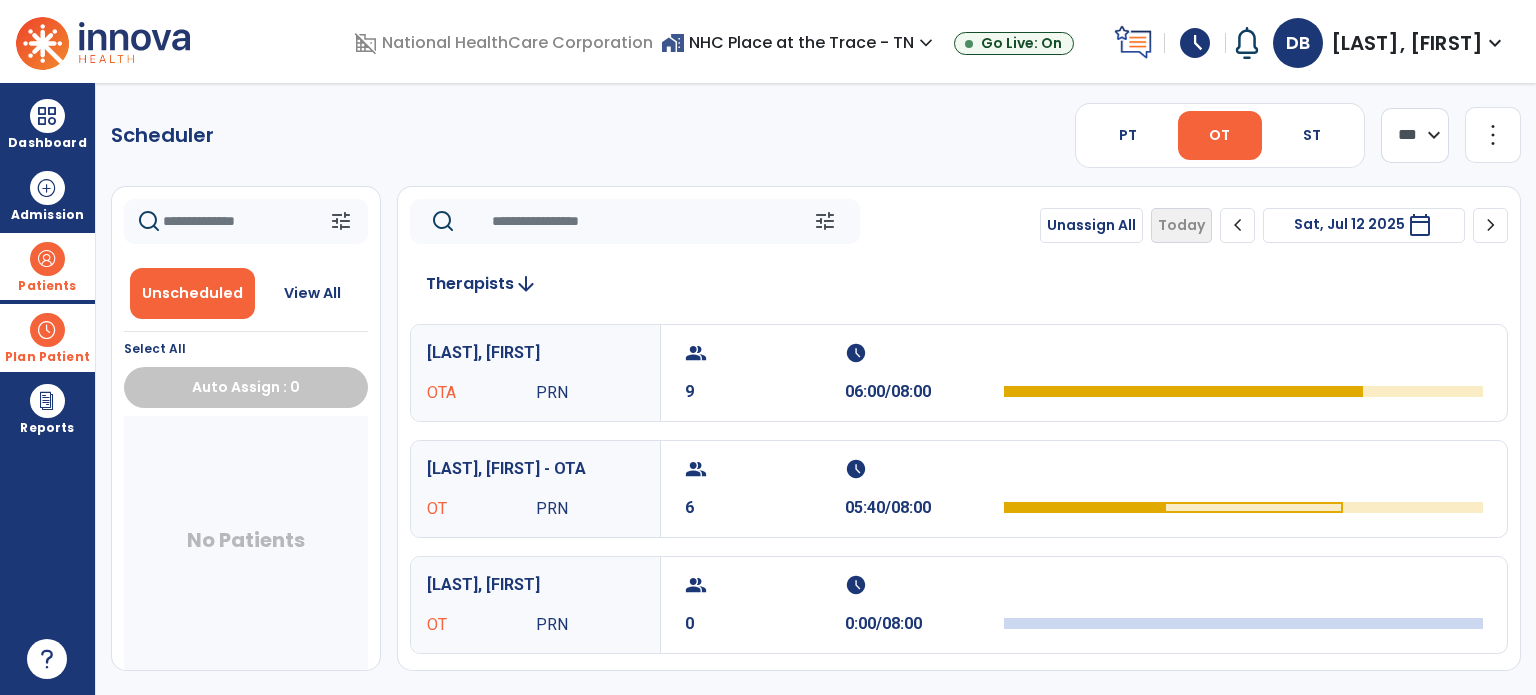 click on "more_vert" 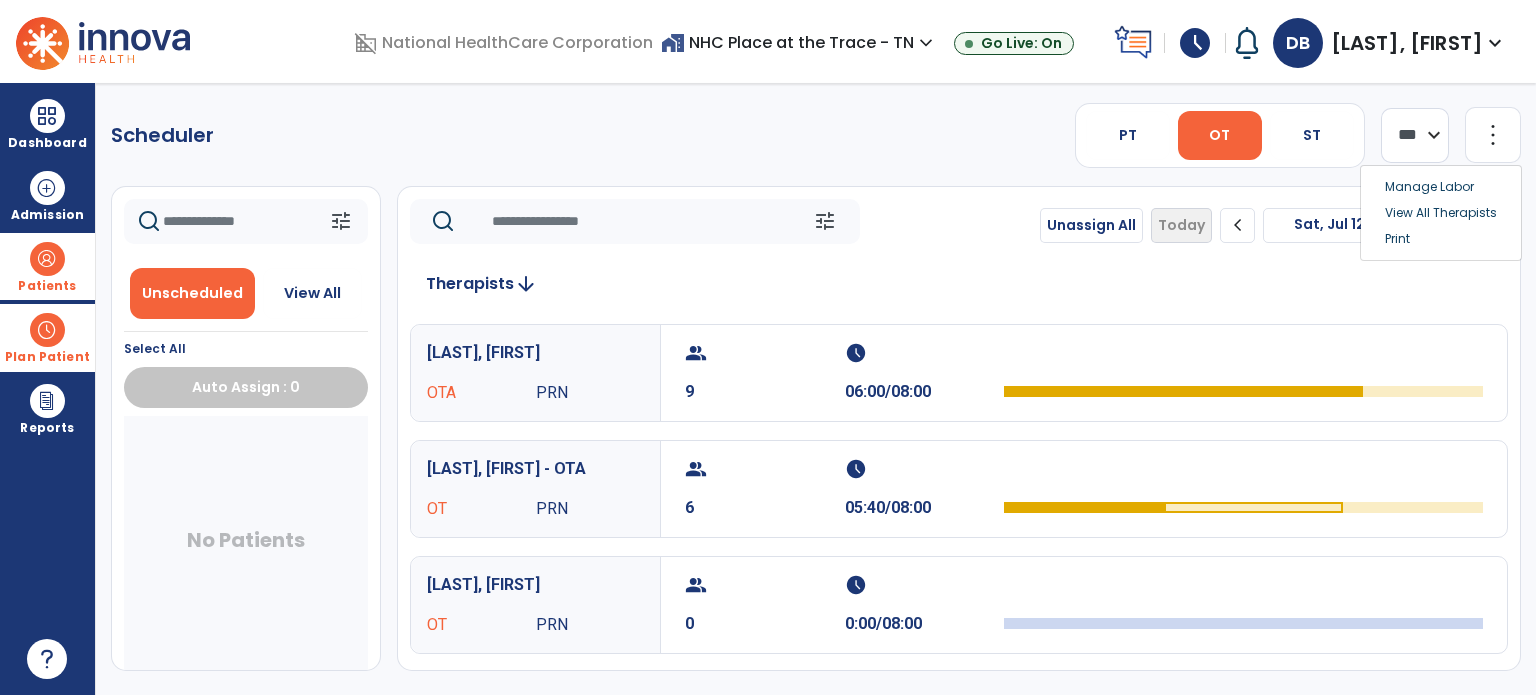 click on "Therapists  arrow_downward   Baker, Donna OTA PRN  group  9  schedule  06:00/08:00   Fitzpenn, Glover Devon OT PRN  group  6  schedule  05:40/08:00   Haley, Paige OT PRN  group  0  schedule  0:00/08:00   Lamas, Stephanie OTA PRN  group  0  schedule  0:00/08:00   Massmann, Sukalec  Erin OT PRN  group  0  schedule  0:00/08:00   Noblitt, Abbigail SOT Contract Labor  group  0  schedule  0:00/08:00   Perez, Kelly OTA PRN  group  0  schedule  0:00/08:00   Poche, Colin OTA Full Time  group  0  schedule  0:00/08:00   Racine, Sarah OTA PRN  group  0  schedule  0:00/08:00   Senko, Carly OTA PRN  group  0  schedule  00:00/08:00   Soelberg, Peyton OTA  group  0  schedule  0:00/08:00   Terry, Megan SOT Contract Labor  group  0  schedule  0:00/08:00   Thomas,  Mary OT PRN  group  0  schedule  0:00/08:00" 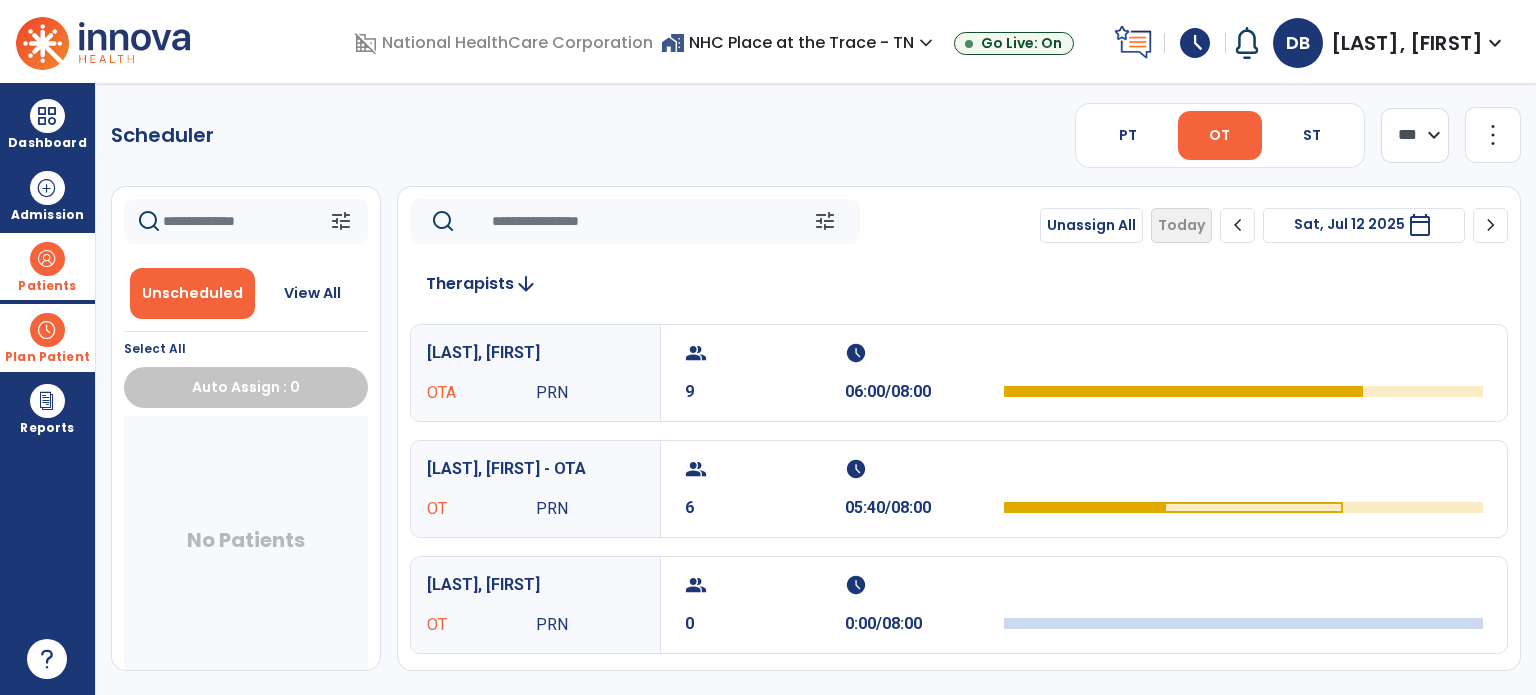 click on "chevron_right" 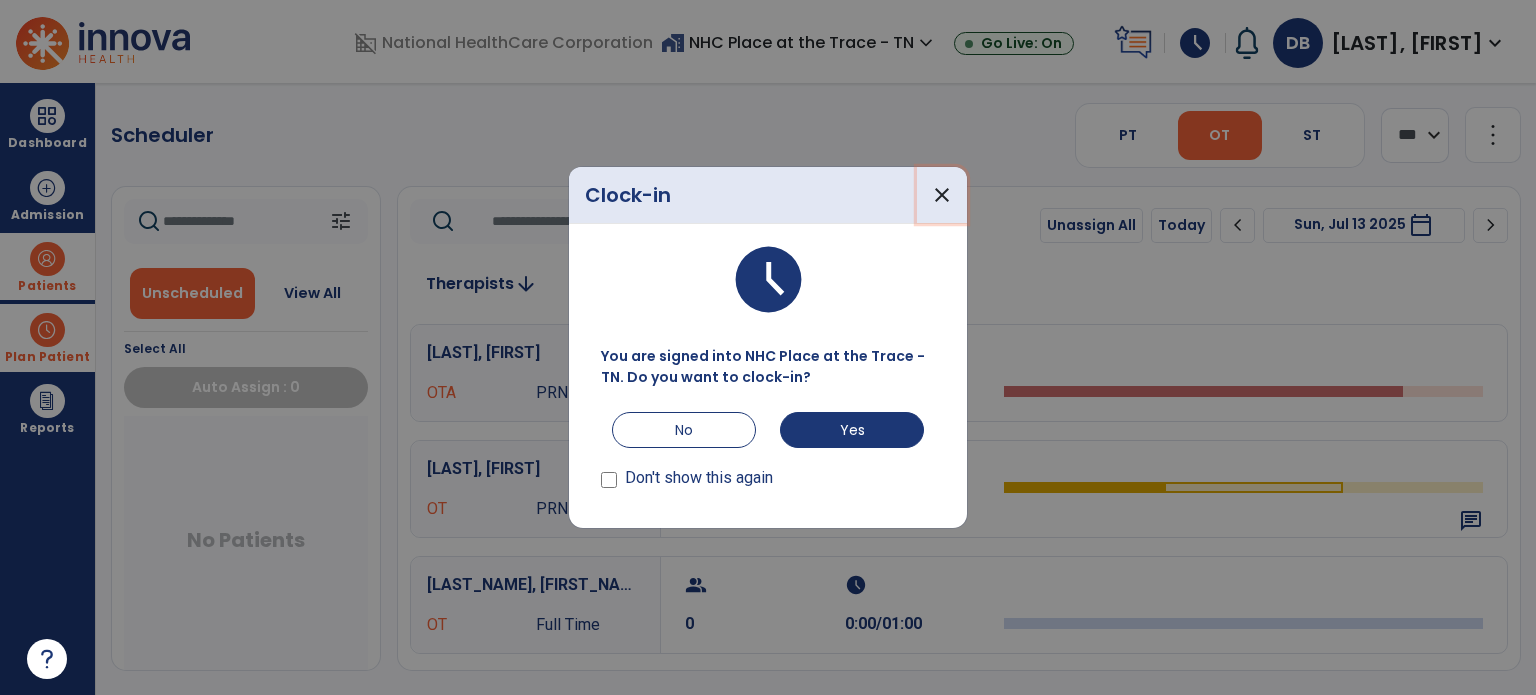 click on "close" at bounding box center (942, 195) 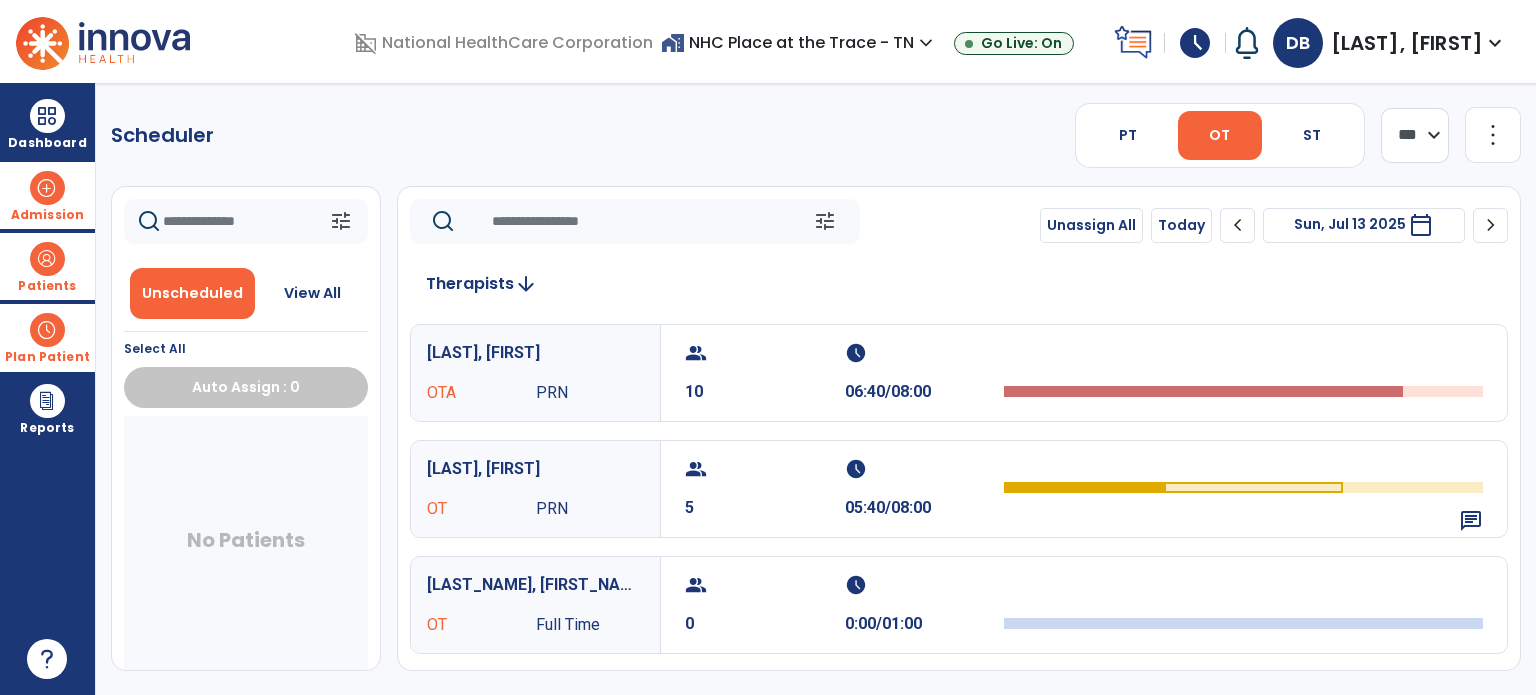 click at bounding box center [47, 188] 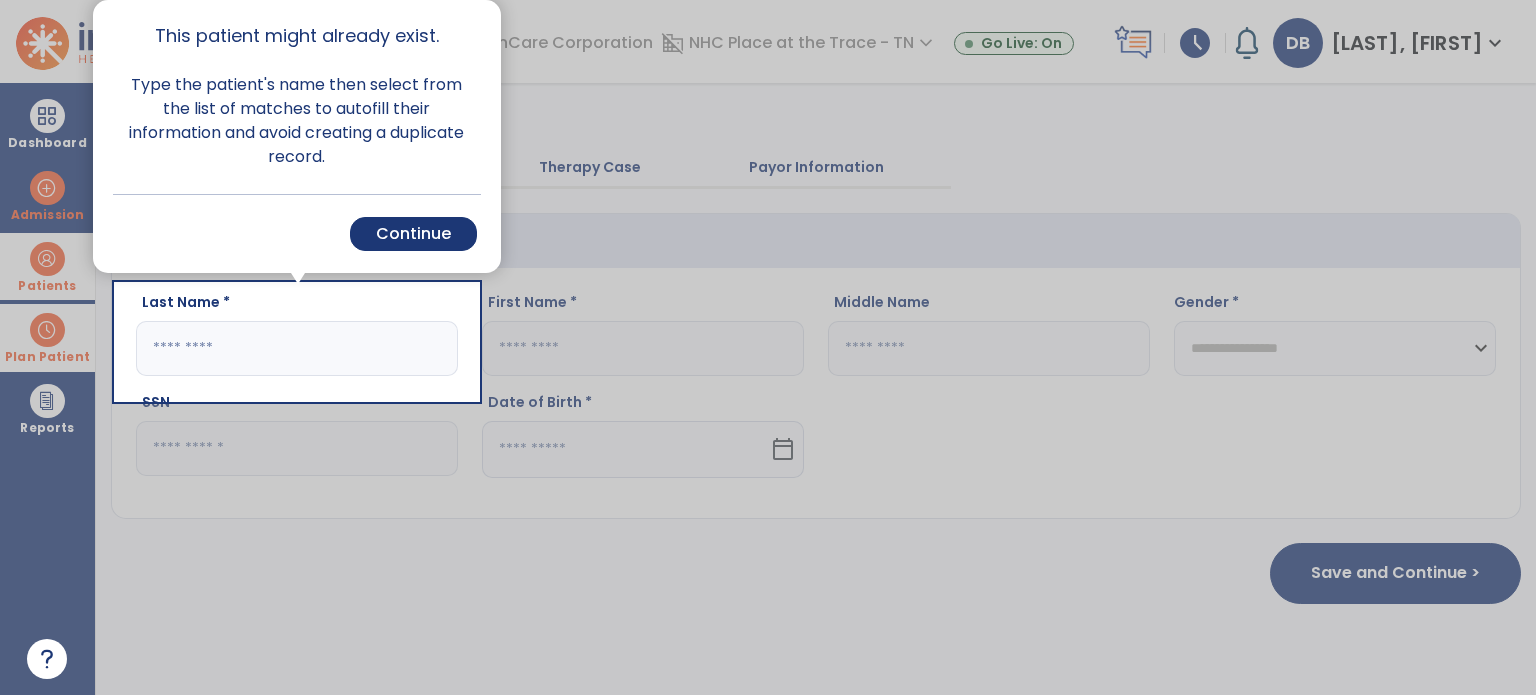 click at bounding box center [58, 347] 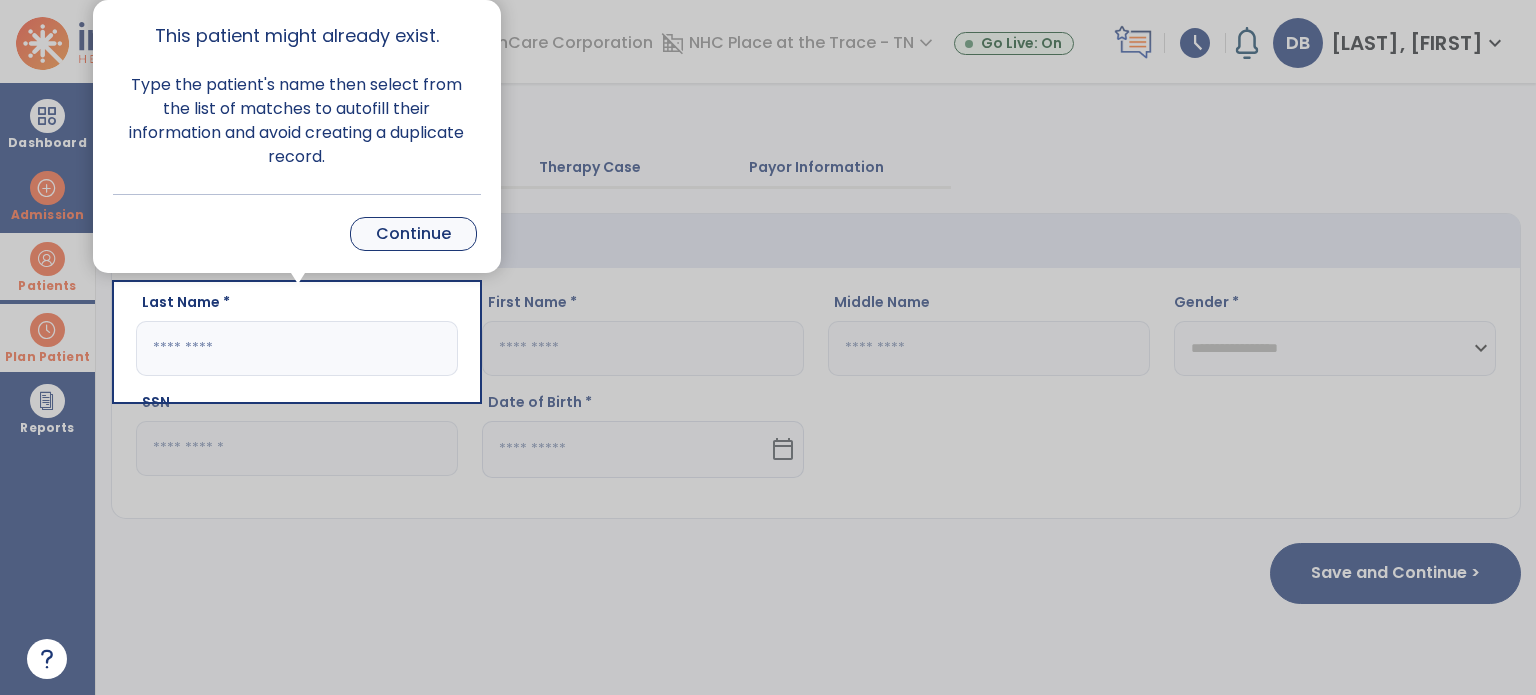 click on "Continue" at bounding box center (413, 234) 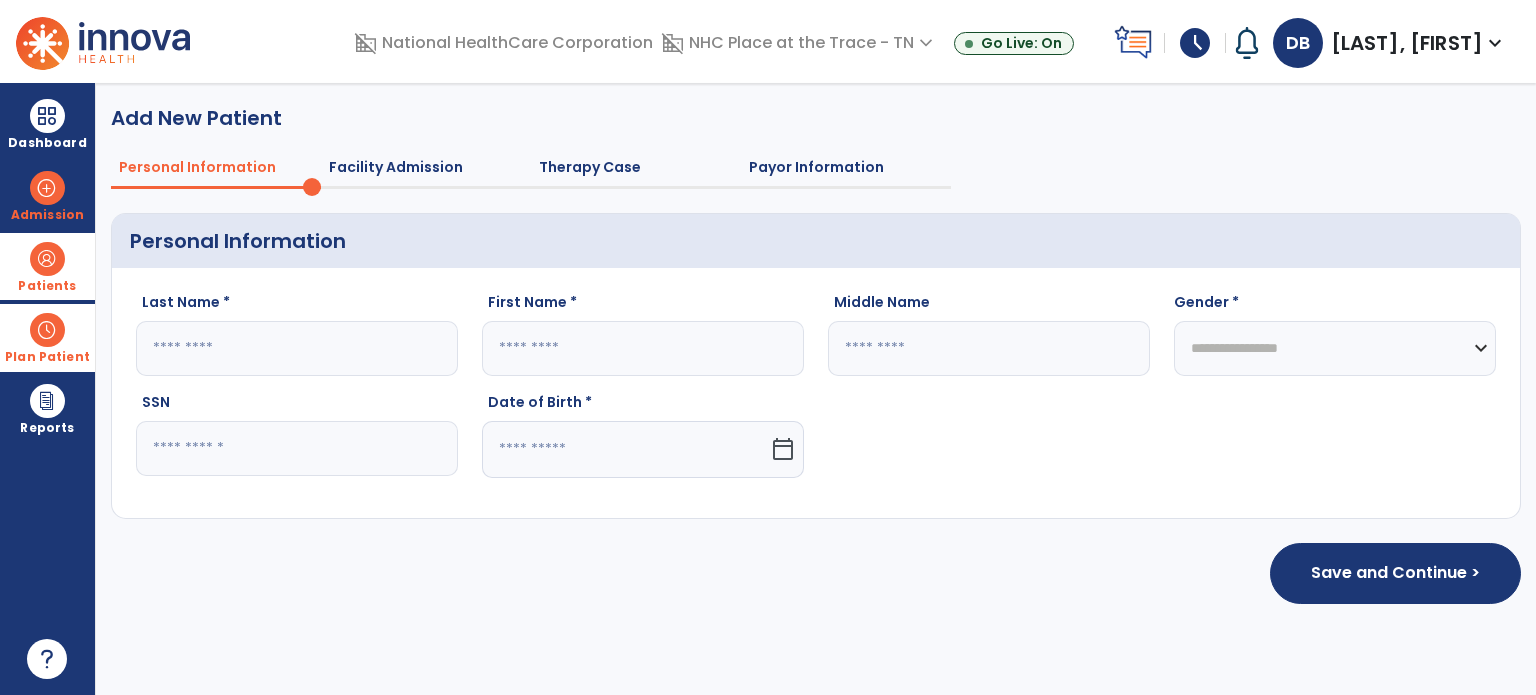 click on "Patients" at bounding box center [47, 266] 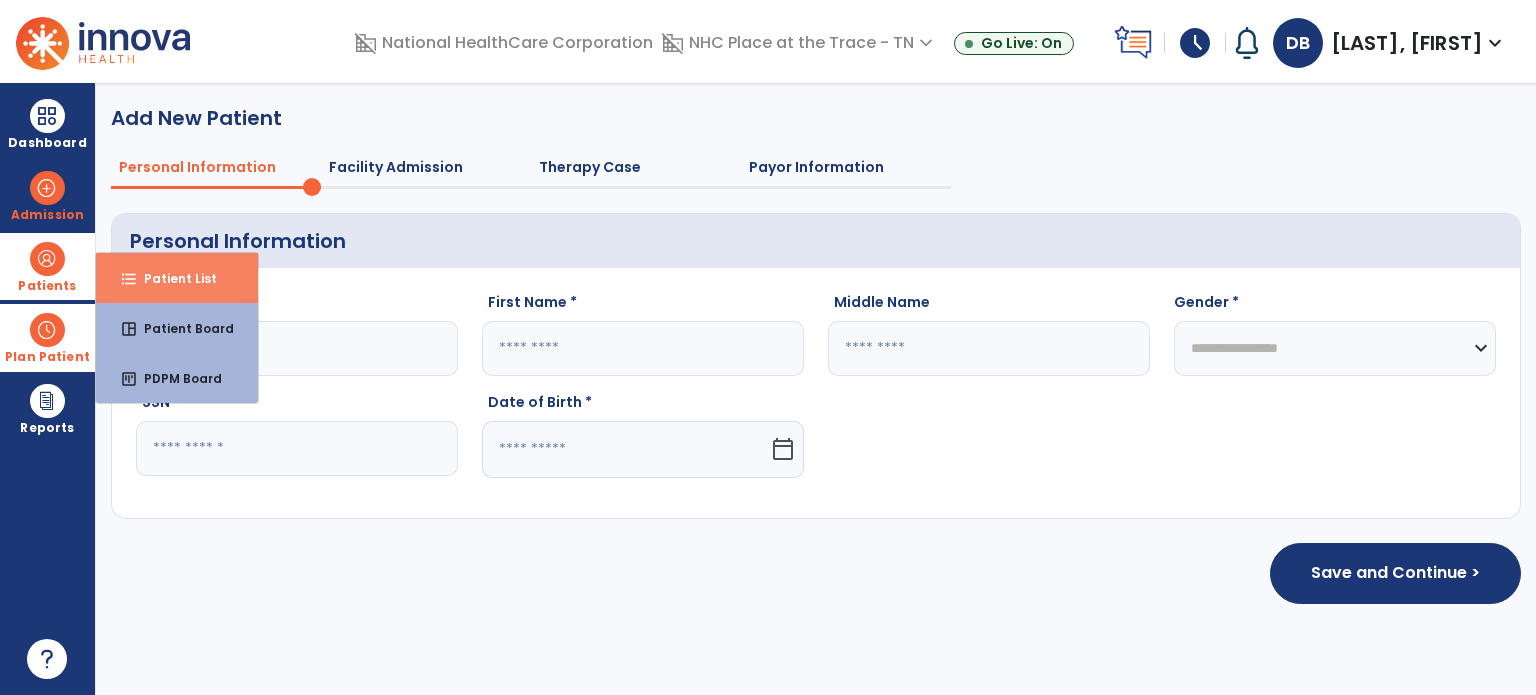 click on "Patient List" at bounding box center [172, 278] 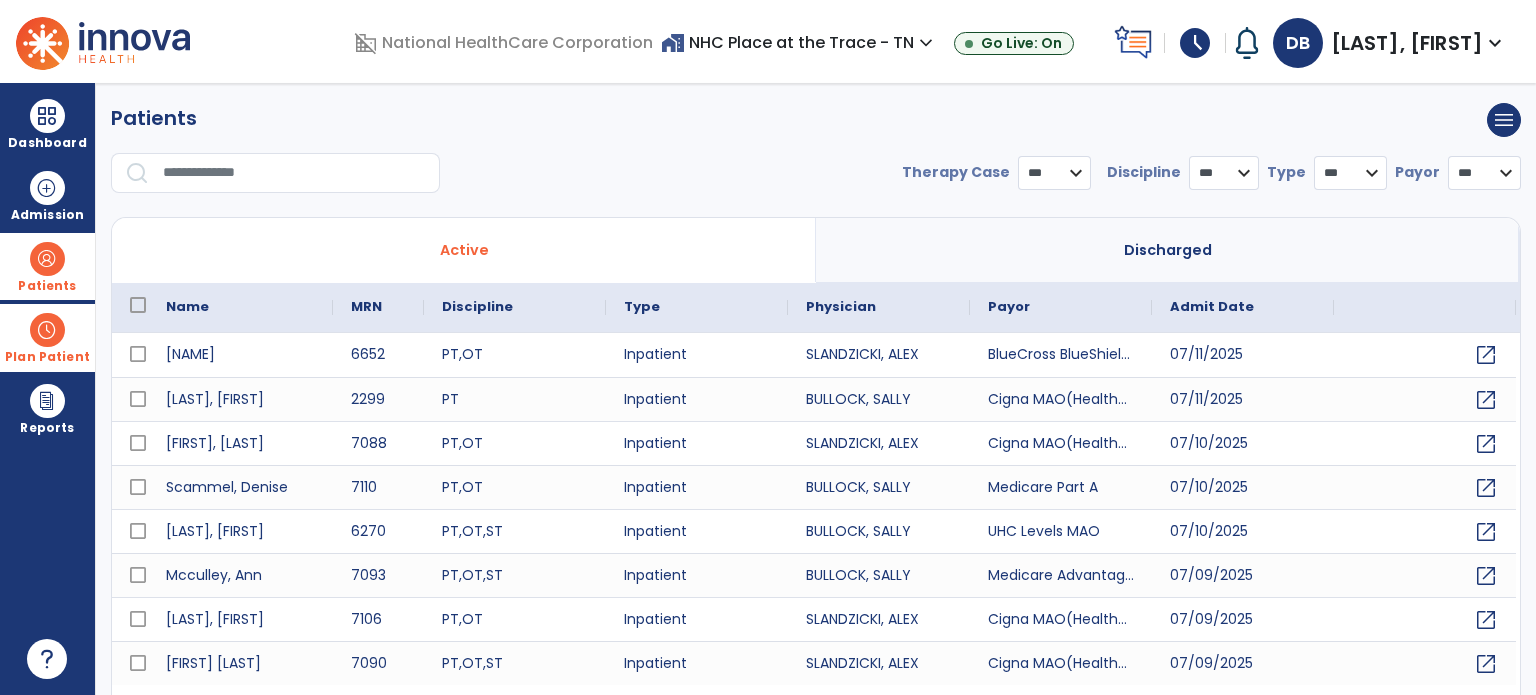 select on "***" 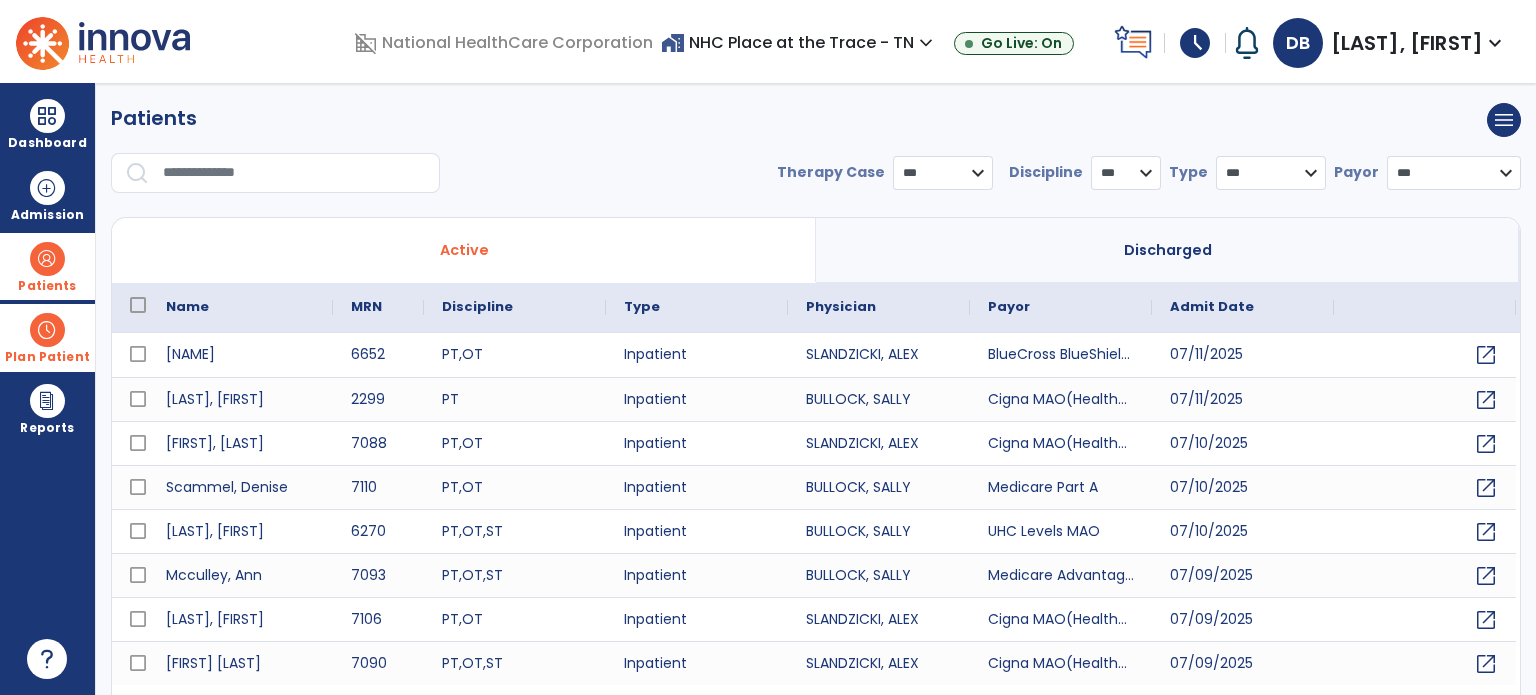 click at bounding box center [294, 173] 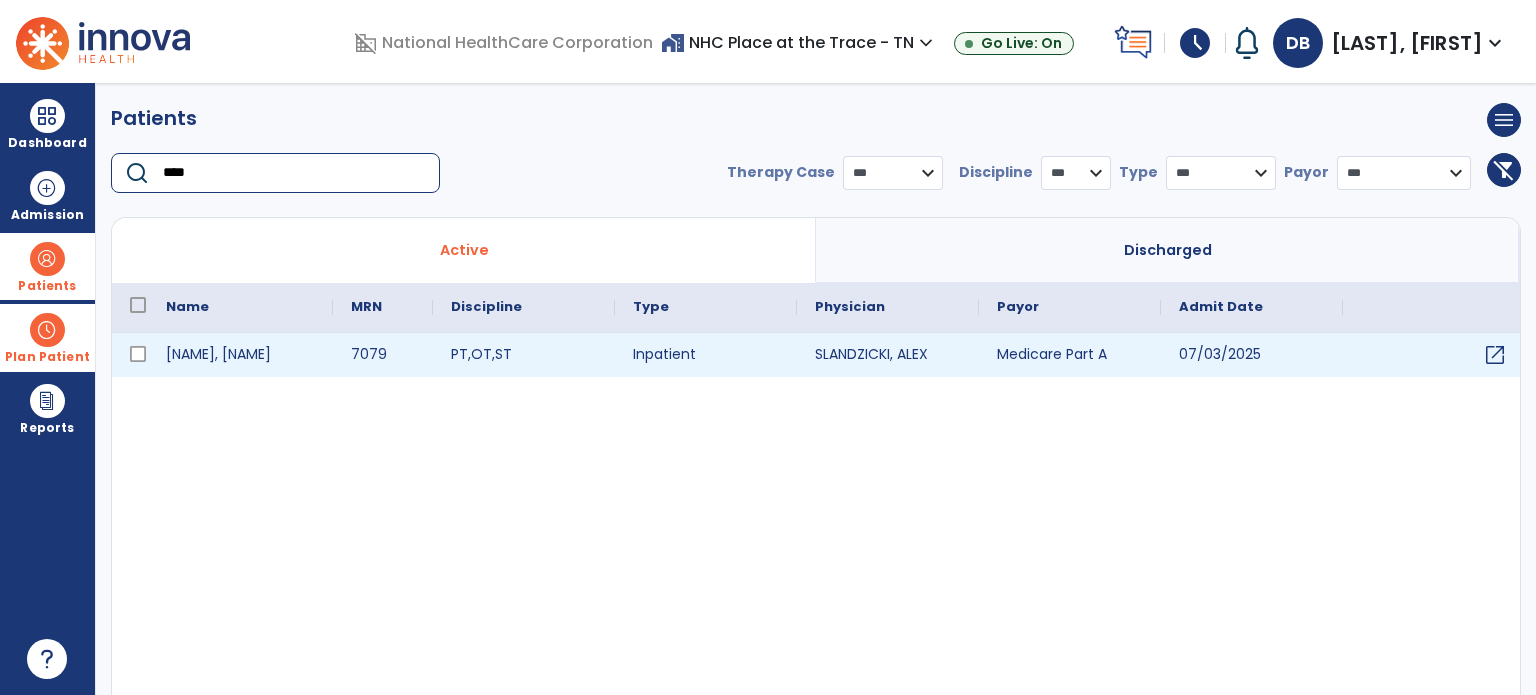type on "****" 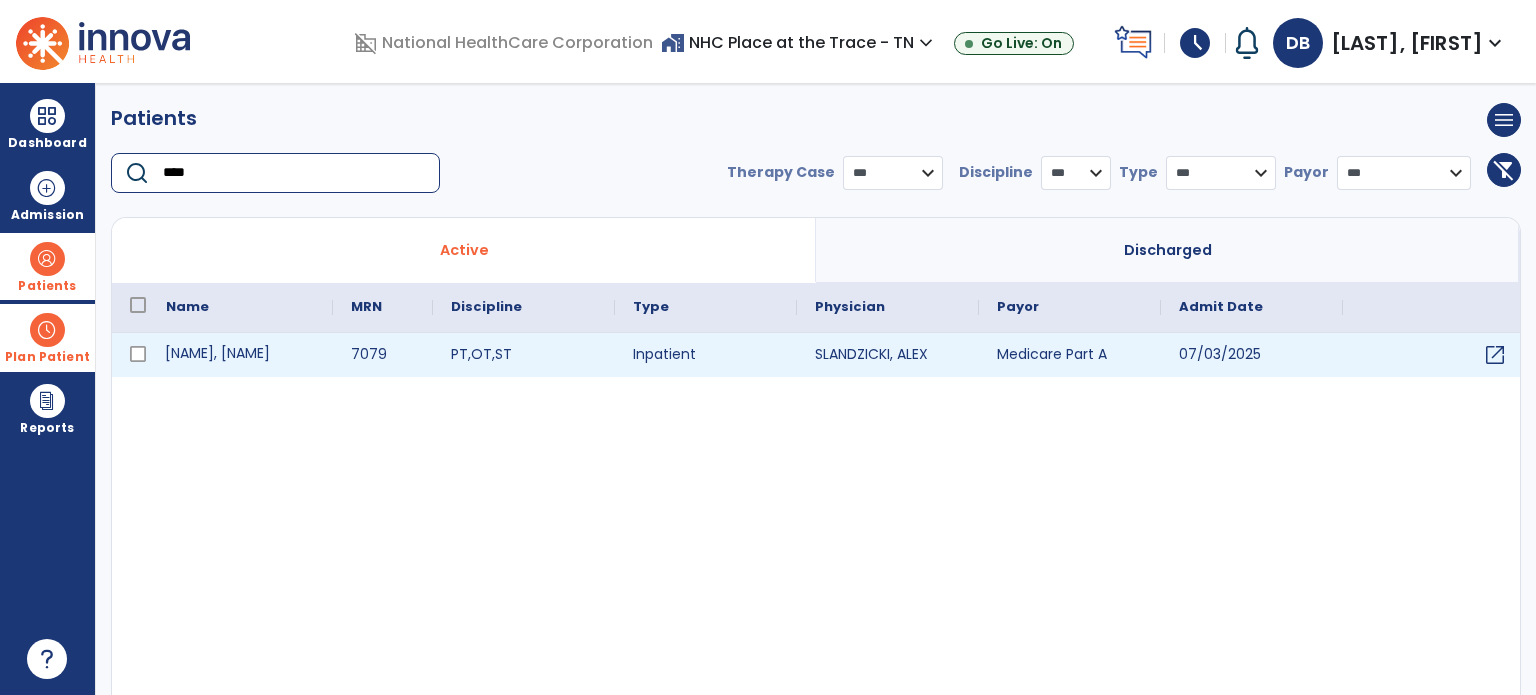 click on "Gilliland, Brandy" at bounding box center [240, 355] 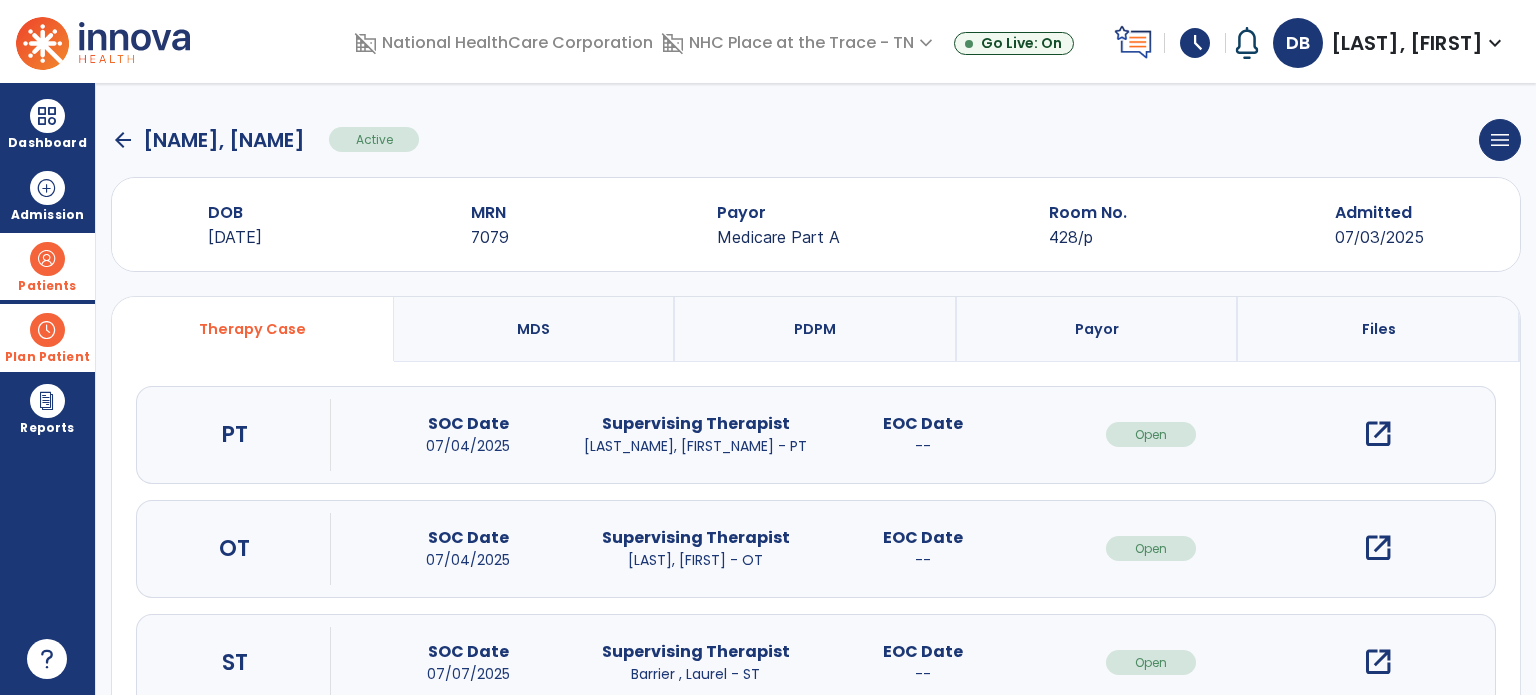 click on "open_in_new" at bounding box center [1378, 548] 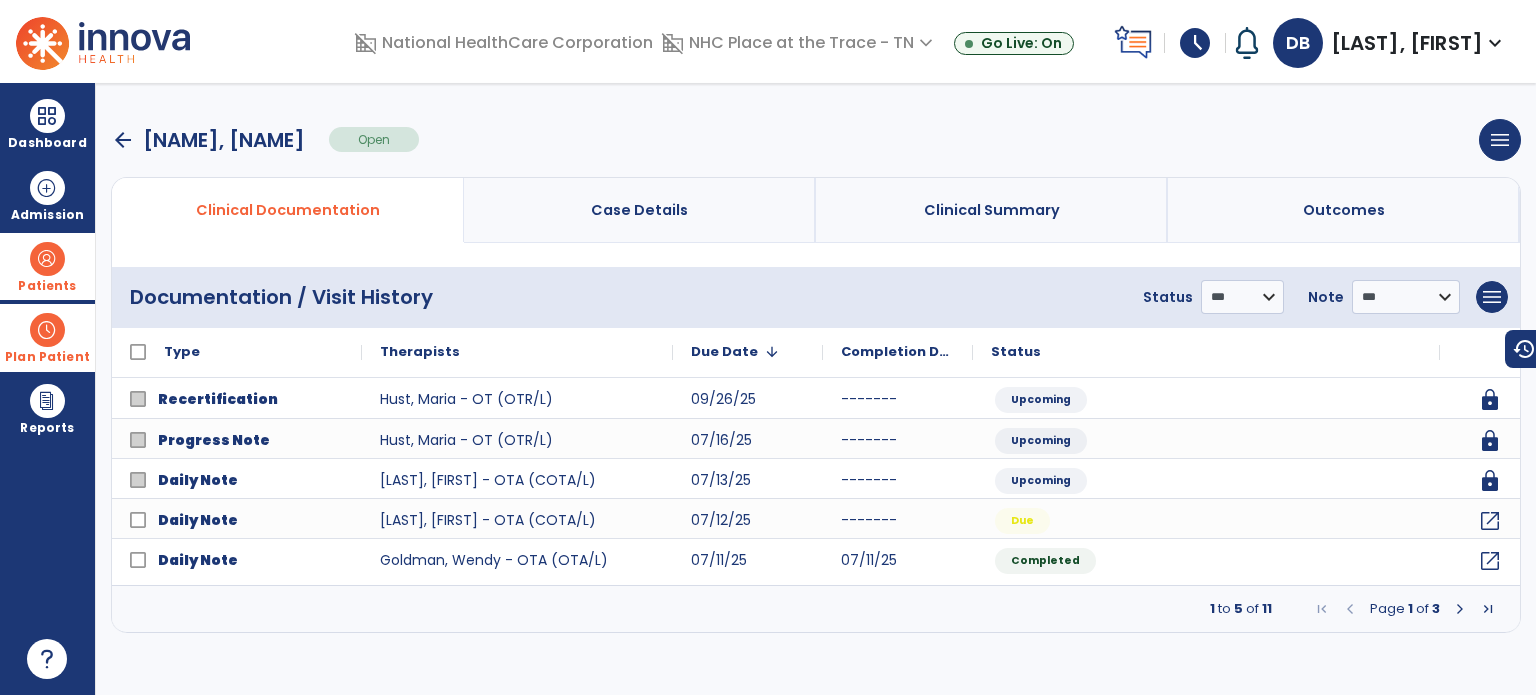 click at bounding box center [1460, 609] 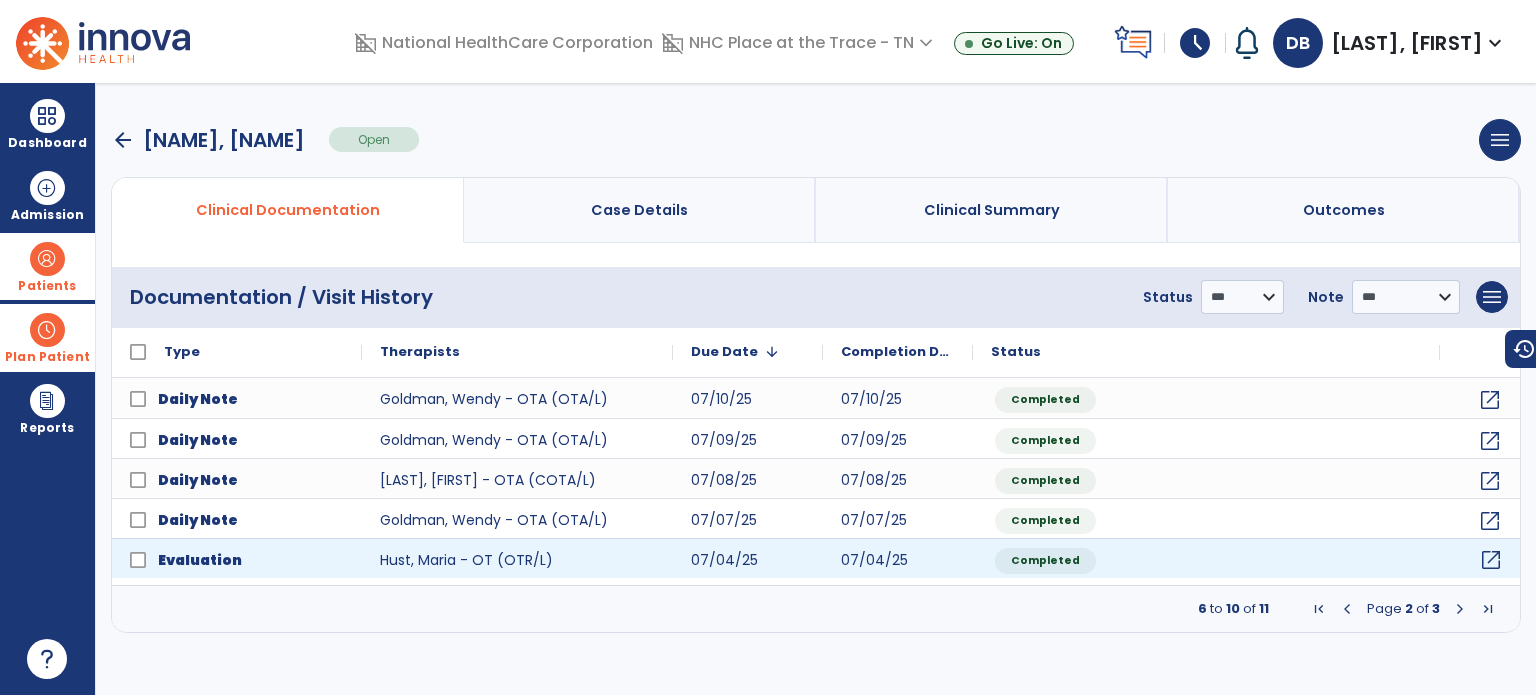 click on "open_in_new" 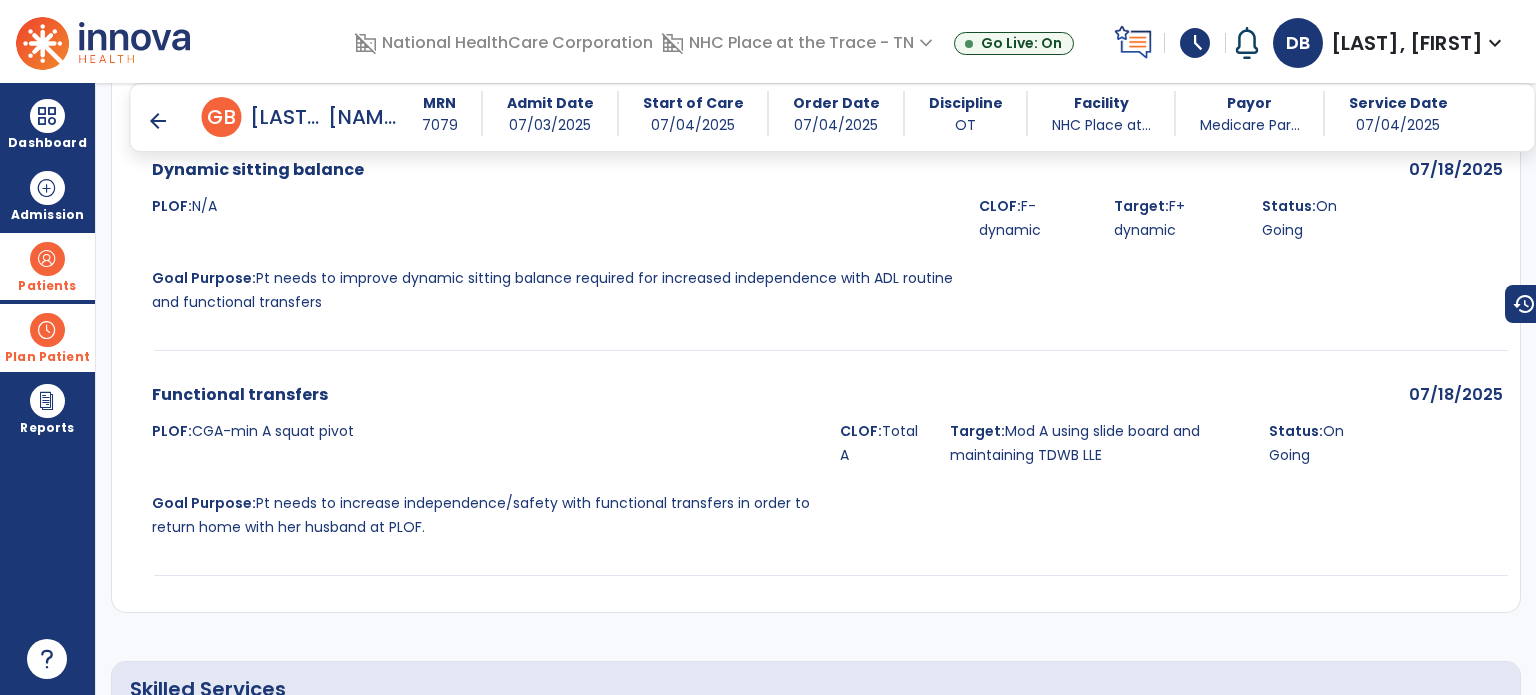 scroll, scrollTop: 5600, scrollLeft: 0, axis: vertical 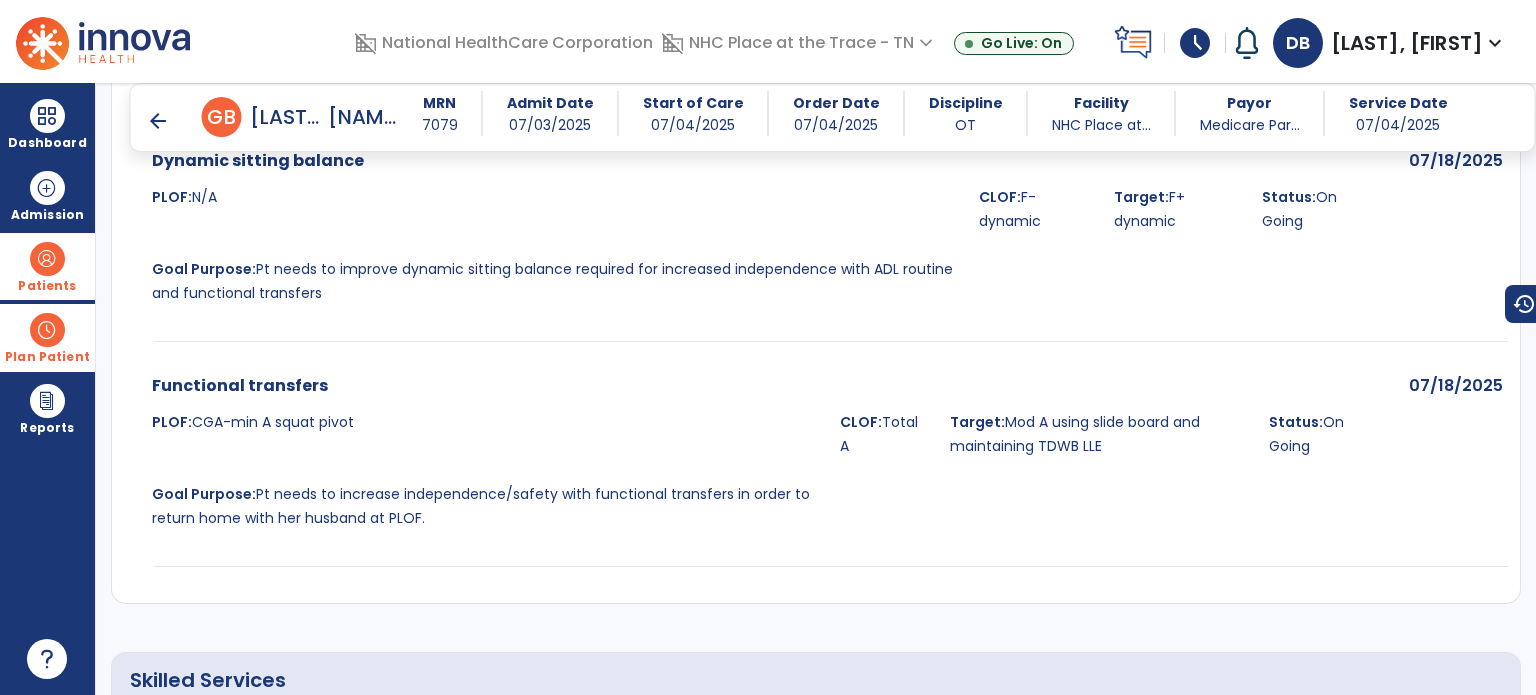 click on "arrow_back" at bounding box center (158, 121) 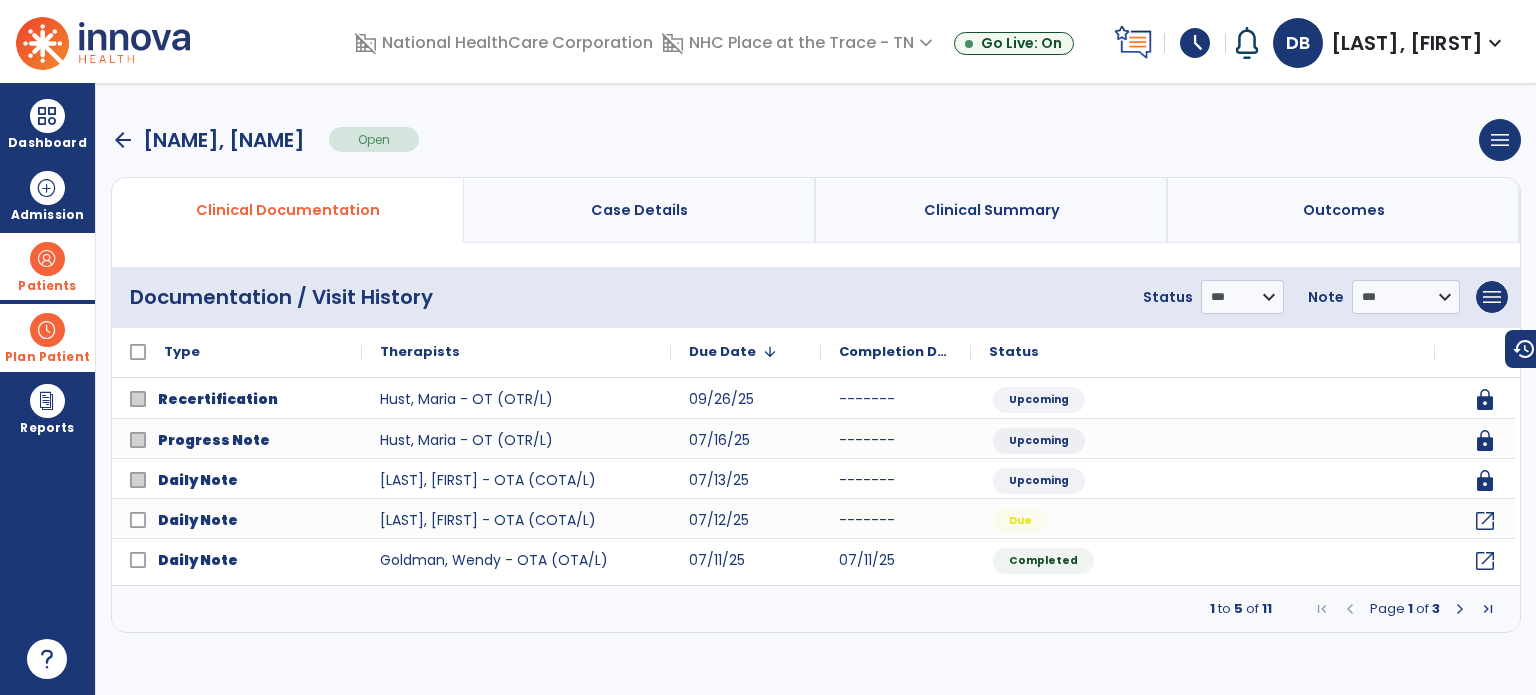 scroll, scrollTop: 0, scrollLeft: 0, axis: both 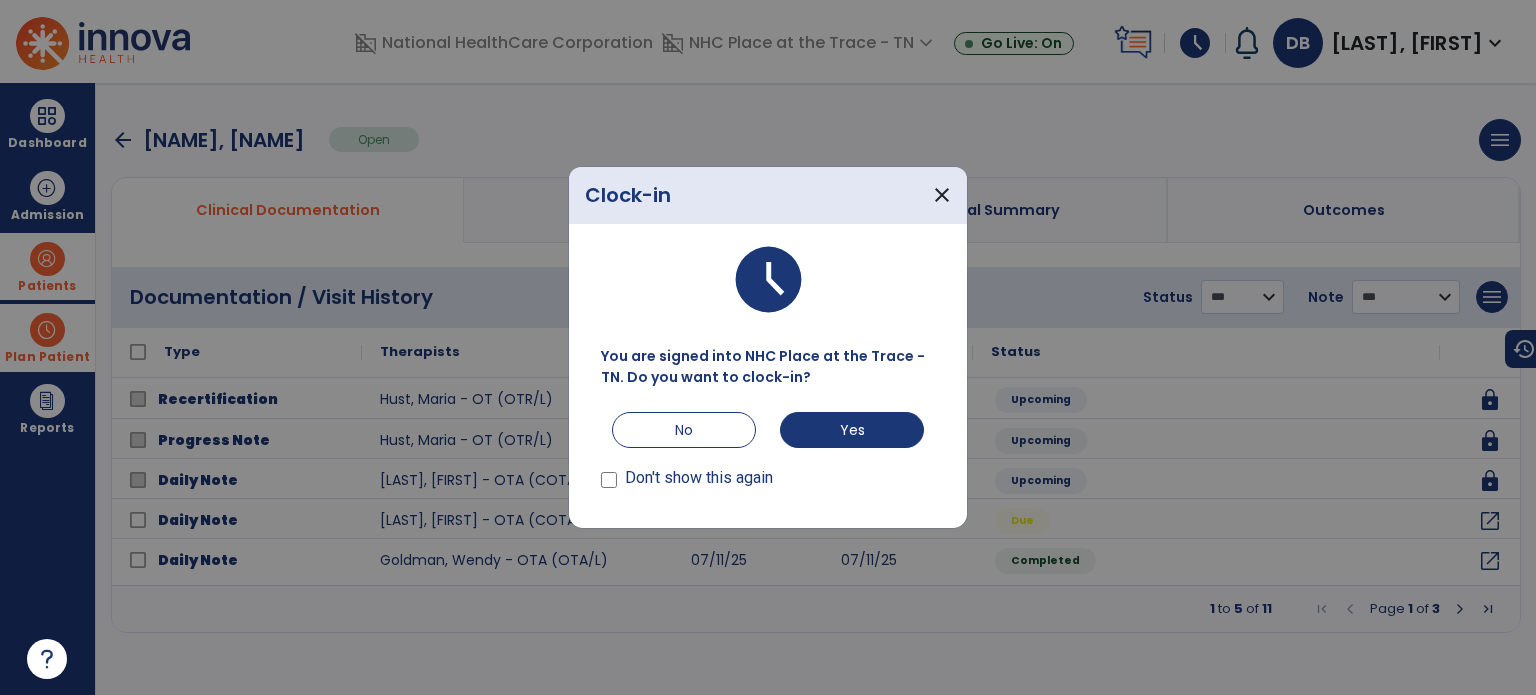 click at bounding box center [768, 347] 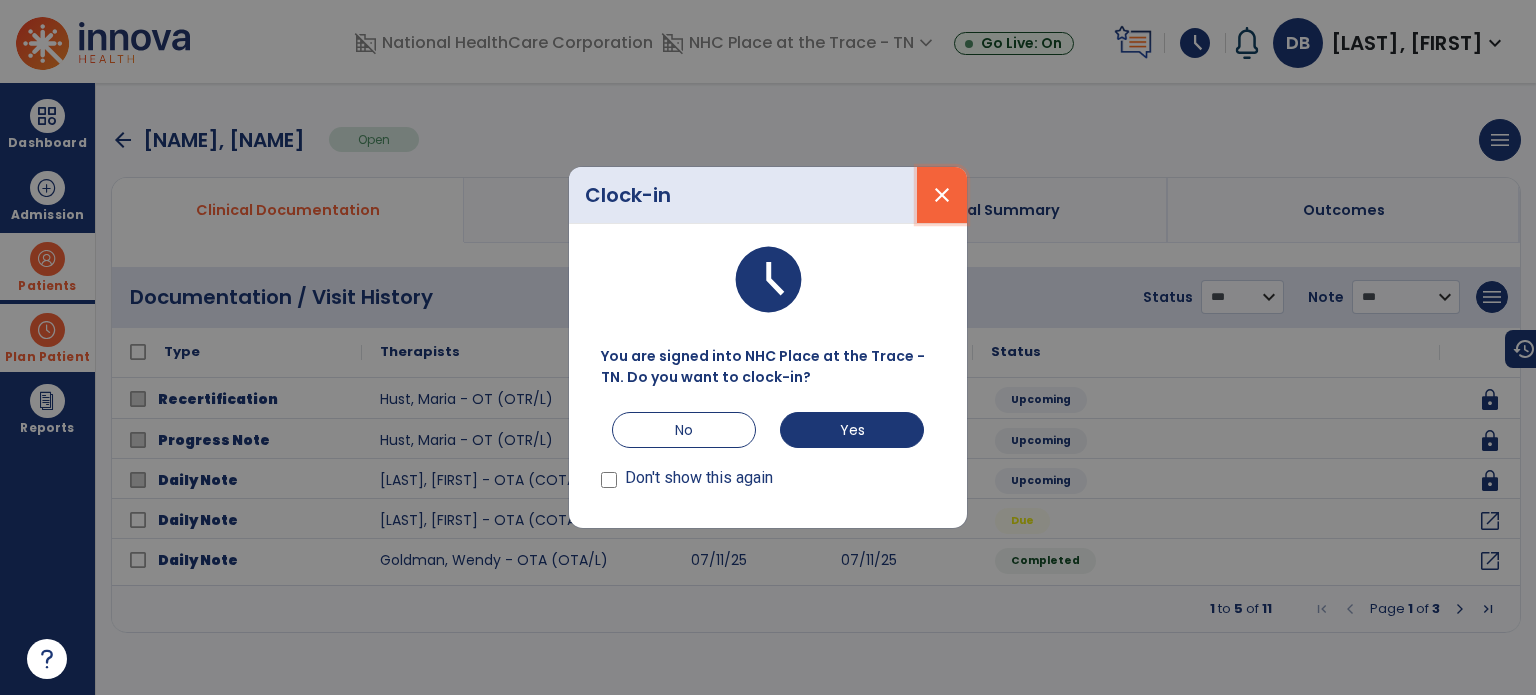 click on "close" at bounding box center (942, 195) 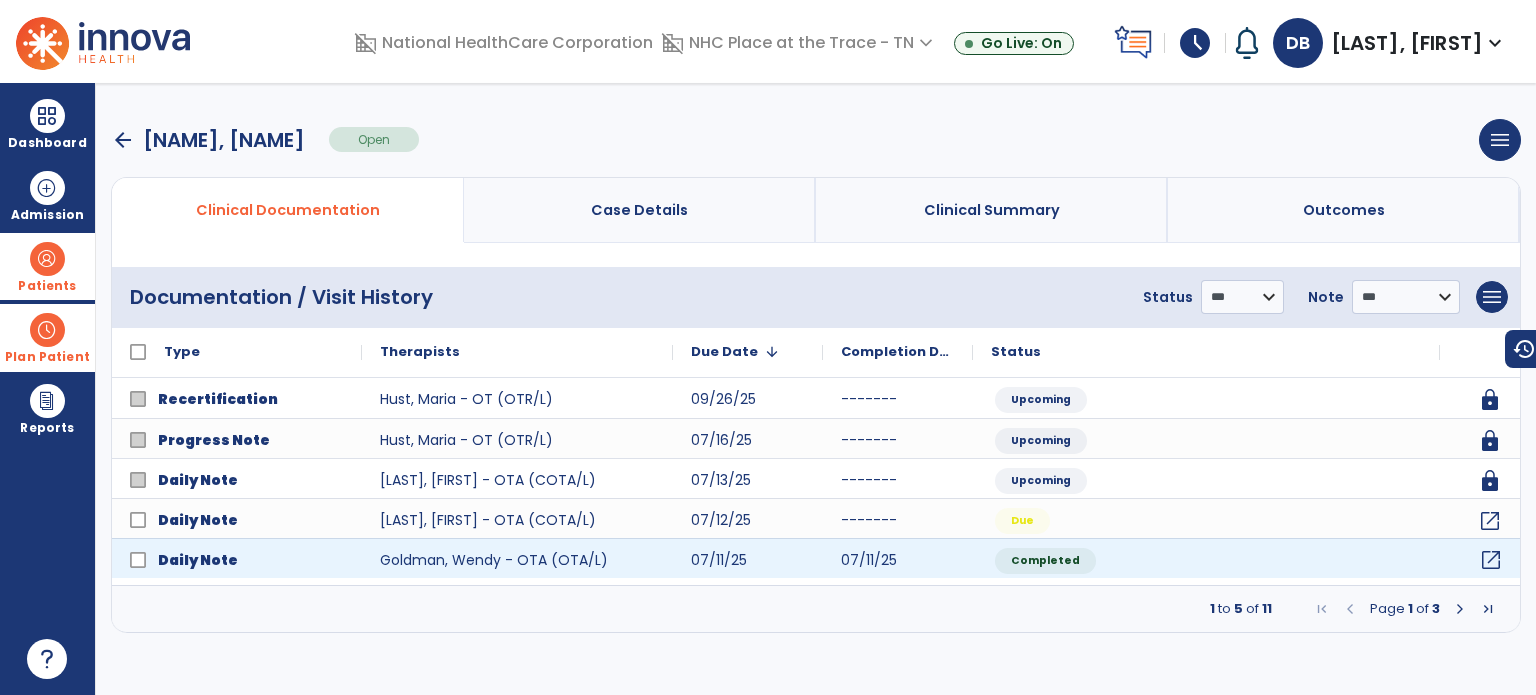click on "open_in_new" 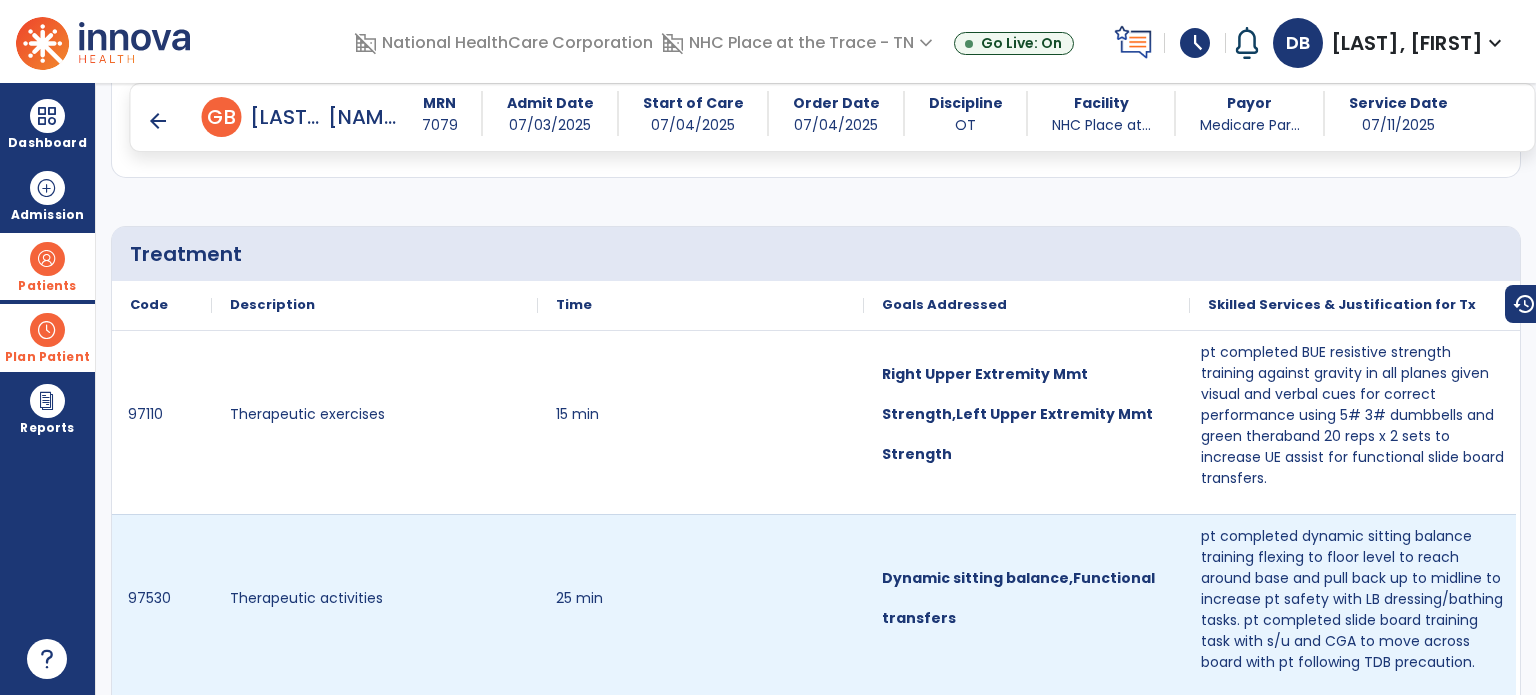 scroll, scrollTop: 1200, scrollLeft: 0, axis: vertical 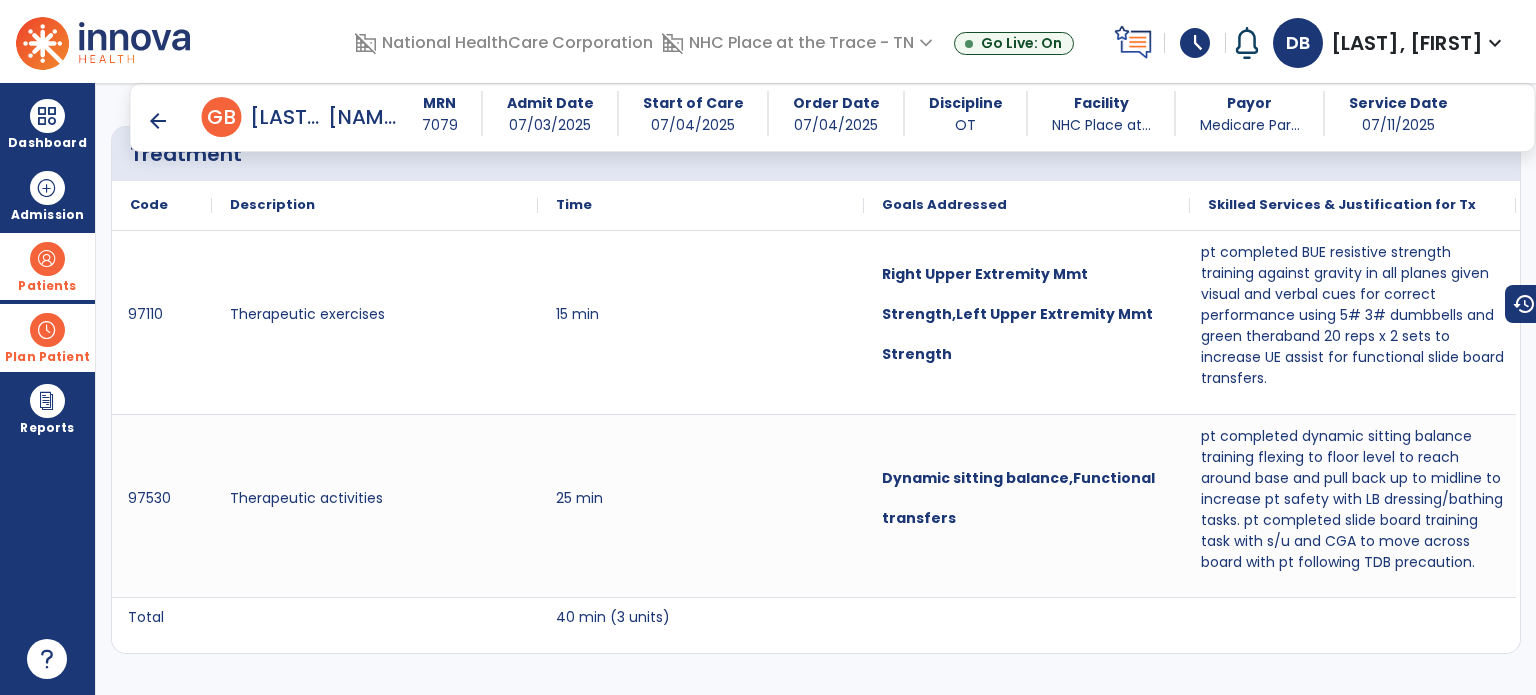 click on "arrow_back" at bounding box center [158, 121] 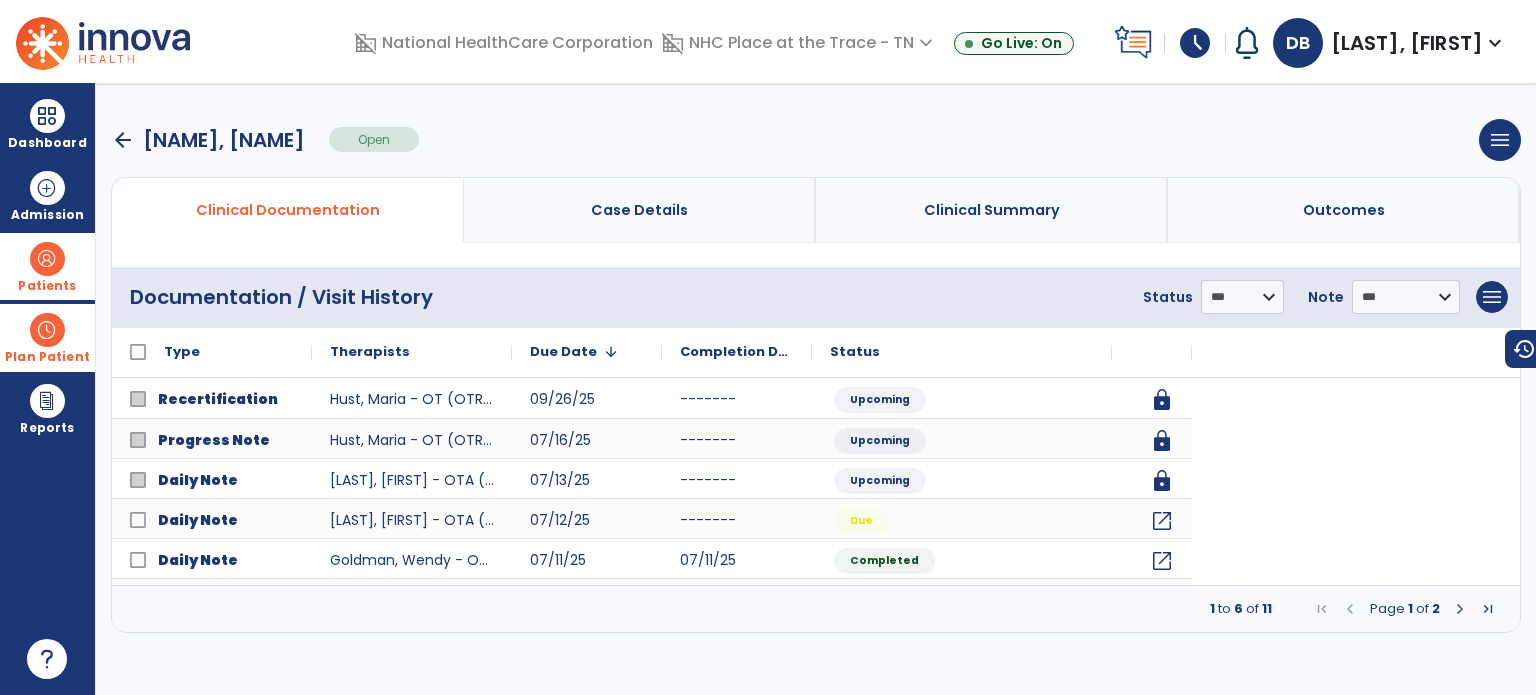 scroll, scrollTop: 0, scrollLeft: 0, axis: both 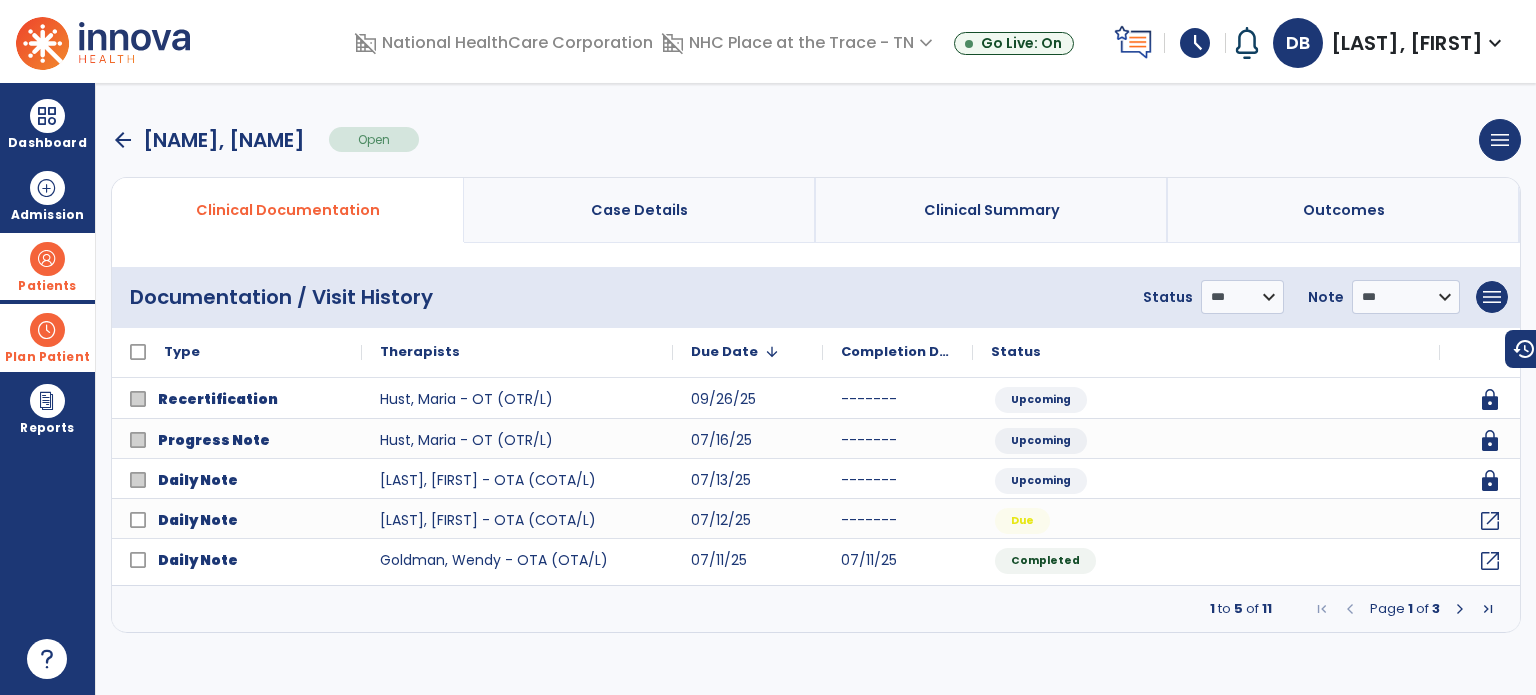 click on "1
to
5
of
11
Page
1
of
3" at bounding box center [816, 609] 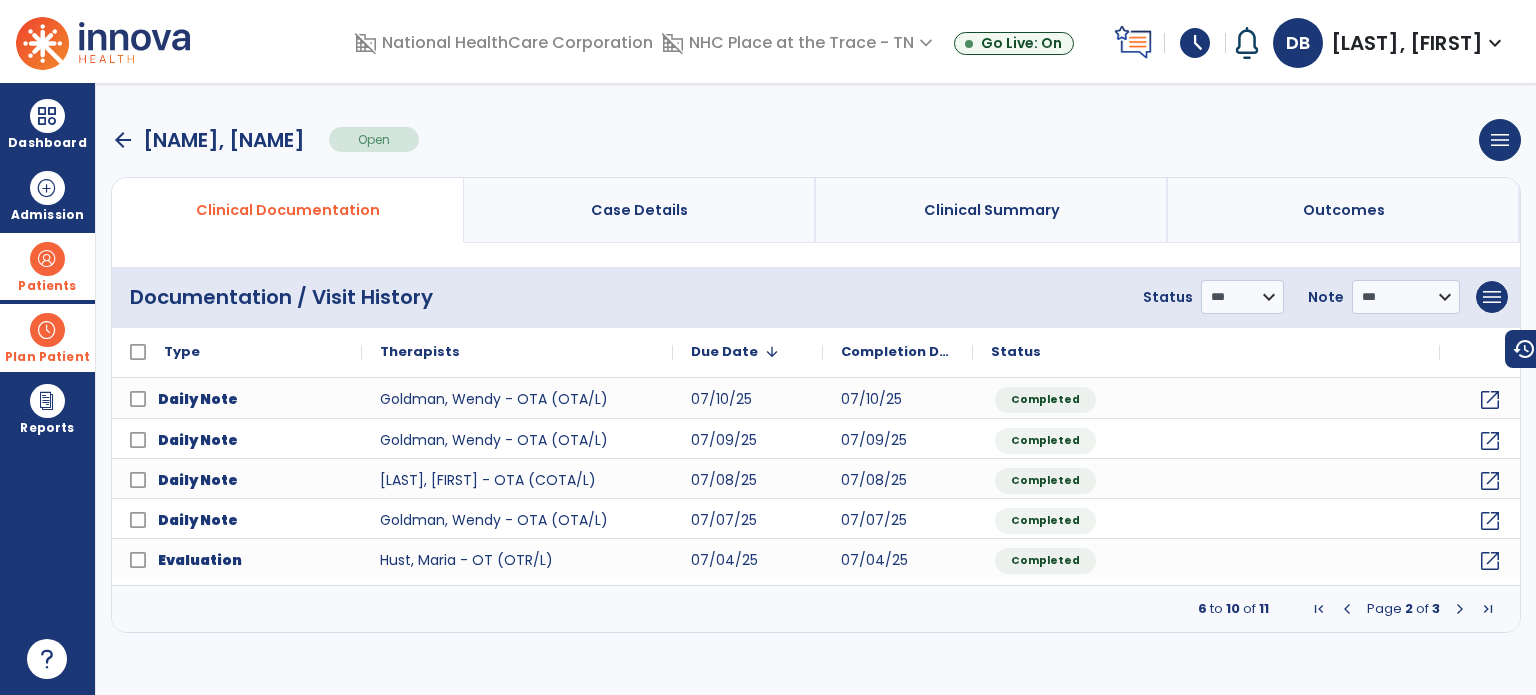 click at bounding box center [1347, 609] 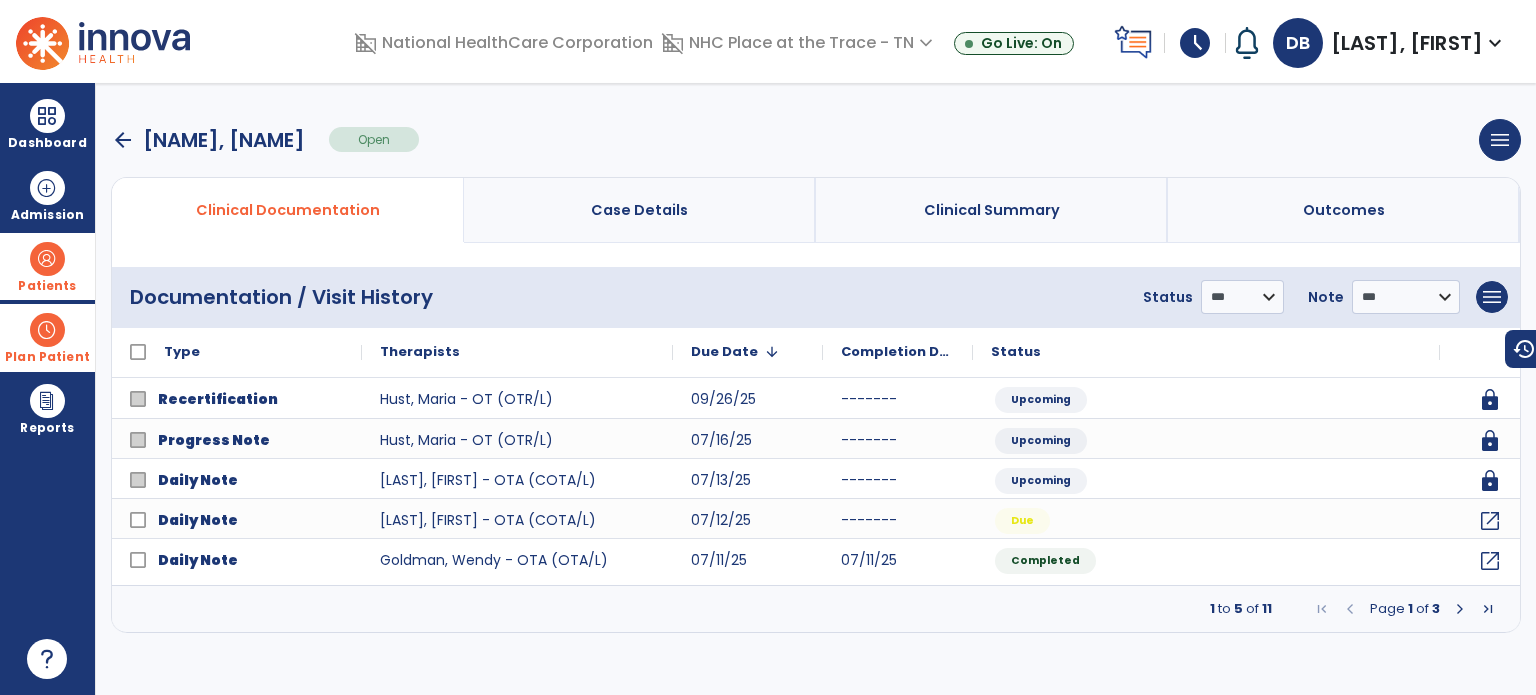 click on "Patients" at bounding box center [47, 266] 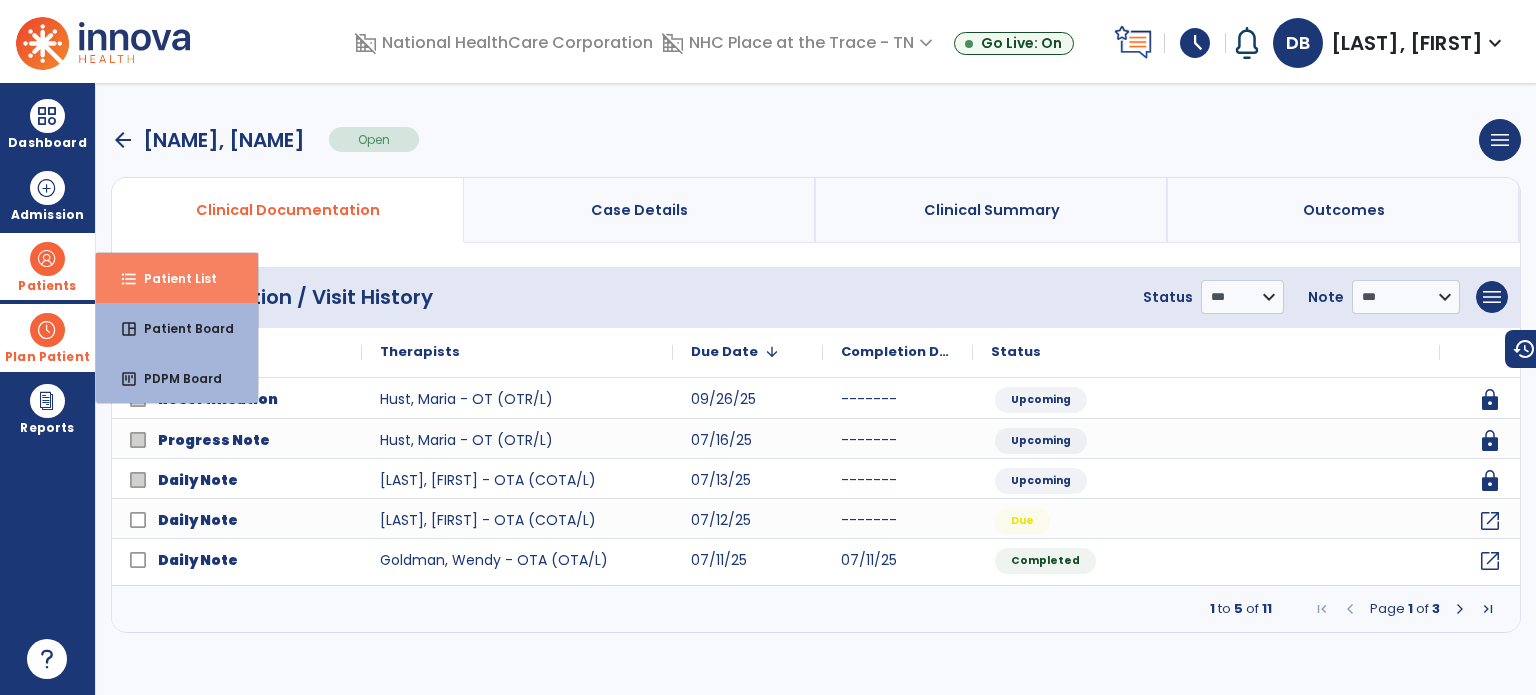 click on "format_list_bulleted  Patient List" at bounding box center (177, 278) 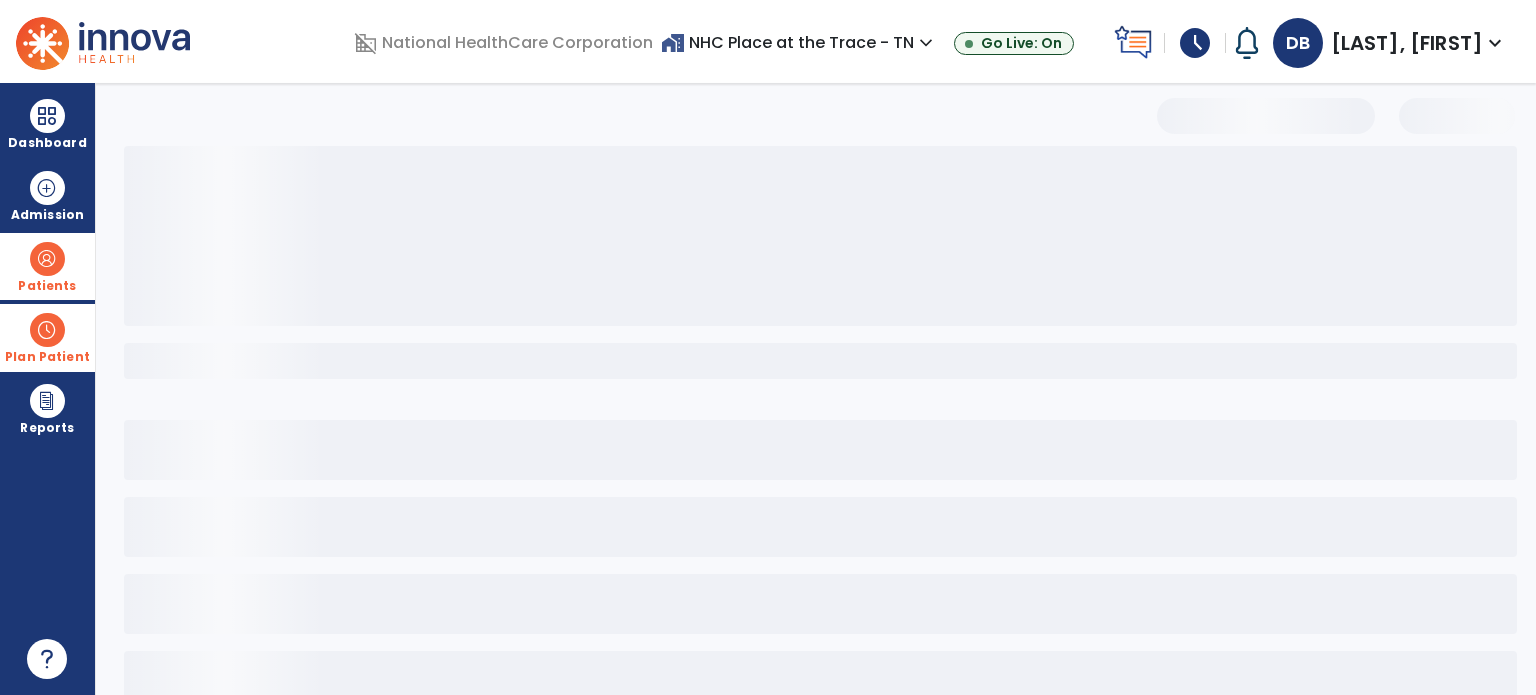 select on "***" 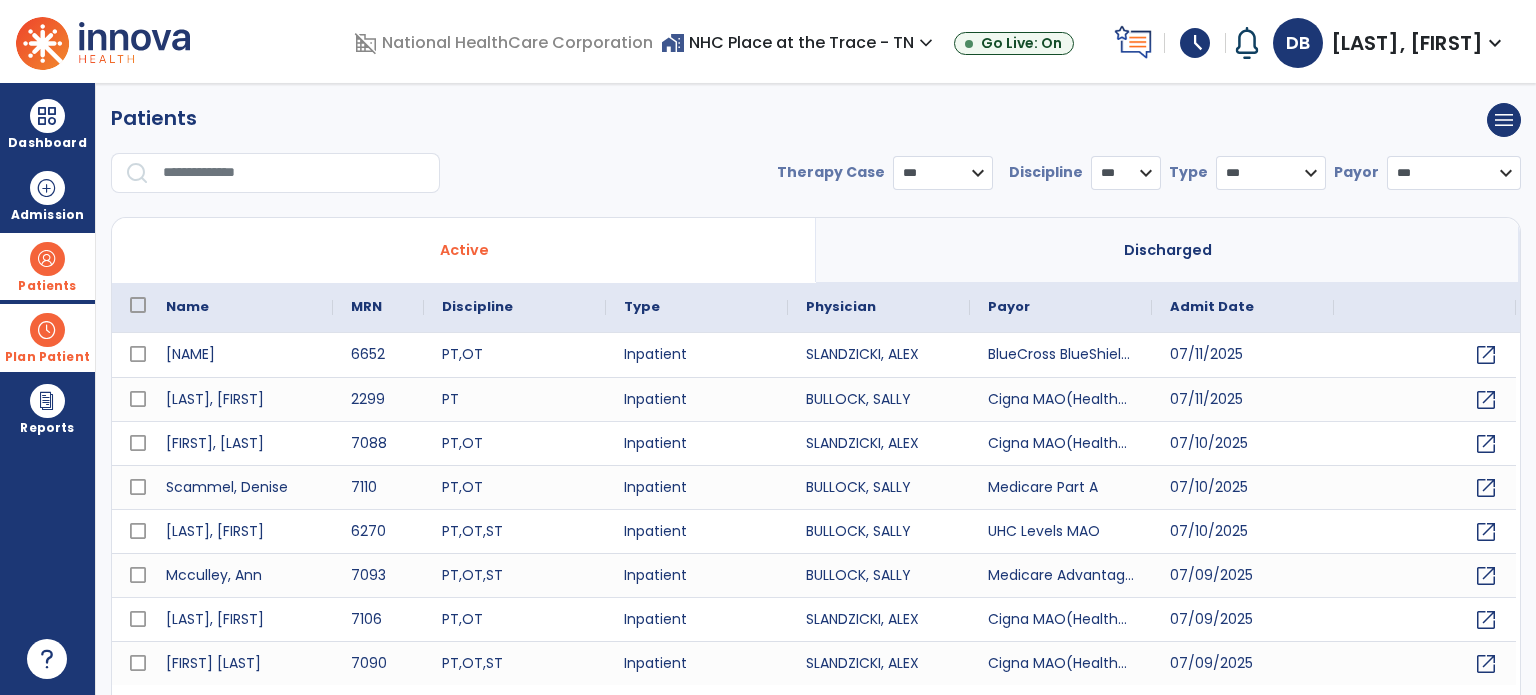 click at bounding box center [294, 173] 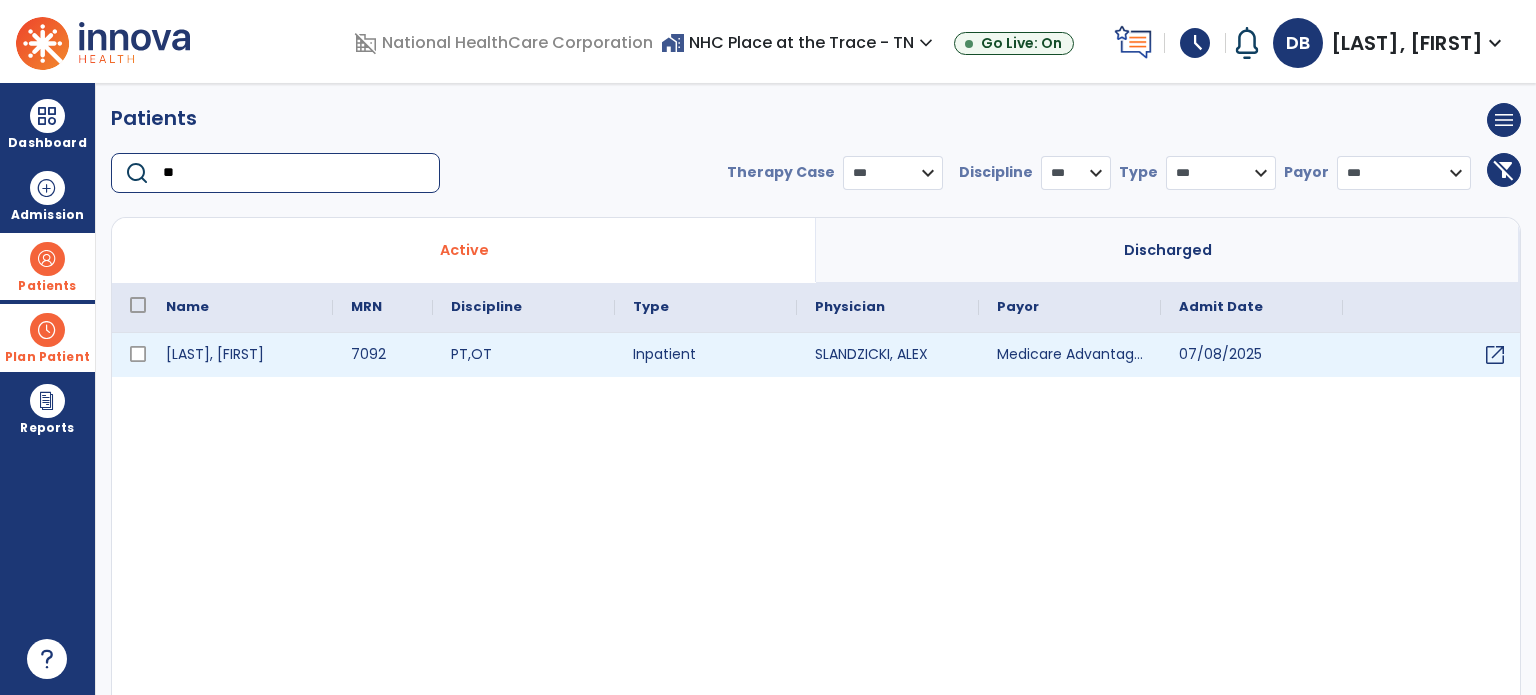 type on "**" 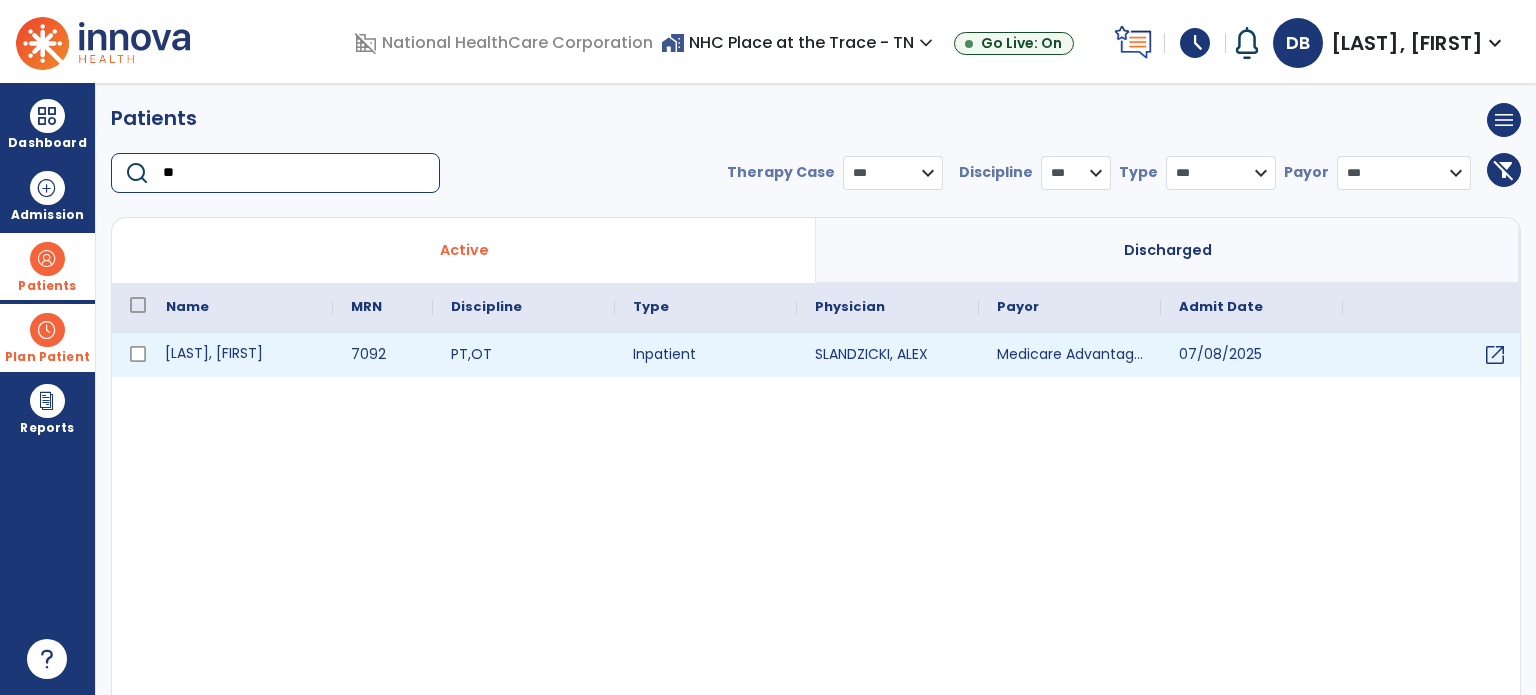 click on "Pfister, Marlene" at bounding box center (240, 355) 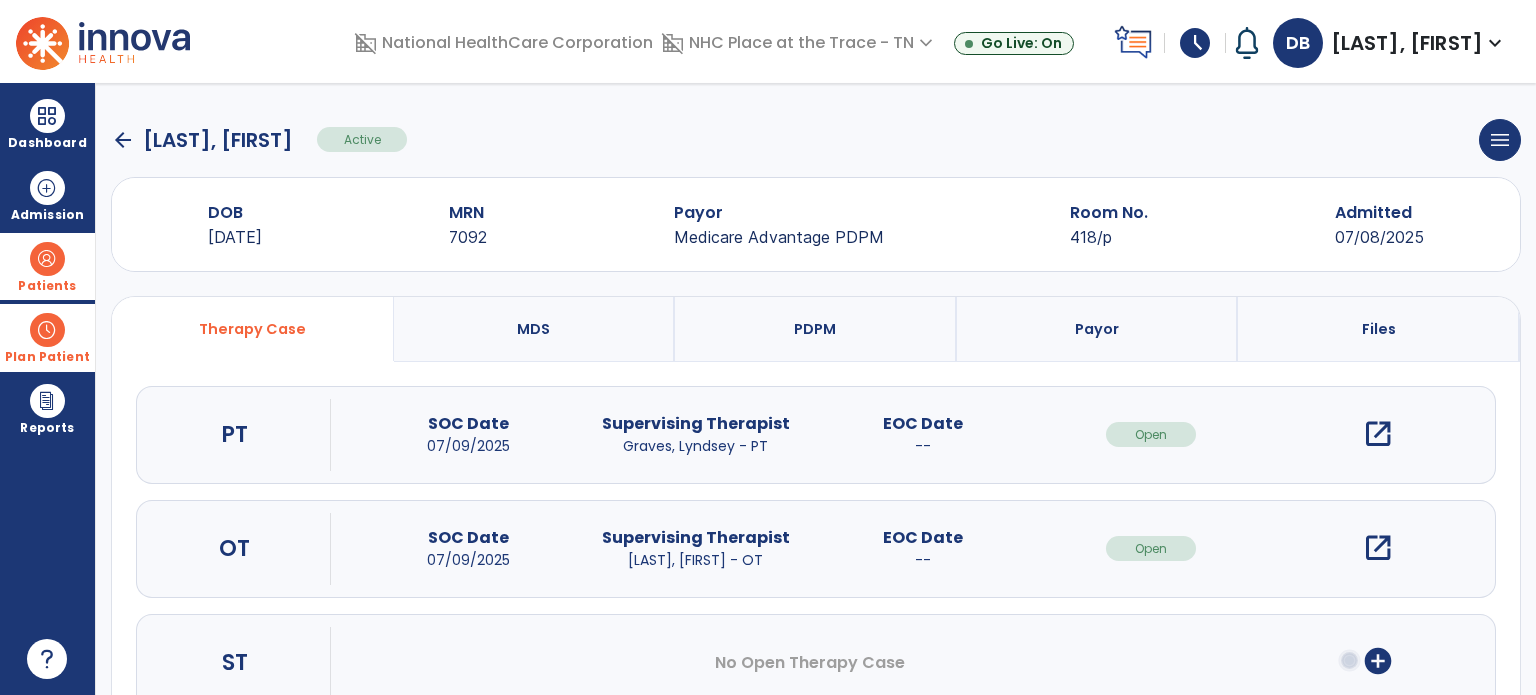 click on "open_in_new" at bounding box center [1378, 548] 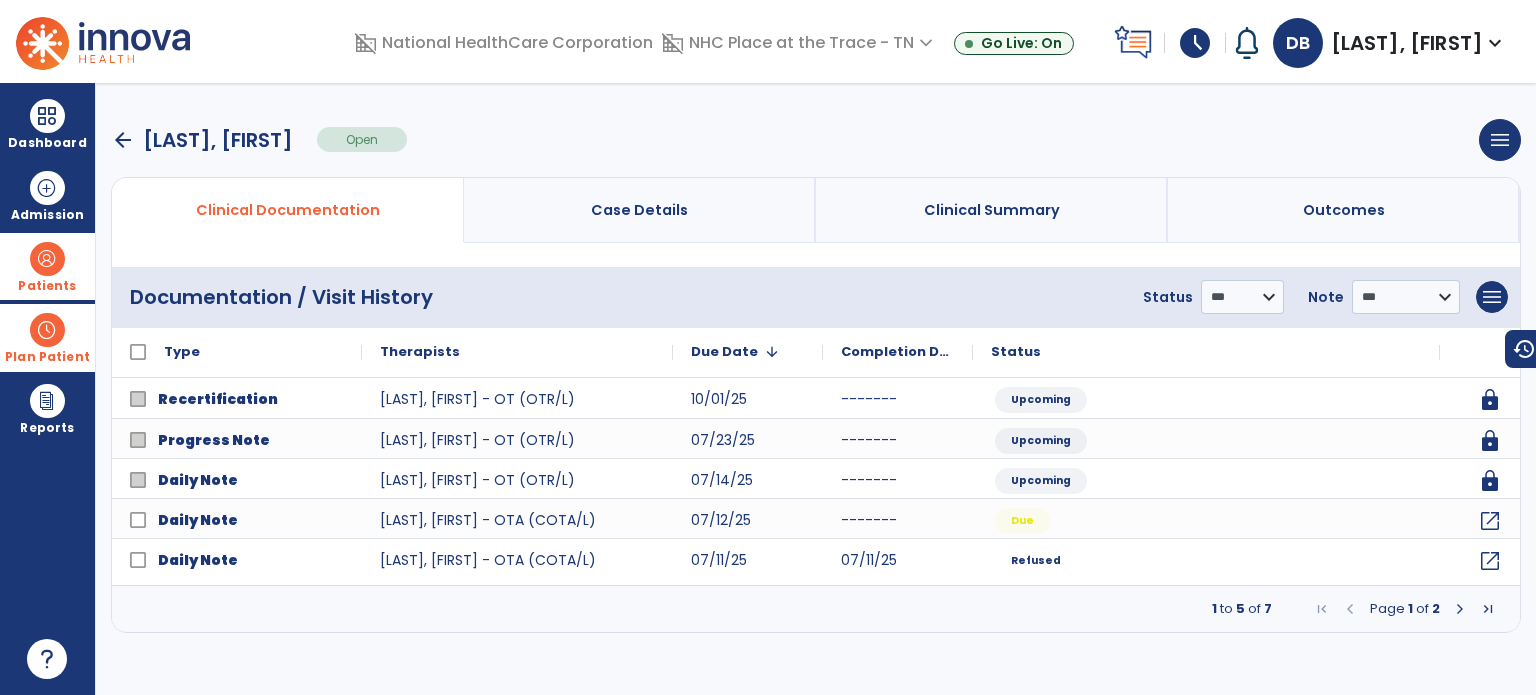 click at bounding box center (1460, 609) 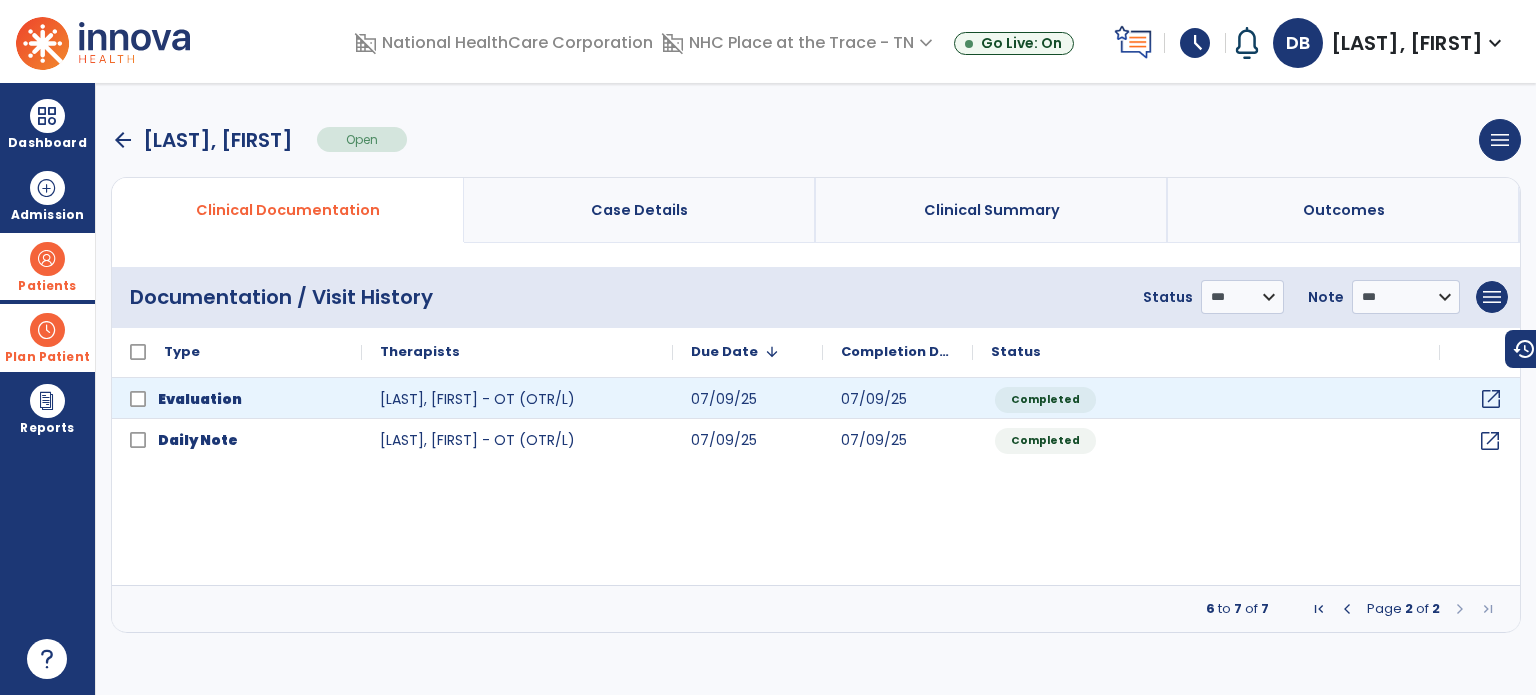 click on "open_in_new" 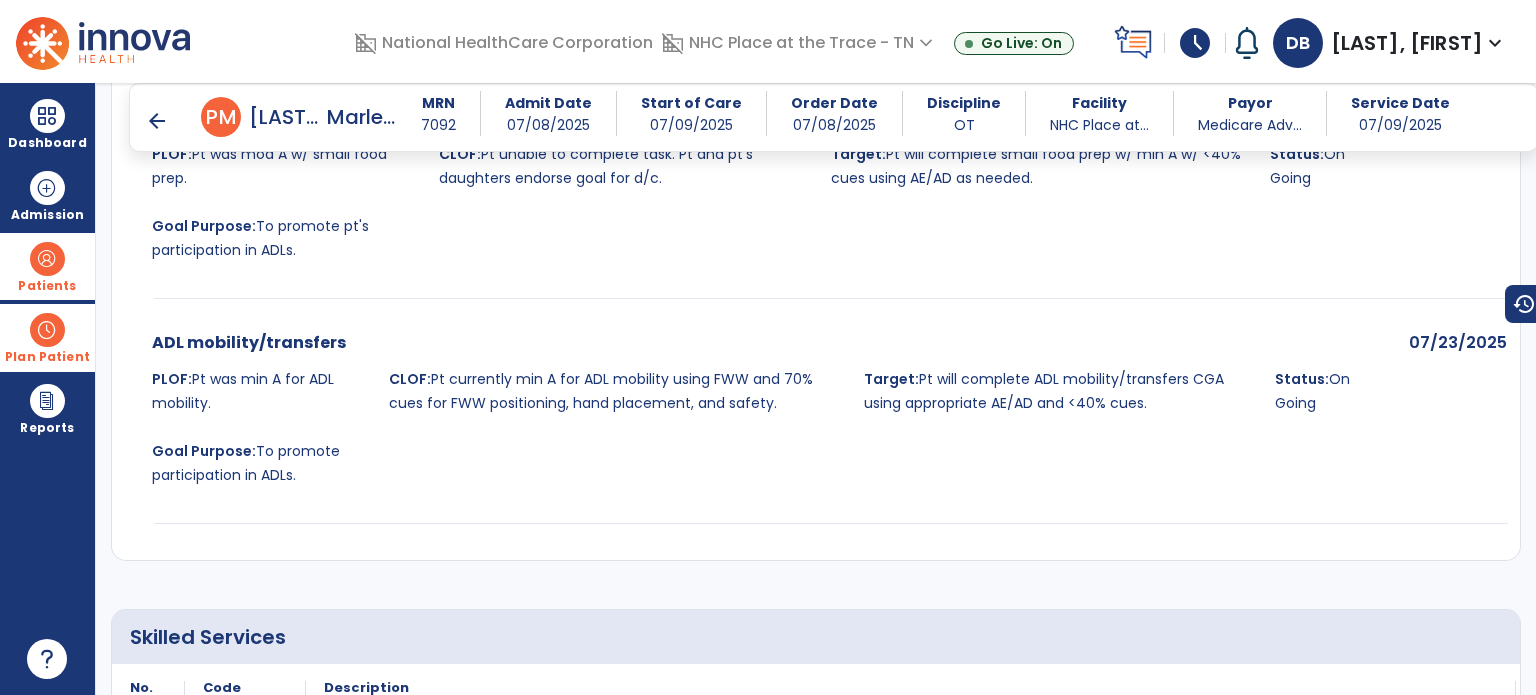 scroll, scrollTop: 5508, scrollLeft: 0, axis: vertical 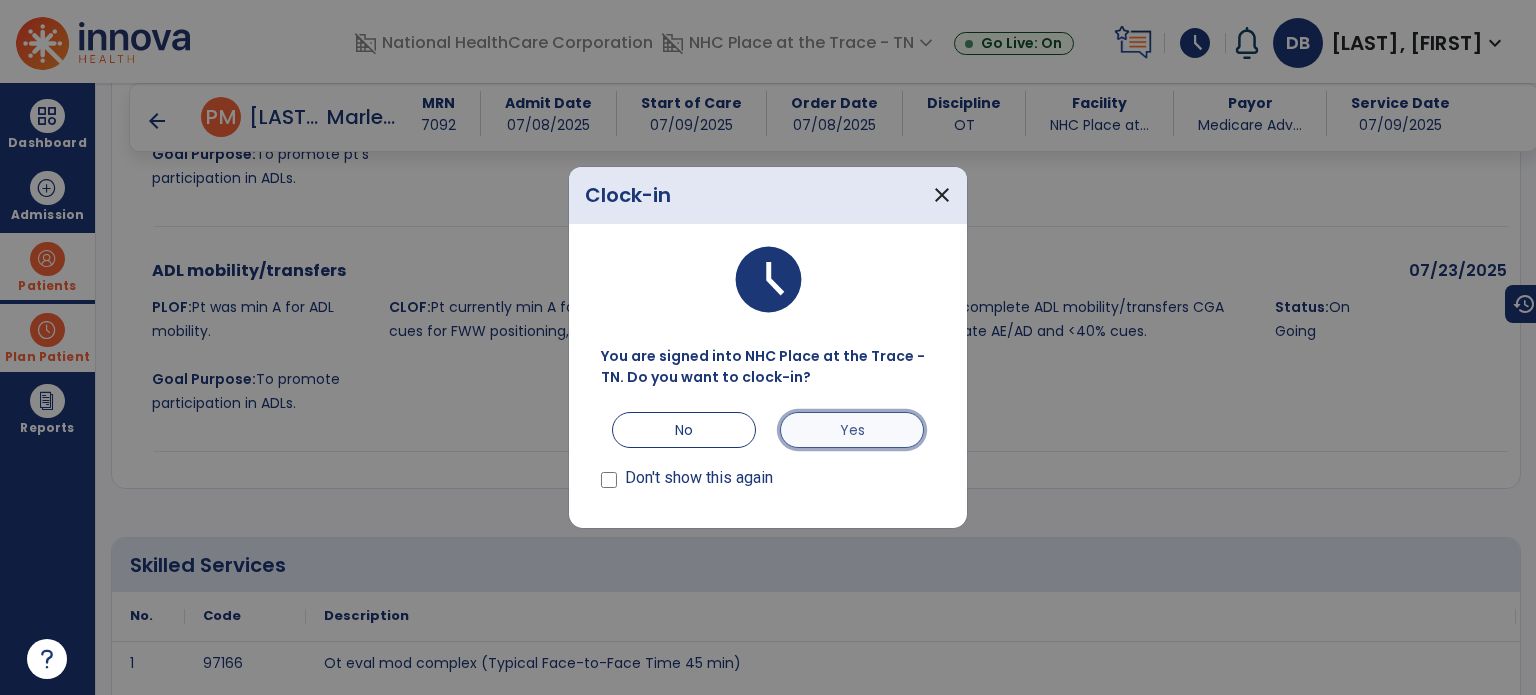click on "Yes" at bounding box center (852, 430) 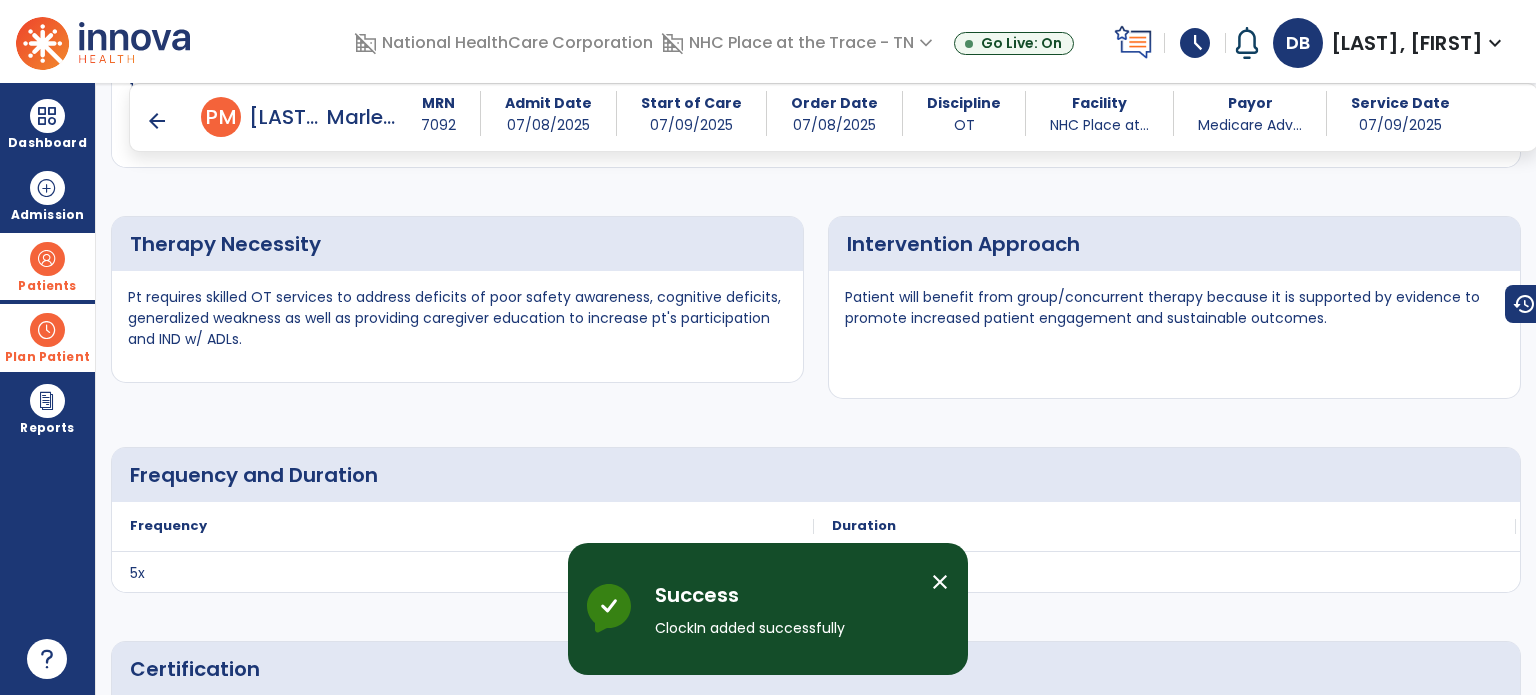 scroll, scrollTop: 3608, scrollLeft: 0, axis: vertical 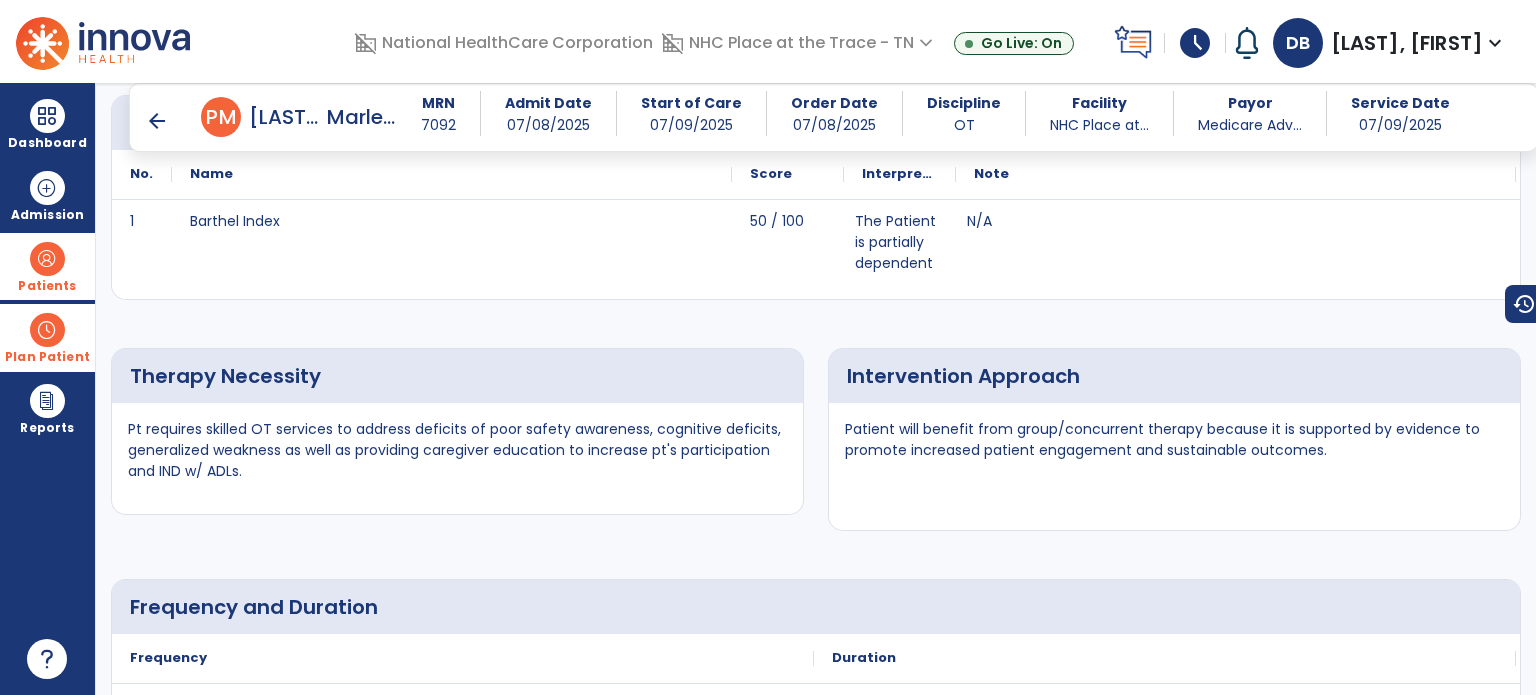 click on "Patients" at bounding box center [47, 266] 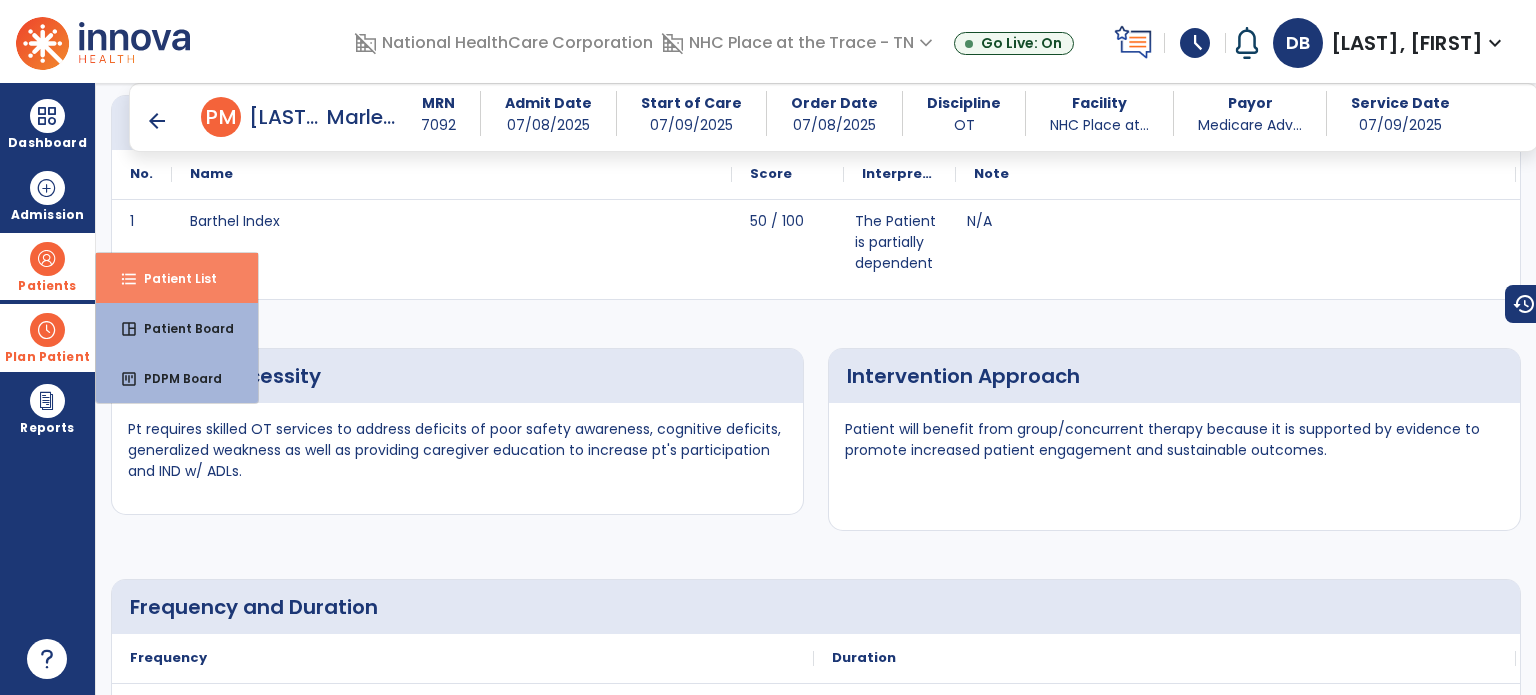 click on "Patient List" at bounding box center [172, 278] 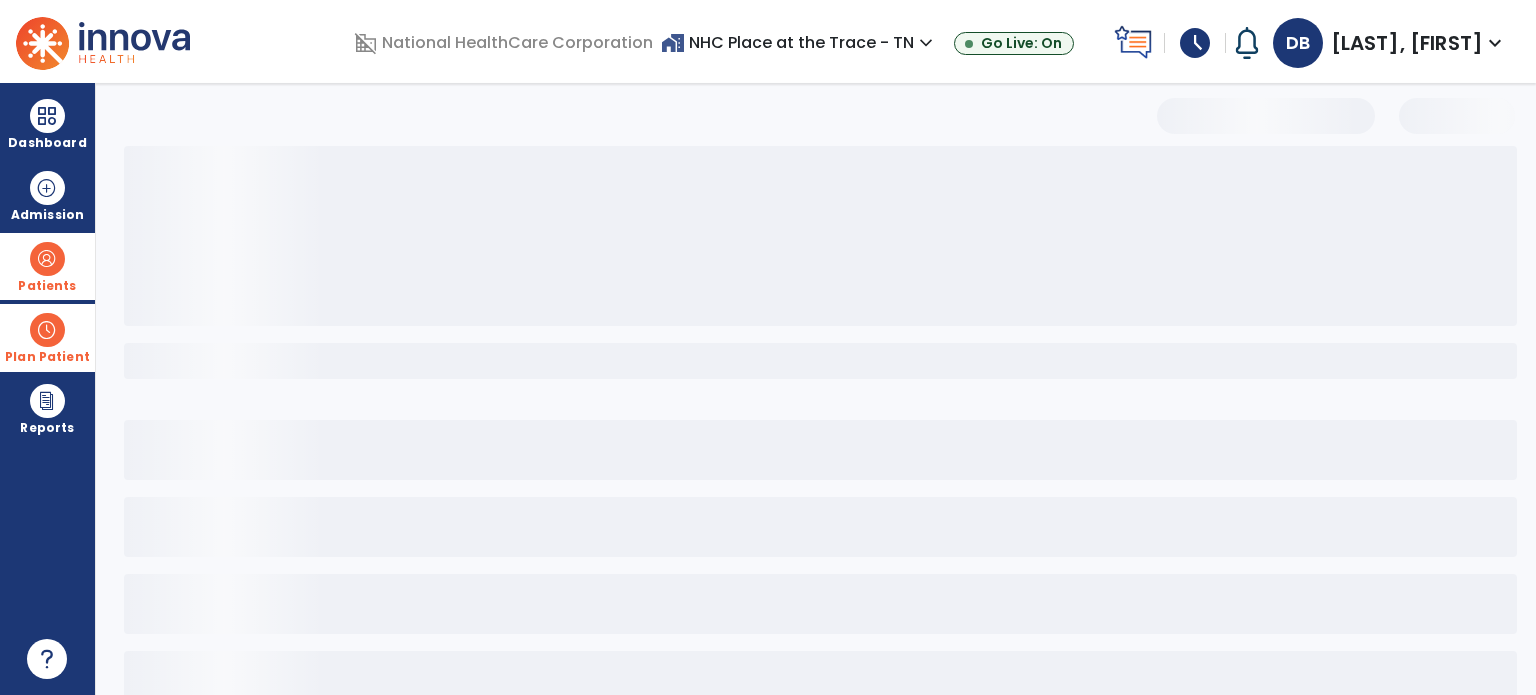 scroll, scrollTop: 46, scrollLeft: 0, axis: vertical 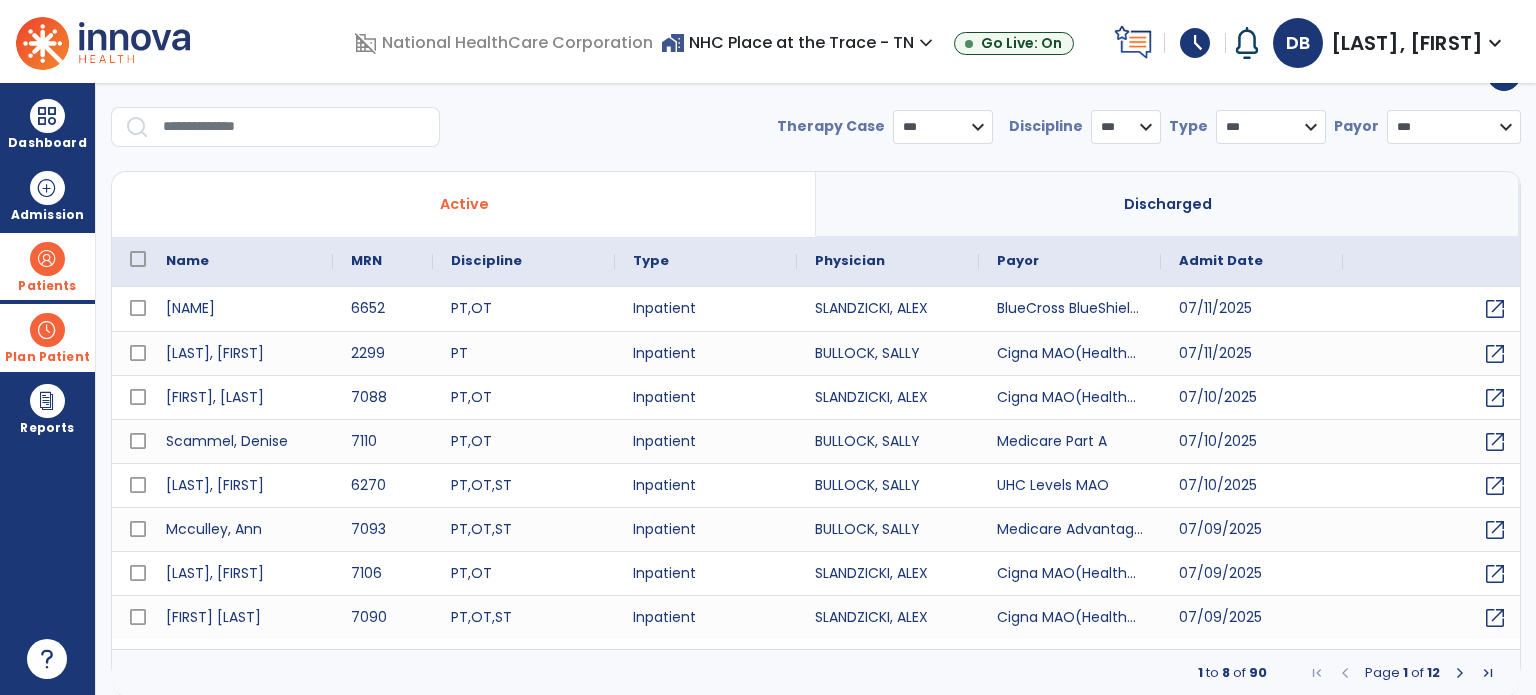 select on "***" 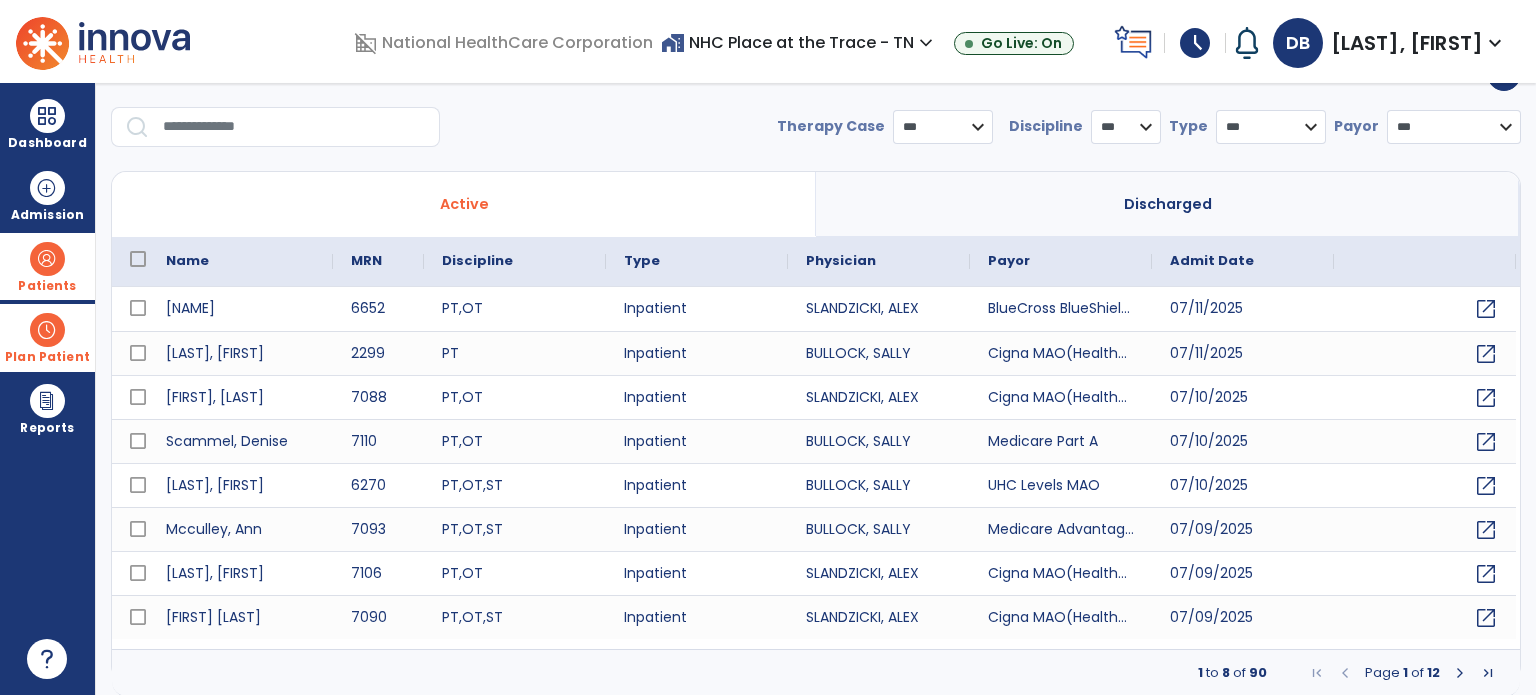 click at bounding box center [294, 127] 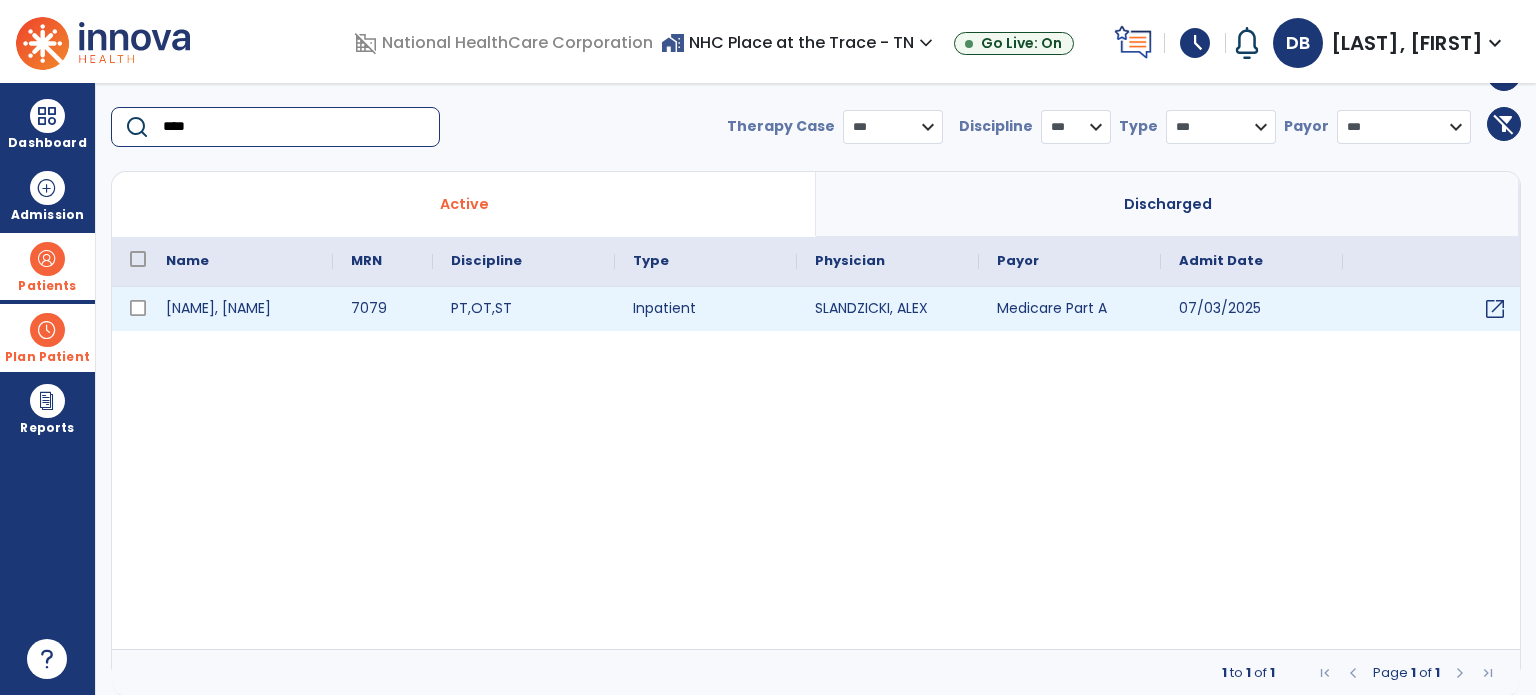 type on "****" 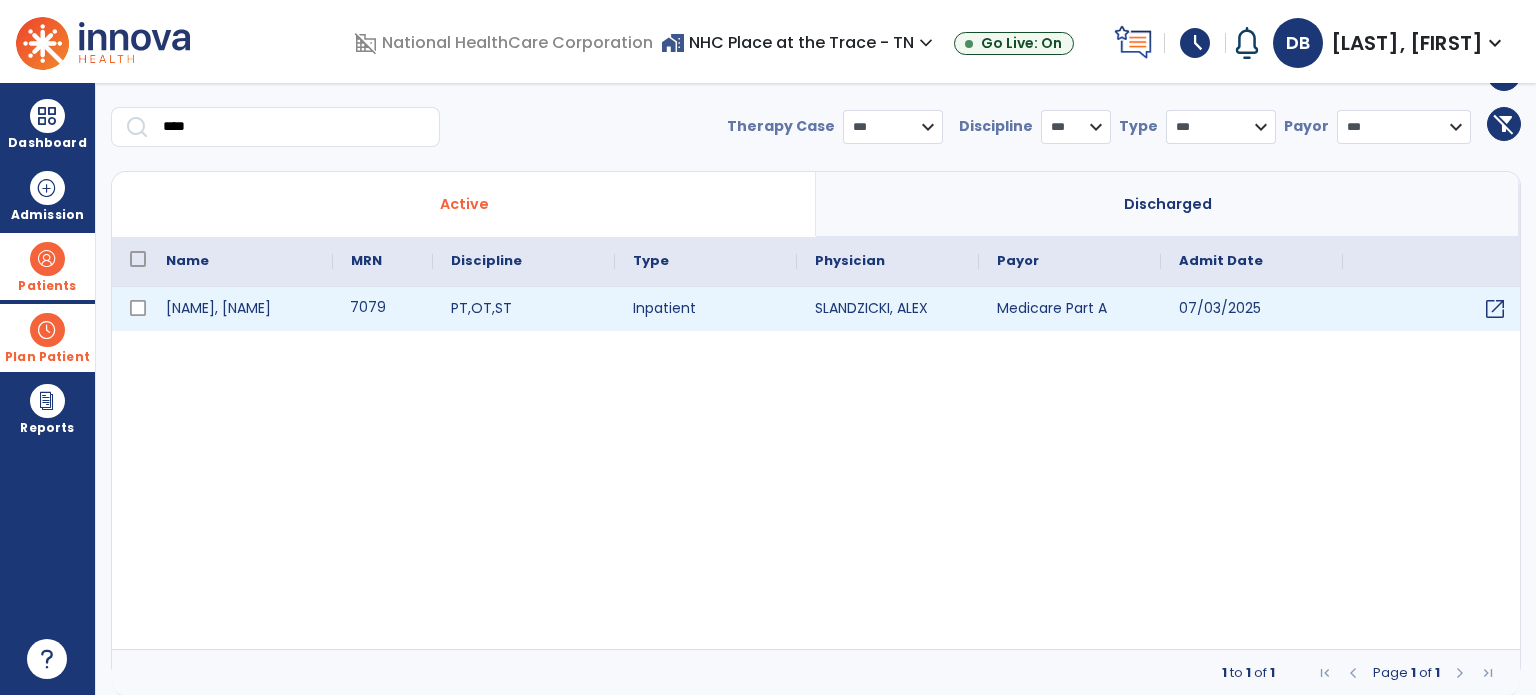 click on "7079" at bounding box center (383, 309) 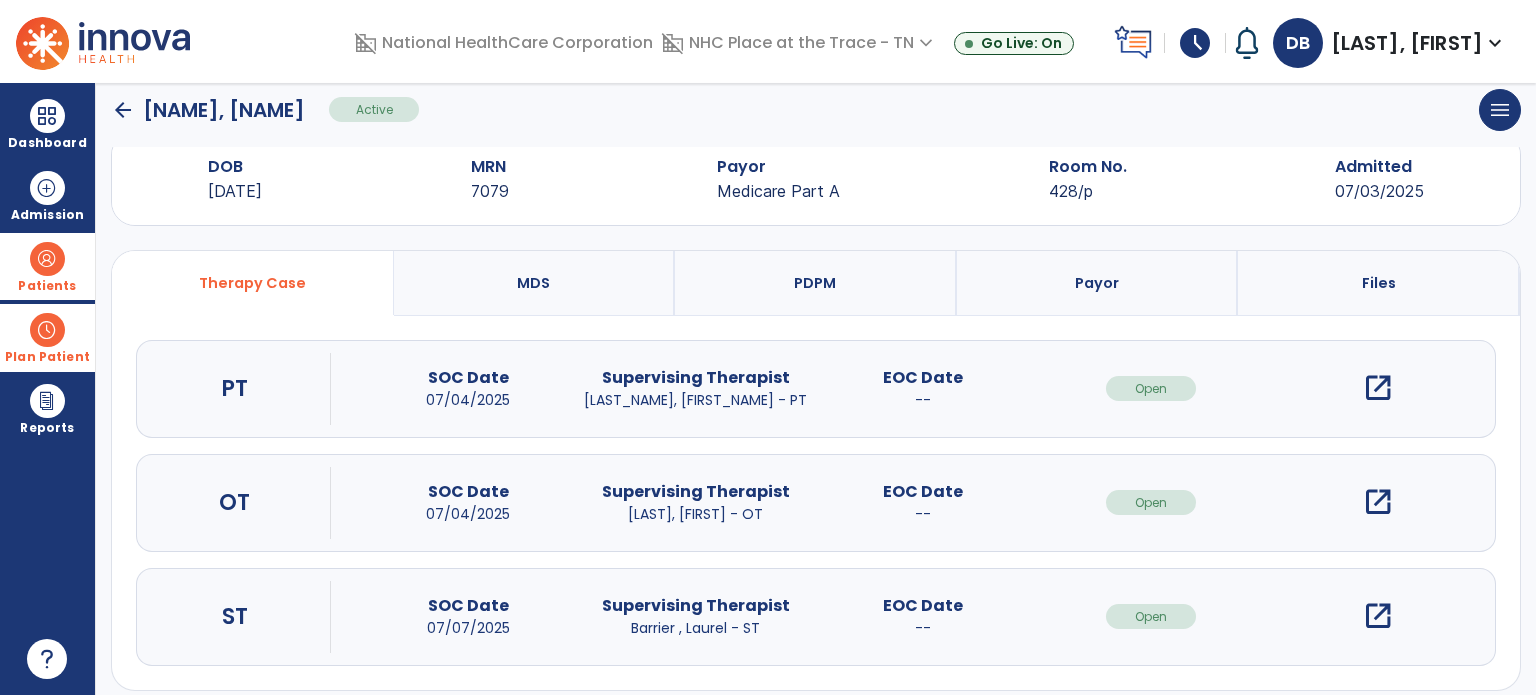 click on "open_in_new" at bounding box center [1378, 502] 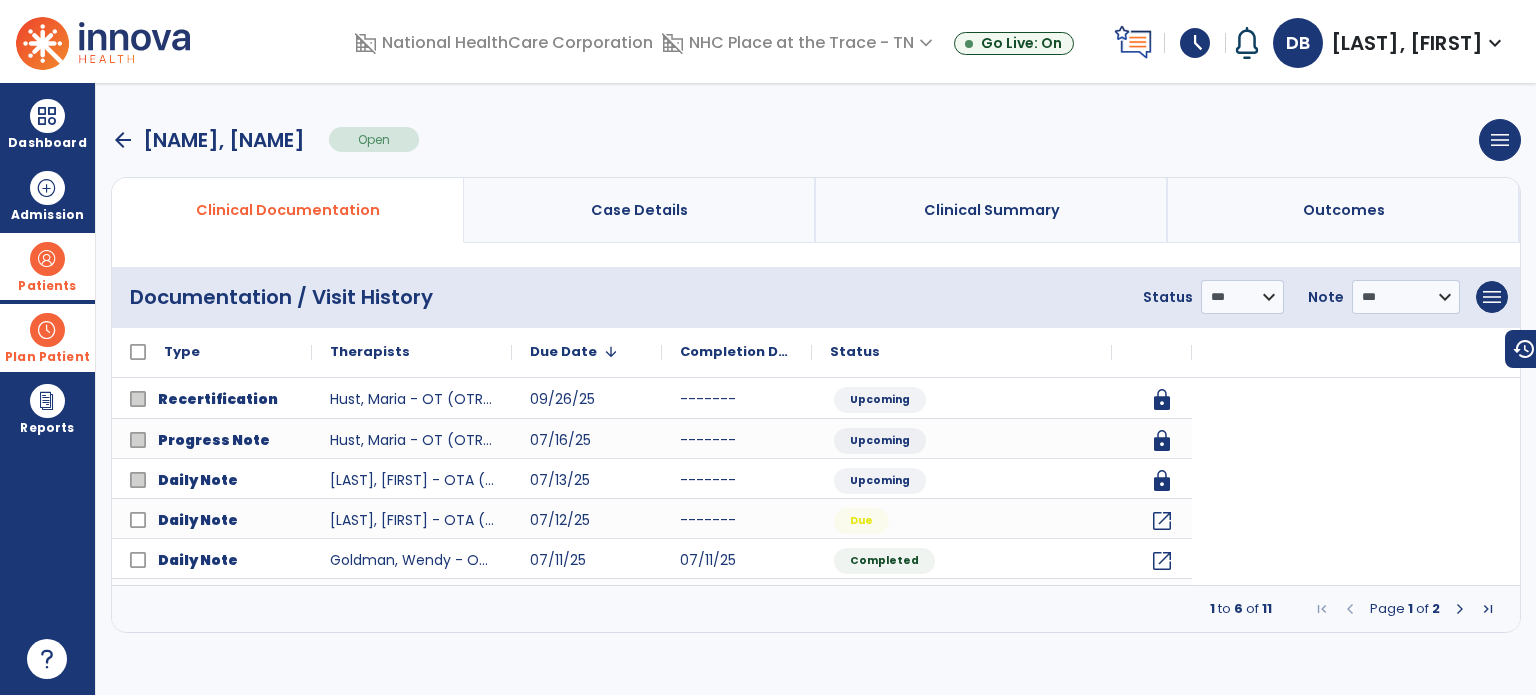 scroll, scrollTop: 0, scrollLeft: 0, axis: both 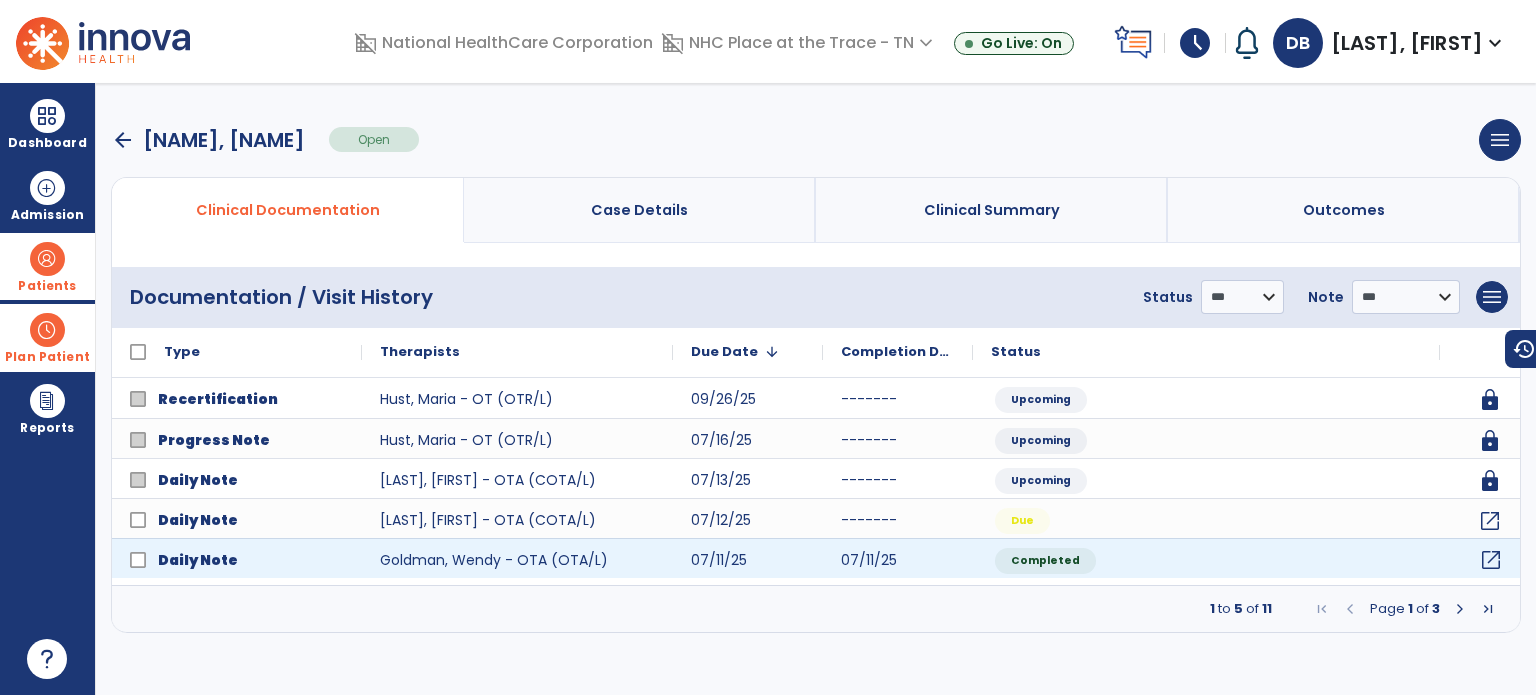 click on "open_in_new" 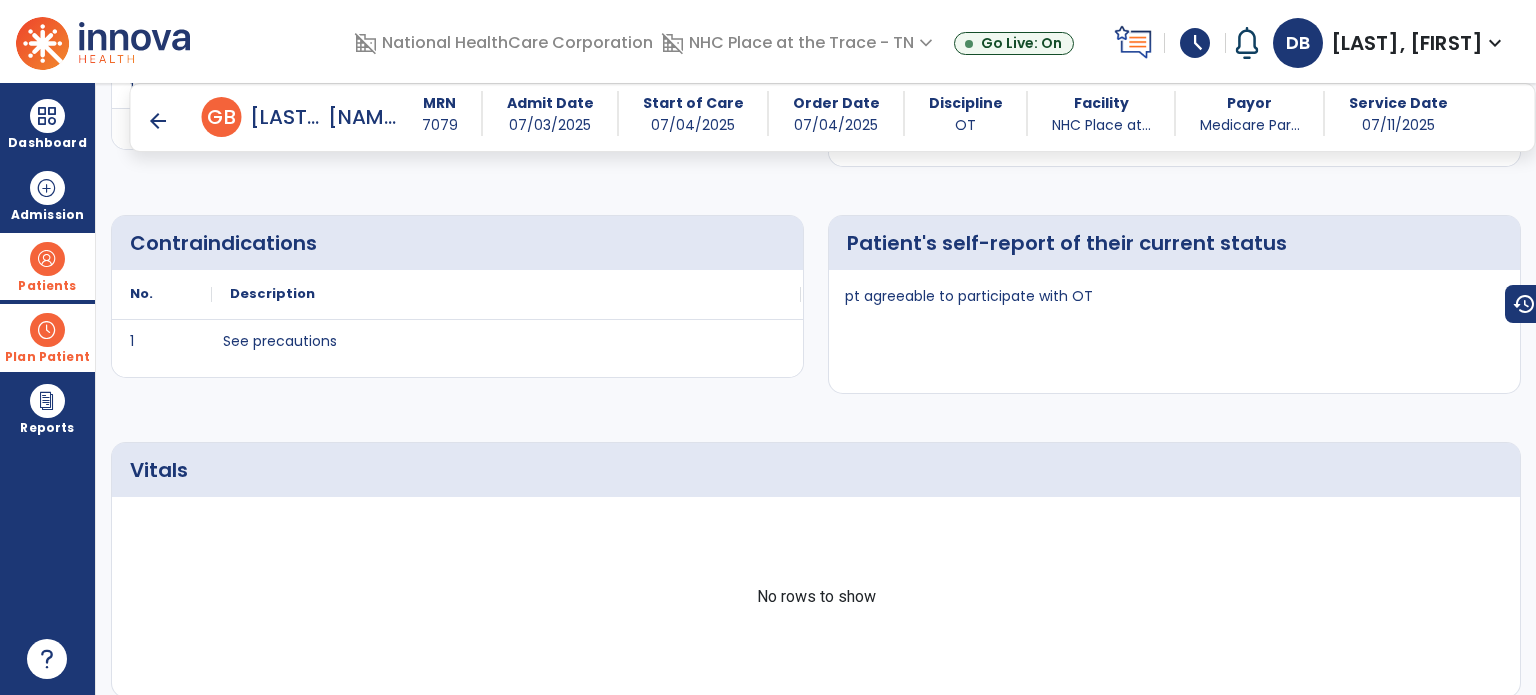 scroll, scrollTop: 1180, scrollLeft: 0, axis: vertical 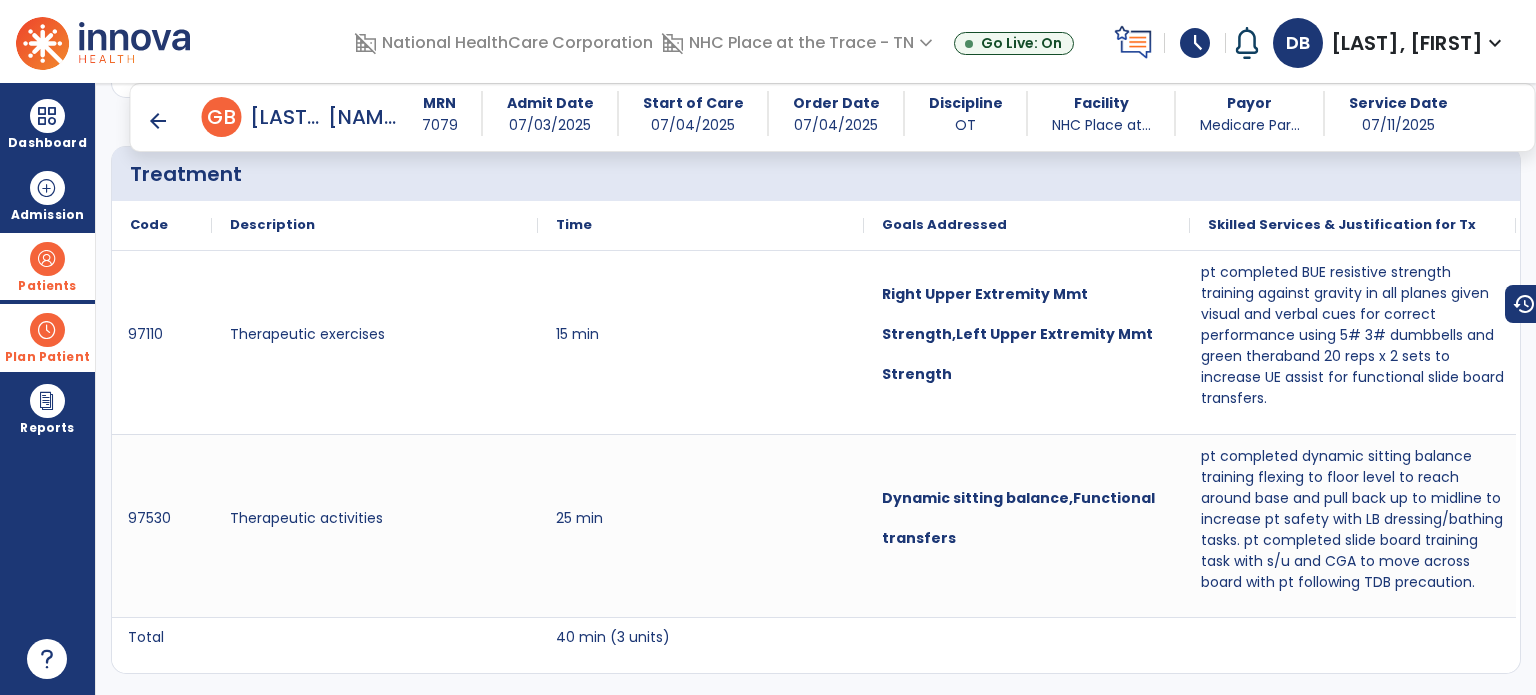 click on "arrow_back" at bounding box center (158, 121) 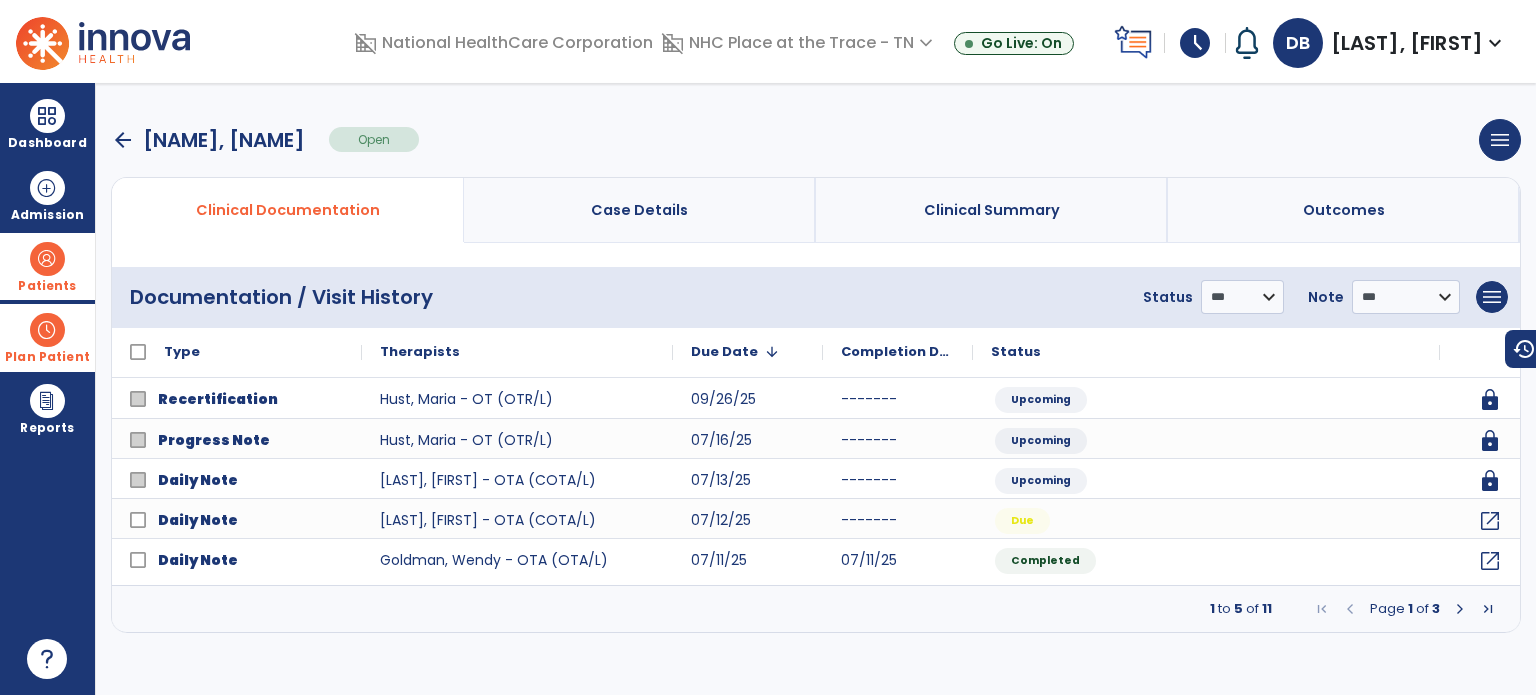 click at bounding box center [1460, 609] 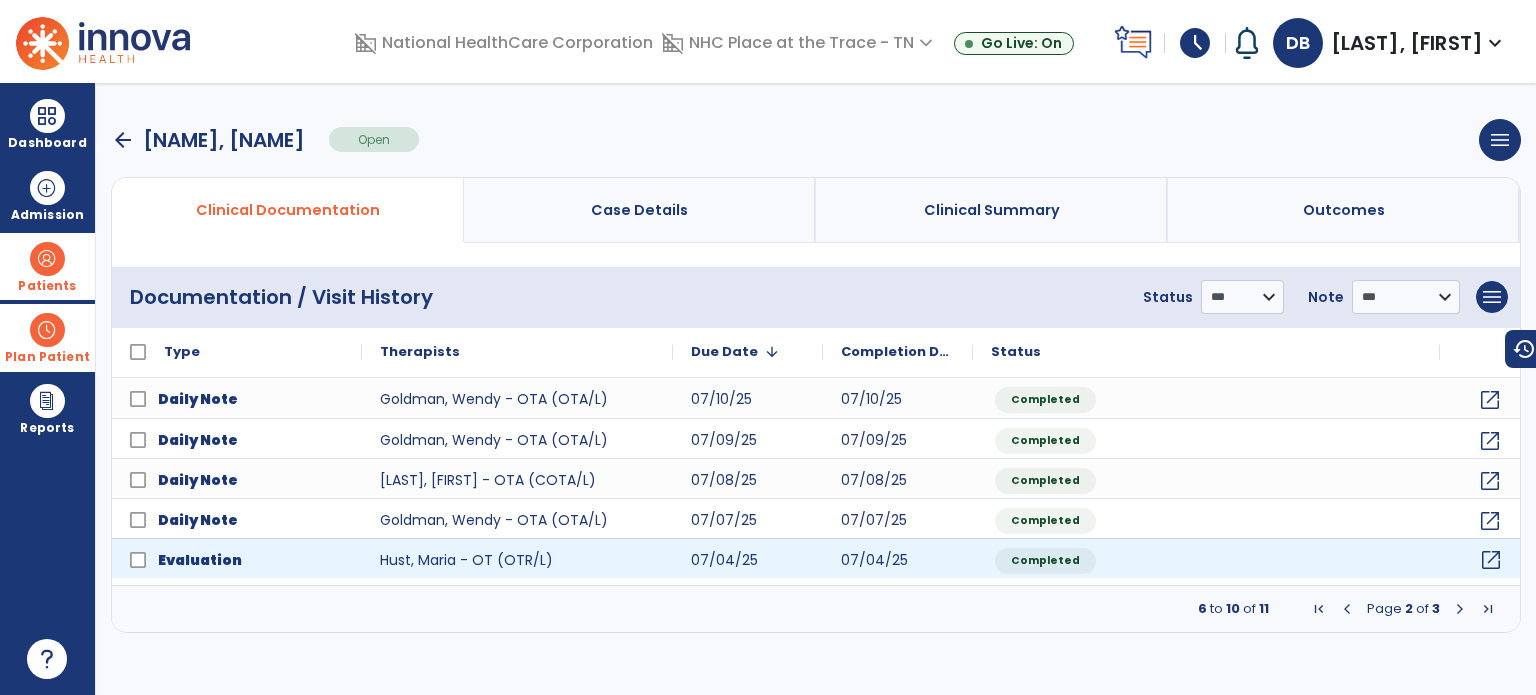 click on "open_in_new" 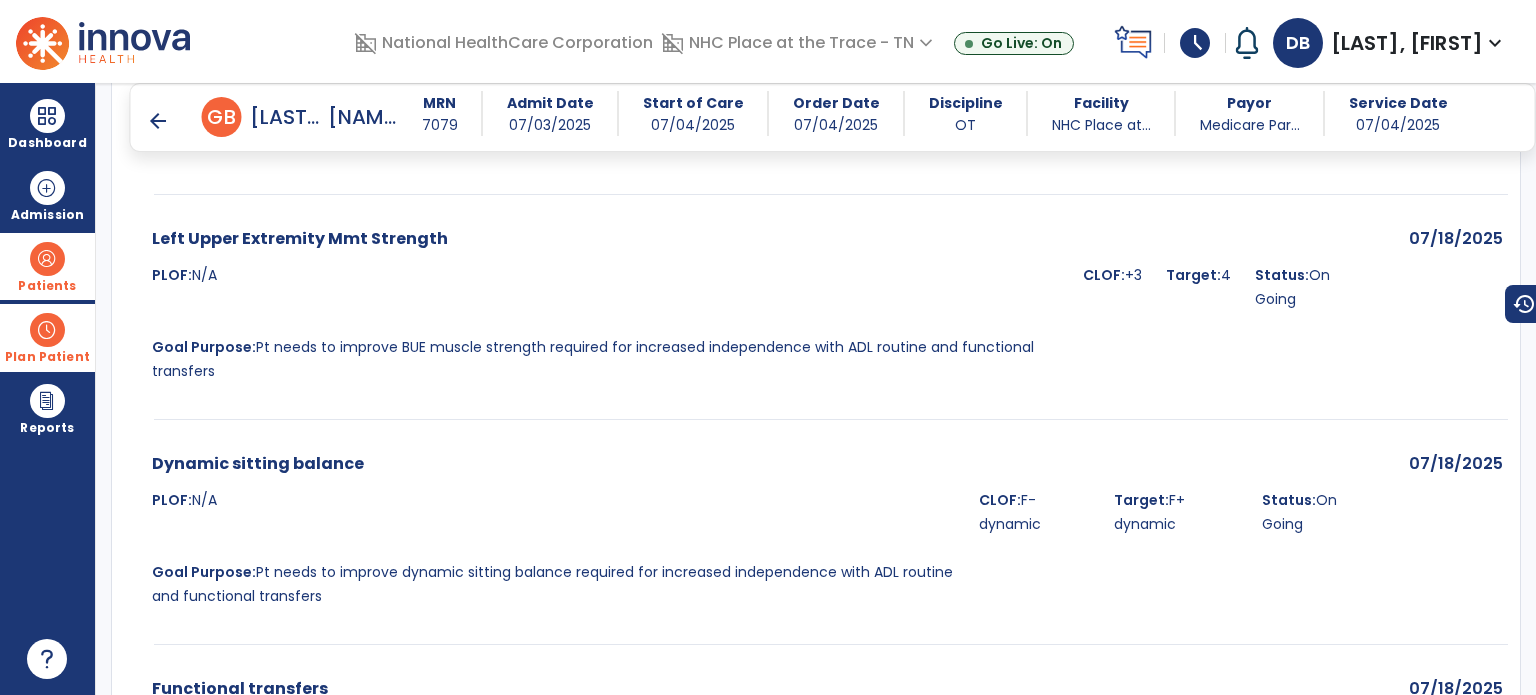 scroll, scrollTop: 5300, scrollLeft: 0, axis: vertical 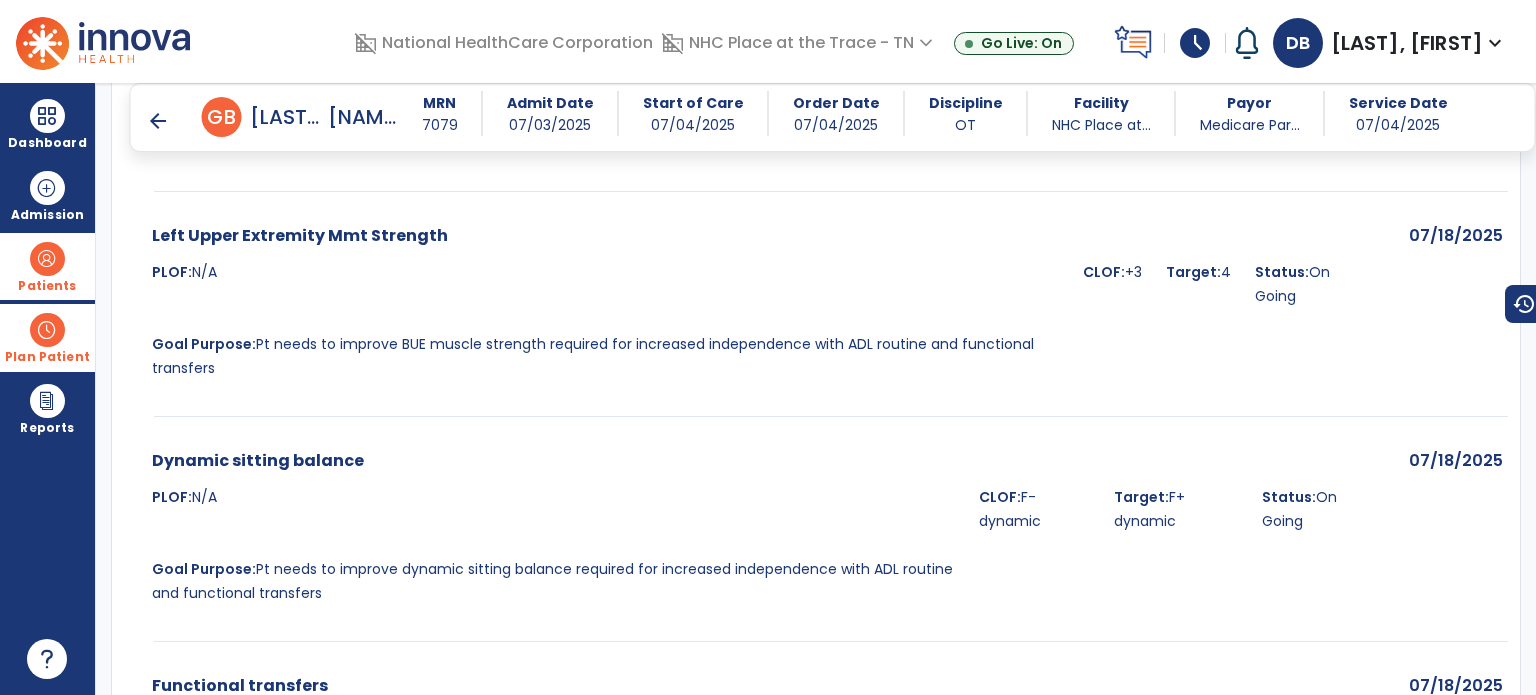 click on "arrow_back" at bounding box center (158, 121) 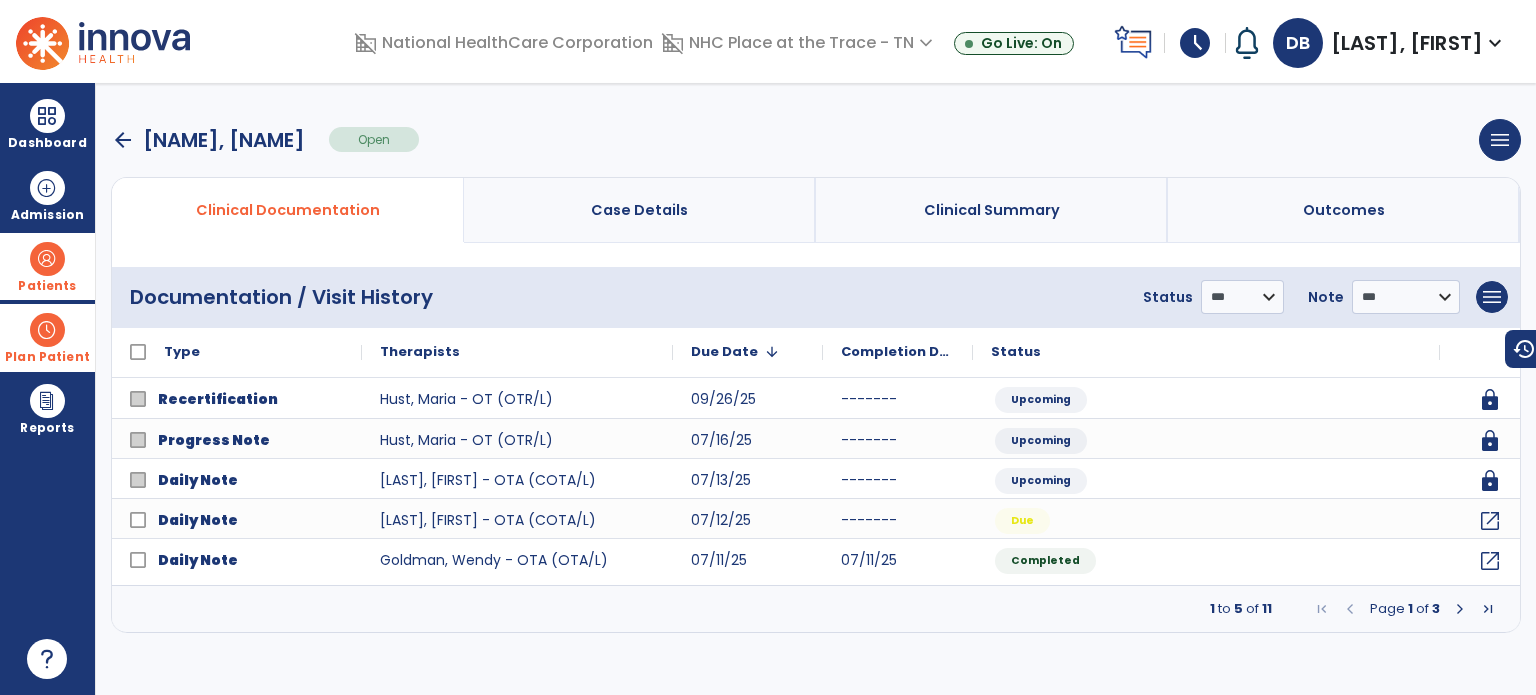scroll, scrollTop: 0, scrollLeft: 0, axis: both 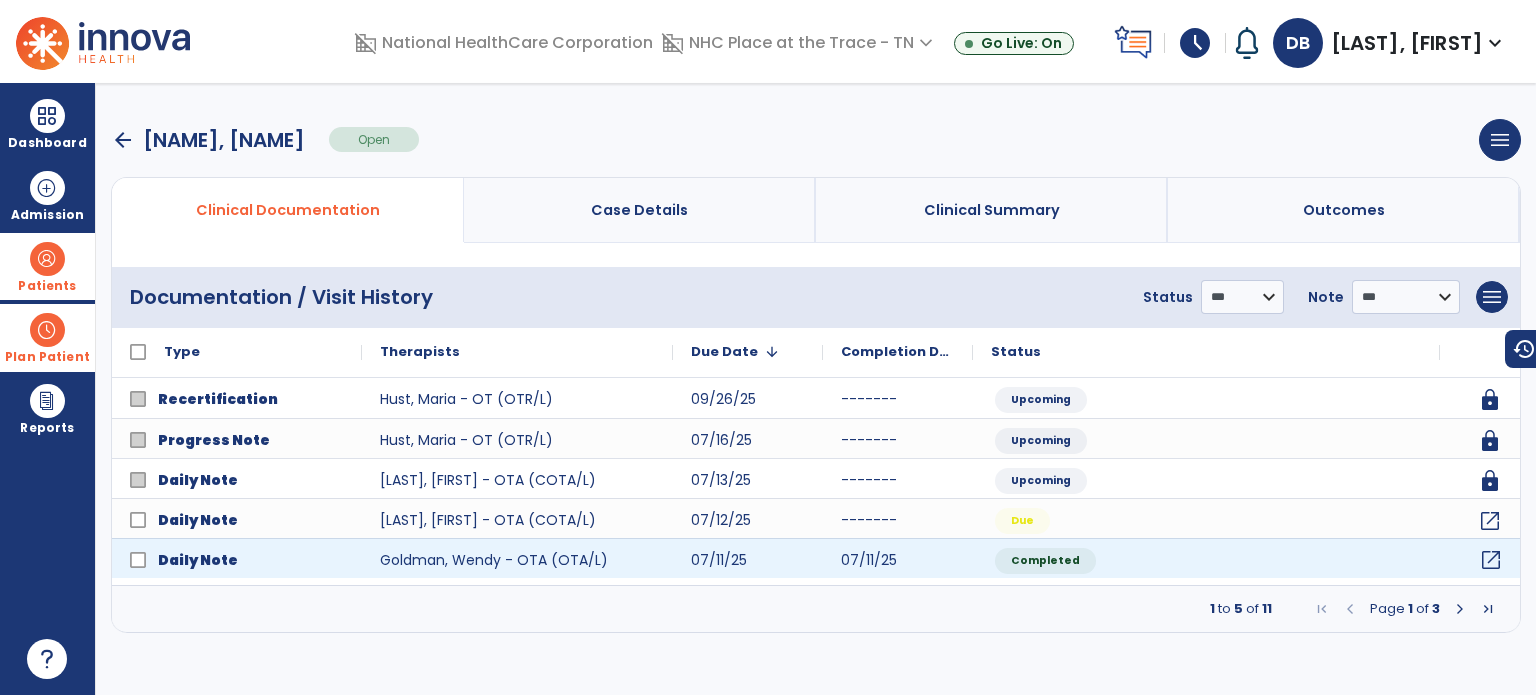 click on "open_in_new" 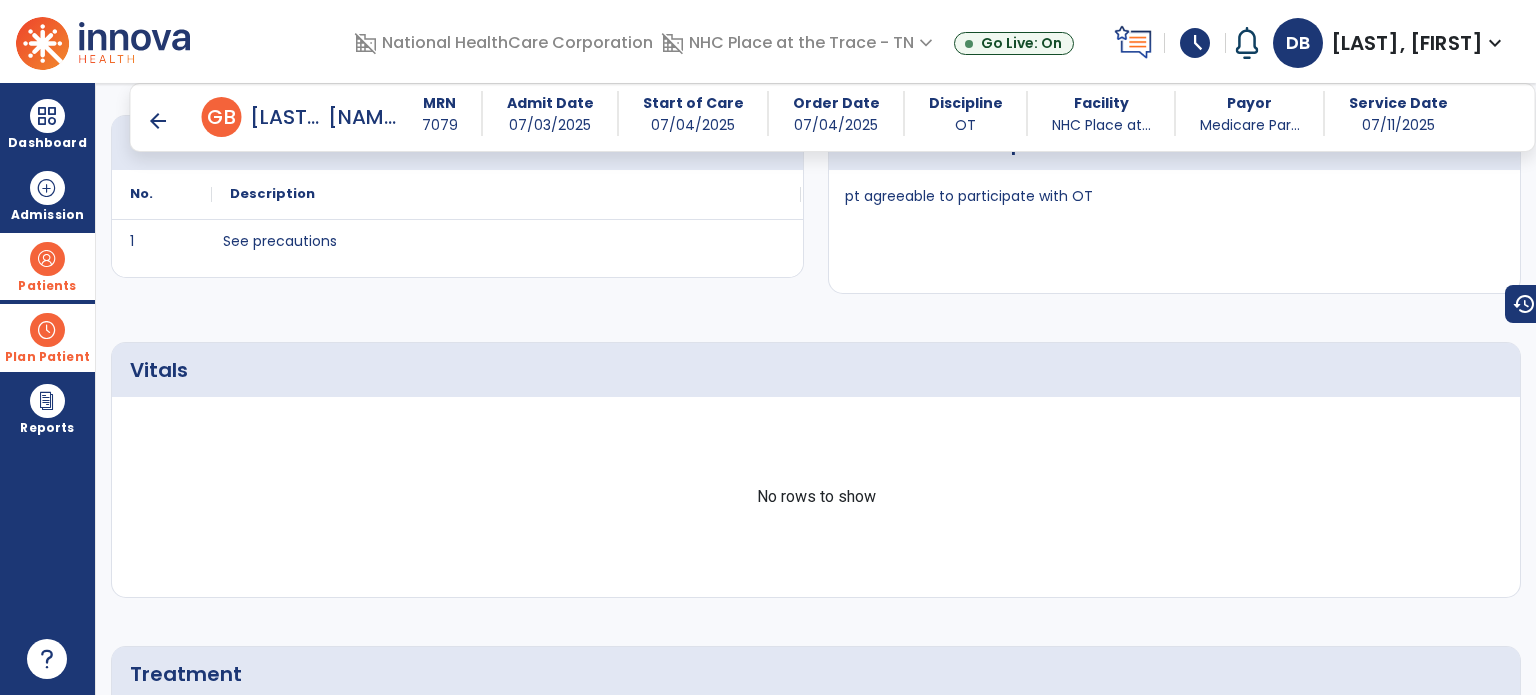 scroll, scrollTop: 1280, scrollLeft: 0, axis: vertical 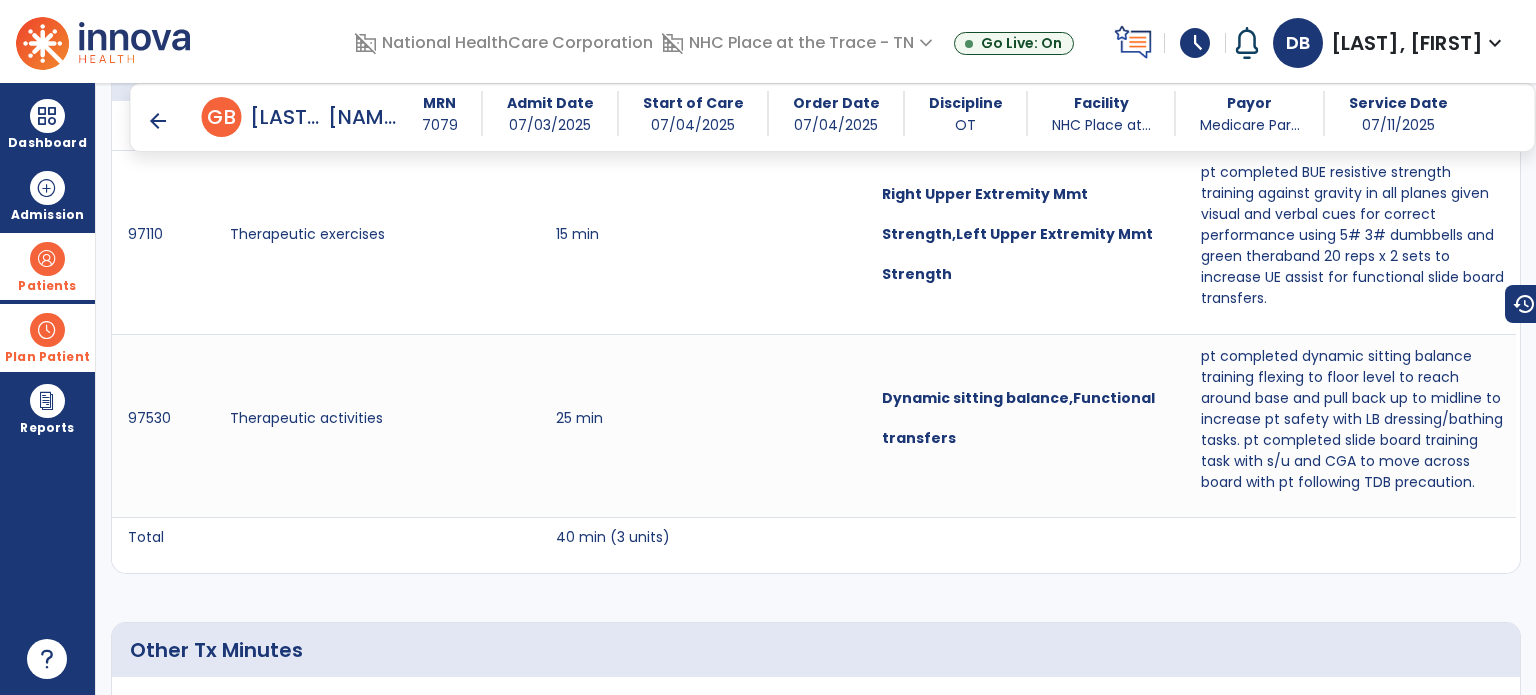 click on "Patients" at bounding box center (47, 266) 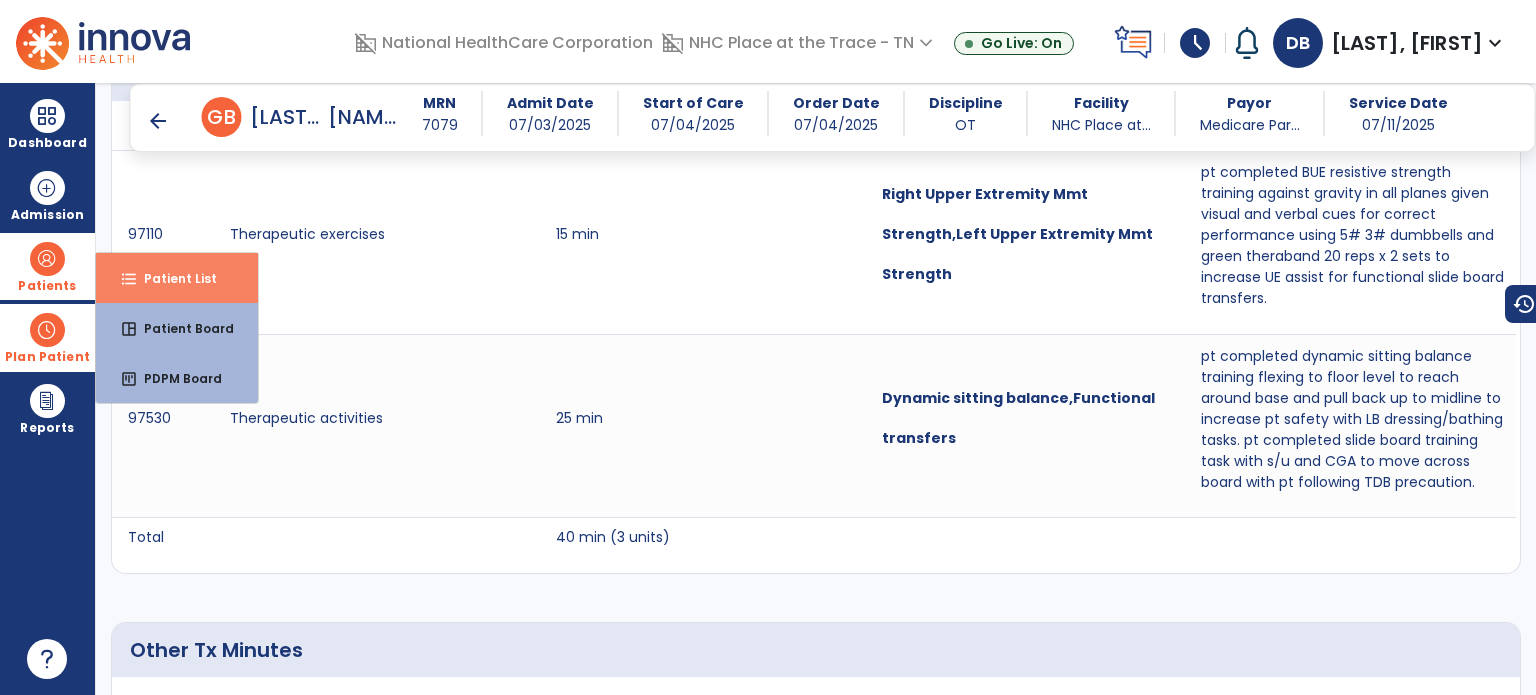 click on "format_list_bulleted  Patient List" at bounding box center (177, 278) 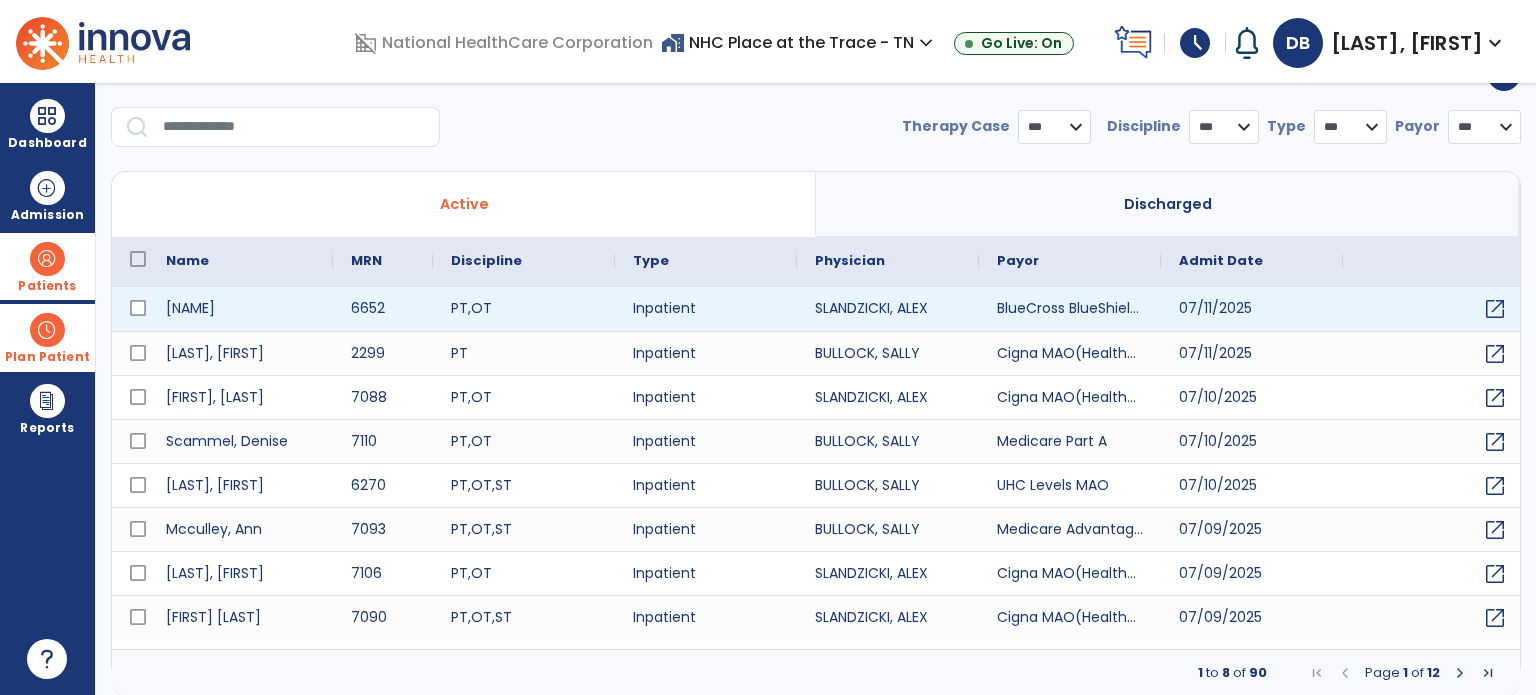 select on "***" 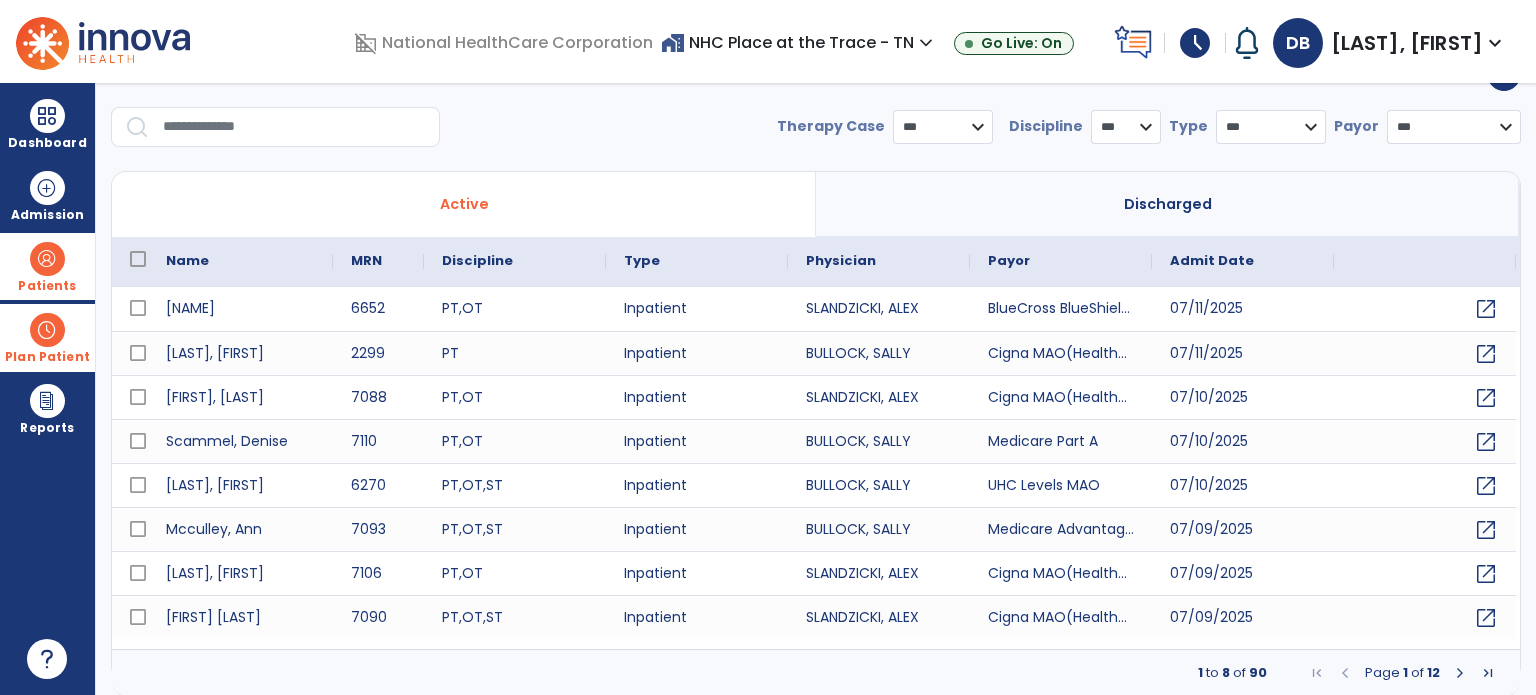 click at bounding box center (294, 127) 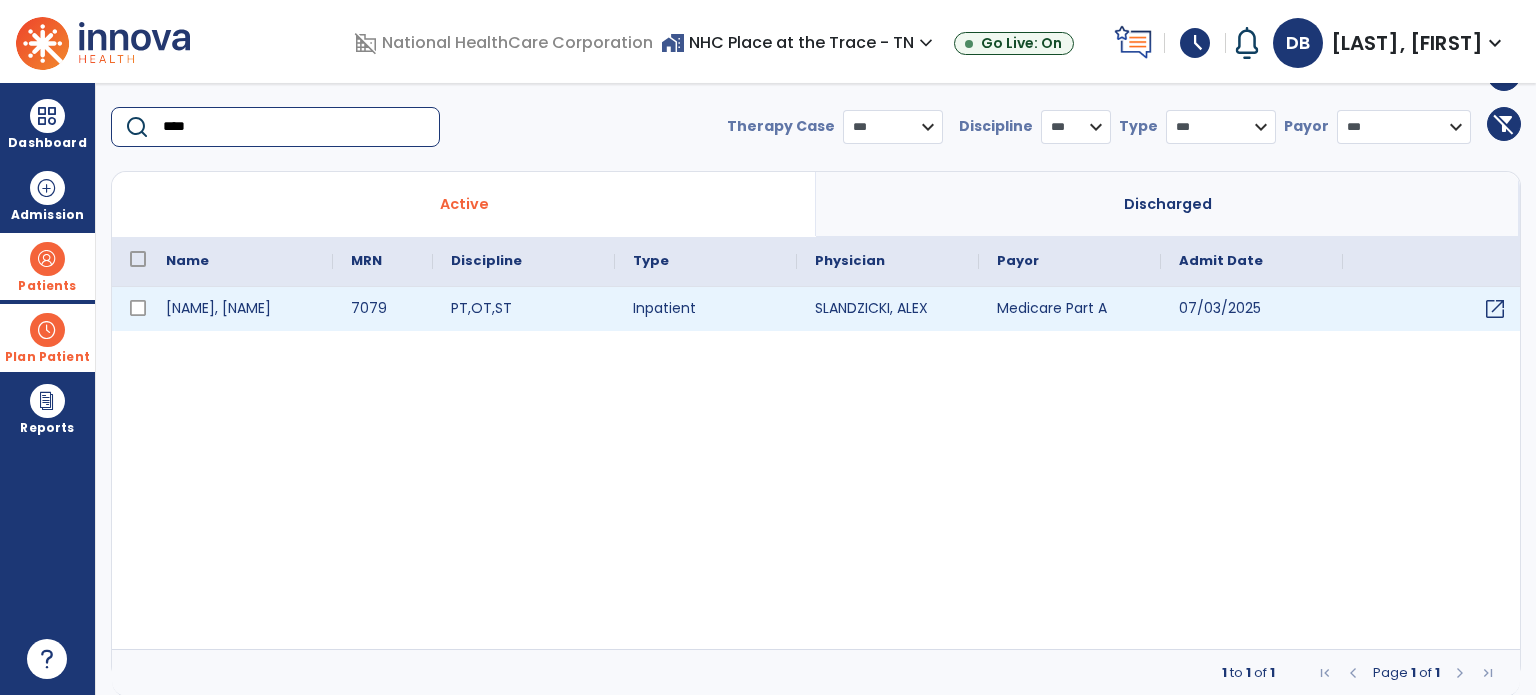 type on "****" 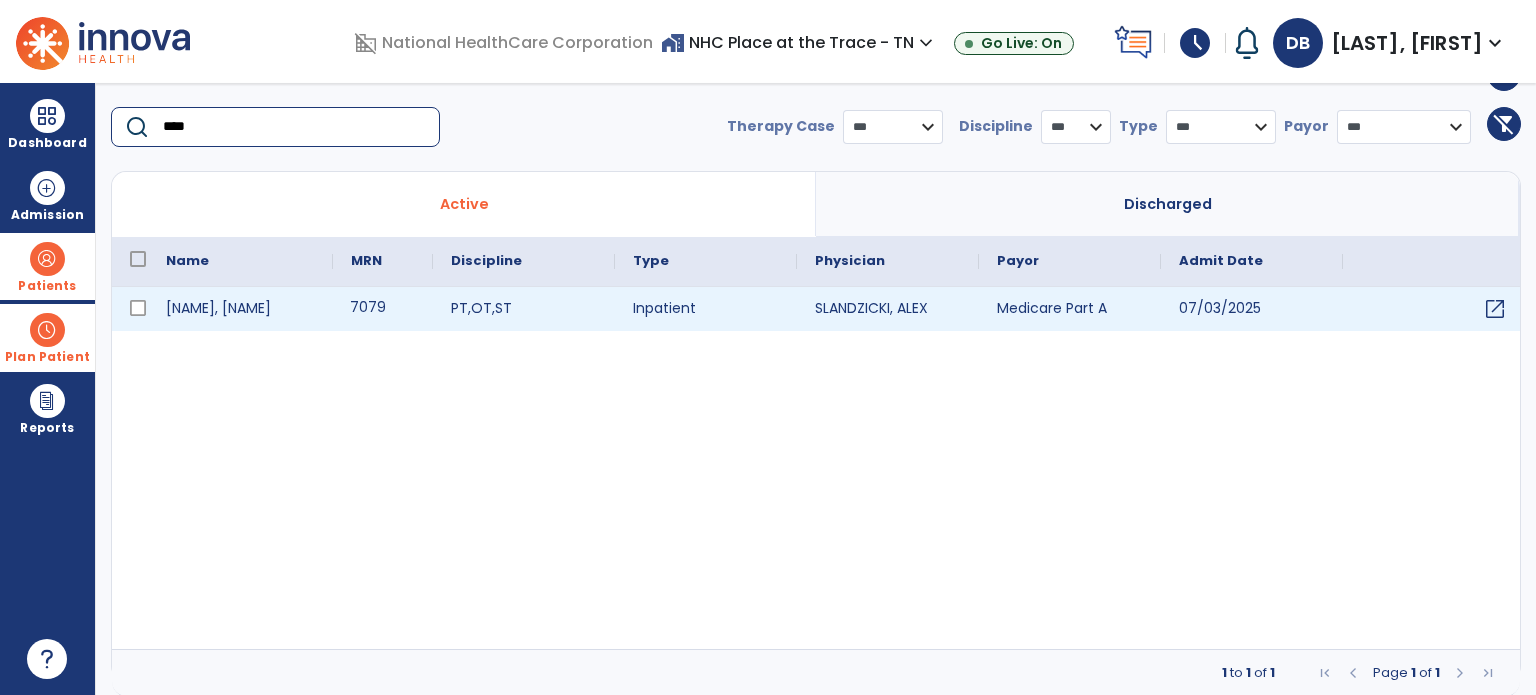 click on "7079" at bounding box center (383, 309) 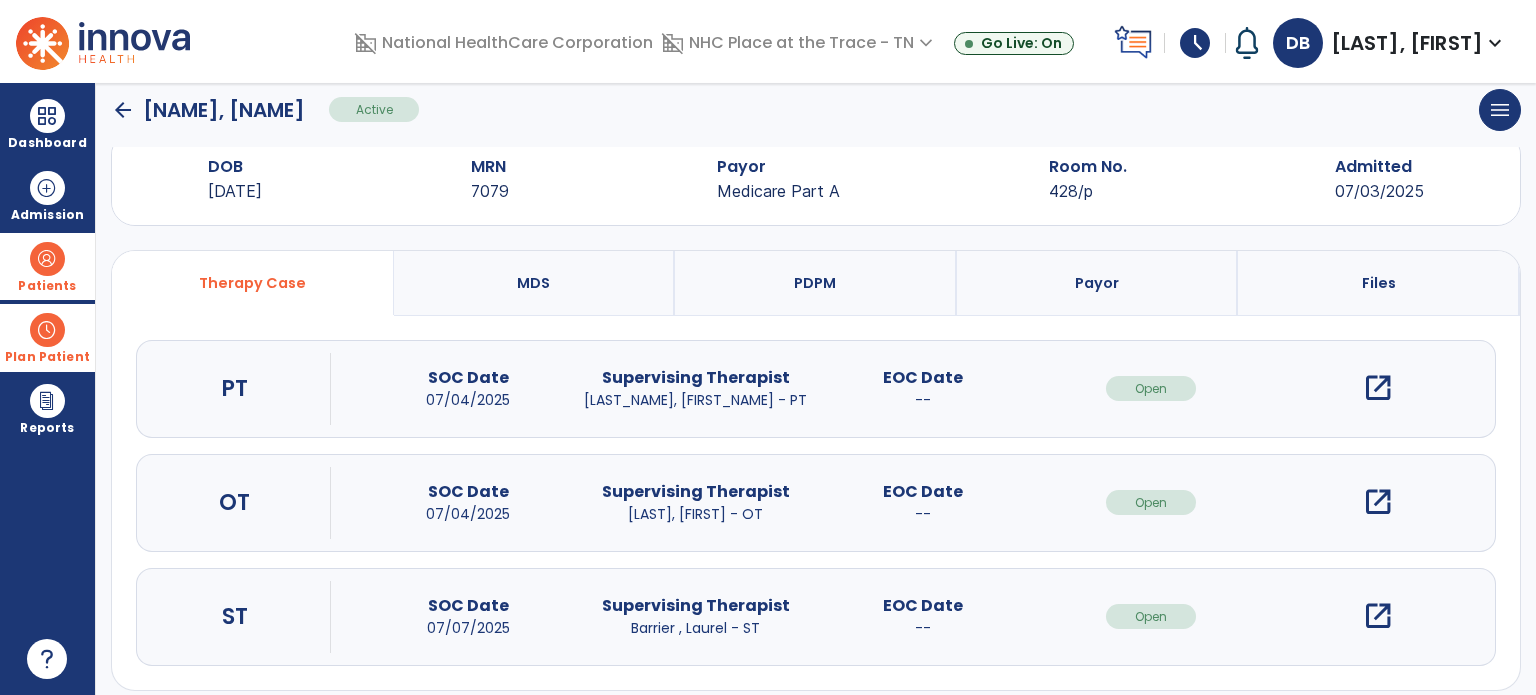 click on "open_in_new" at bounding box center [1378, 502] 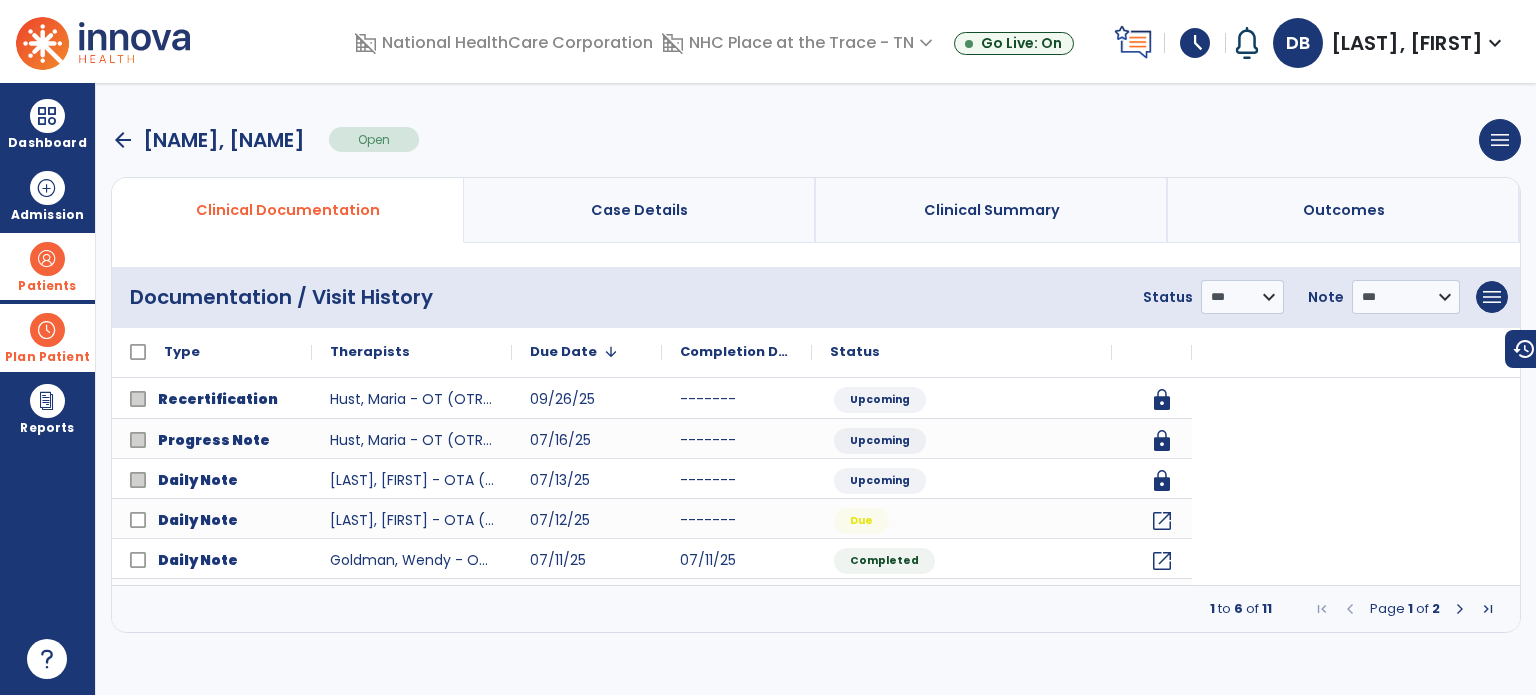 scroll, scrollTop: 0, scrollLeft: 0, axis: both 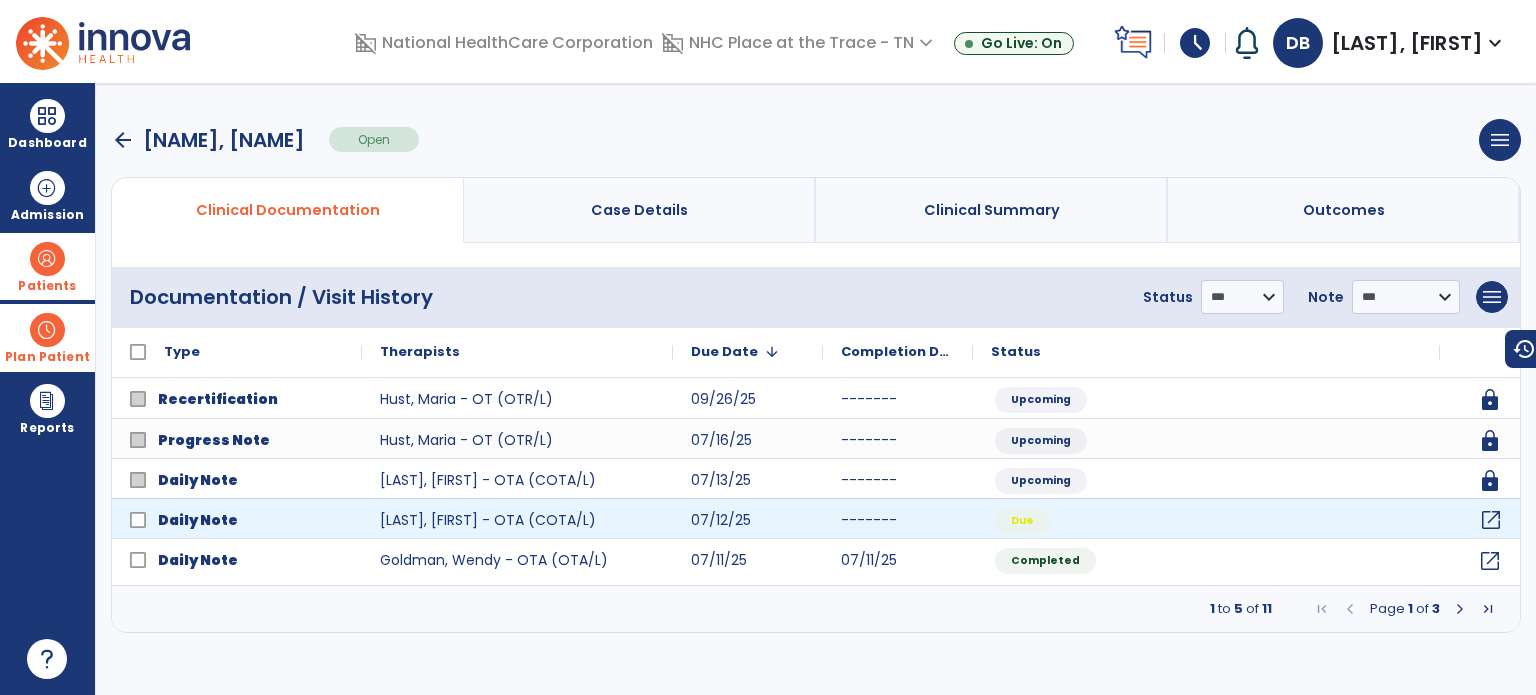 click on "open_in_new" 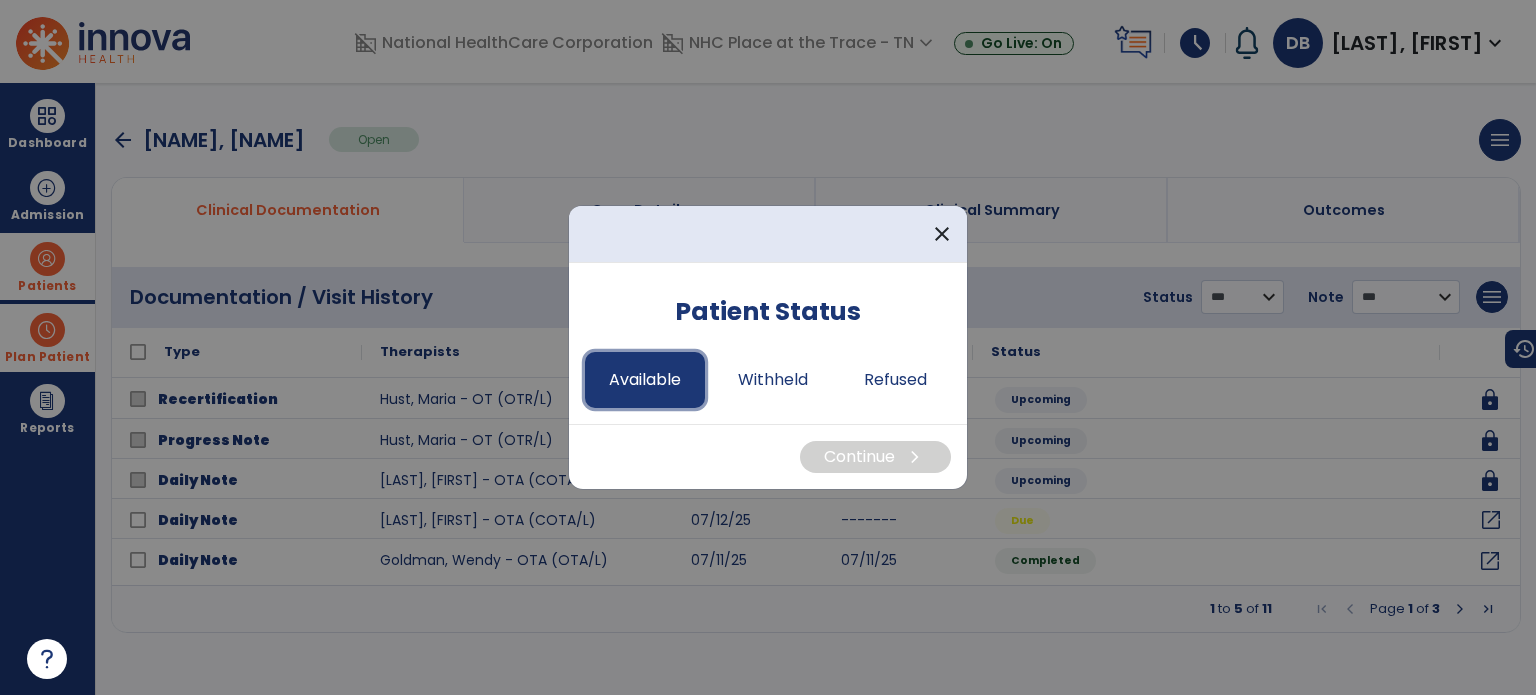 click on "Available" at bounding box center (645, 380) 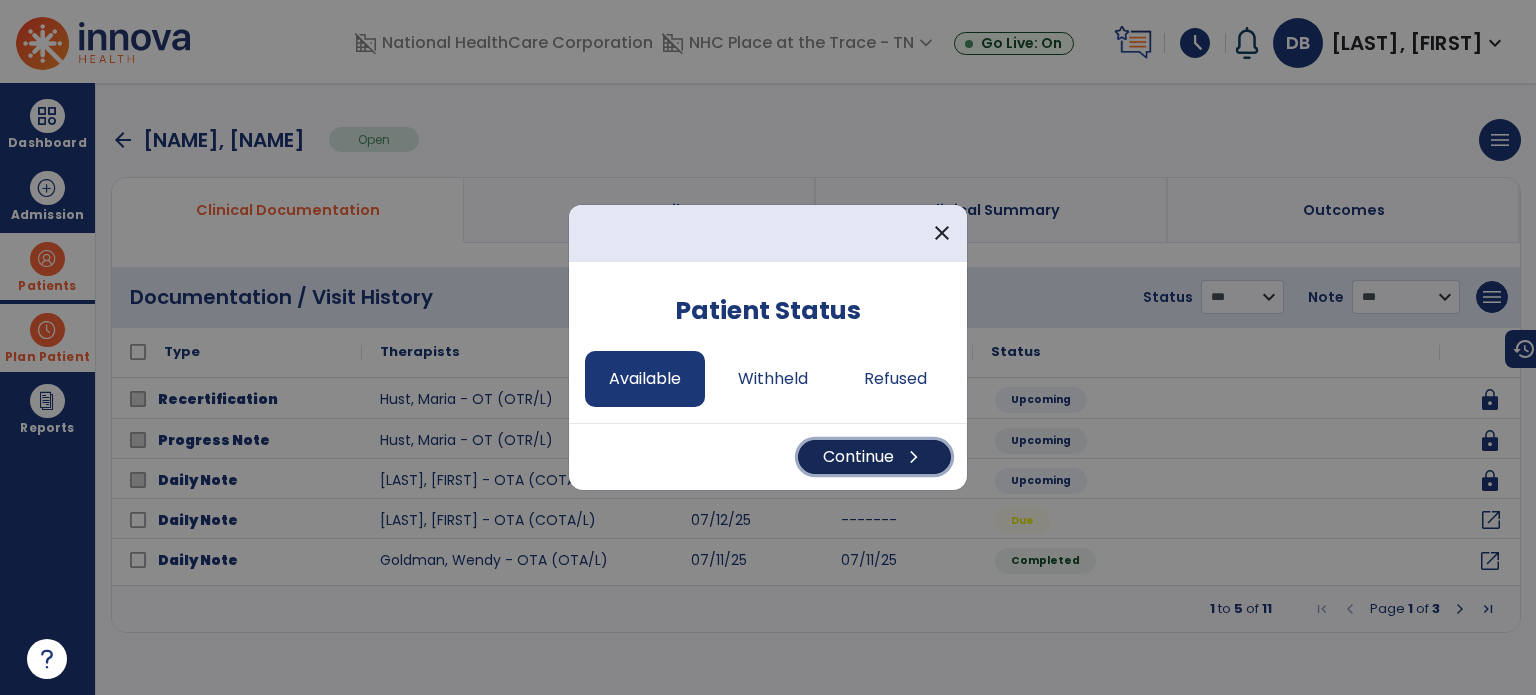 click on "Continue   chevron_right" at bounding box center [874, 457] 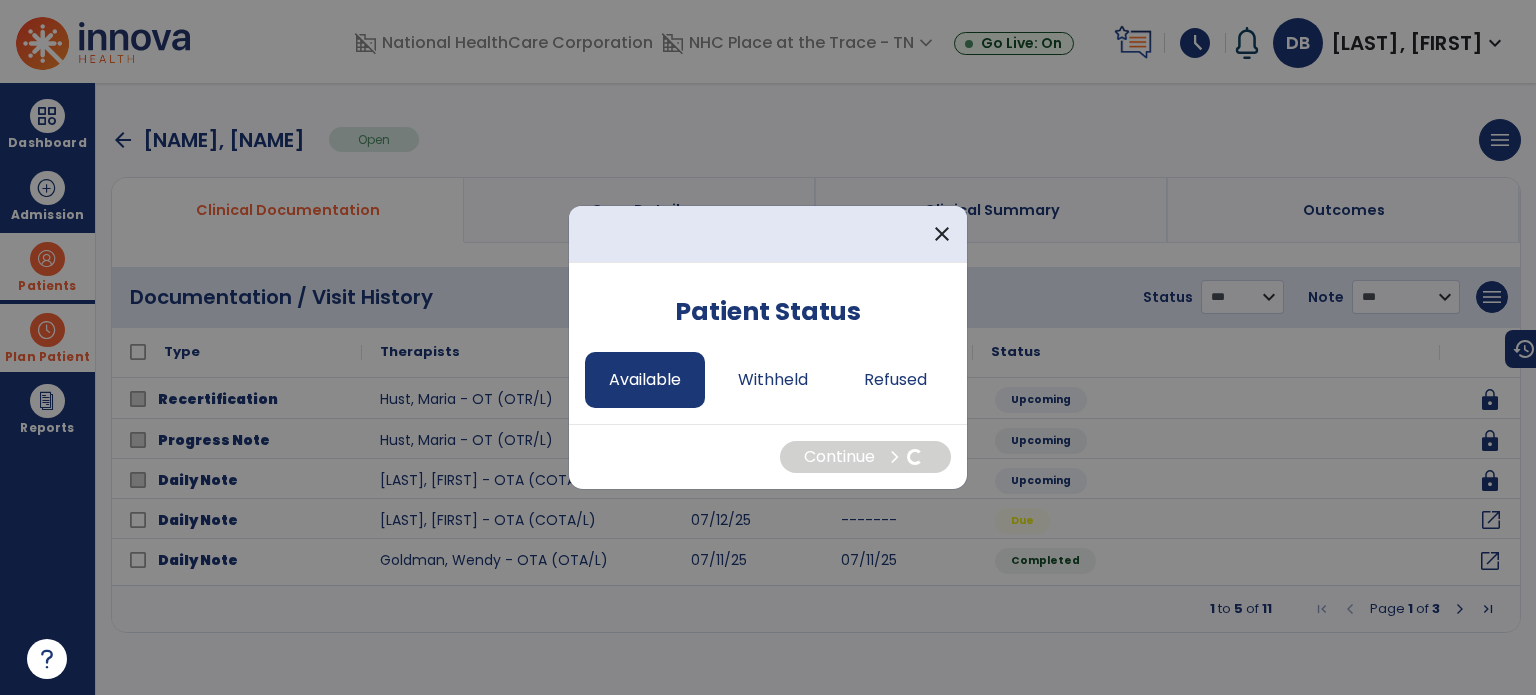 select on "*" 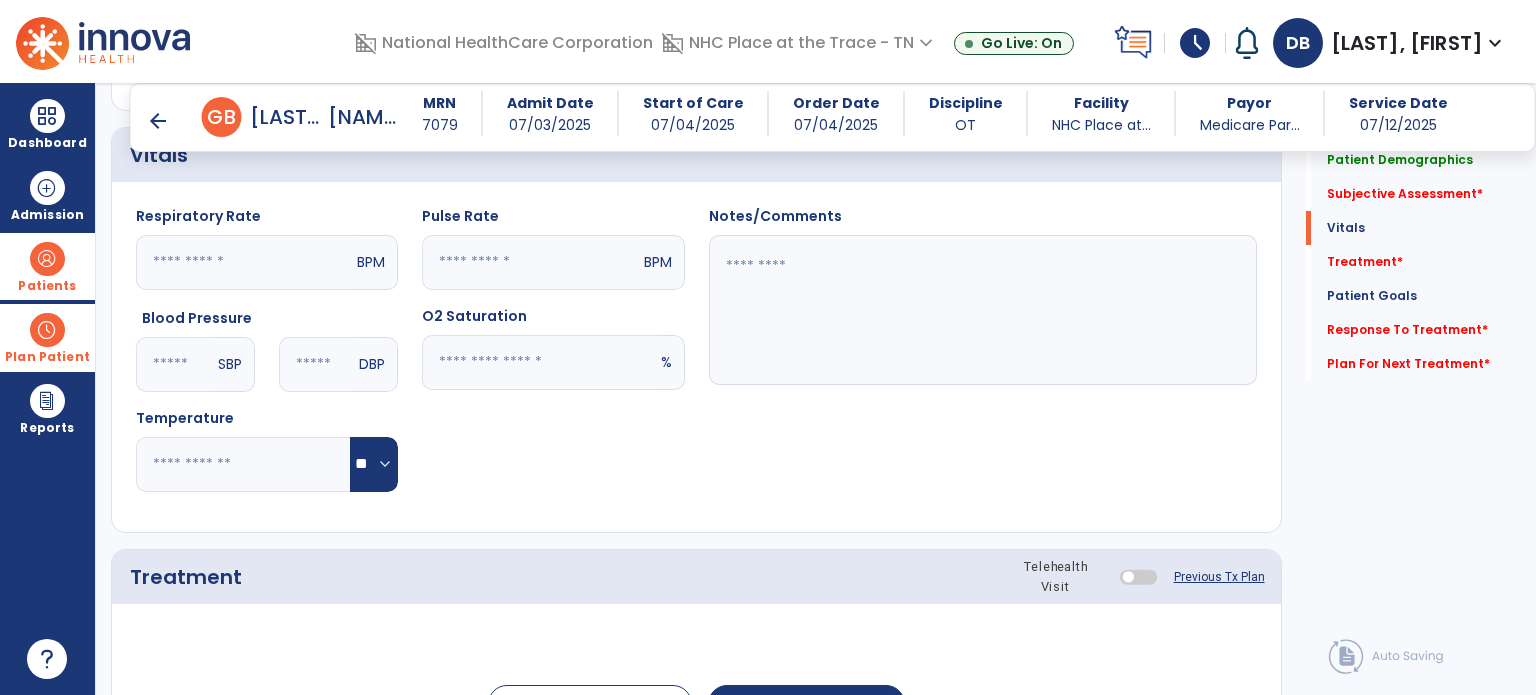scroll, scrollTop: 1000, scrollLeft: 0, axis: vertical 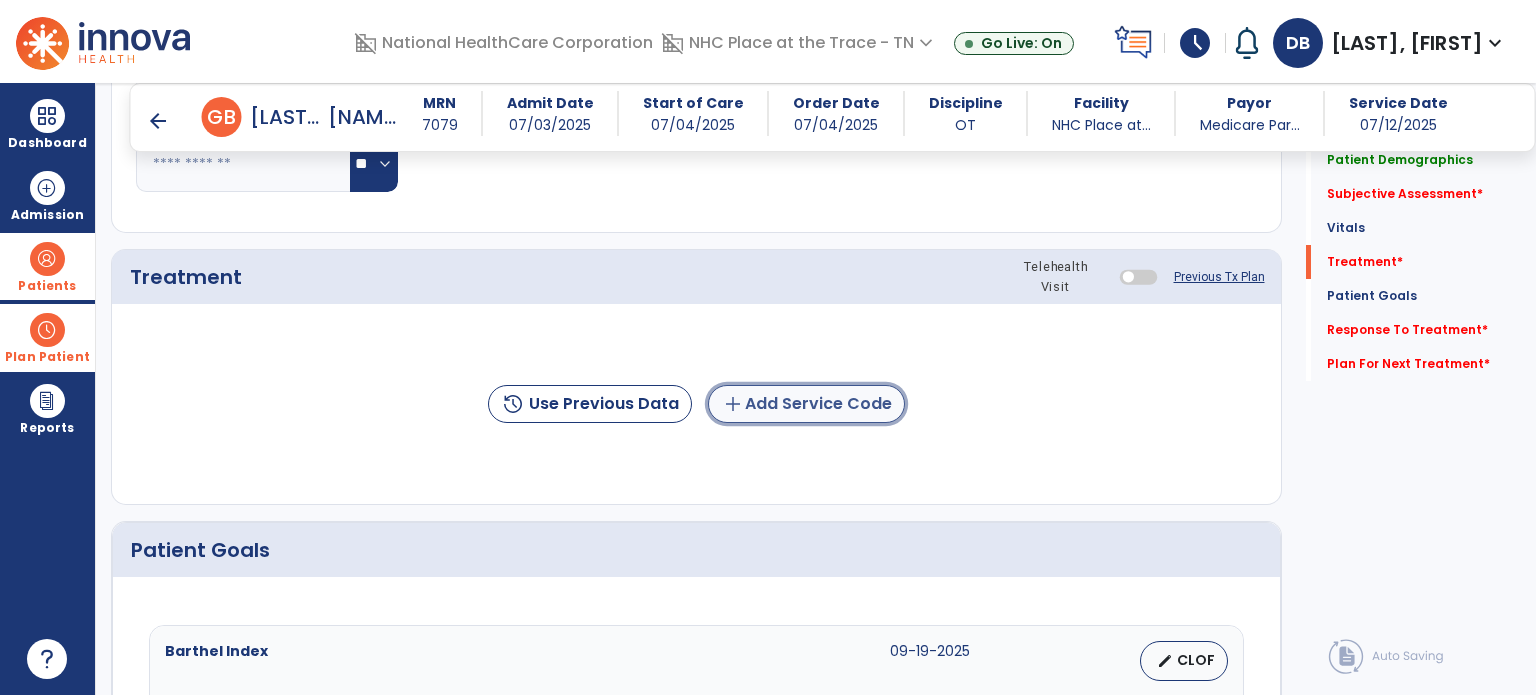 click on "add  Add Service Code" 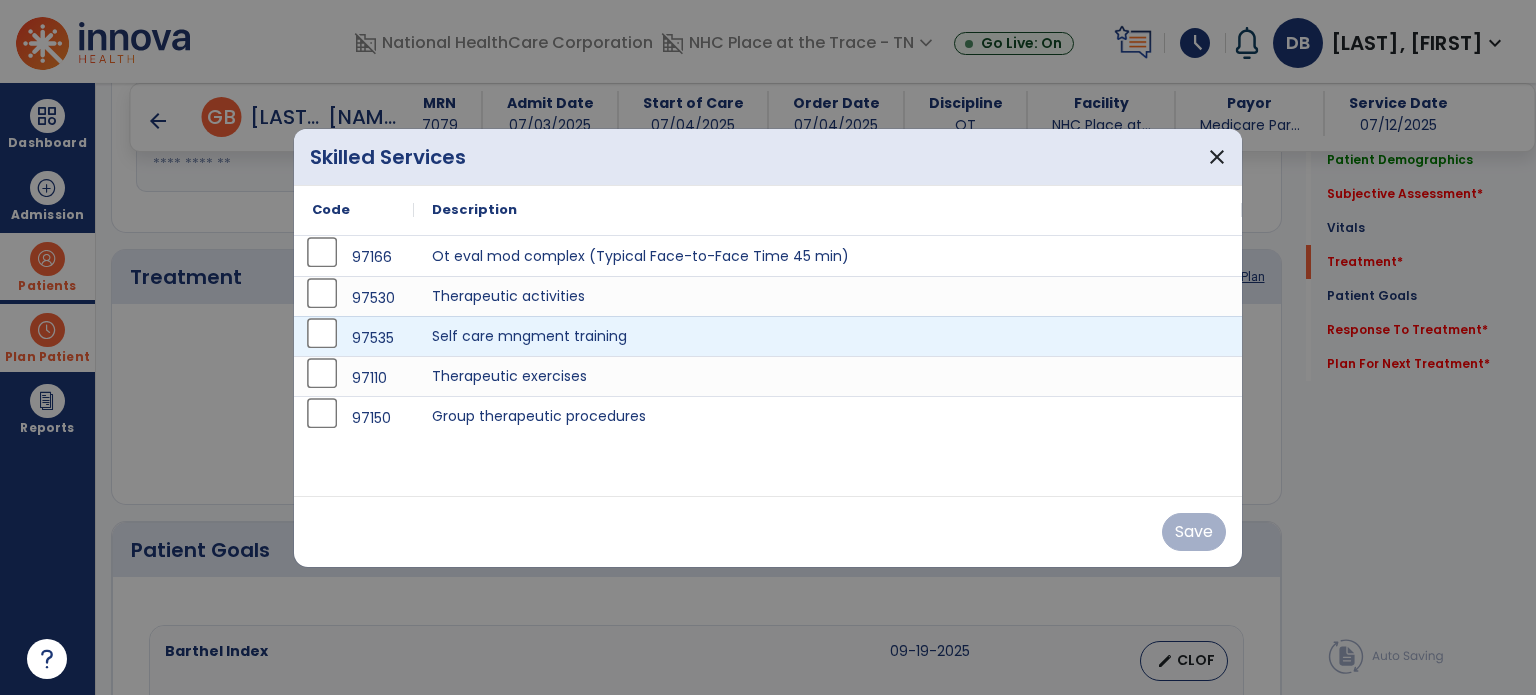 click on "97535 Self care mngment training" at bounding box center (768, 336) 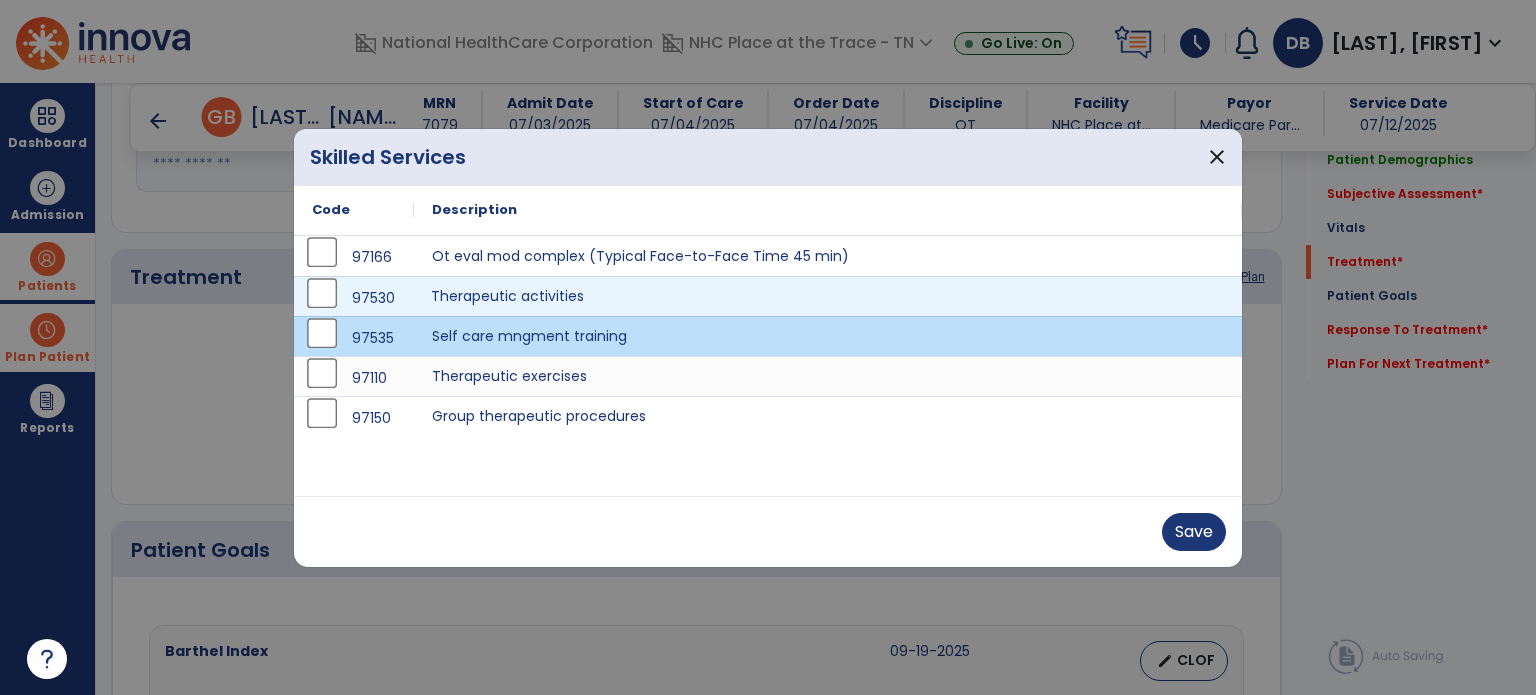click on "Therapeutic activities" at bounding box center (828, 296) 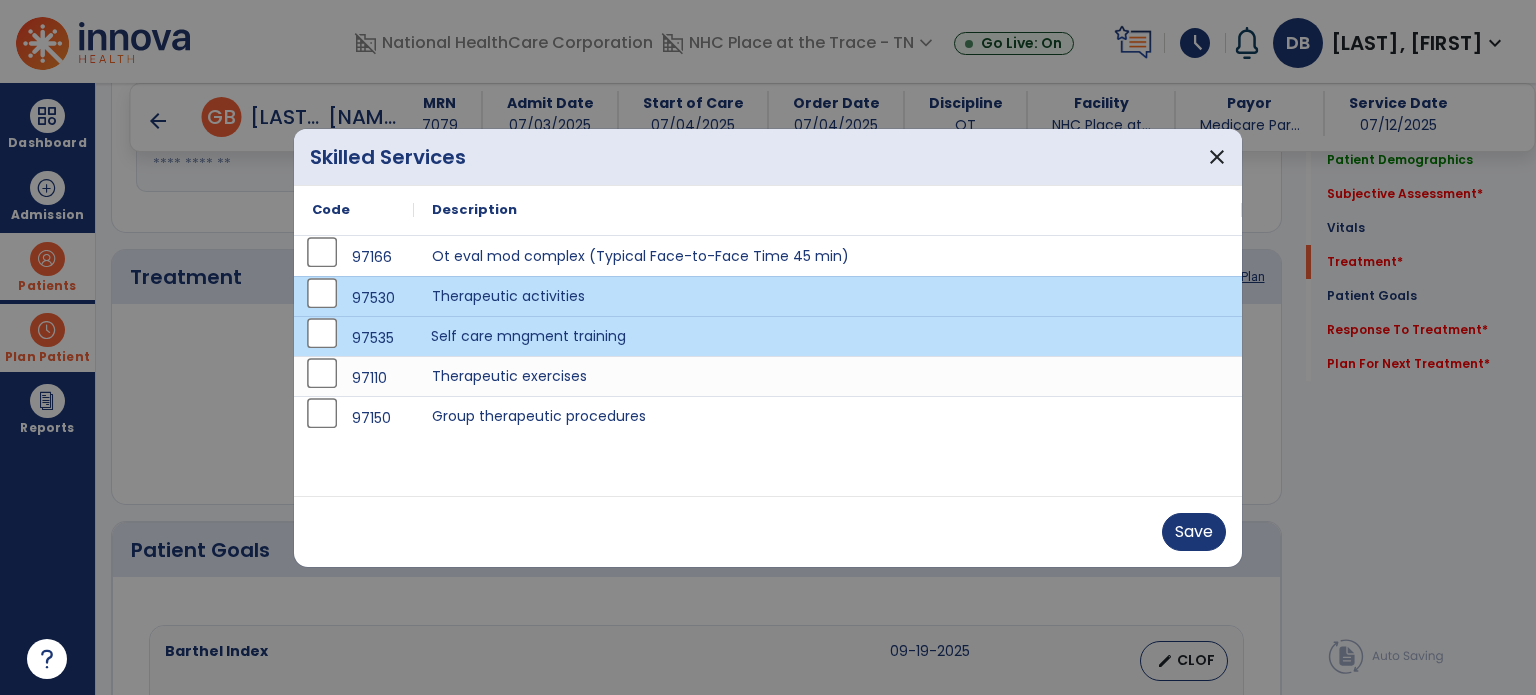 click on "Self care mngment training" at bounding box center (828, 336) 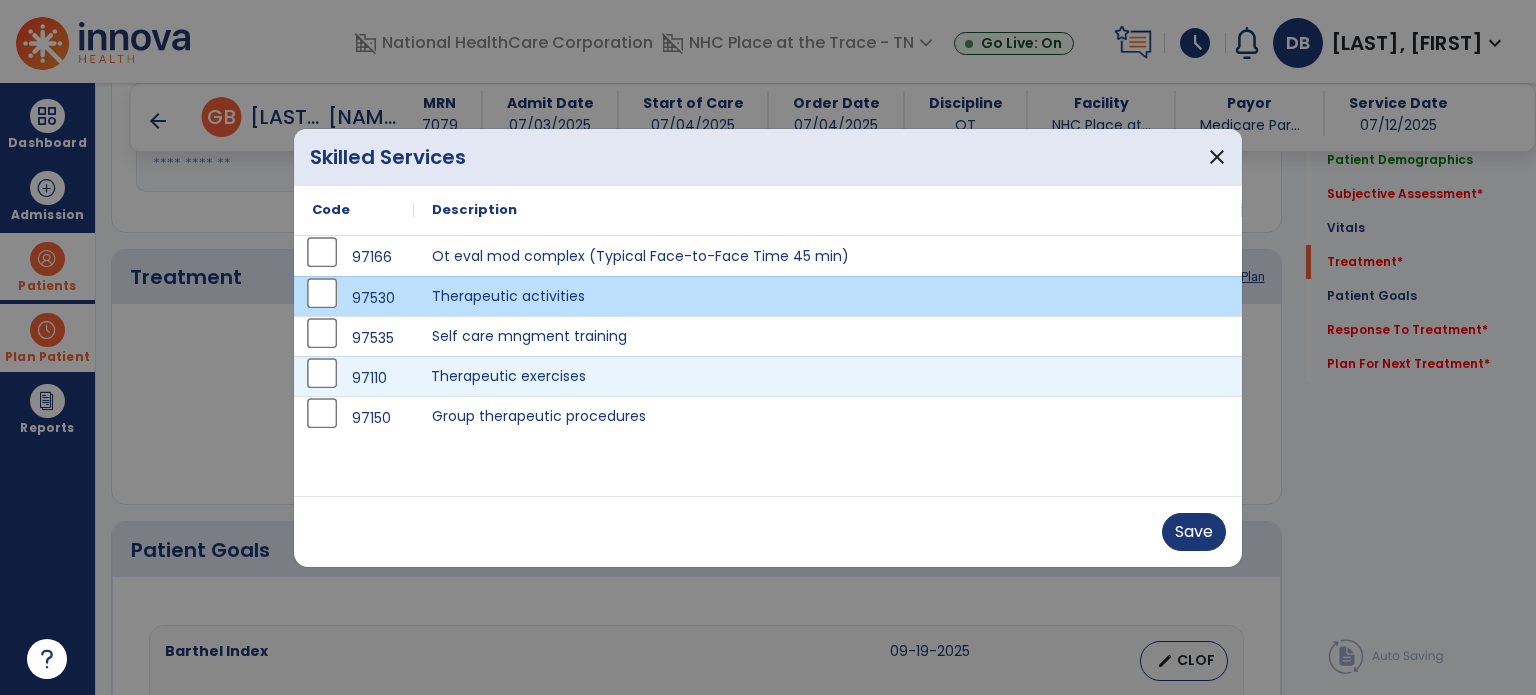 click on "Therapeutic exercises" at bounding box center (828, 376) 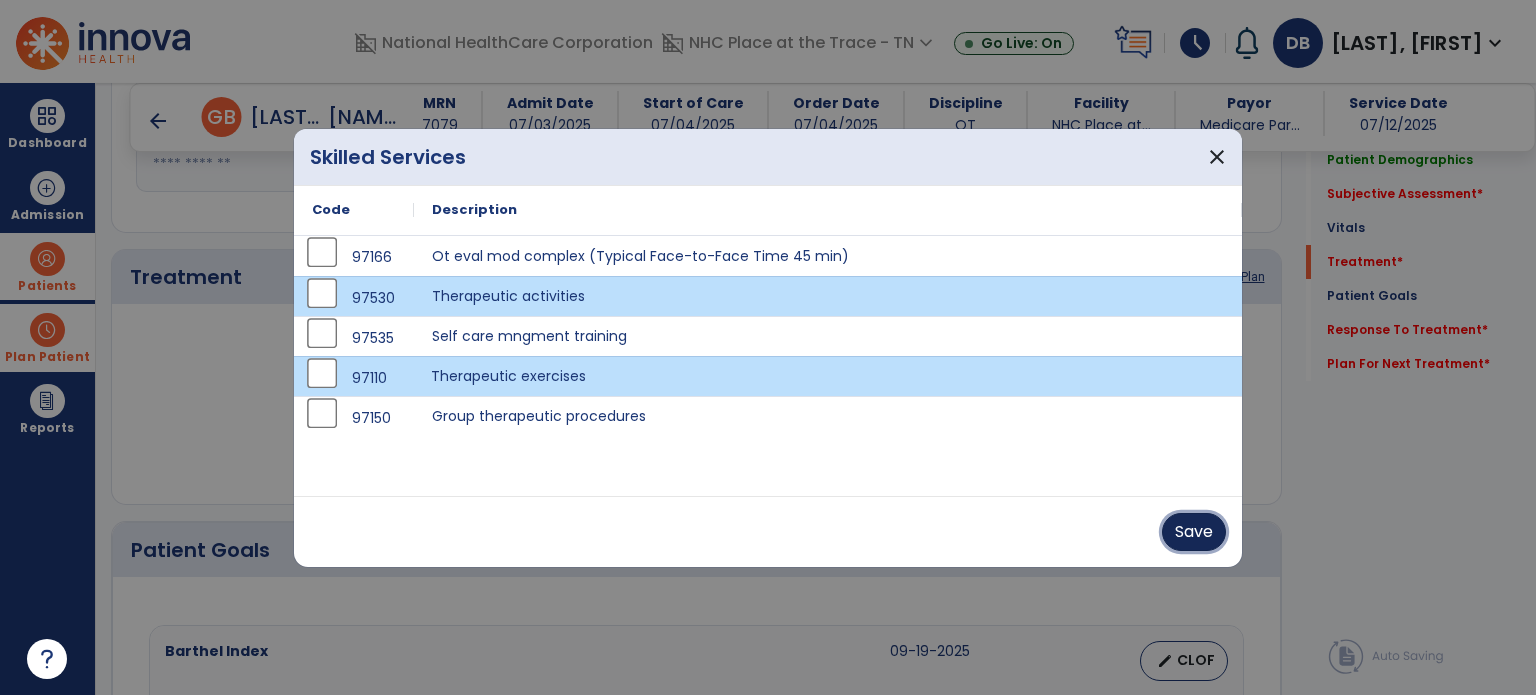 click on "Save" at bounding box center [1194, 532] 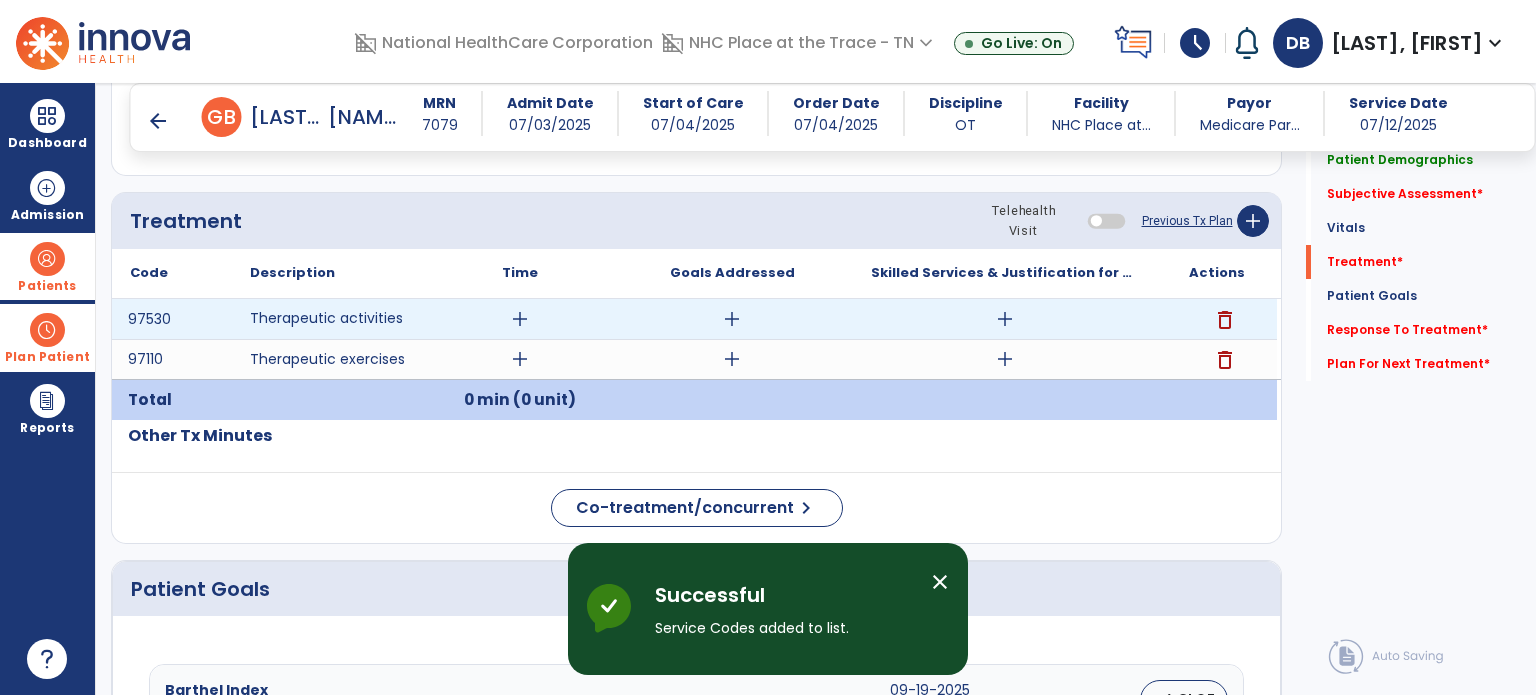 scroll, scrollTop: 1100, scrollLeft: 0, axis: vertical 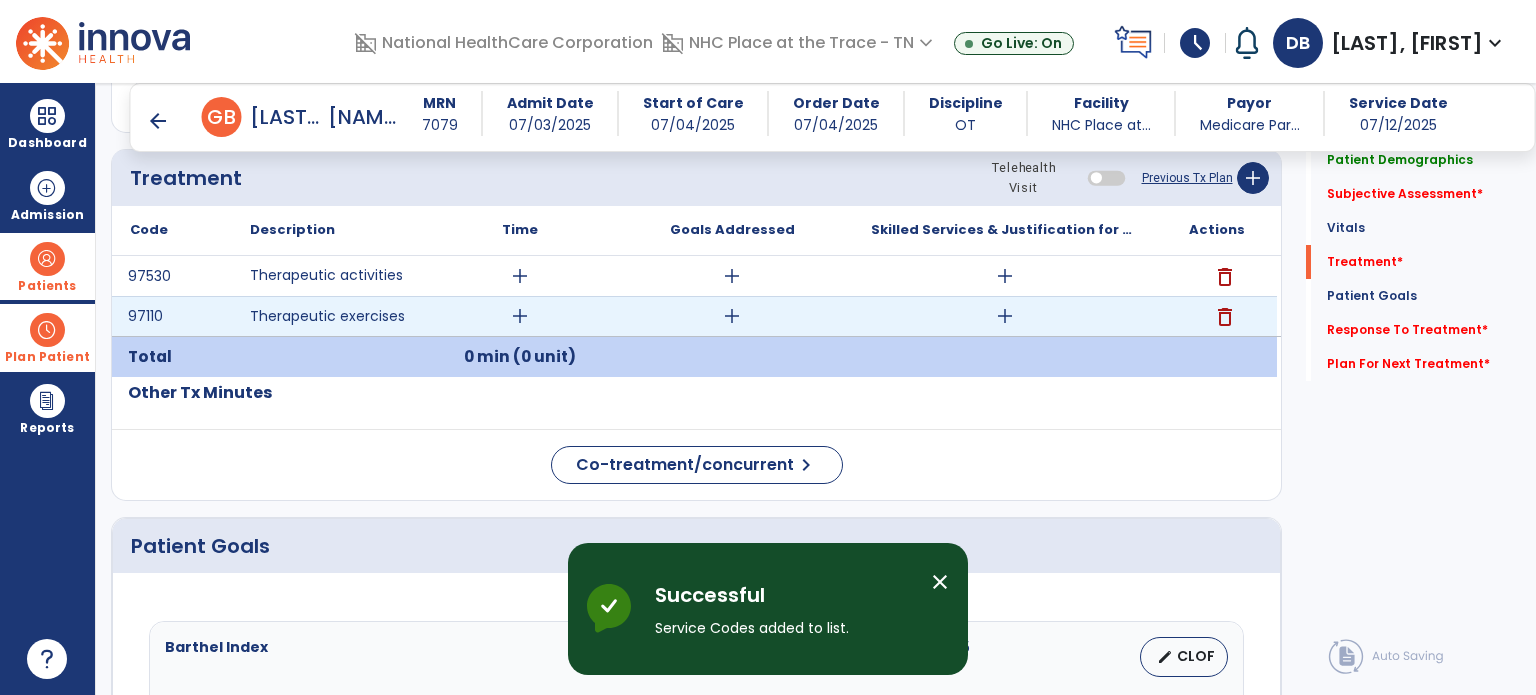 click on "add" at bounding box center (520, 316) 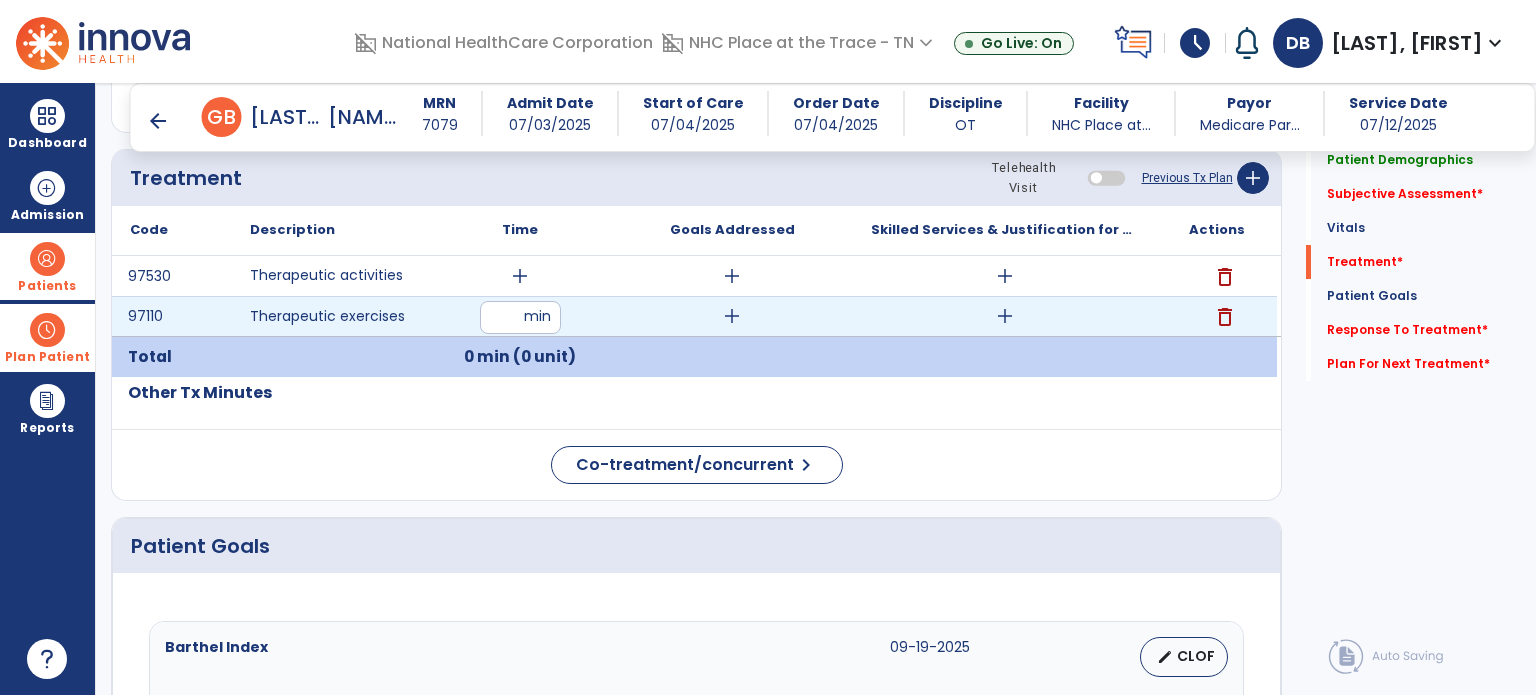 type on "**" 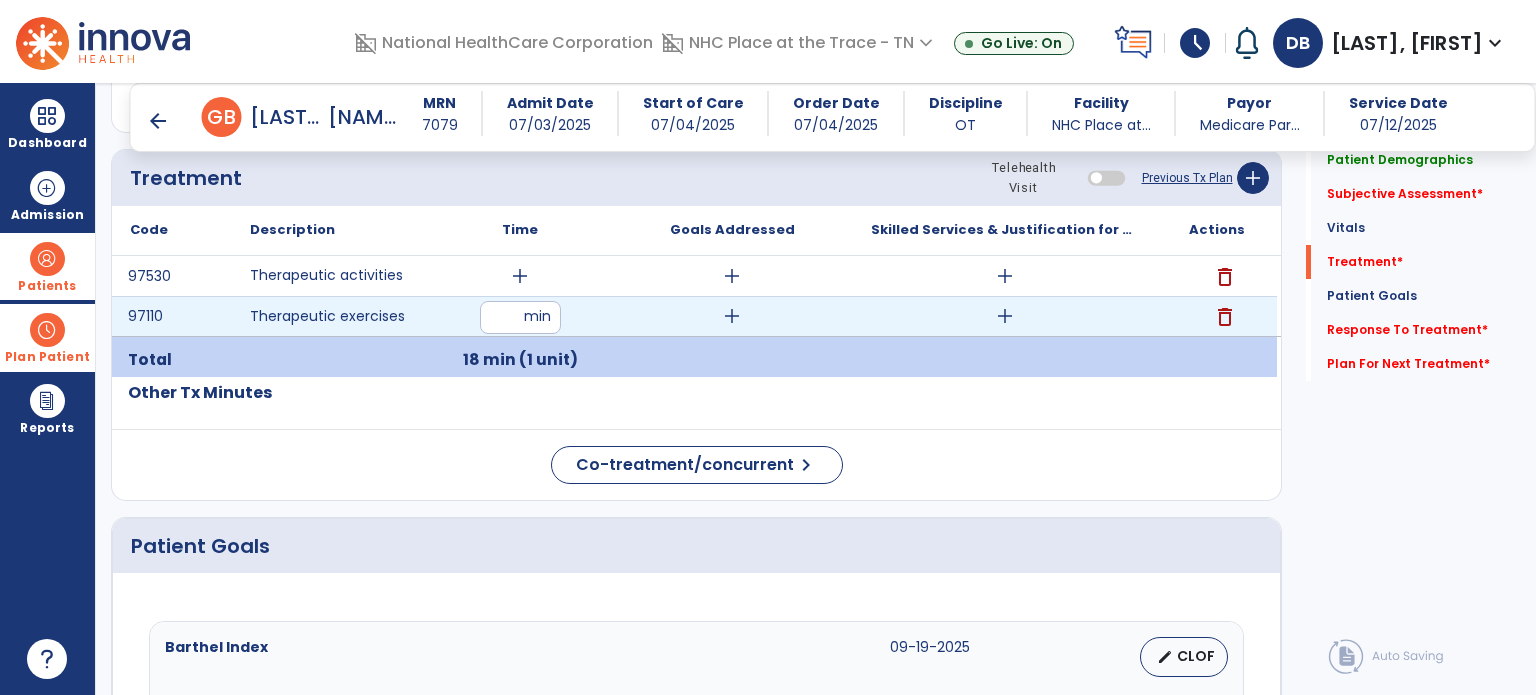drag, startPoint x: 696, startPoint y: 322, endPoint x: 720, endPoint y: 315, distance: 25 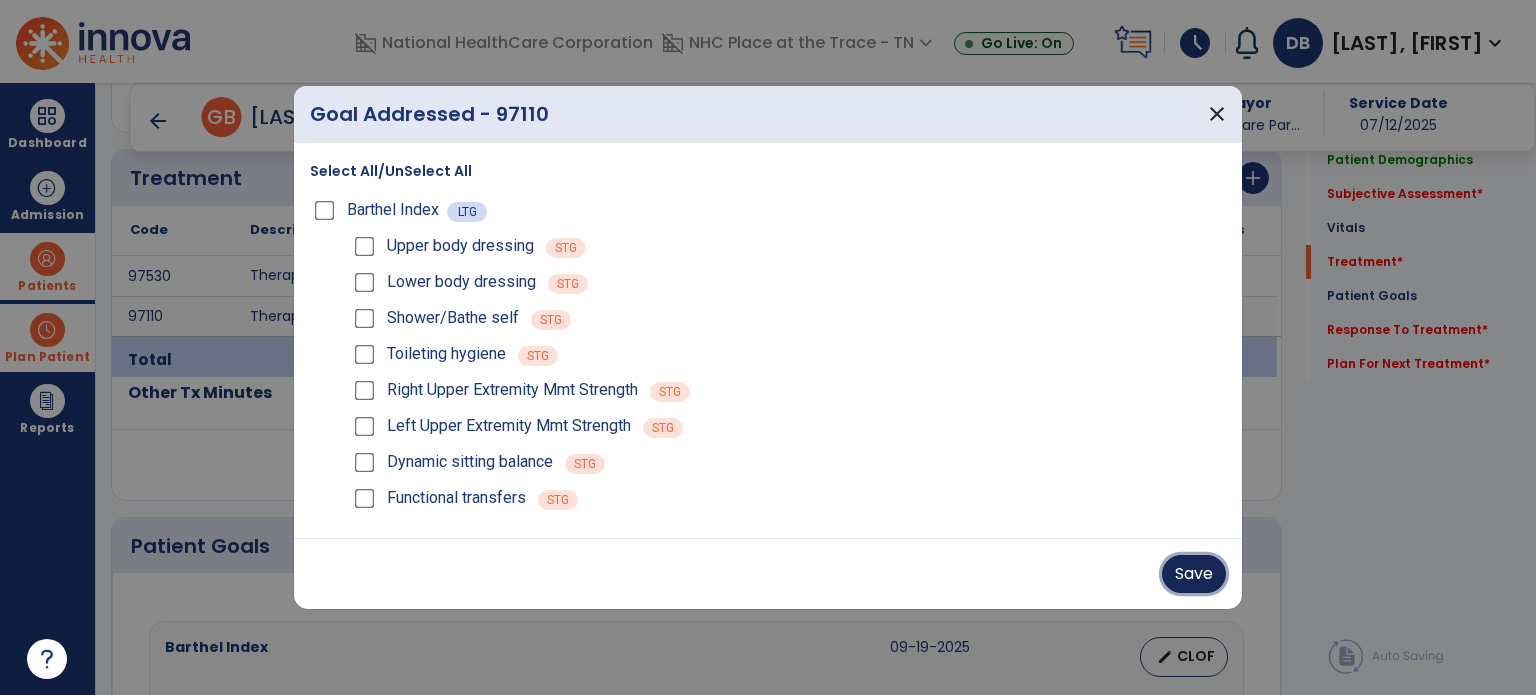 click on "Save" at bounding box center (1194, 574) 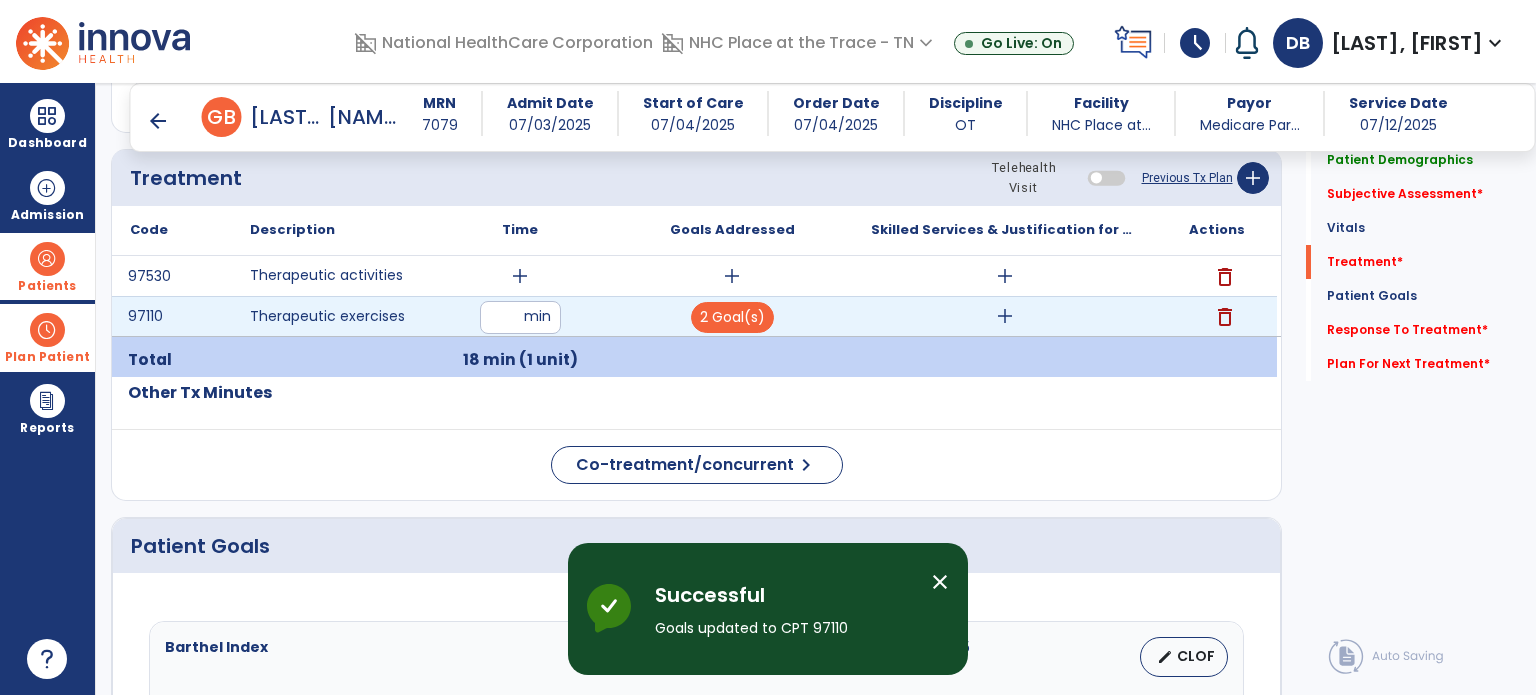 click on "add" at bounding box center (1005, 316) 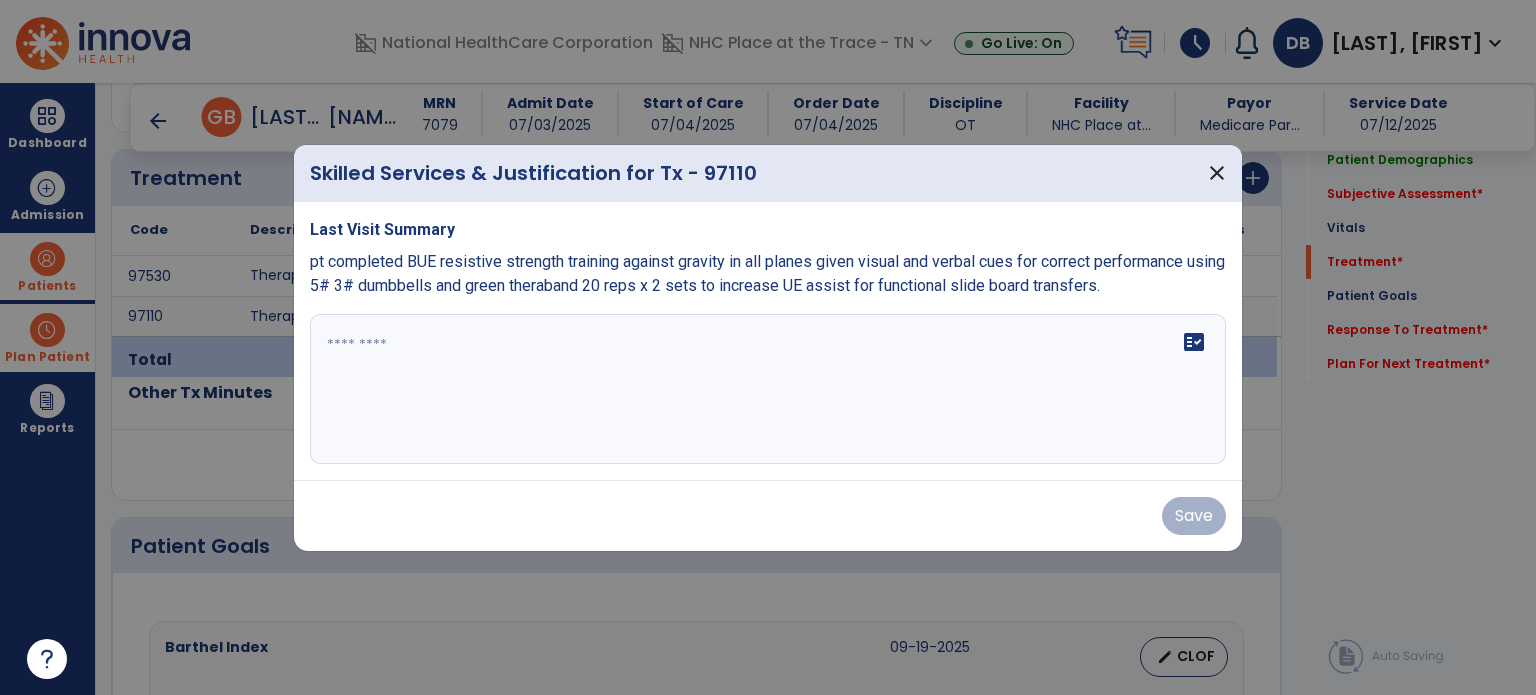 click at bounding box center (768, 389) 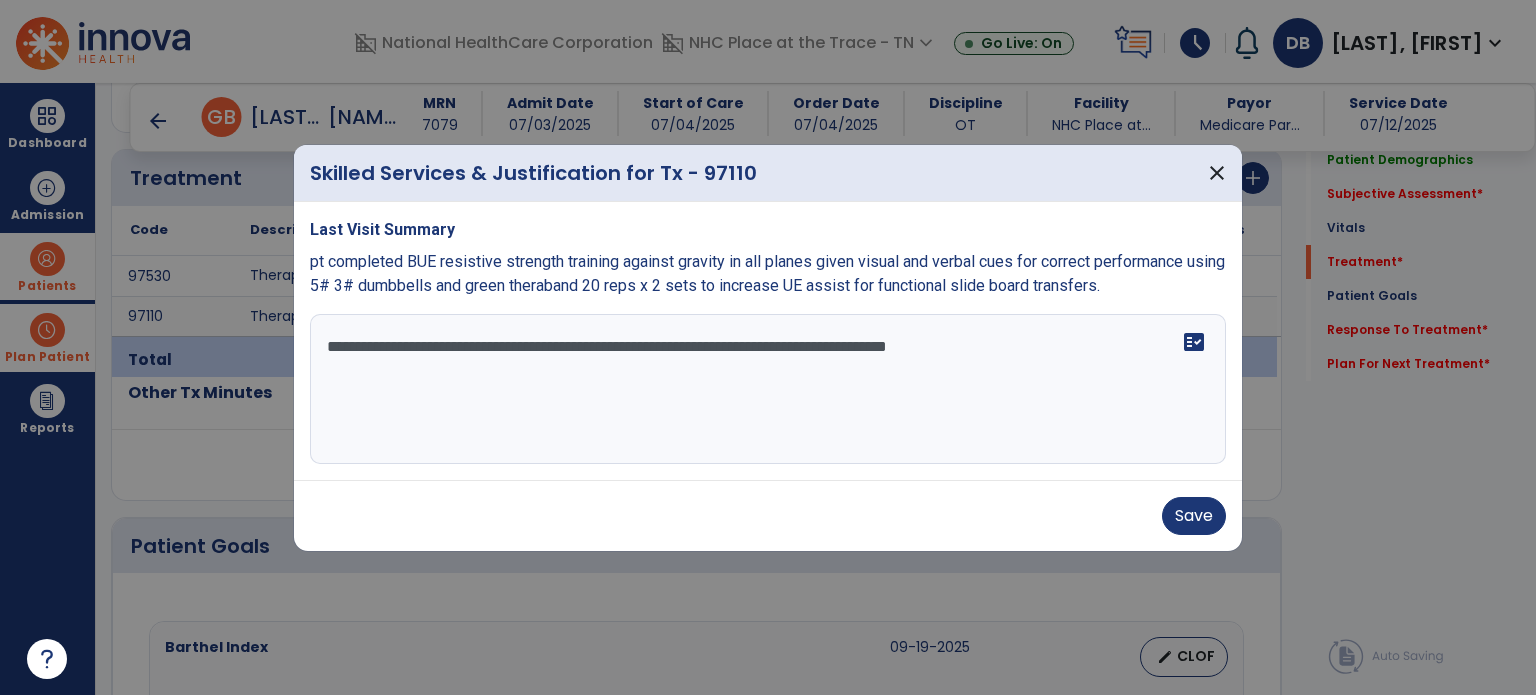type on "**********" 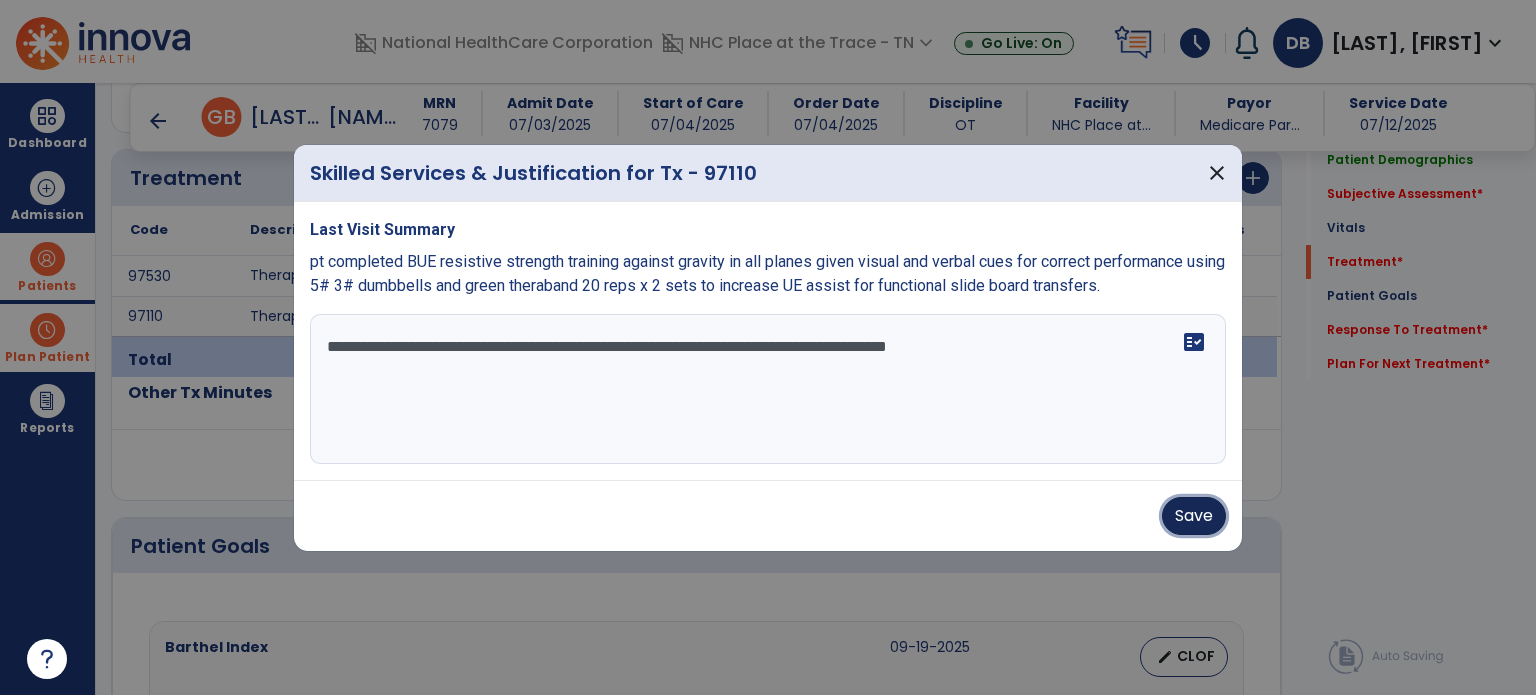 click on "Save" at bounding box center (1194, 516) 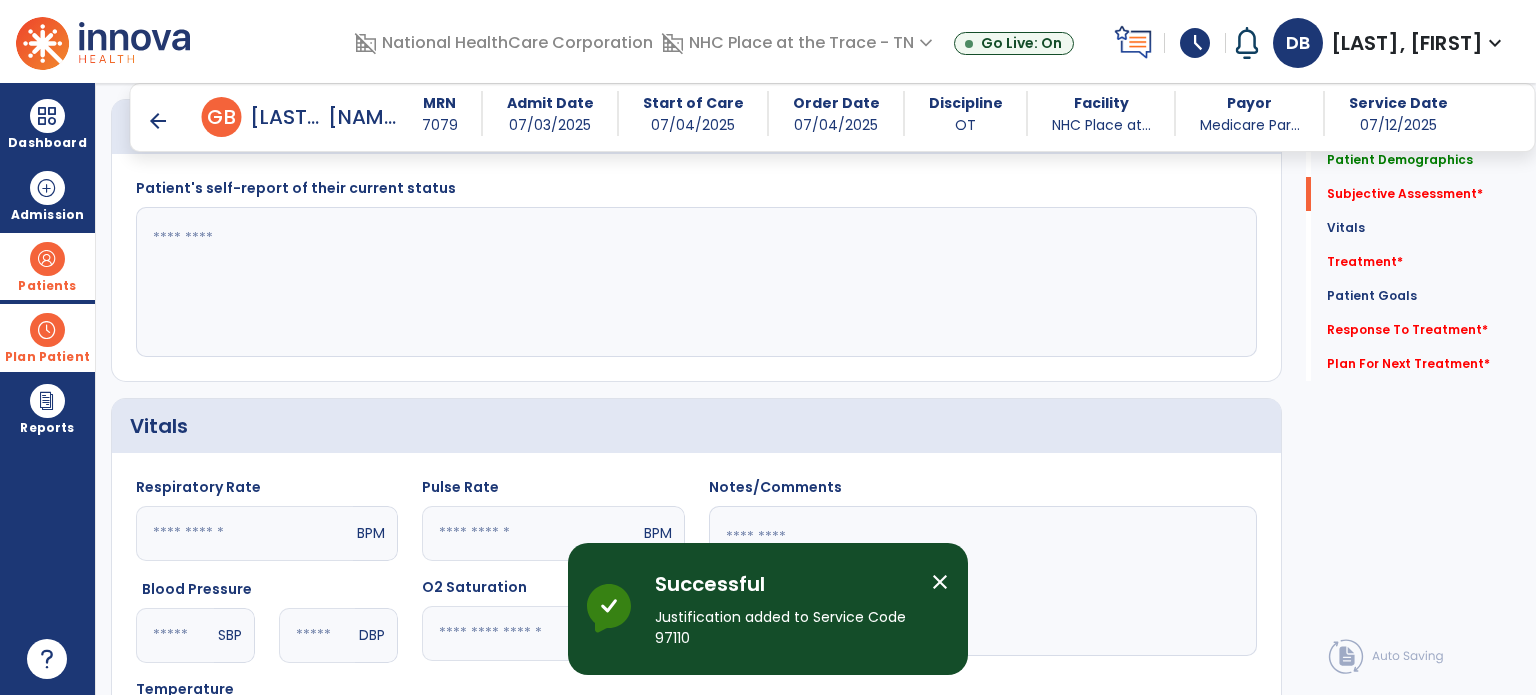 scroll, scrollTop: 400, scrollLeft: 0, axis: vertical 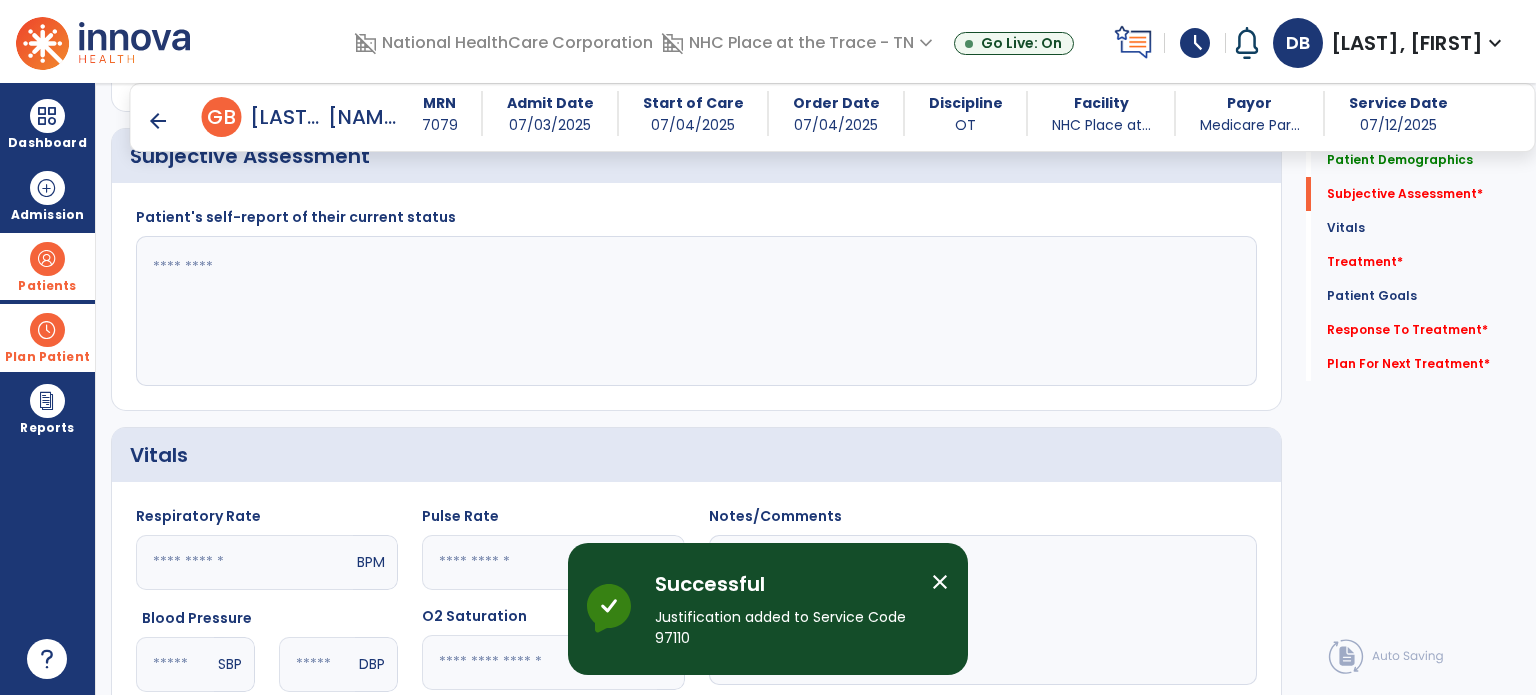 click 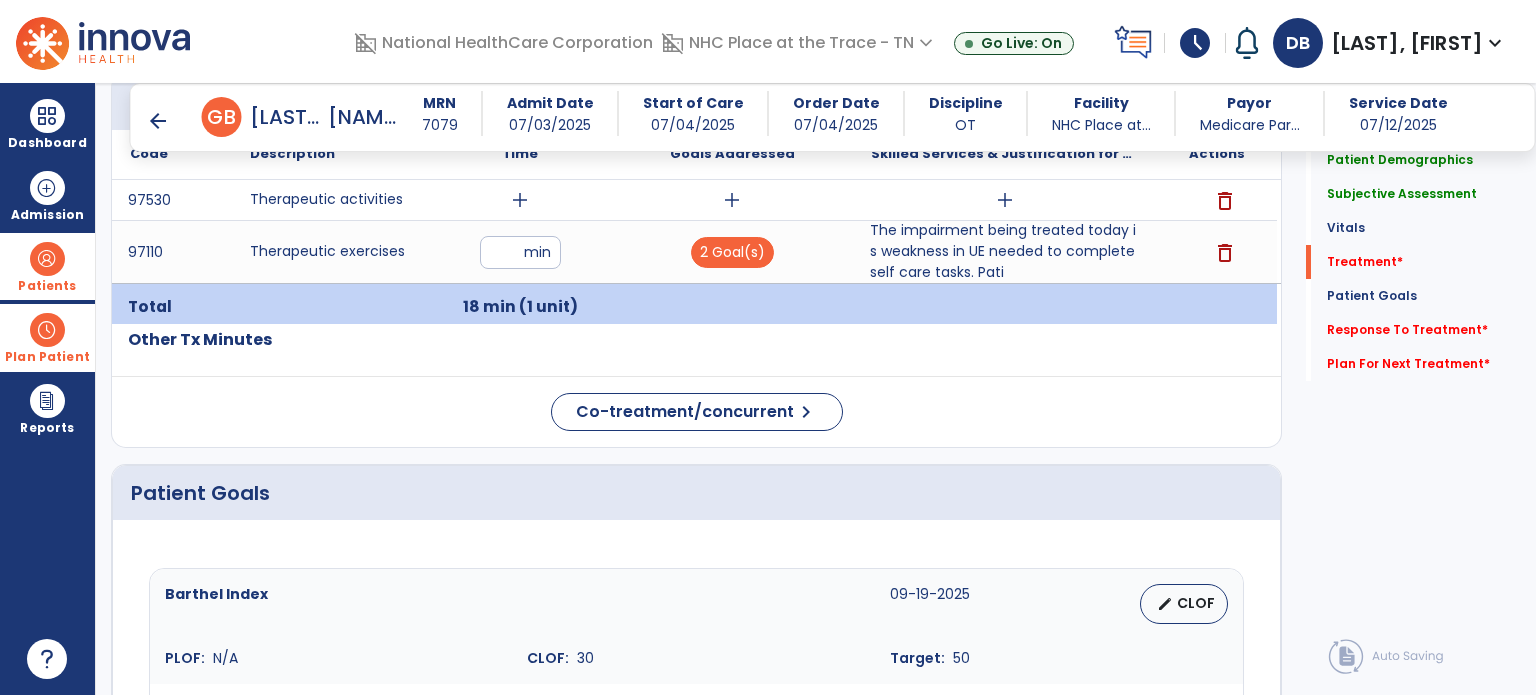scroll, scrollTop: 1100, scrollLeft: 0, axis: vertical 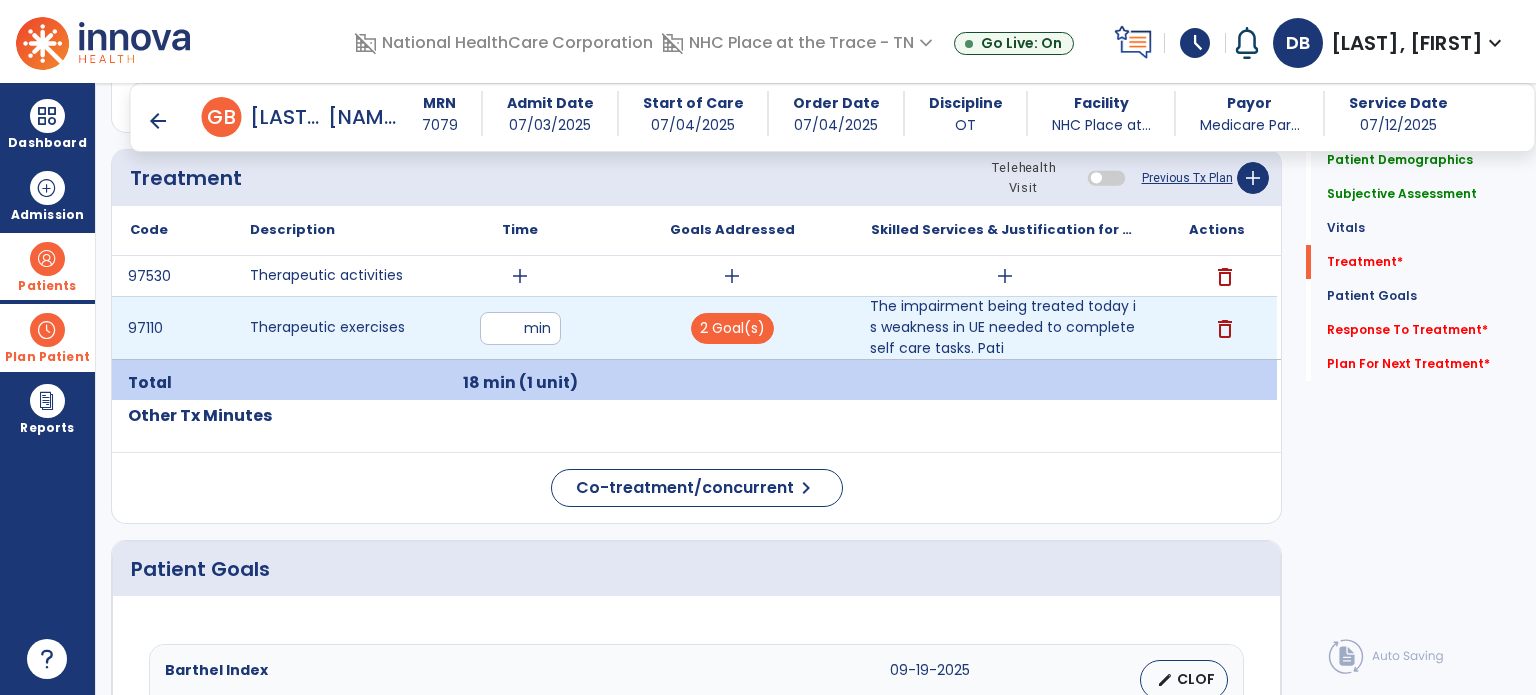 type on "**********" 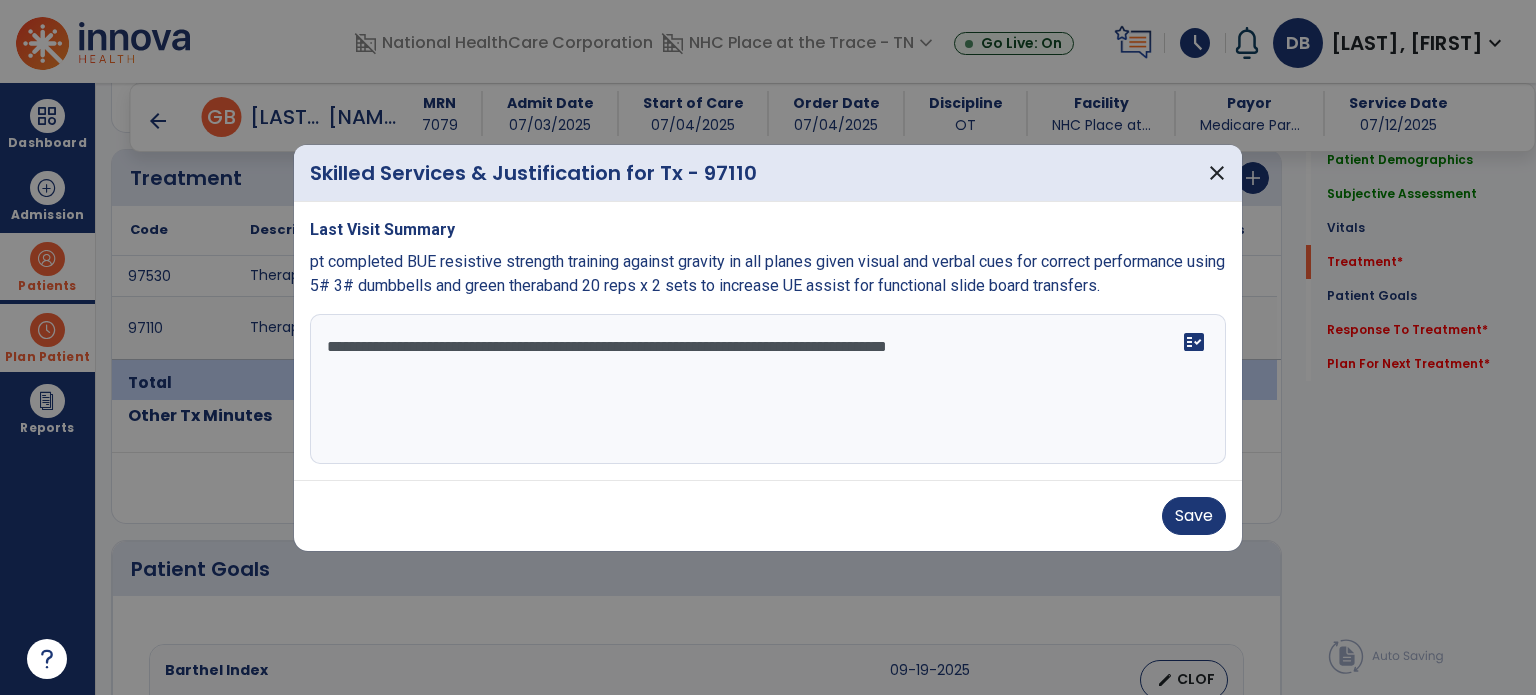 click on "**********" at bounding box center [768, 389] 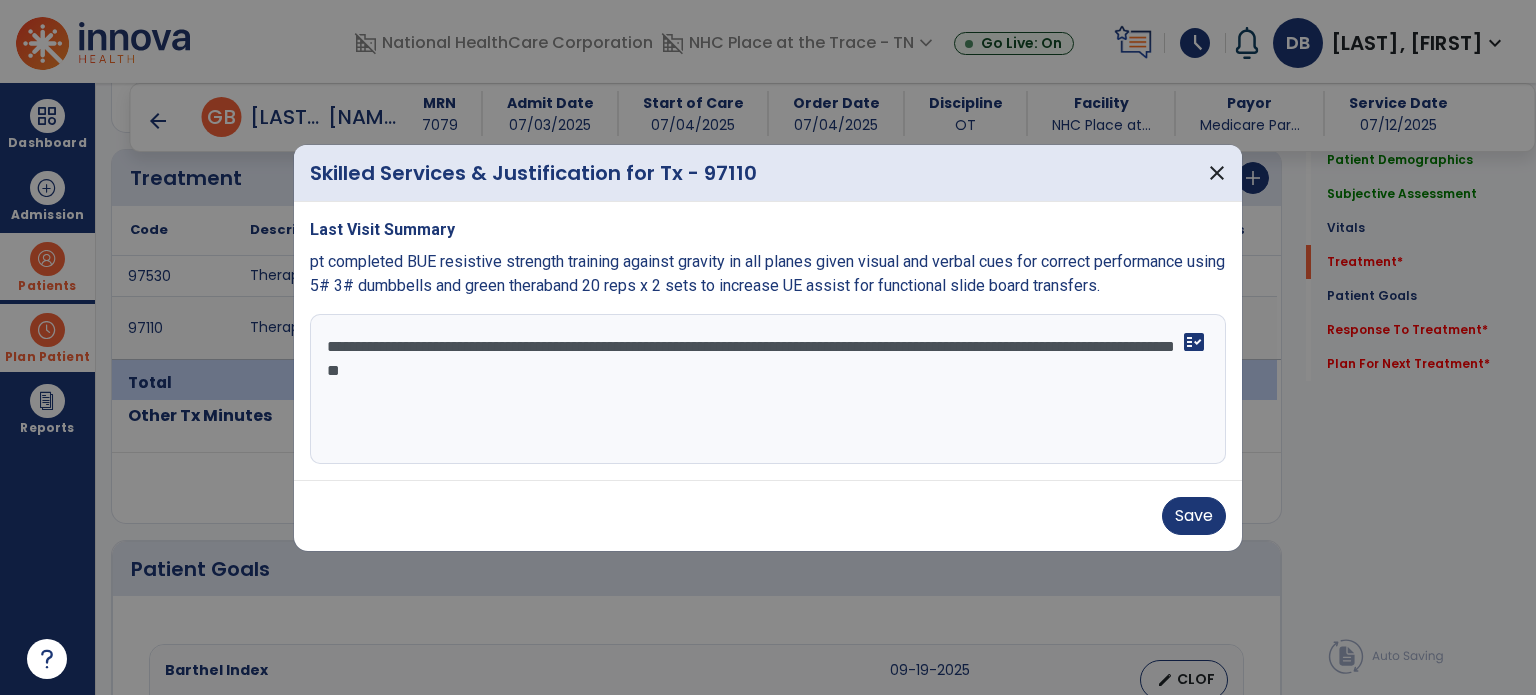 click on "**********" at bounding box center [768, 389] 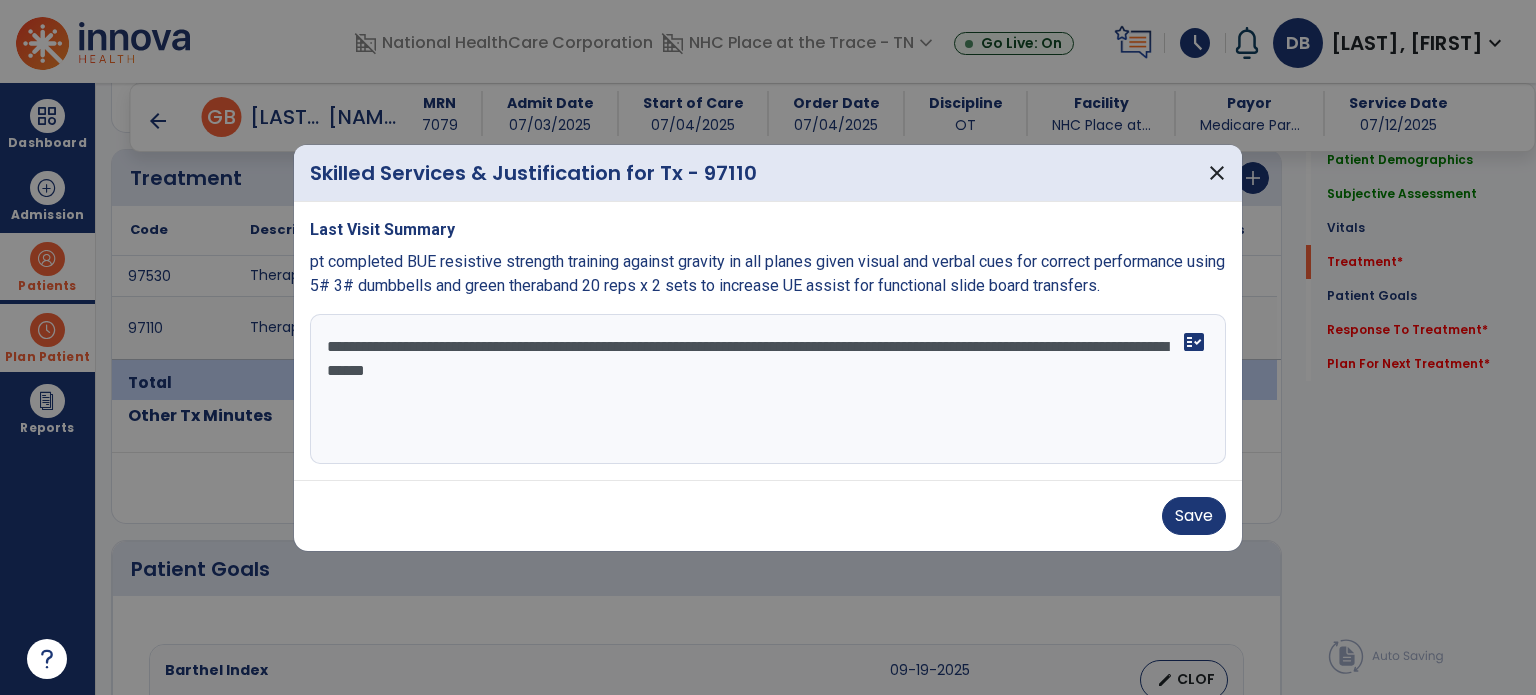 click on "**********" at bounding box center [768, 389] 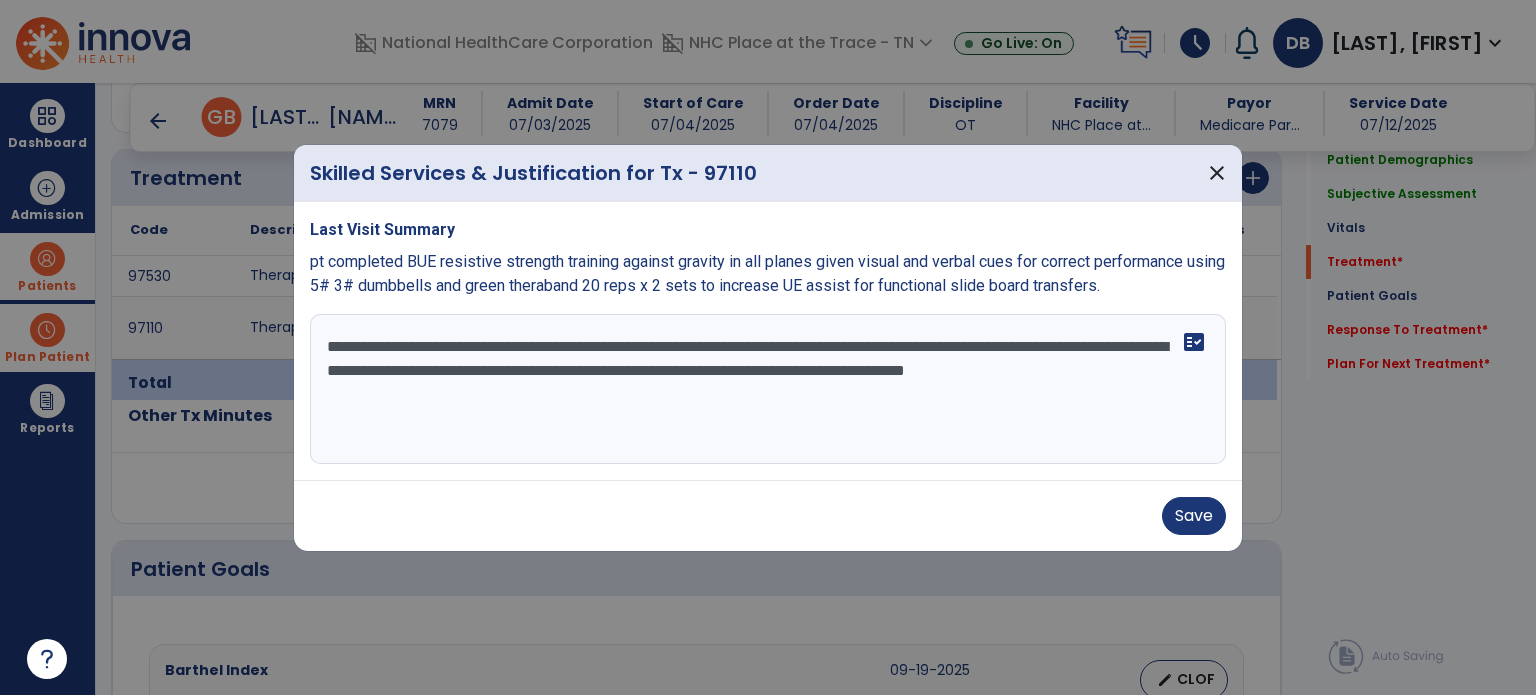click on "**********" at bounding box center [768, 389] 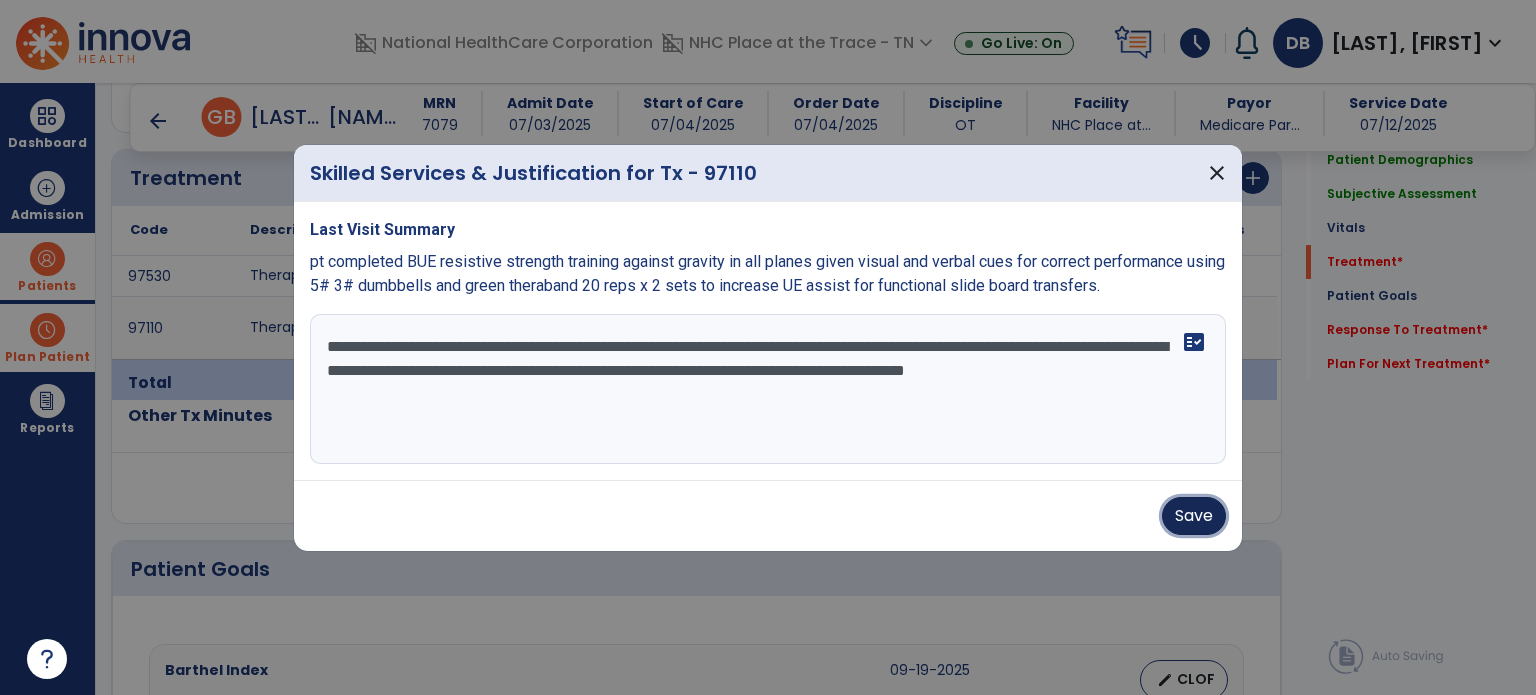 click on "Save" at bounding box center [1194, 516] 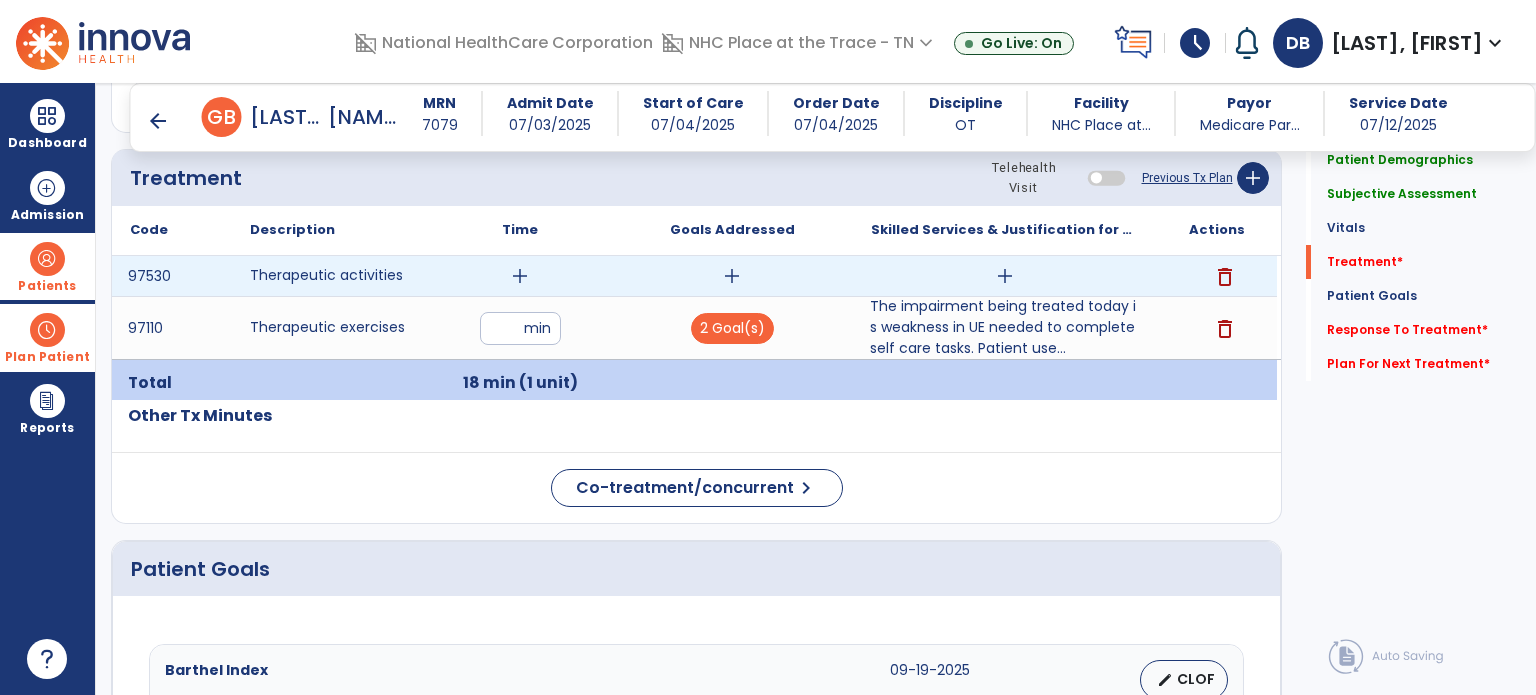 click on "add" at bounding box center [732, 276] 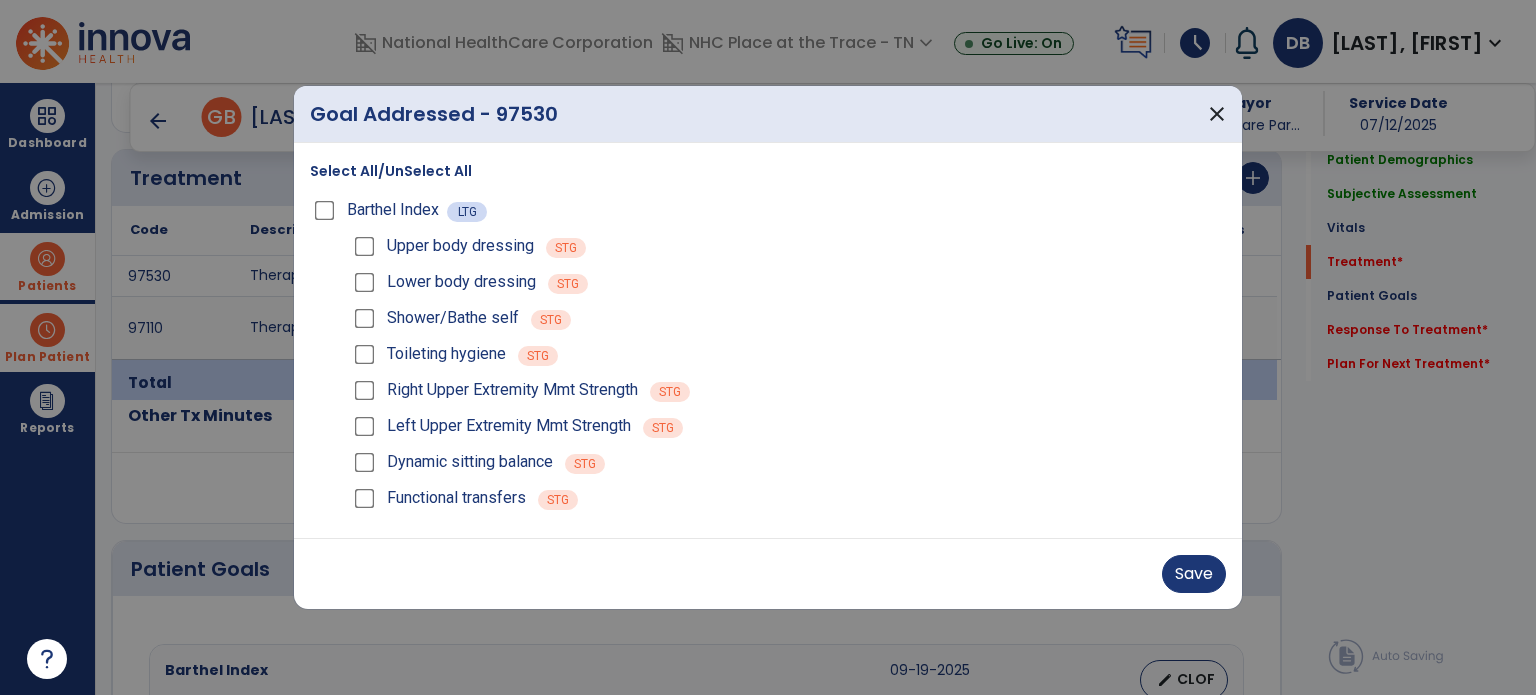 click on "Save" at bounding box center (768, 574) 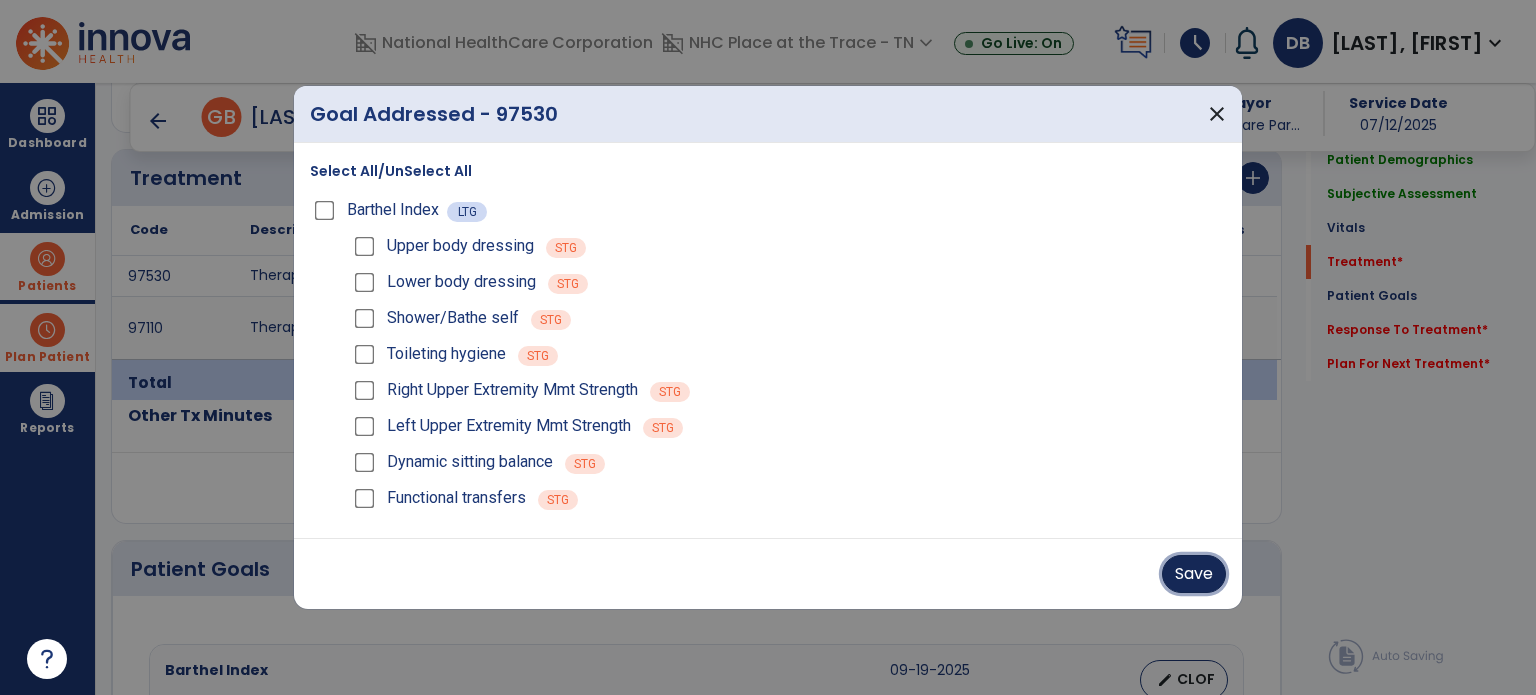 click on "Save" at bounding box center [1194, 574] 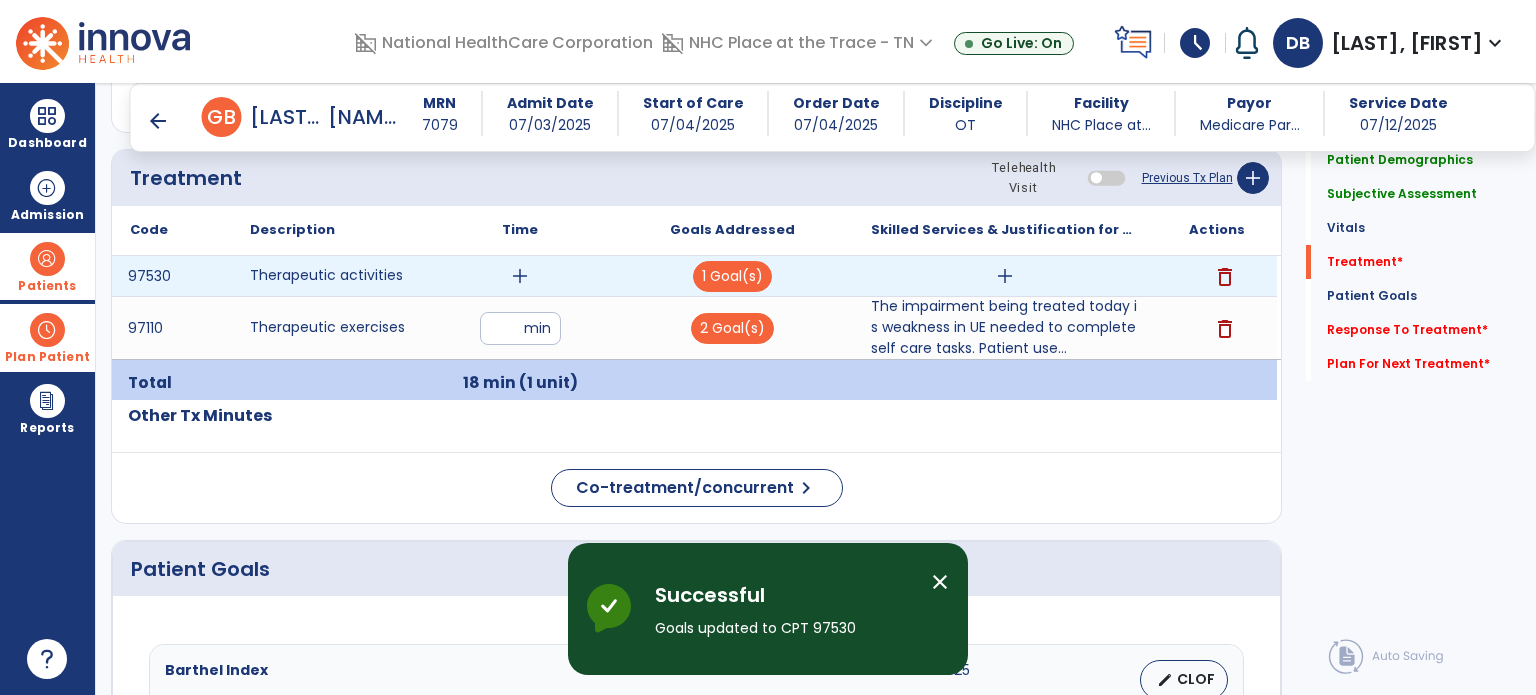 click on "add" at bounding box center (1005, 276) 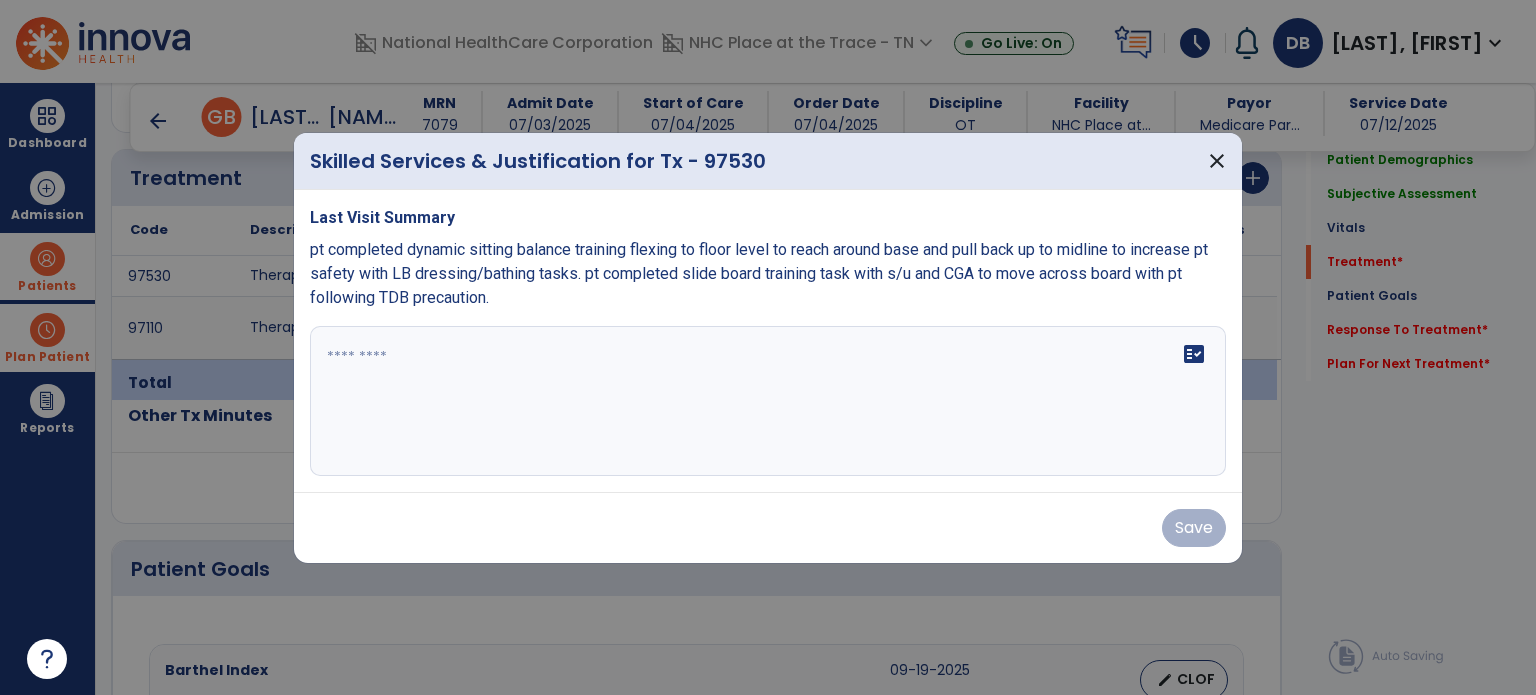 click on "fact_check" at bounding box center (768, 401) 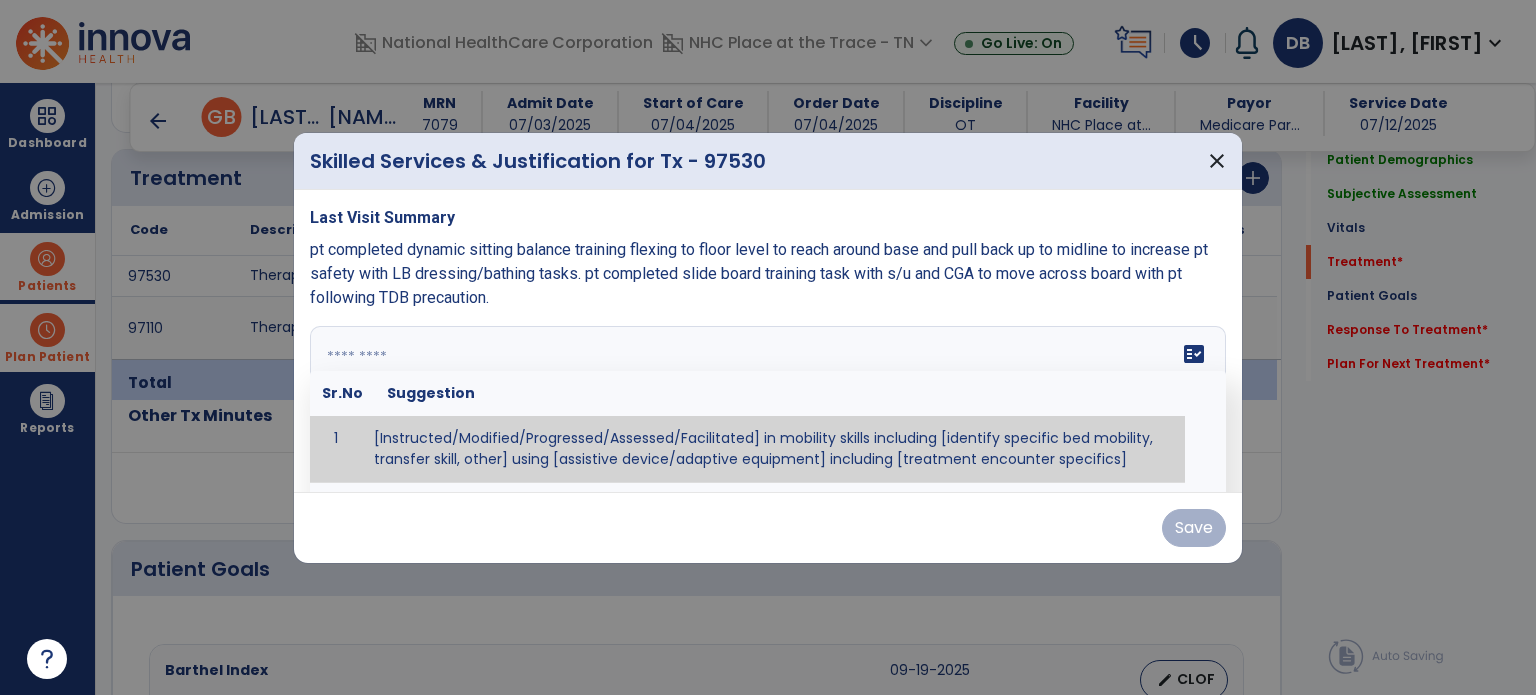 click at bounding box center [766, 401] 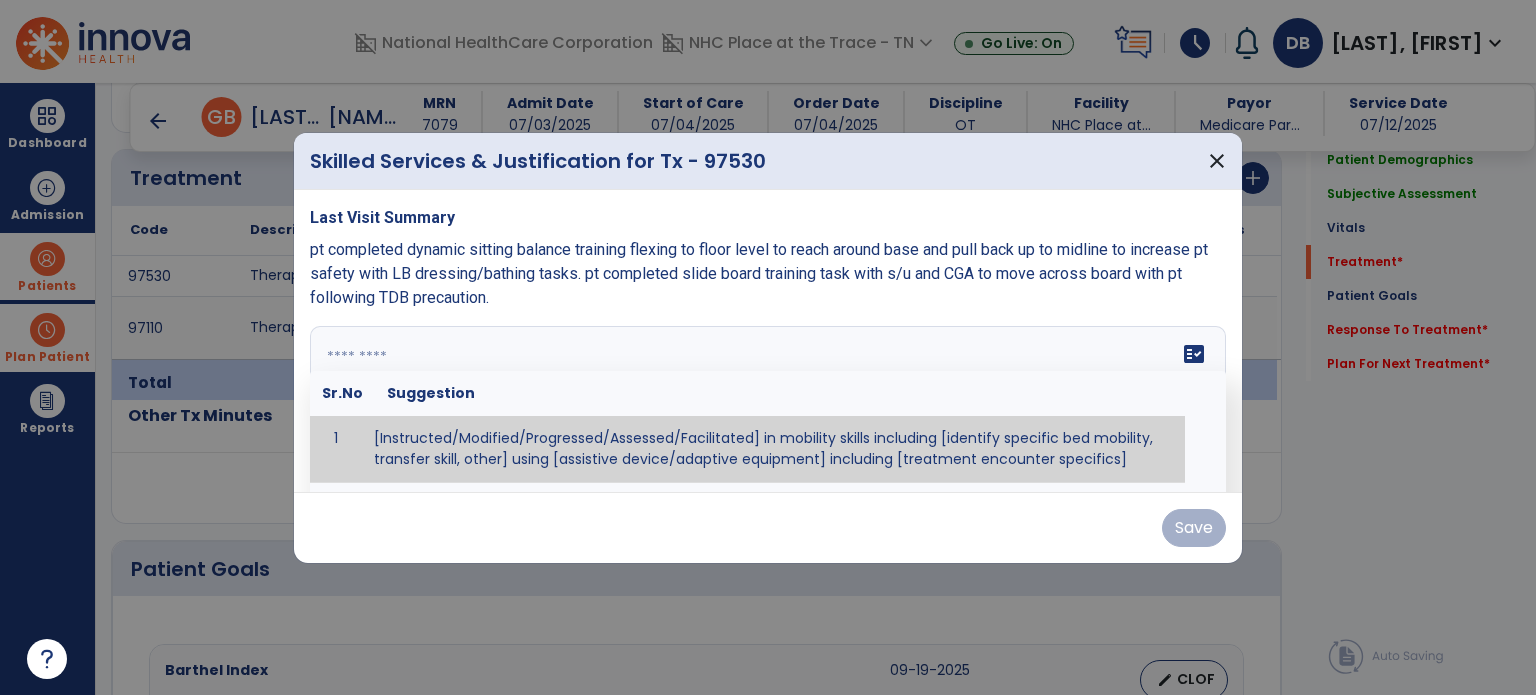 click at bounding box center [766, 401] 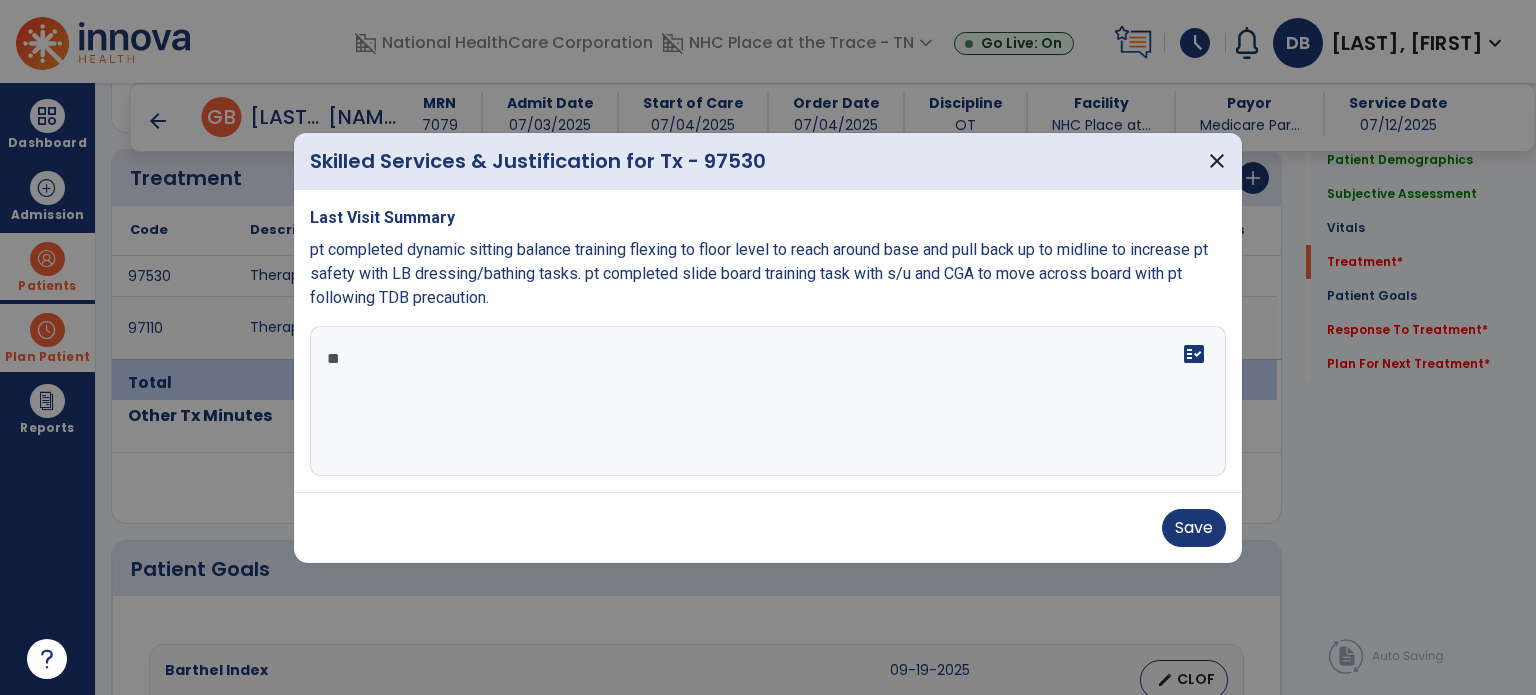 type on "*" 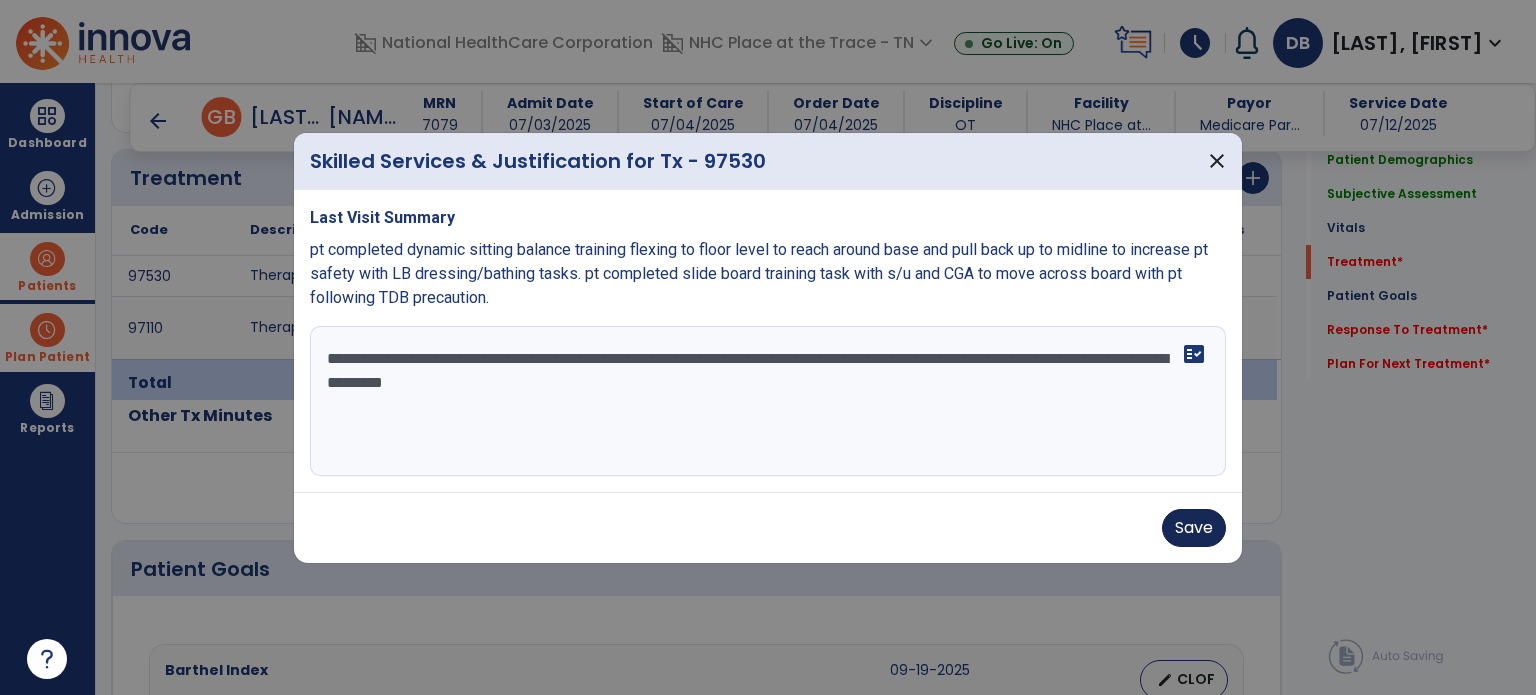 type on "**********" 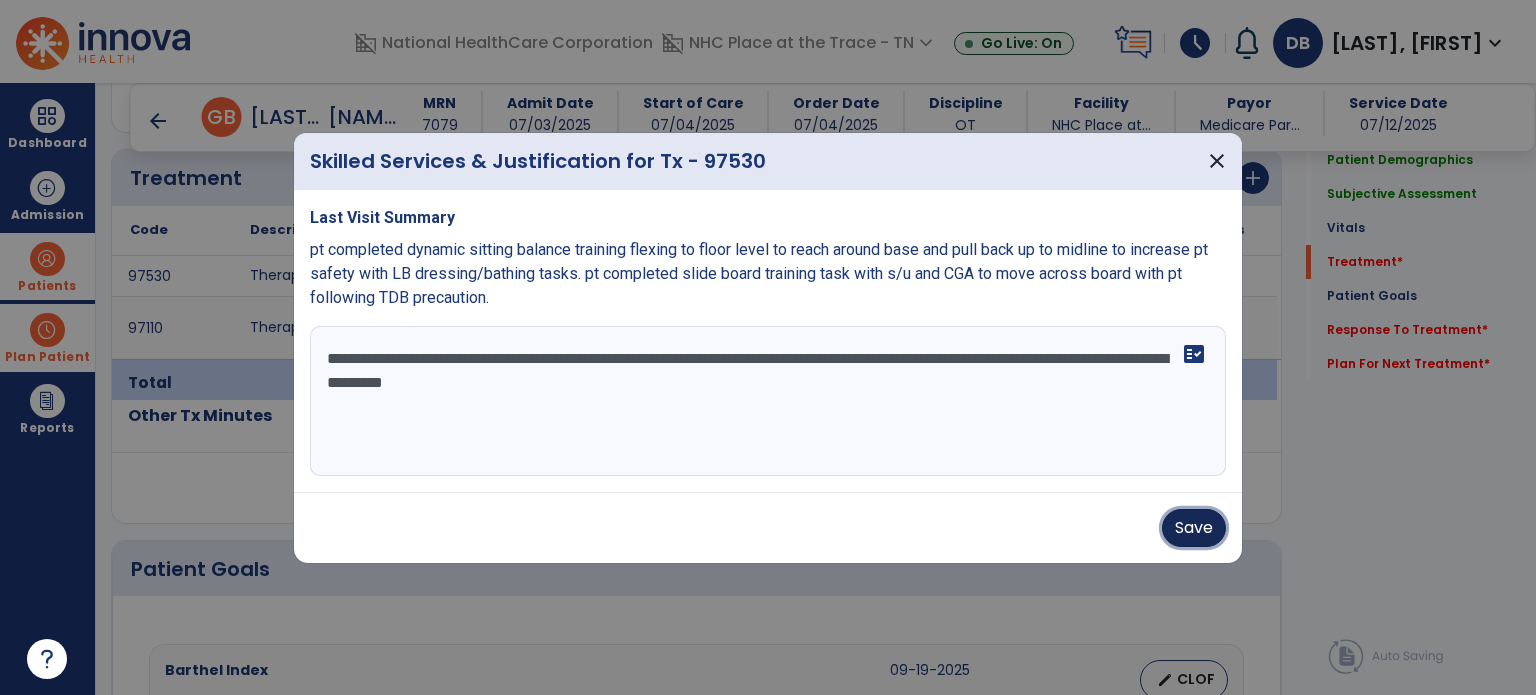 click on "Save" at bounding box center [1194, 528] 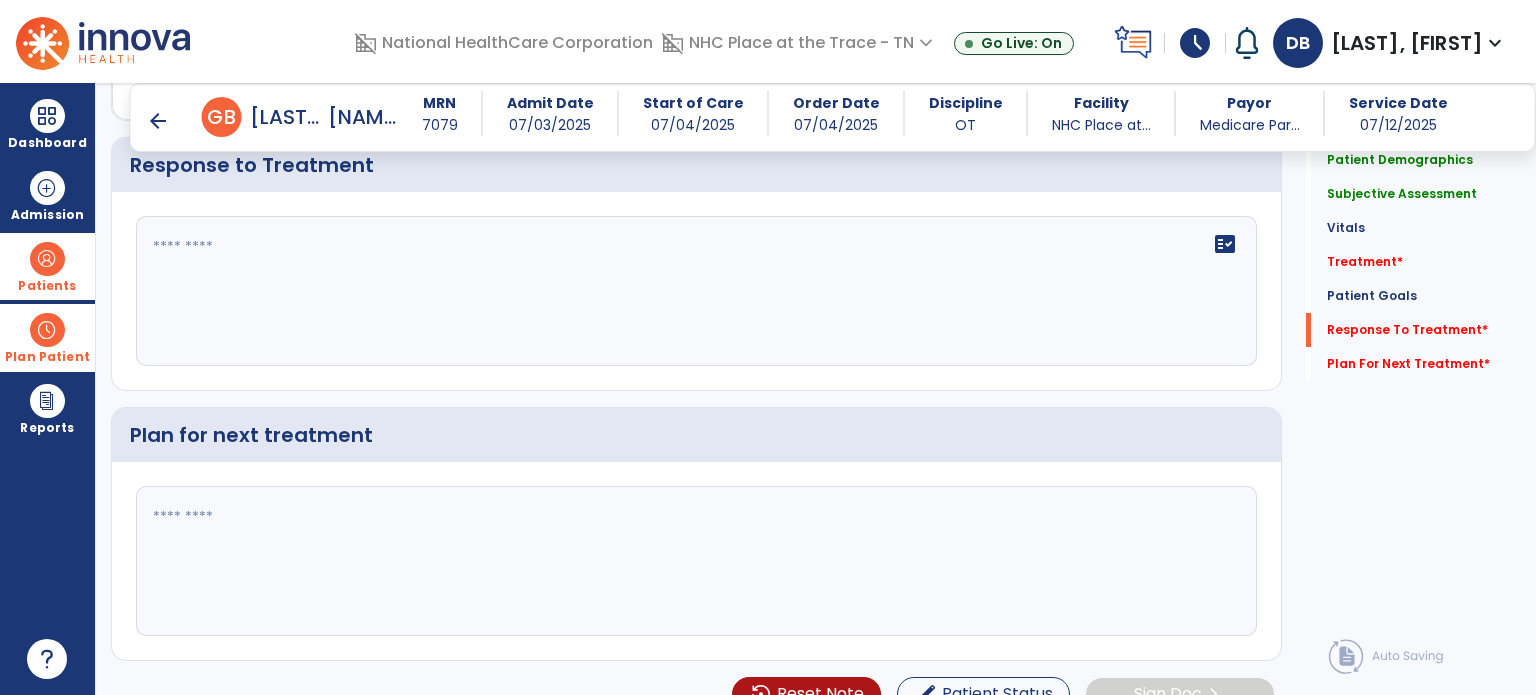 scroll, scrollTop: 2881, scrollLeft: 0, axis: vertical 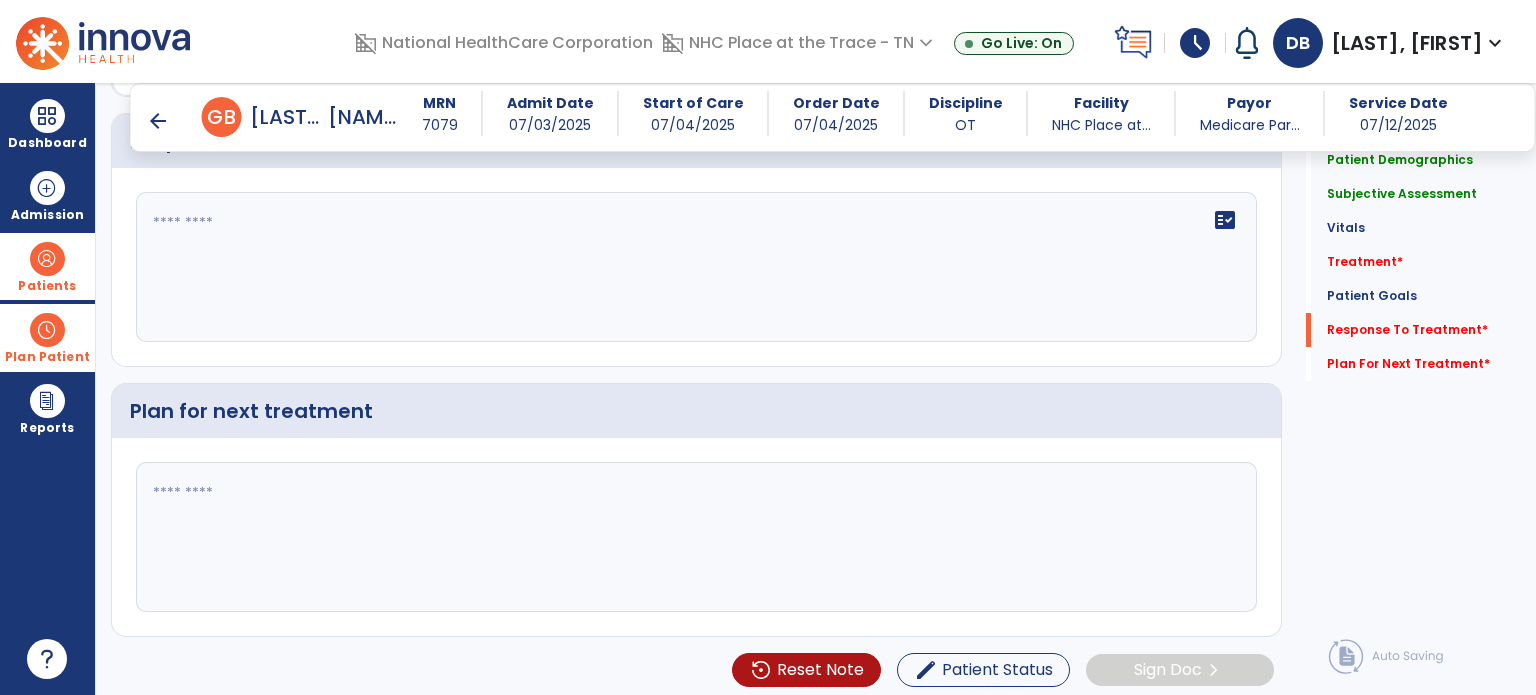 click on "fact_check" 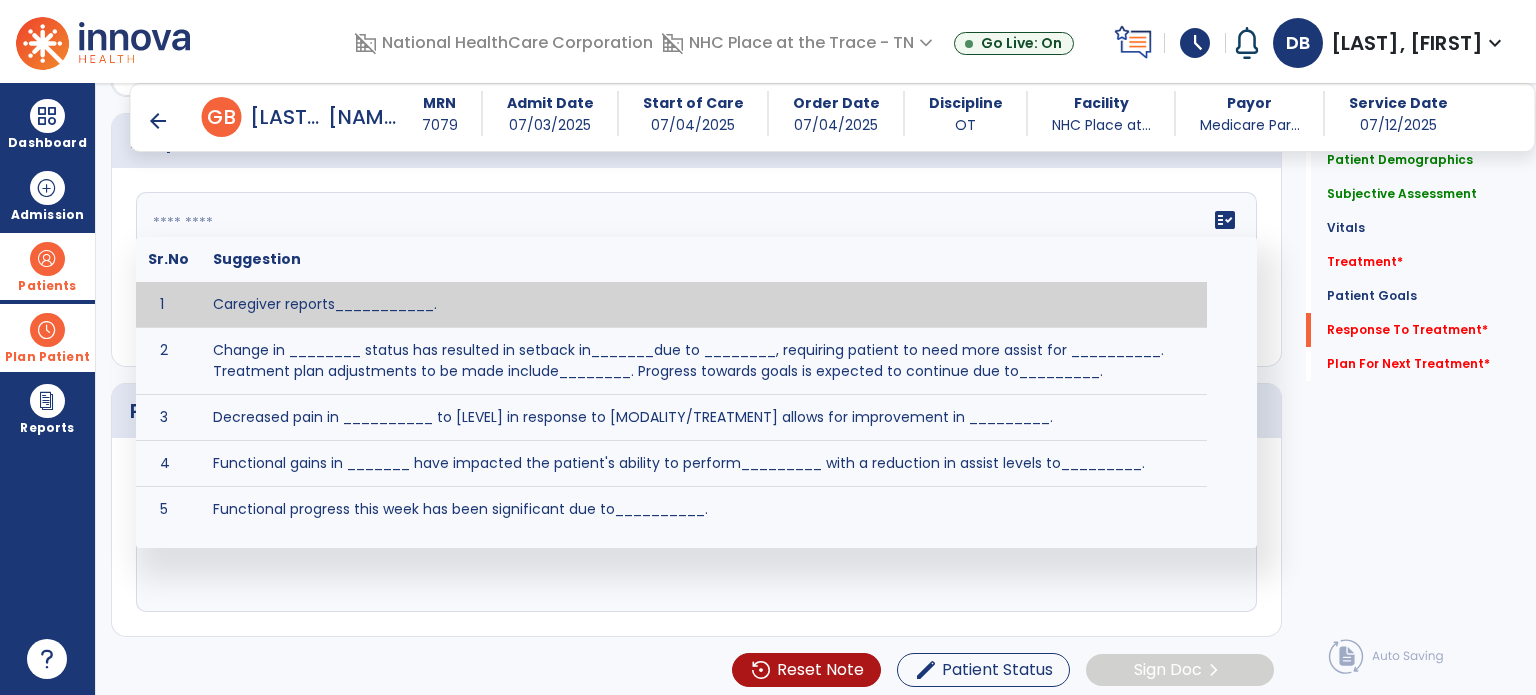 click 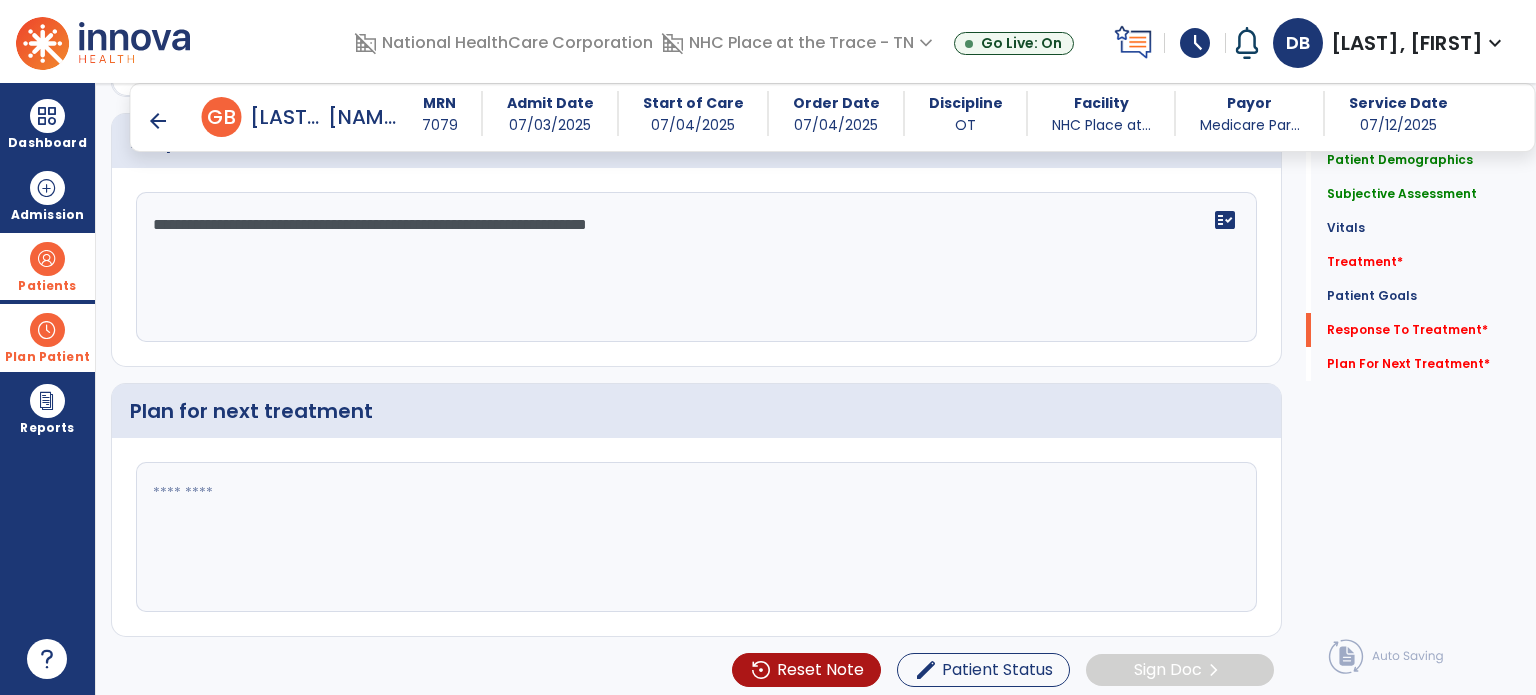 type on "**********" 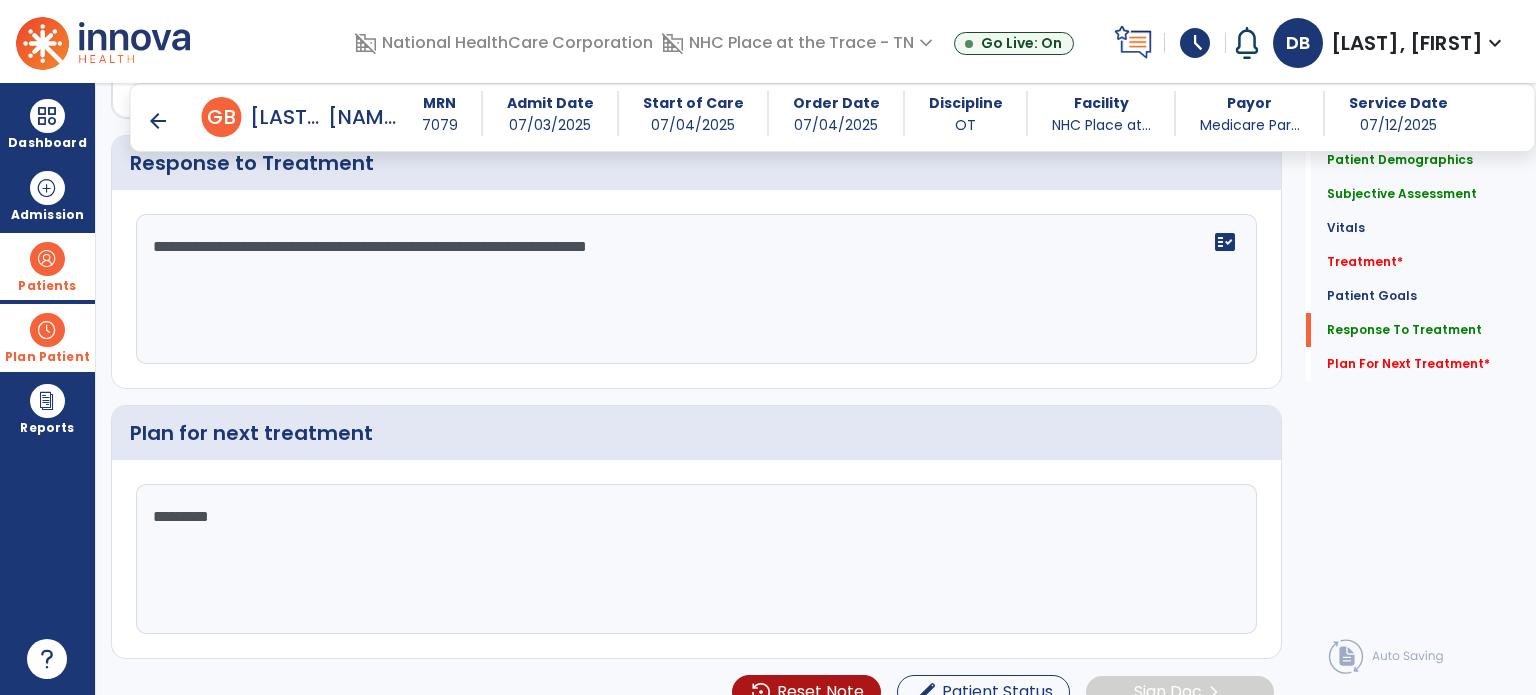 scroll, scrollTop: 2881, scrollLeft: 0, axis: vertical 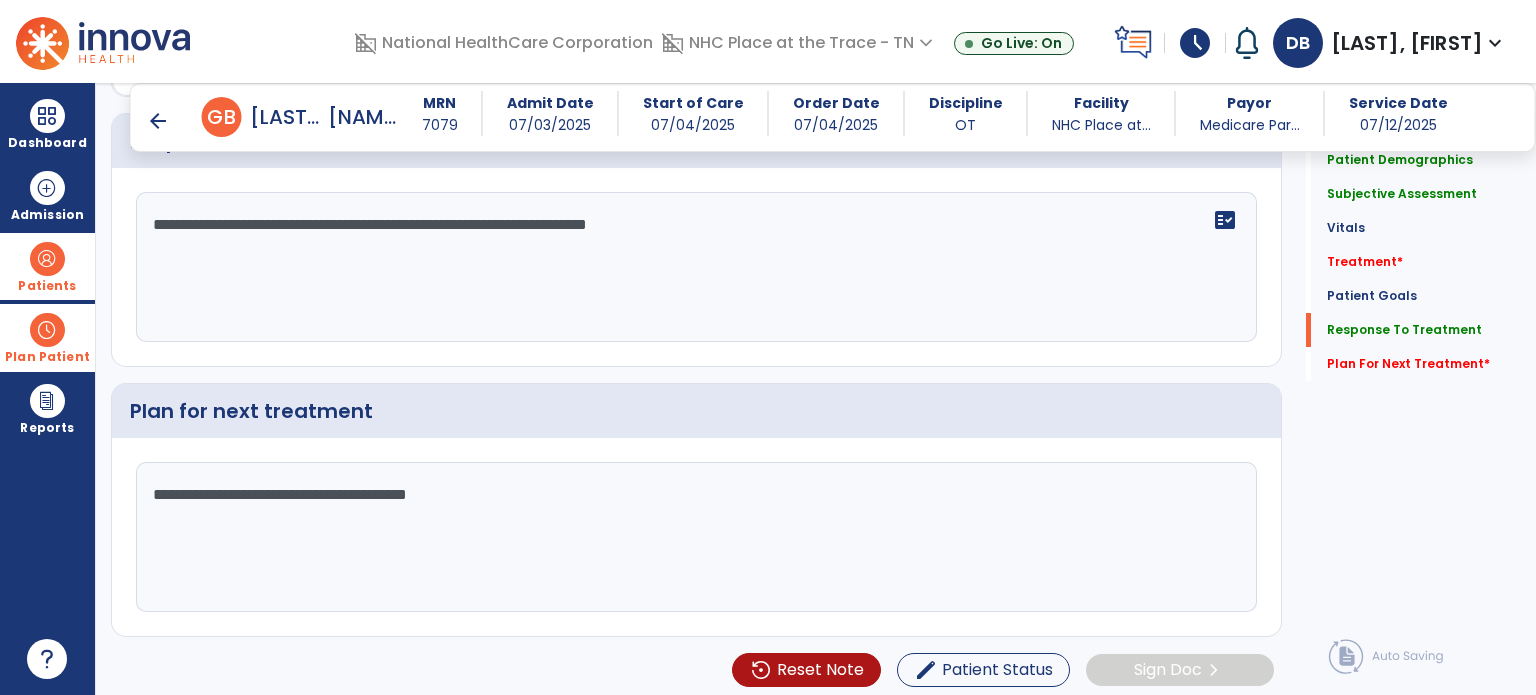 type on "**********" 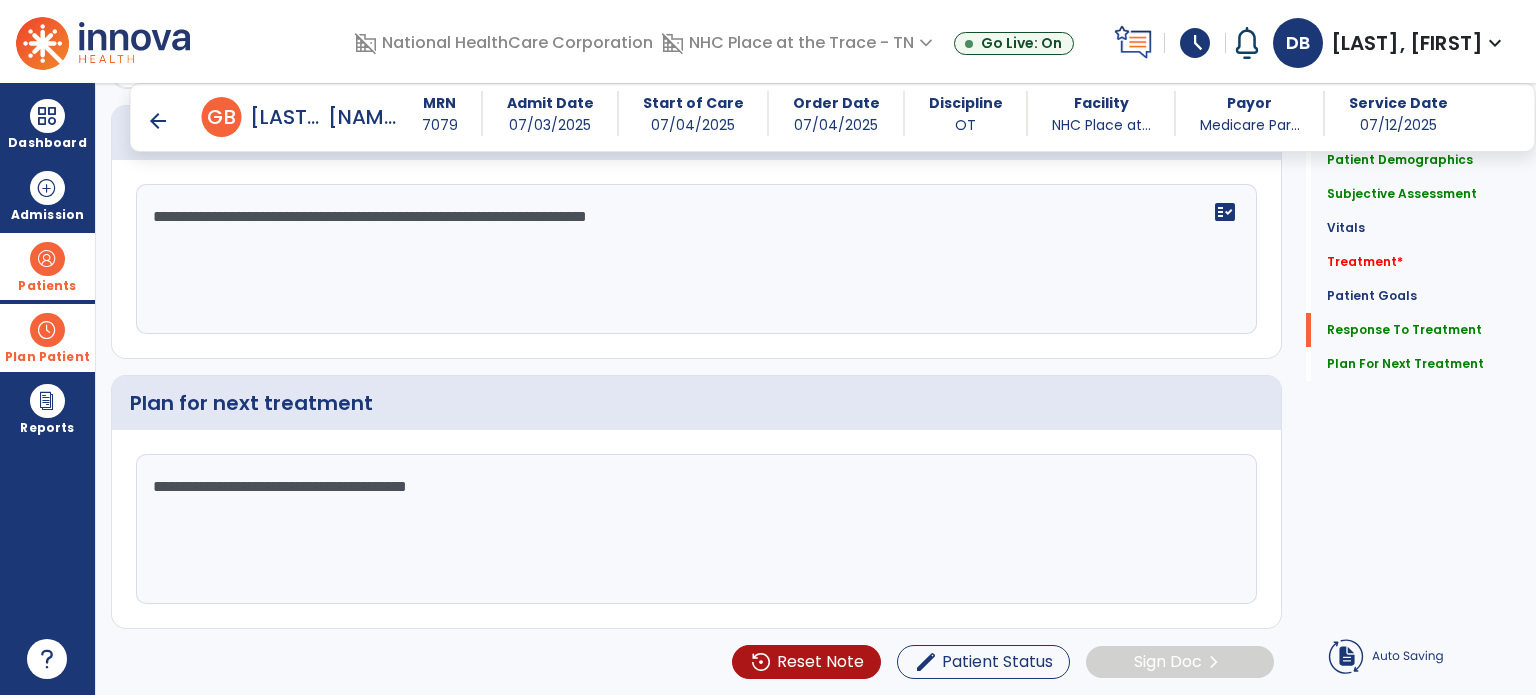drag, startPoint x: 402, startPoint y: 218, endPoint x: 381, endPoint y: 221, distance: 21.213203 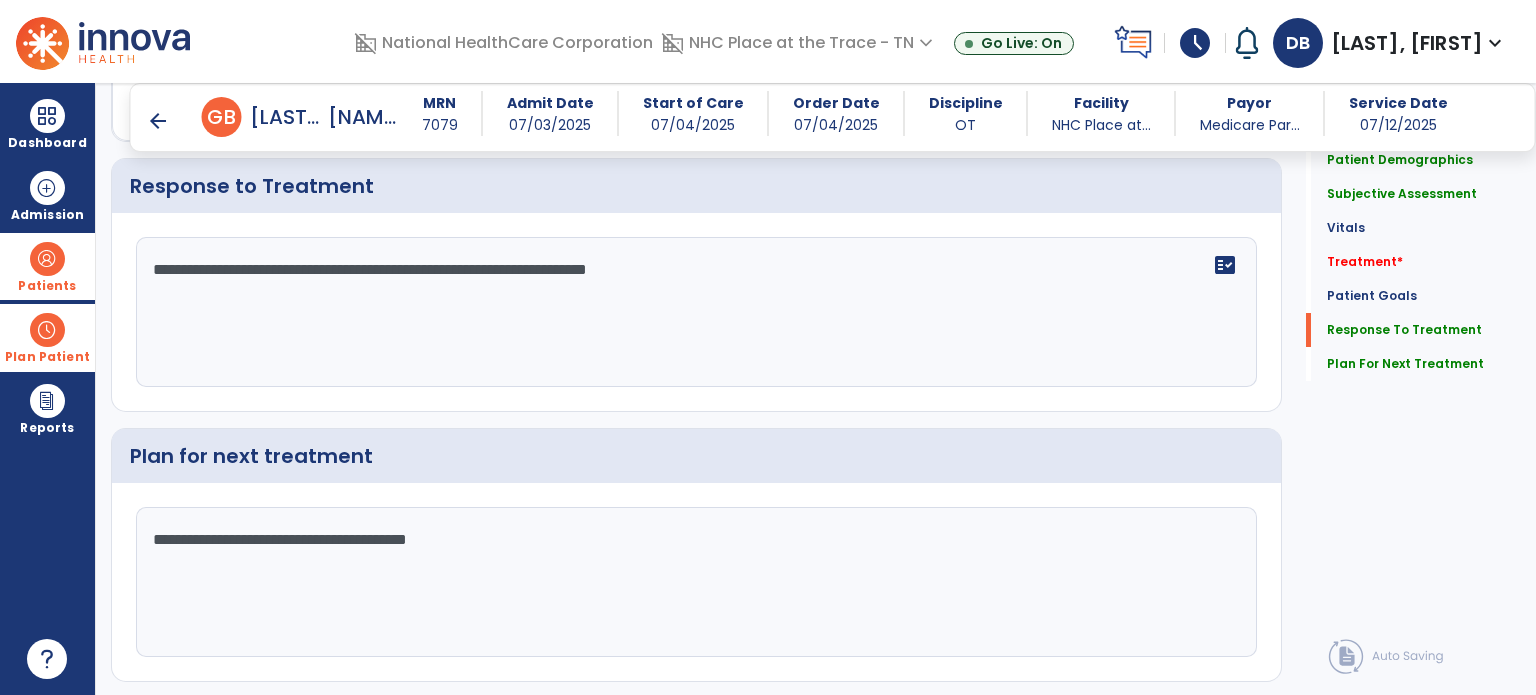 scroll, scrollTop: 2881, scrollLeft: 0, axis: vertical 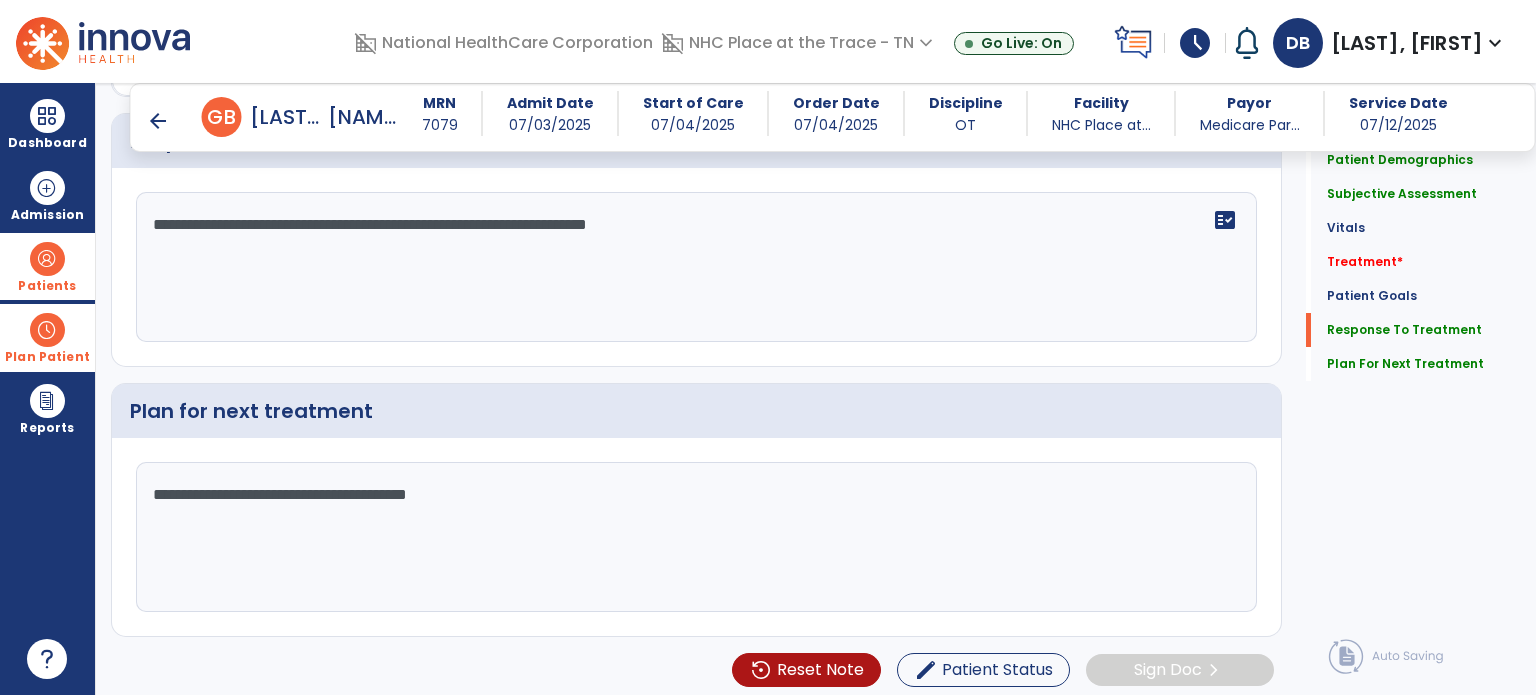 click on "**********" 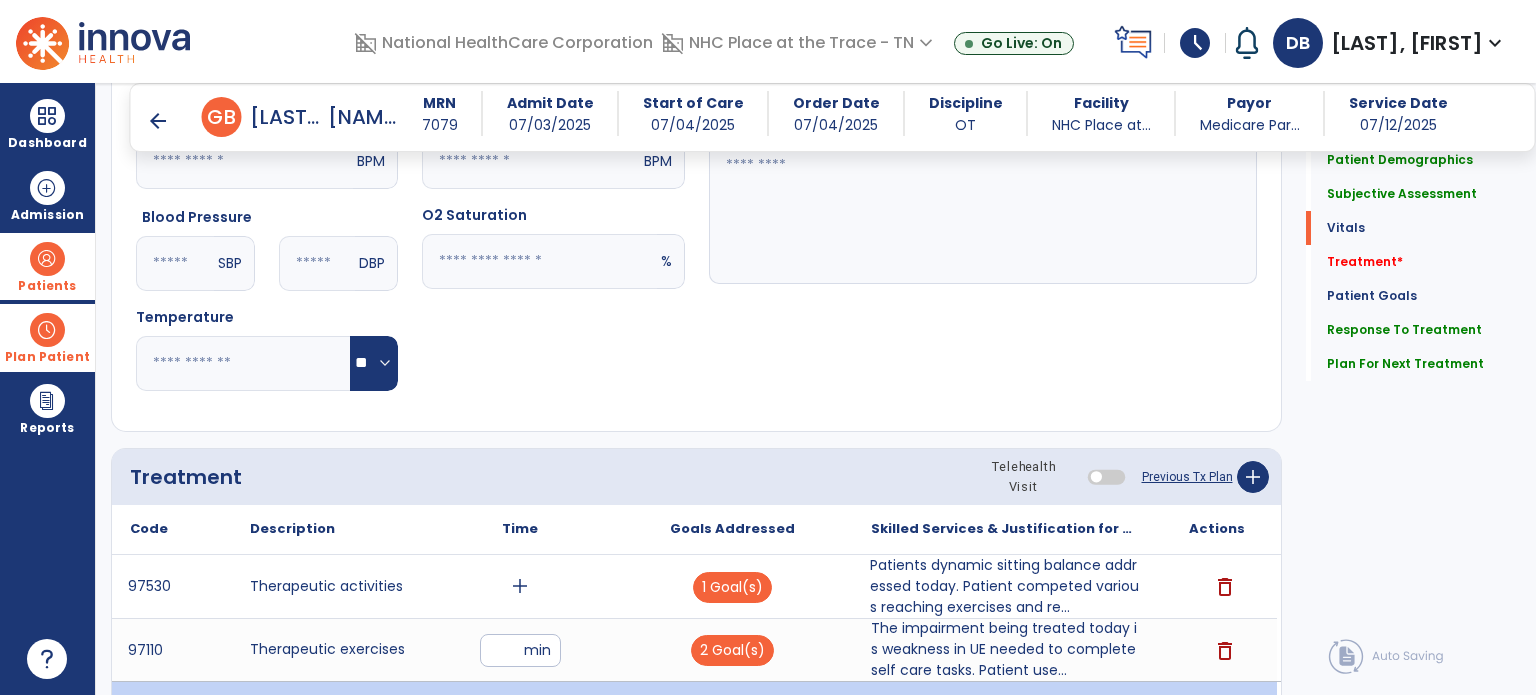 scroll, scrollTop: 681, scrollLeft: 0, axis: vertical 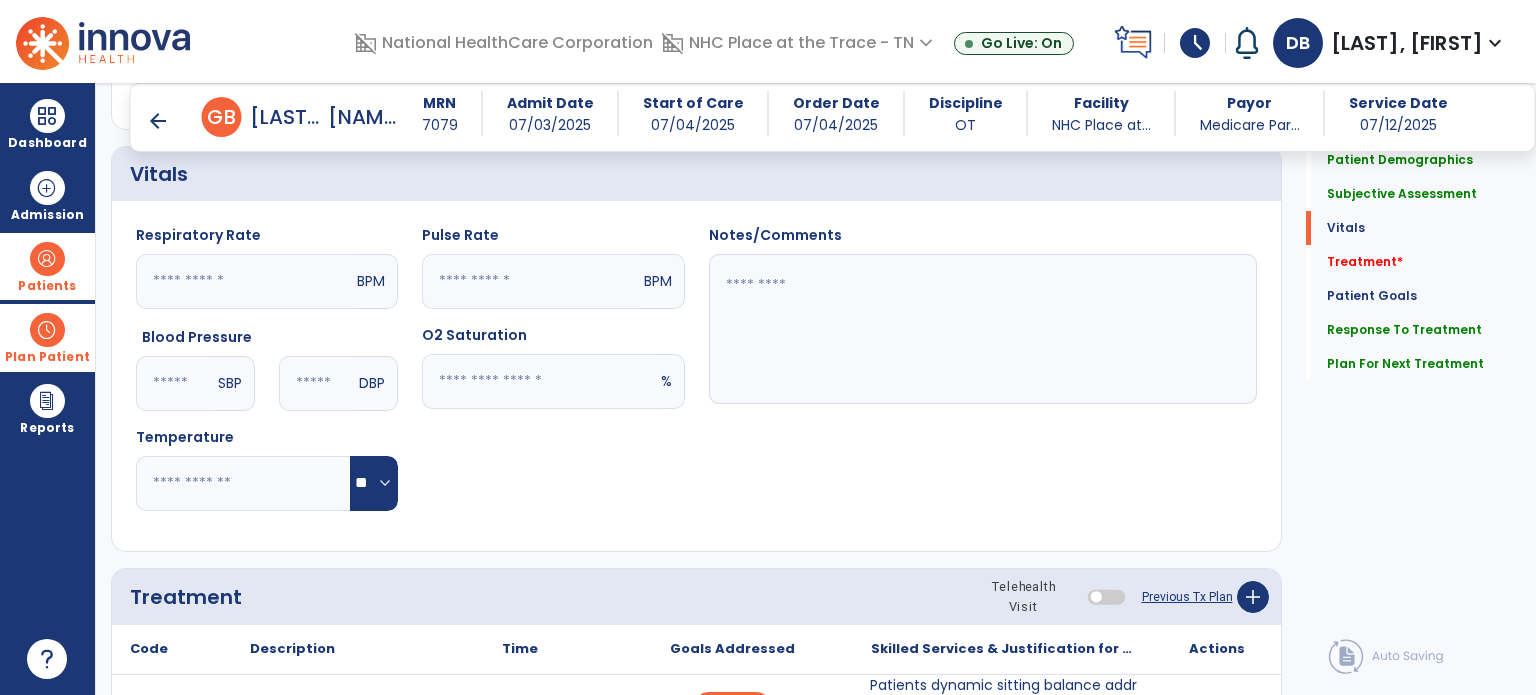 type on "**********" 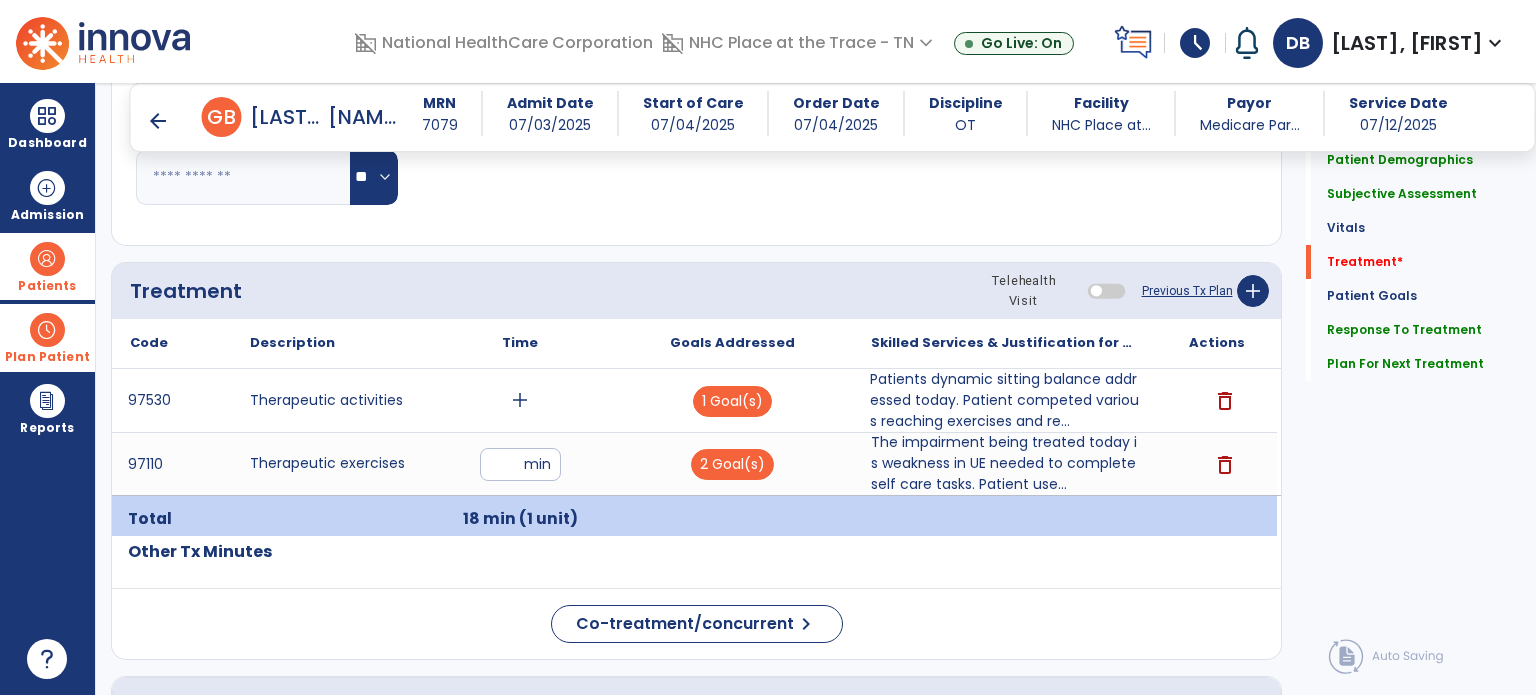 scroll, scrollTop: 1181, scrollLeft: 0, axis: vertical 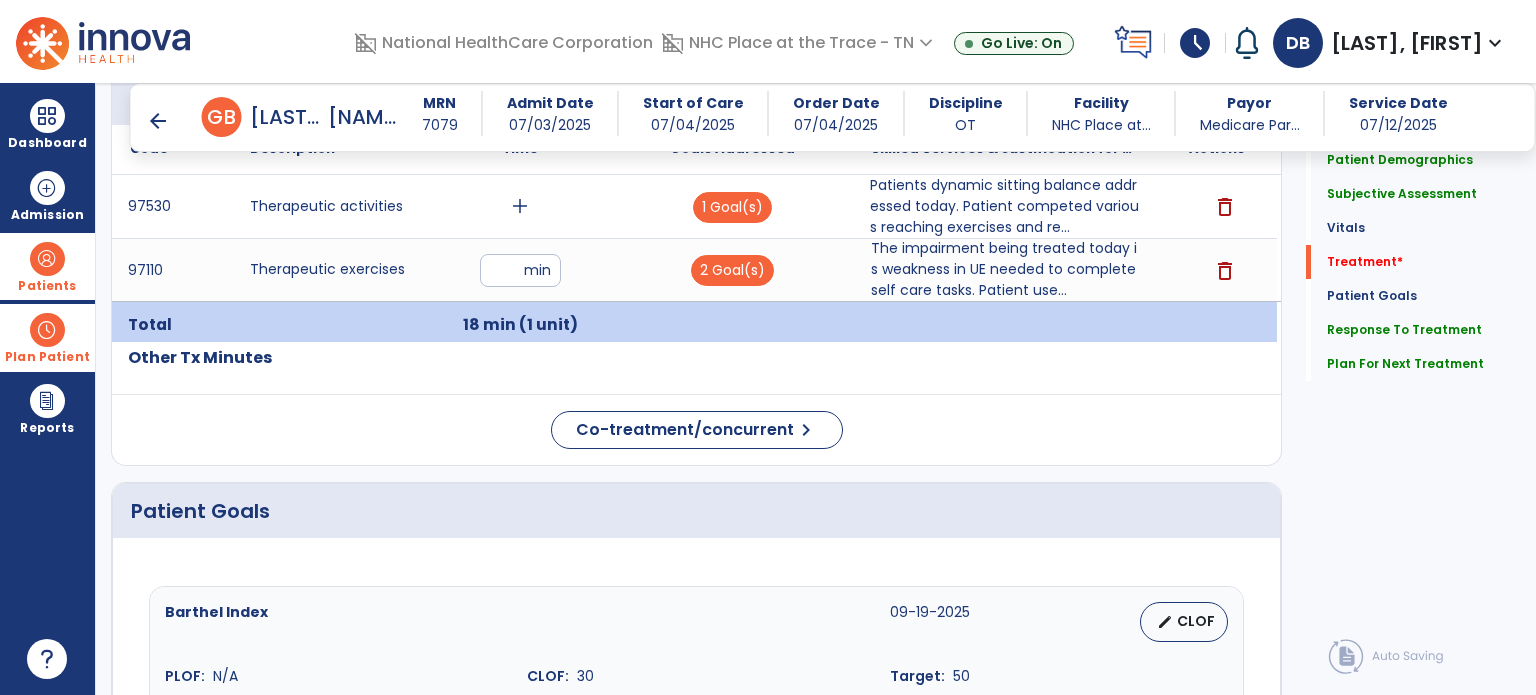 click at bounding box center (47, 259) 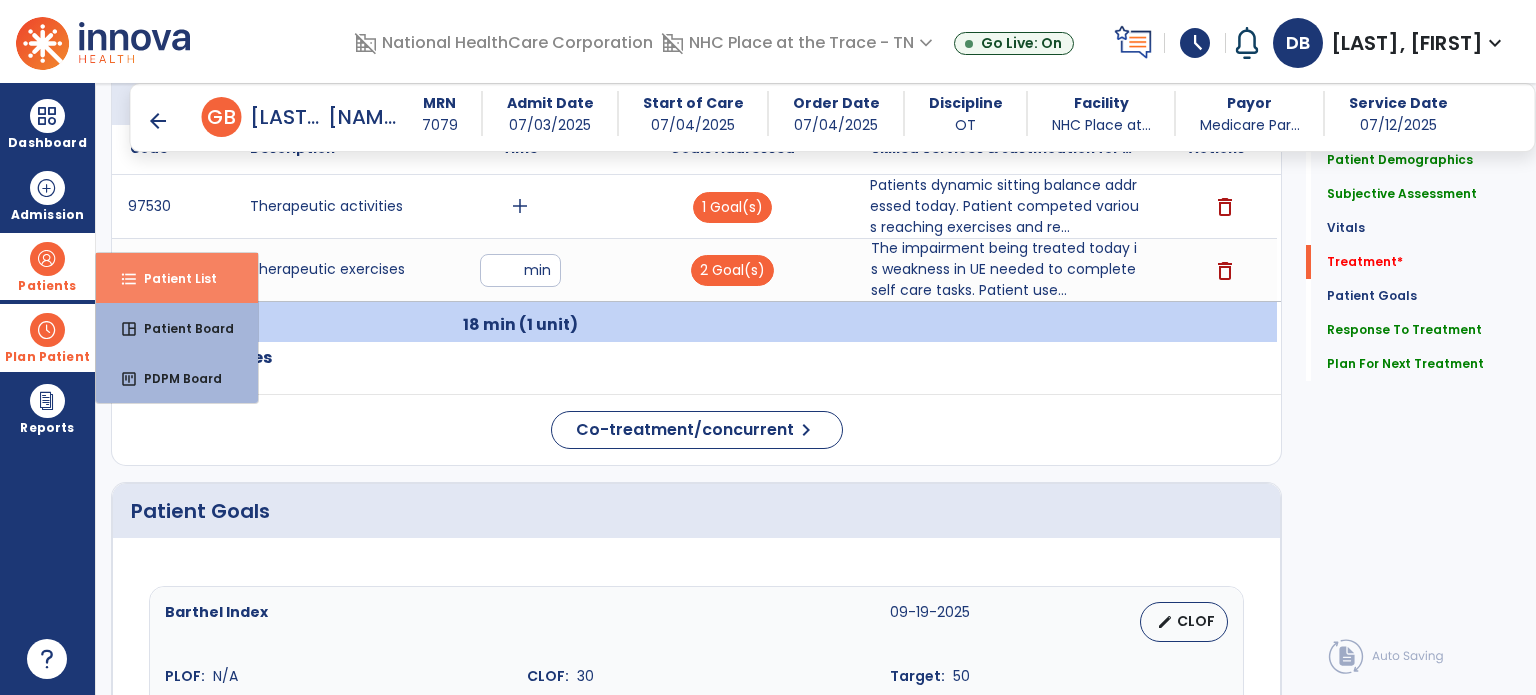 click on "Patient List" at bounding box center [172, 278] 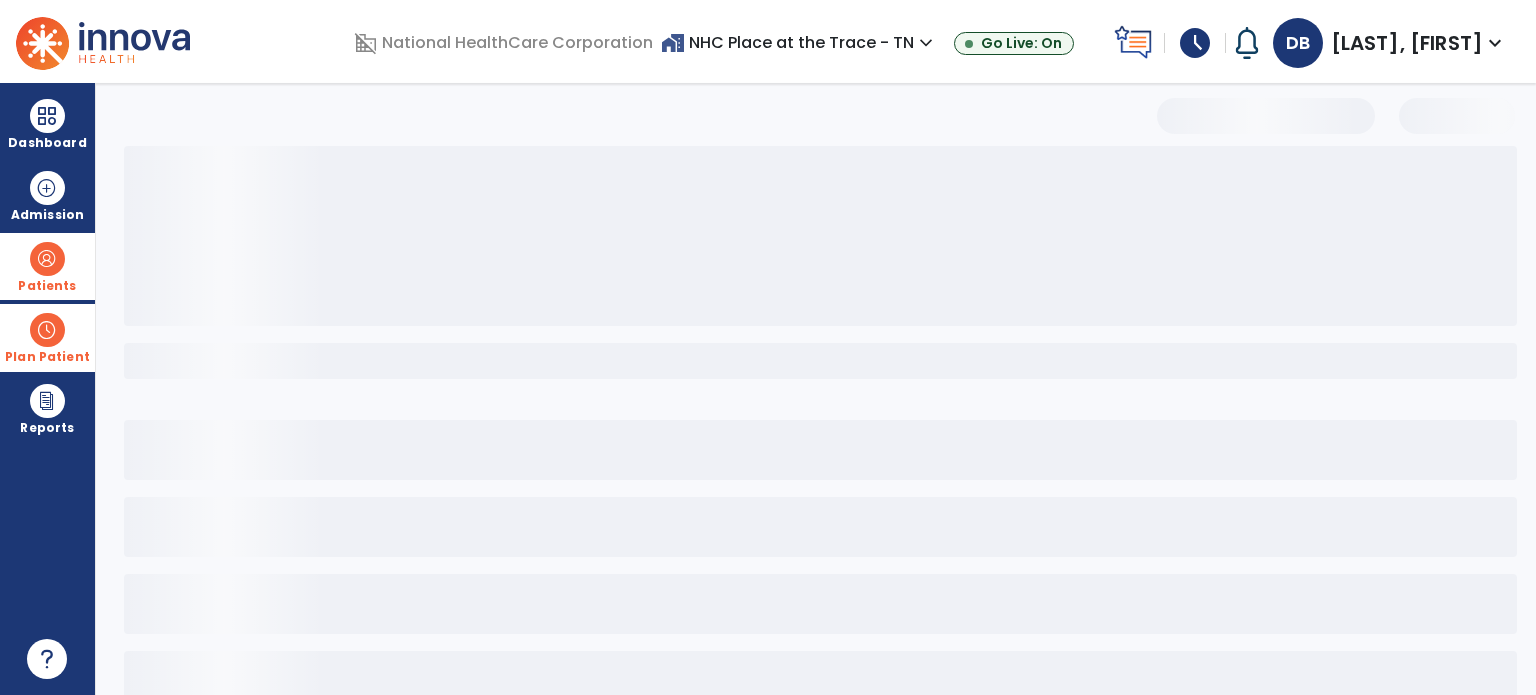 scroll, scrollTop: 46, scrollLeft: 0, axis: vertical 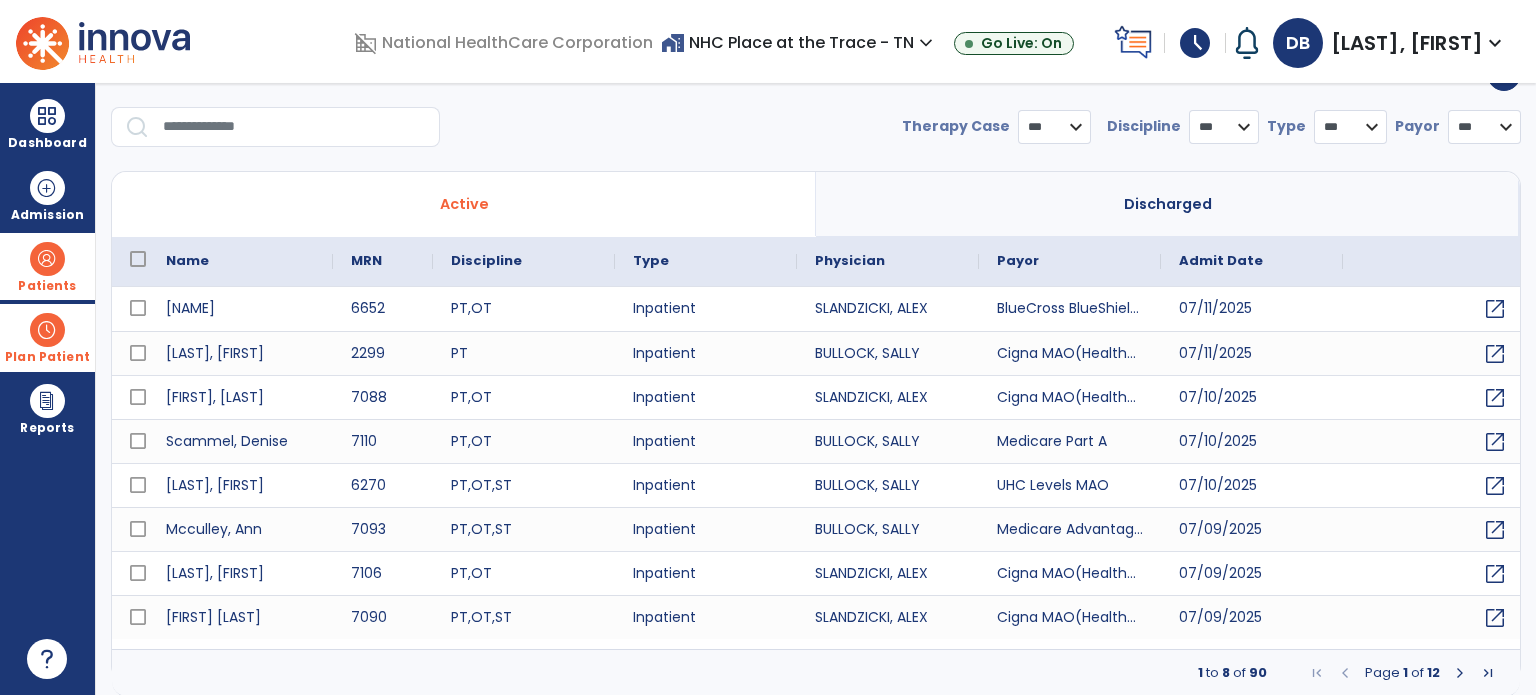 select on "***" 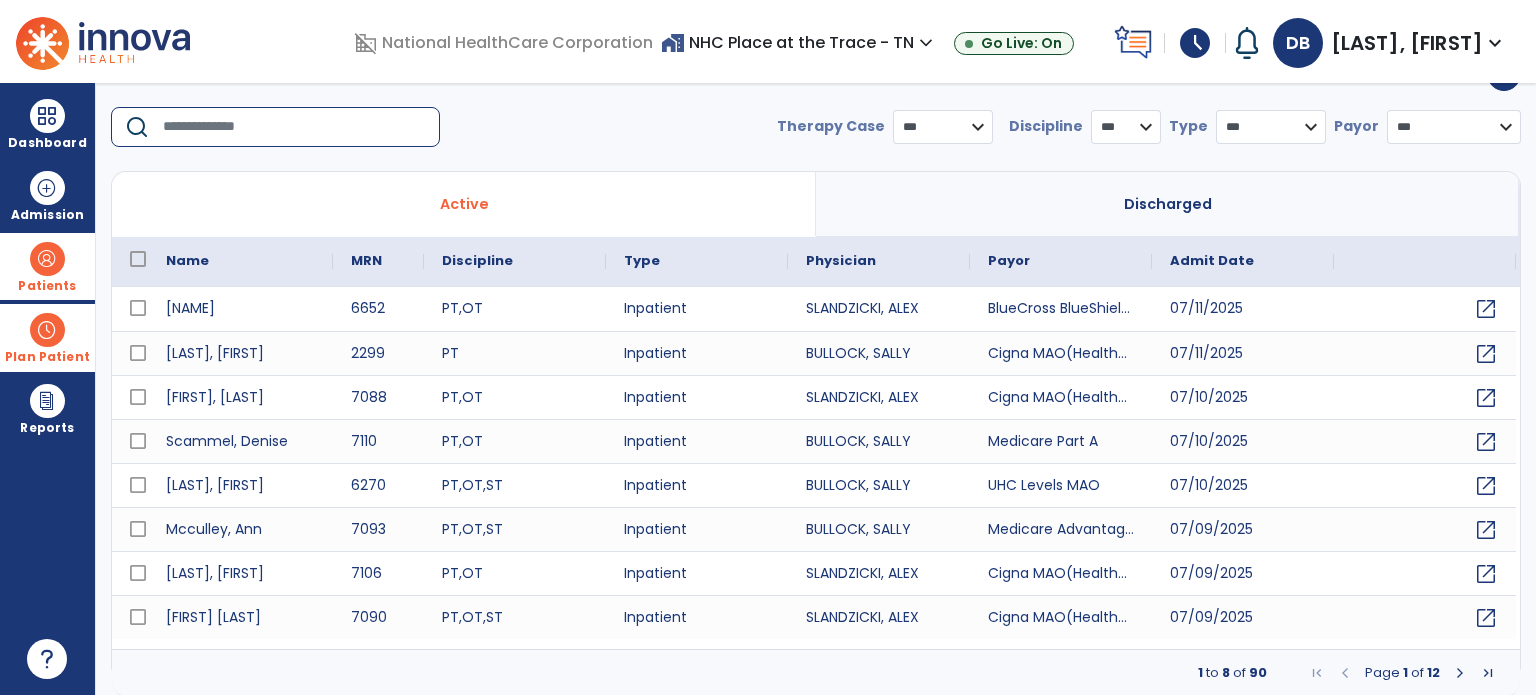 click at bounding box center [294, 127] 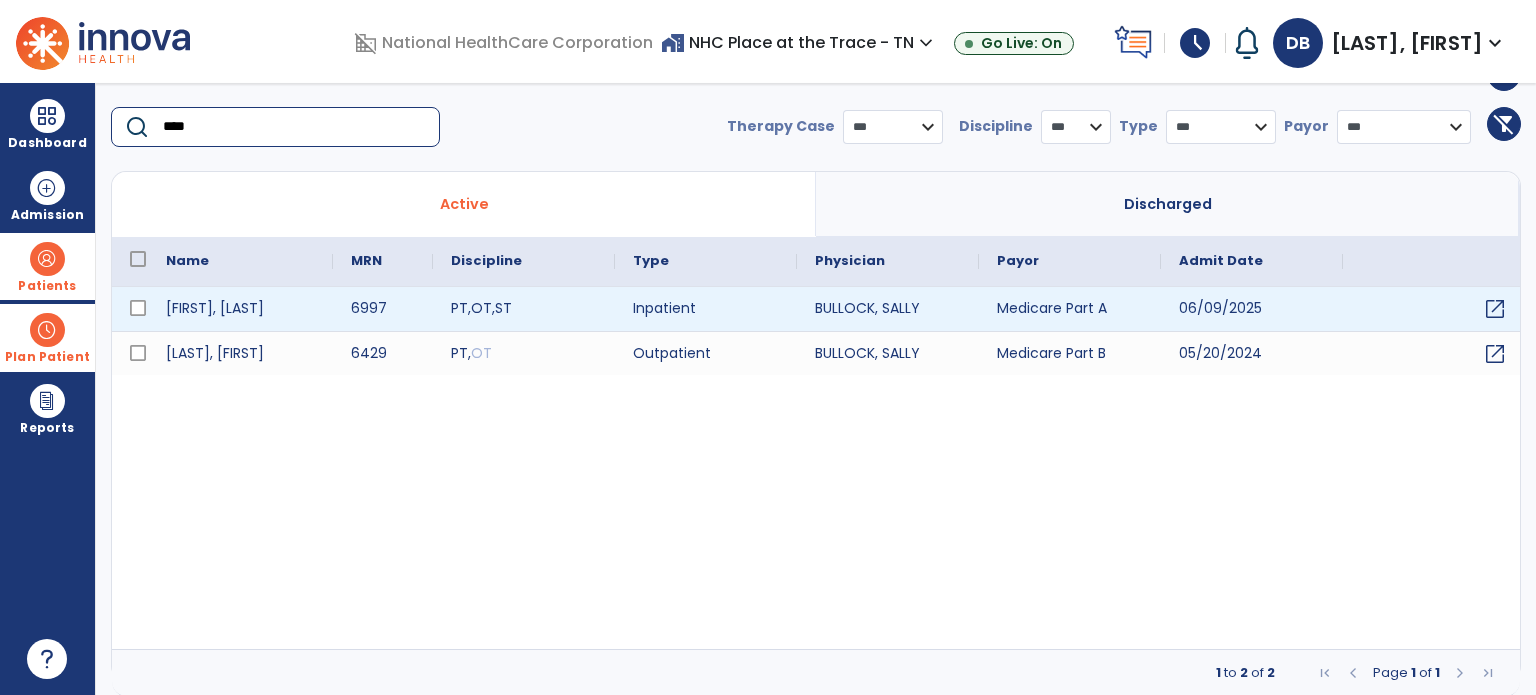 type on "****" 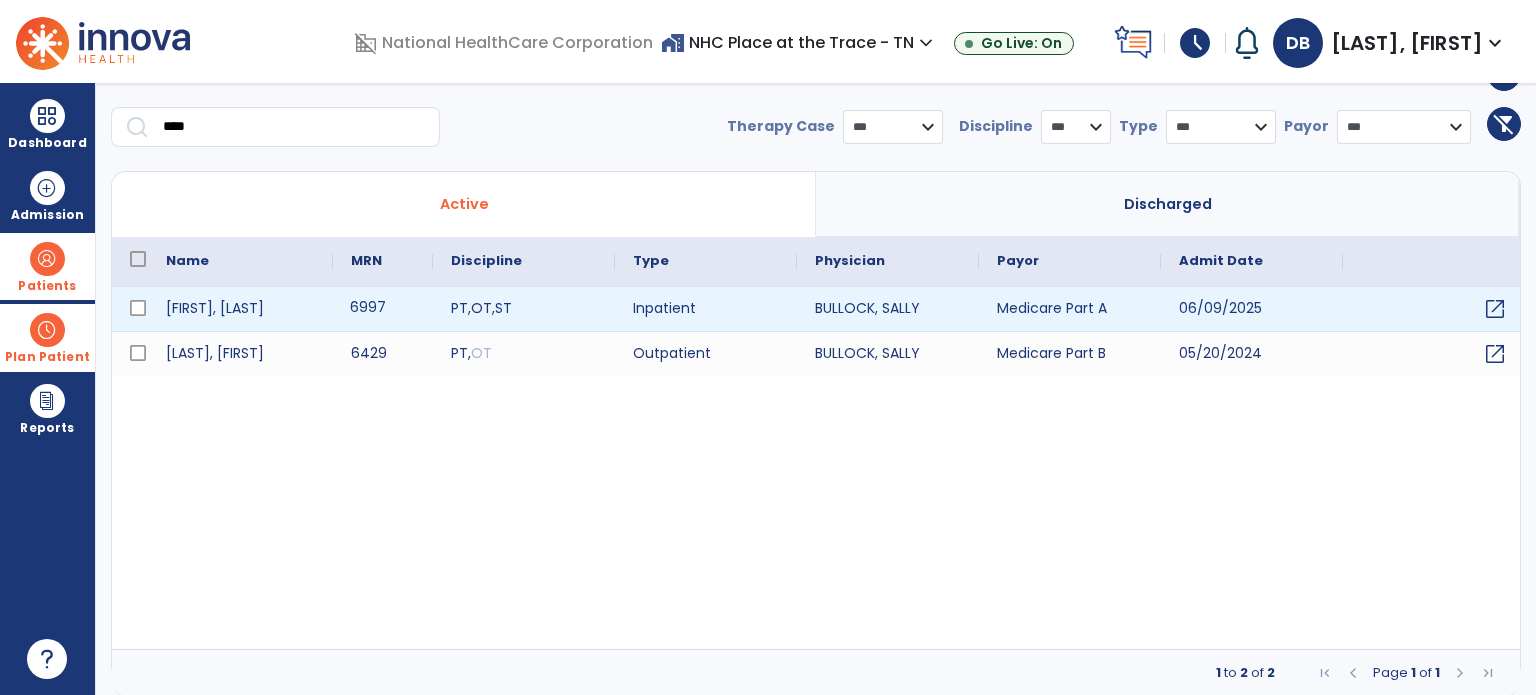 click on "6997" at bounding box center (383, 309) 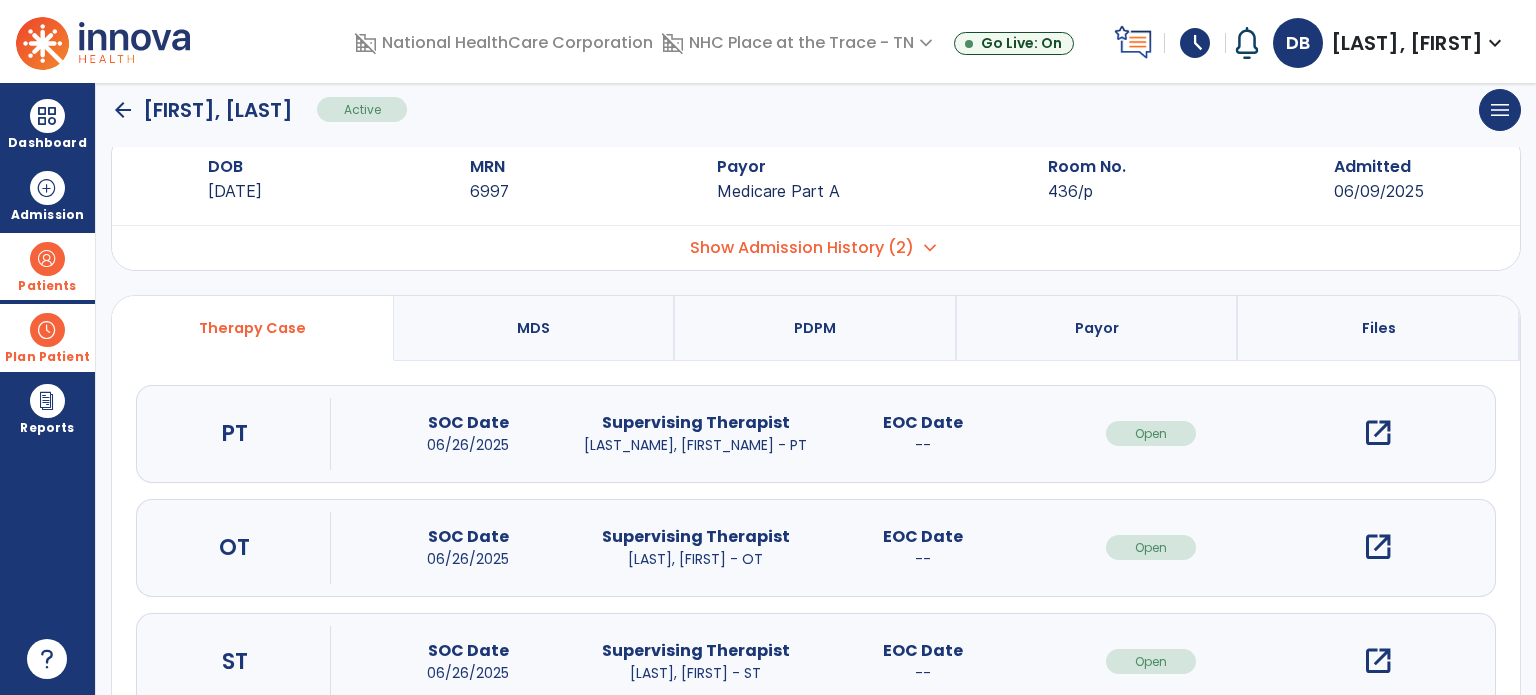 scroll, scrollTop: 0, scrollLeft: 0, axis: both 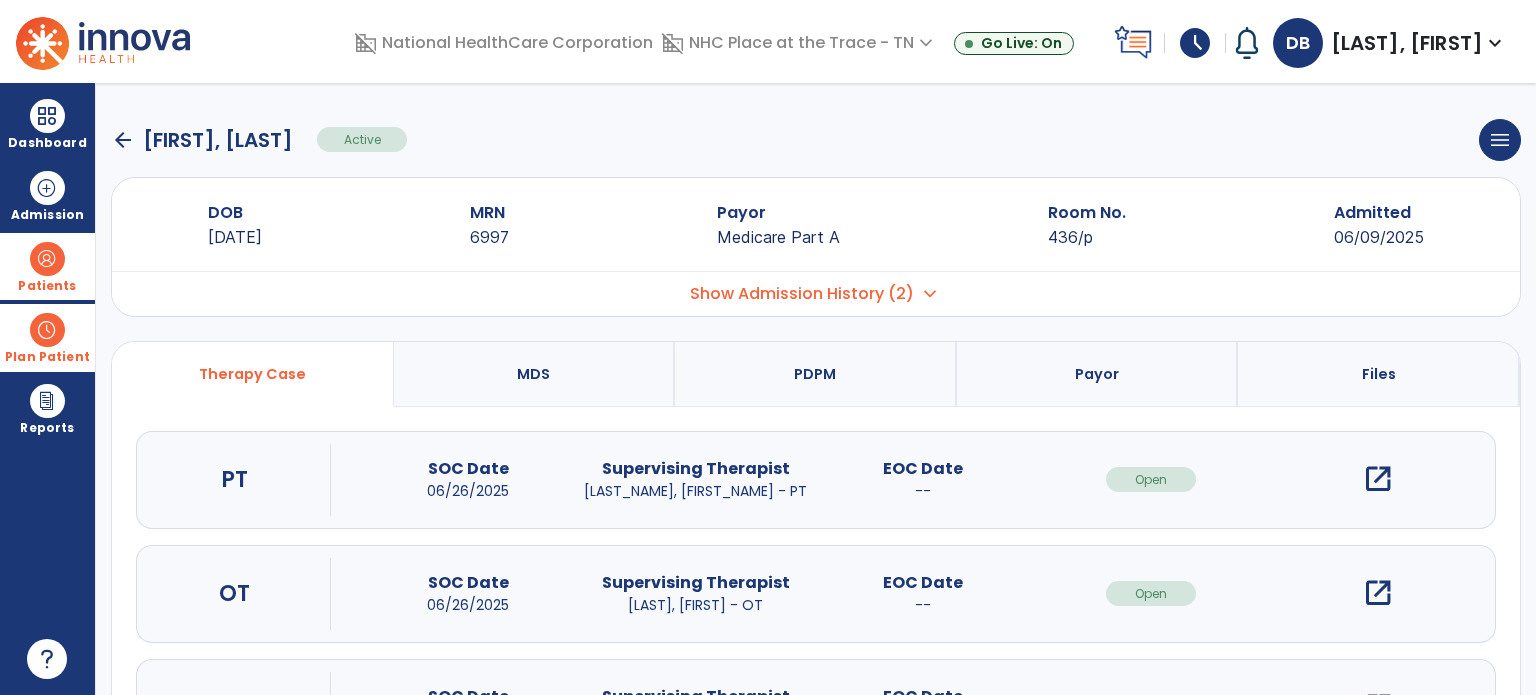click on "open_in_new" at bounding box center [1378, 593] 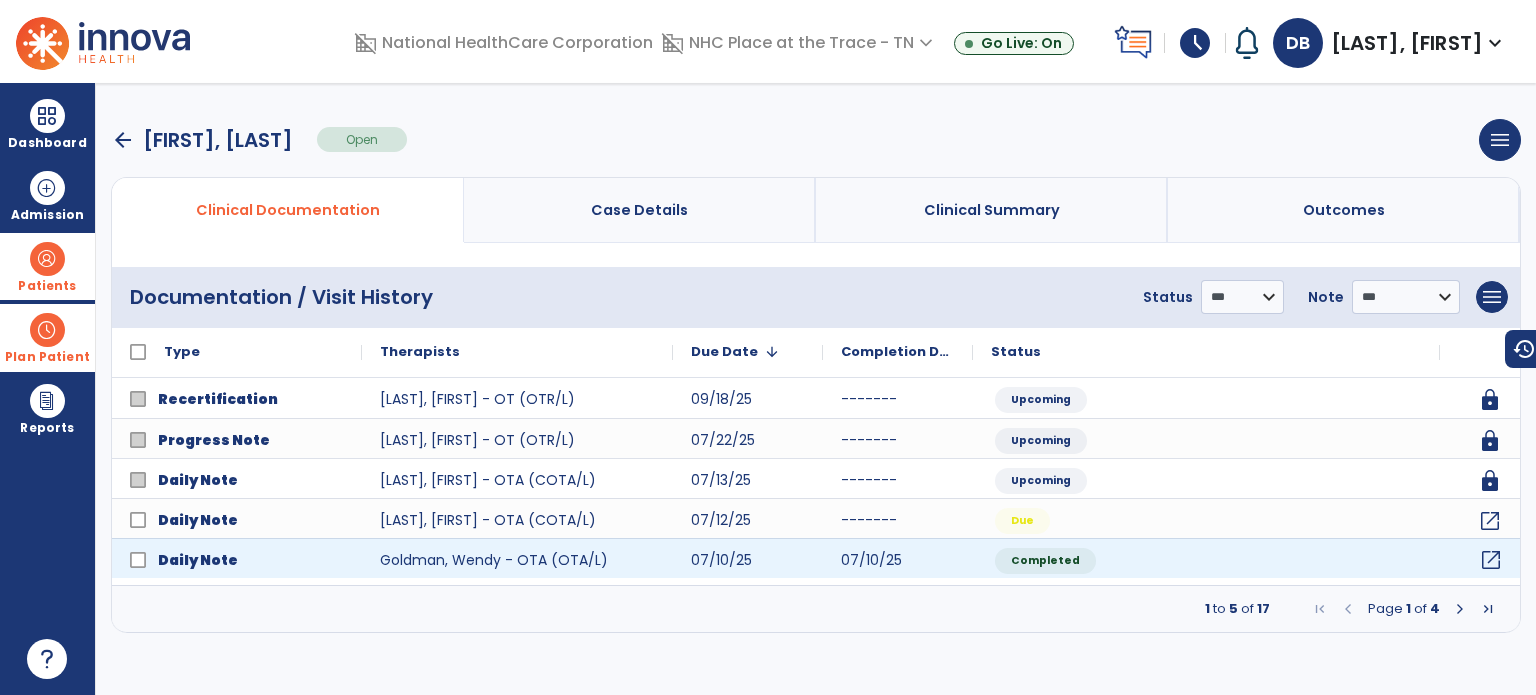 click on "open_in_new" 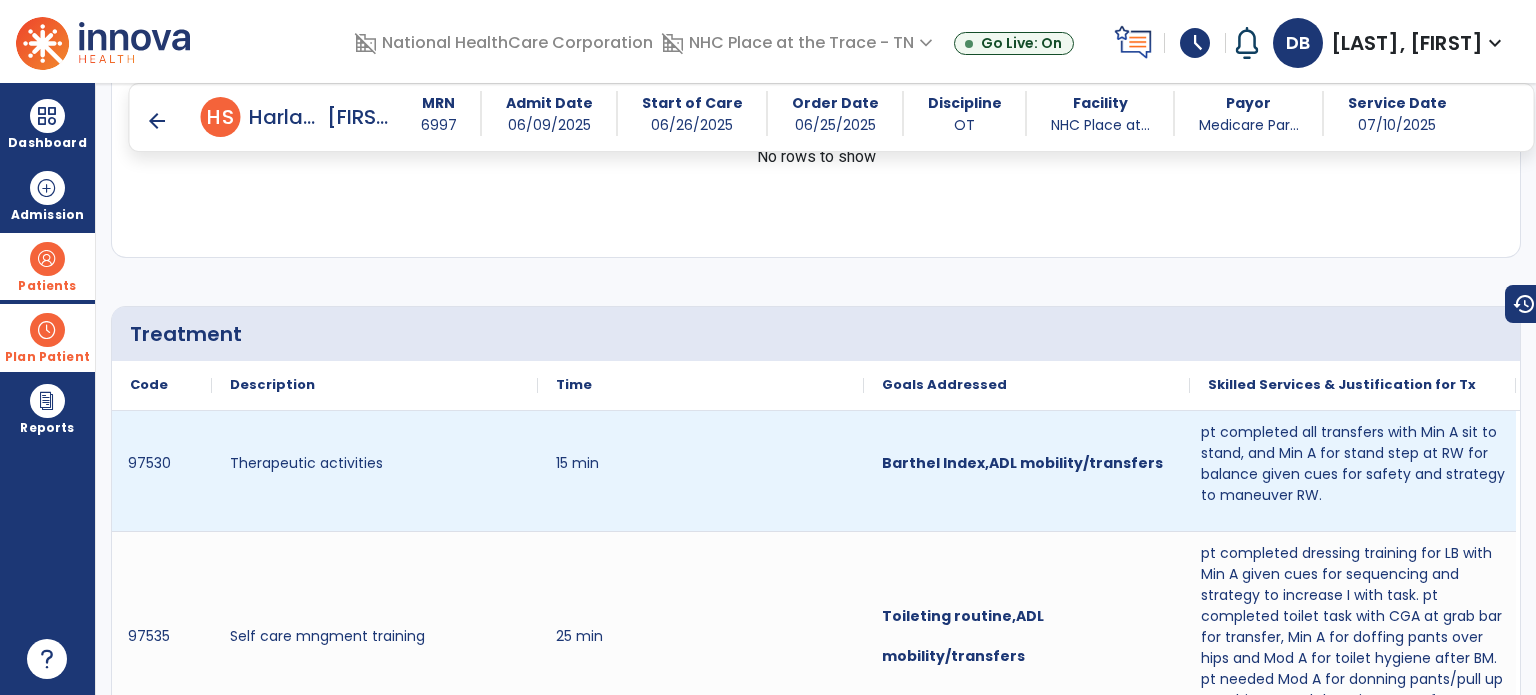 scroll, scrollTop: 1400, scrollLeft: 0, axis: vertical 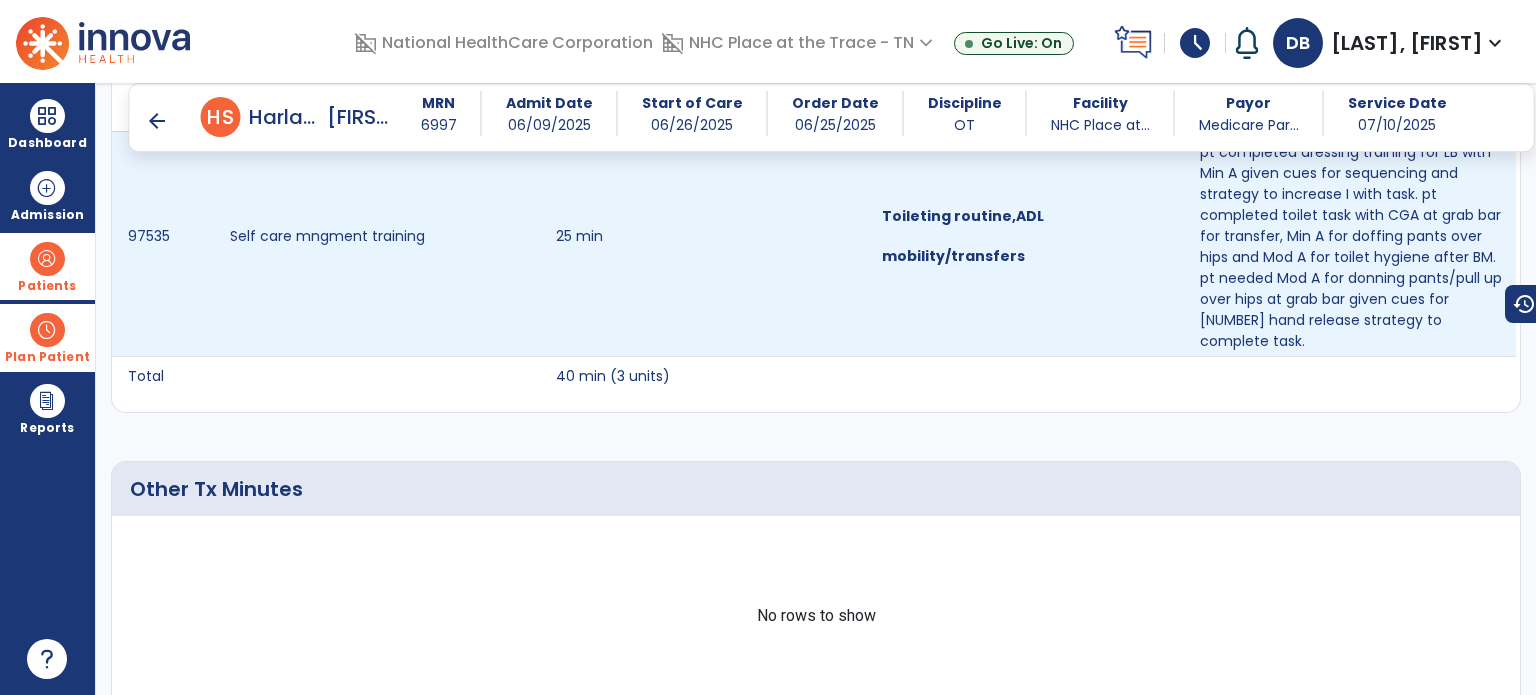 click on "pt completed dressing training for LB with Min A given cues for sequencing and strategy to increase I with task. pt completed toilet task with CGA at grab bar for transfer, Min A for doffing pants over hips and Mod A for toilet hygiene after BM. pt needed Mod A for donning pants/pull up over hips at grab bar given cues for 1 hand release strategy to complete task." at bounding box center [1353, 247] 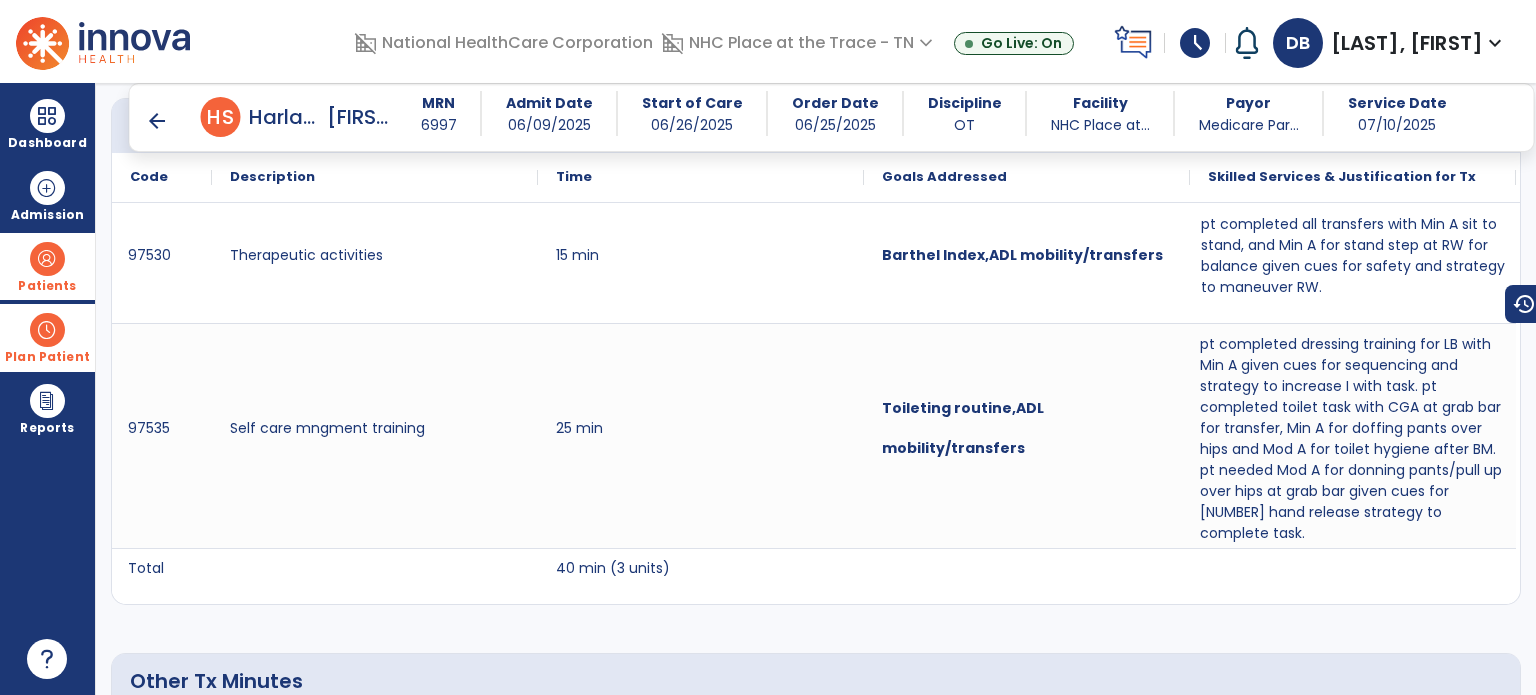 scroll, scrollTop: 1200, scrollLeft: 0, axis: vertical 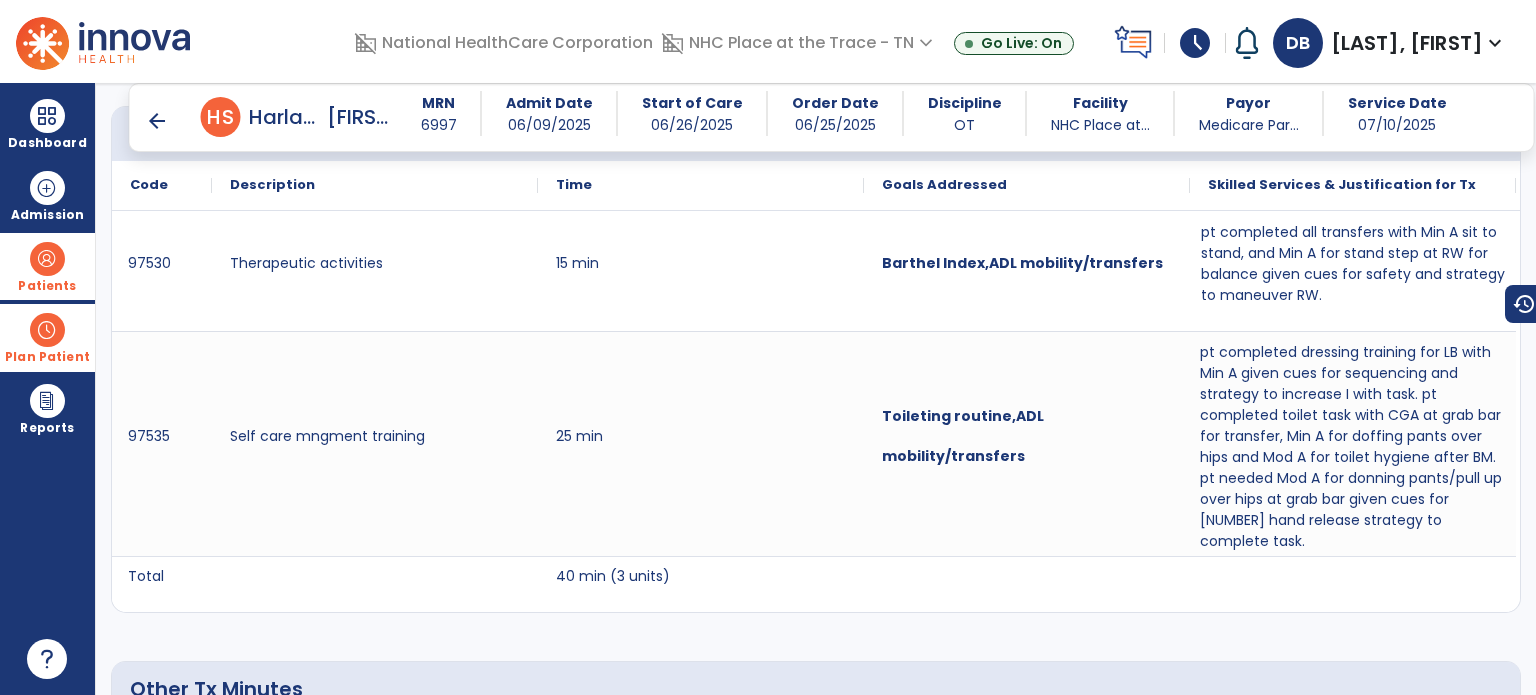 click on "arrow_back" at bounding box center (157, 121) 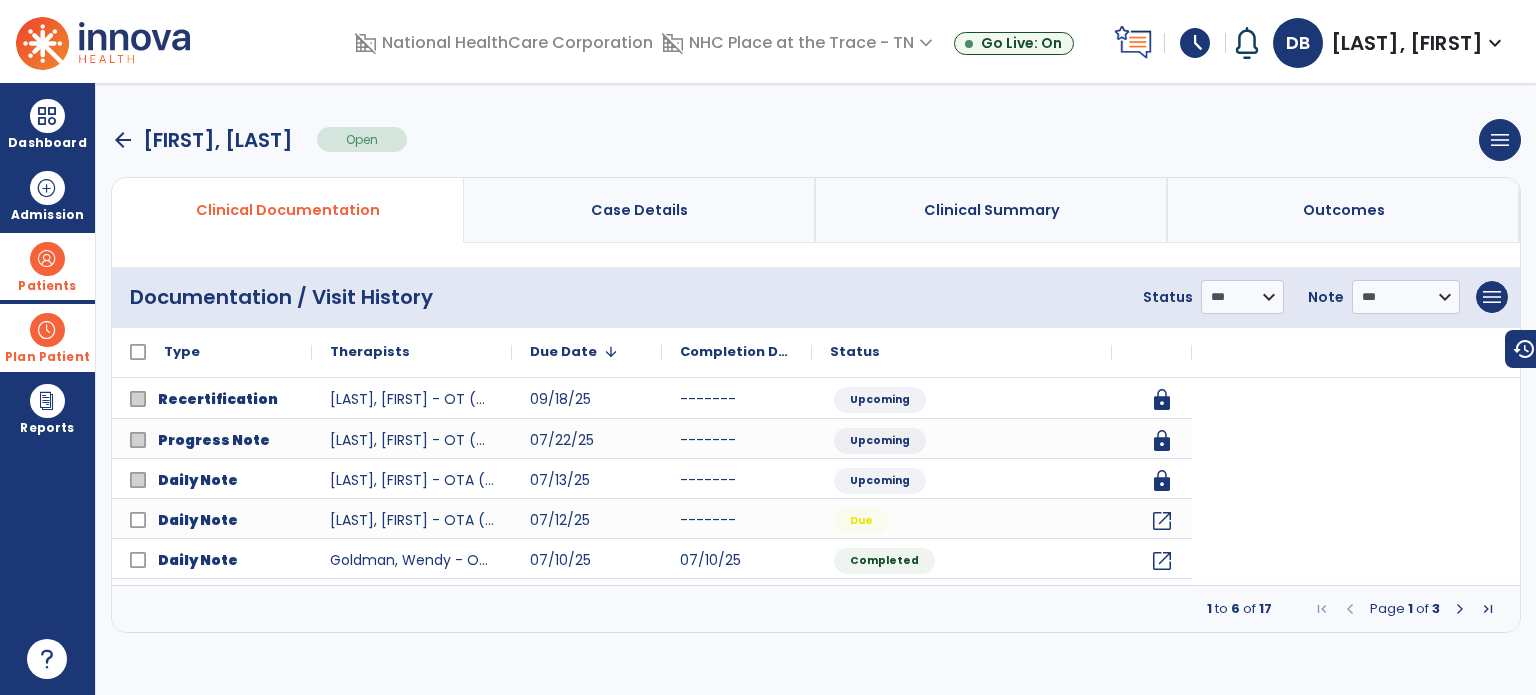 scroll, scrollTop: 0, scrollLeft: 0, axis: both 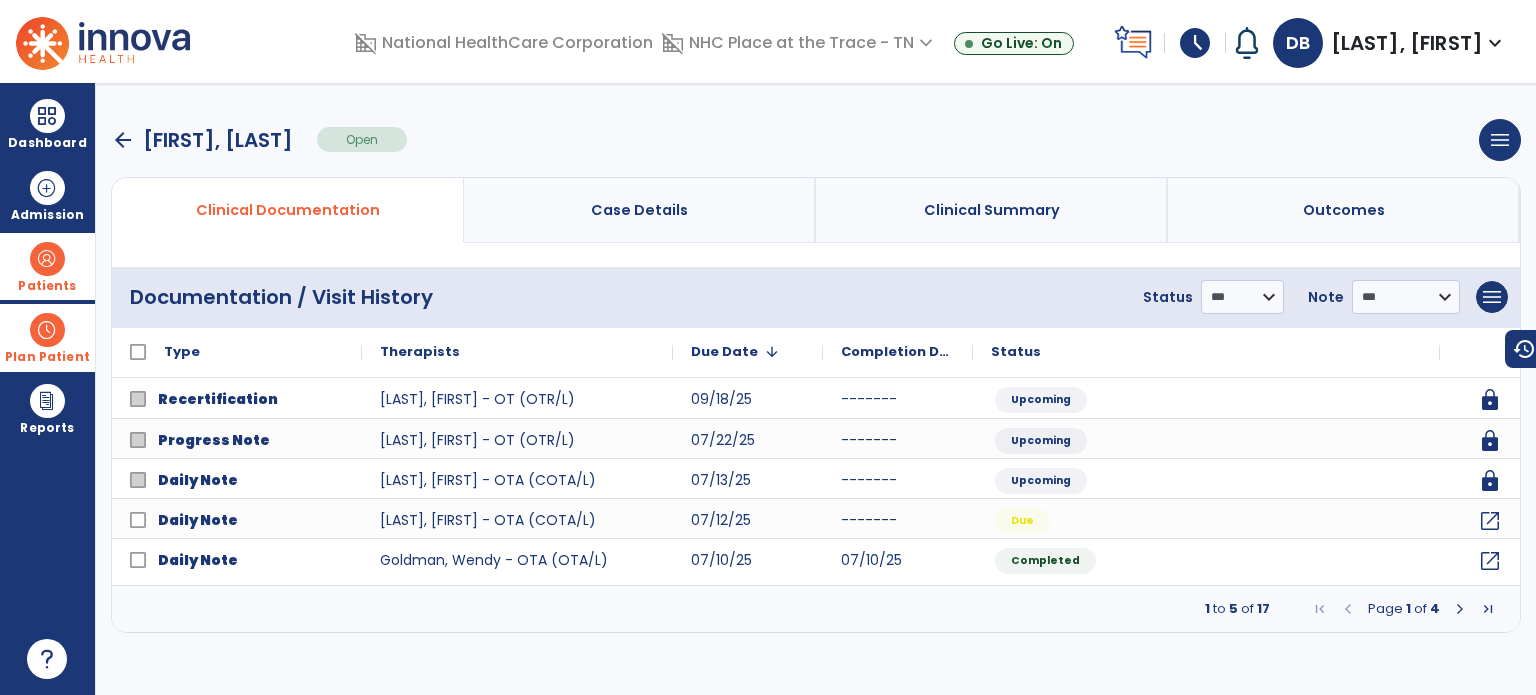 click on "Patients" at bounding box center (47, 266) 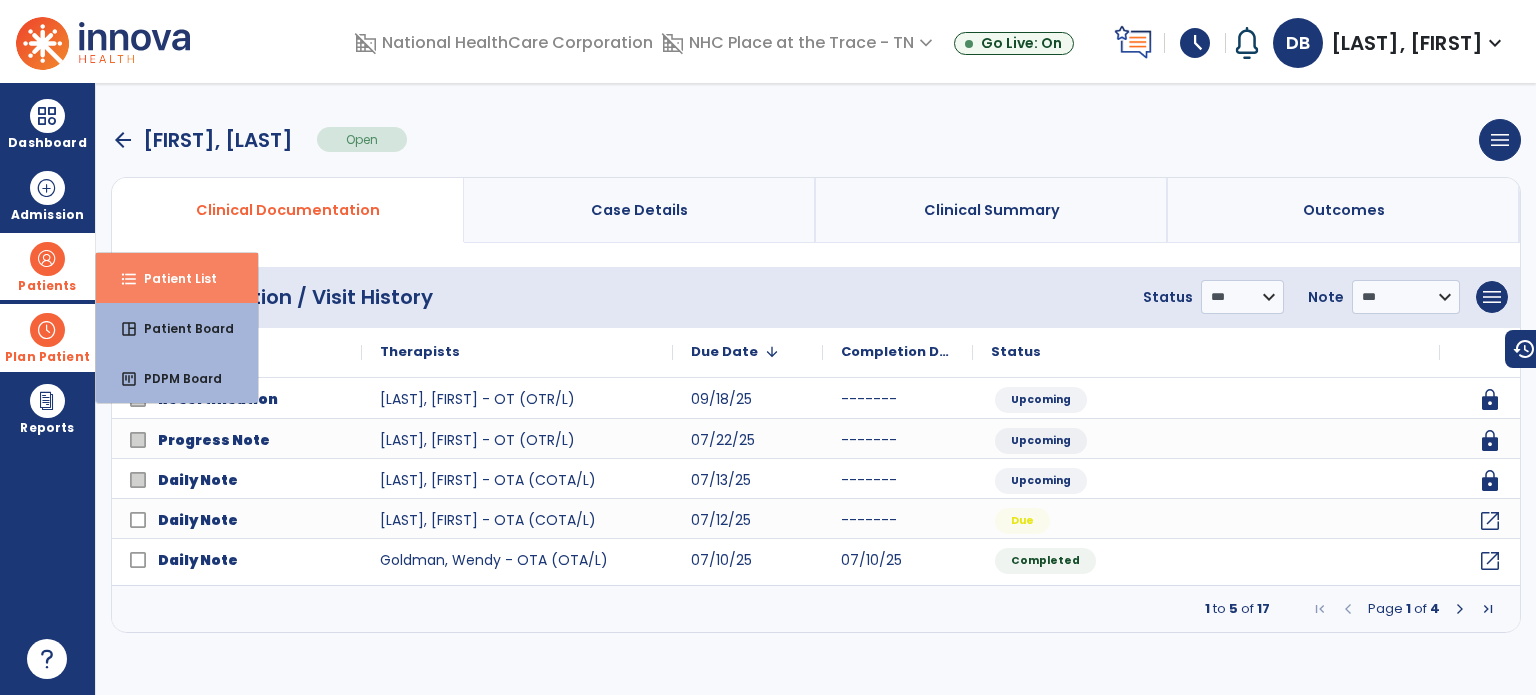click on "Patient List" at bounding box center (172, 278) 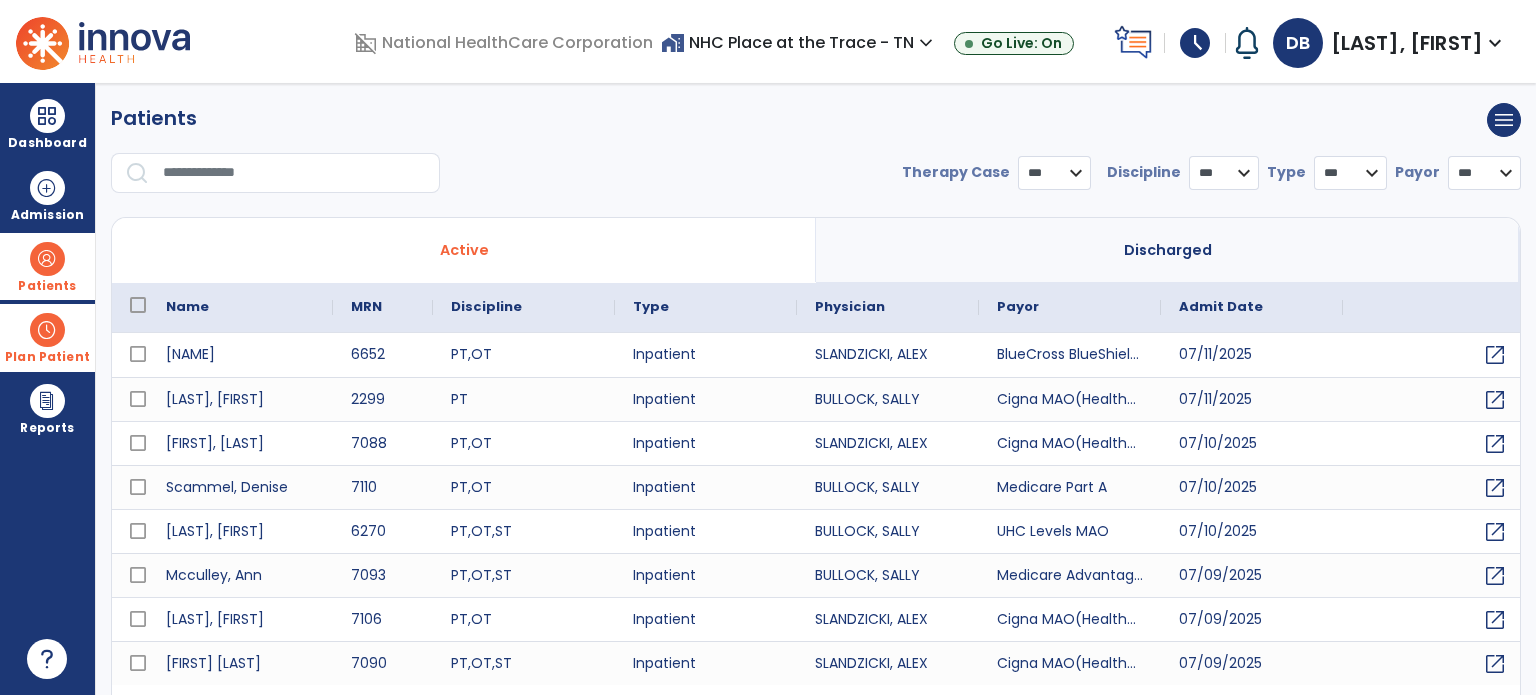 select on "***" 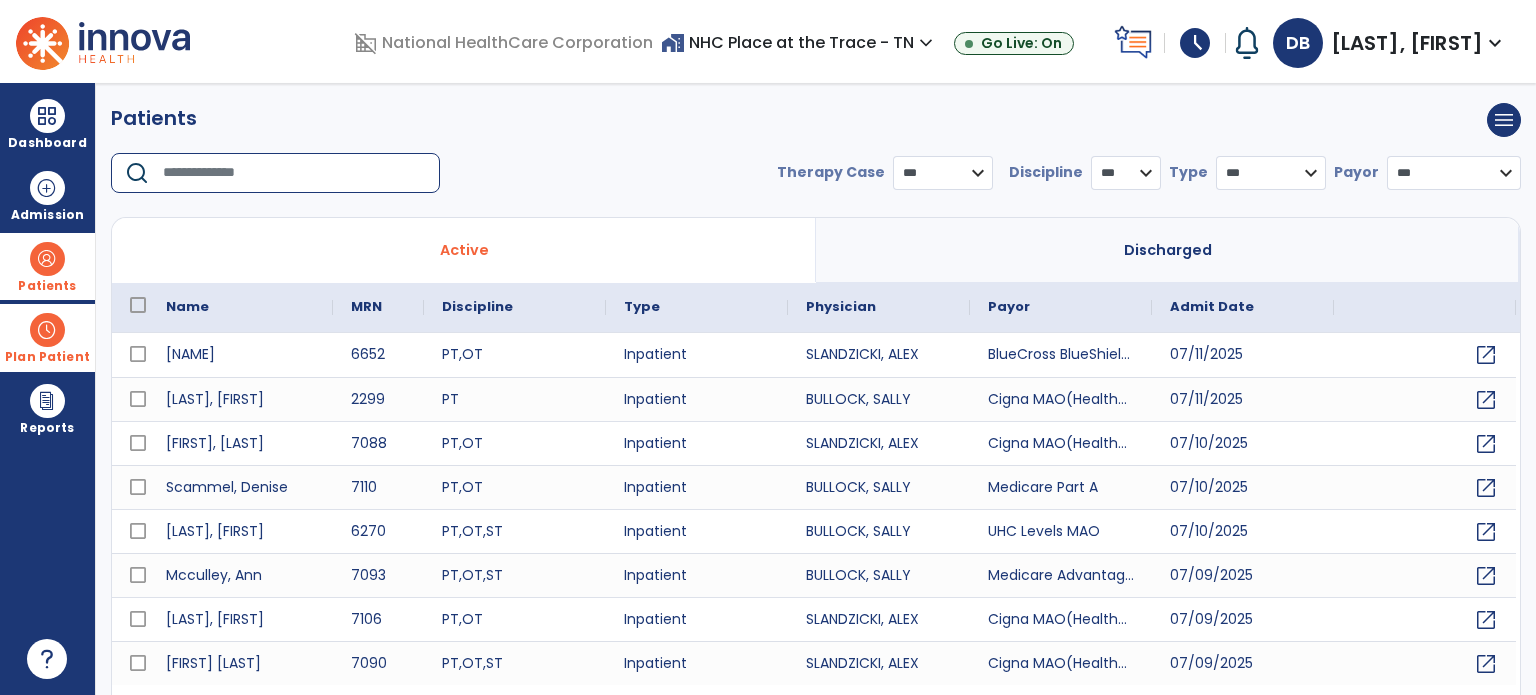 click at bounding box center [294, 173] 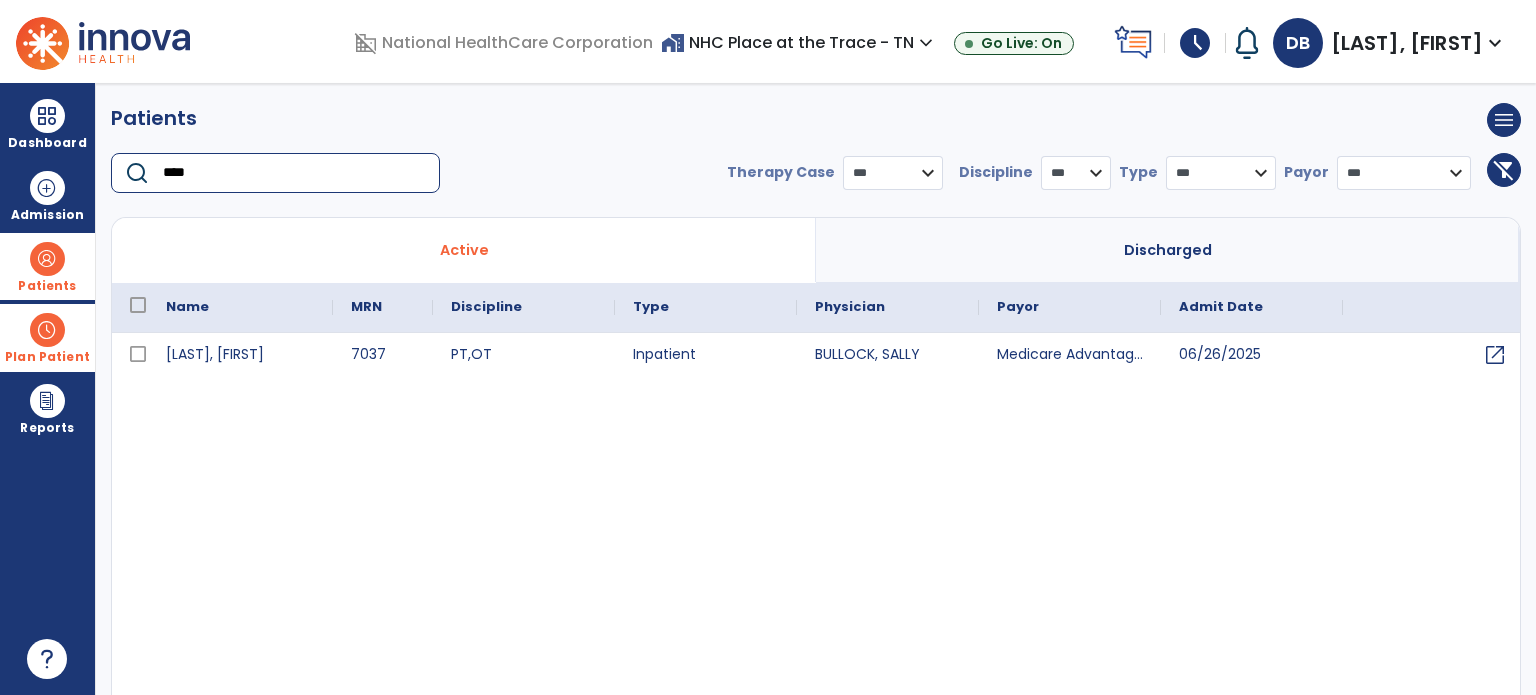 type on "****" 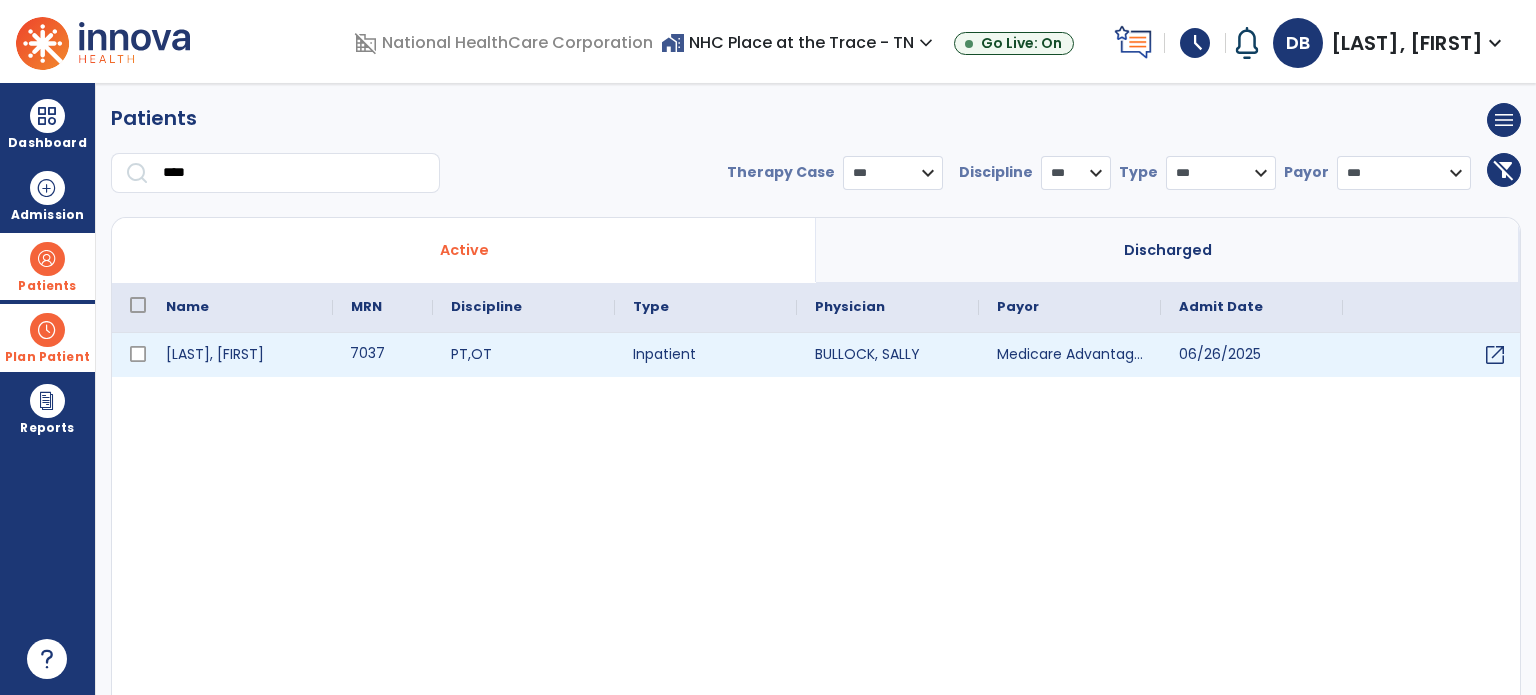 click on "7037" at bounding box center [383, 355] 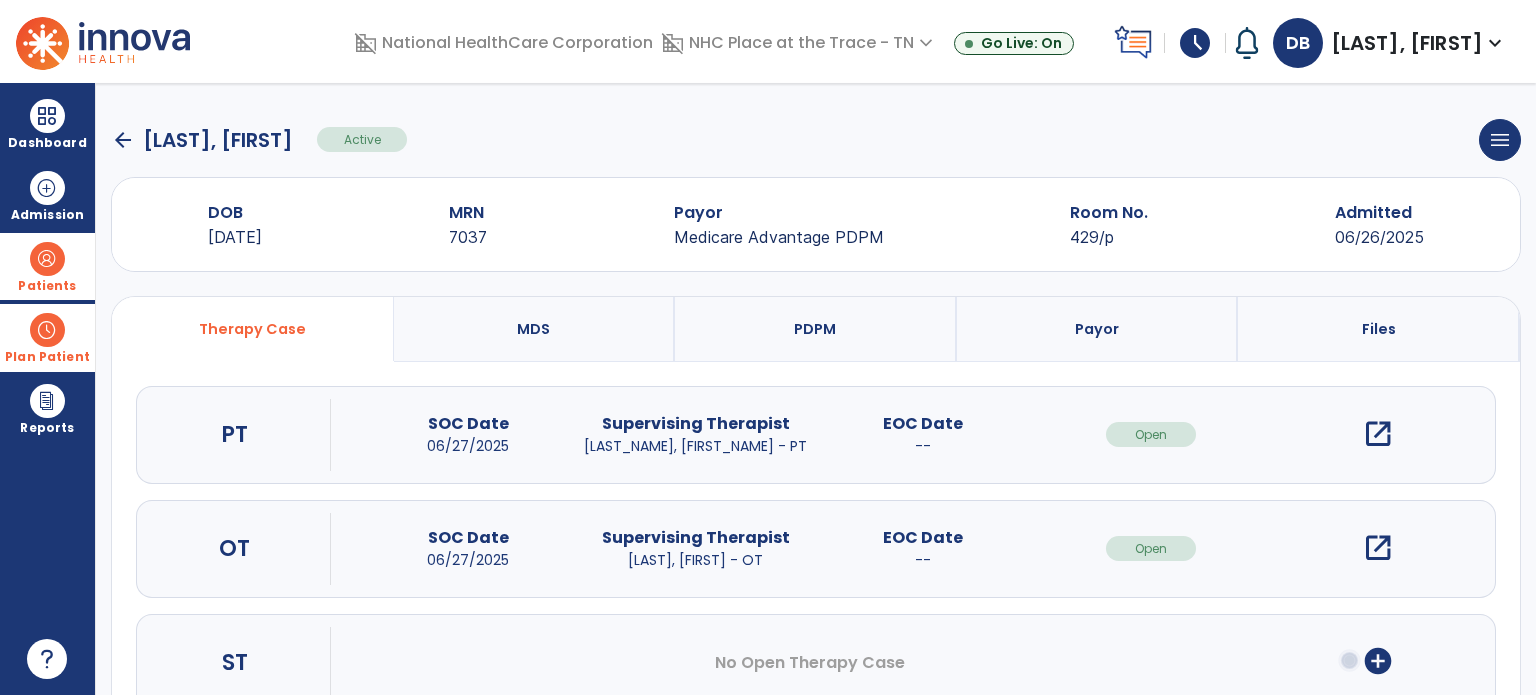 click on "open_in_new" at bounding box center (1378, 548) 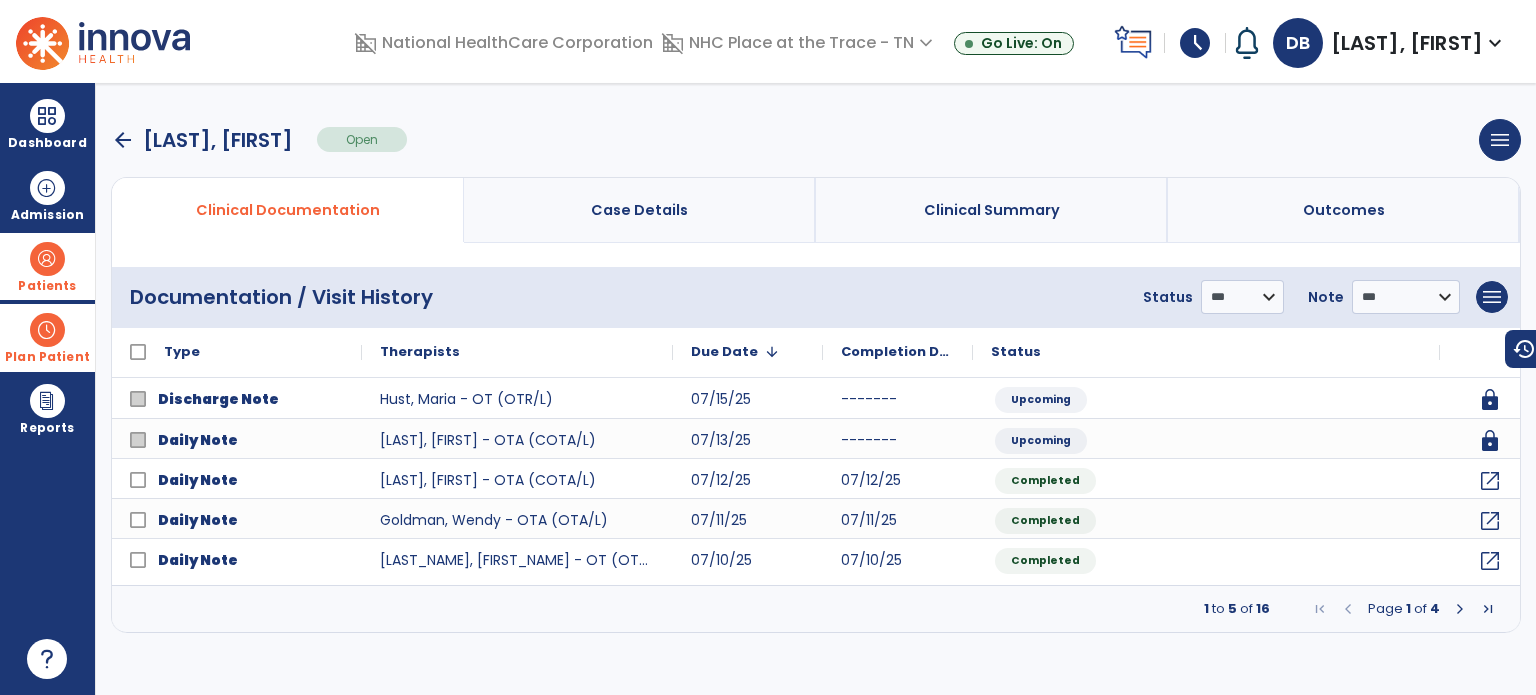 drag, startPoint x: 36, startPoint y: 251, endPoint x: 49, endPoint y: 258, distance: 14.764823 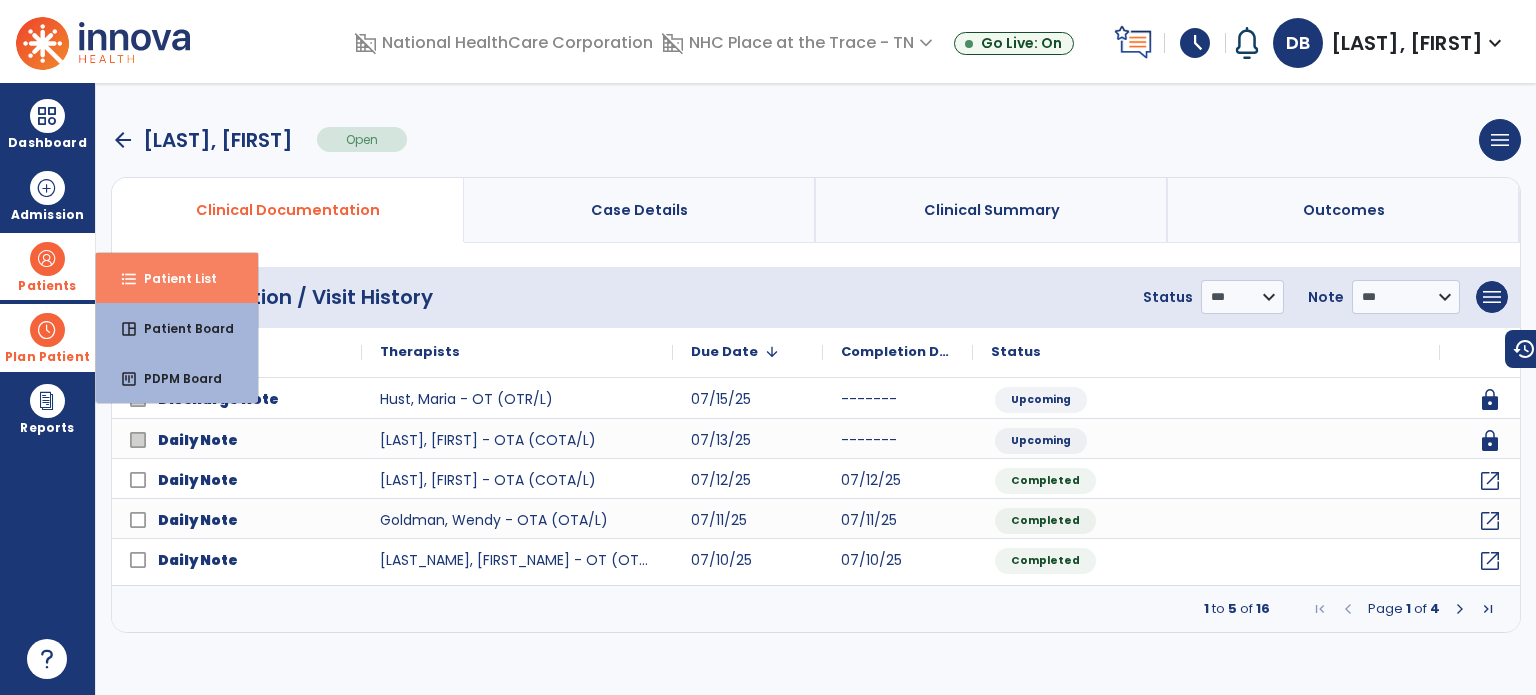click on "format_list_bulleted  Patient List" at bounding box center (177, 278) 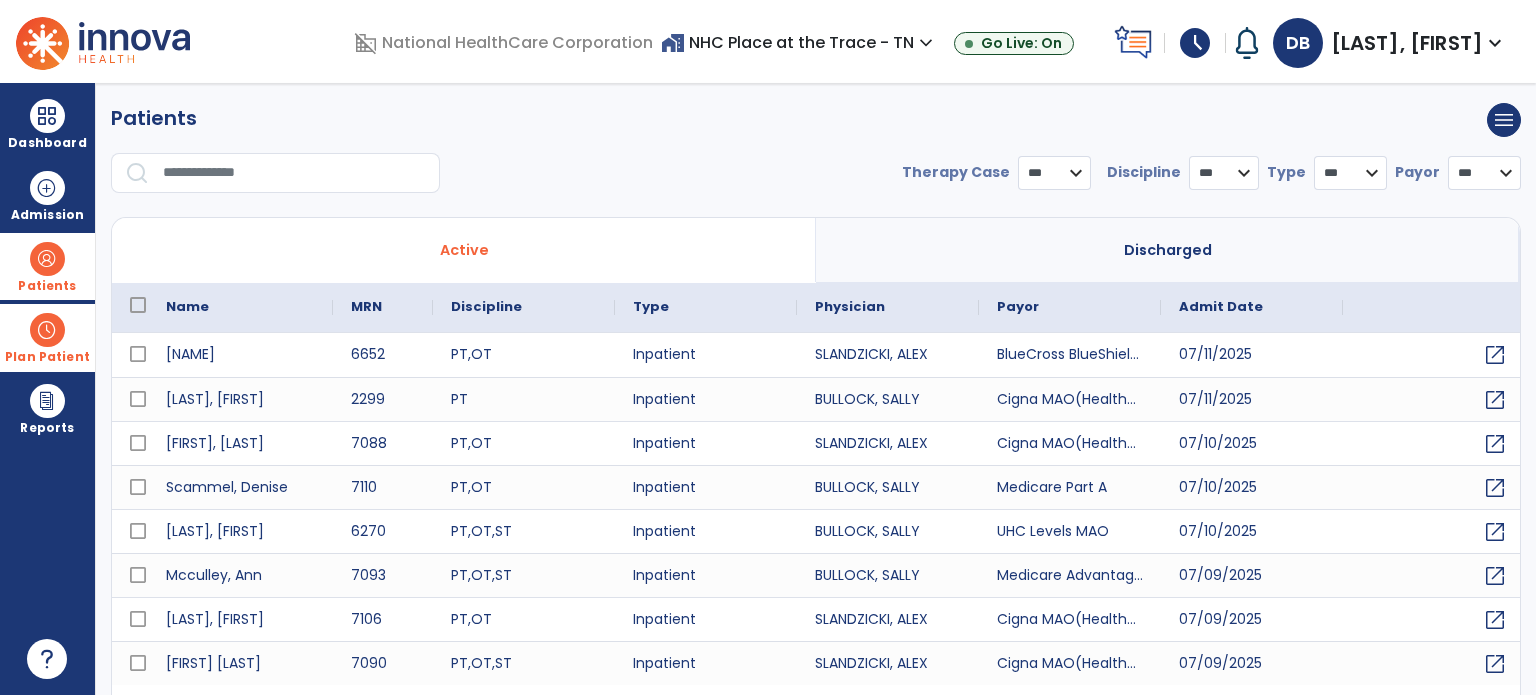 select on "***" 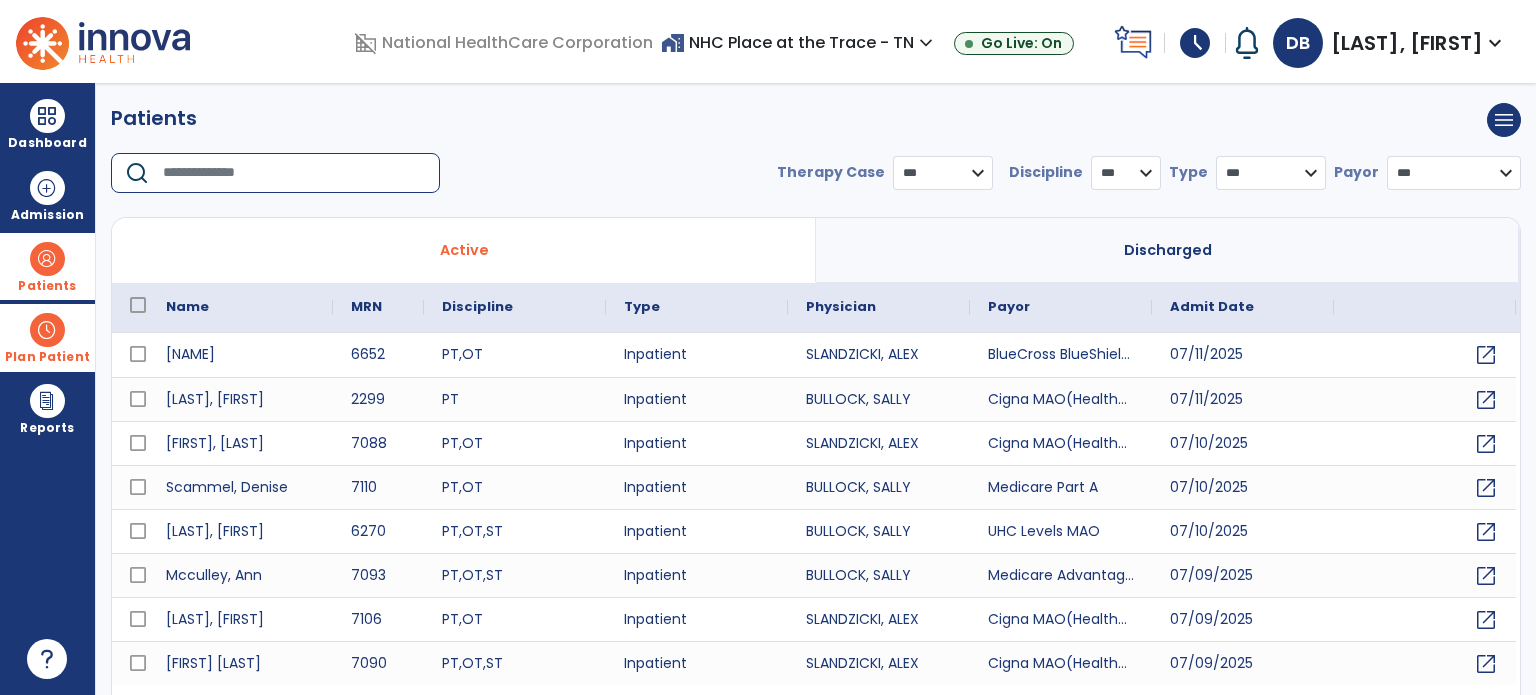 click at bounding box center (294, 173) 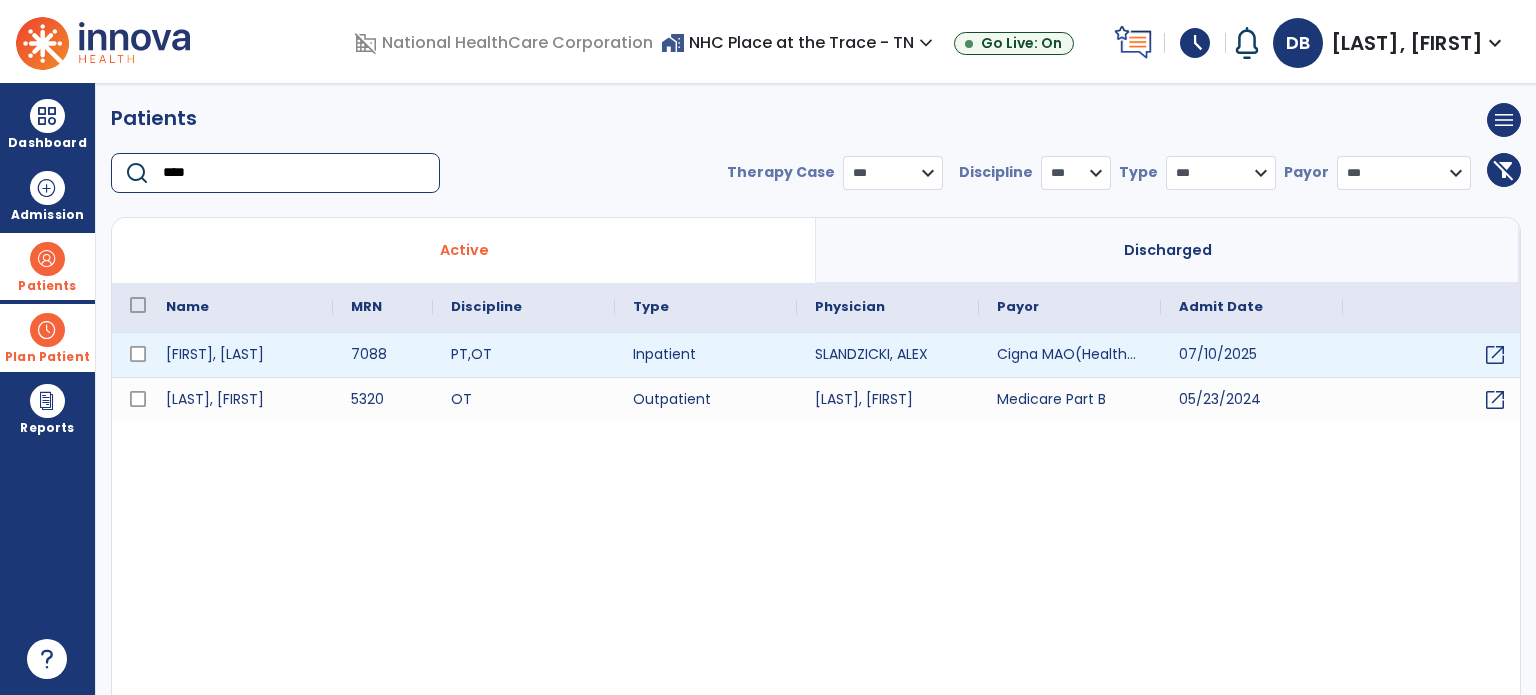 type on "****" 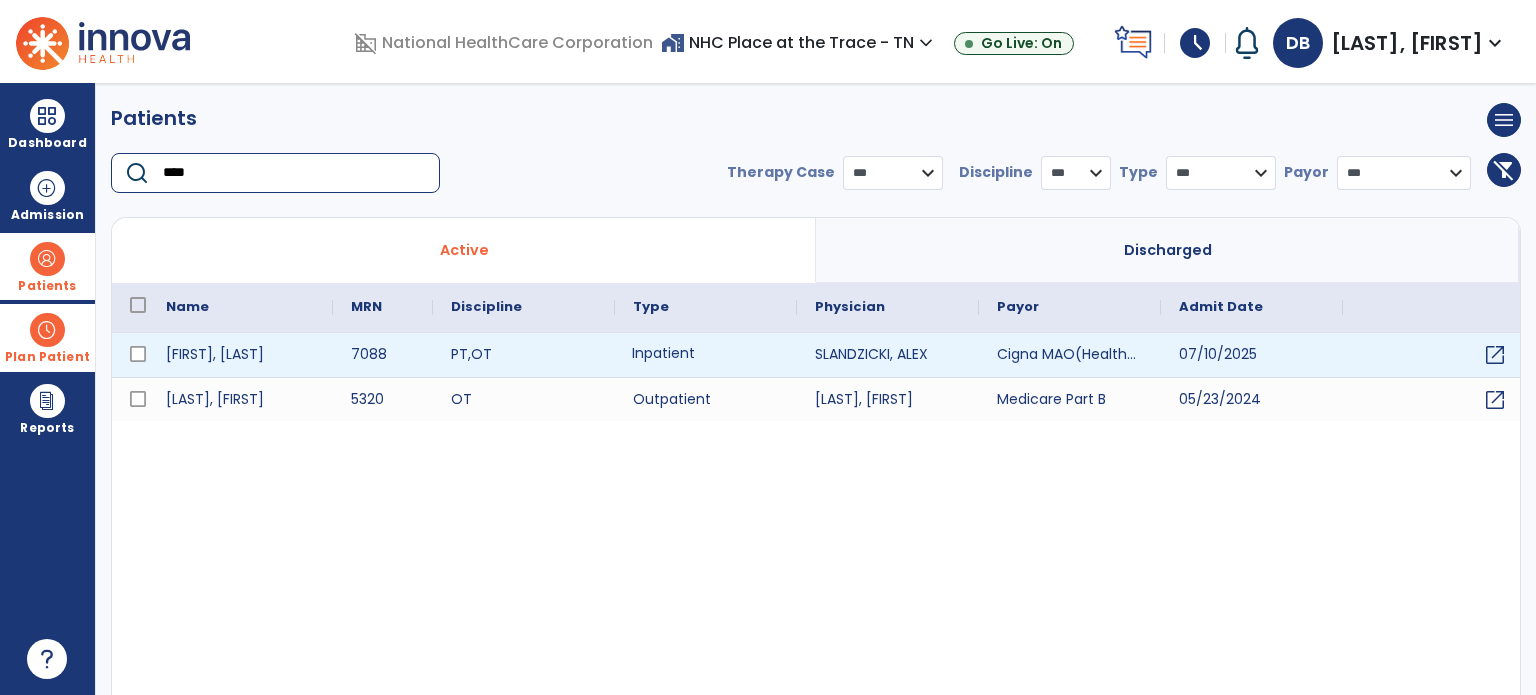 click on "Inpatient" at bounding box center [706, 355] 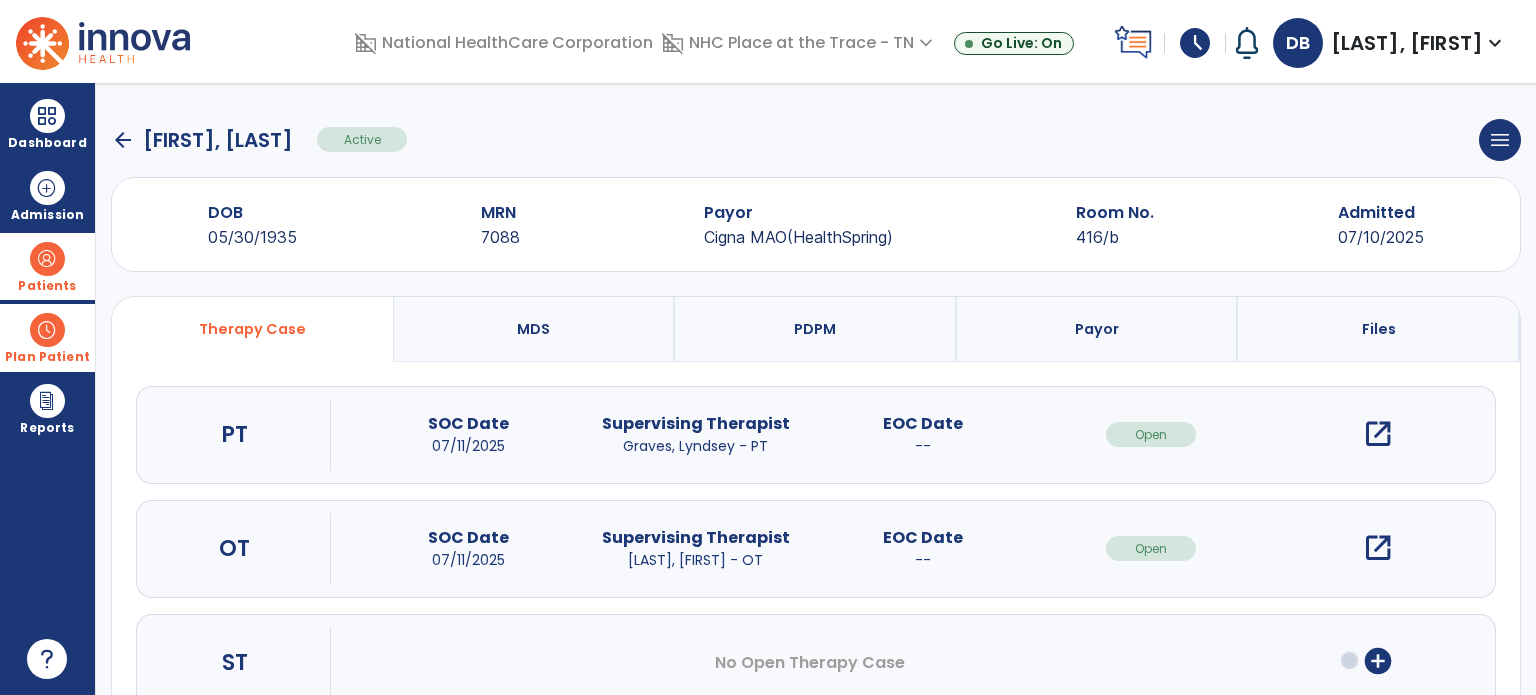 click on "open_in_new" at bounding box center (1378, 548) 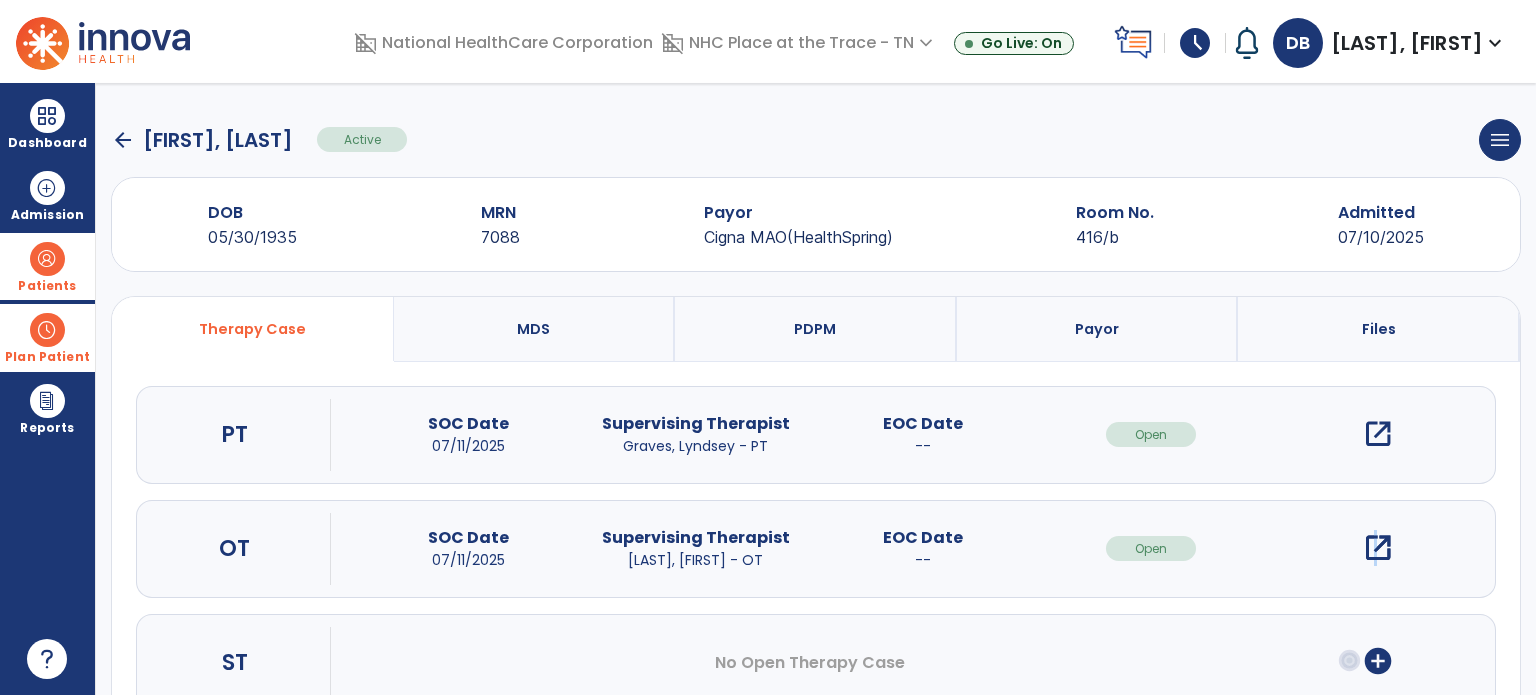 click on "open_in_new" at bounding box center [1378, 548] 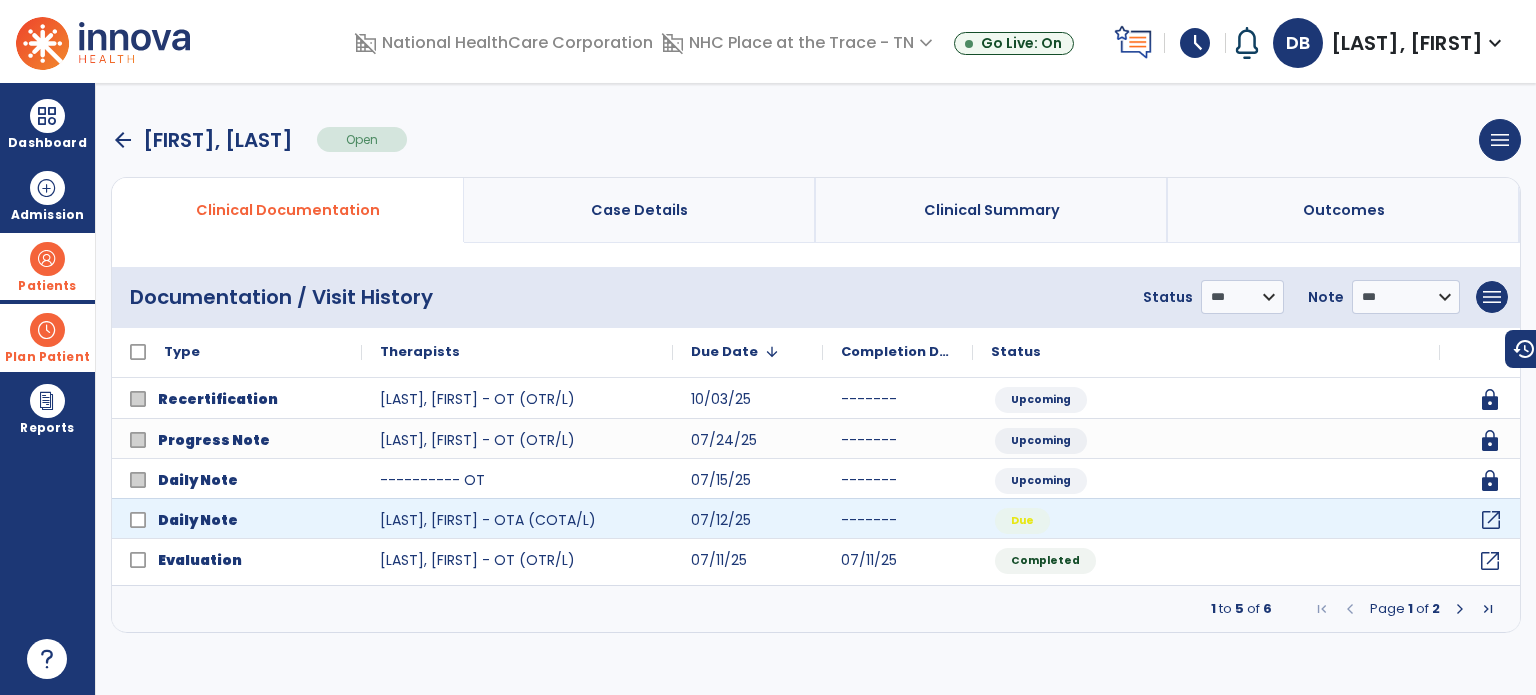 click on "open_in_new" 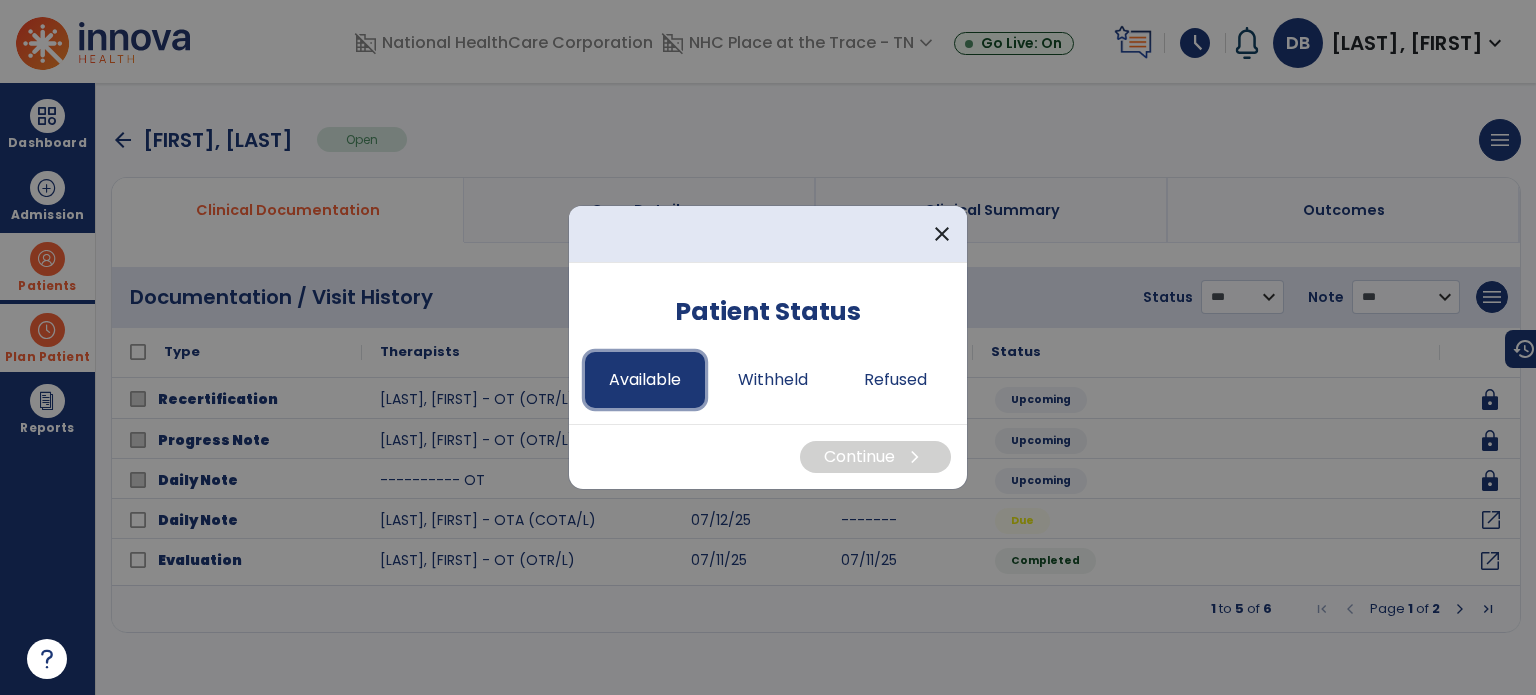 click on "Available" at bounding box center [645, 380] 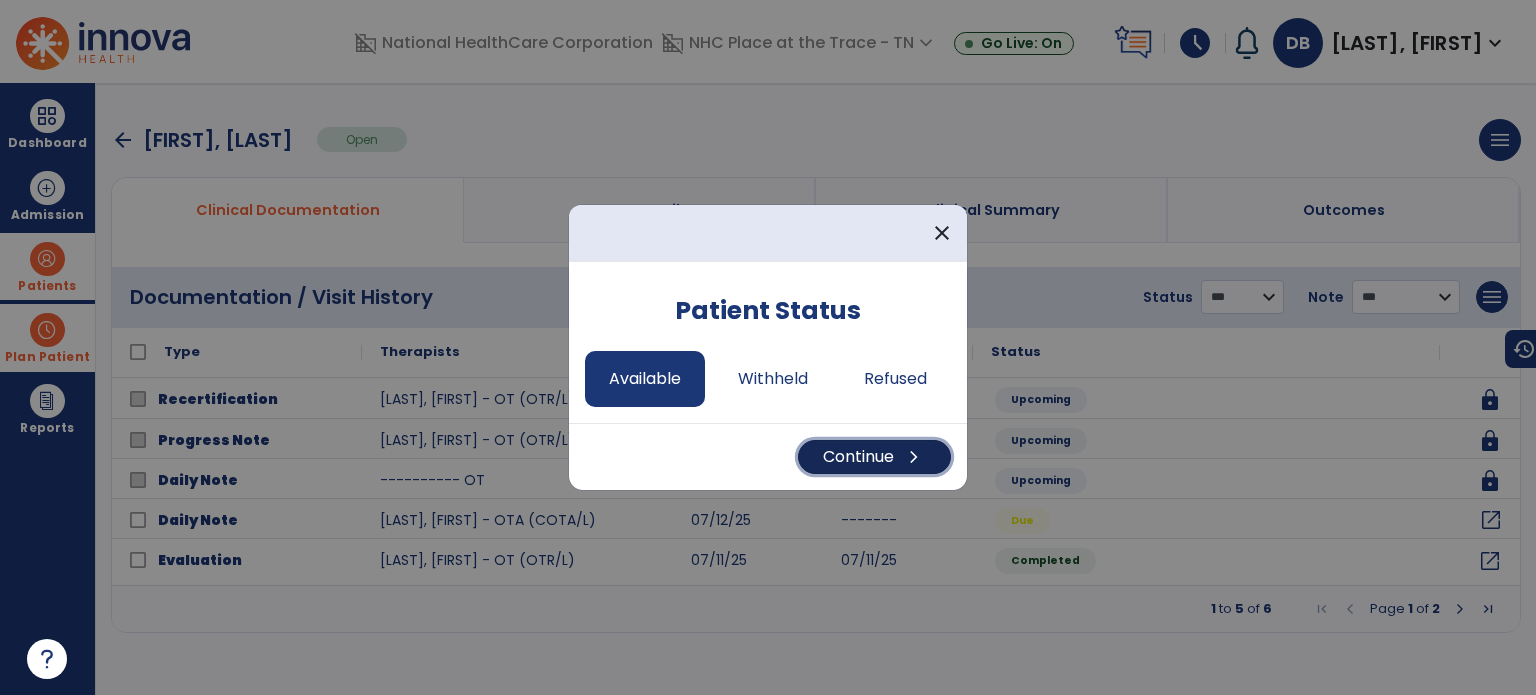 click on "Continue   chevron_right" at bounding box center (874, 457) 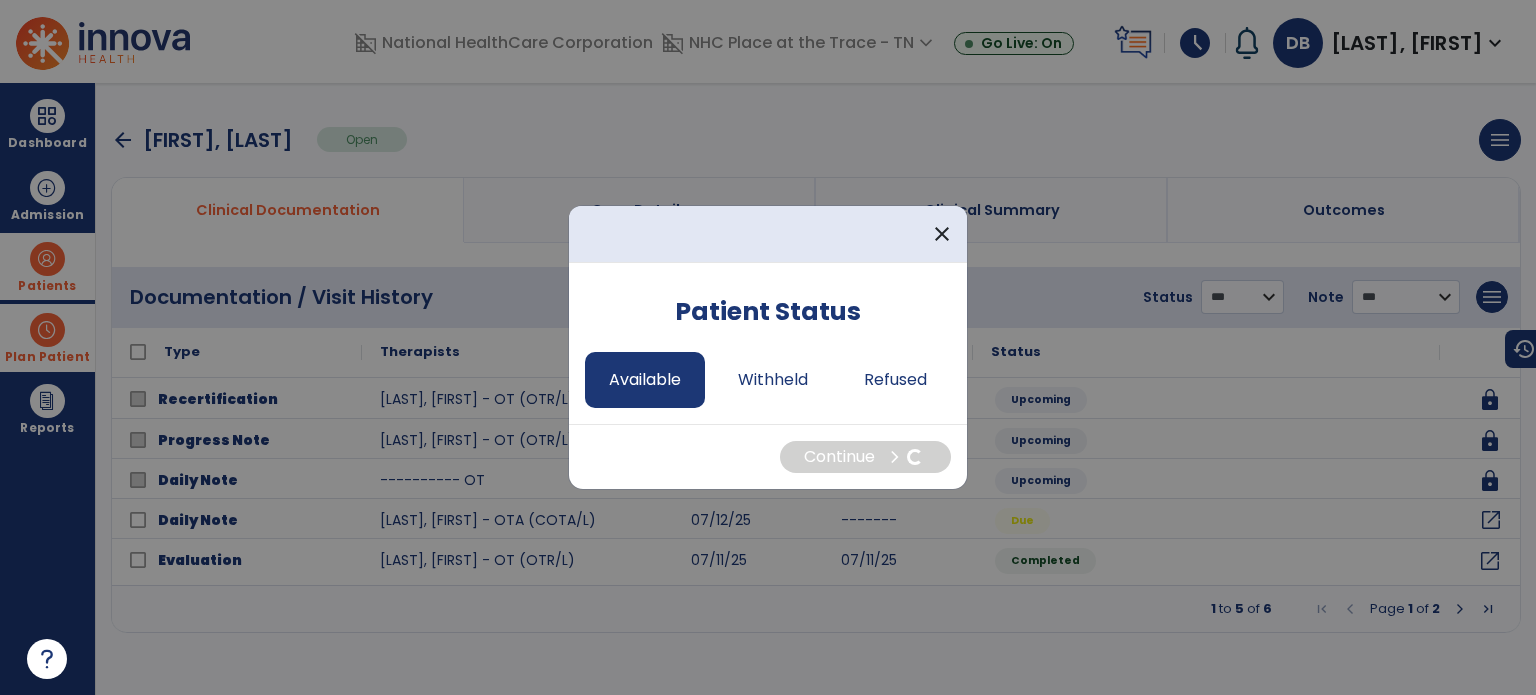select on "*" 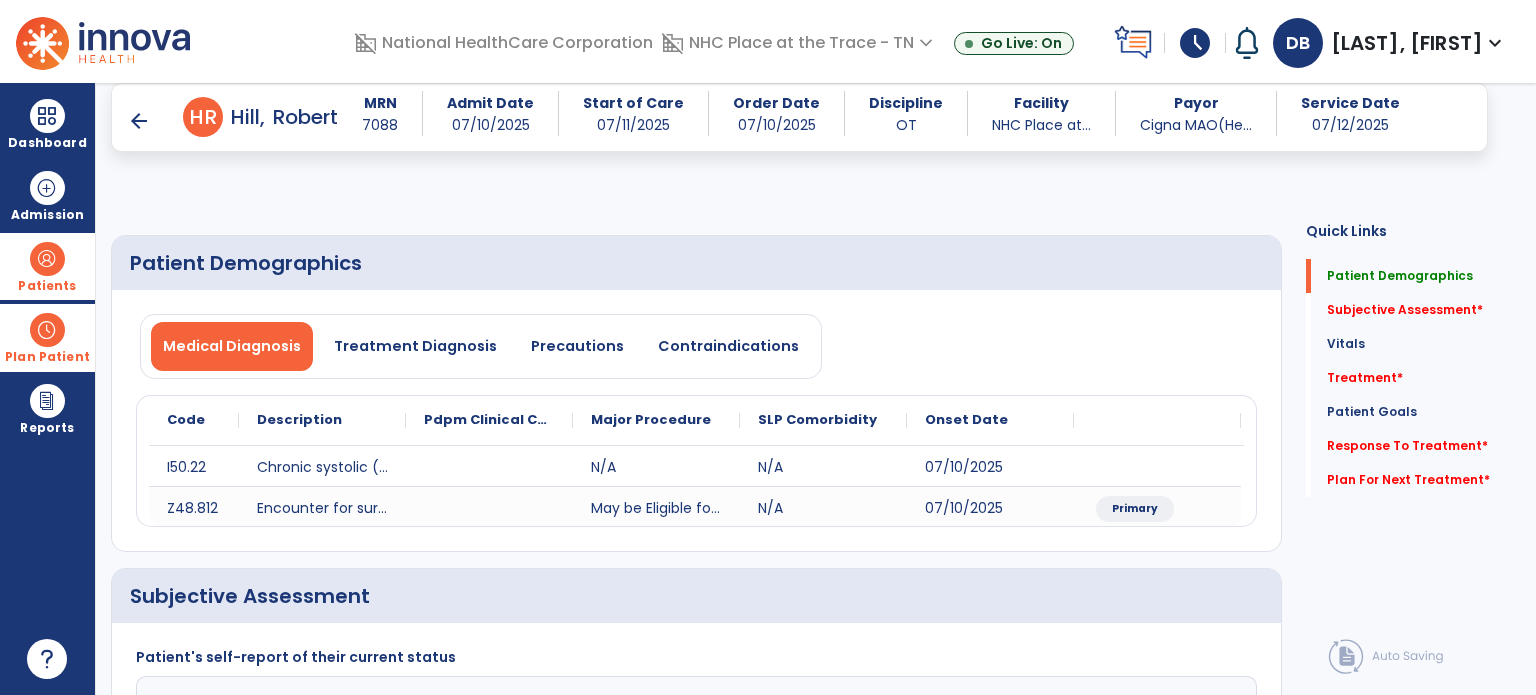 scroll, scrollTop: 400, scrollLeft: 0, axis: vertical 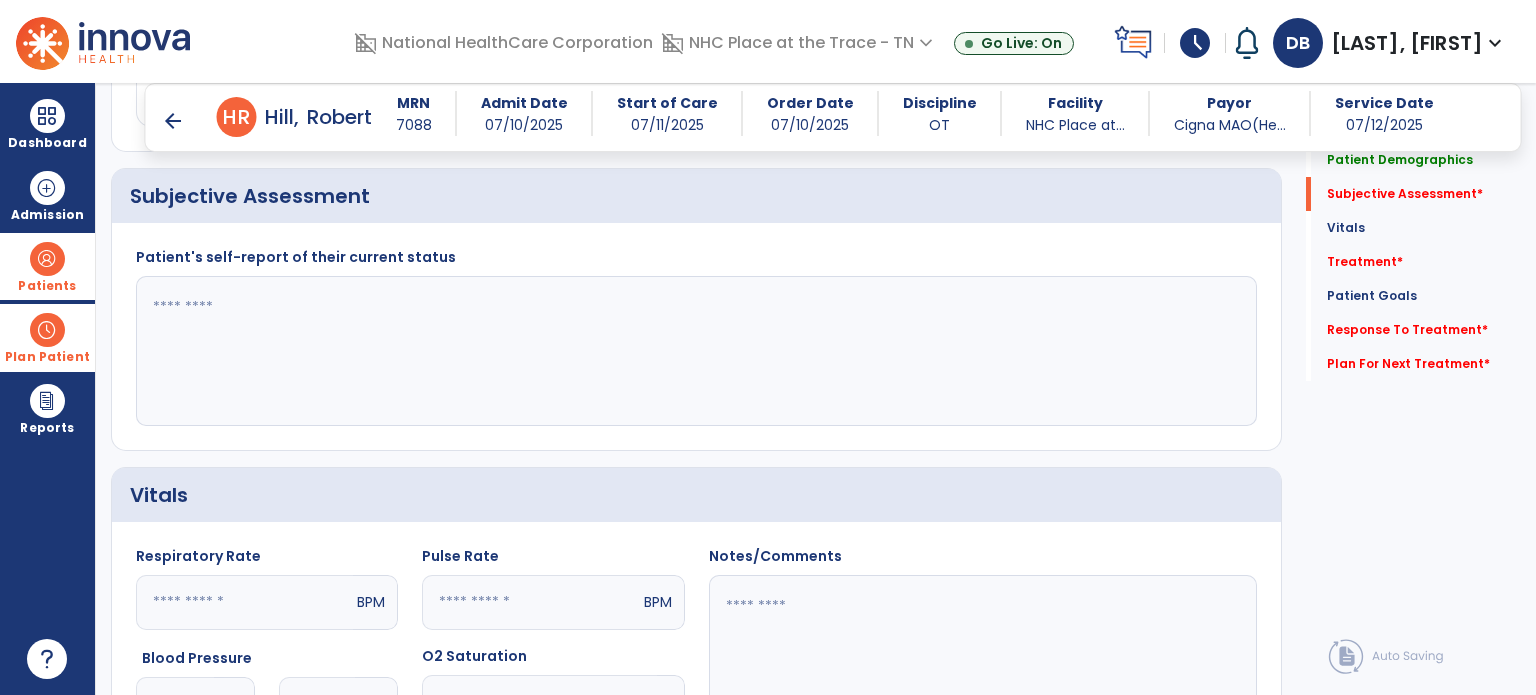 click 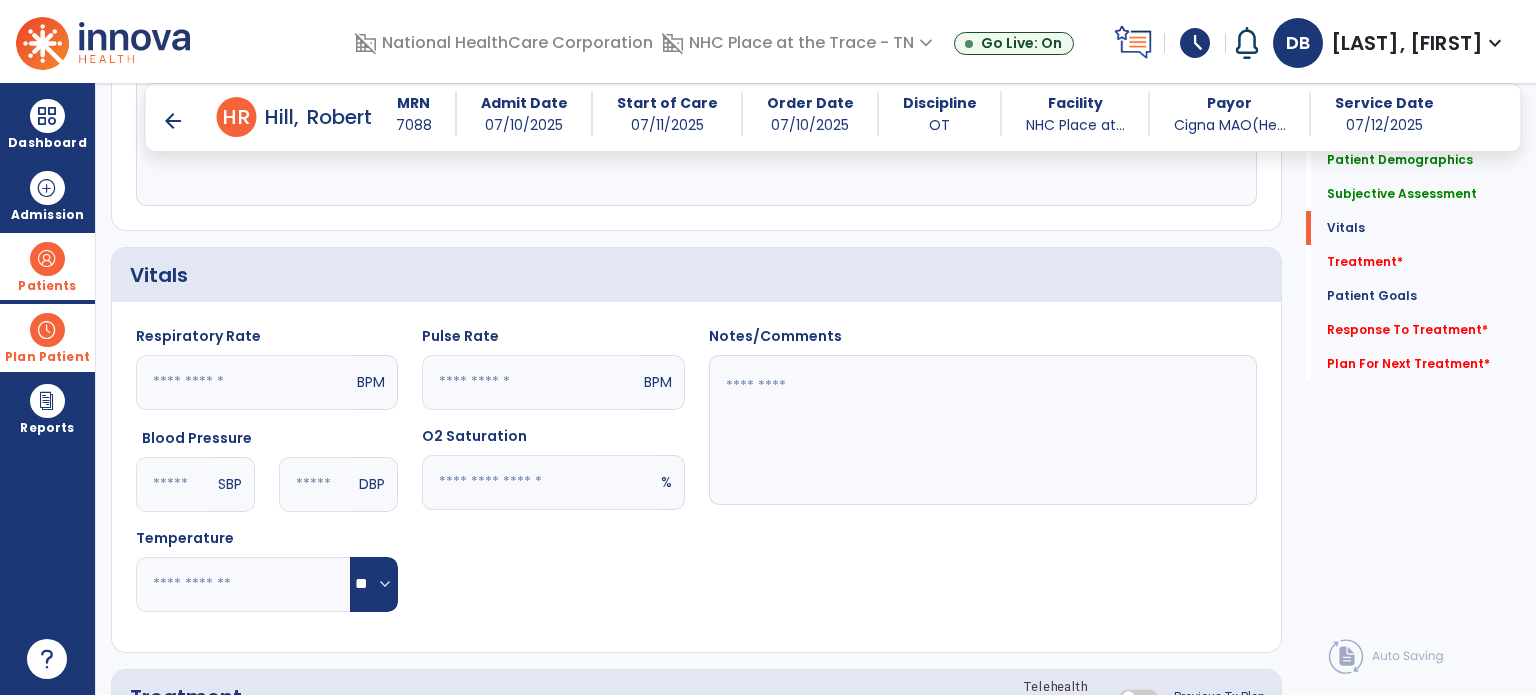 scroll, scrollTop: 500, scrollLeft: 0, axis: vertical 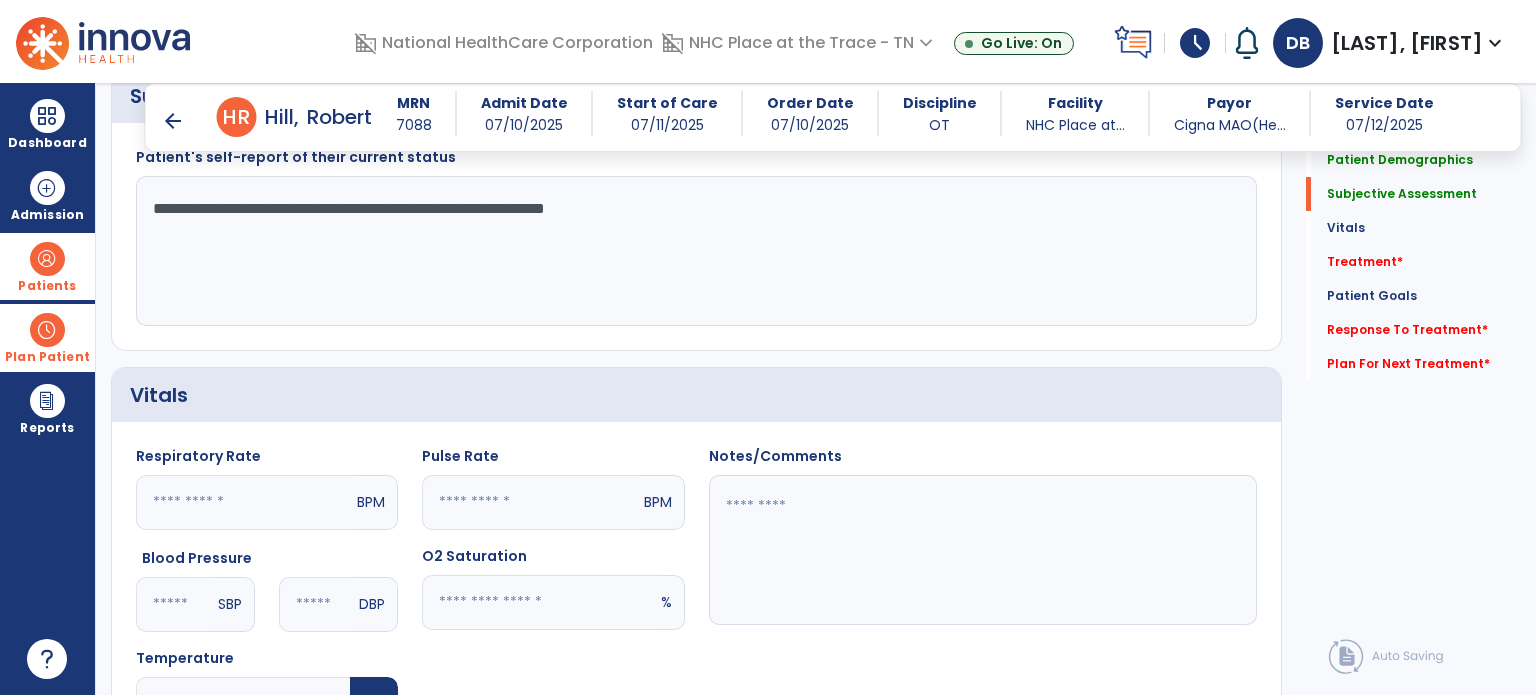 click on "**********" 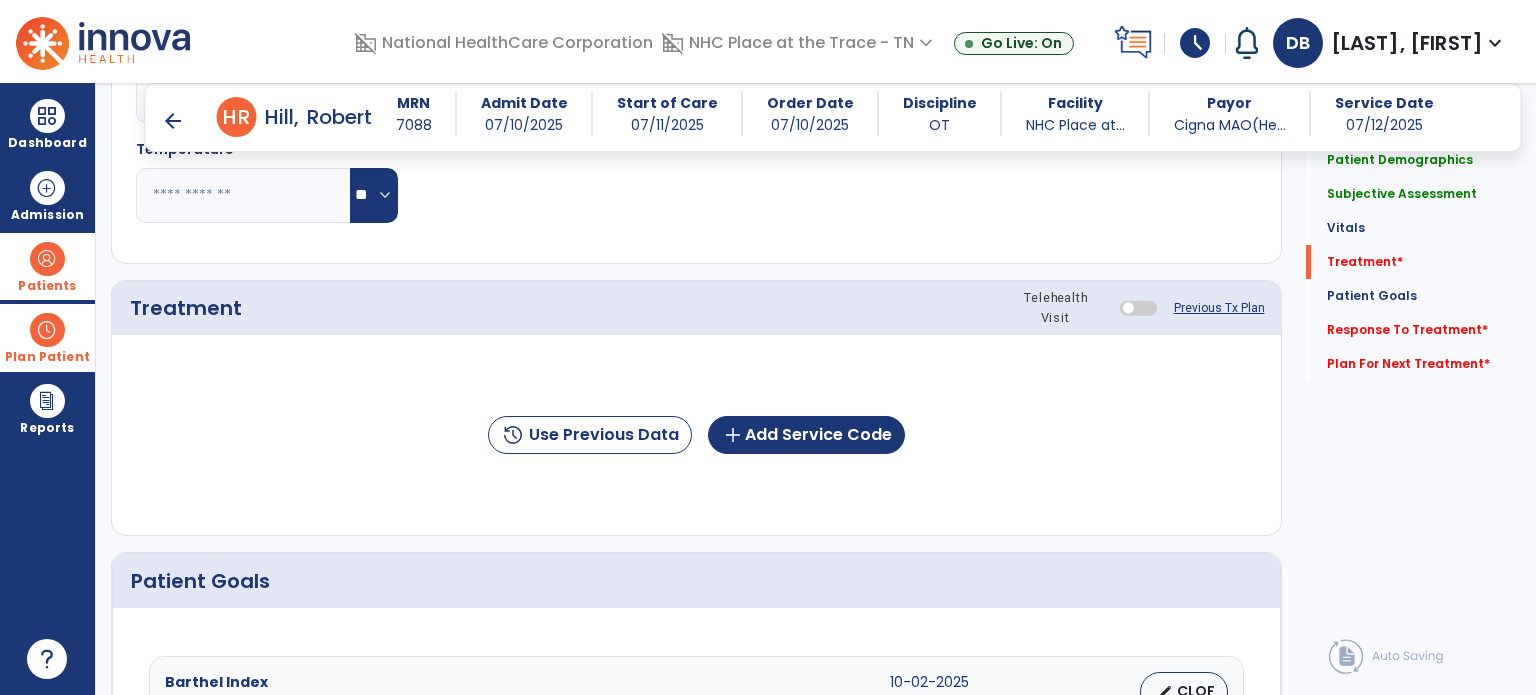 scroll, scrollTop: 1100, scrollLeft: 0, axis: vertical 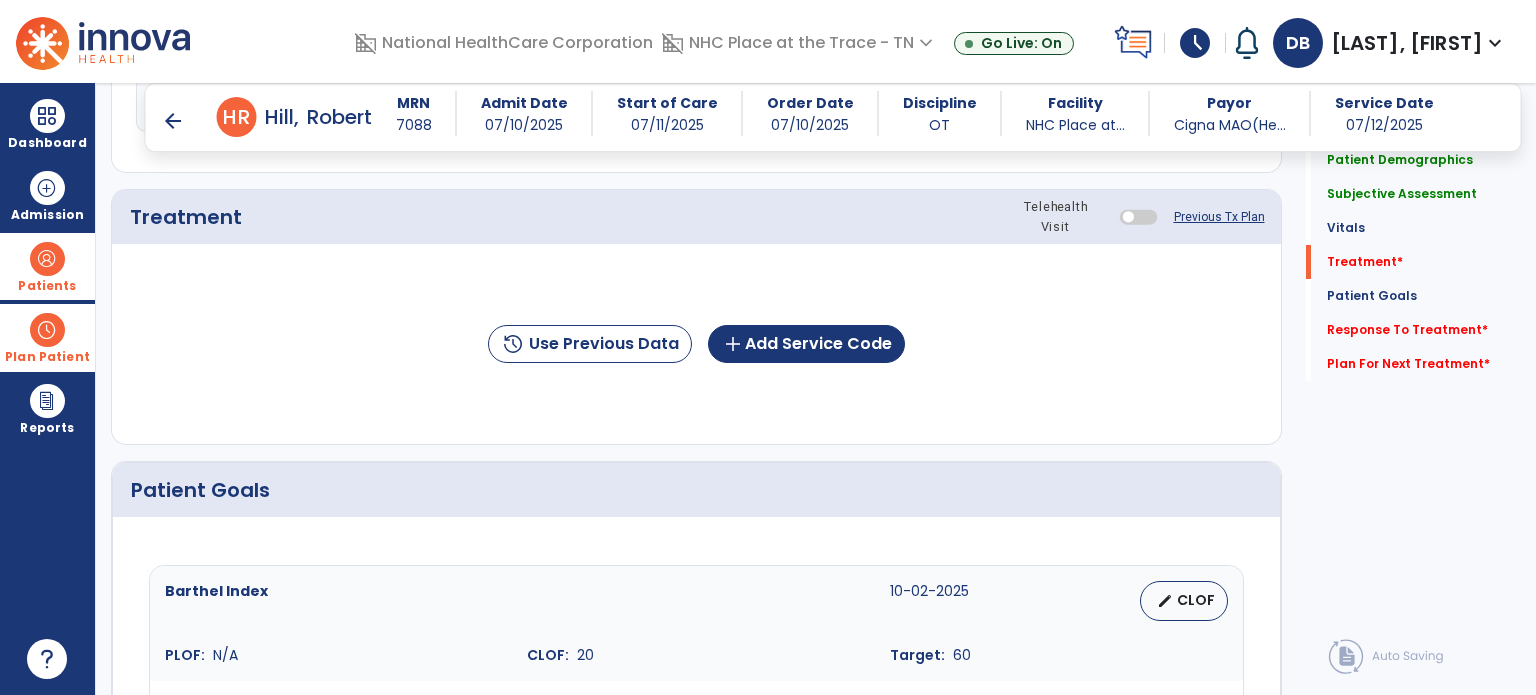 type on "**********" 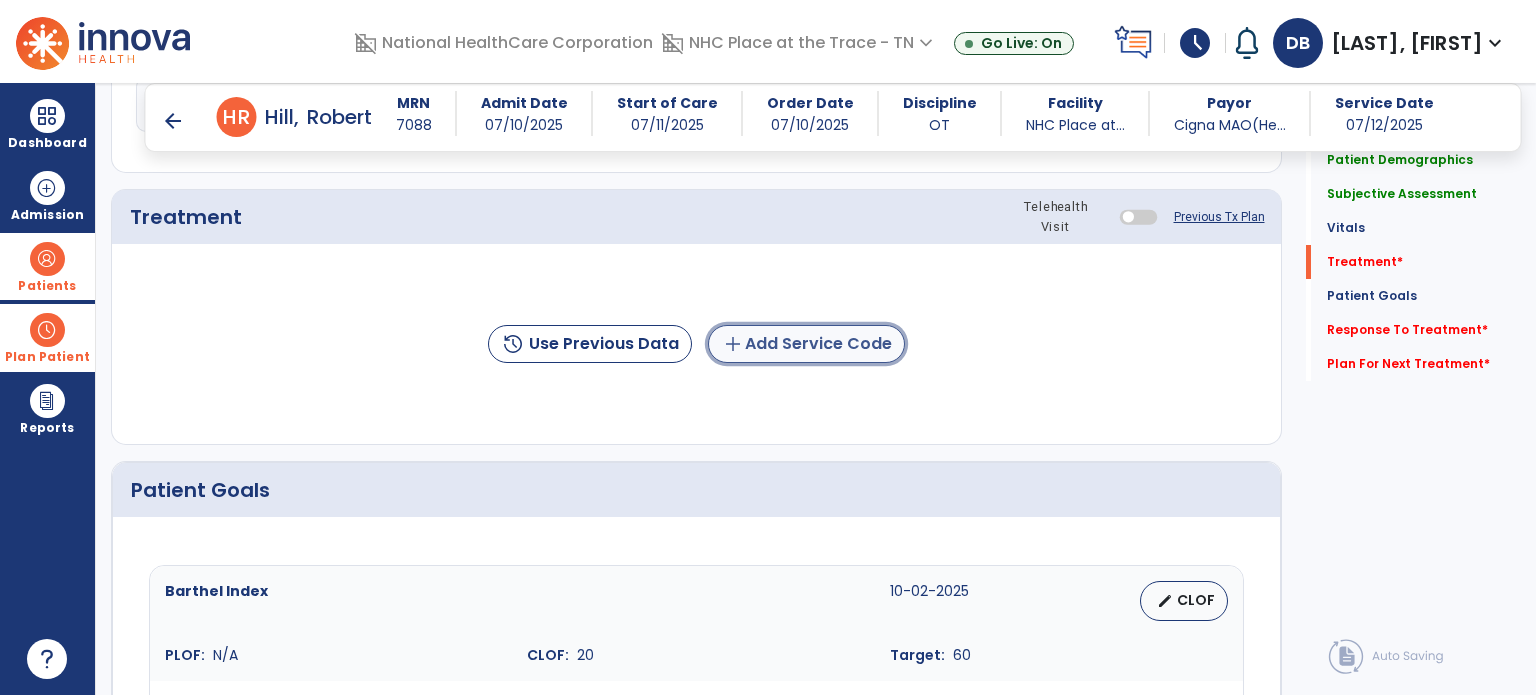 click on "add  Add Service Code" 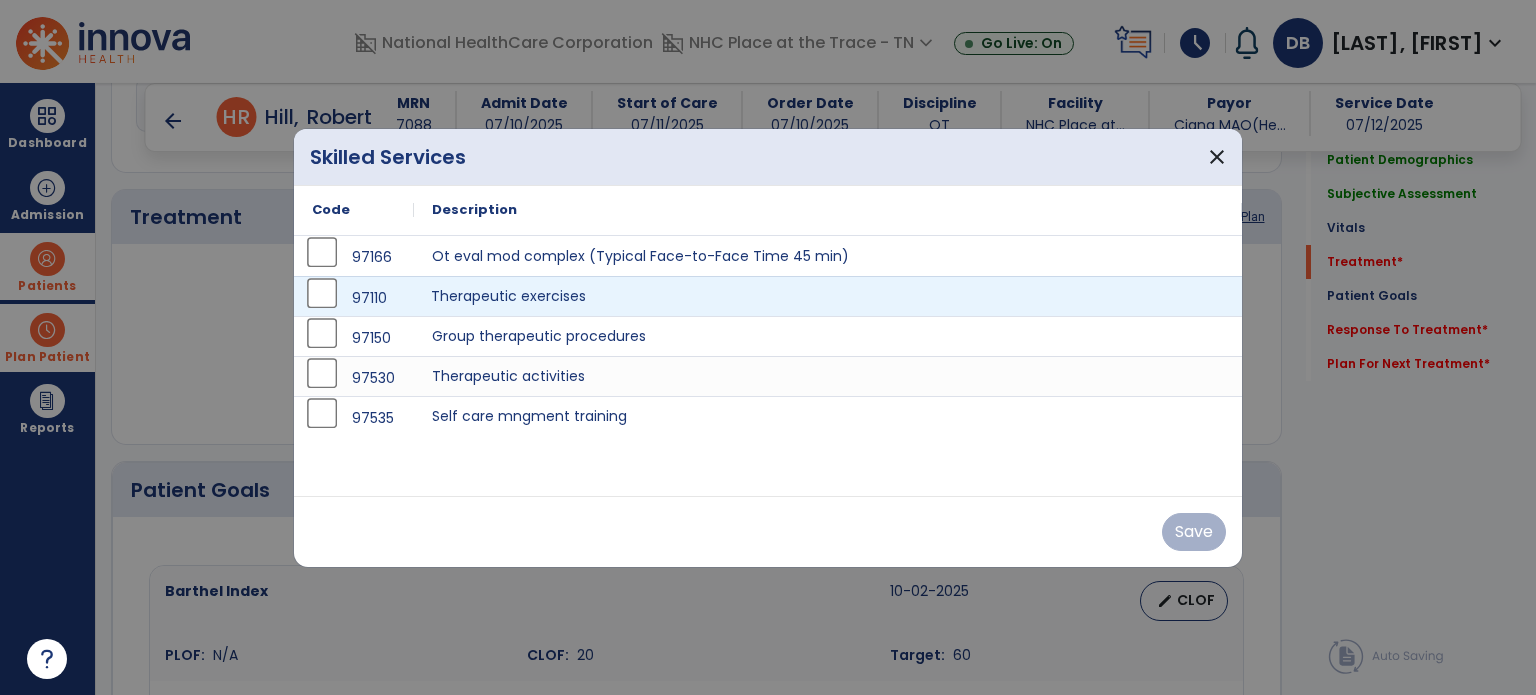 click on "Therapeutic exercises" at bounding box center (828, 296) 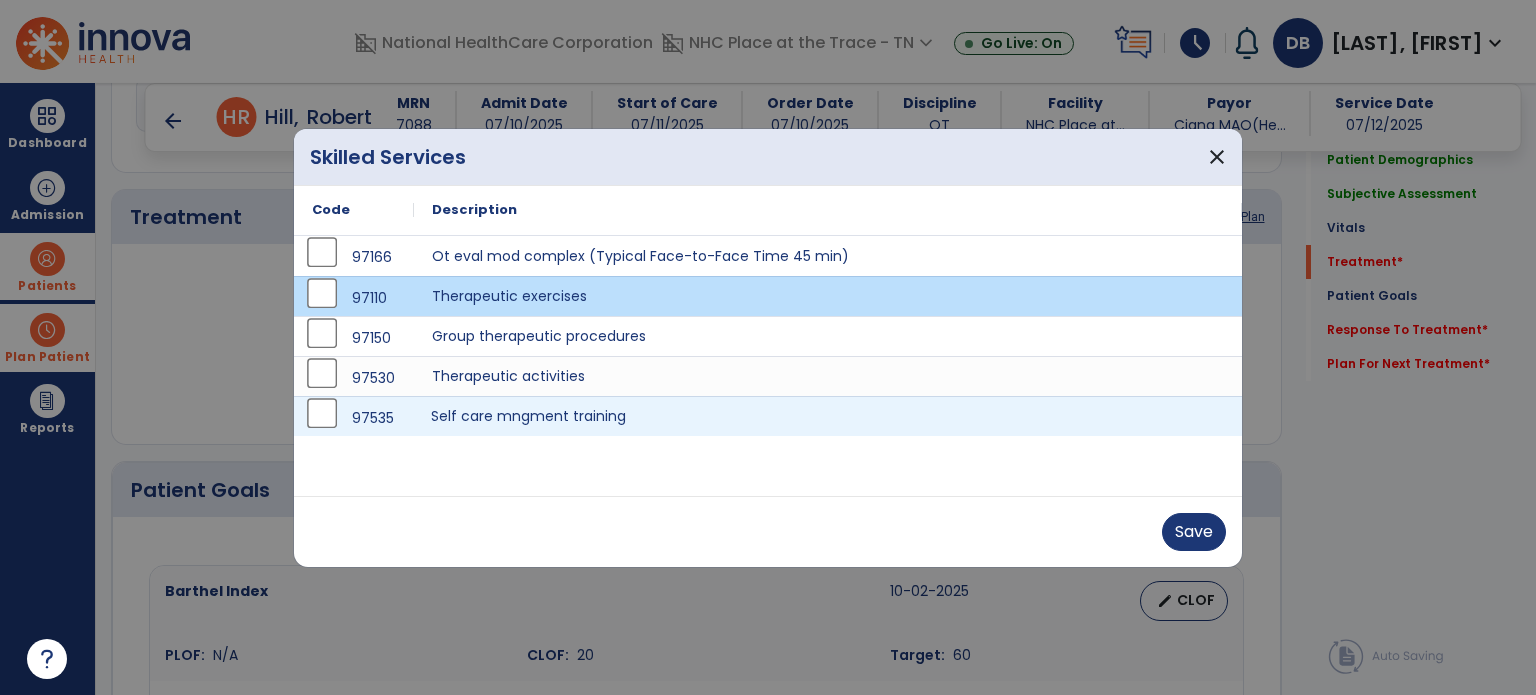 click on "Self care mngment training" at bounding box center (828, 416) 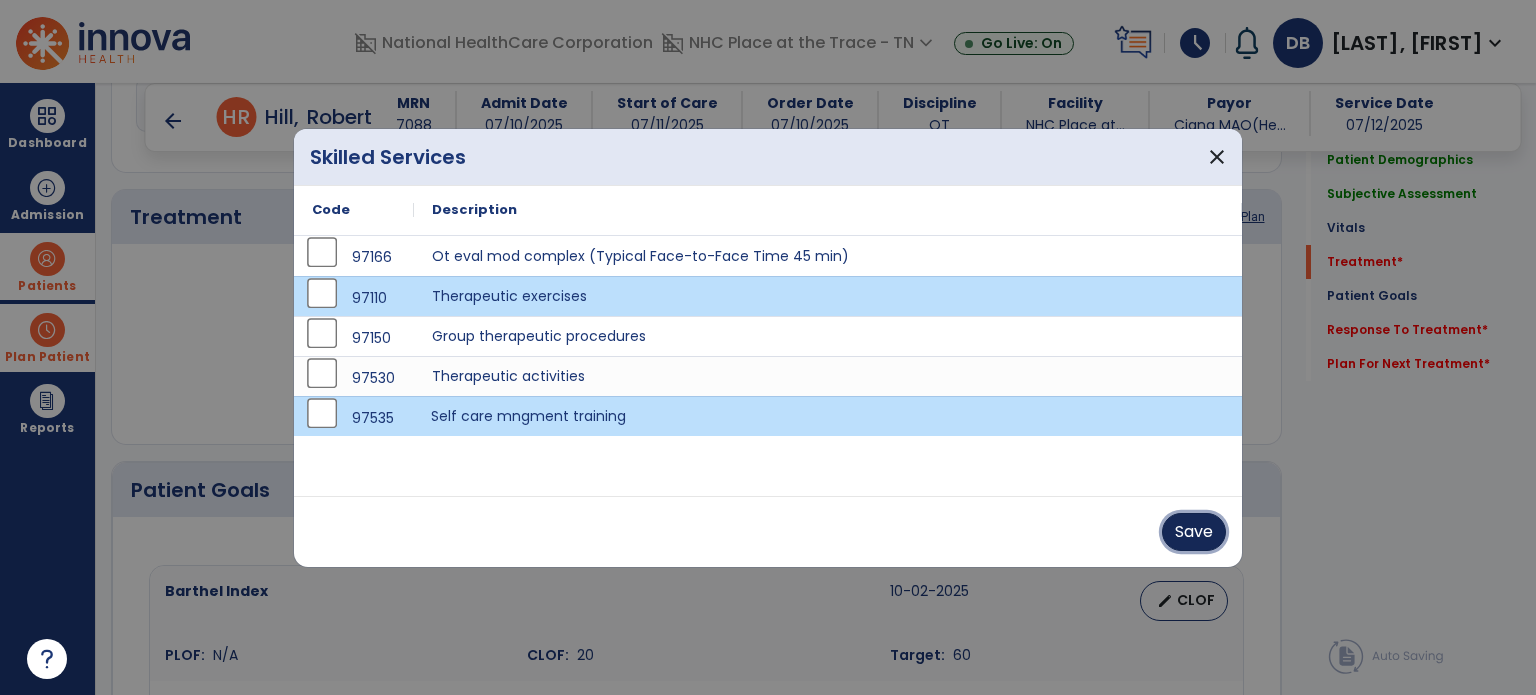 click on "Save" at bounding box center (1194, 532) 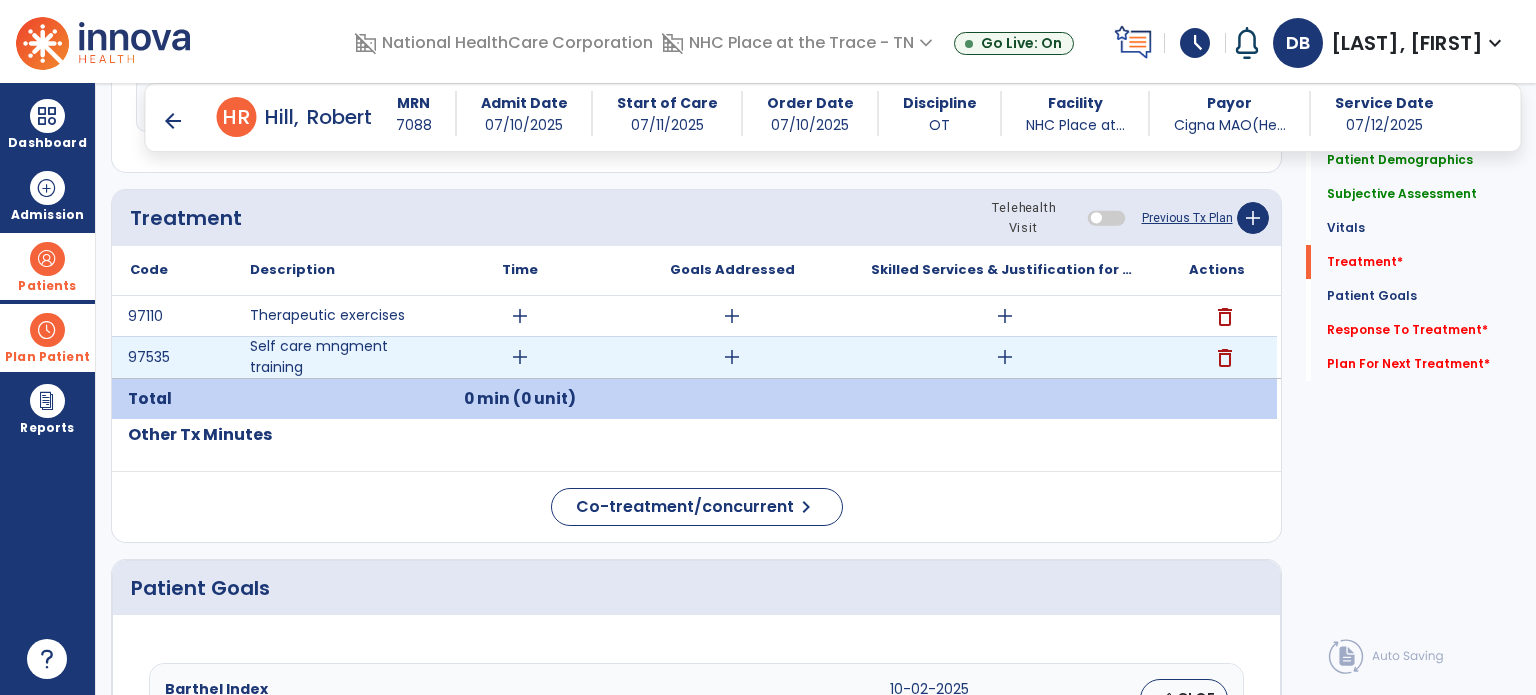 click on "add" at bounding box center (732, 357) 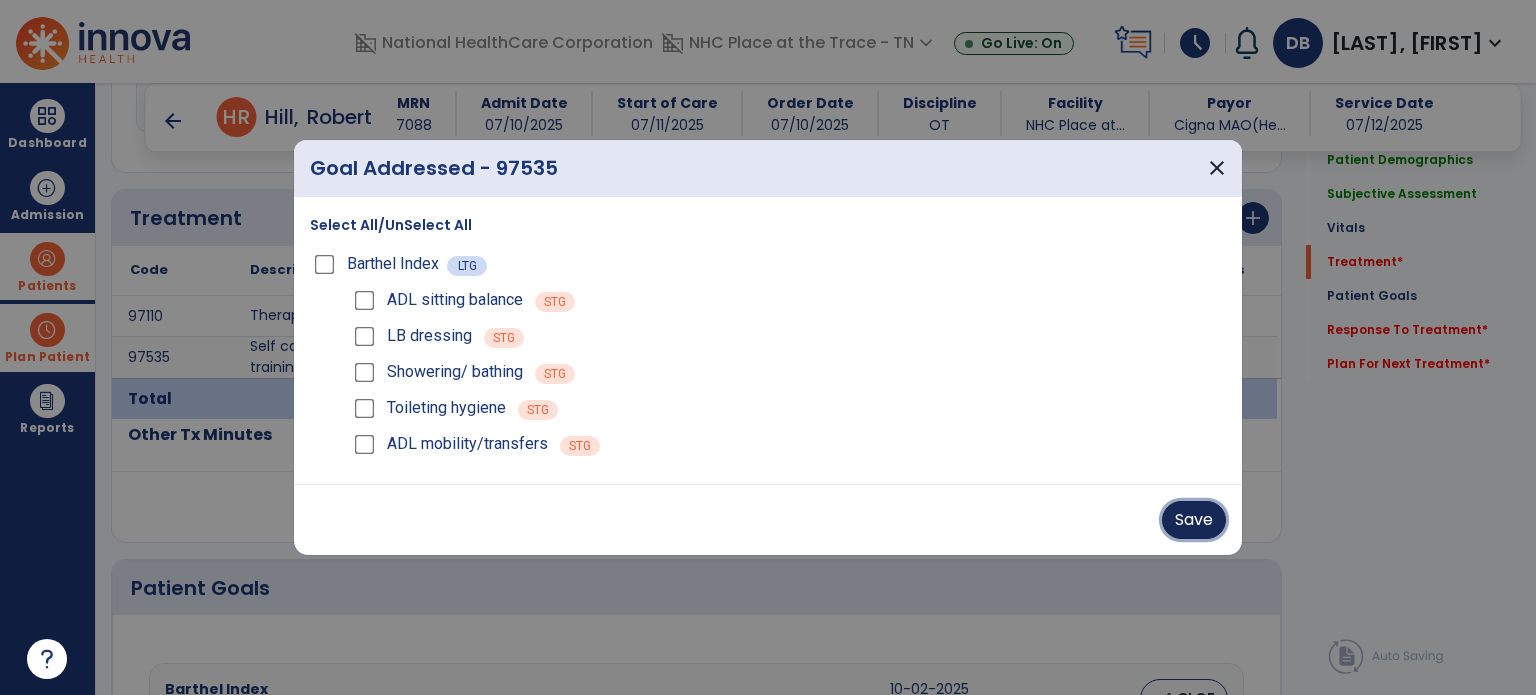 click on "Save" at bounding box center (1194, 520) 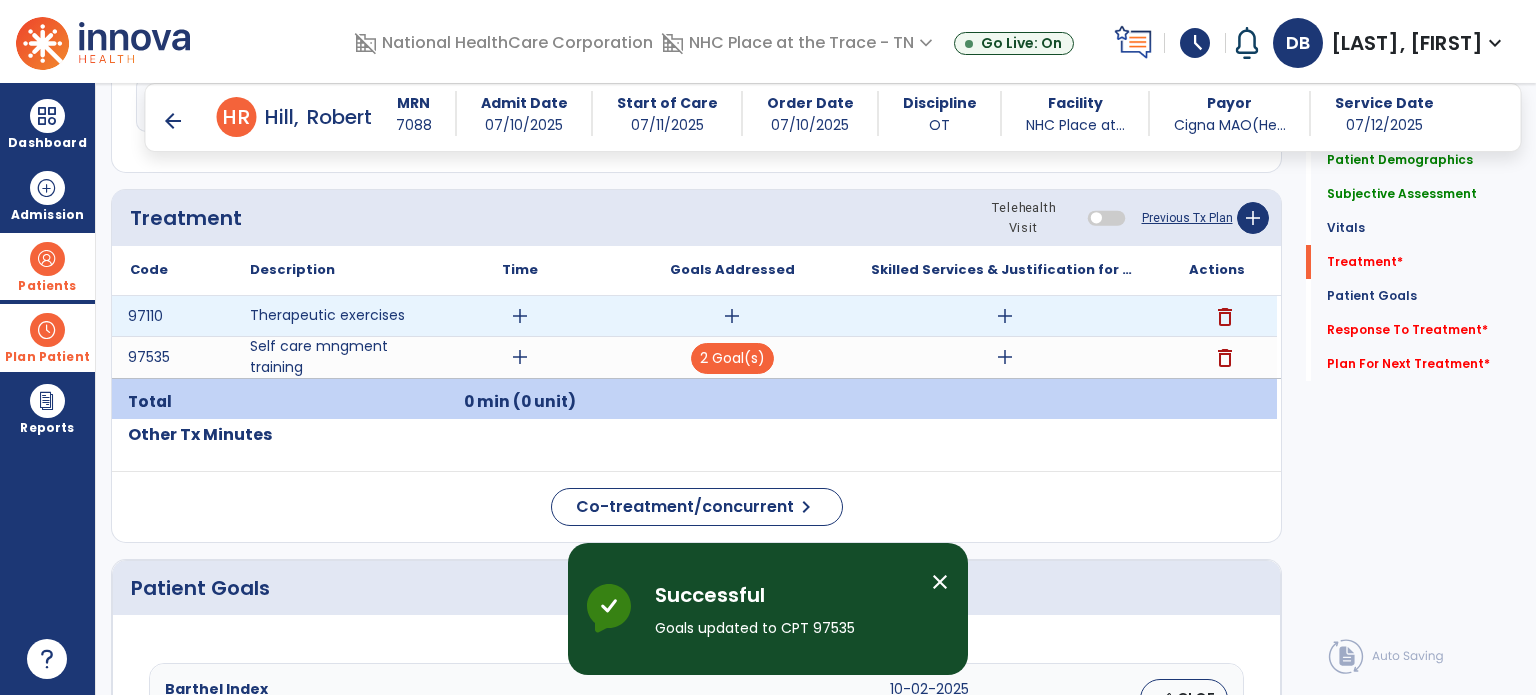click on "add" at bounding box center (732, 316) 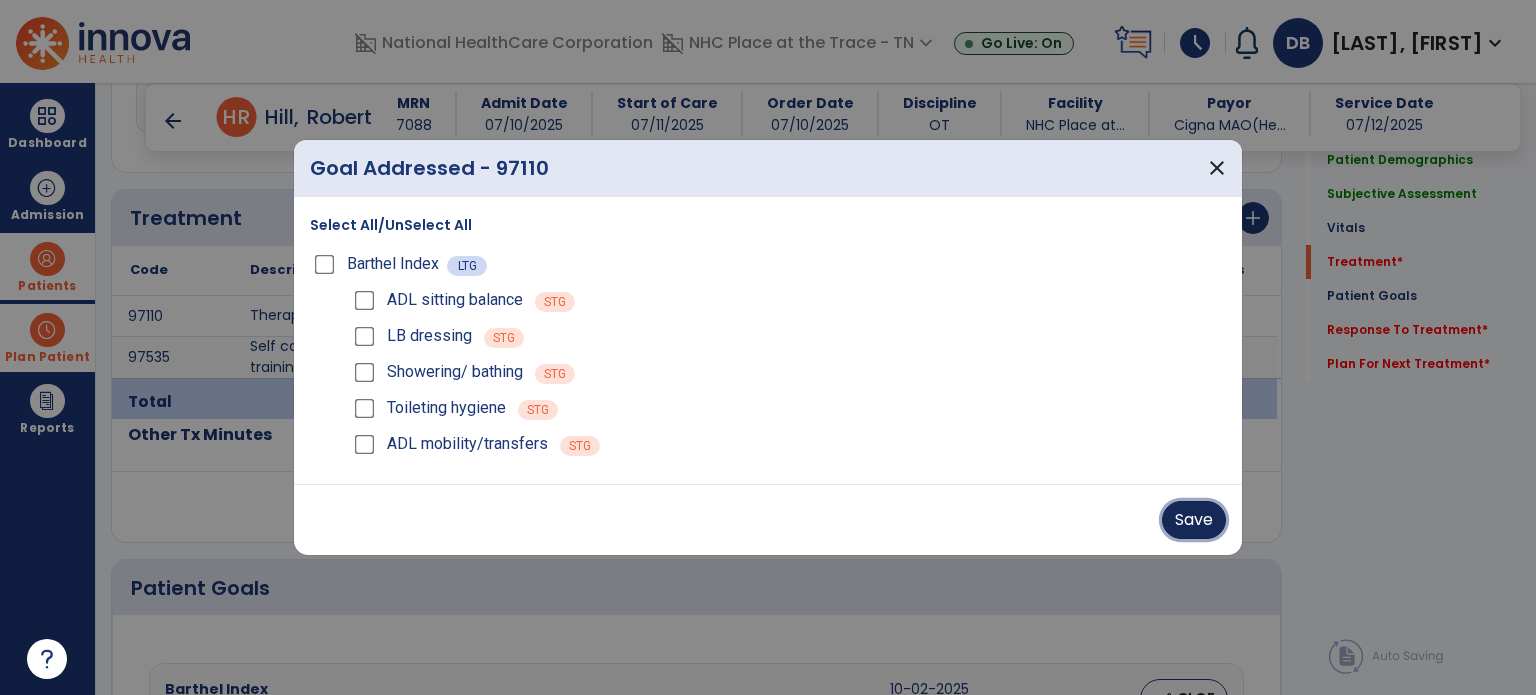 click on "Save" at bounding box center [1194, 520] 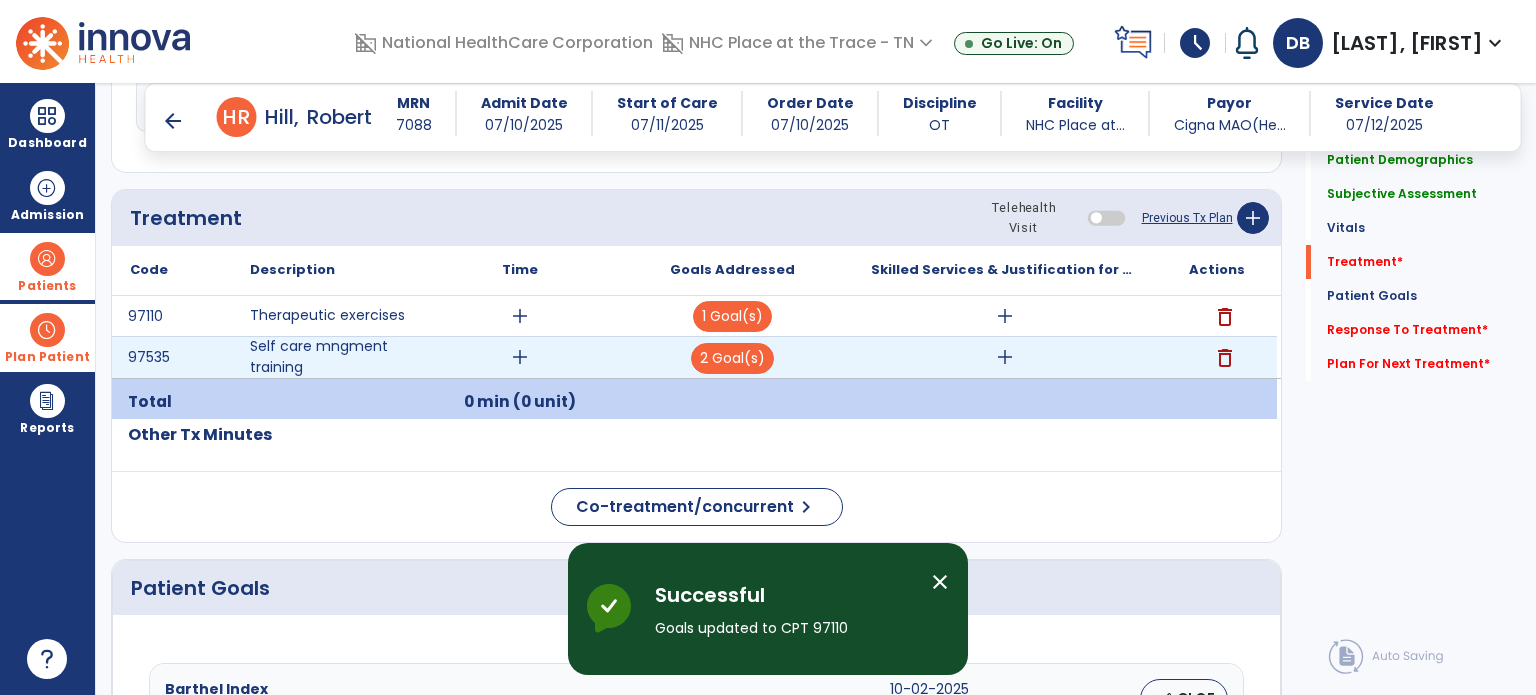 click on "add" at bounding box center (1004, 357) 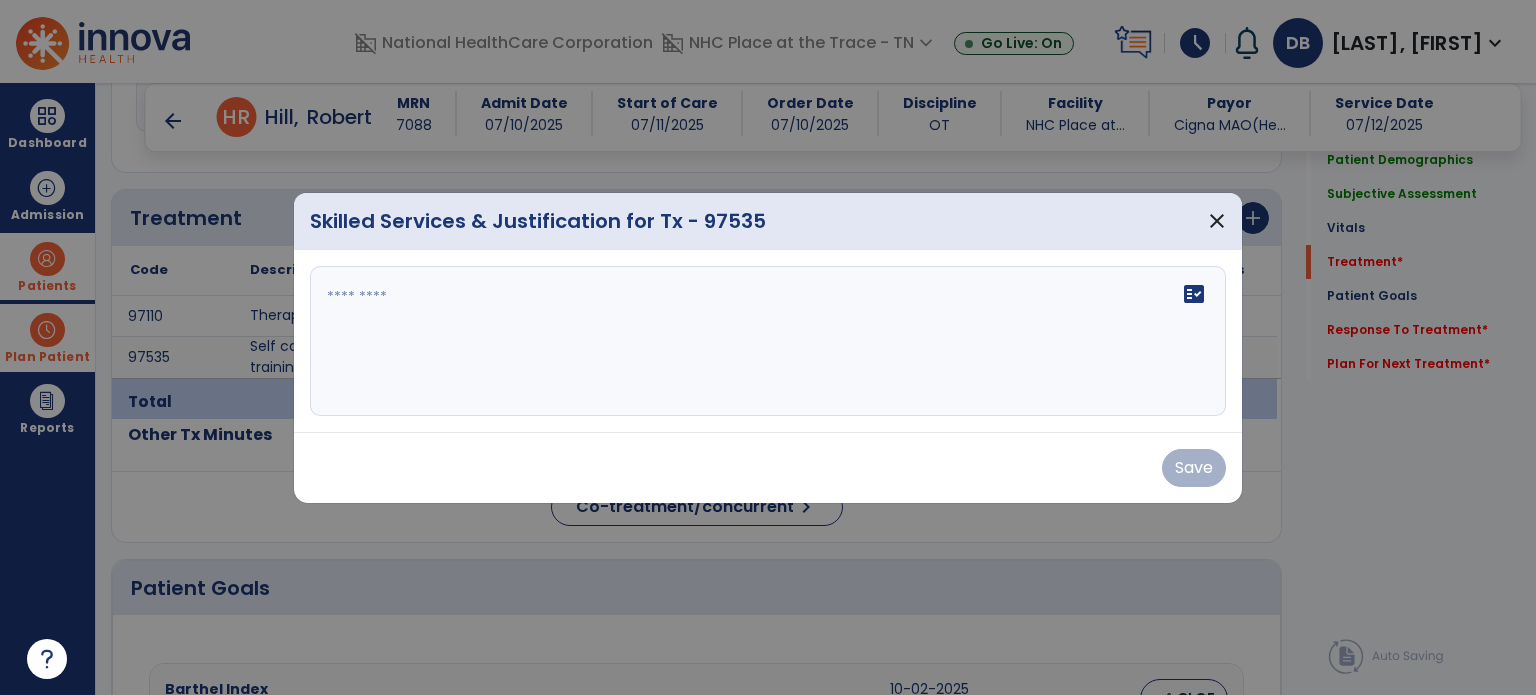 click on "fact_check" at bounding box center [768, 341] 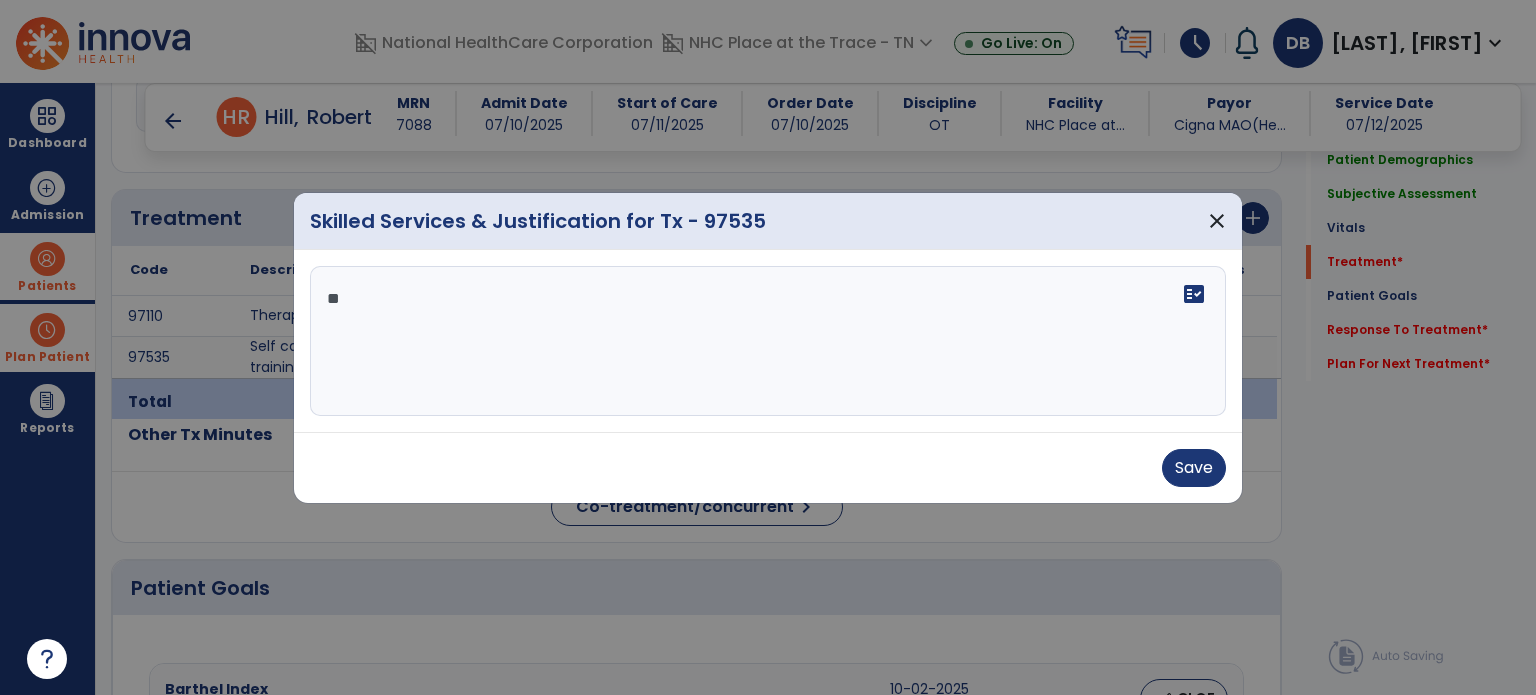 type on "*" 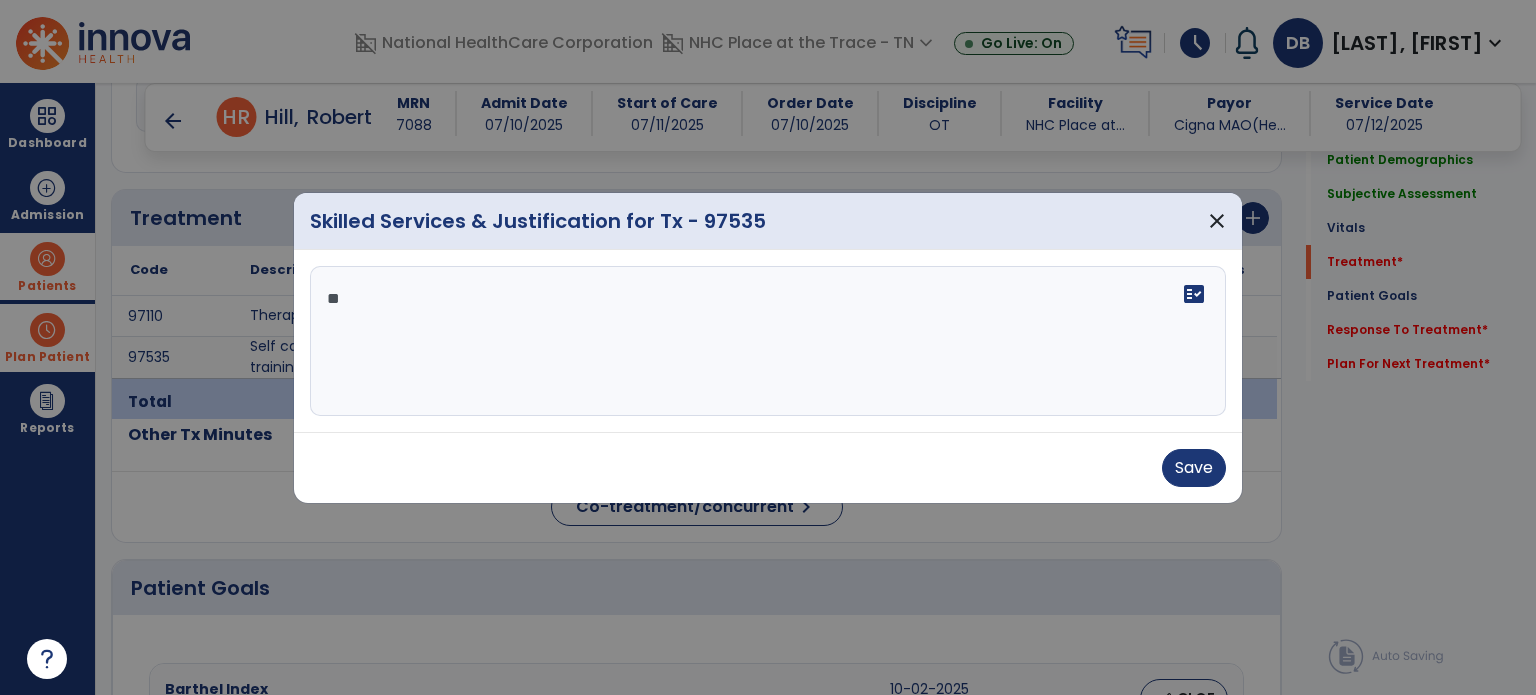 type on "*" 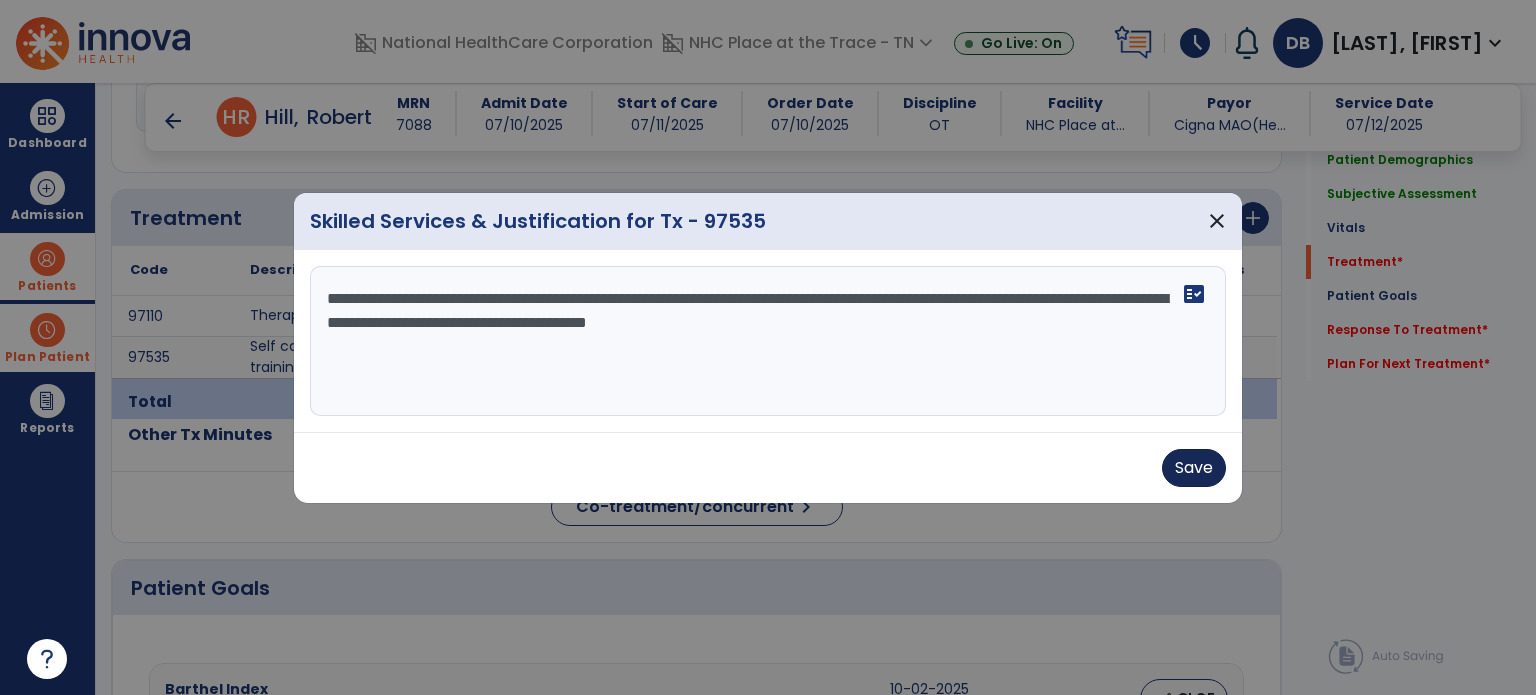 type on "**********" 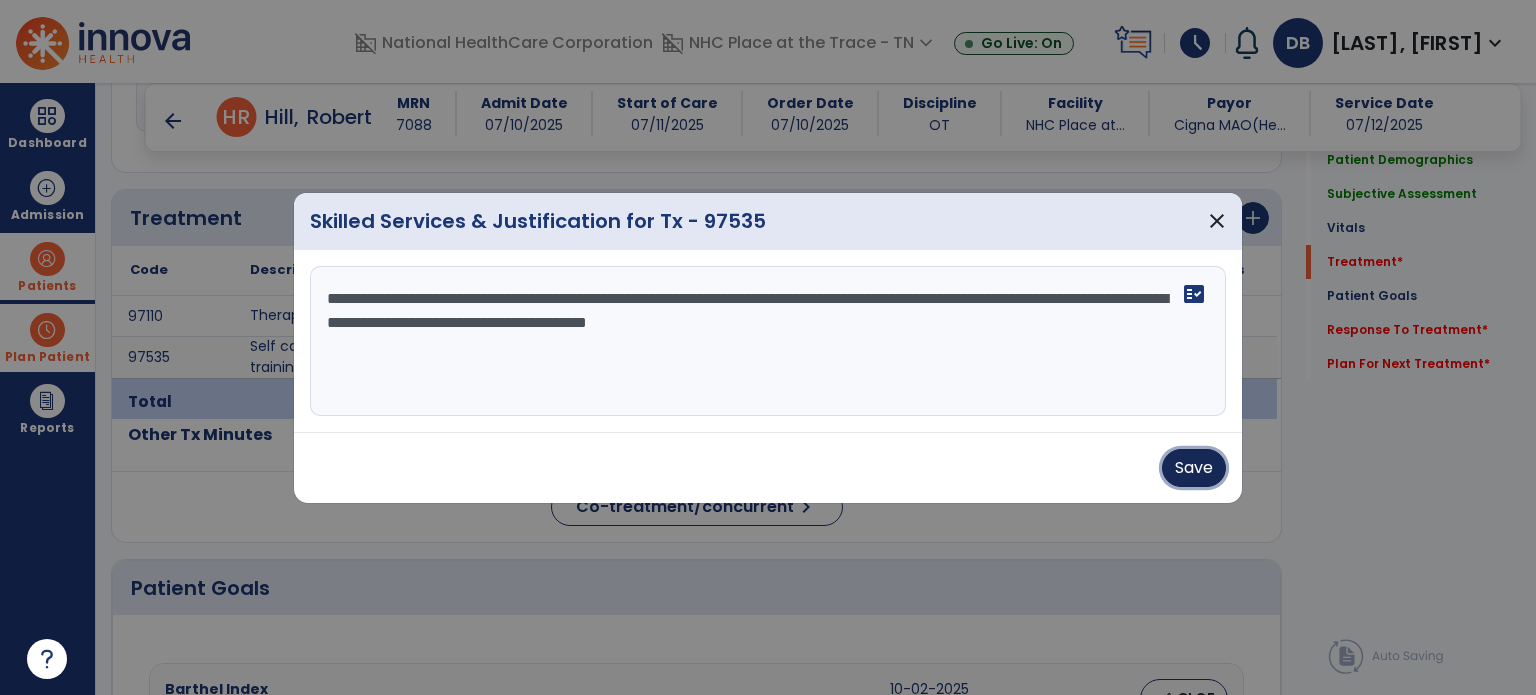 click on "Save" at bounding box center (1194, 468) 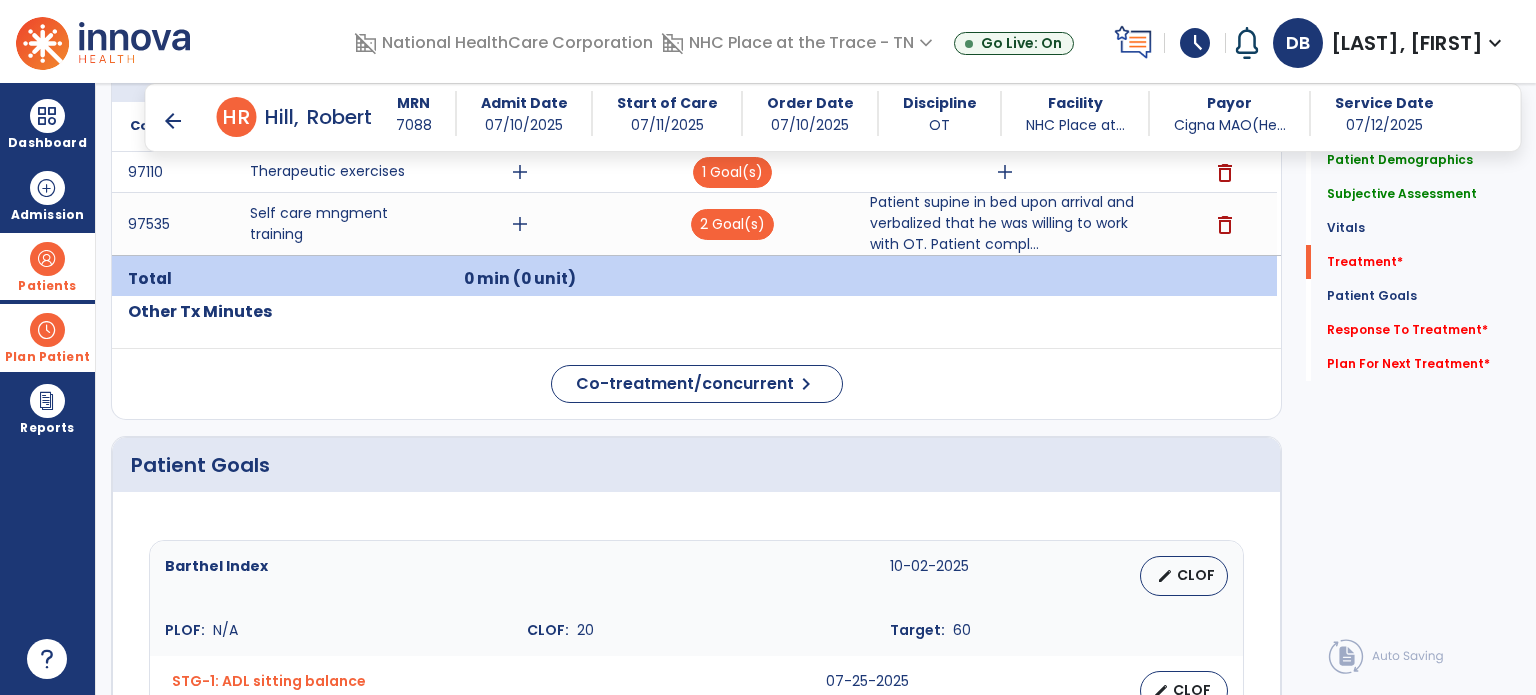scroll, scrollTop: 1200, scrollLeft: 0, axis: vertical 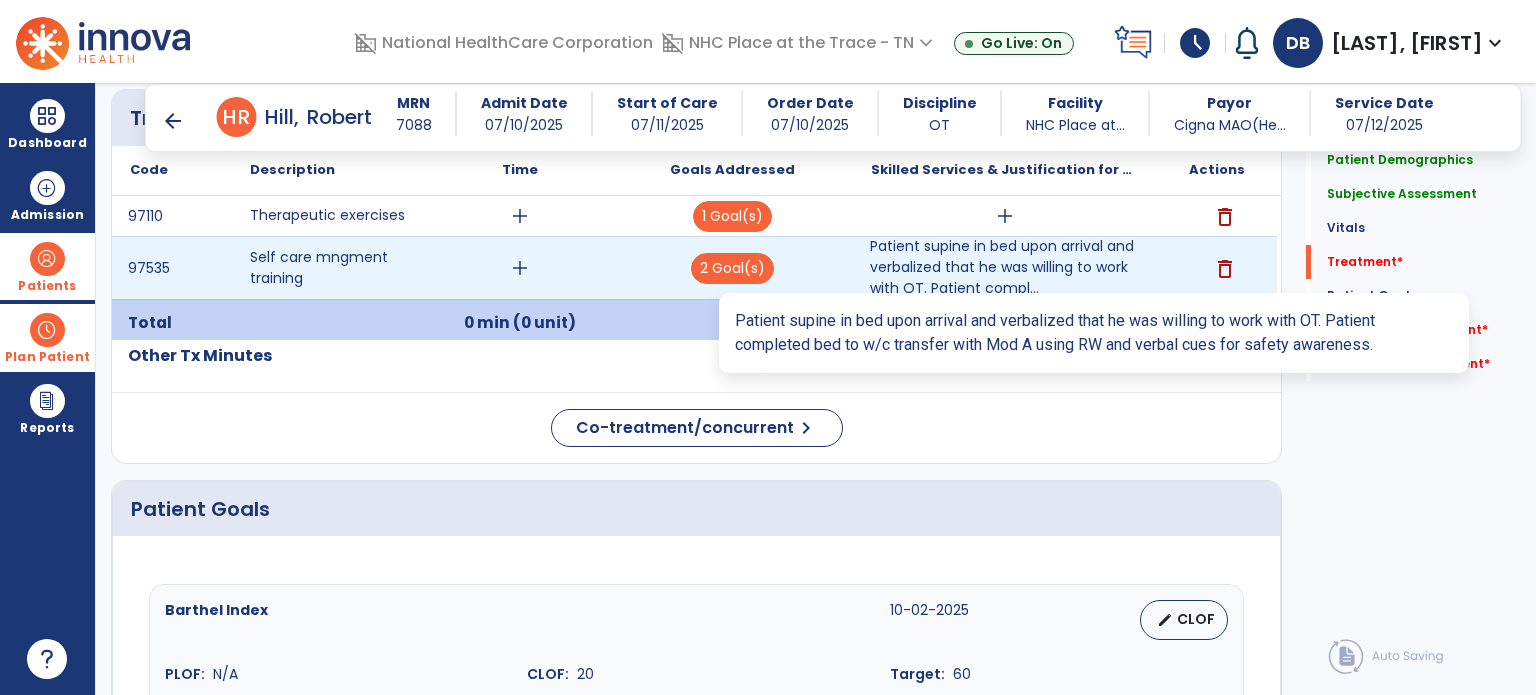 click on "Patient supine in bed upon arrival and verbalized that he was willing to work with OT. Patient compl..." at bounding box center (1004, 267) 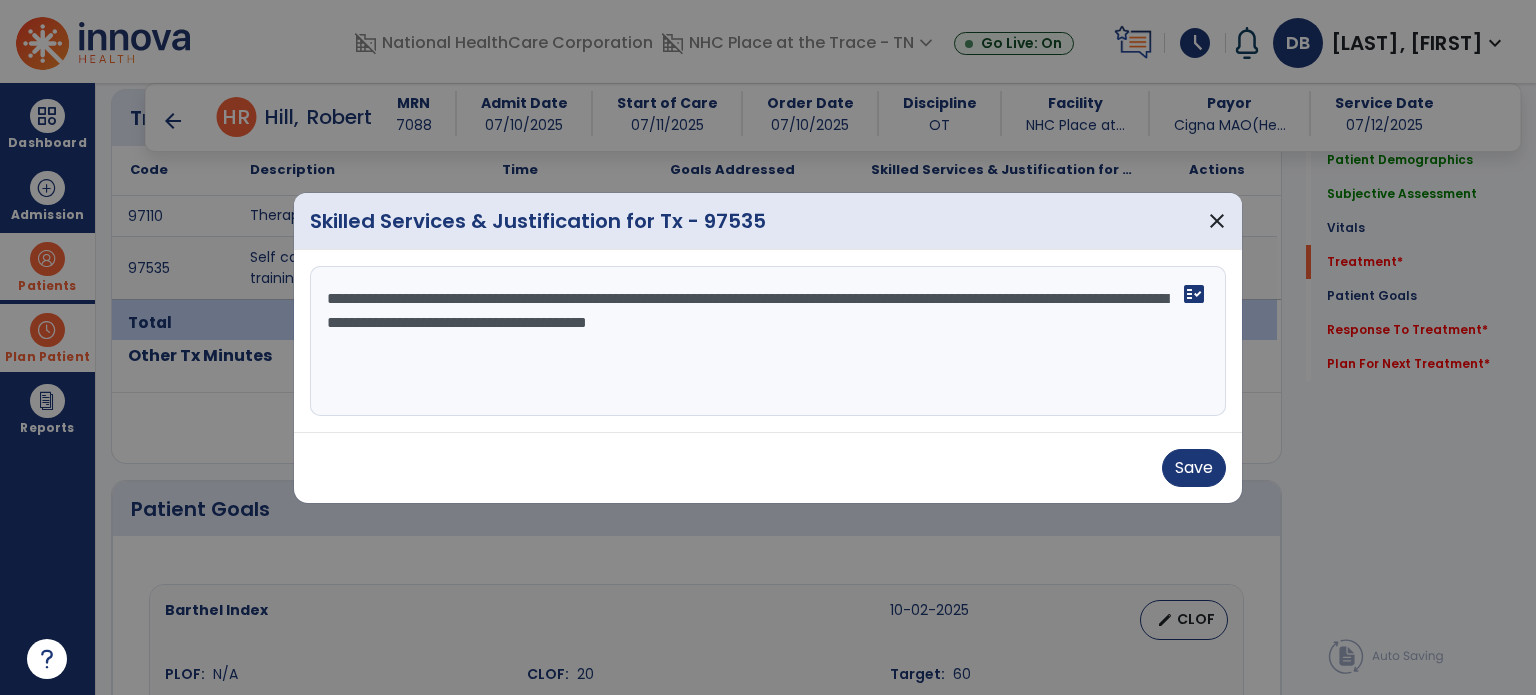 click on "**********" at bounding box center [768, 341] 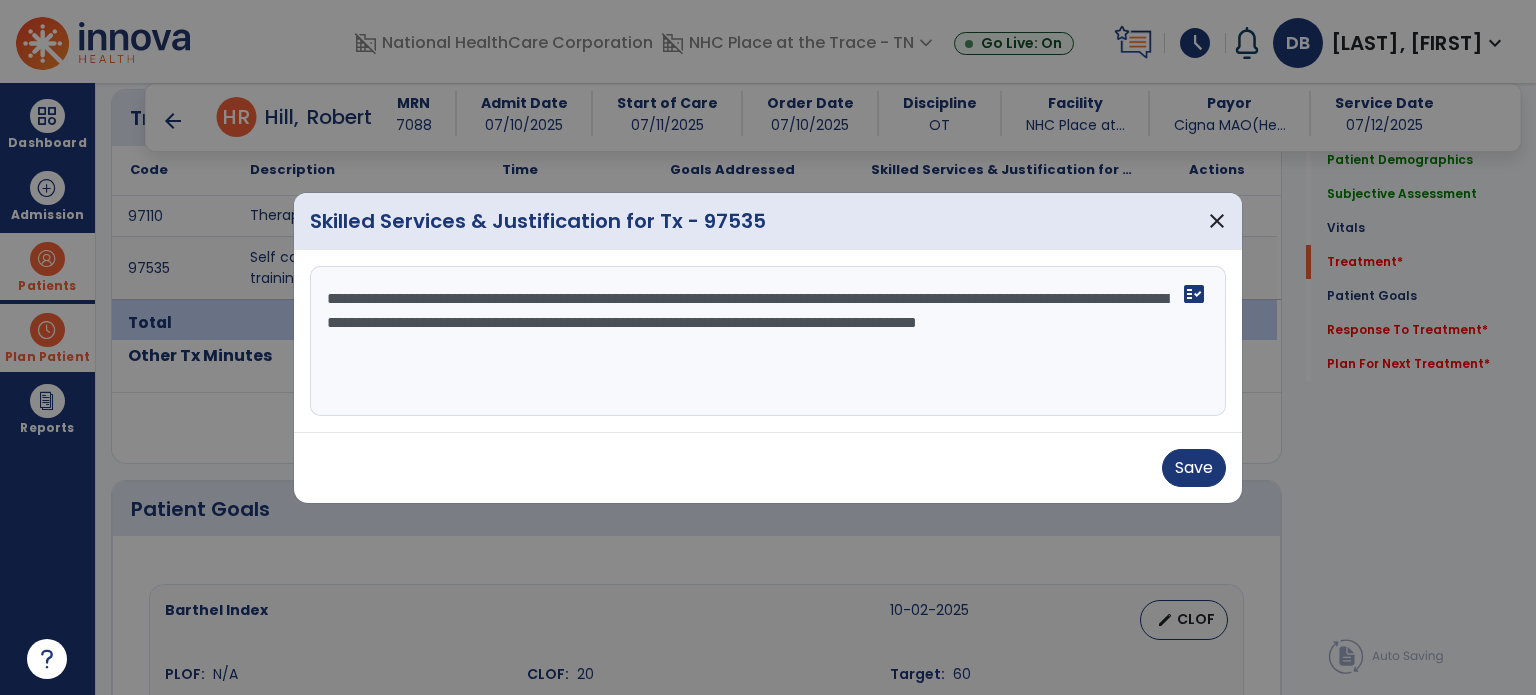 click on "**********" at bounding box center (768, 341) 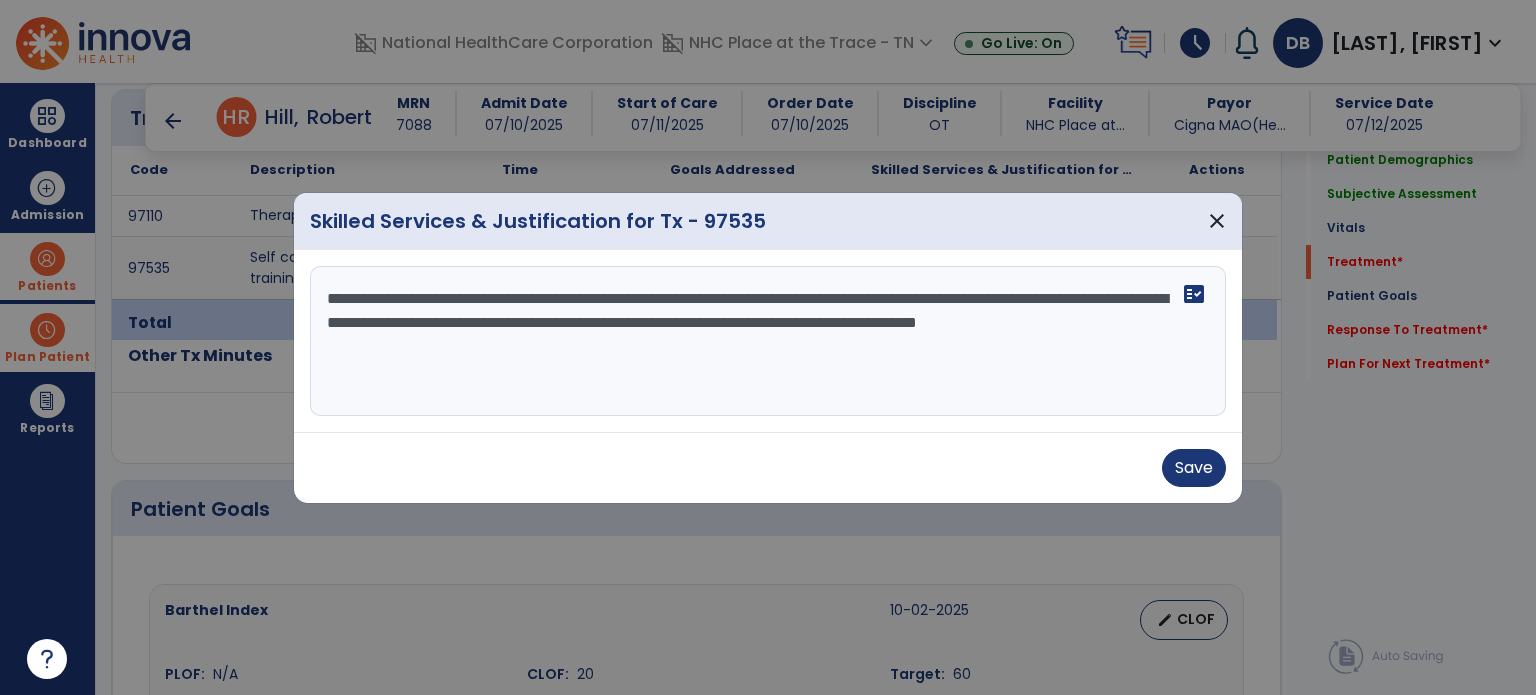 click on "**********" at bounding box center [768, 341] 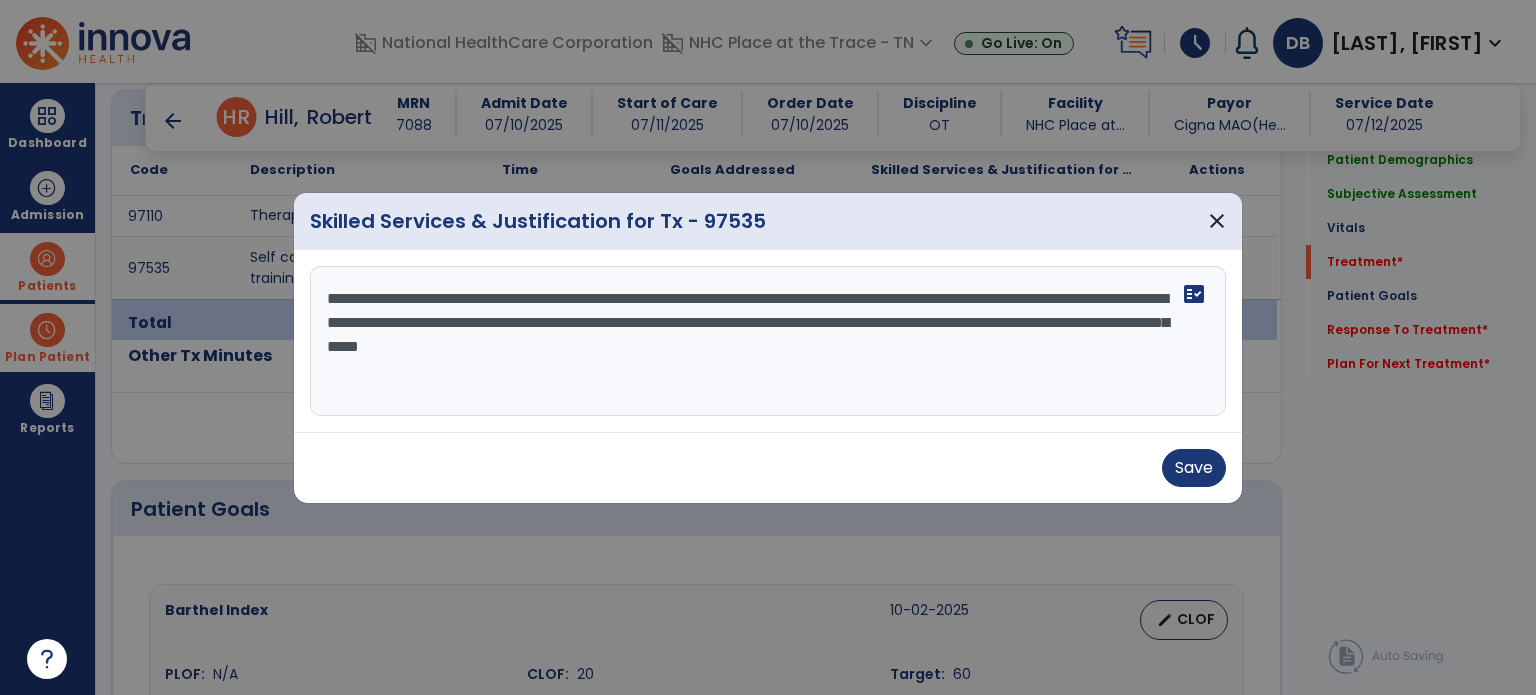 click on "**********" at bounding box center [768, 341] 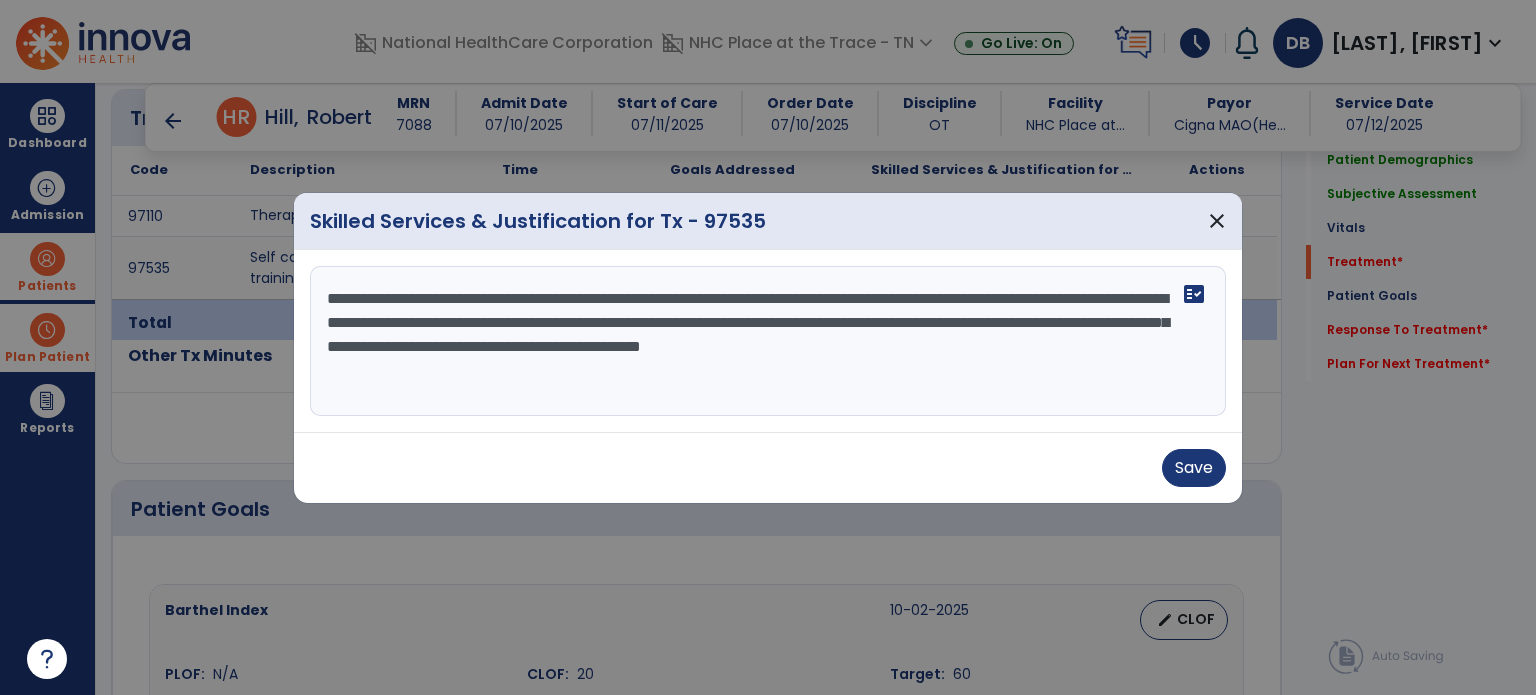 click on "**********" at bounding box center (768, 341) 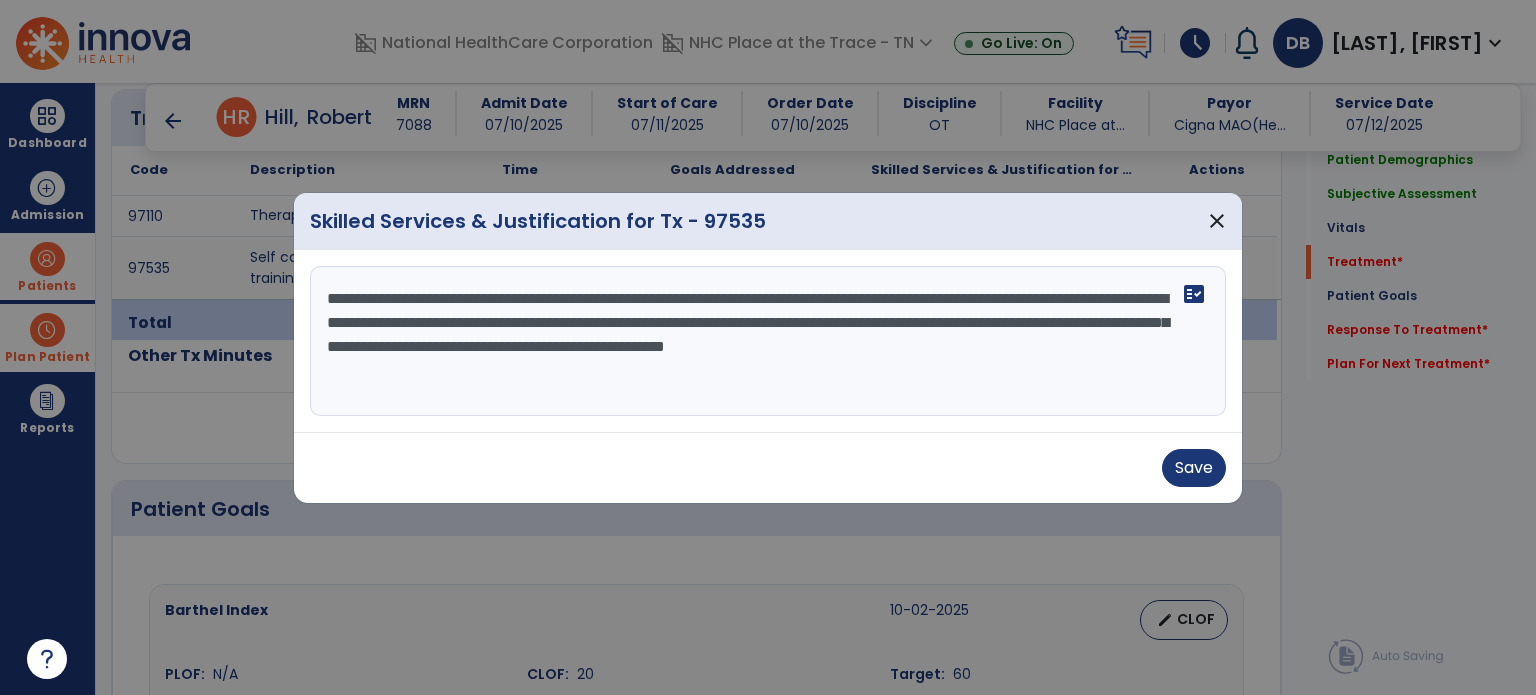 click on "**********" at bounding box center (768, 341) 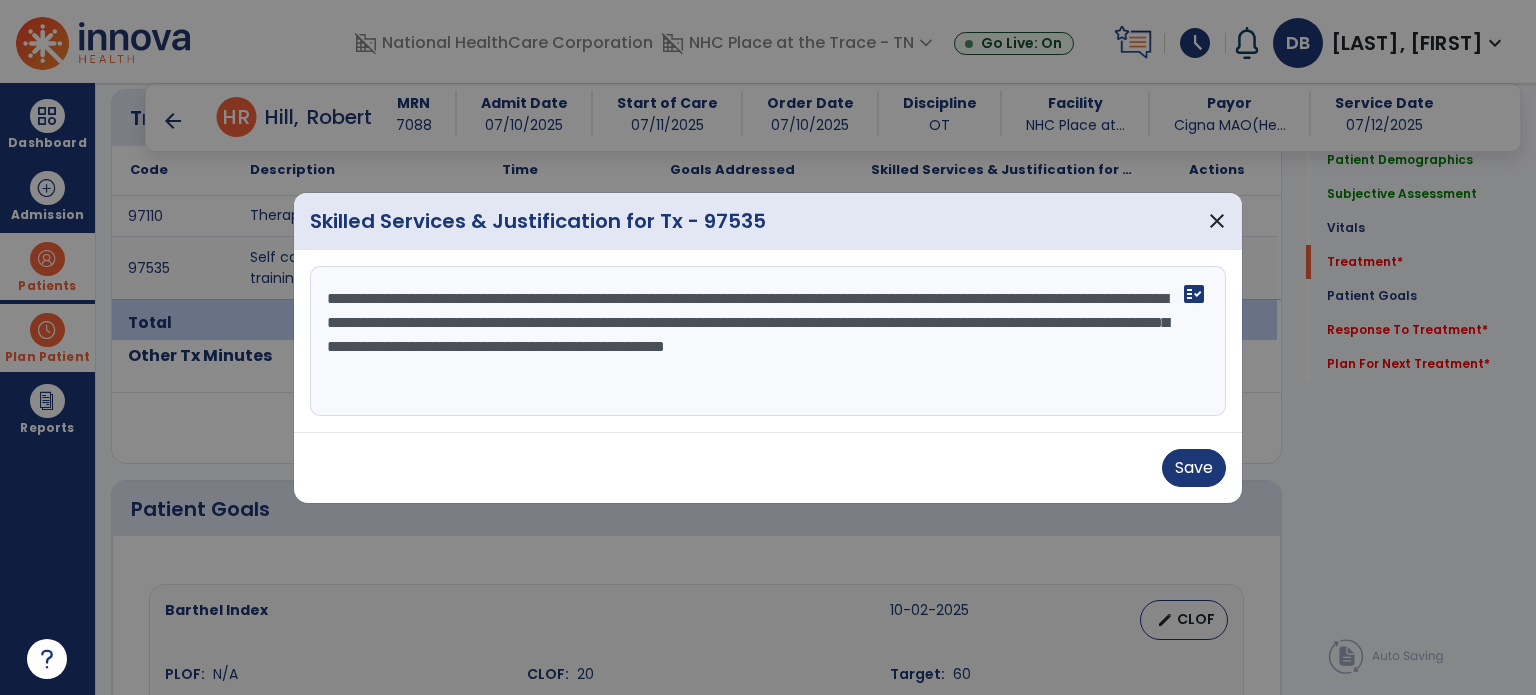 click on "**********" at bounding box center [768, 341] 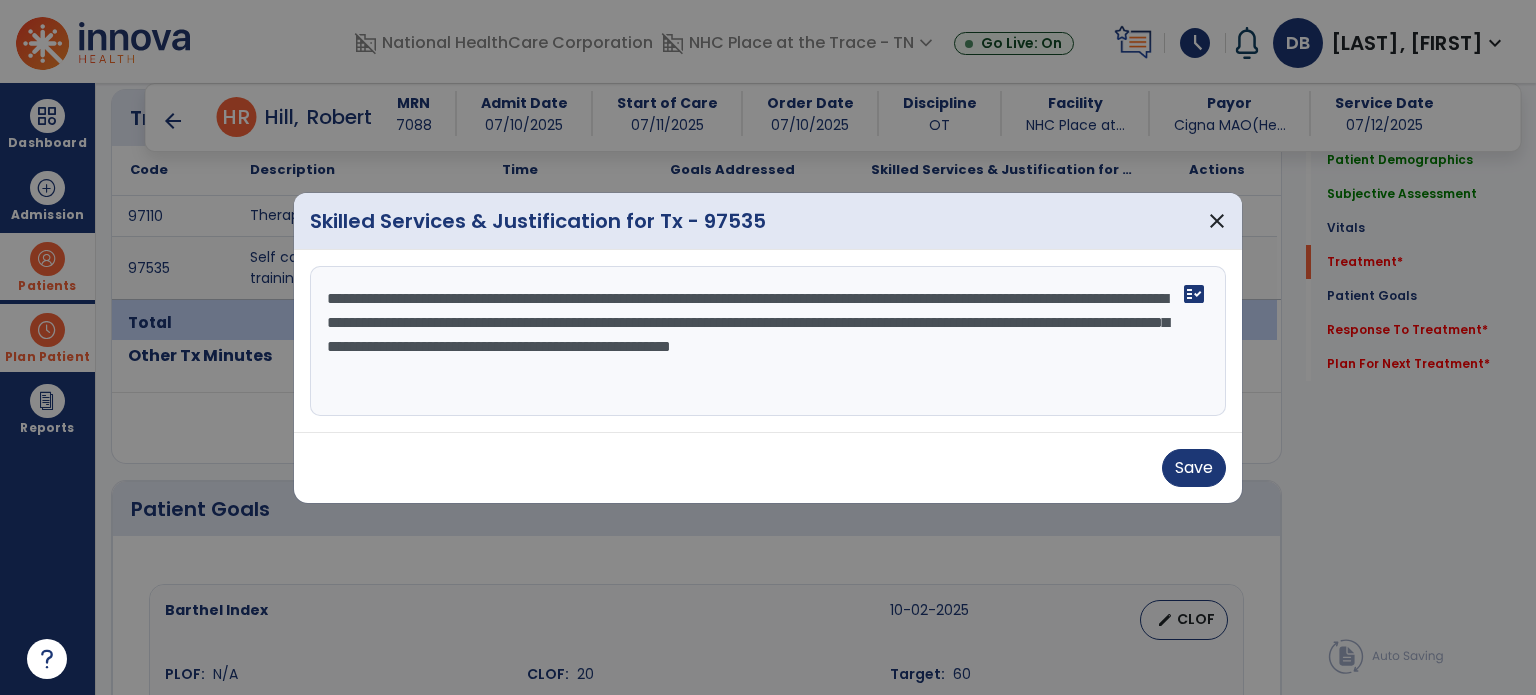 click on "**********" at bounding box center [768, 341] 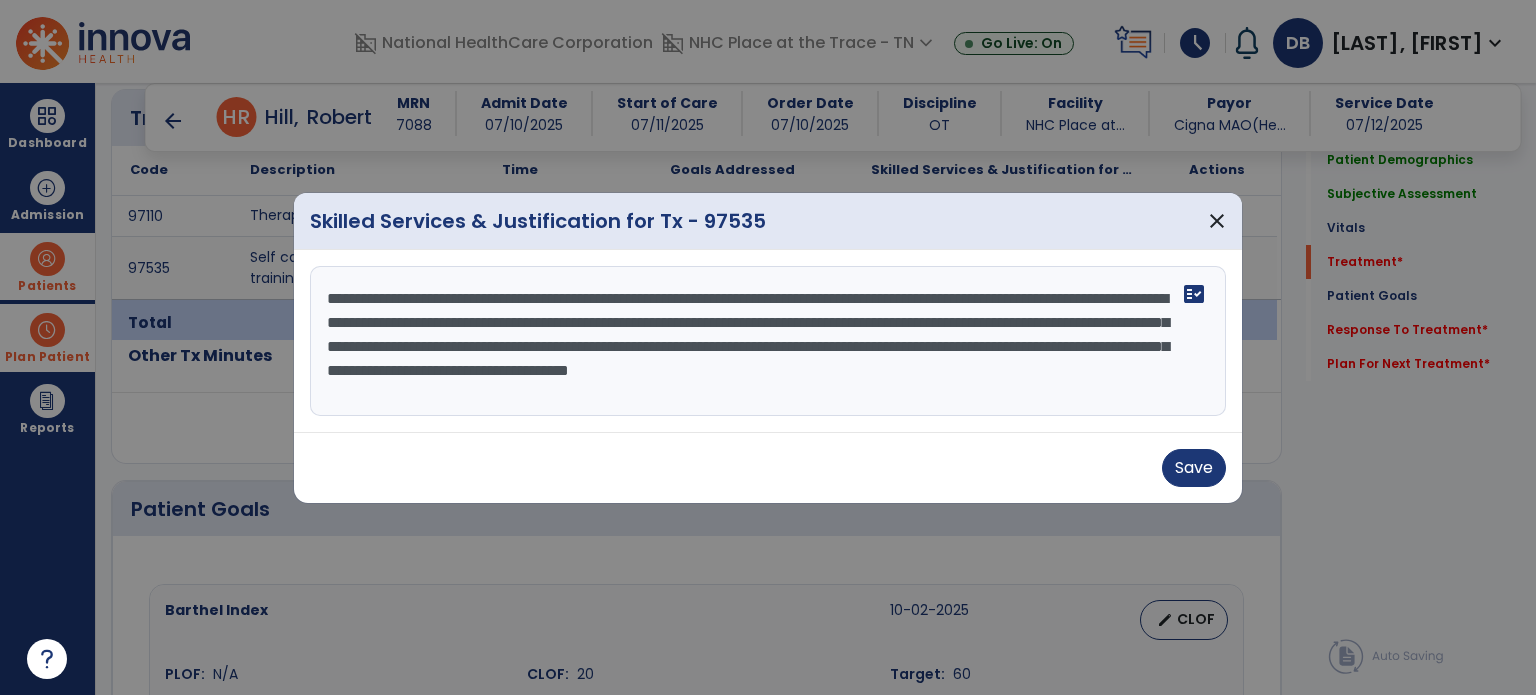 click on "**********" at bounding box center [768, 341] 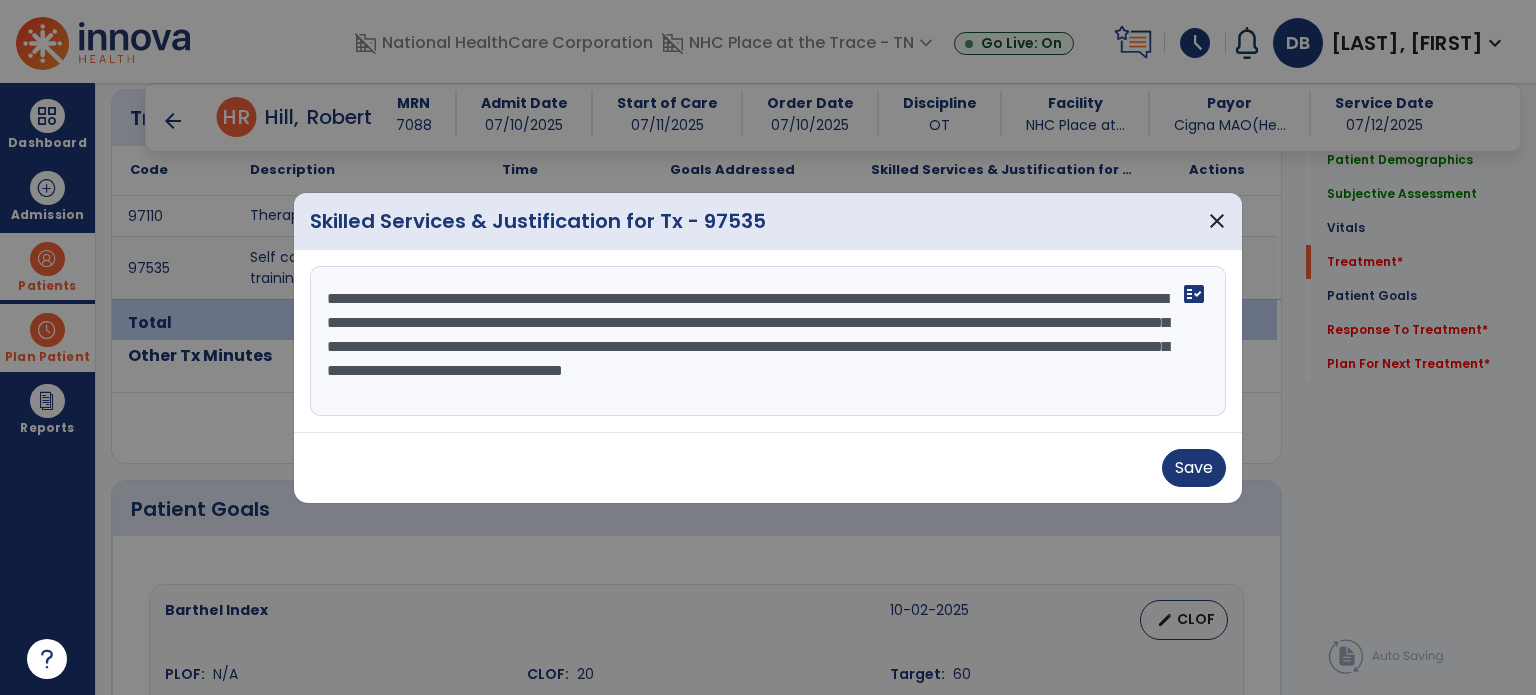 click on "**********" at bounding box center [768, 341] 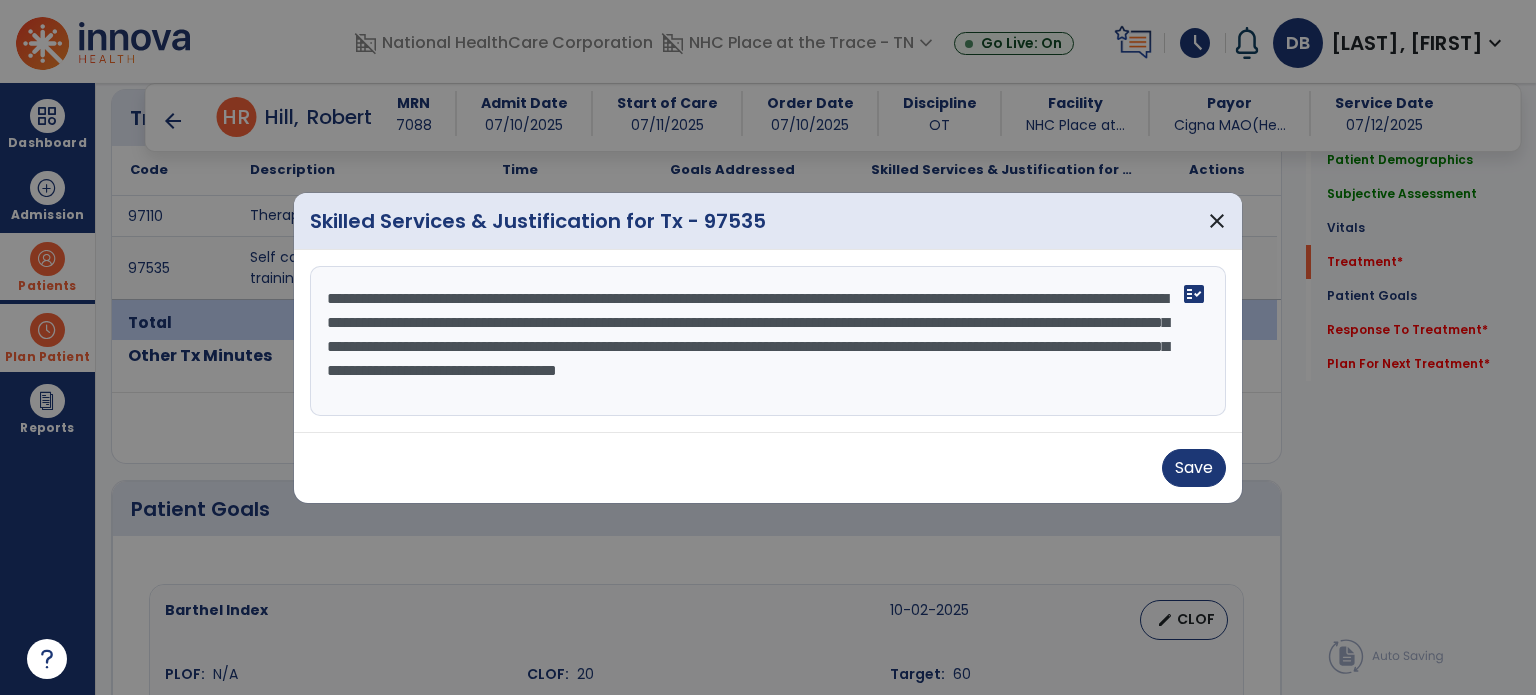 click on "**********" at bounding box center [768, 341] 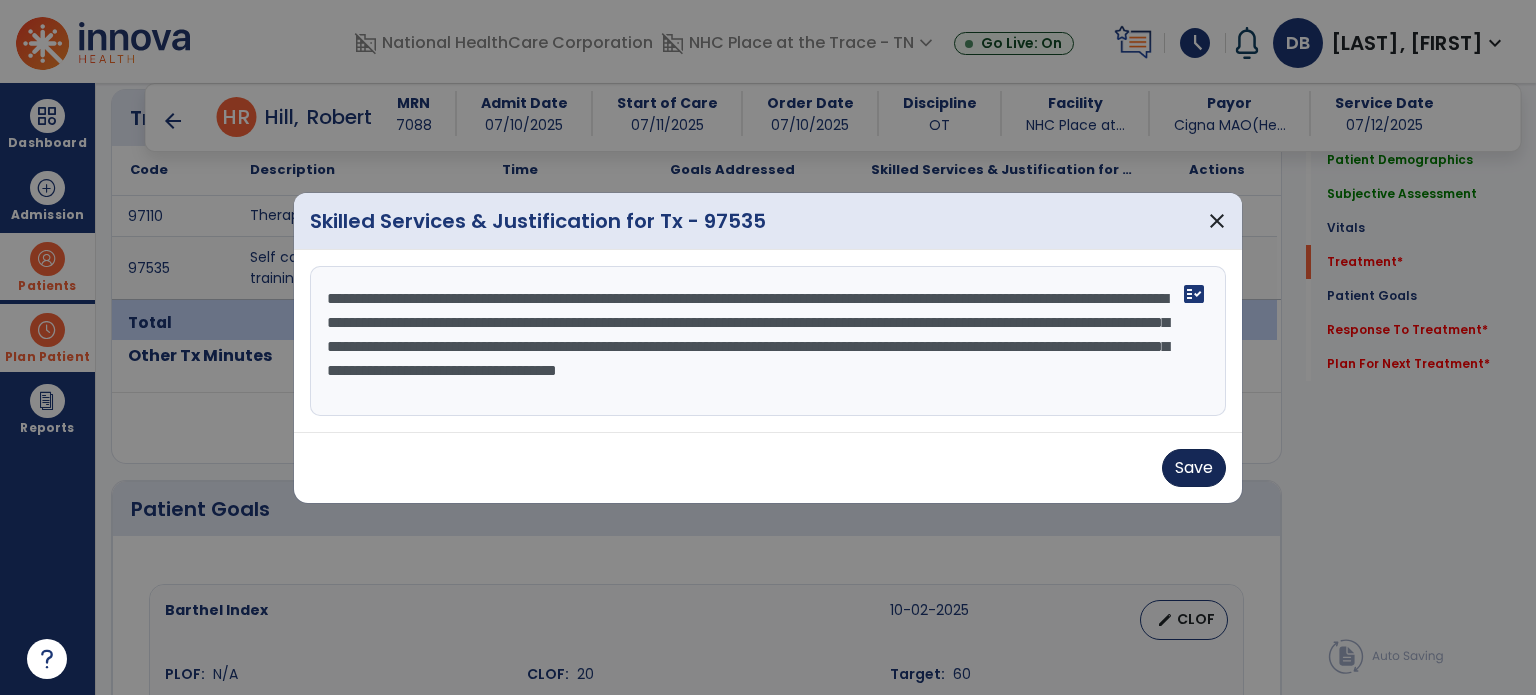 drag, startPoint x: 1208, startPoint y: 494, endPoint x: 1208, endPoint y: 475, distance: 19 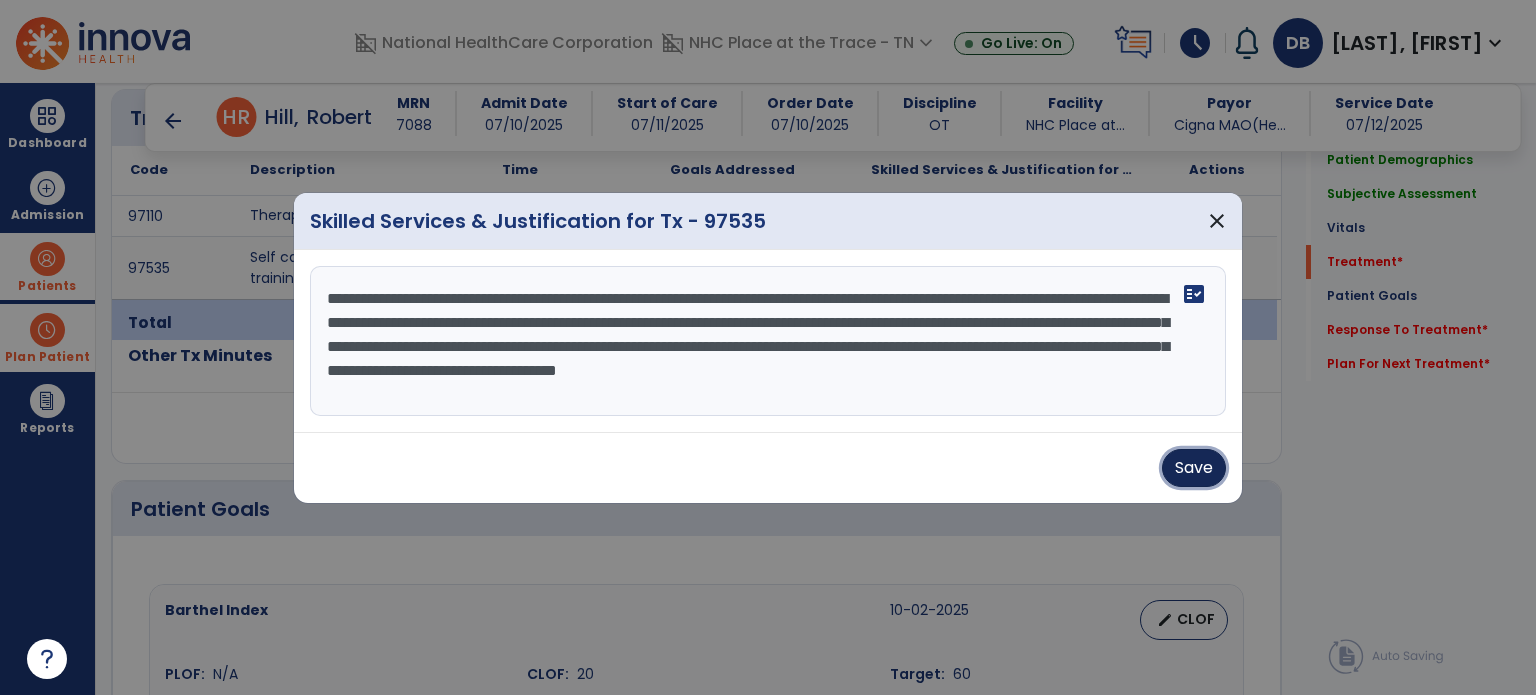 click on "Save" at bounding box center [1194, 468] 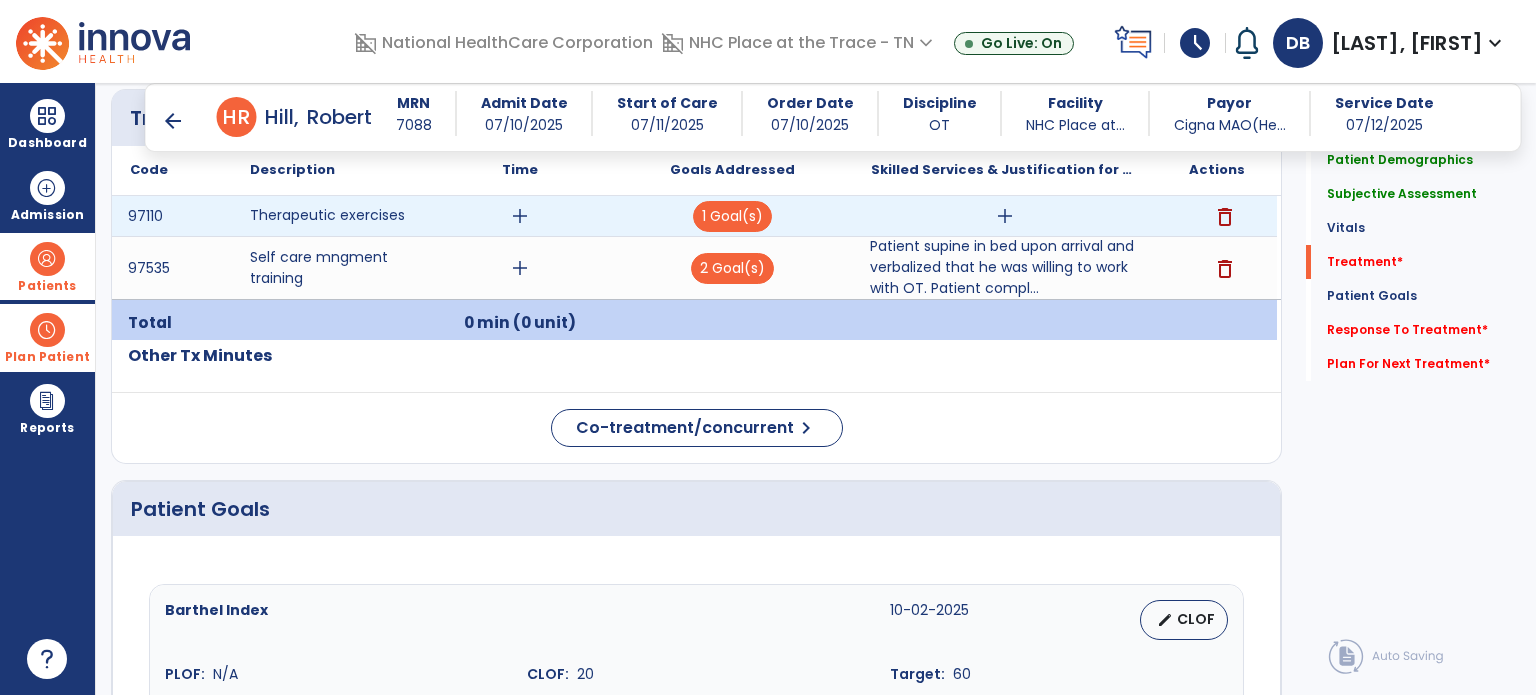 click on "add" at bounding box center [1005, 216] 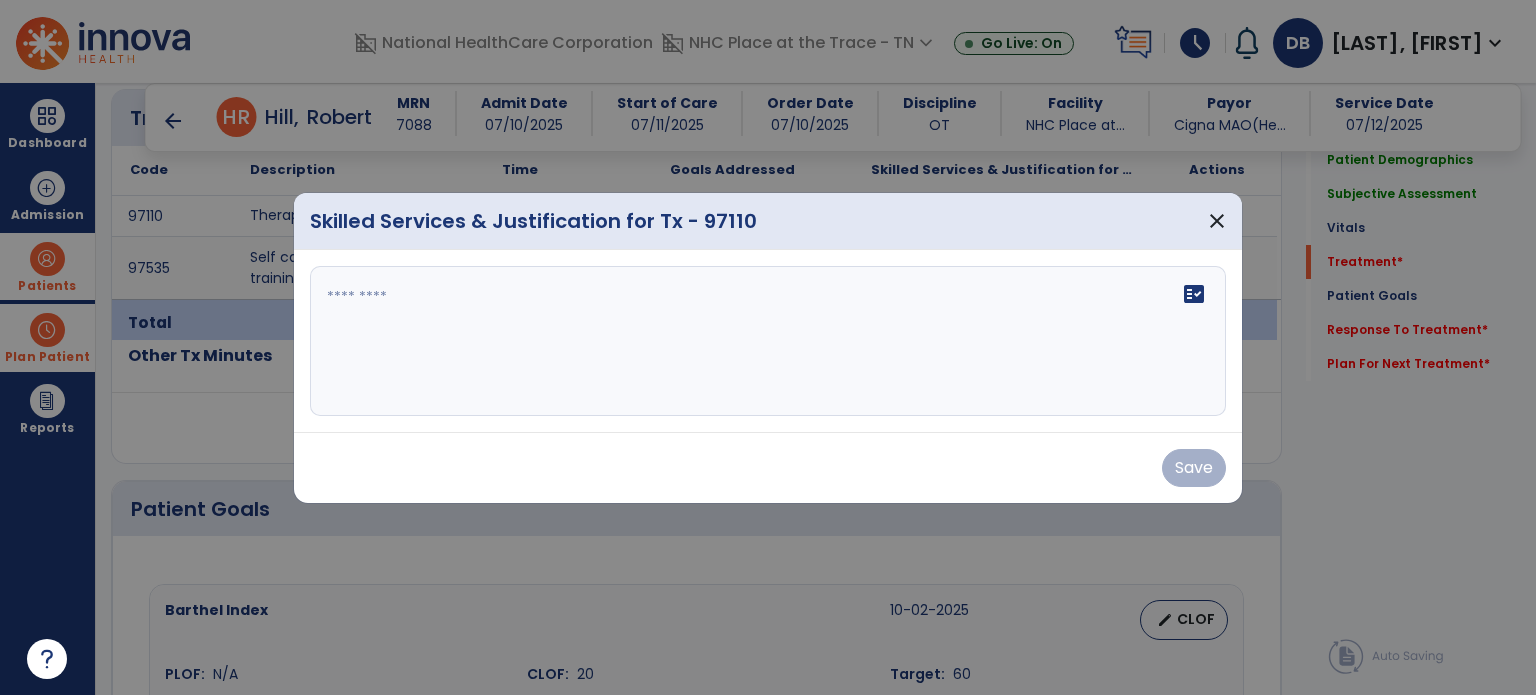 click at bounding box center [768, 341] 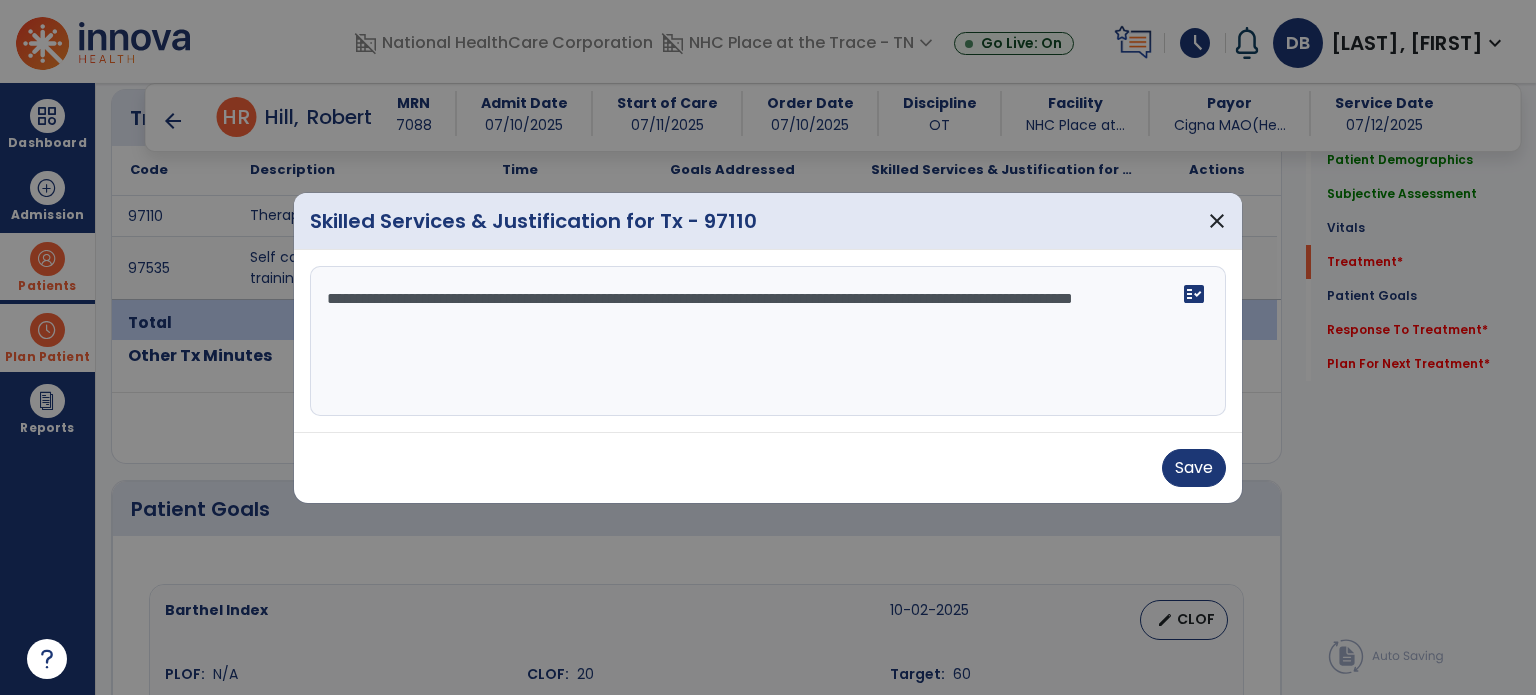 click on "**********" at bounding box center (768, 341) 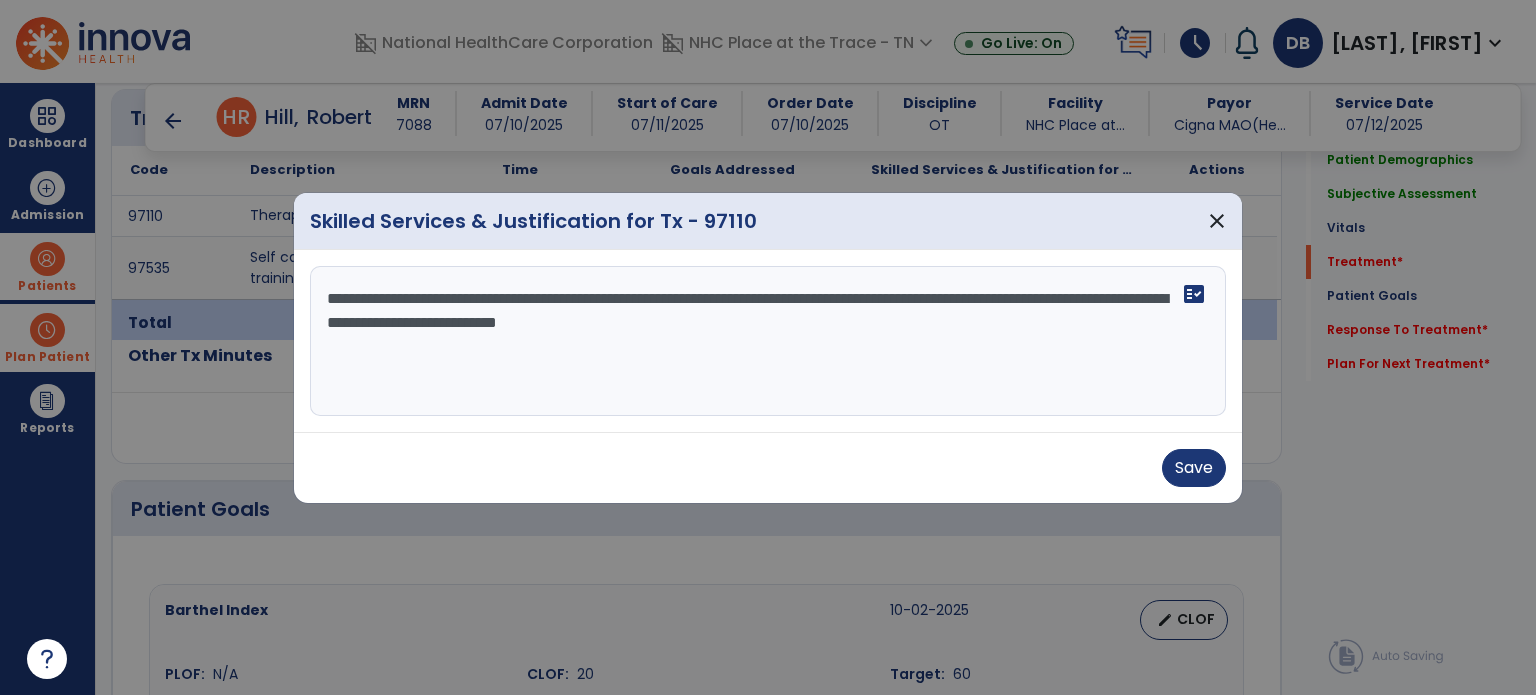 click on "**********" at bounding box center (768, 341) 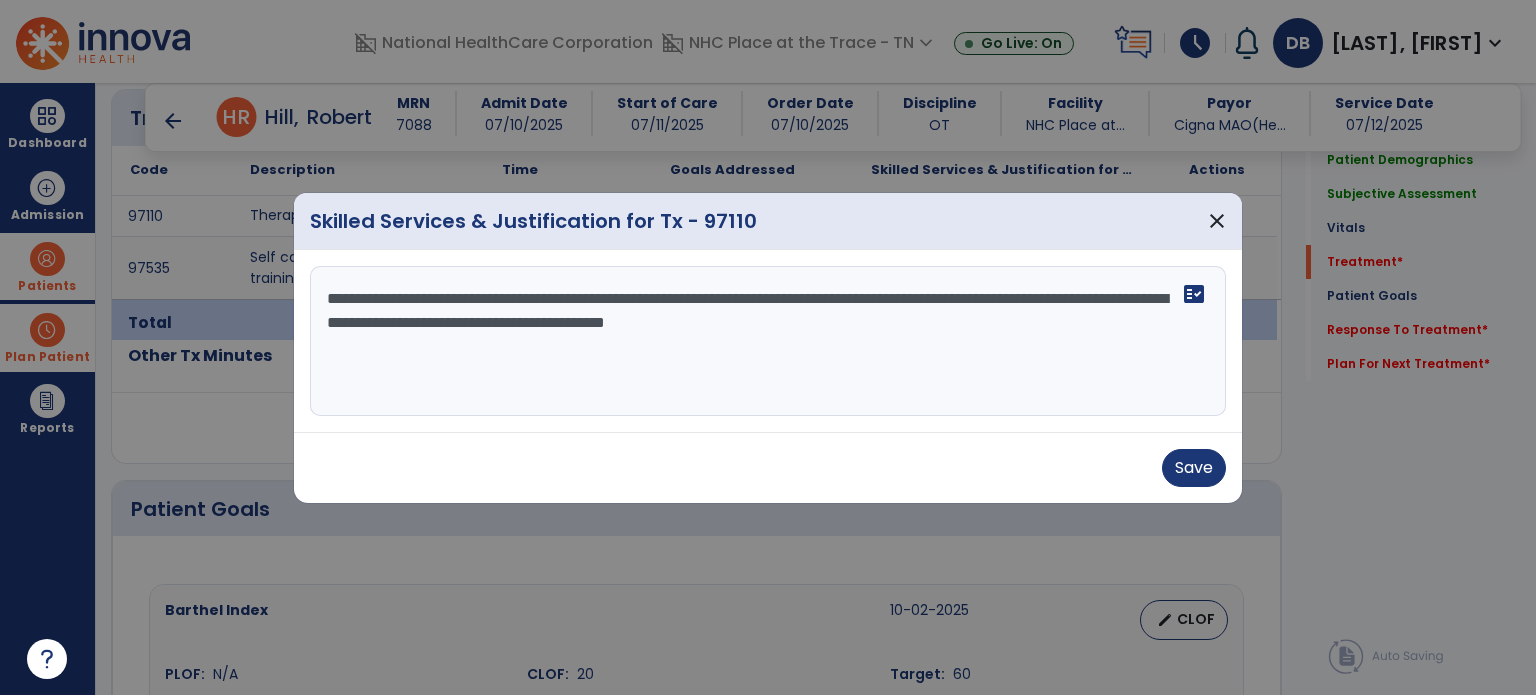 click on "**********" at bounding box center (768, 341) 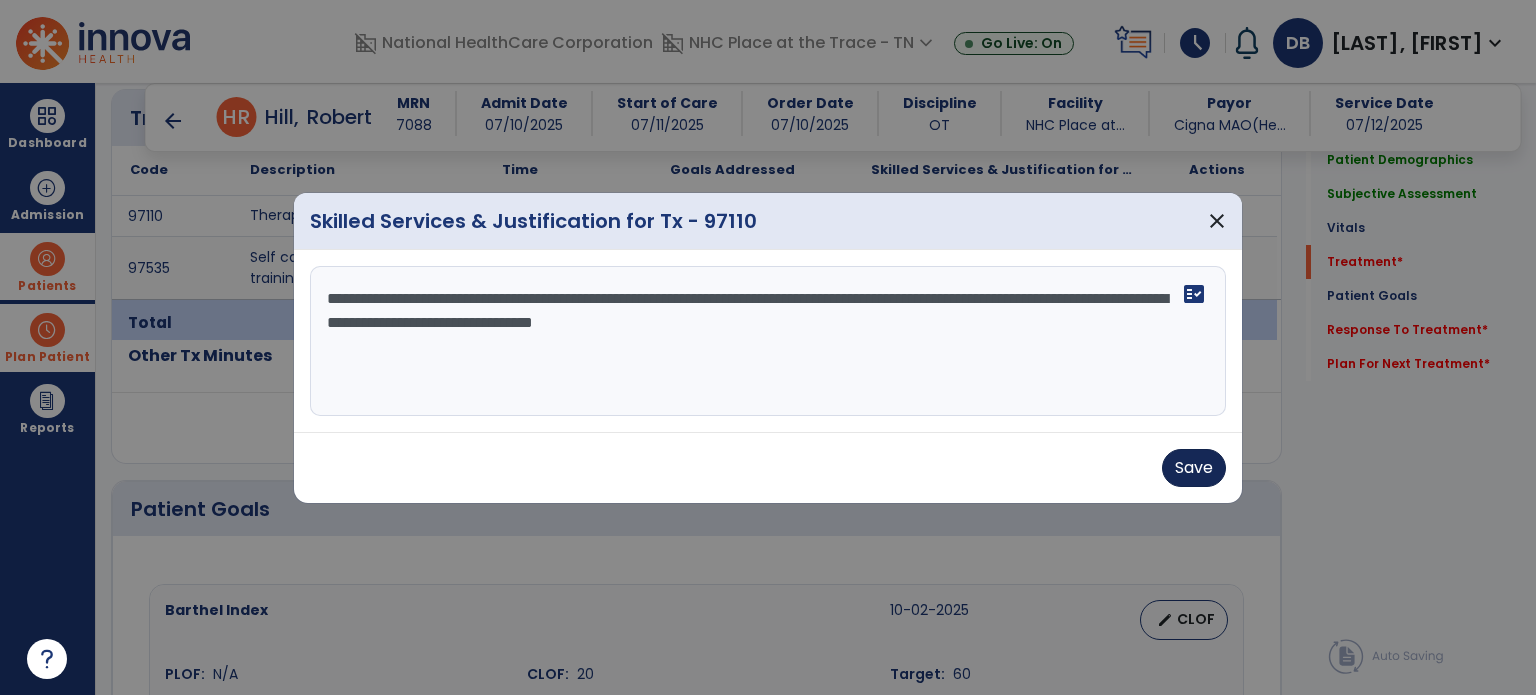 type on "**********" 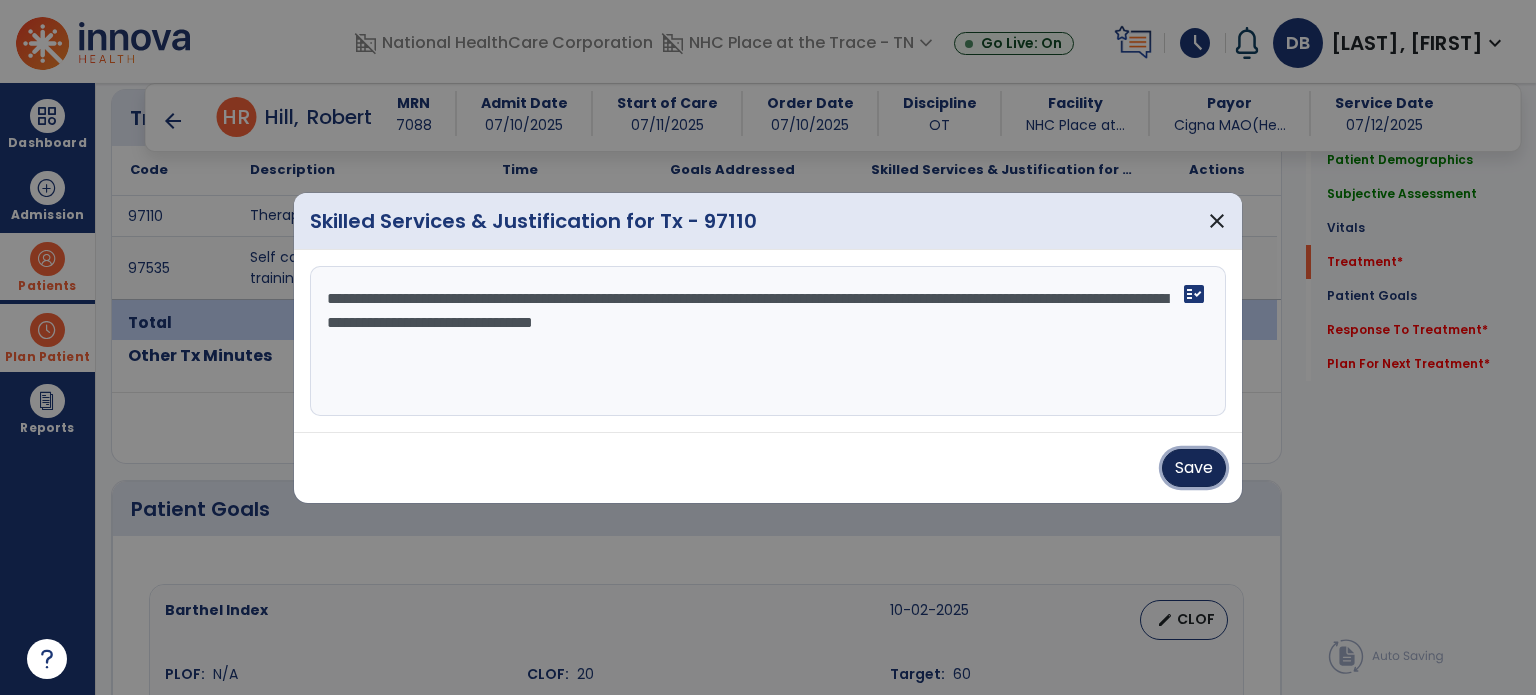click on "Save" at bounding box center (1194, 468) 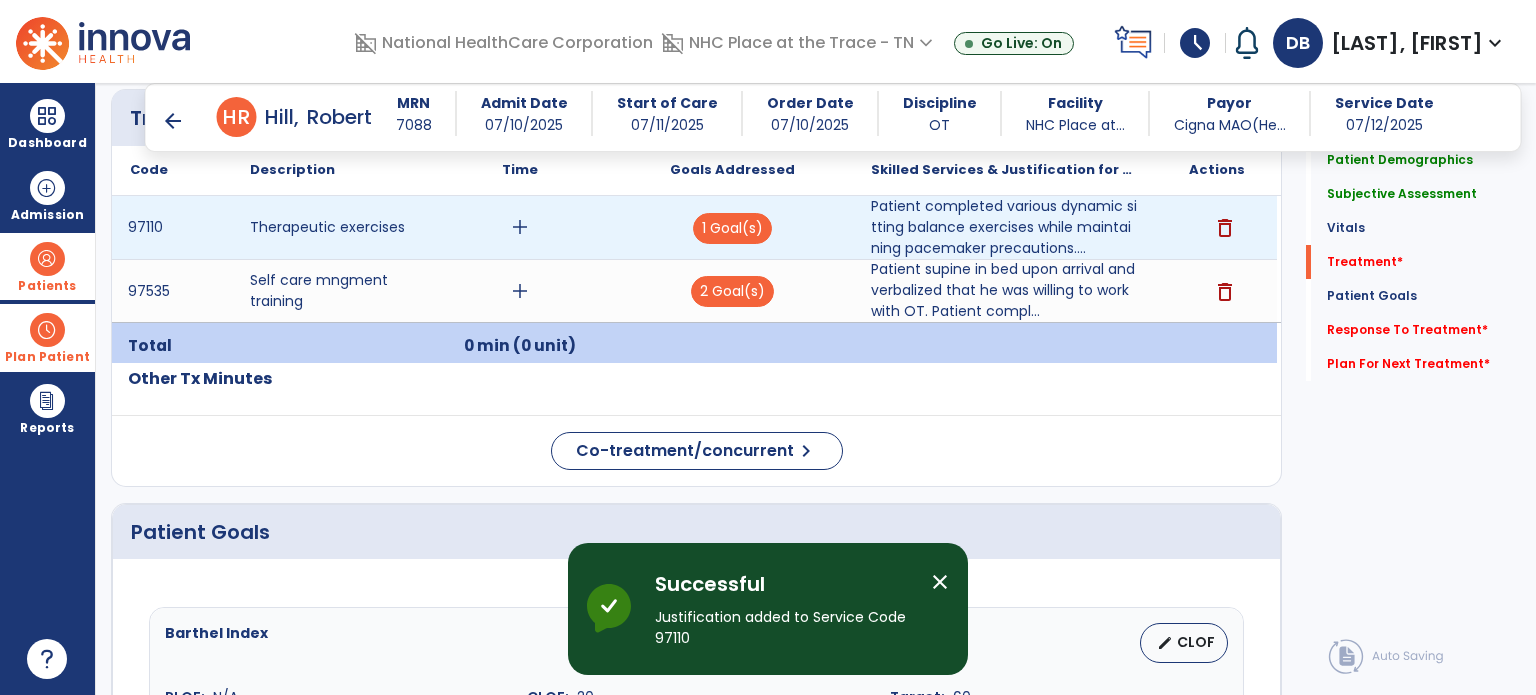 click on "add" at bounding box center [520, 227] 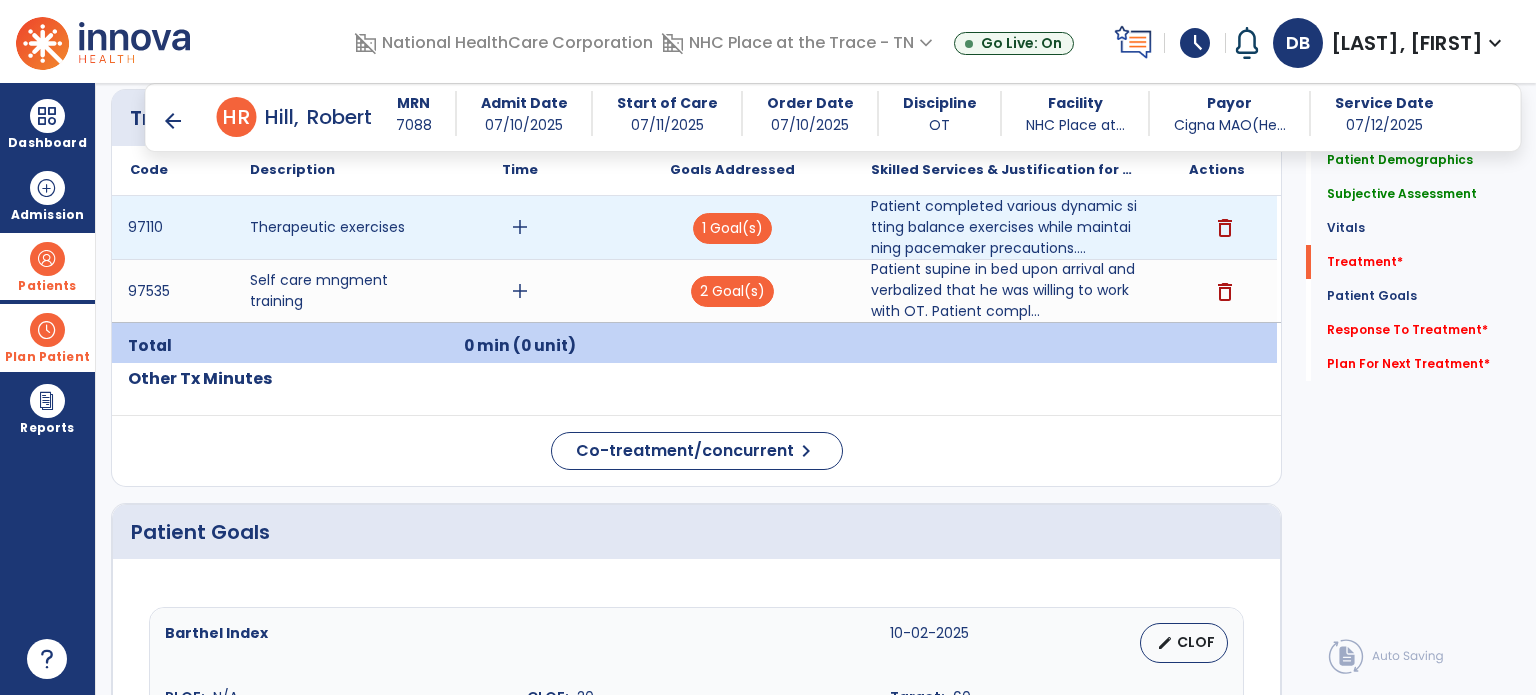 click on "add" at bounding box center [520, 227] 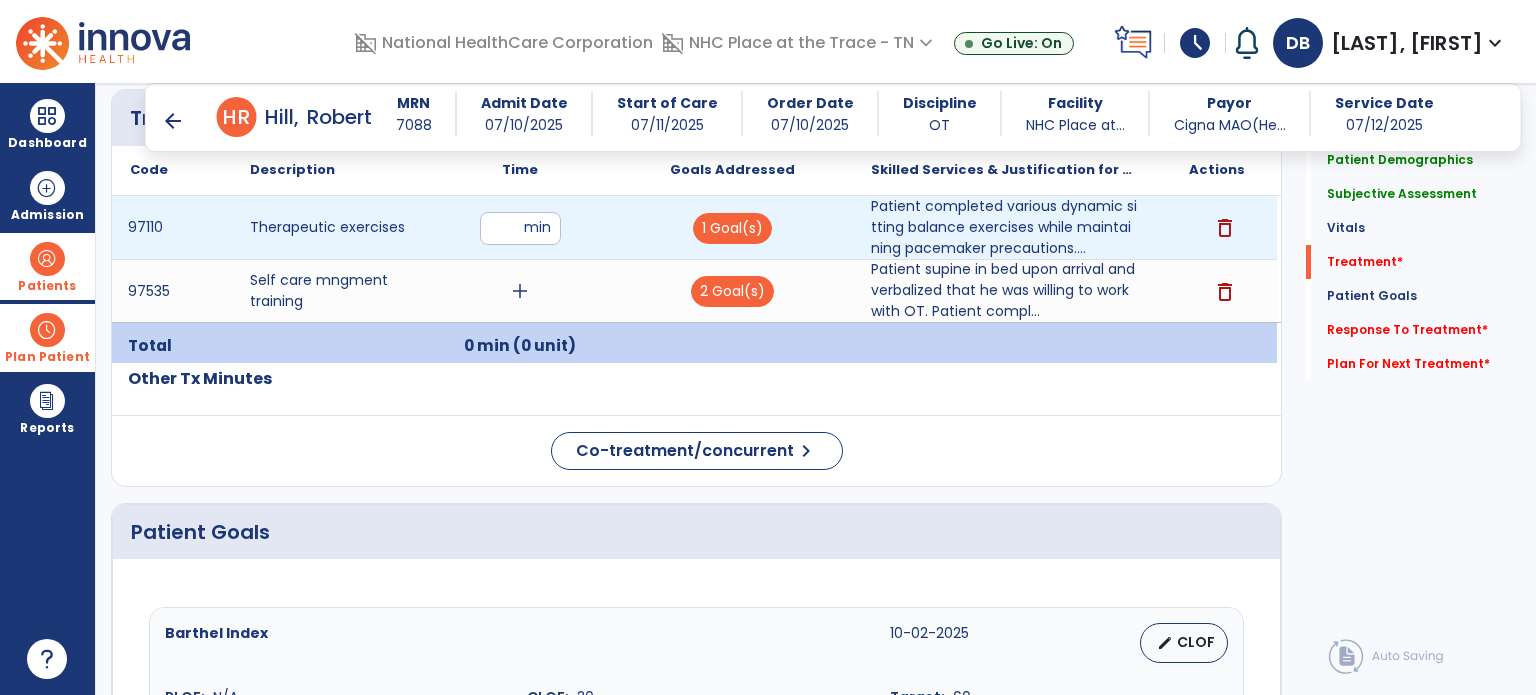 type on "**" 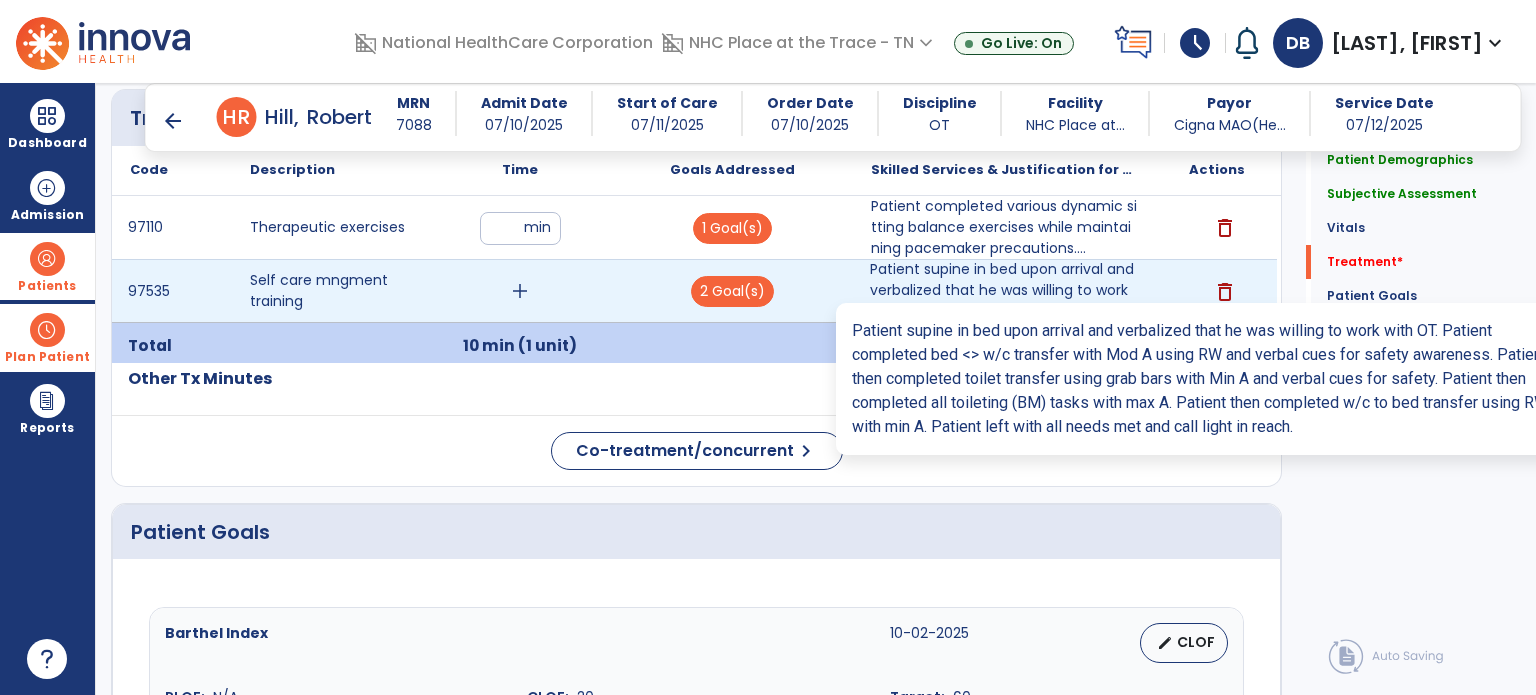 click on "Patient supine in bed upon arrival and verbalized that he was willing to work with OT. Patient compl..." at bounding box center [1004, 290] 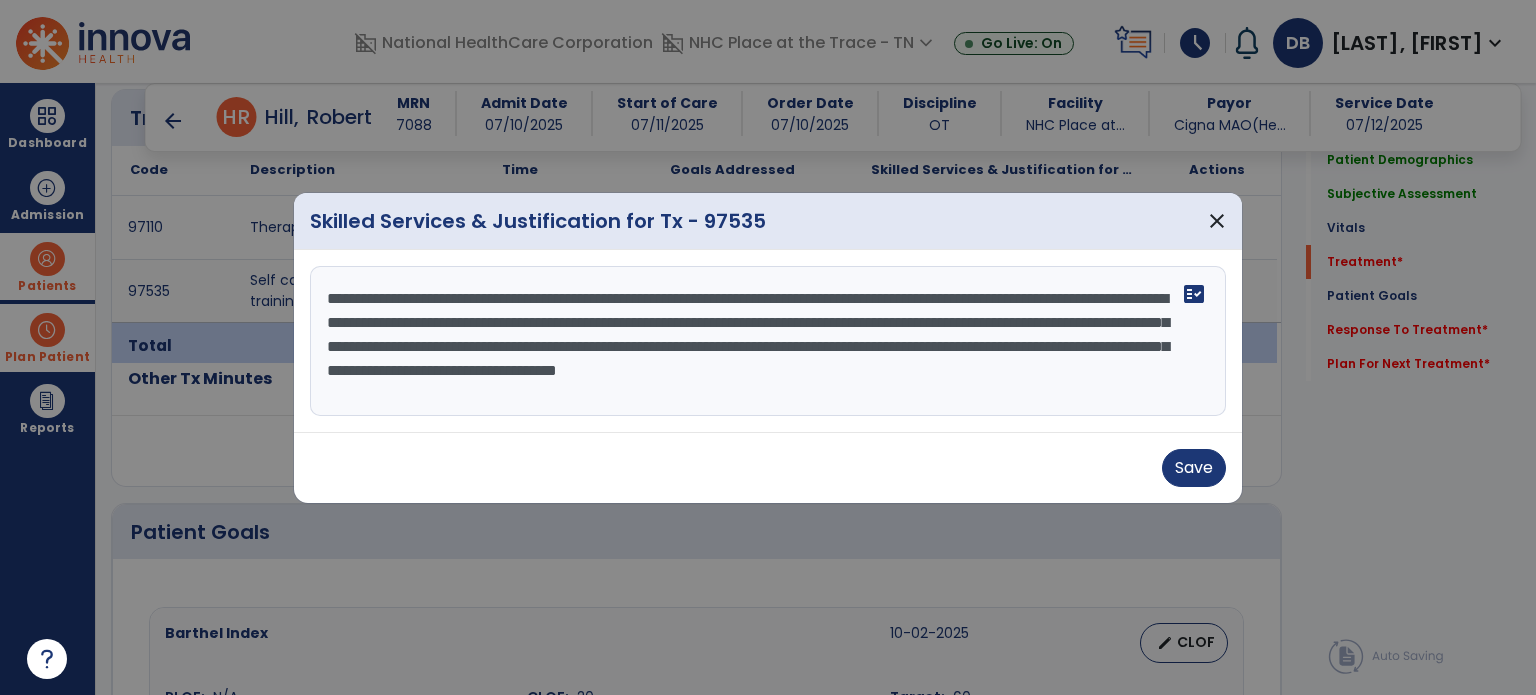 click on "**********" at bounding box center (768, 341) 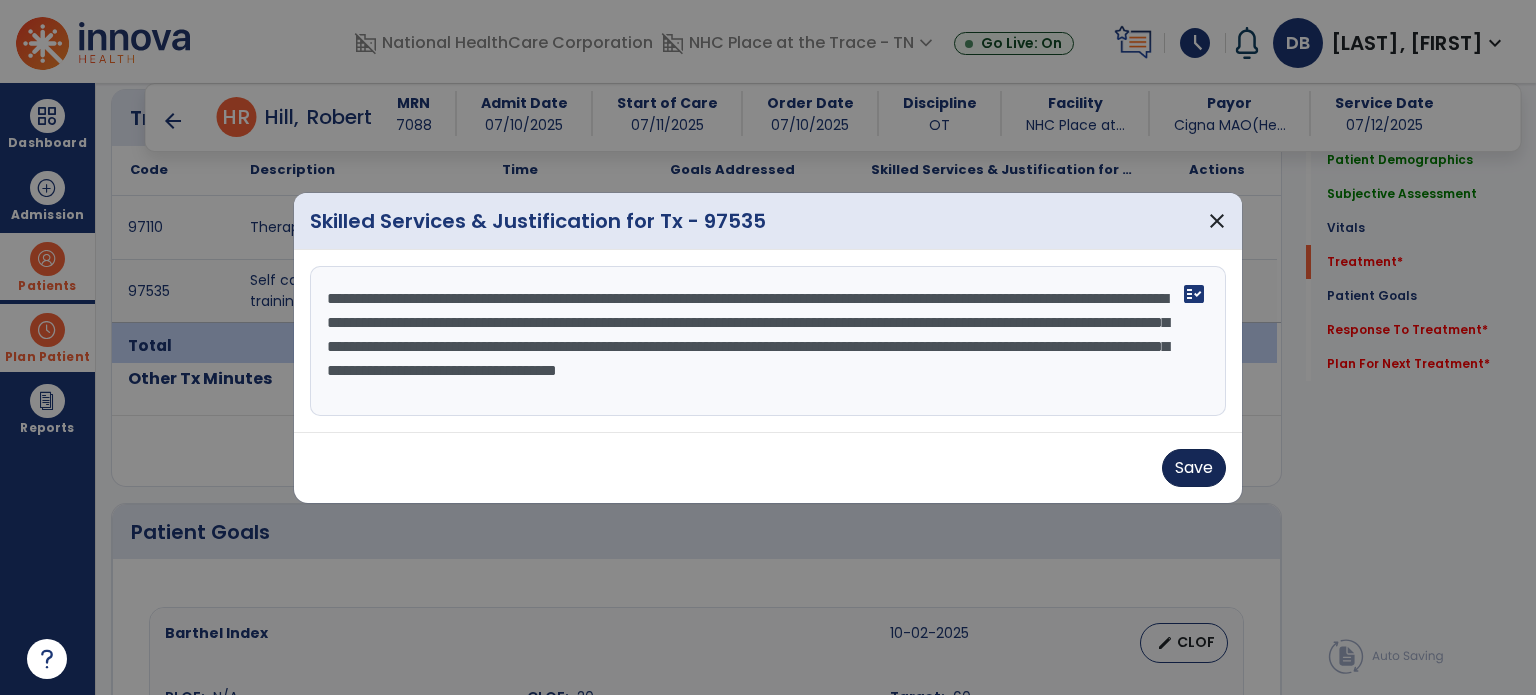 type on "**********" 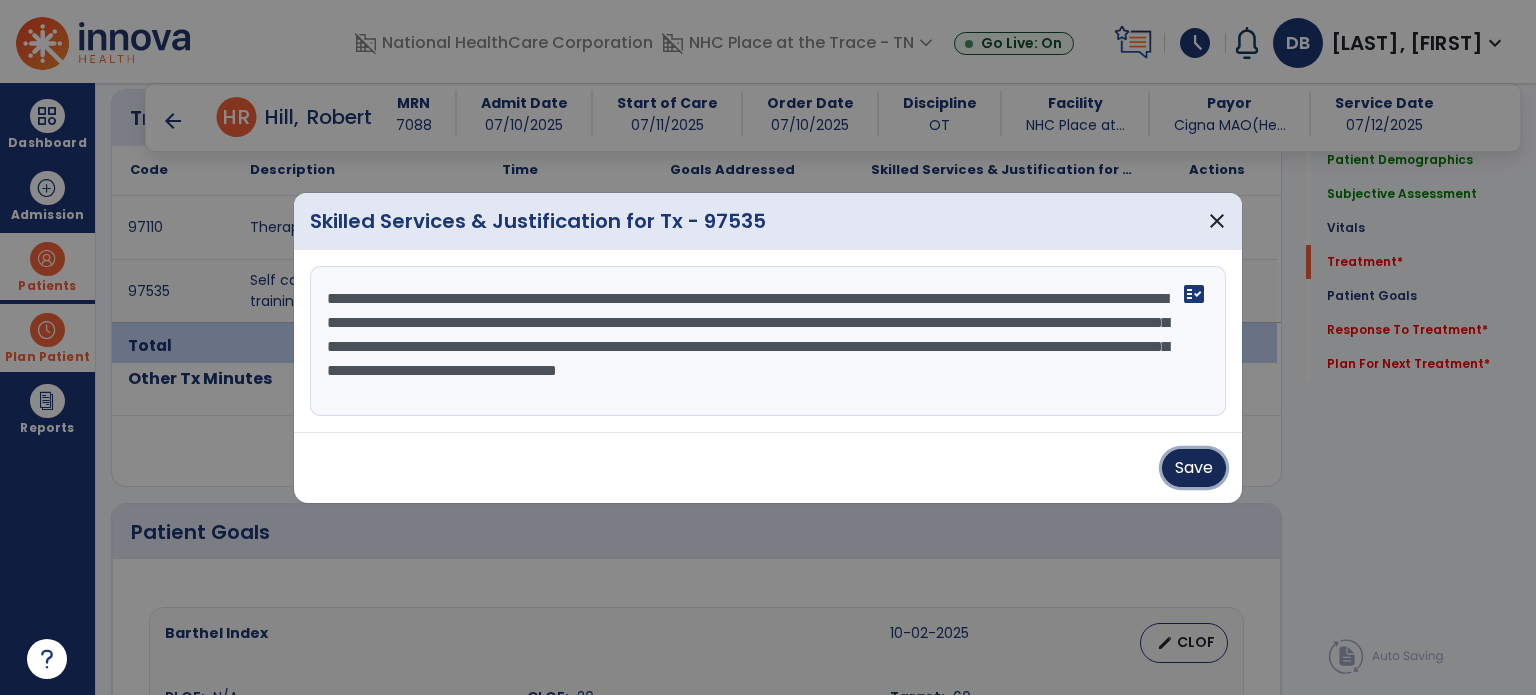 click on "Save" at bounding box center [1194, 468] 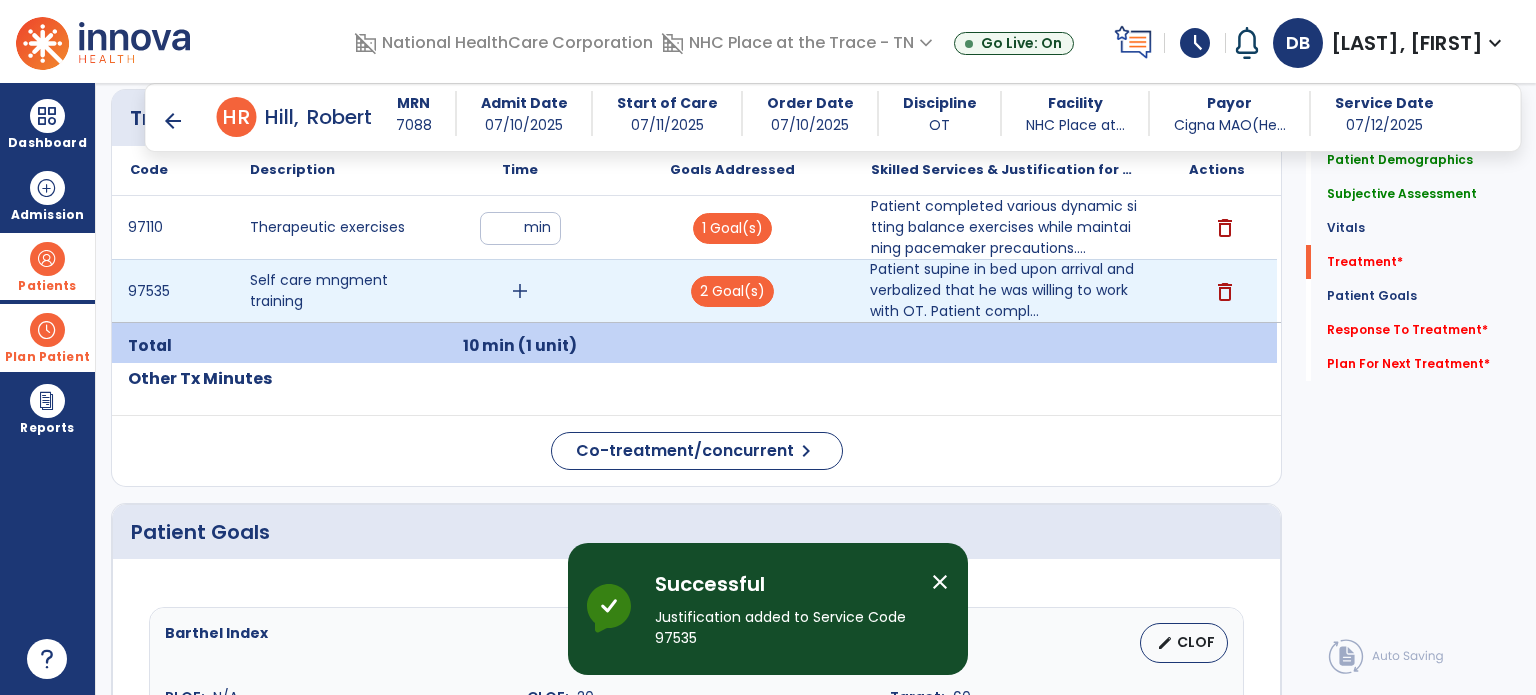 click on "add" at bounding box center (520, 291) 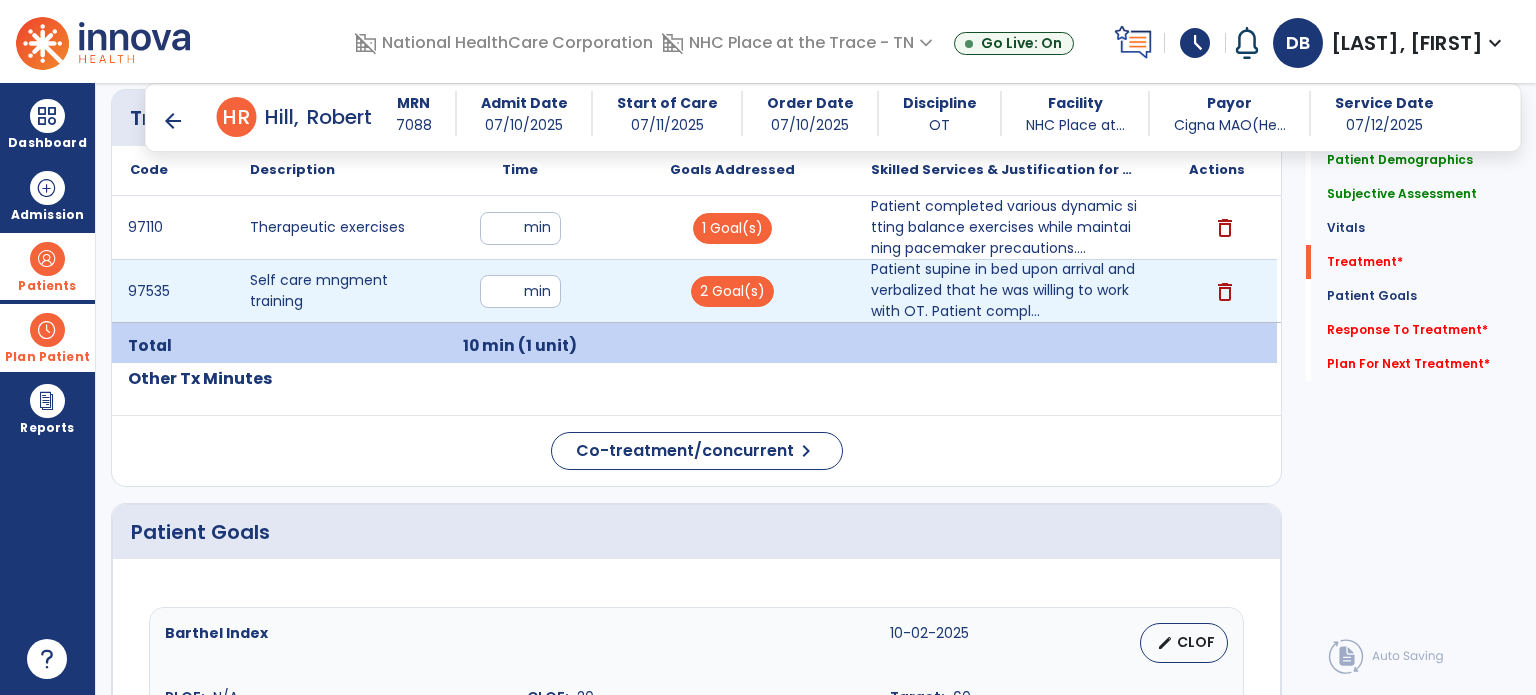 type on "**" 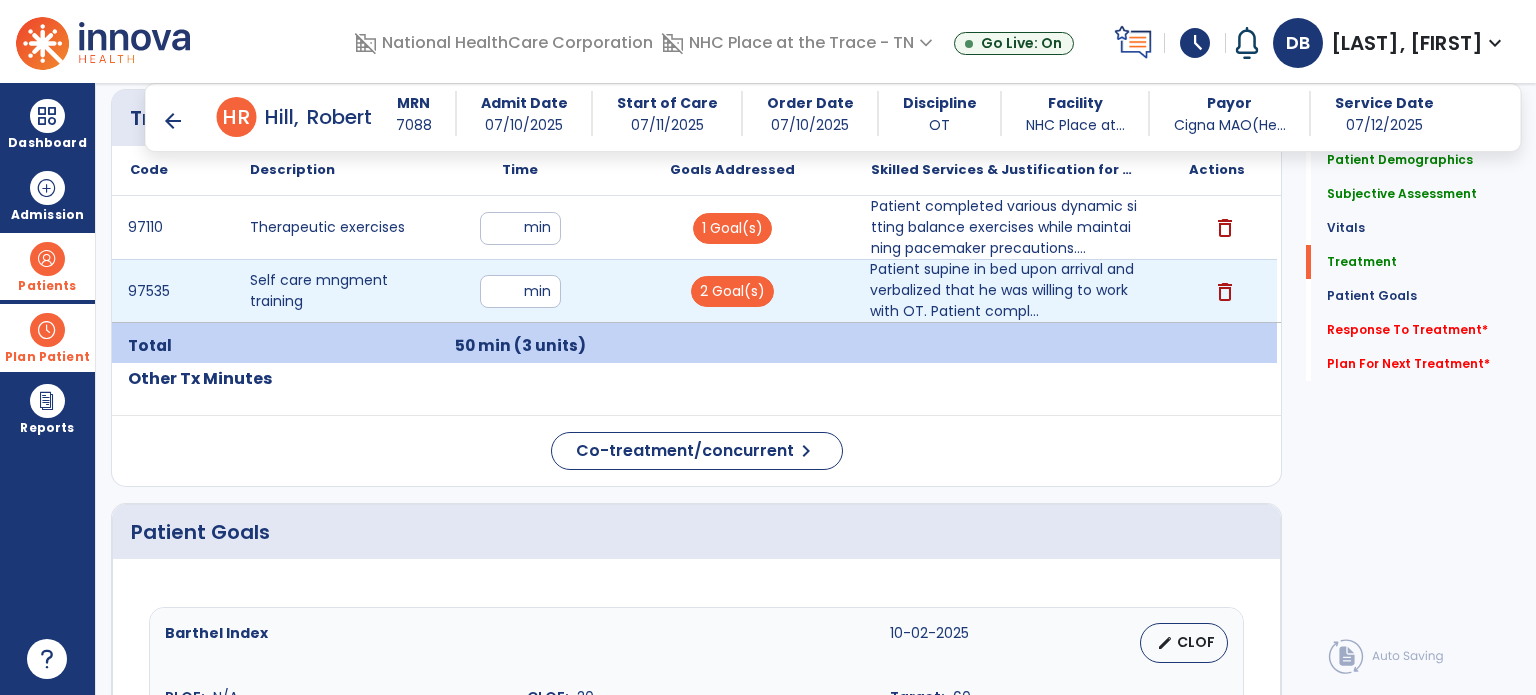 drag, startPoint x: 872, startPoint y: 267, endPoint x: 1025, endPoint y: 330, distance: 165.46298 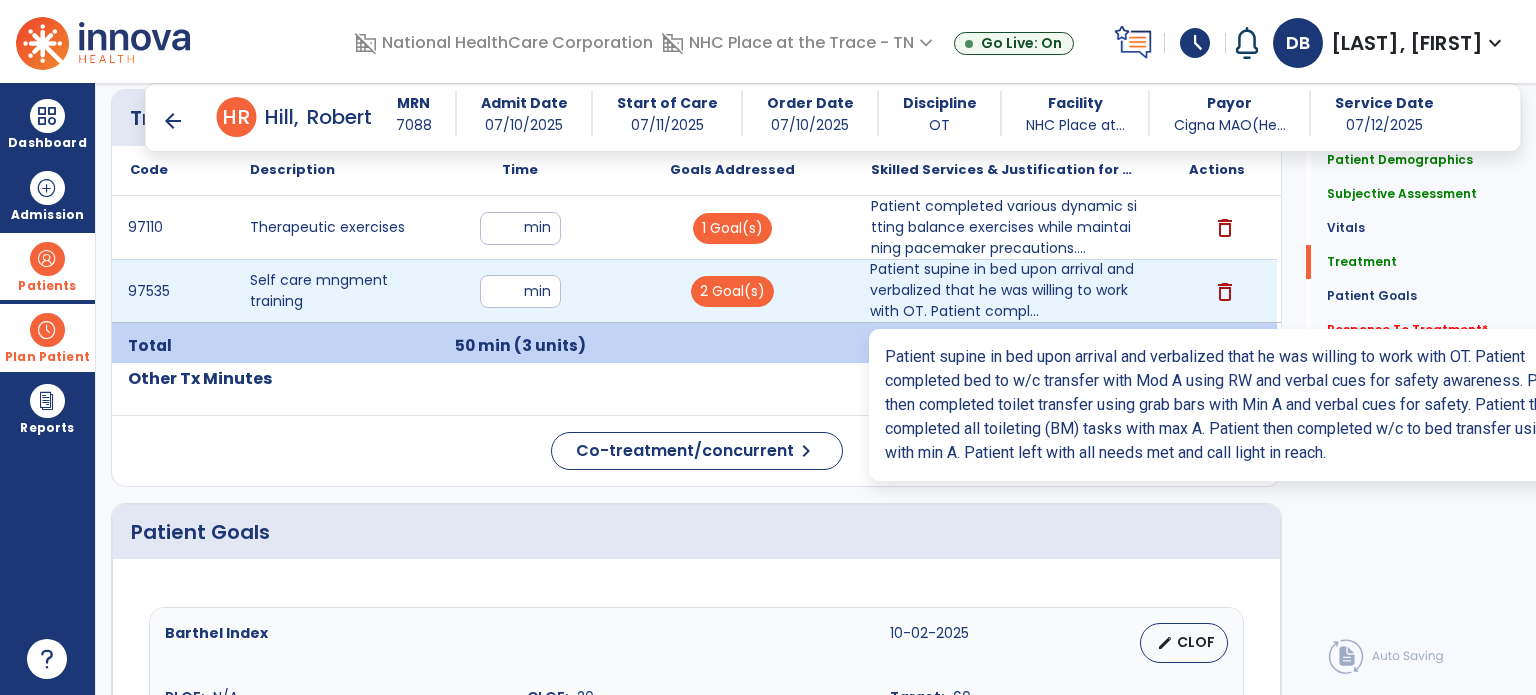 click on "Patient supine in bed upon arrival and verbalized that he was willing to work with OT. Patient compl..." at bounding box center [1004, 290] 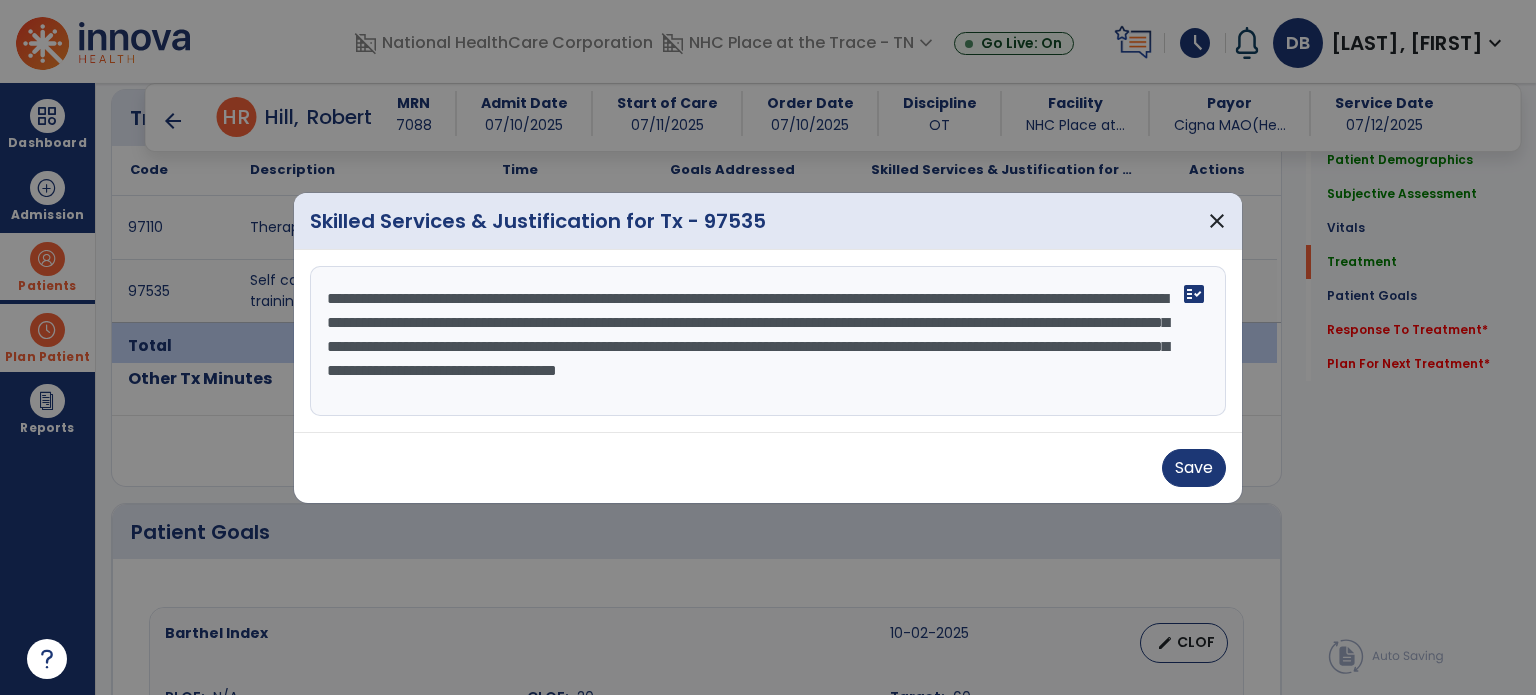 click on "**********" at bounding box center (768, 341) 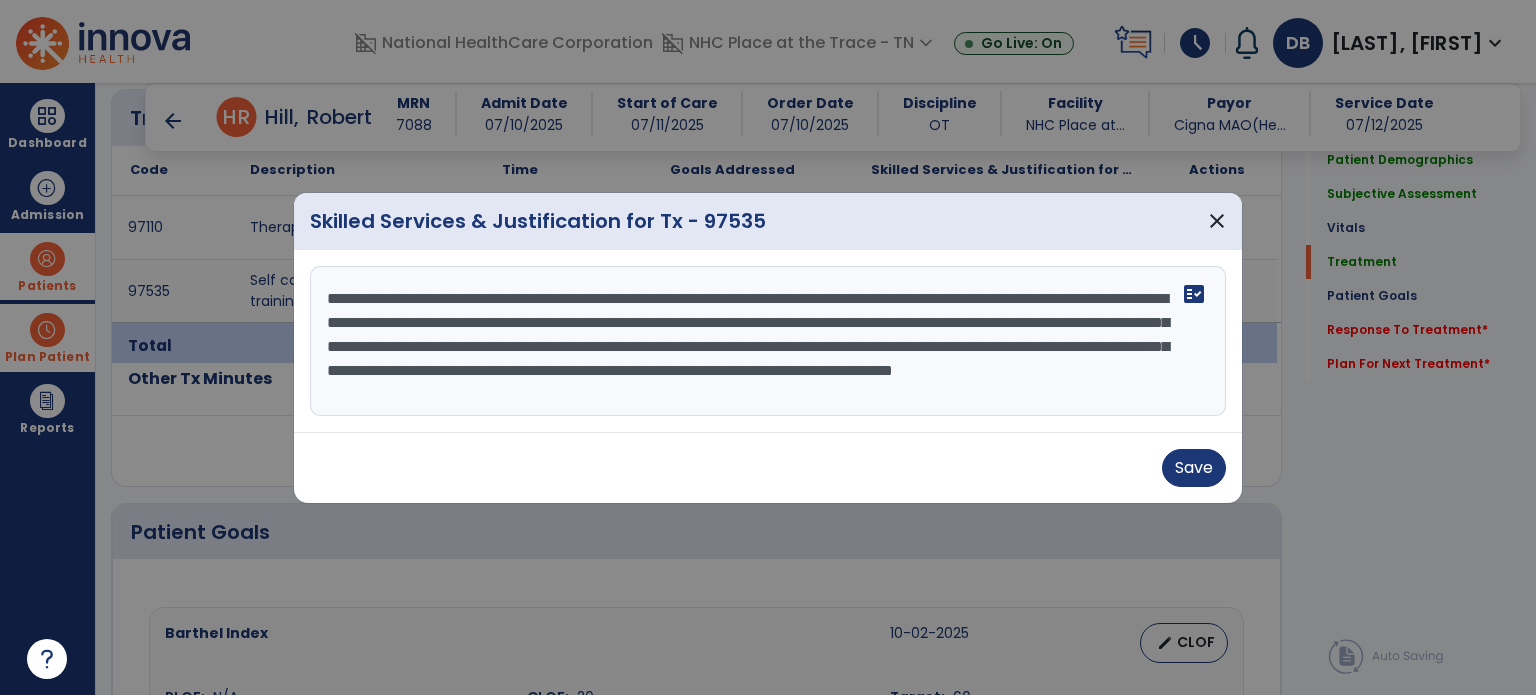click on "**********" at bounding box center [768, 341] 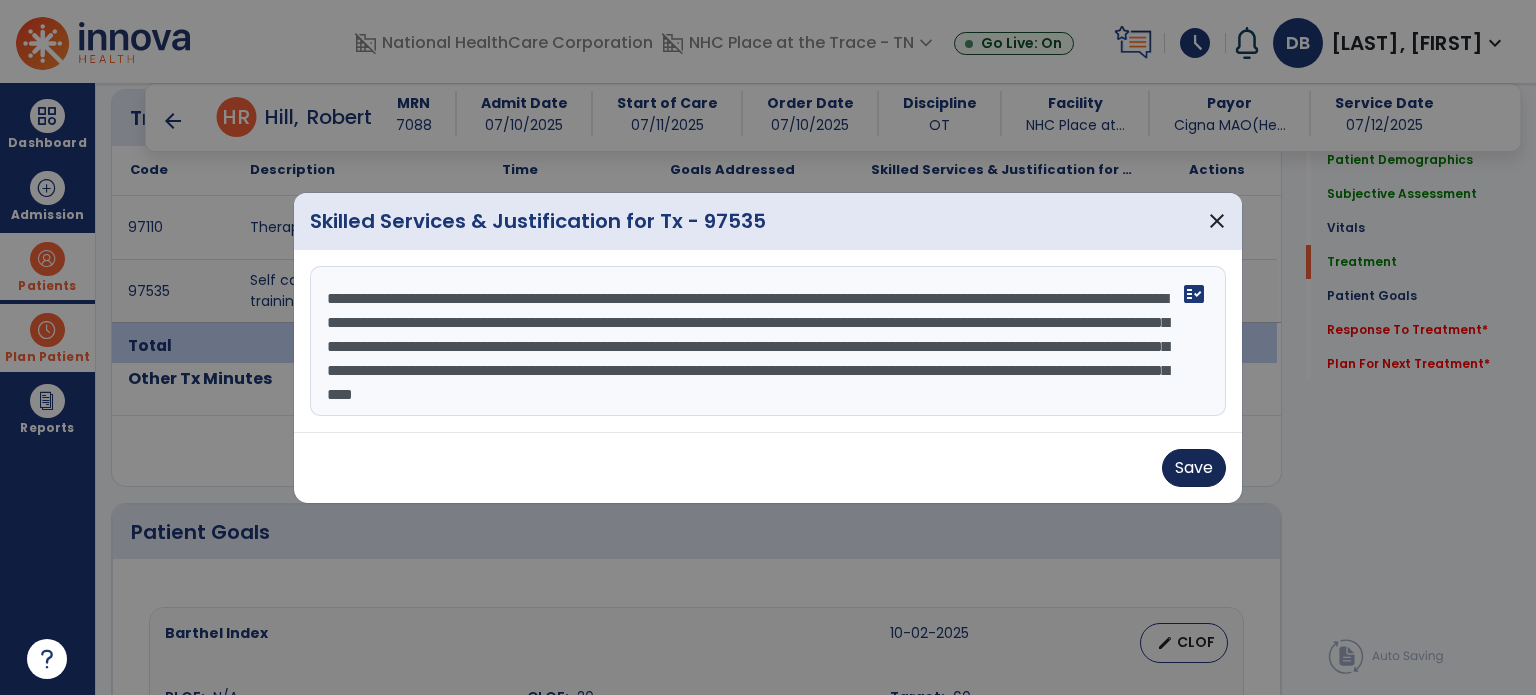 type on "**********" 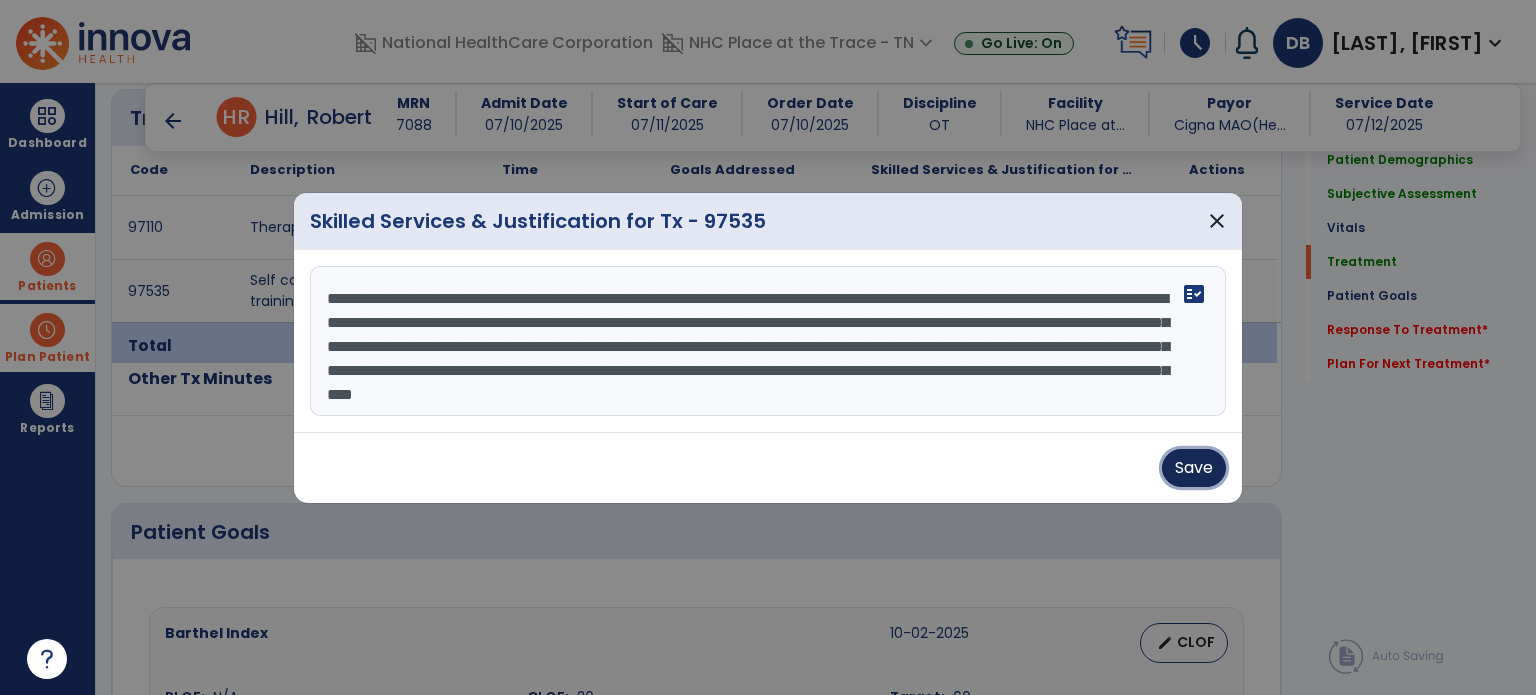 click on "Save" at bounding box center [1194, 468] 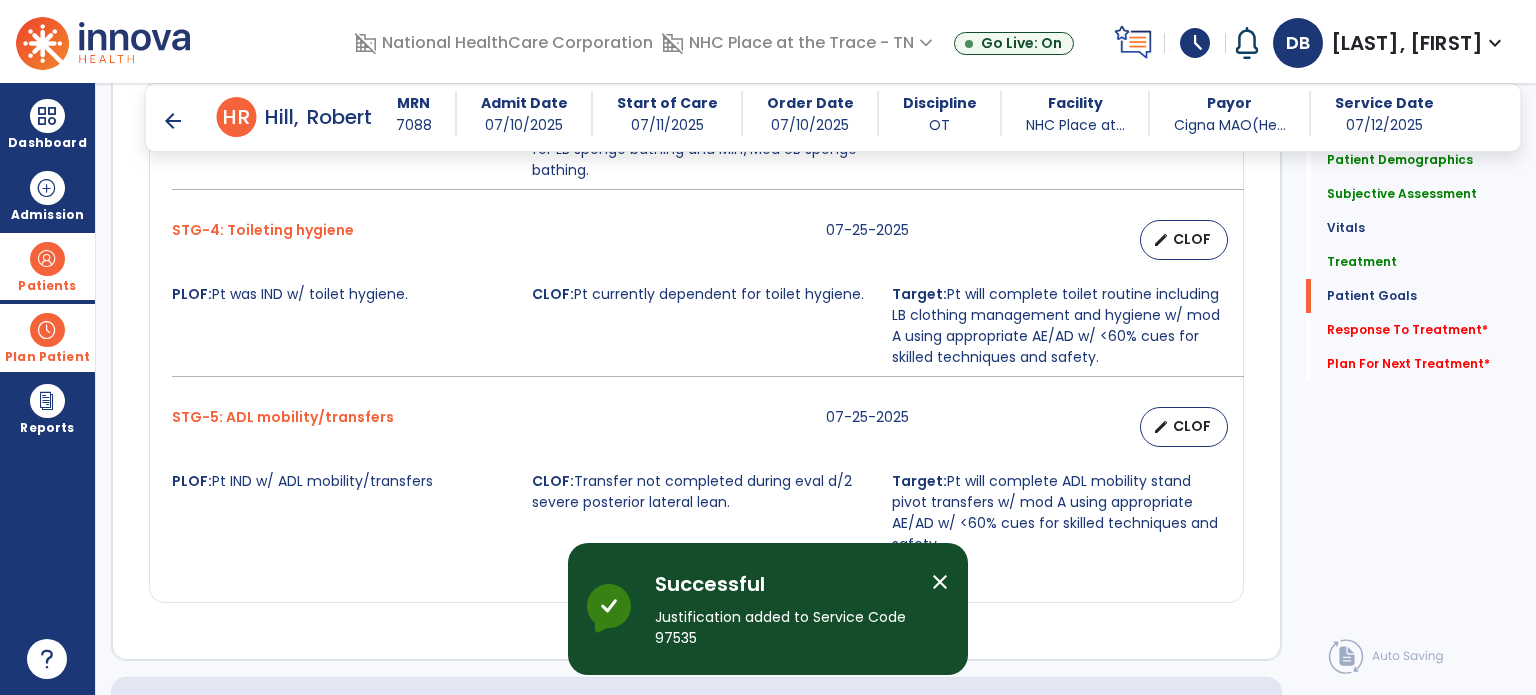 scroll, scrollTop: 2865, scrollLeft: 0, axis: vertical 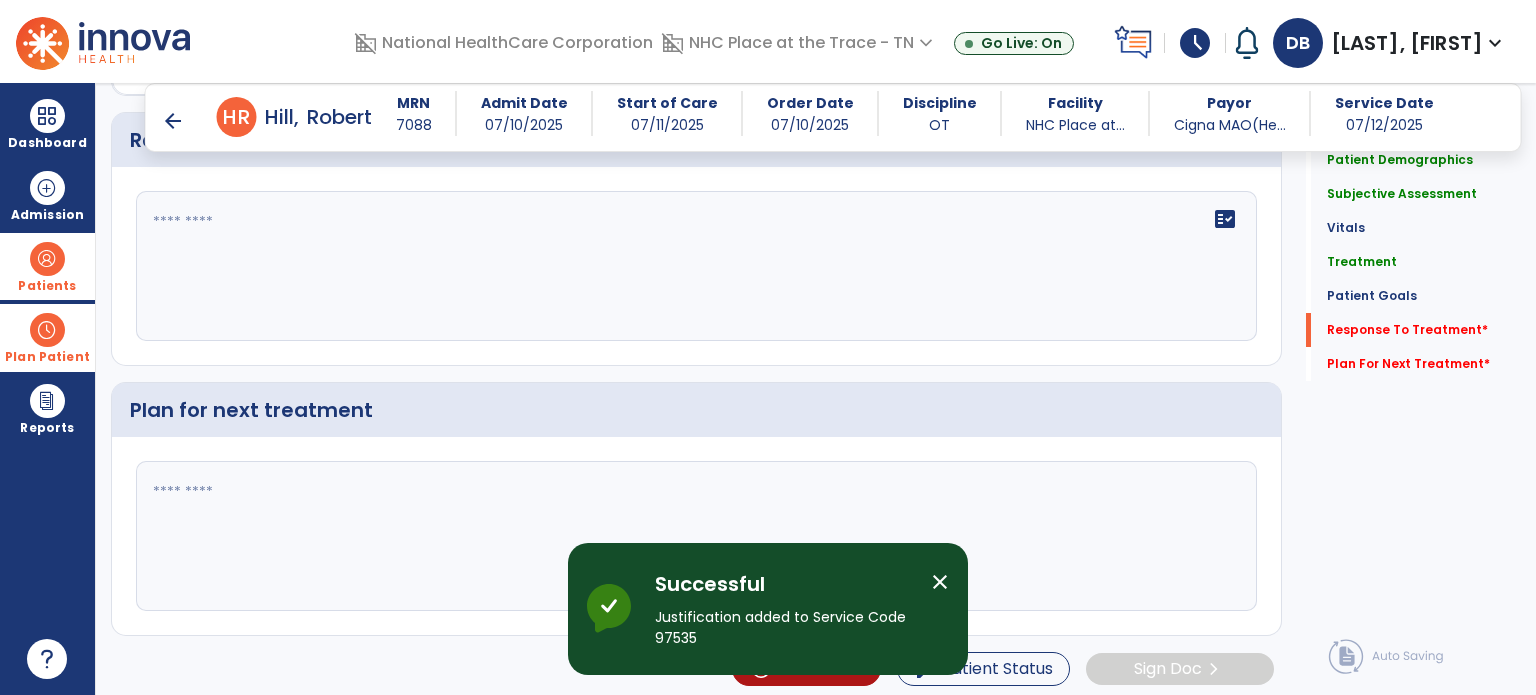 click on "fact_check" 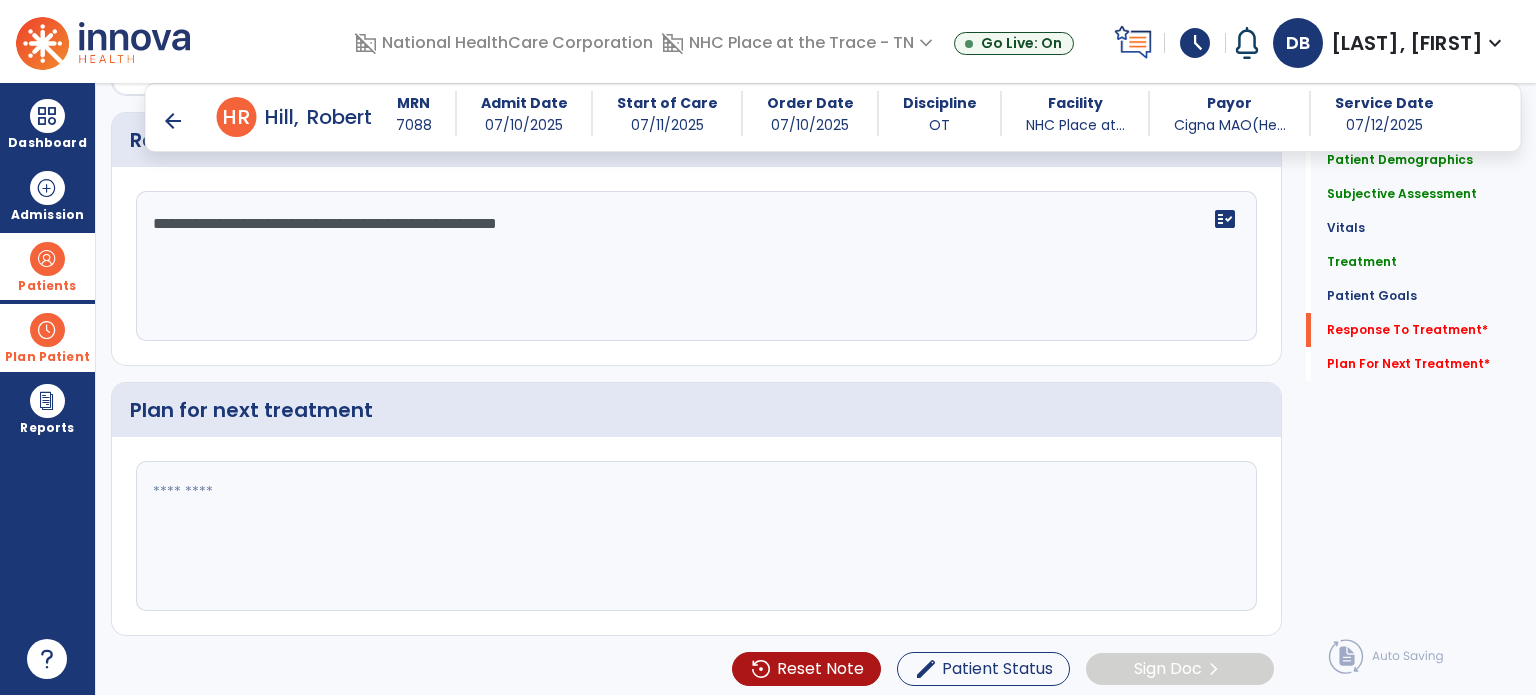 type on "**********" 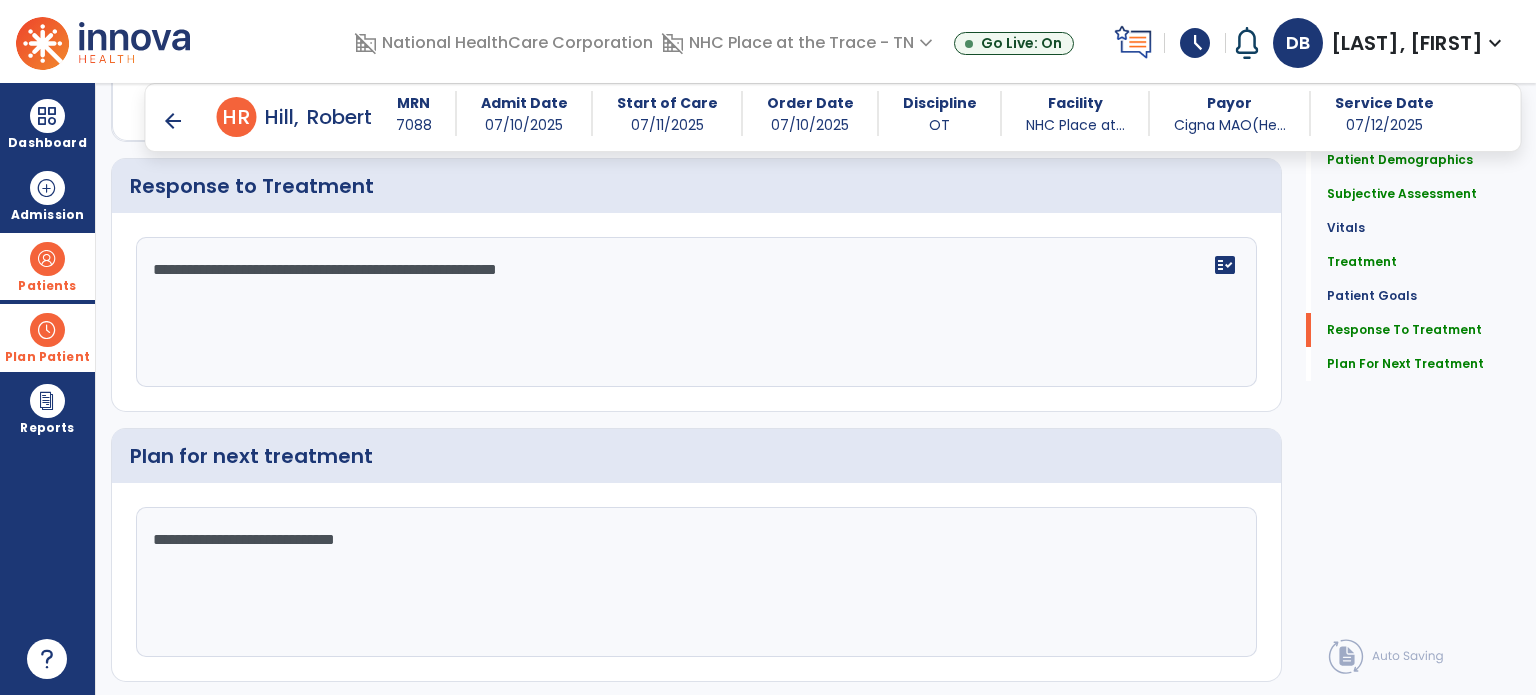 scroll, scrollTop: 2865, scrollLeft: 0, axis: vertical 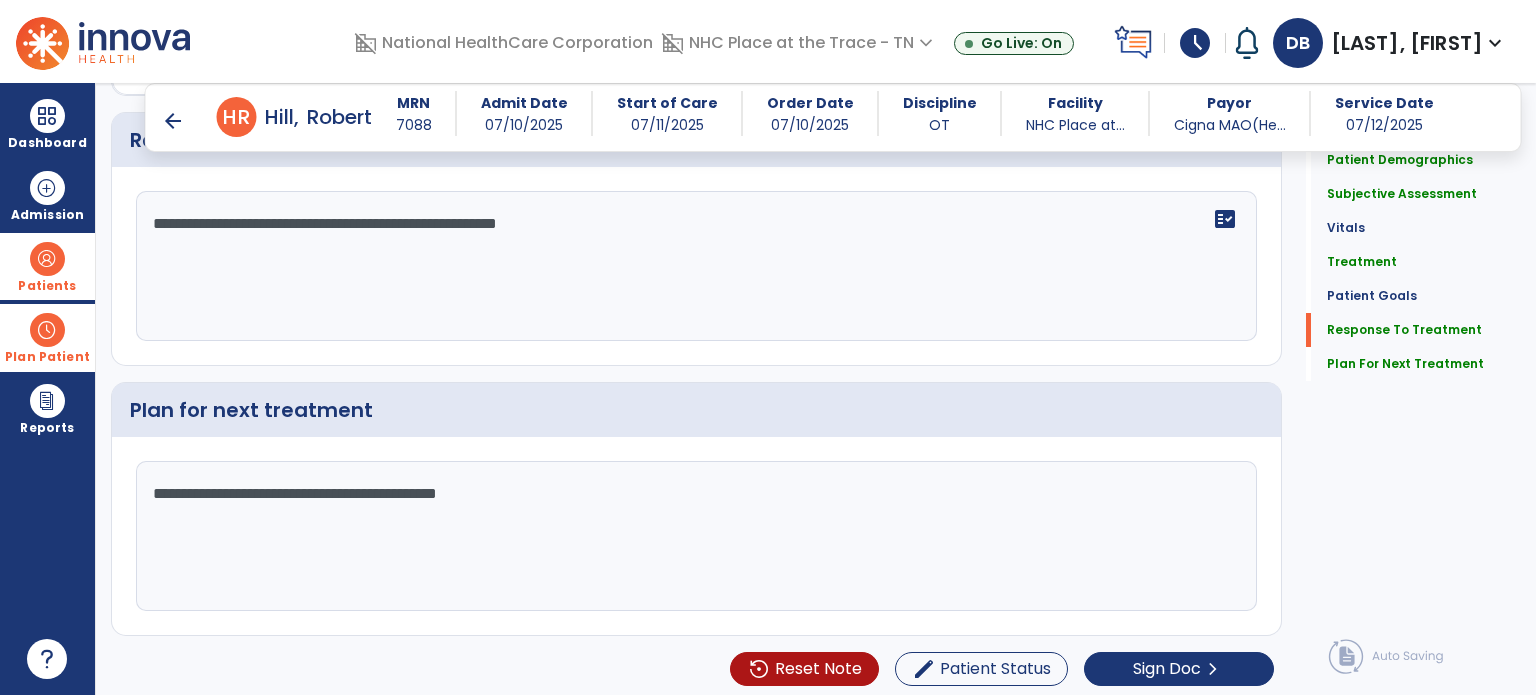 type on "**********" 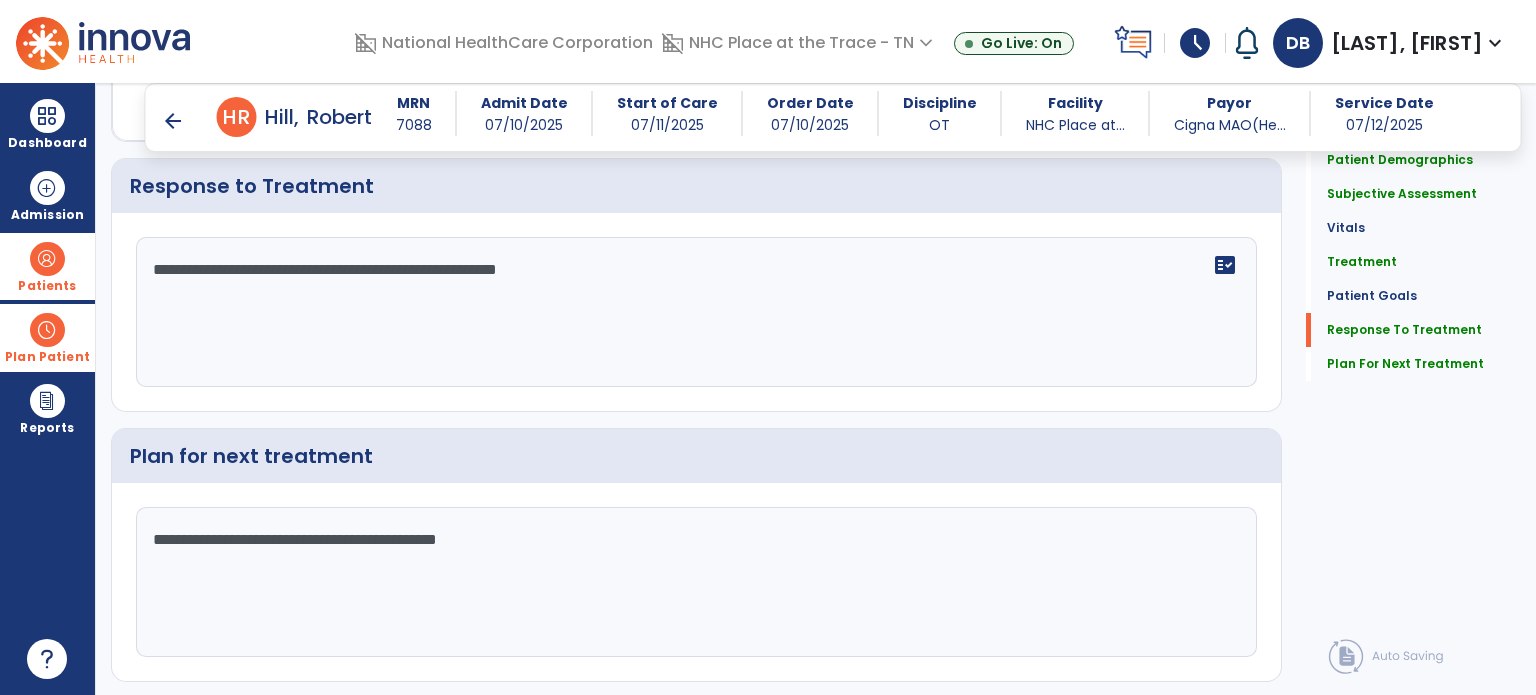 scroll, scrollTop: 2865, scrollLeft: 0, axis: vertical 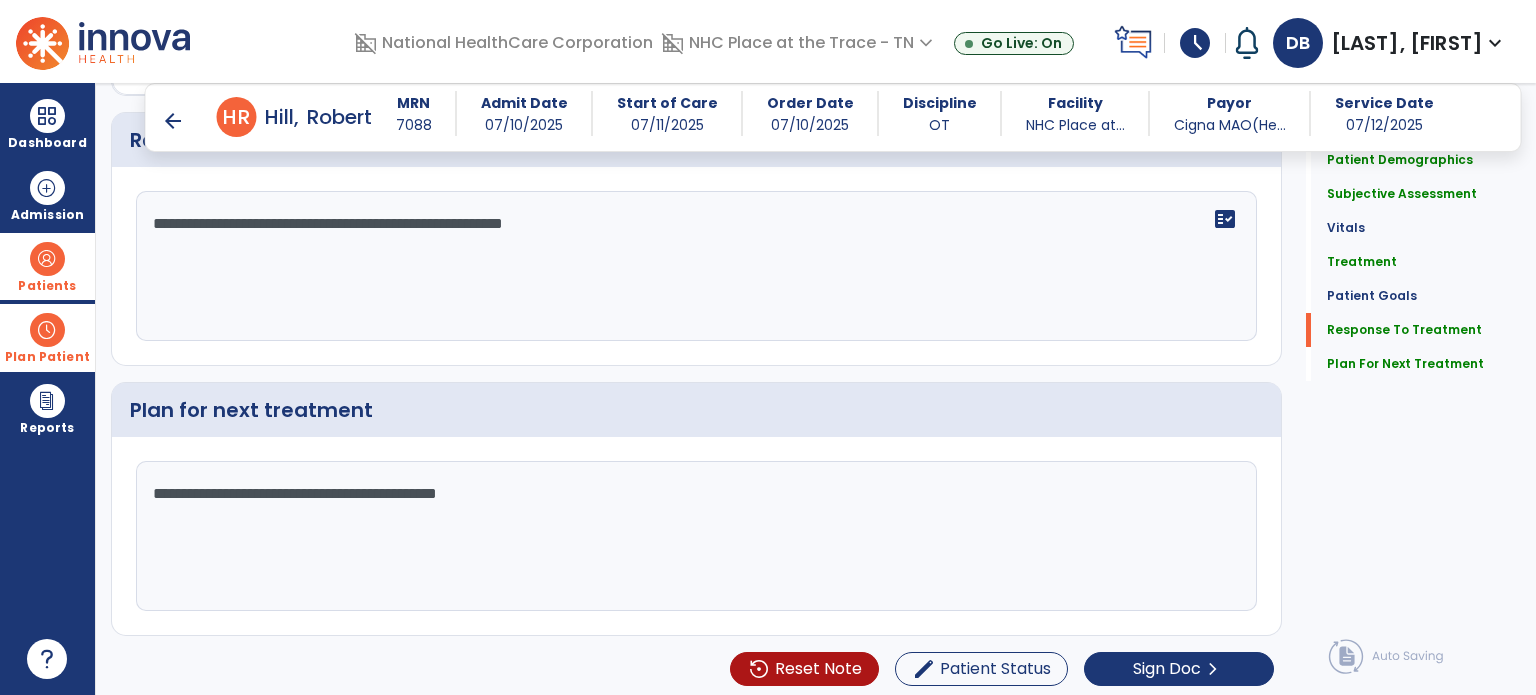 type on "**********" 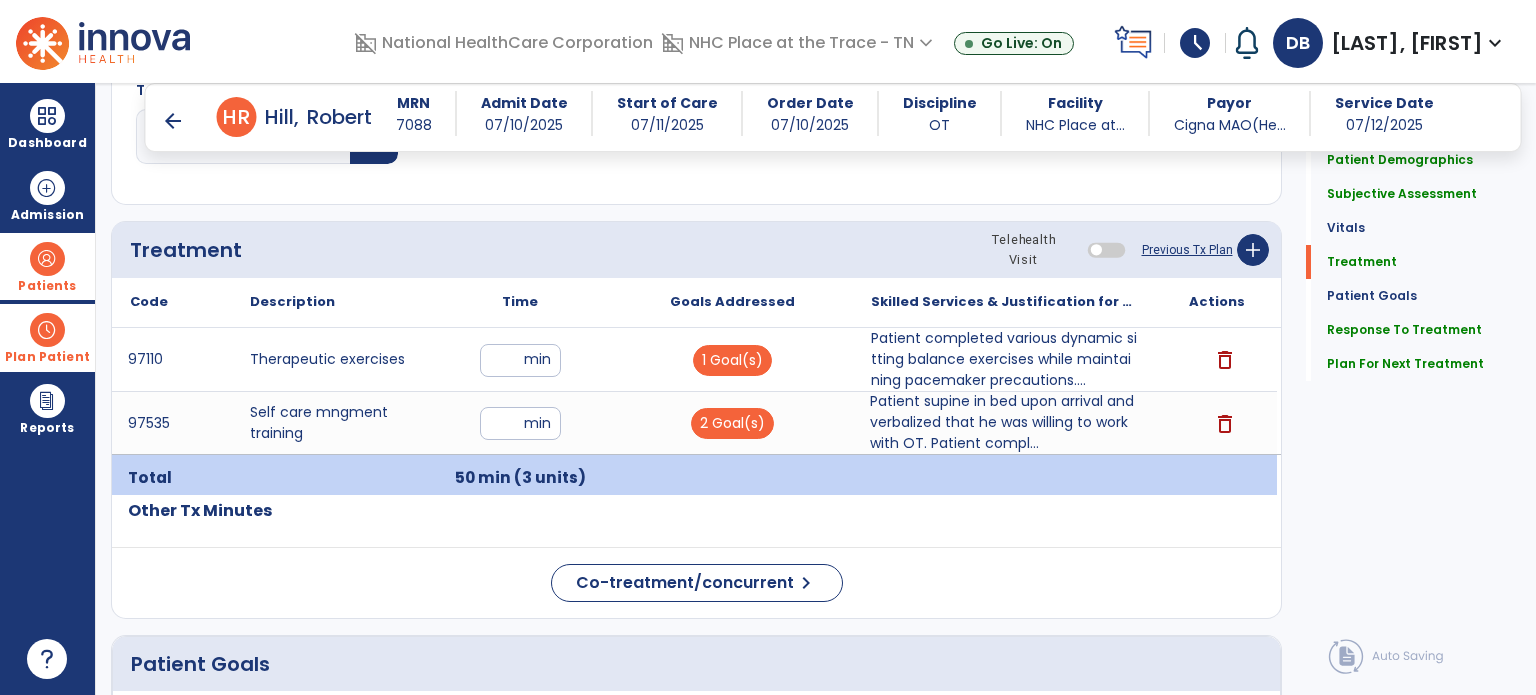 scroll, scrollTop: 1065, scrollLeft: 0, axis: vertical 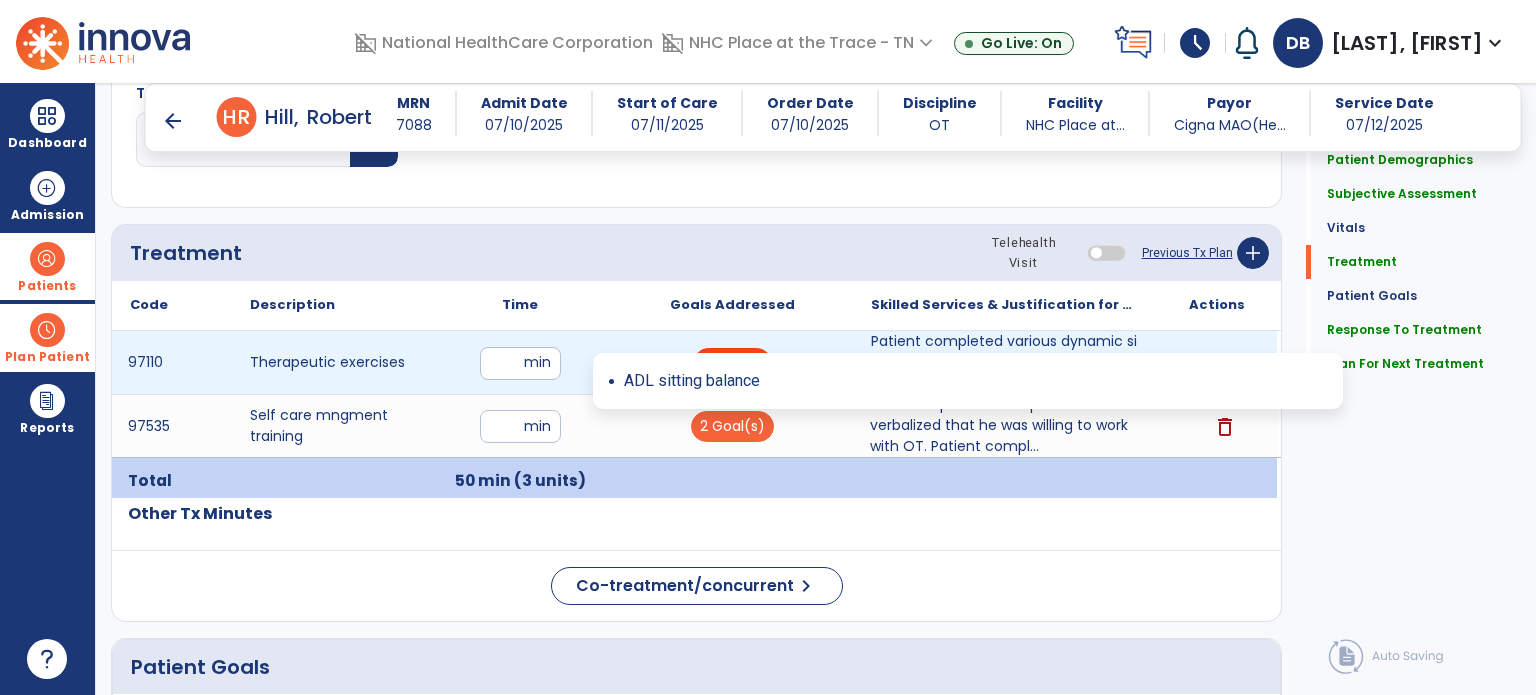 type on "**********" 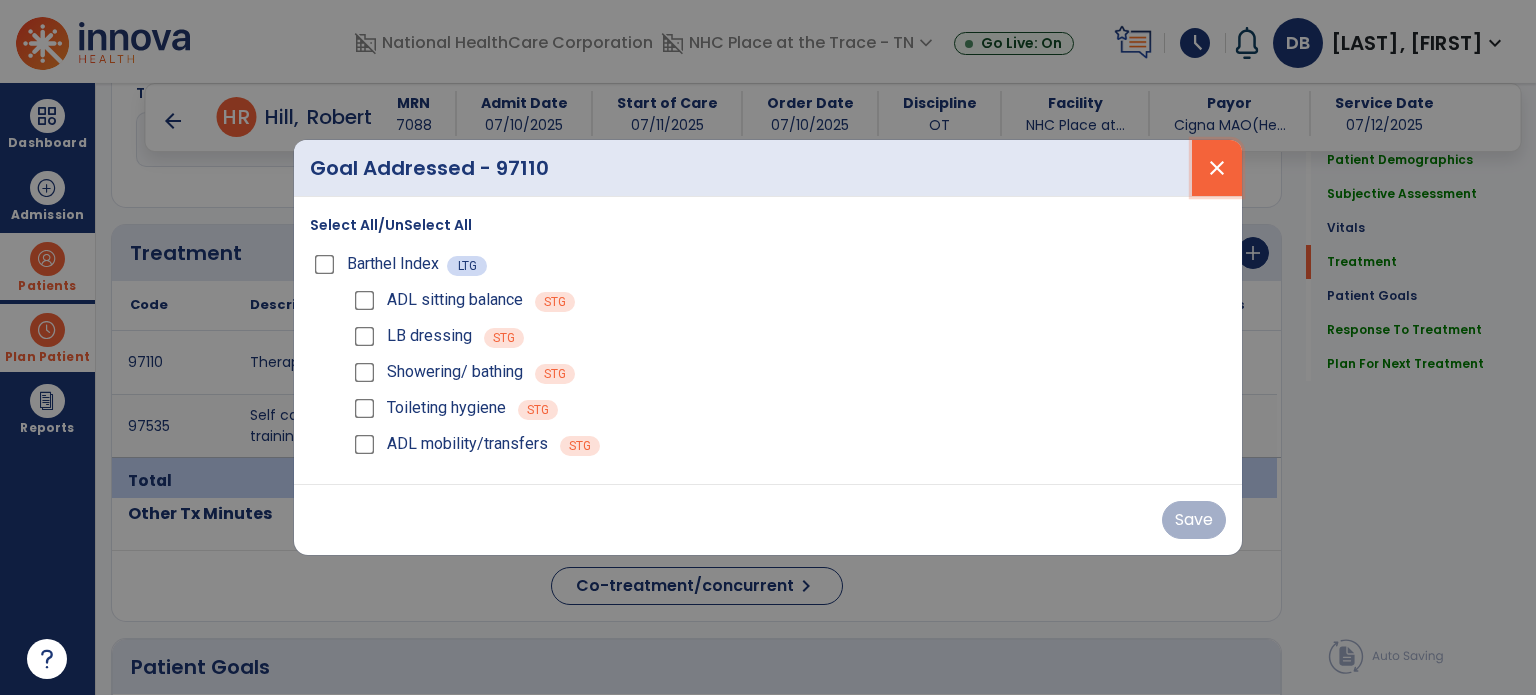 click on "close" at bounding box center [1217, 168] 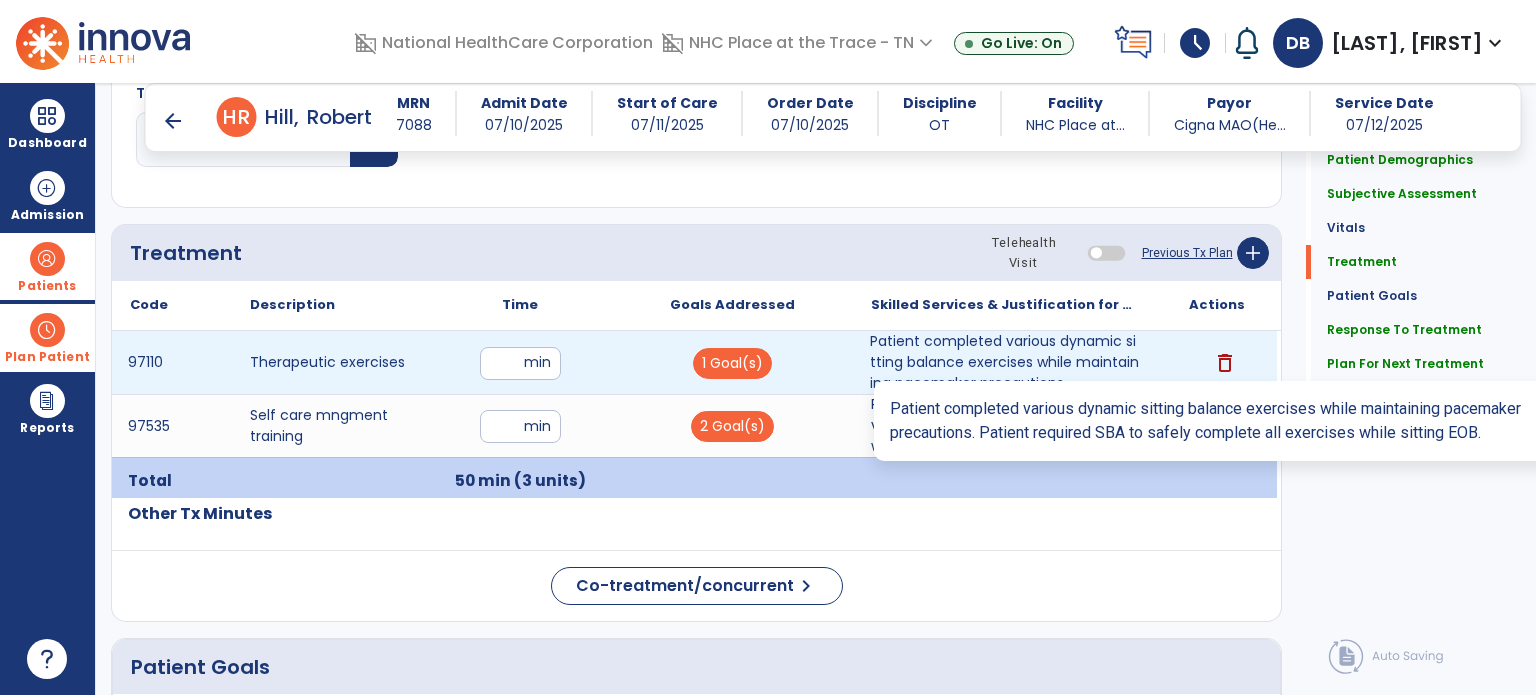 click on "Patient completed various dynamic sitting balance exercises while maintaining pacemaker precautions...." at bounding box center [1004, 362] 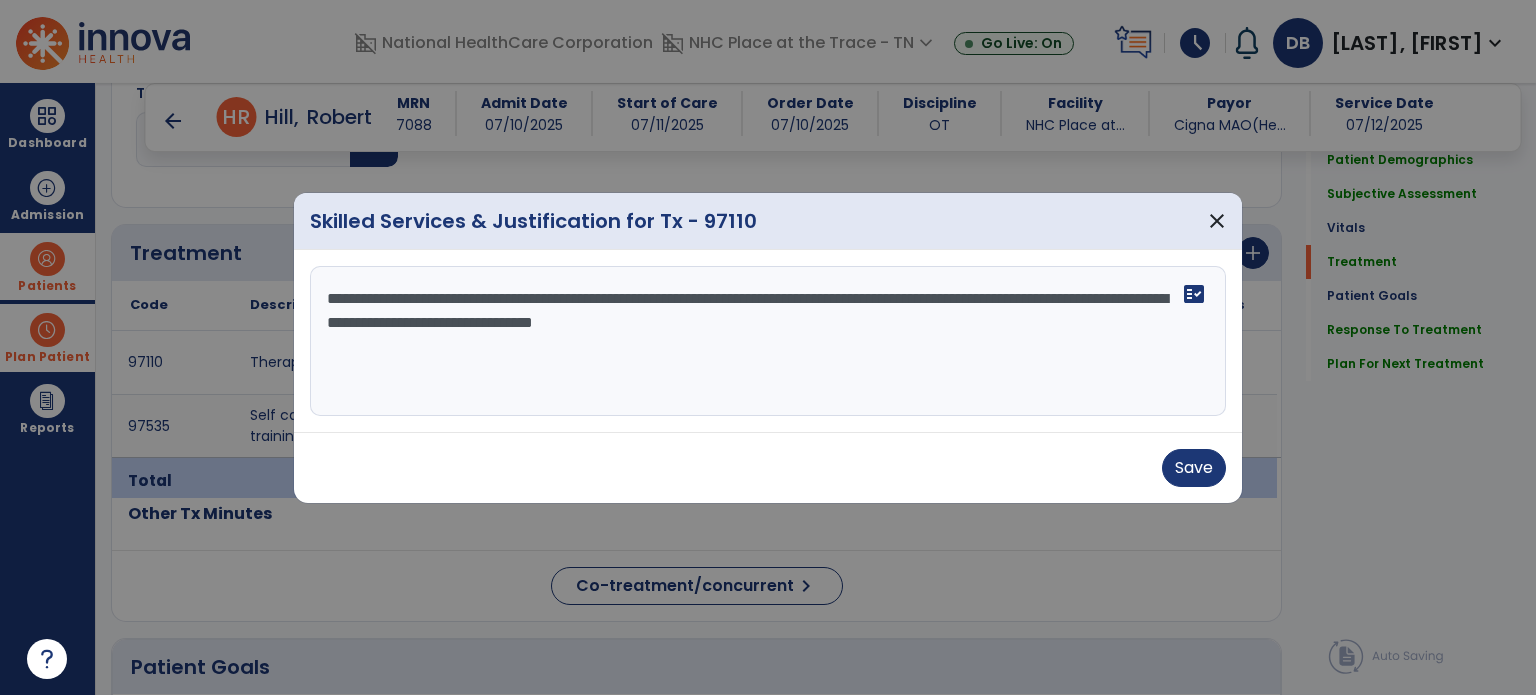 click on "**********" at bounding box center [768, 341] 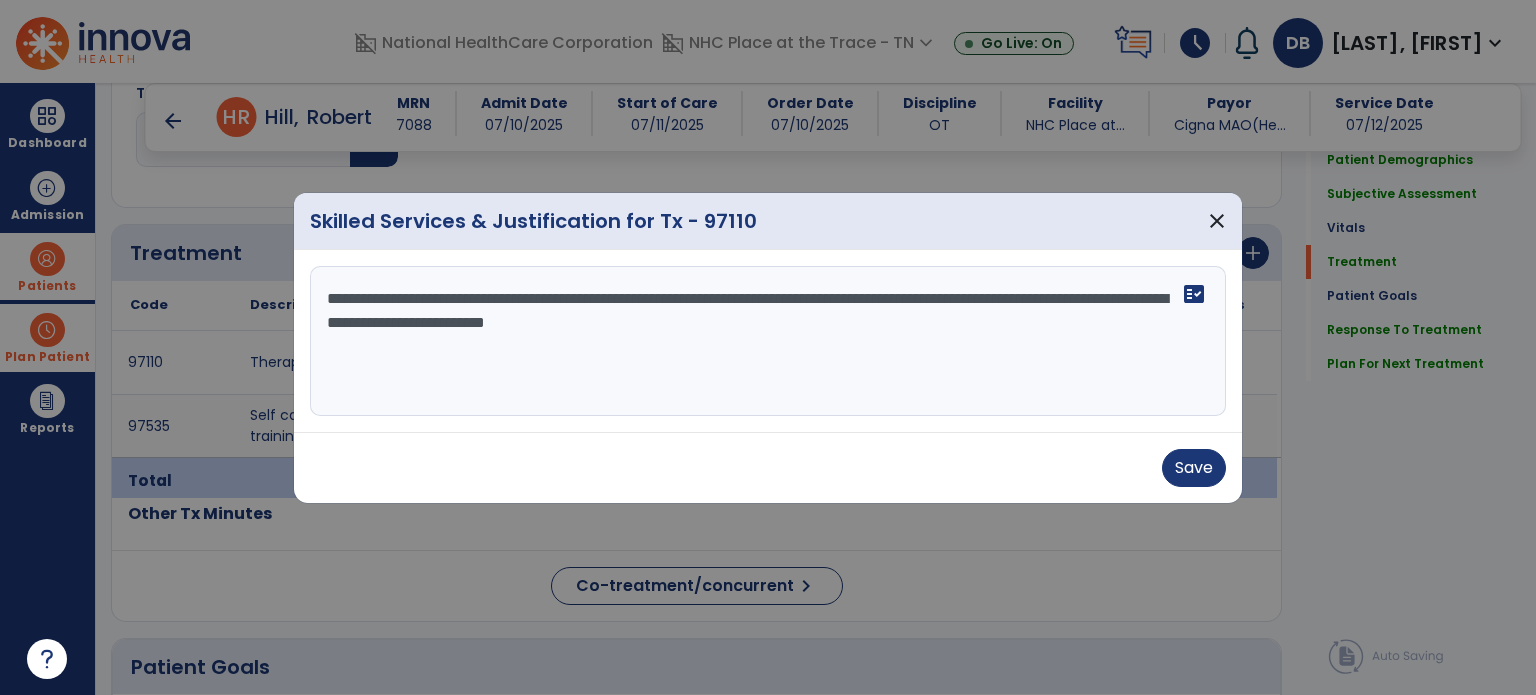 click on "**********" at bounding box center (768, 341) 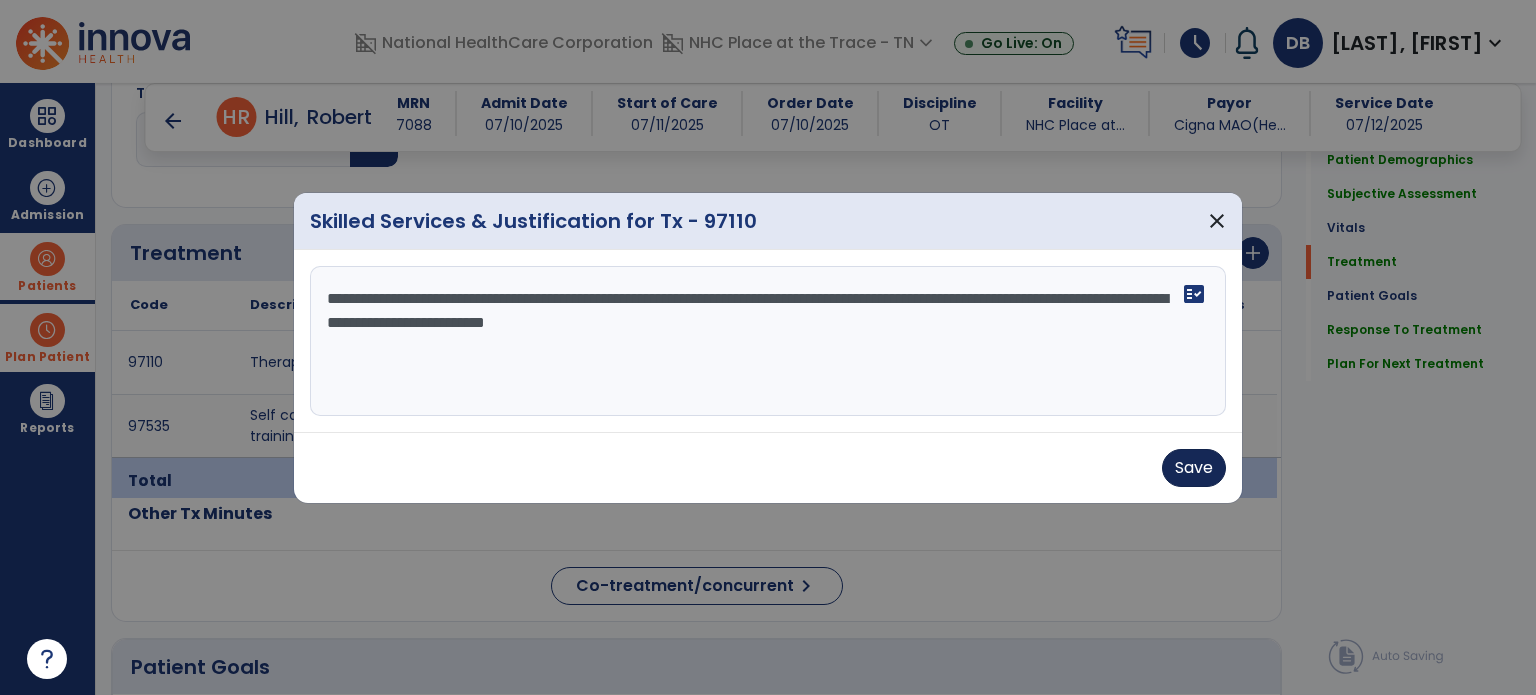 type on "**********" 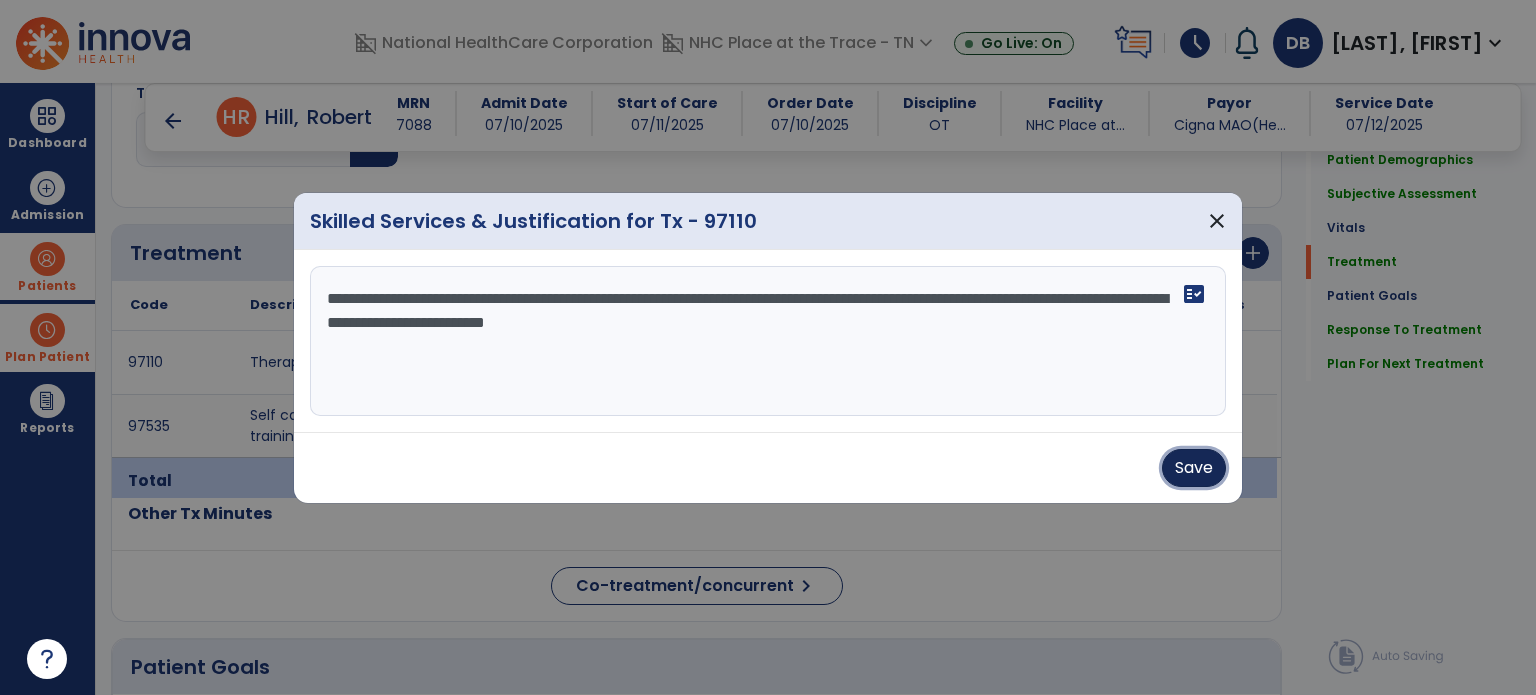 click on "Save" at bounding box center [1194, 468] 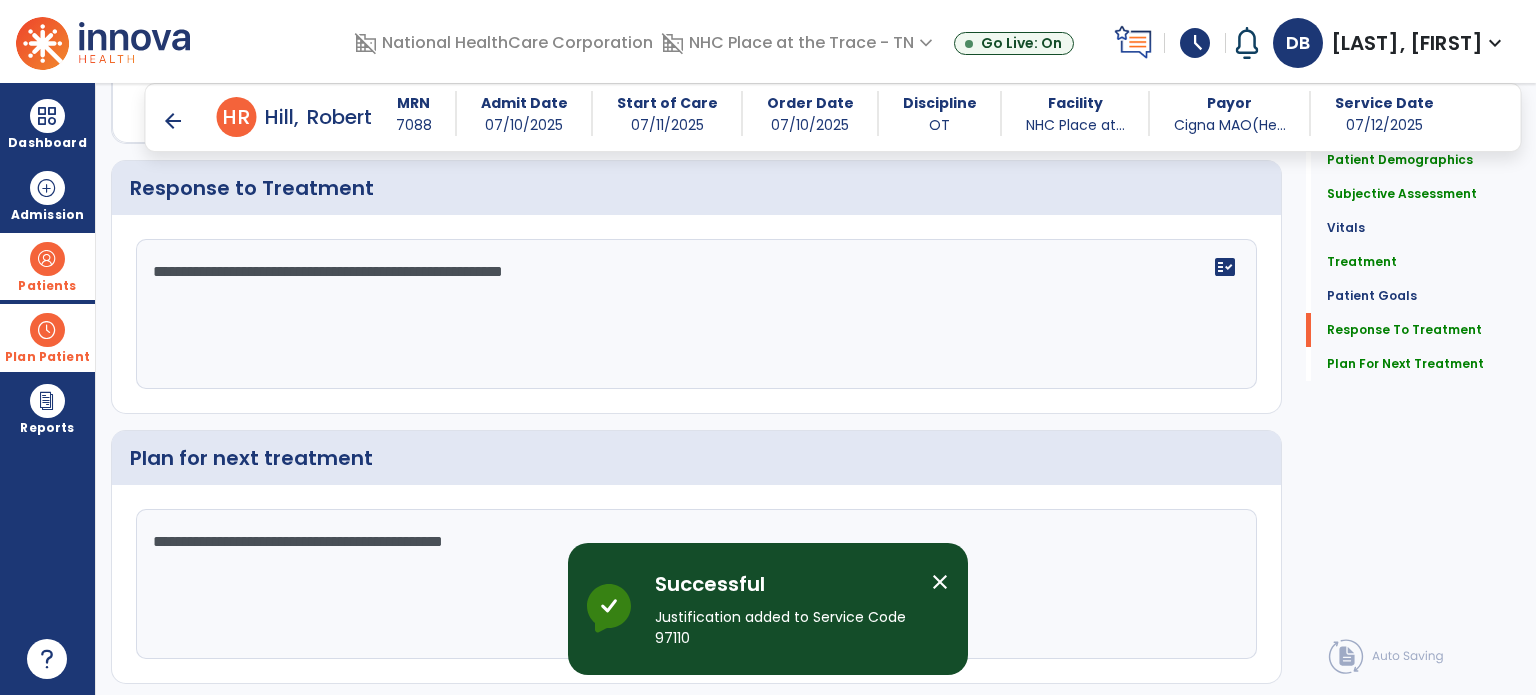 scroll, scrollTop: 2865, scrollLeft: 0, axis: vertical 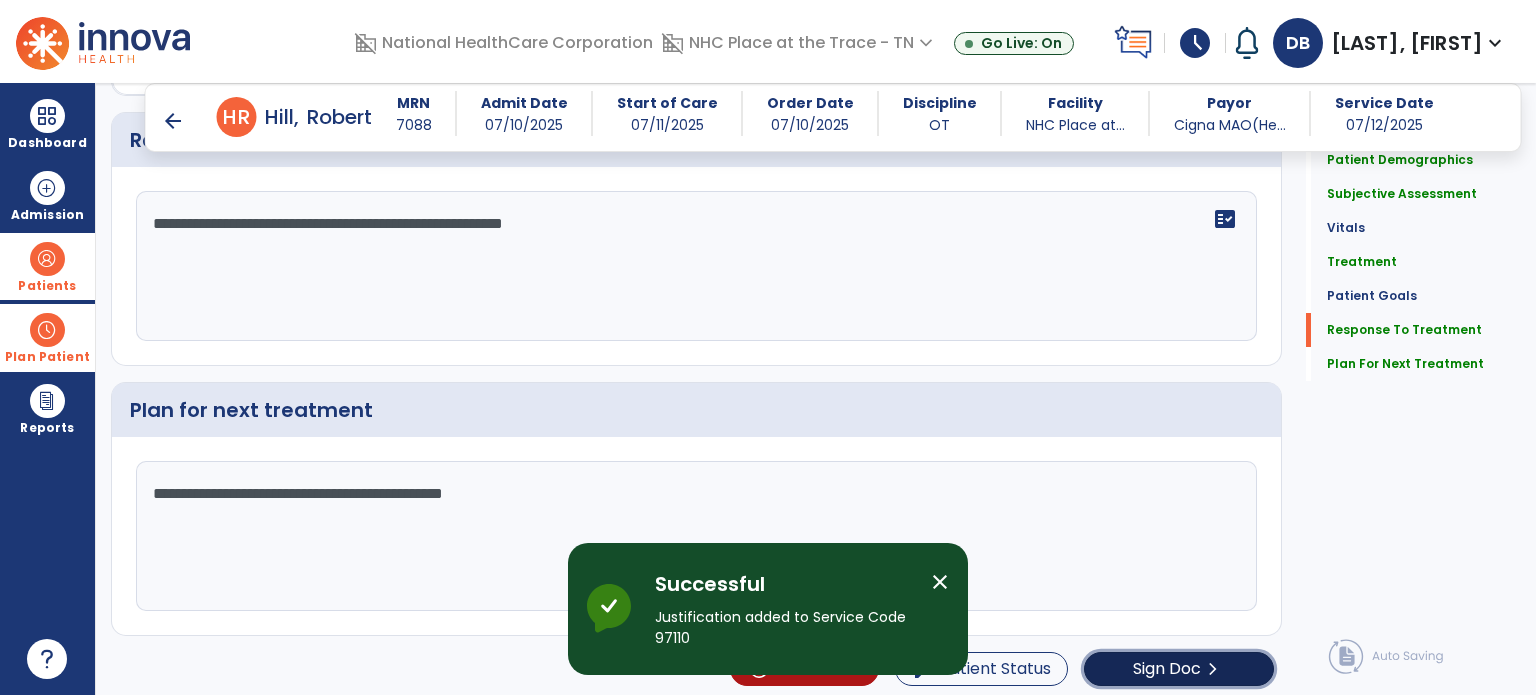 click on "Sign Doc" 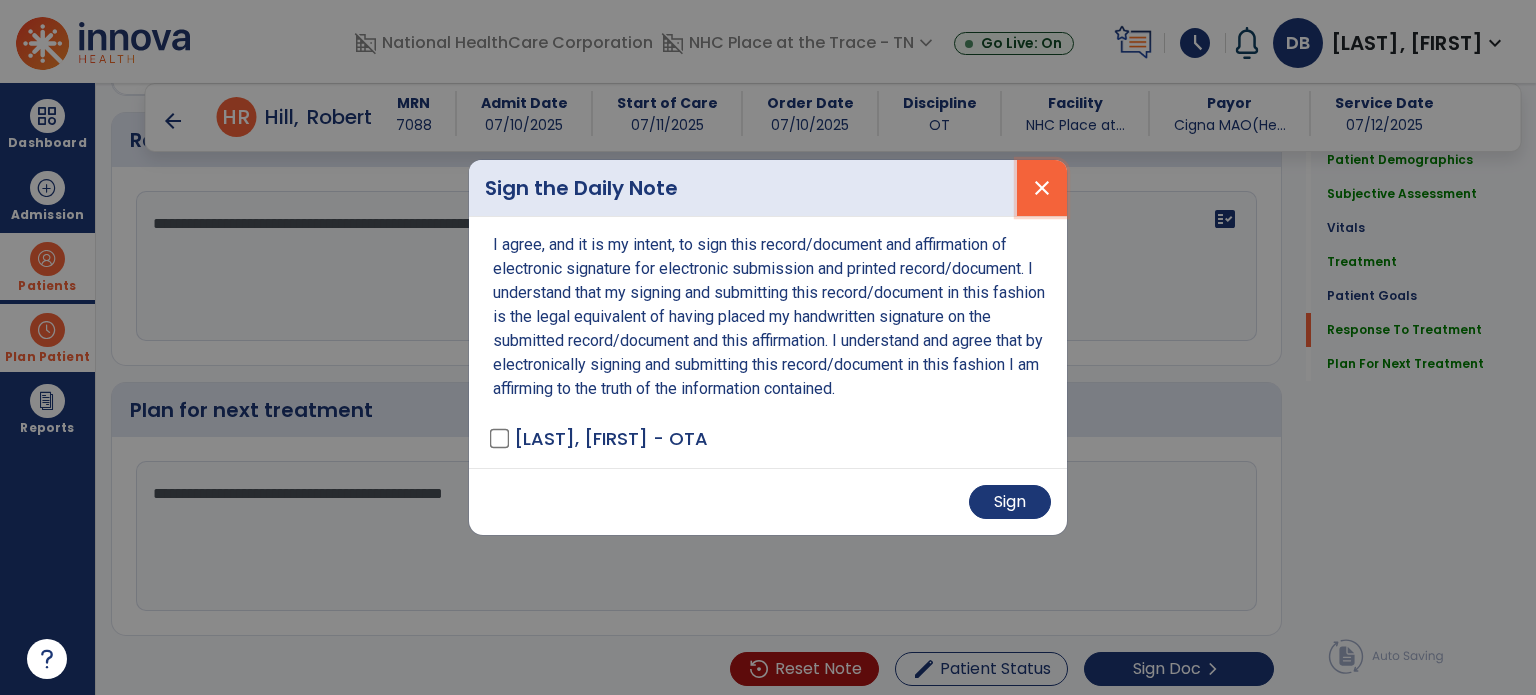 click on "close" at bounding box center [1042, 188] 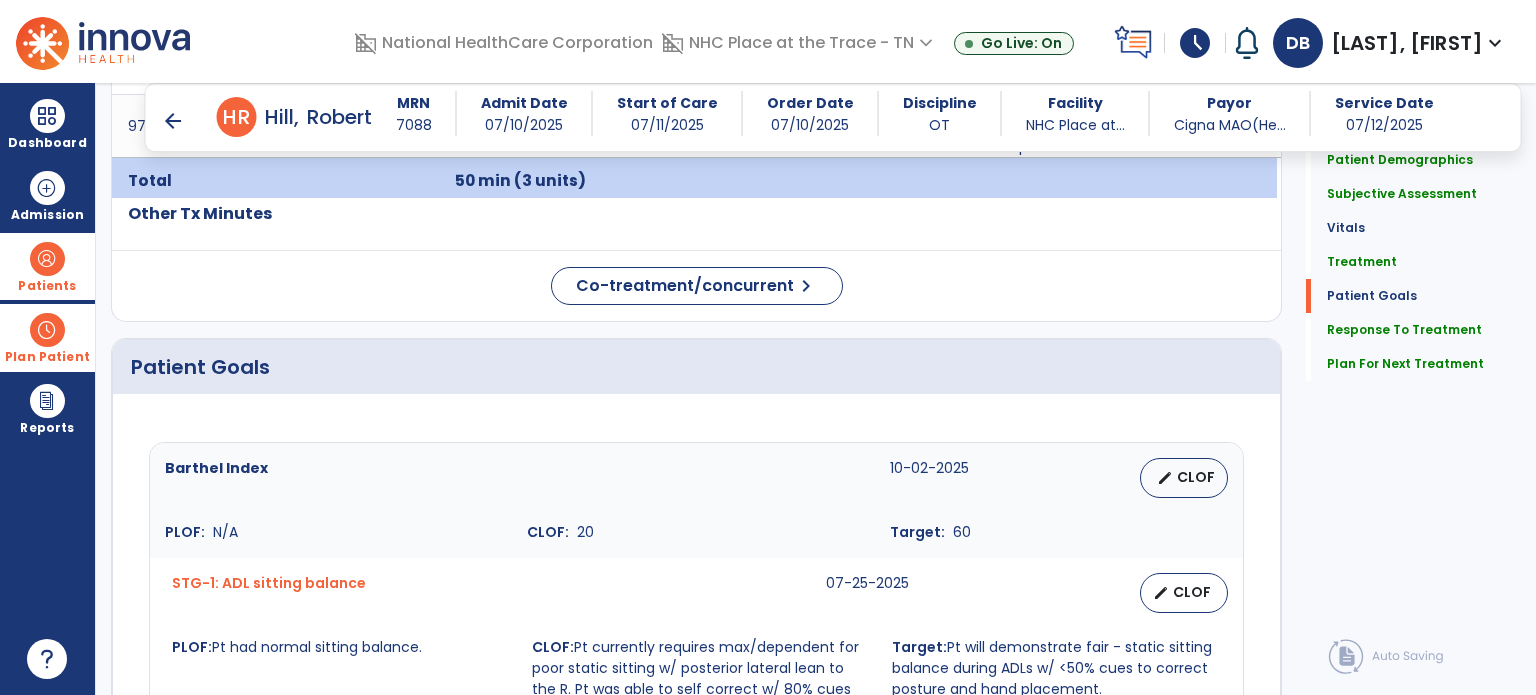 scroll, scrollTop: 1065, scrollLeft: 0, axis: vertical 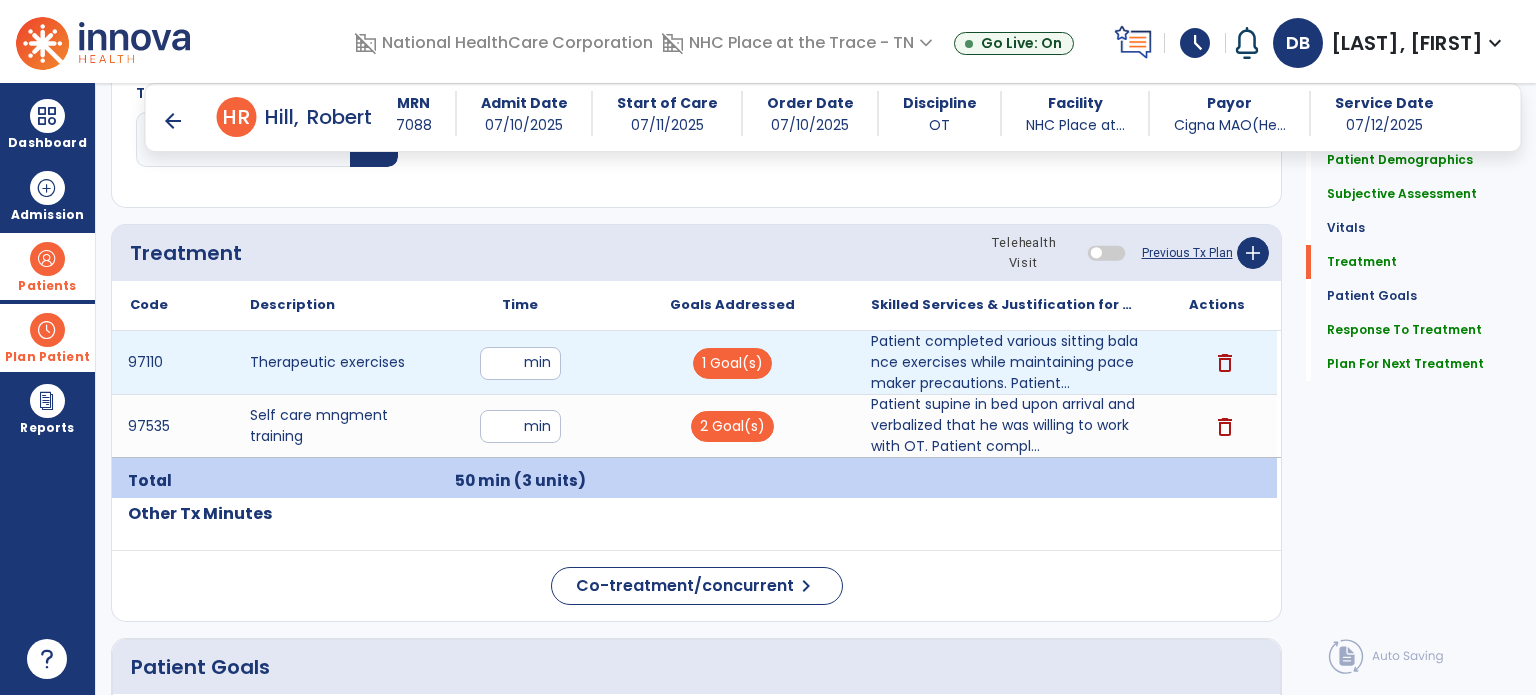 click on "delete" at bounding box center (1225, 363) 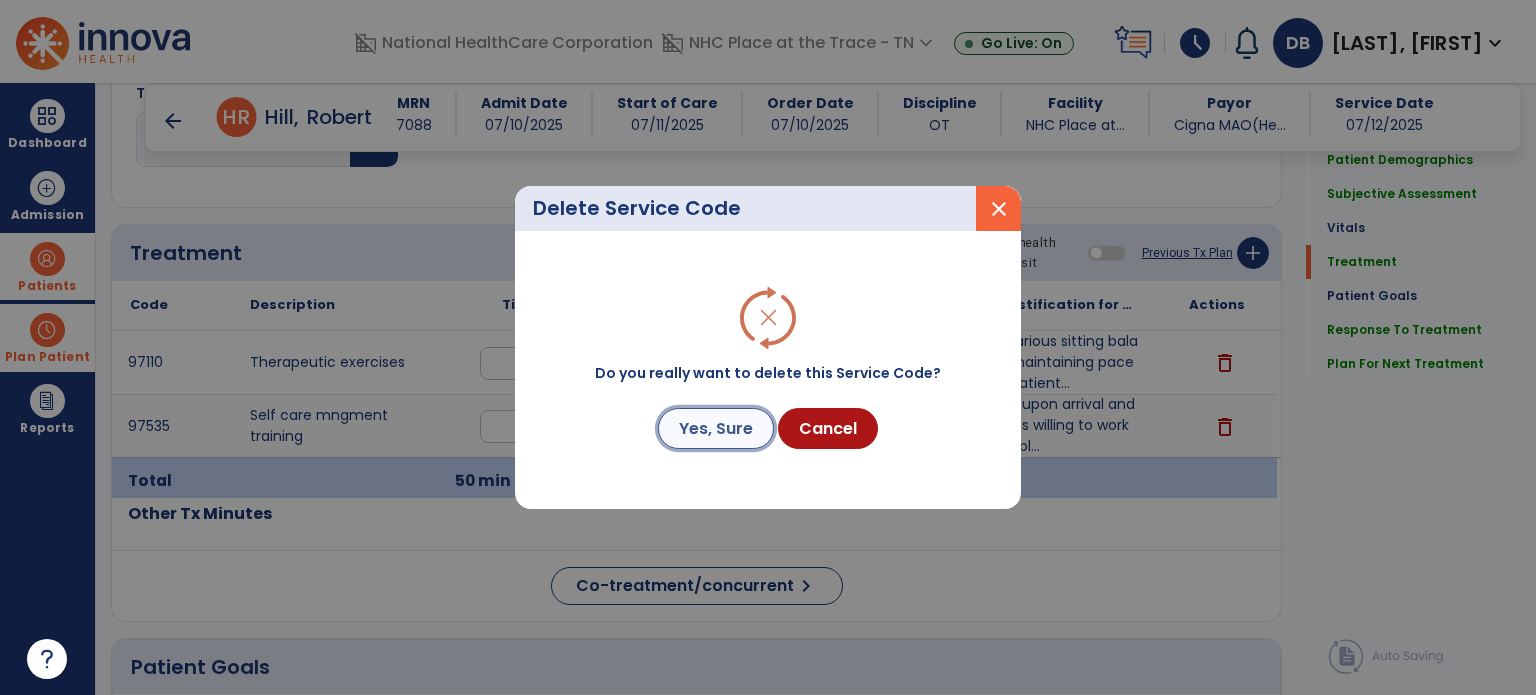 click on "Yes, Sure" at bounding box center [716, 428] 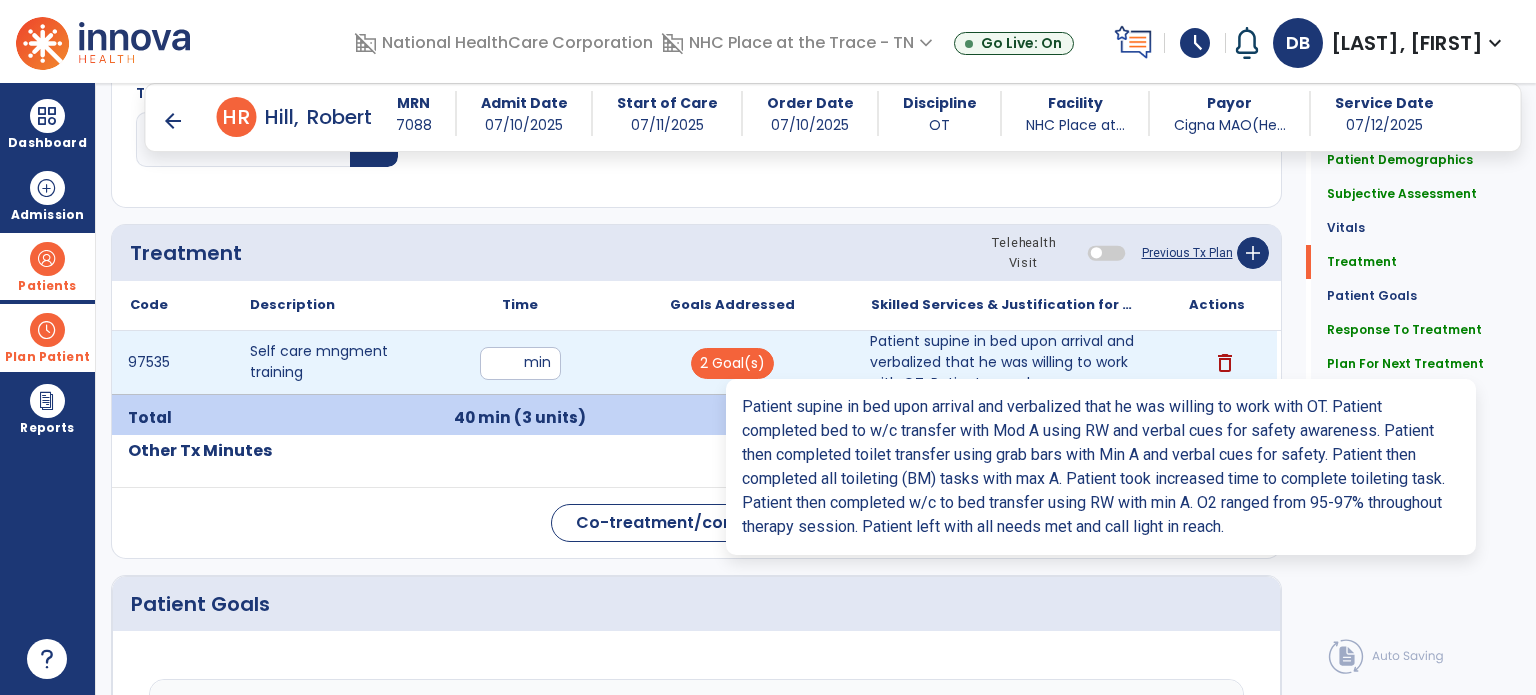 click on "Patient supine in bed upon arrival and verbalized that he was willing to work with OT. Patient compl..." at bounding box center (1004, 362) 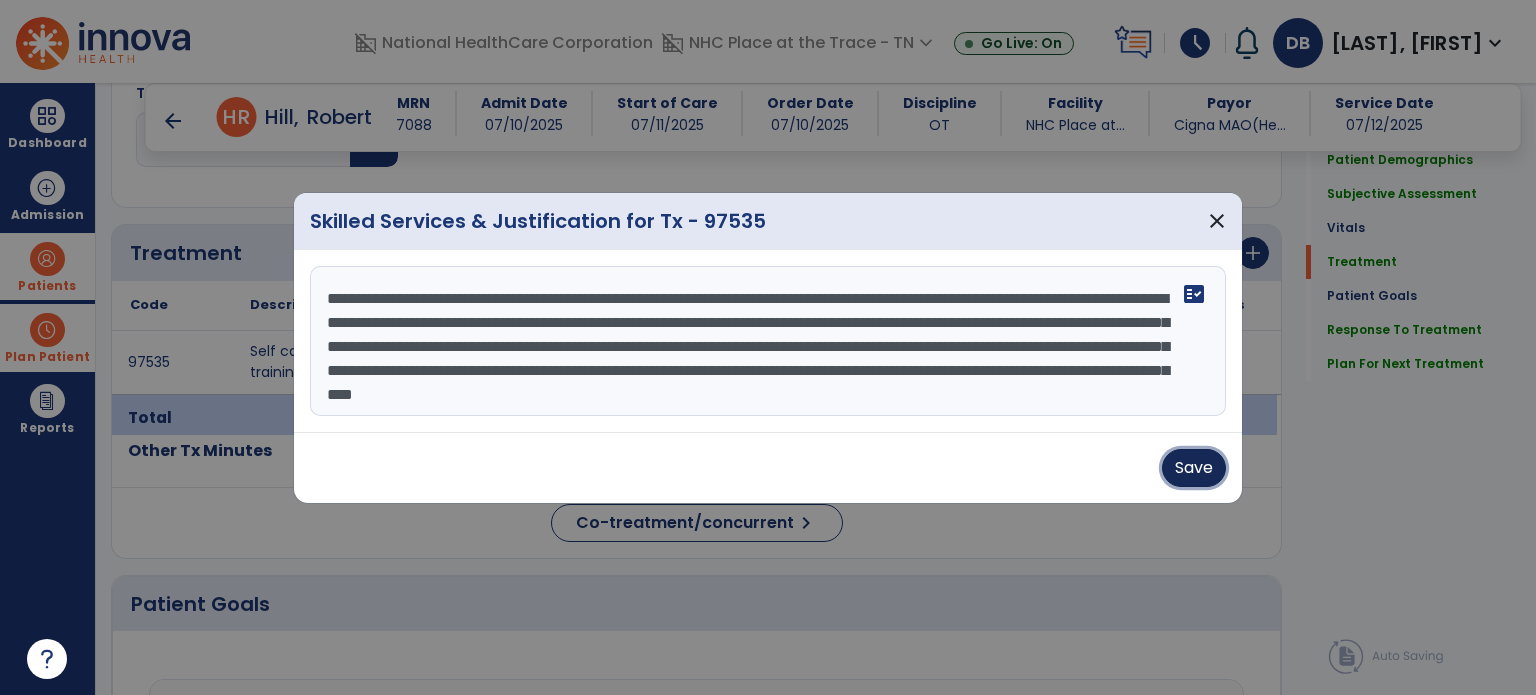 click on "Save" at bounding box center [1194, 468] 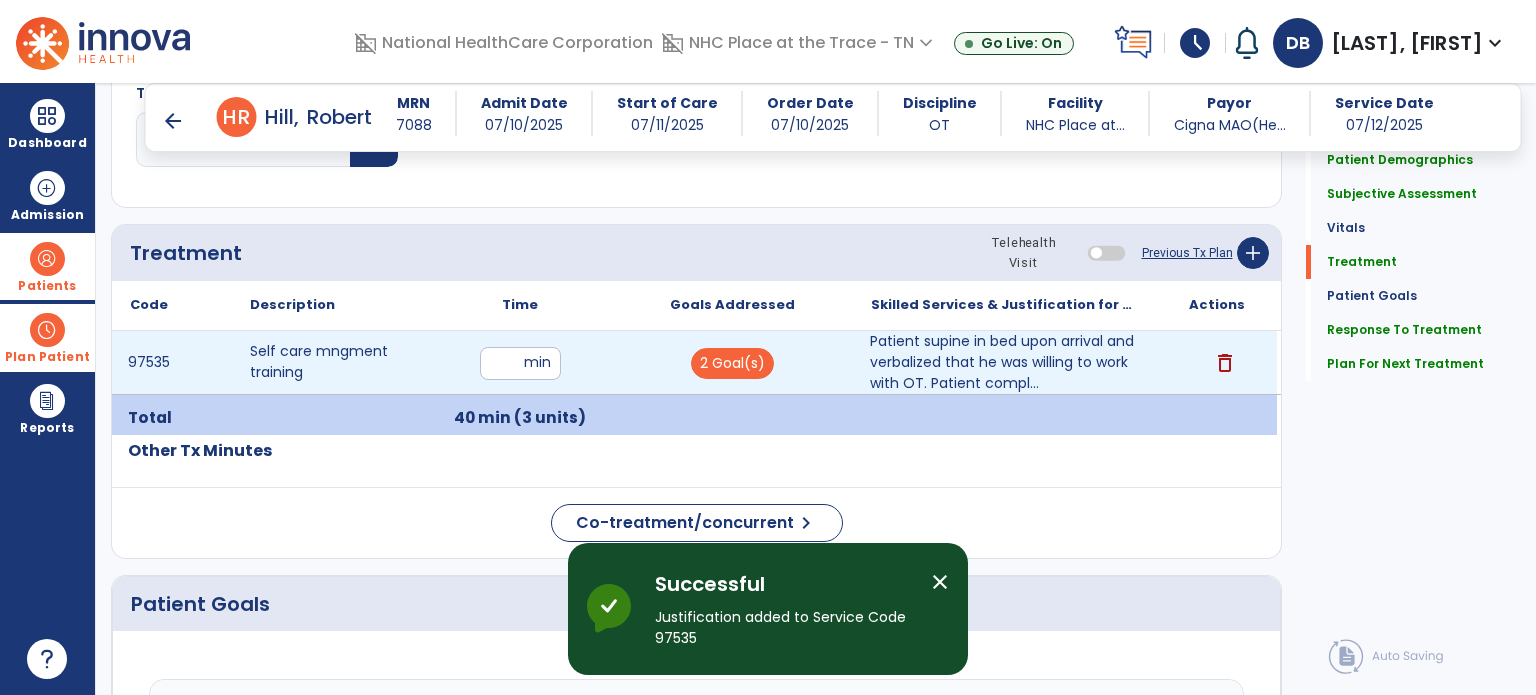click on "**" at bounding box center [520, 363] 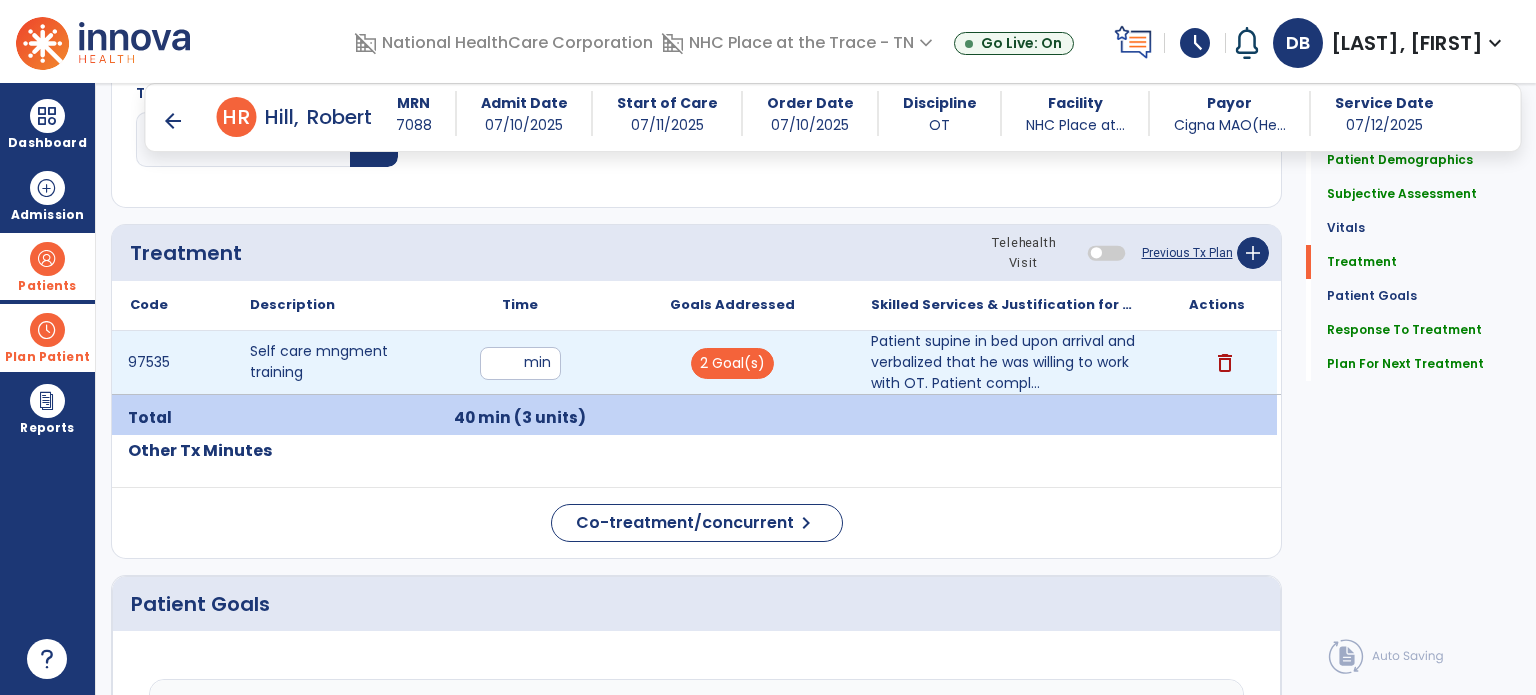 click on "**" at bounding box center (520, 363) 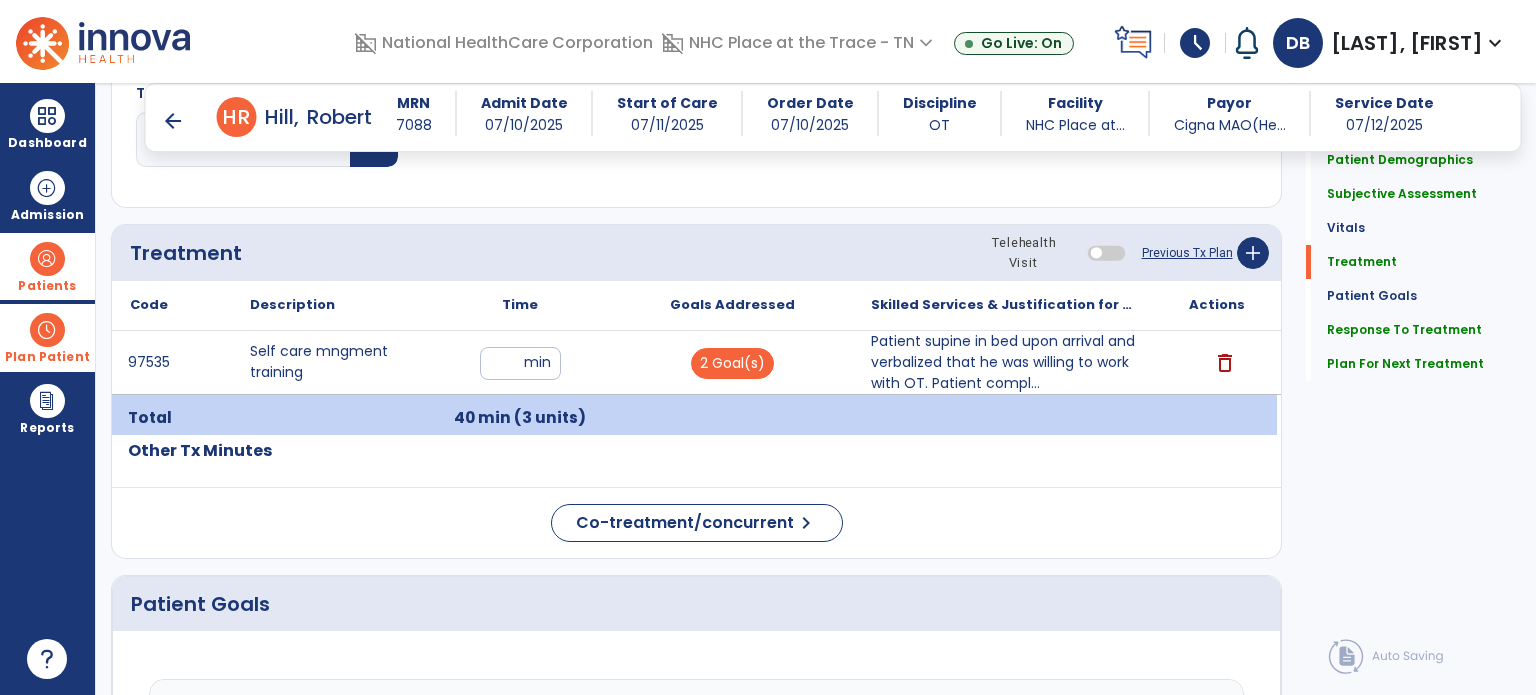 click on "Respiratory Rate  BPM Blood Pressure   SBP   DBP Temperature  ** ** Pulse Rate  BPM O2 Saturation  % Notes/Comments" 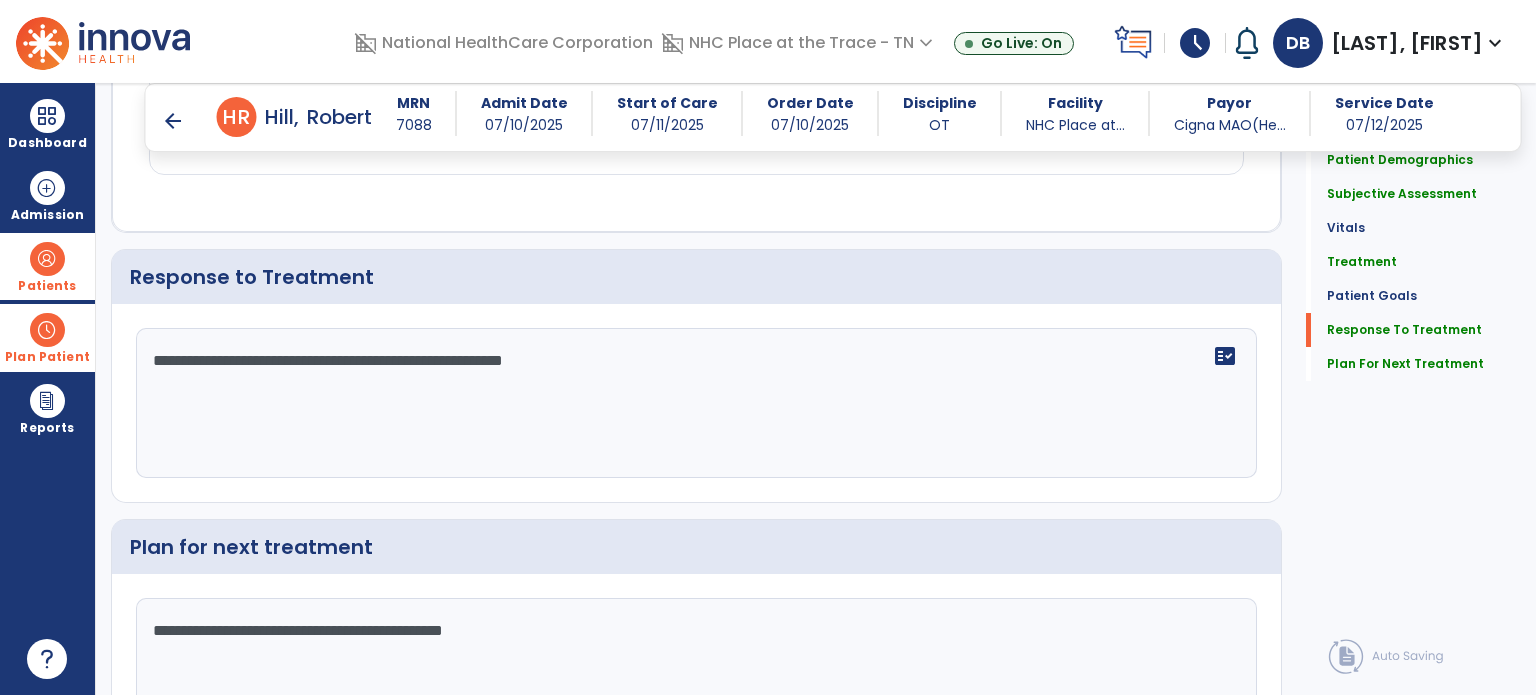 scroll, scrollTop: 2802, scrollLeft: 0, axis: vertical 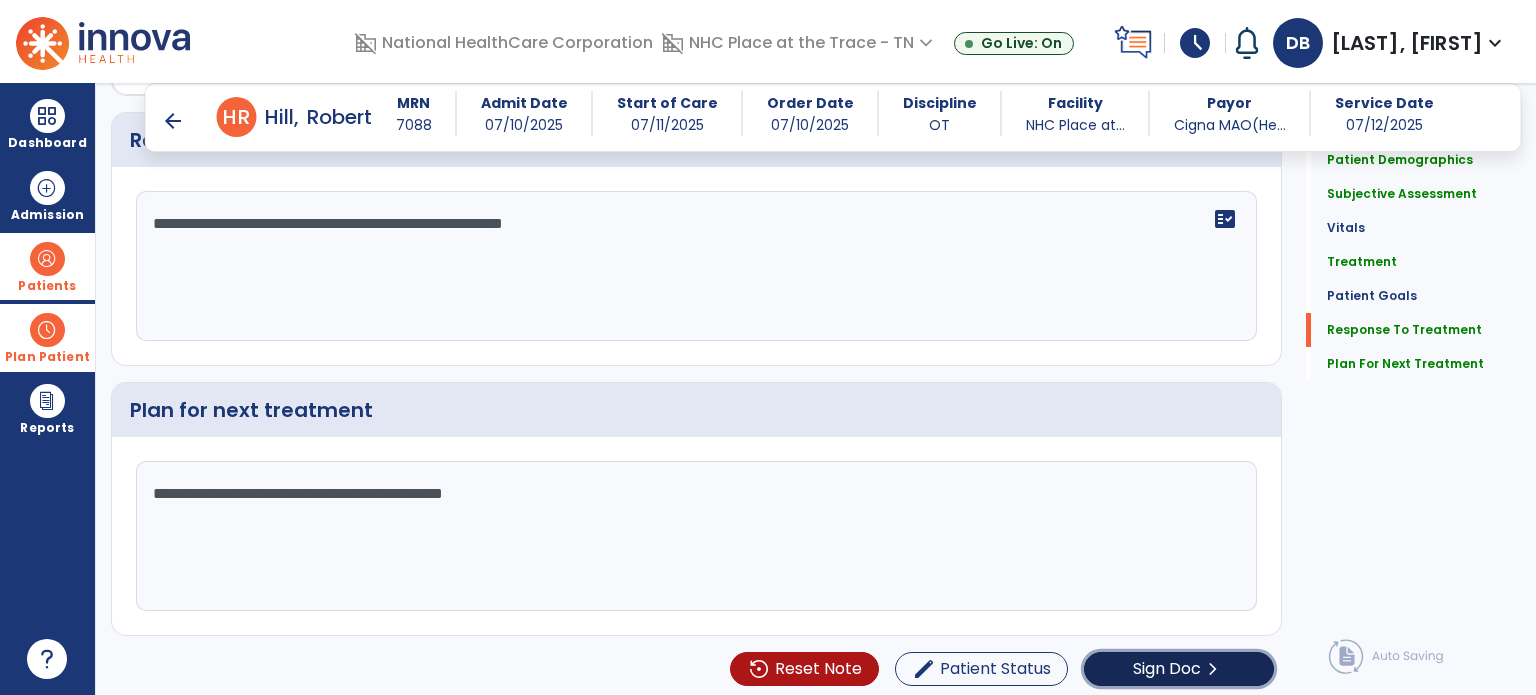 click on "Sign Doc  chevron_right" 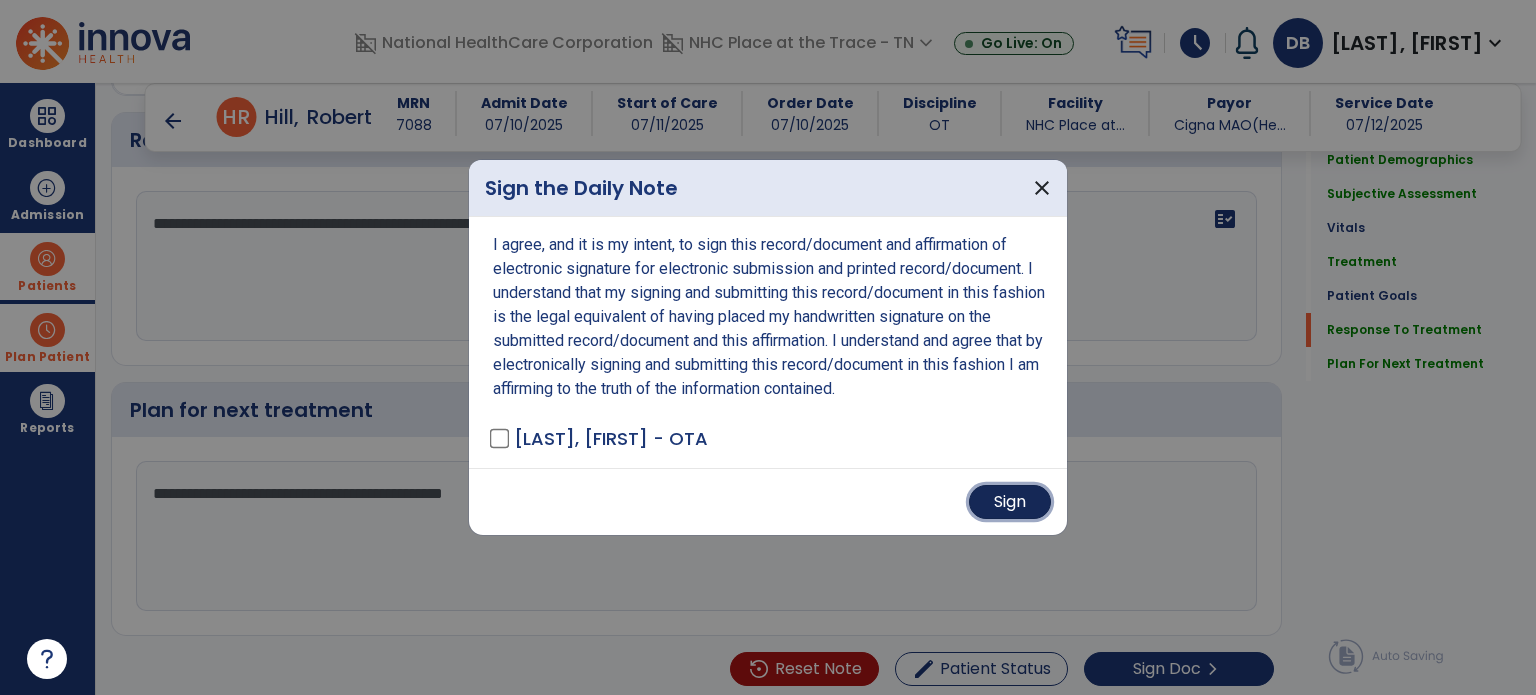 click on "Sign" at bounding box center [1010, 502] 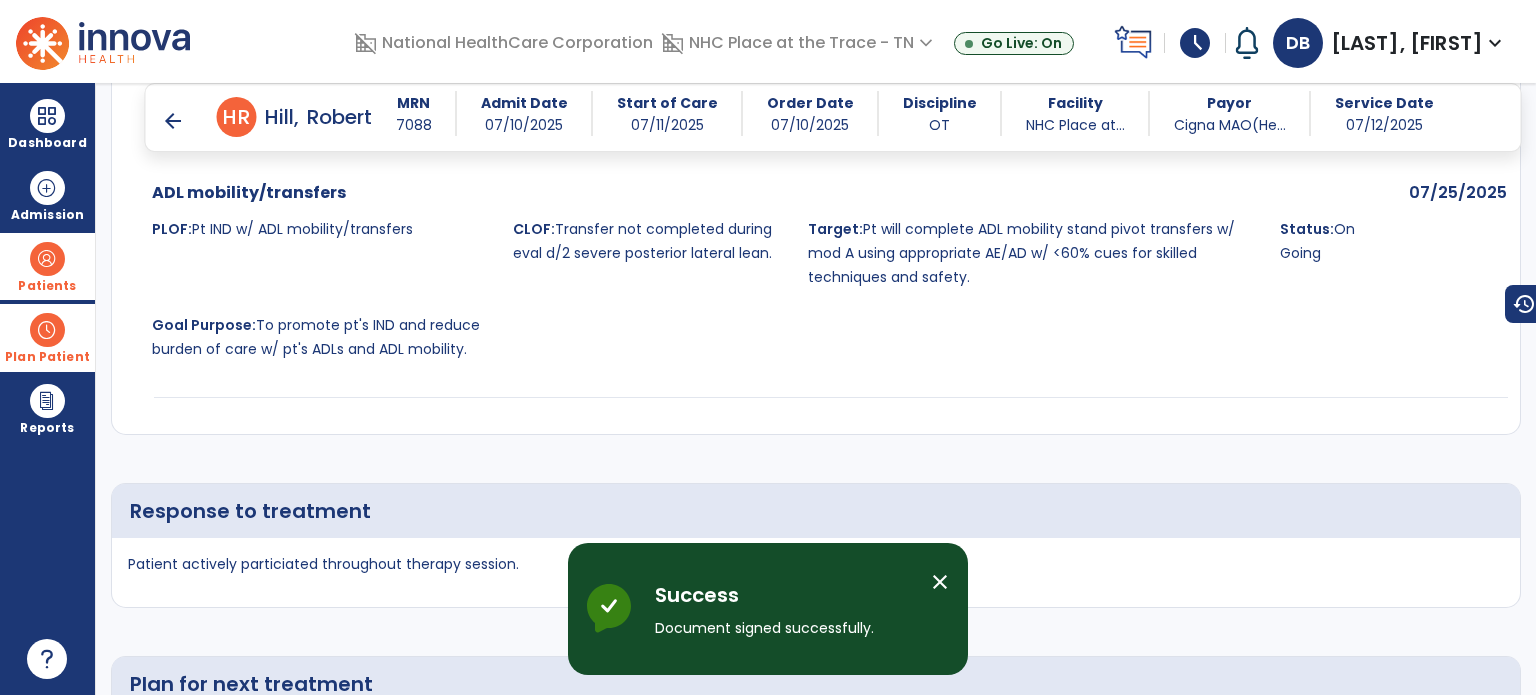 scroll, scrollTop: 4122, scrollLeft: 0, axis: vertical 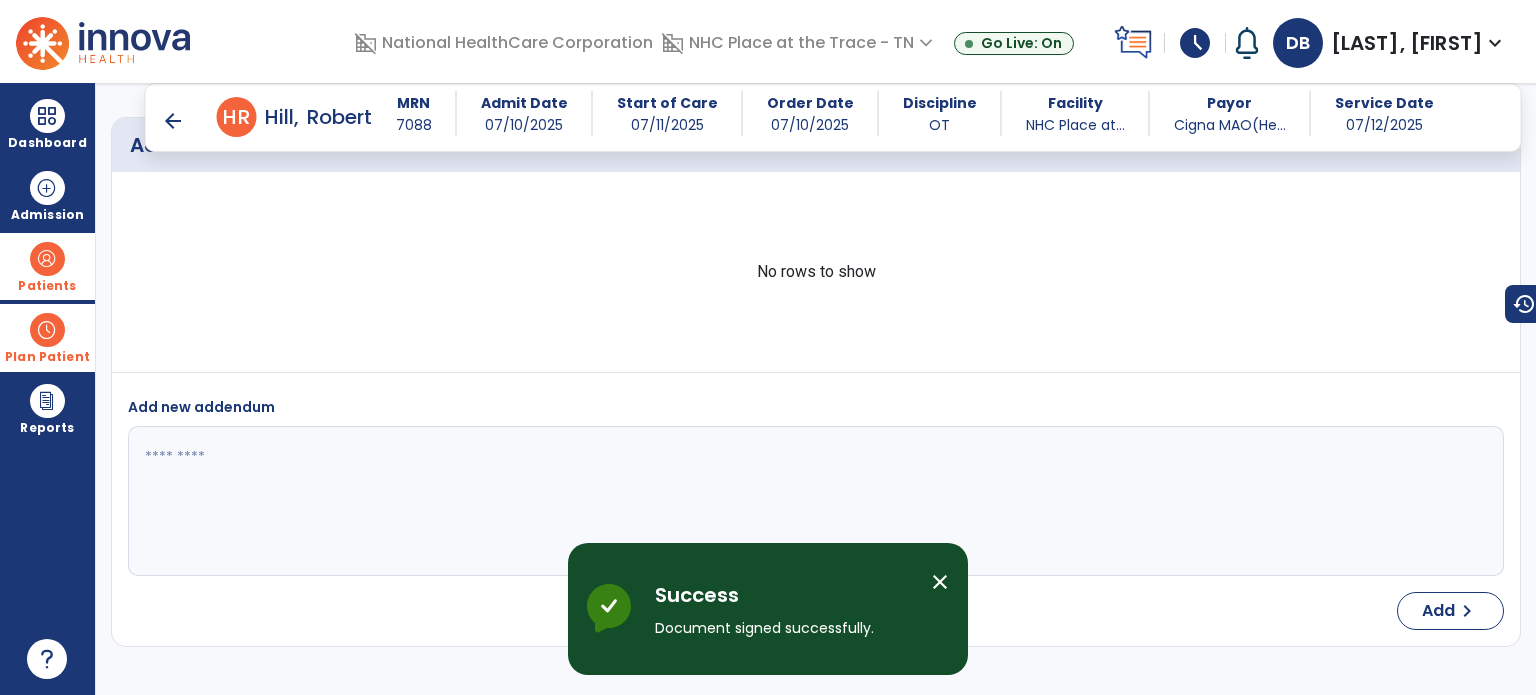 click at bounding box center (103, 41) 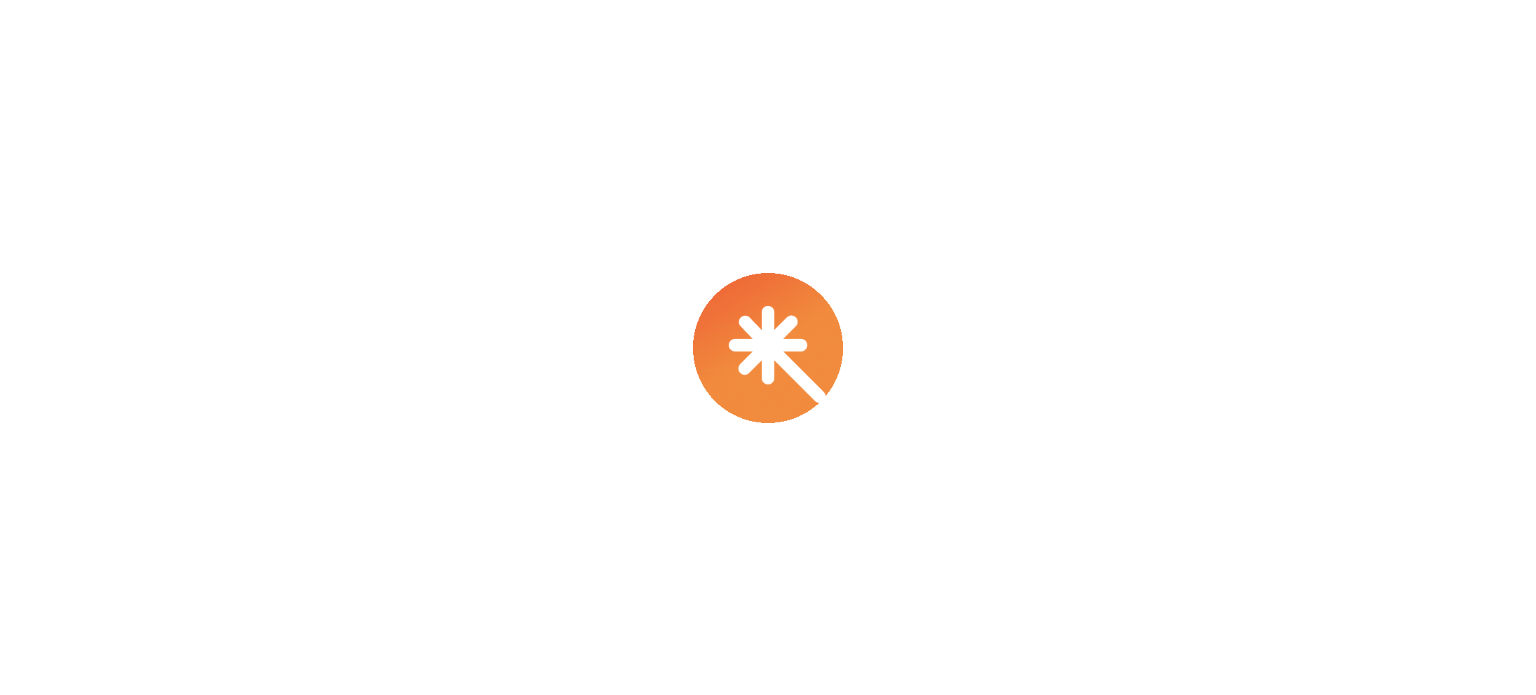 scroll, scrollTop: 0, scrollLeft: 0, axis: both 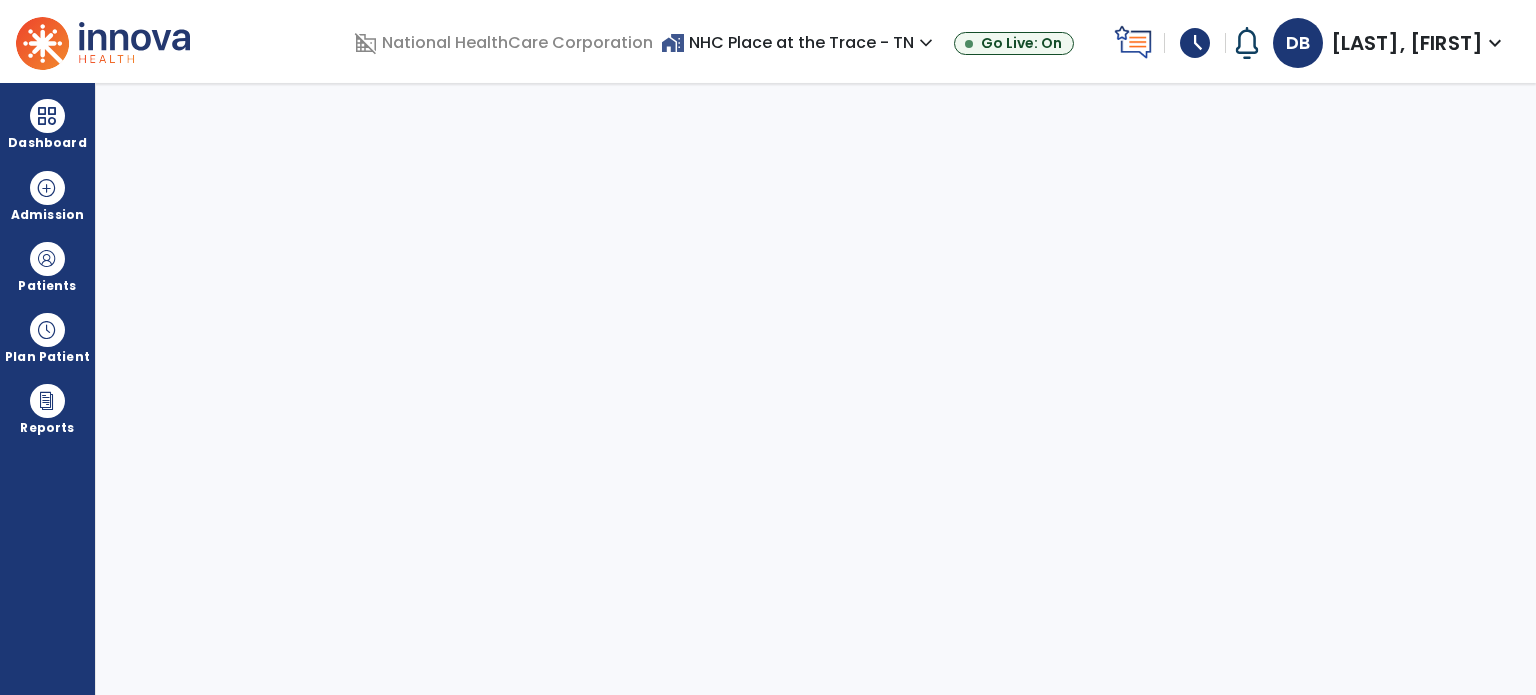 select on "****" 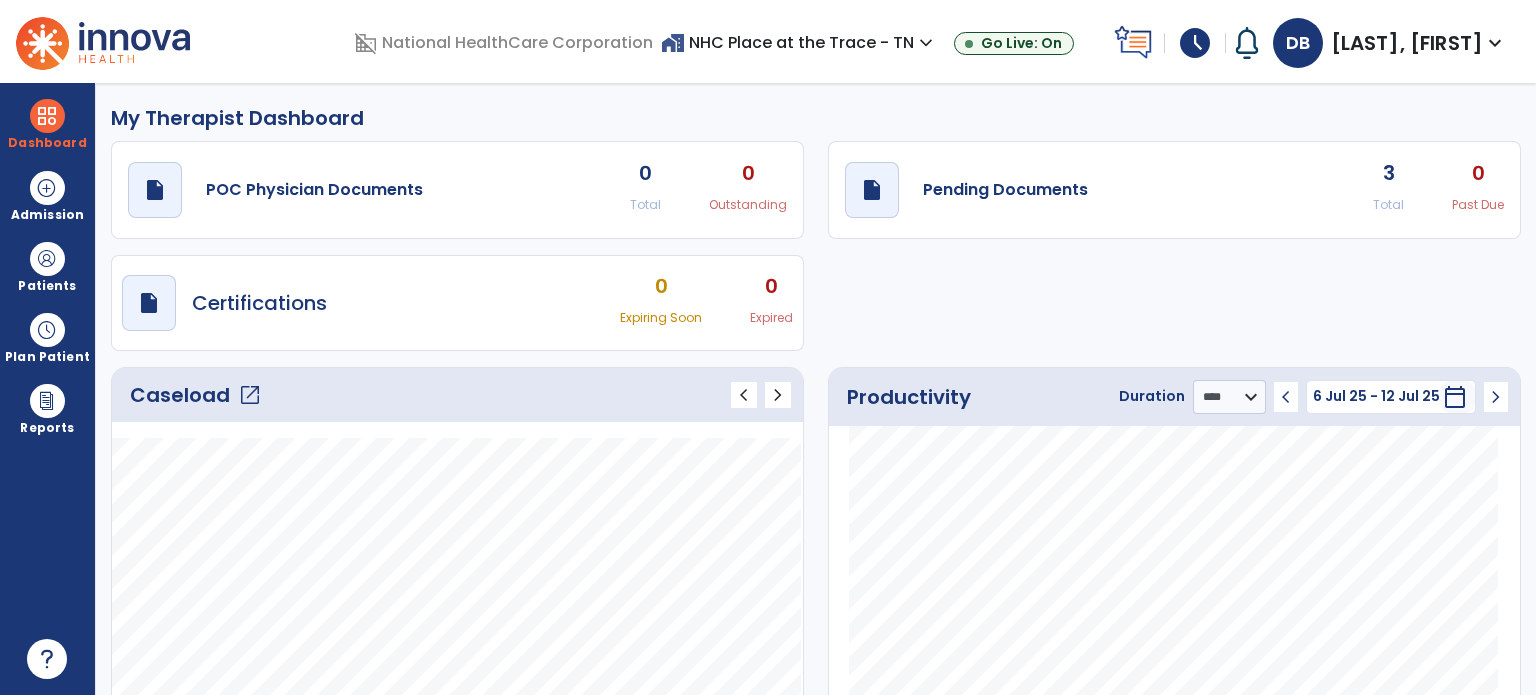 click on "3" 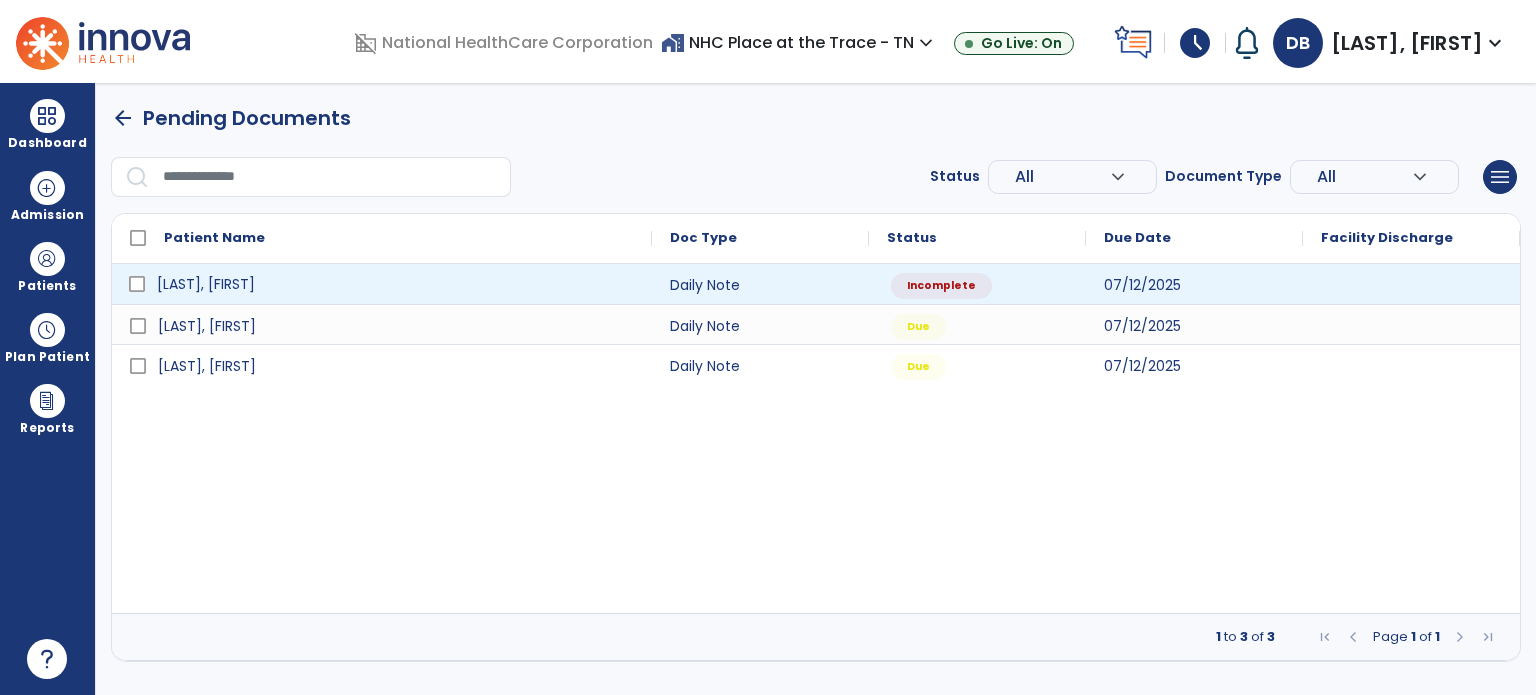 click on "Gilliland, Brandy" at bounding box center (396, 284) 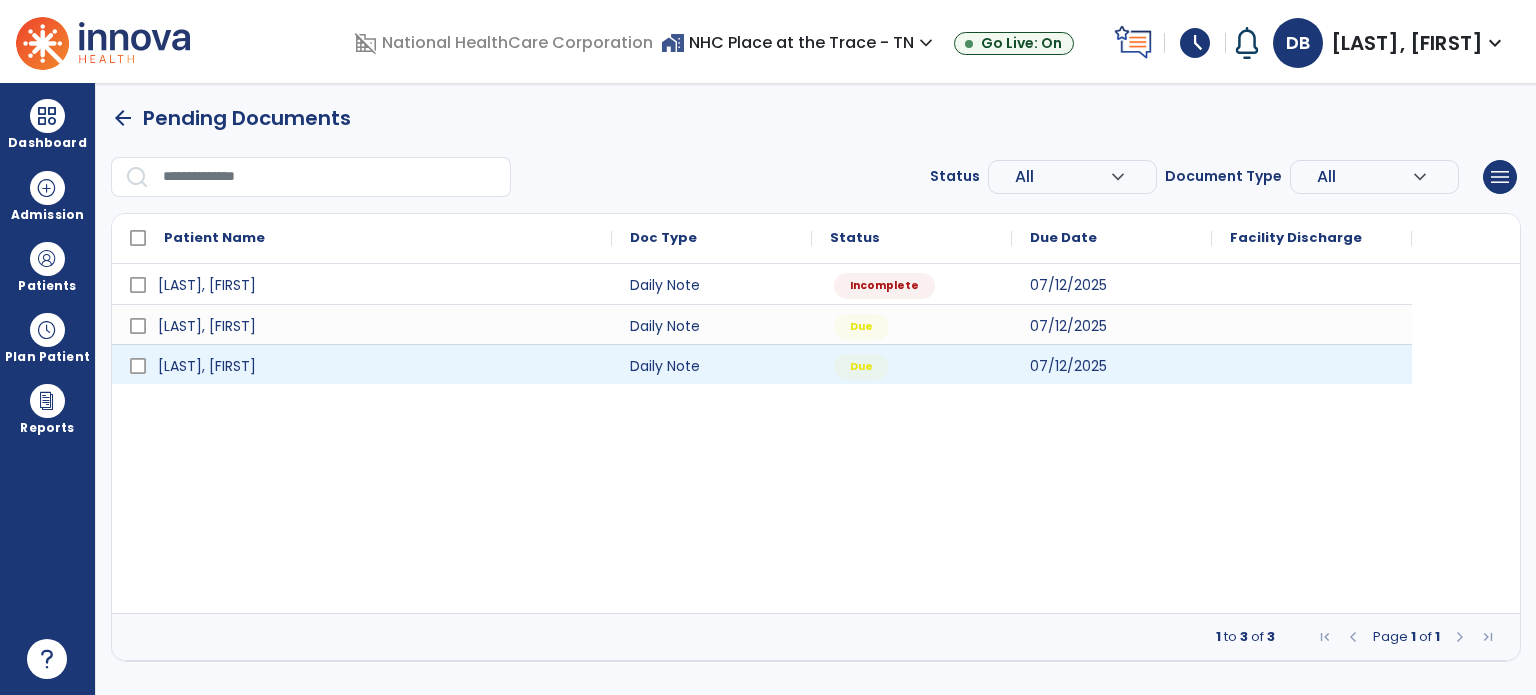 select on "*" 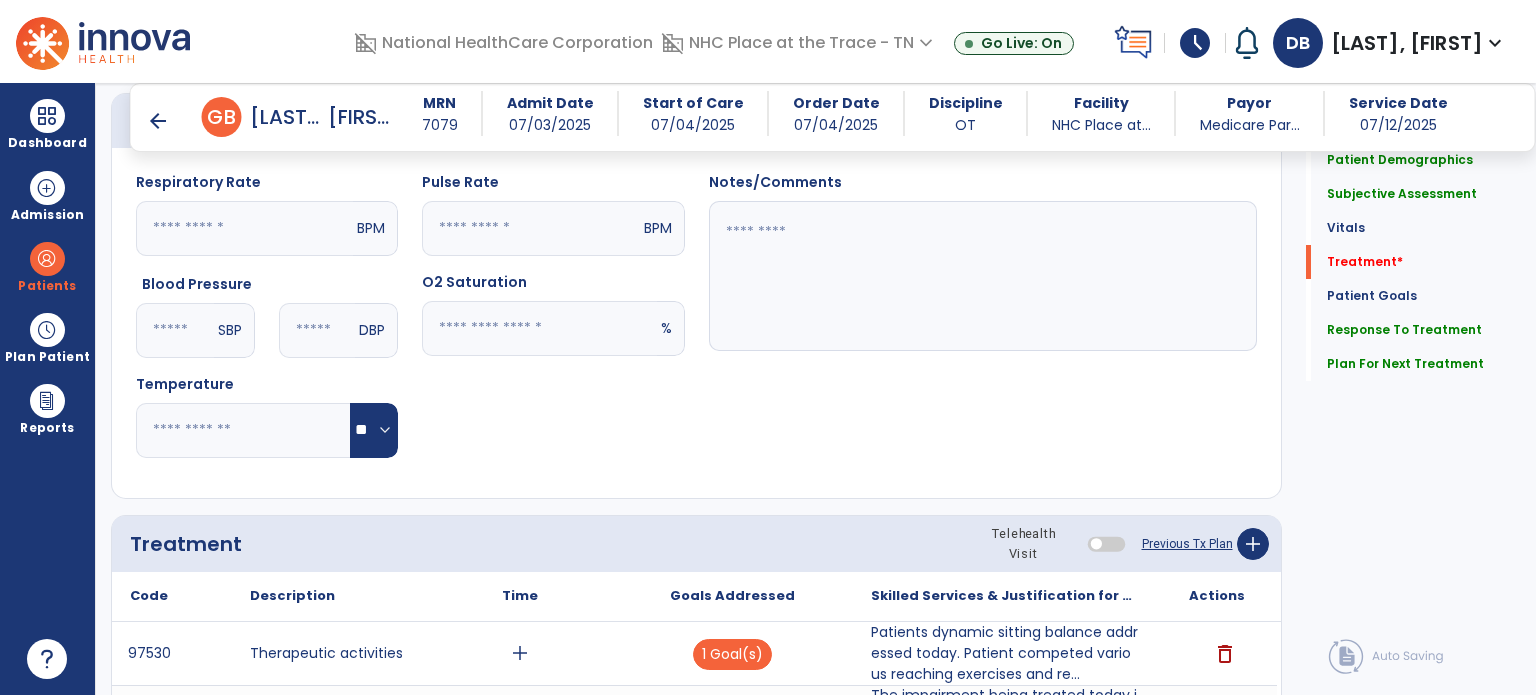 scroll, scrollTop: 1100, scrollLeft: 0, axis: vertical 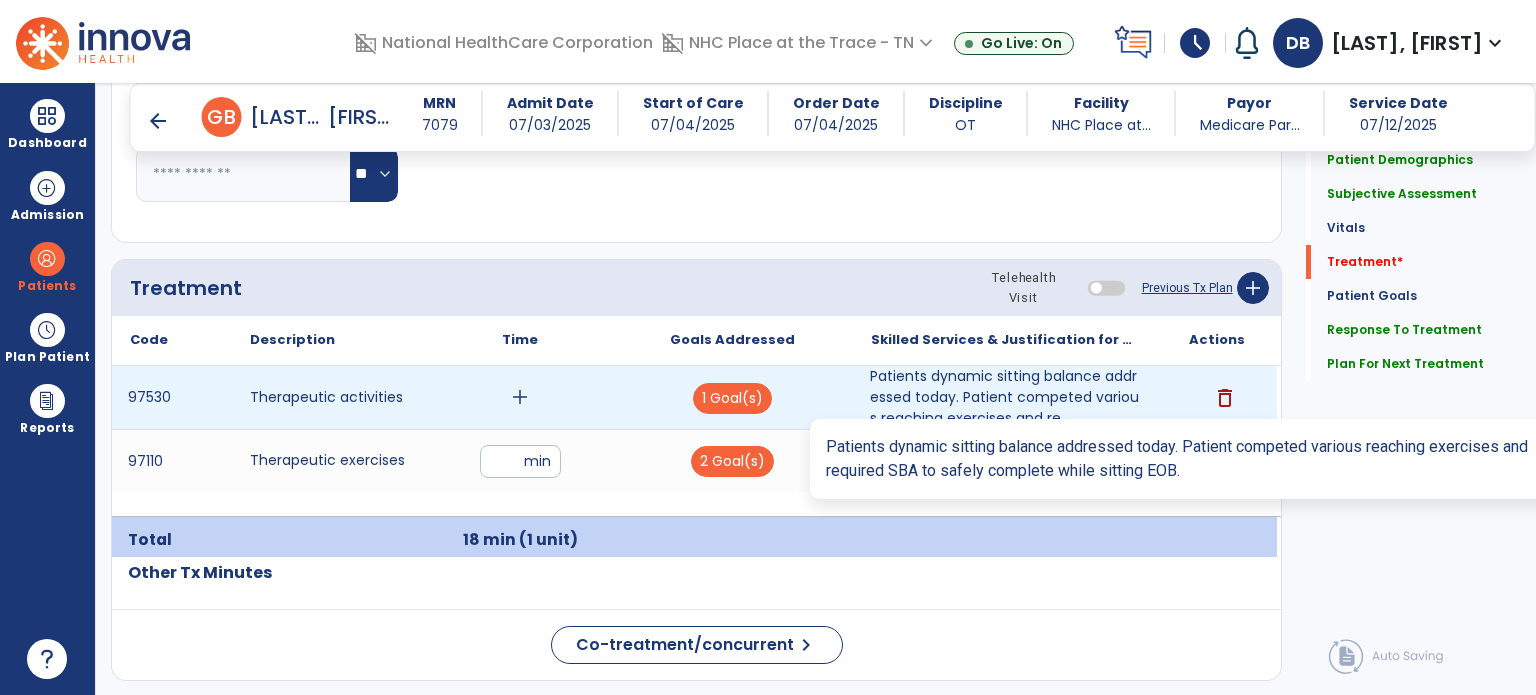 click on "Patients dynamic sitting balance addressed today. Patient competed various reaching exercises and re..." at bounding box center [1004, 397] 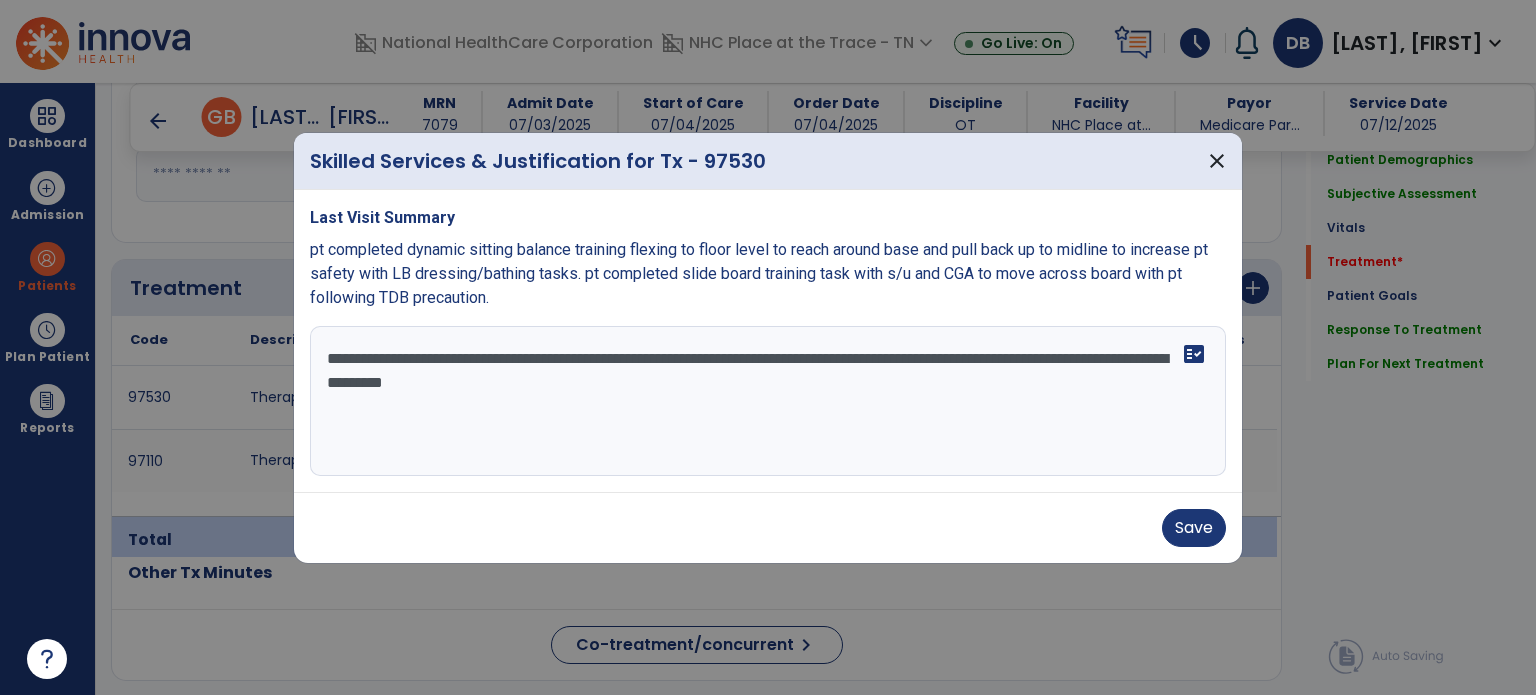click on "**********" at bounding box center [768, 401] 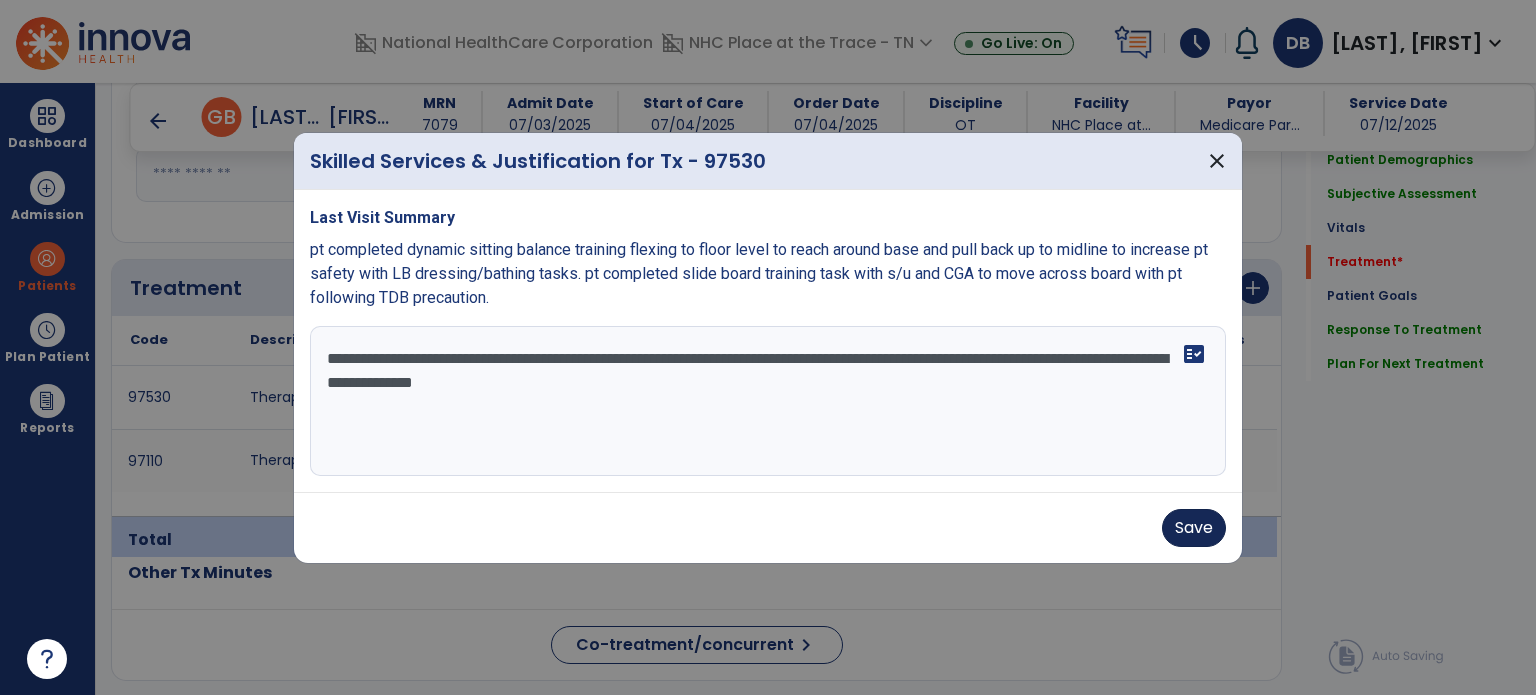 type on "**********" 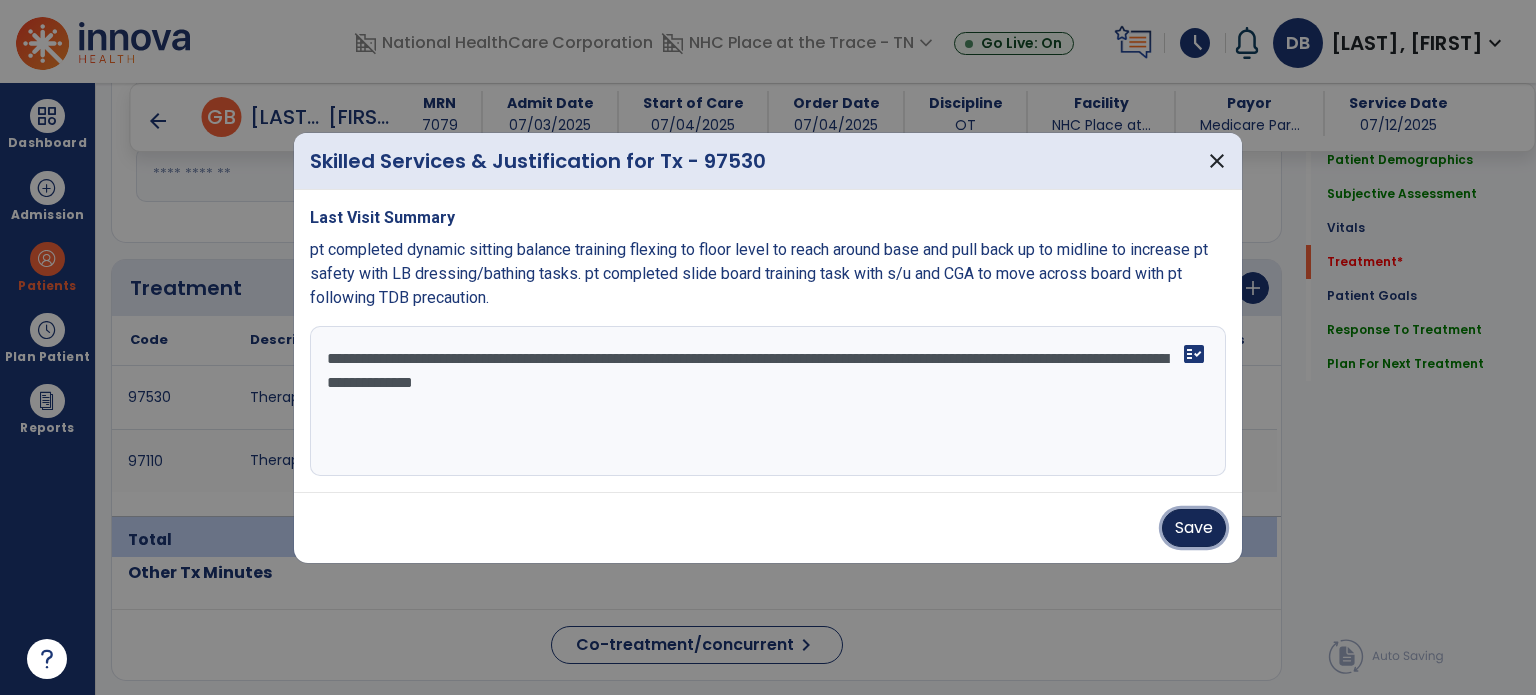 click on "Save" at bounding box center [1194, 528] 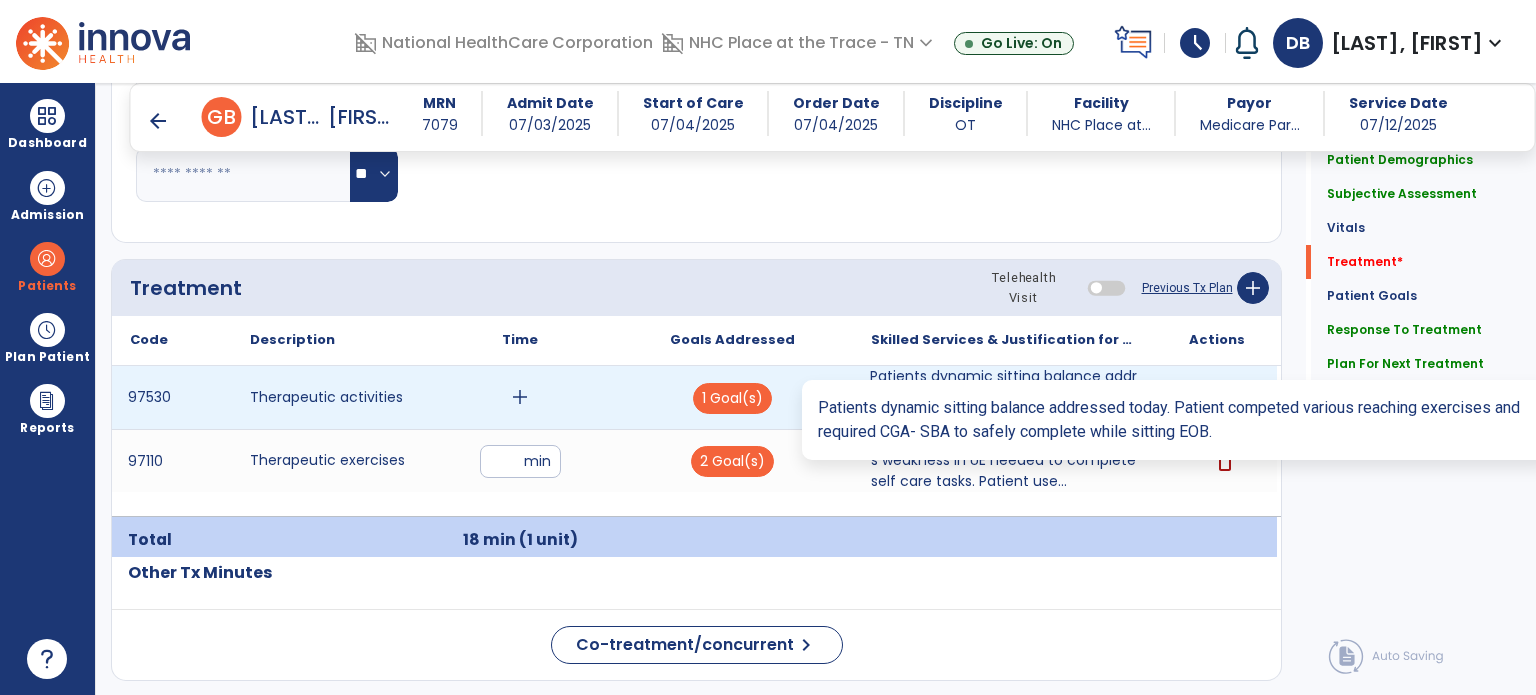 click on "Patients dynamic sitting balance addressed today. Patient competed various reaching exercises and re..." at bounding box center [1004, 397] 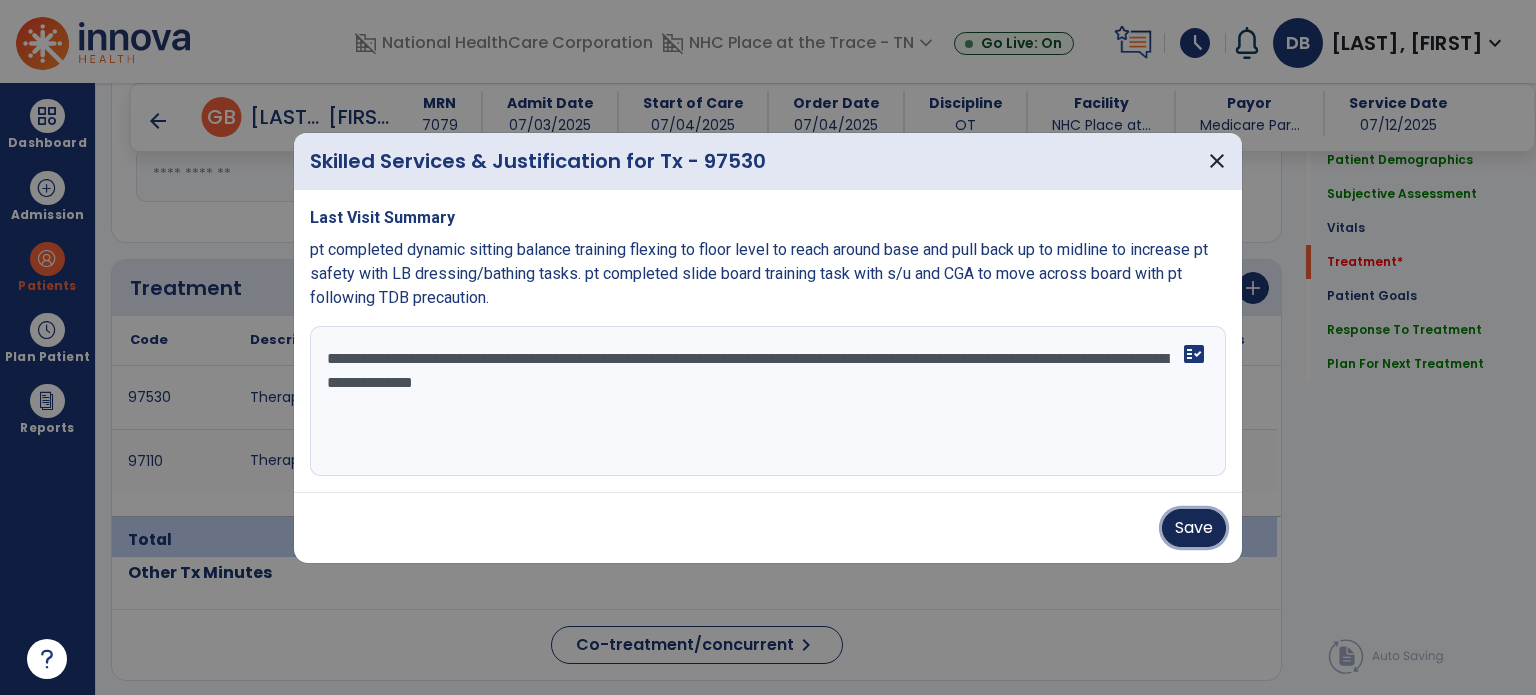 click on "Save" at bounding box center (1194, 528) 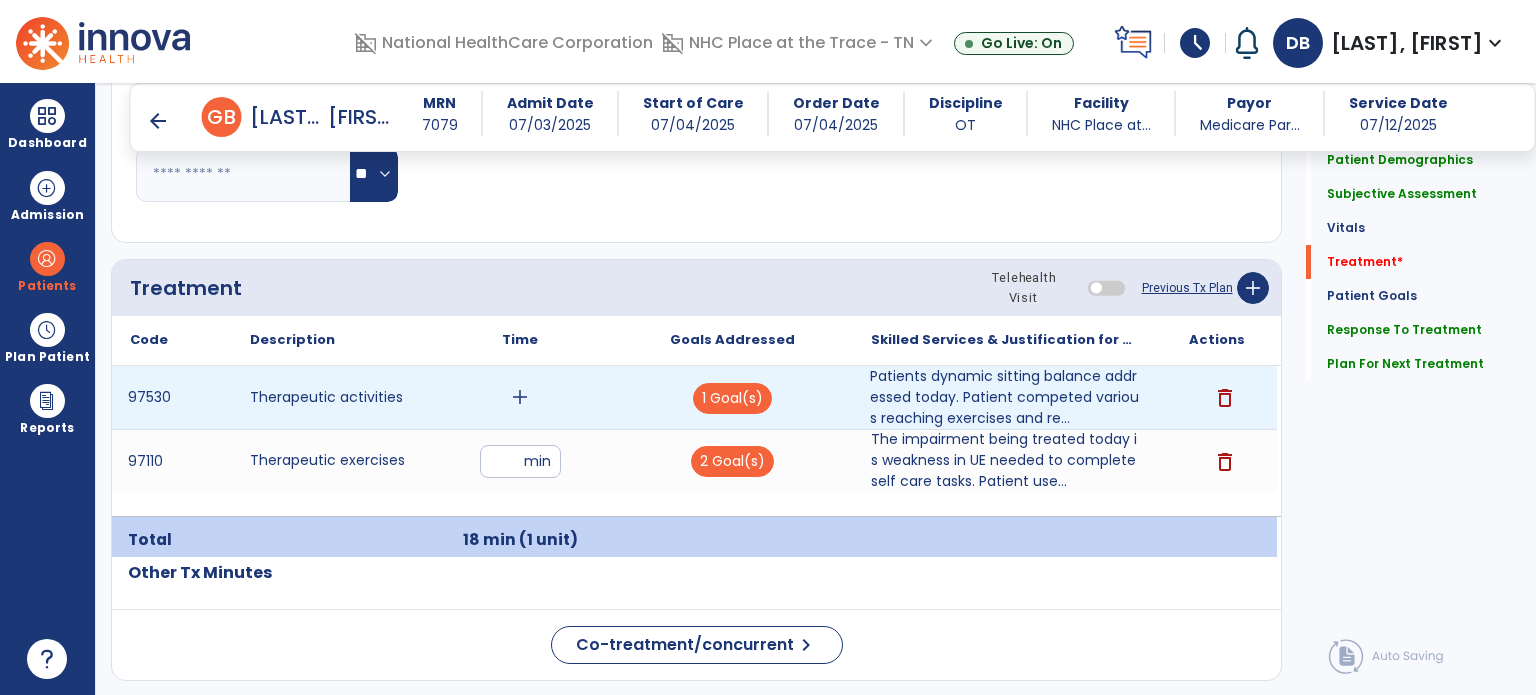 click on "add" at bounding box center [520, 397] 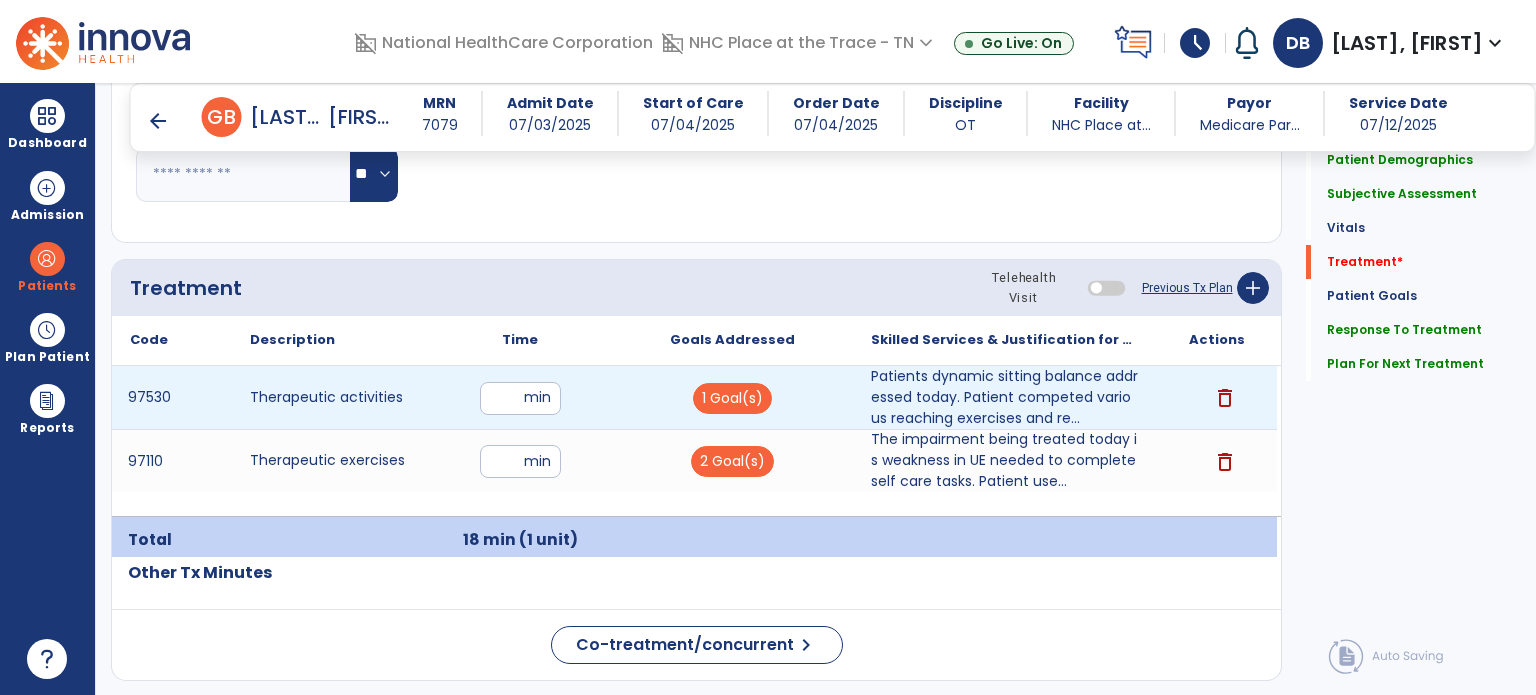 type on "**" 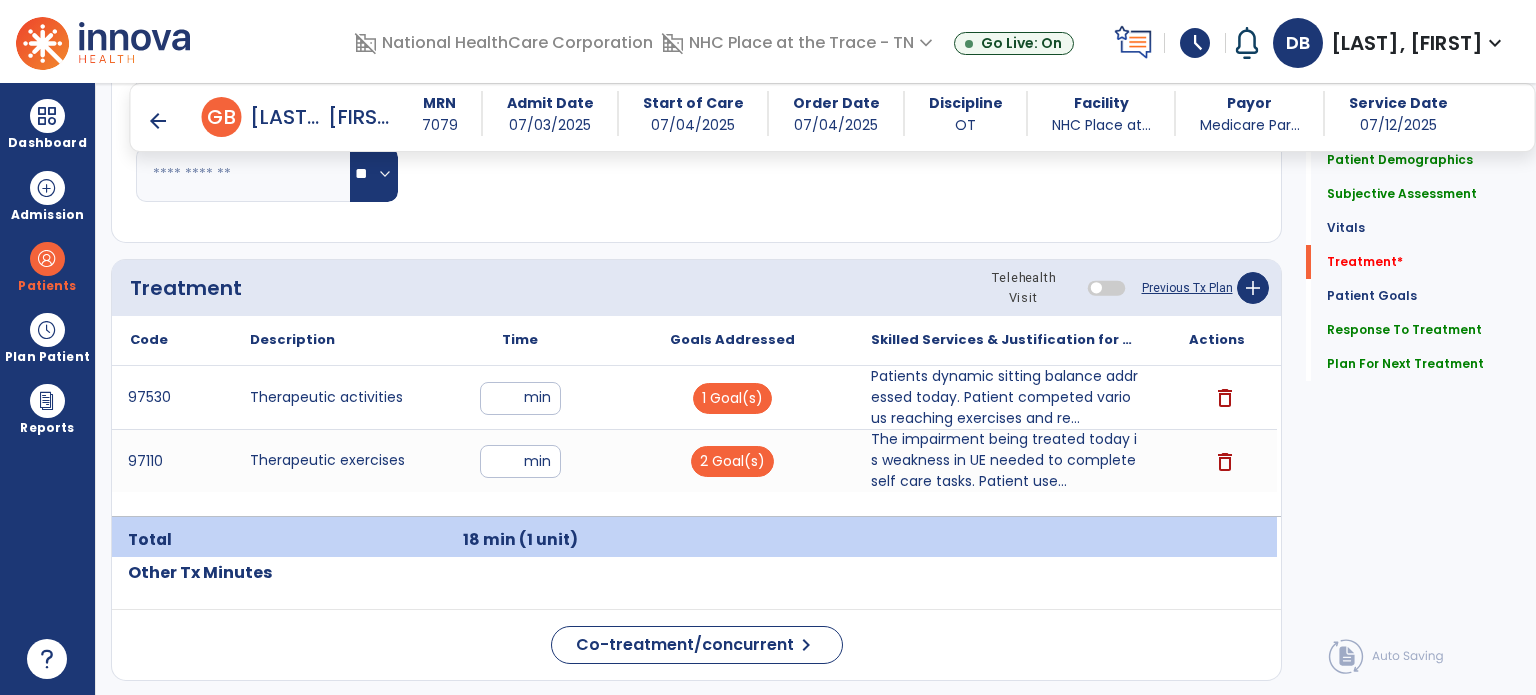click on "Code
Description
Time" 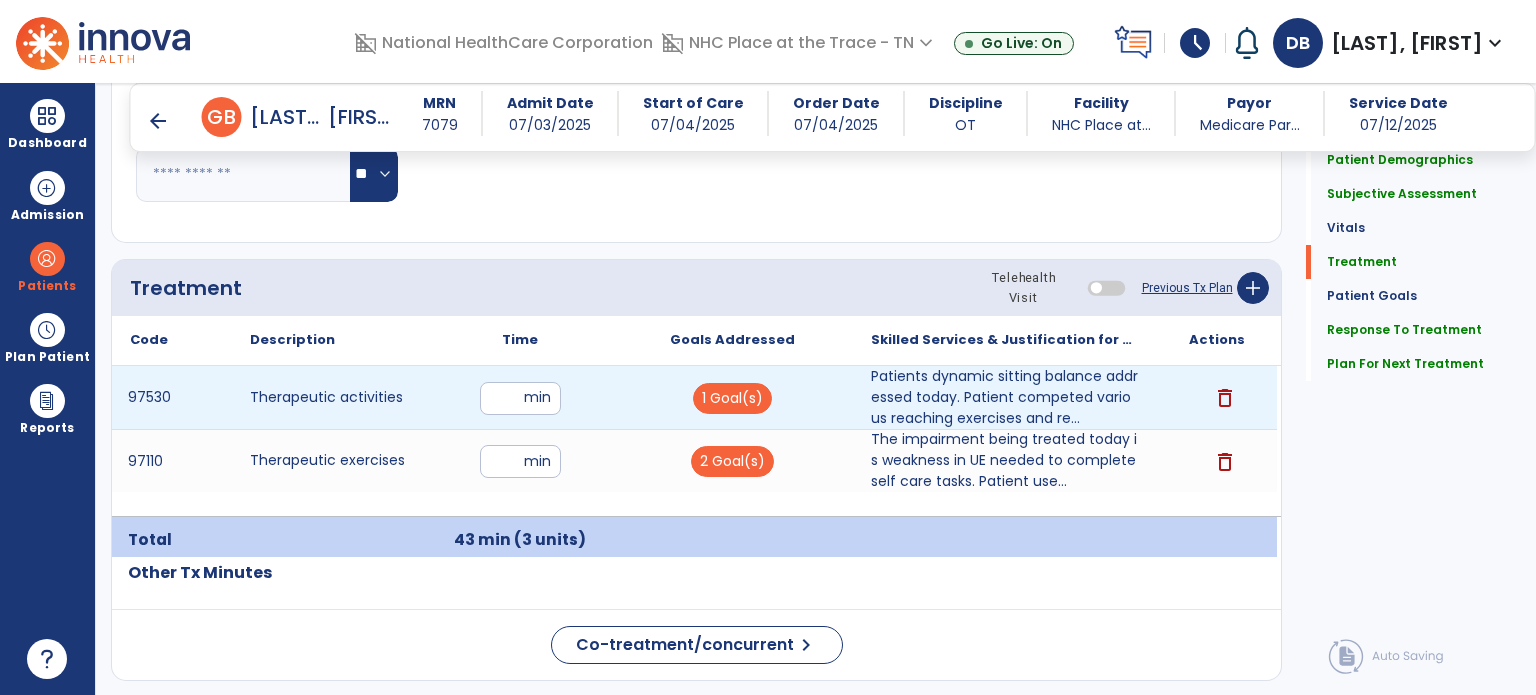 click on "**" at bounding box center [520, 398] 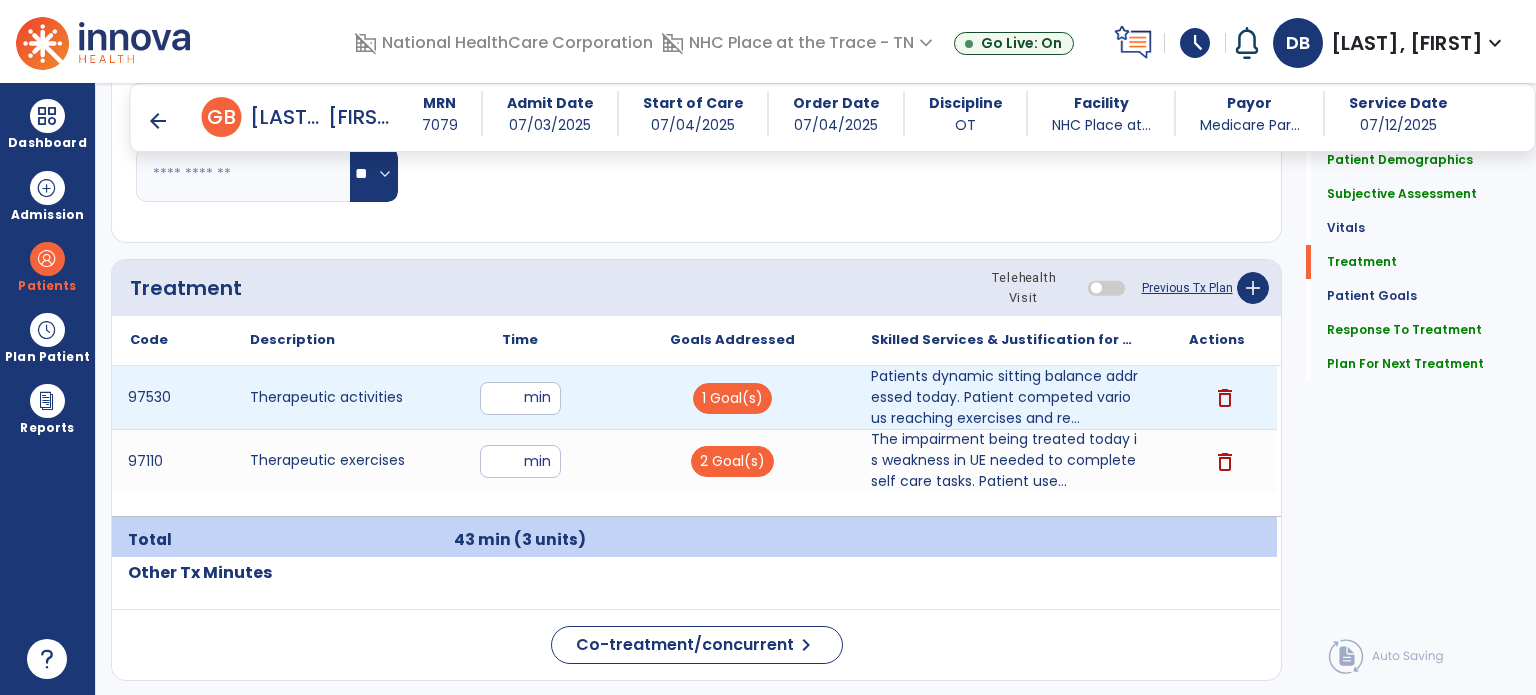 type on "**" 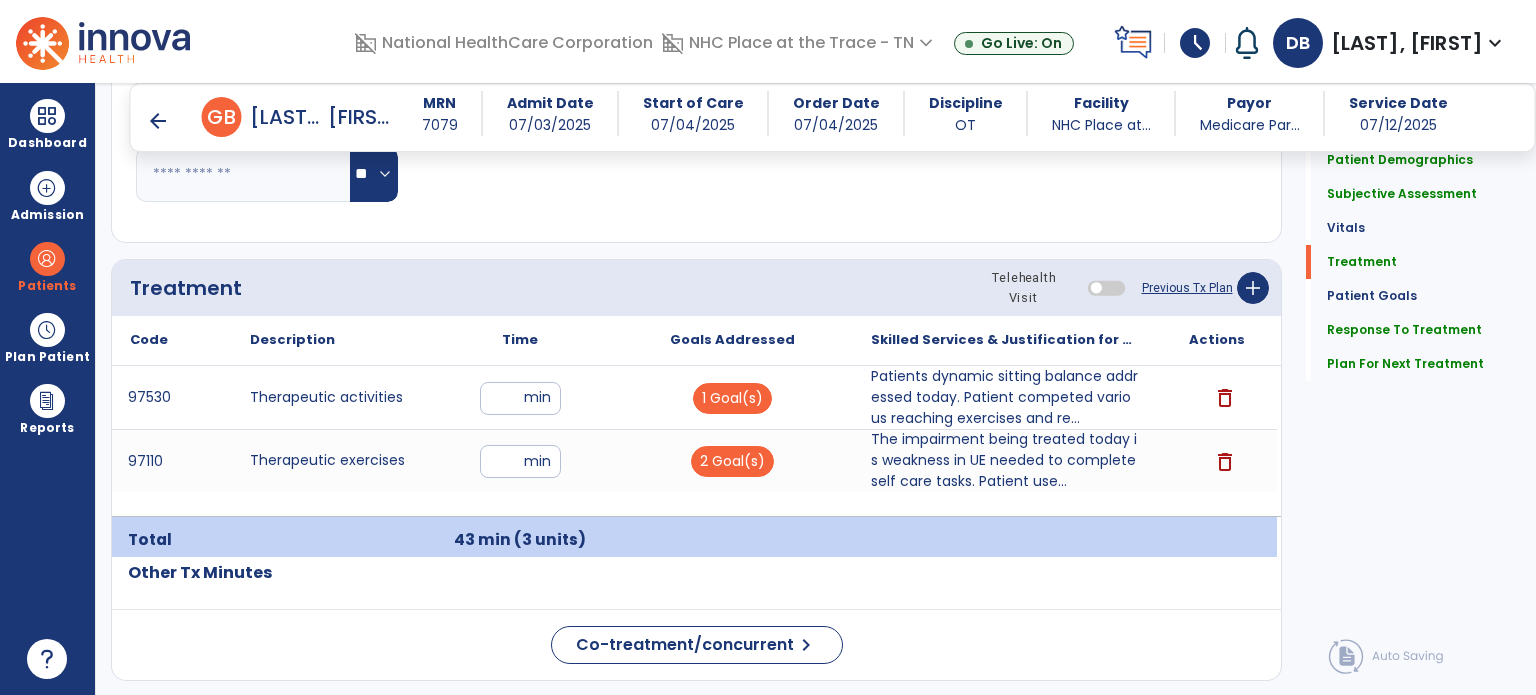 click on "Treatment Telehealth Visit  Previous Tx Plan   add" 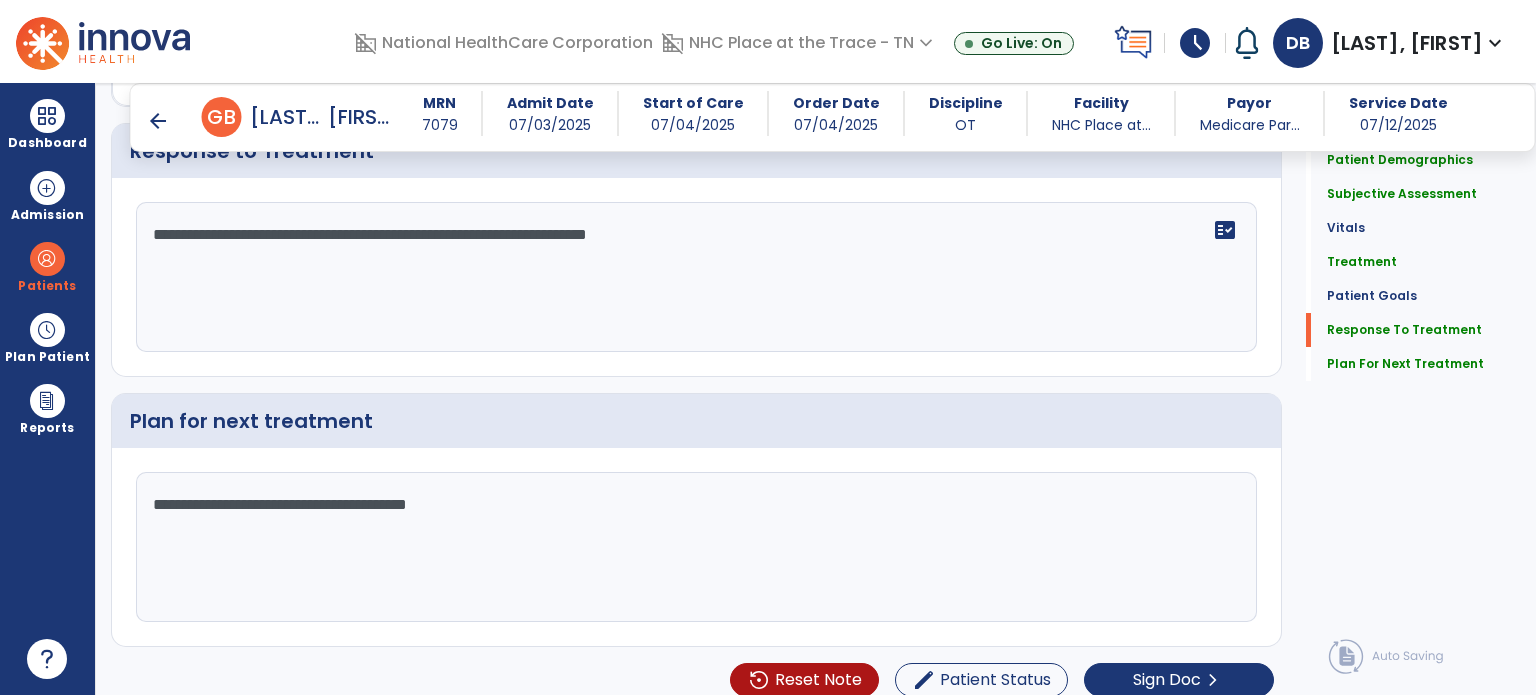 scroll, scrollTop: 3016, scrollLeft: 0, axis: vertical 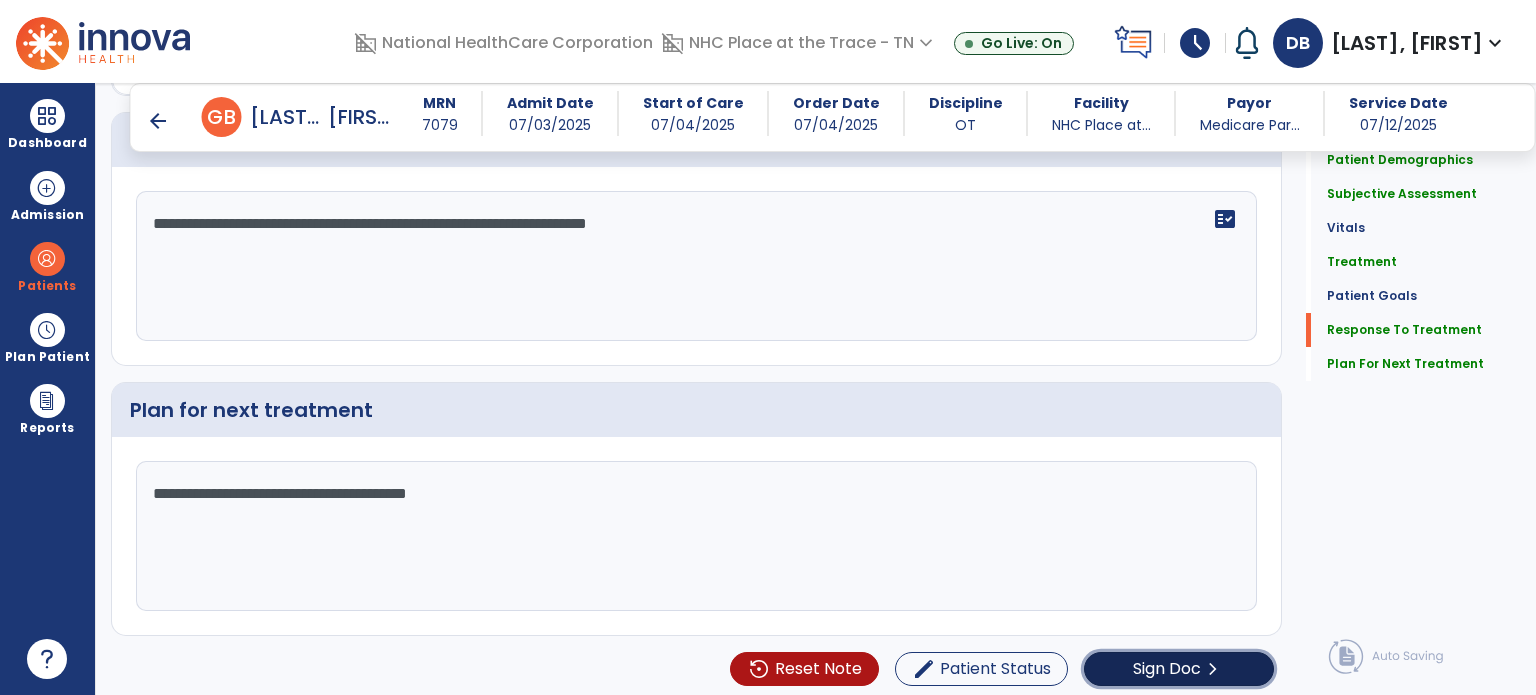 click on "Sign Doc" 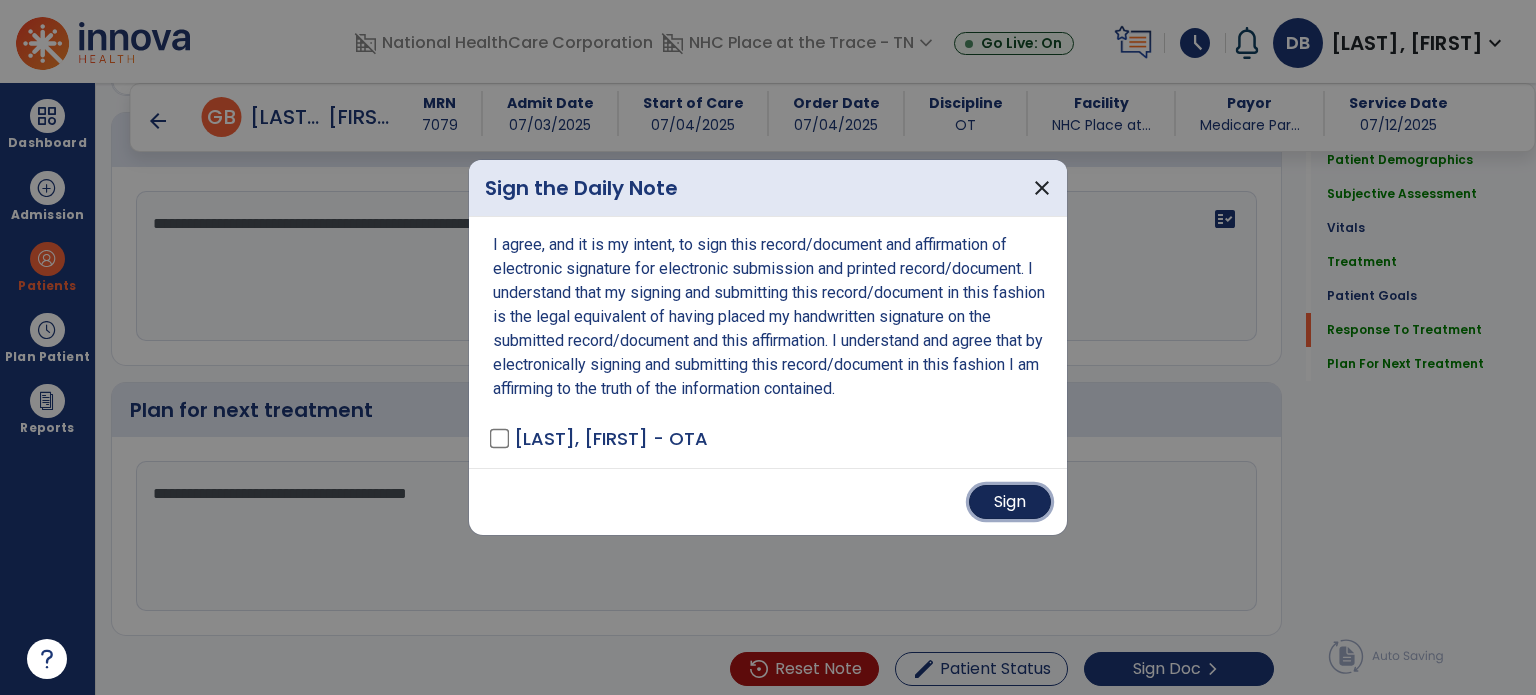click on "Sign" at bounding box center [1010, 502] 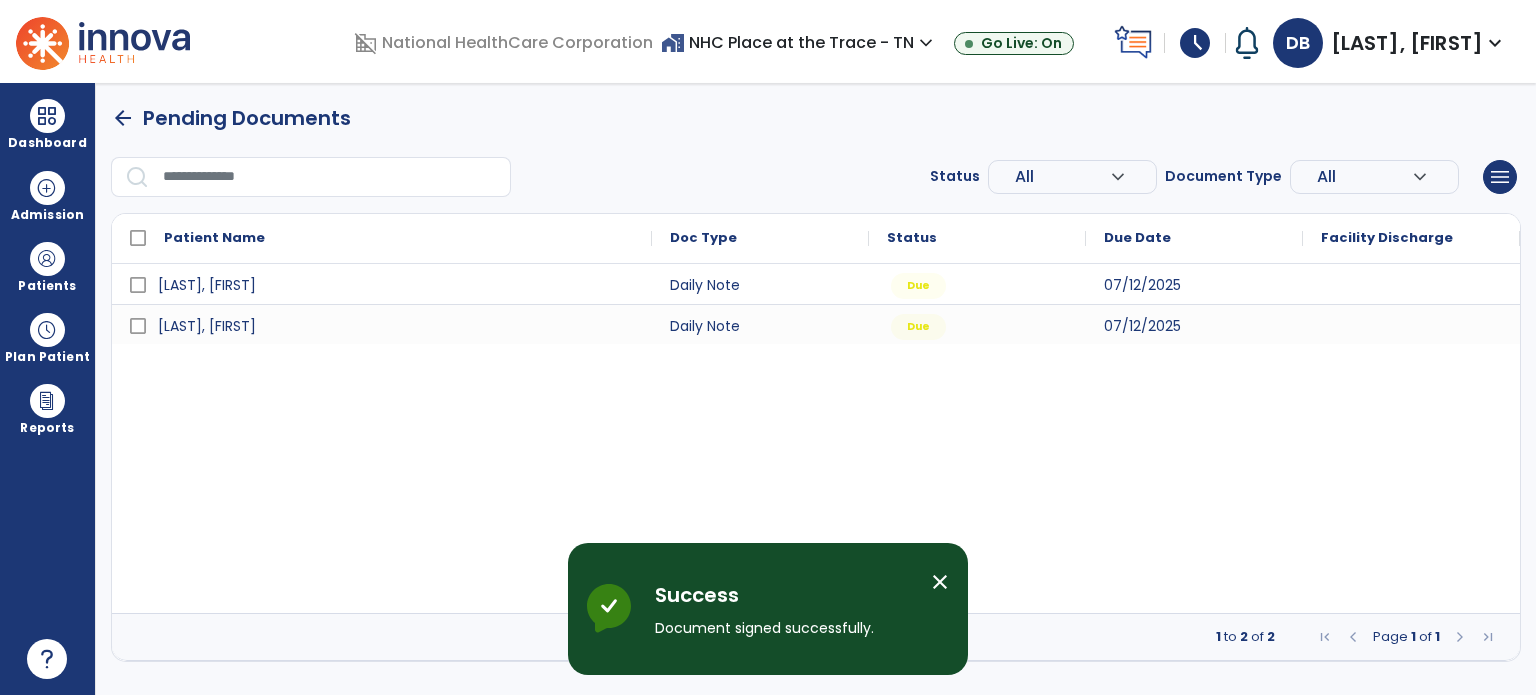 scroll, scrollTop: 0, scrollLeft: 0, axis: both 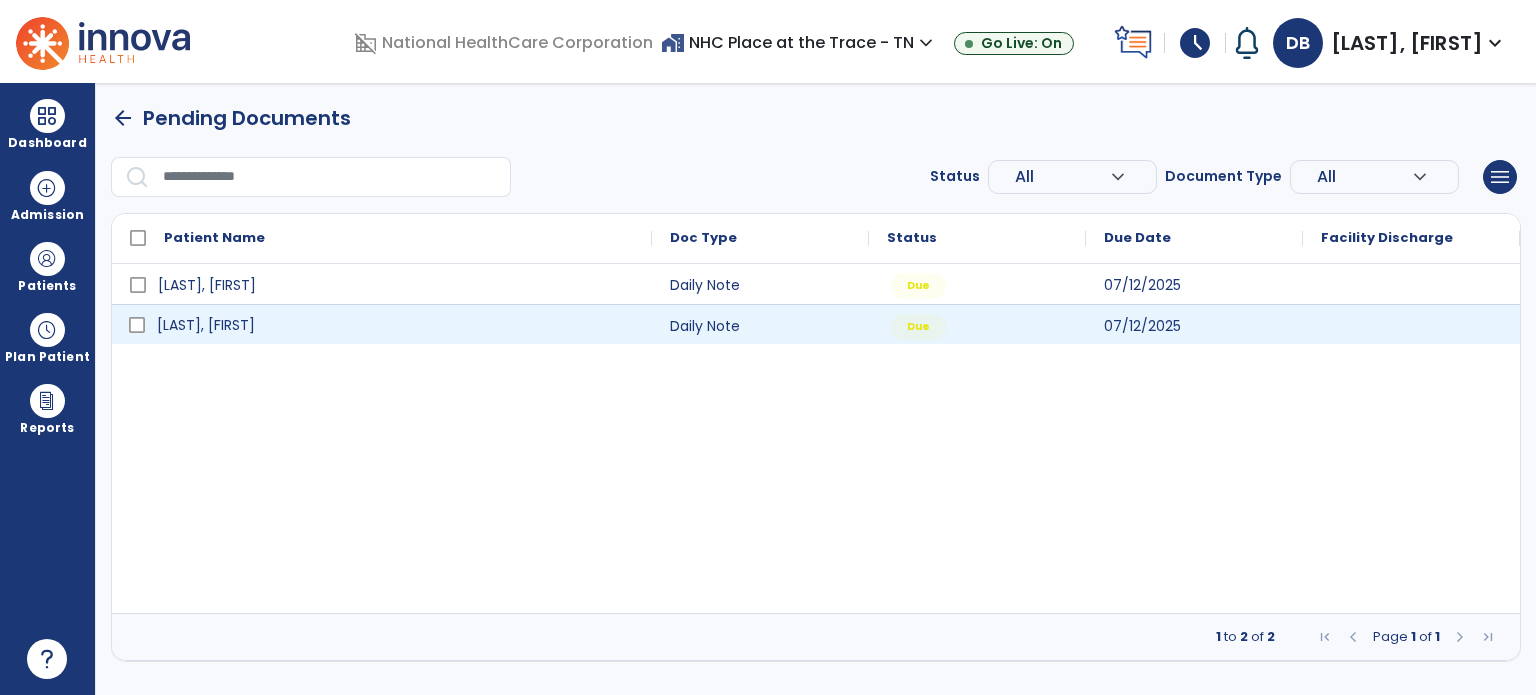 click on "Harlan, Stephan" at bounding box center (396, 325) 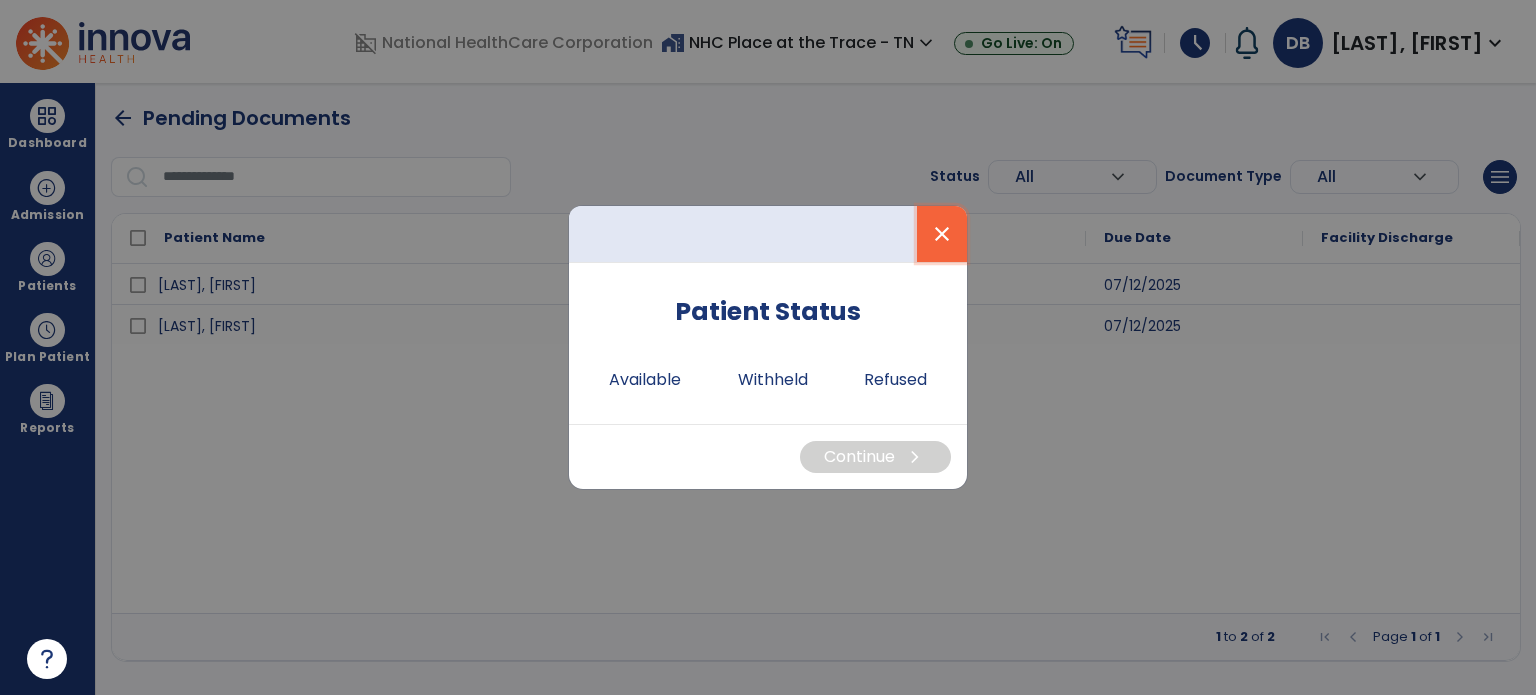 click on "close" at bounding box center [942, 234] 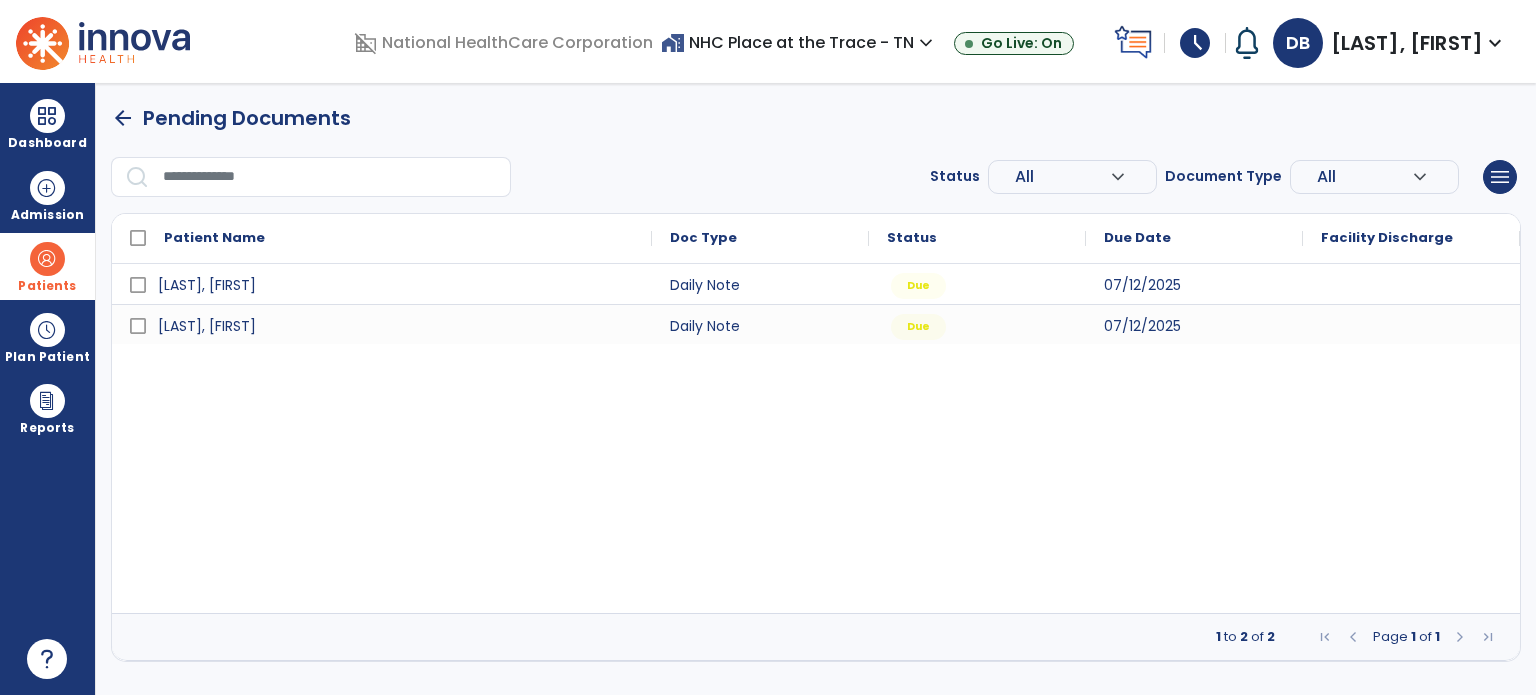 click at bounding box center (47, 259) 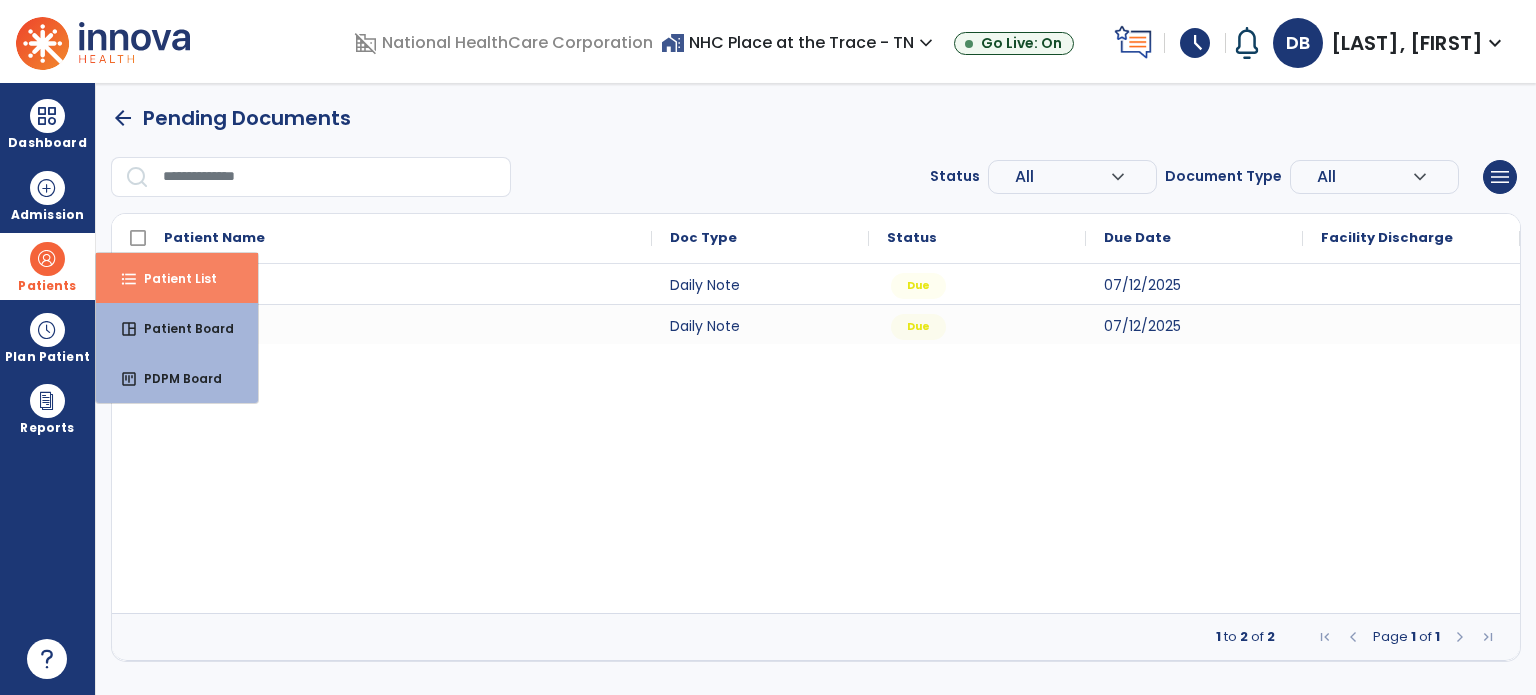 click on "format_list_bulleted" at bounding box center [129, 279] 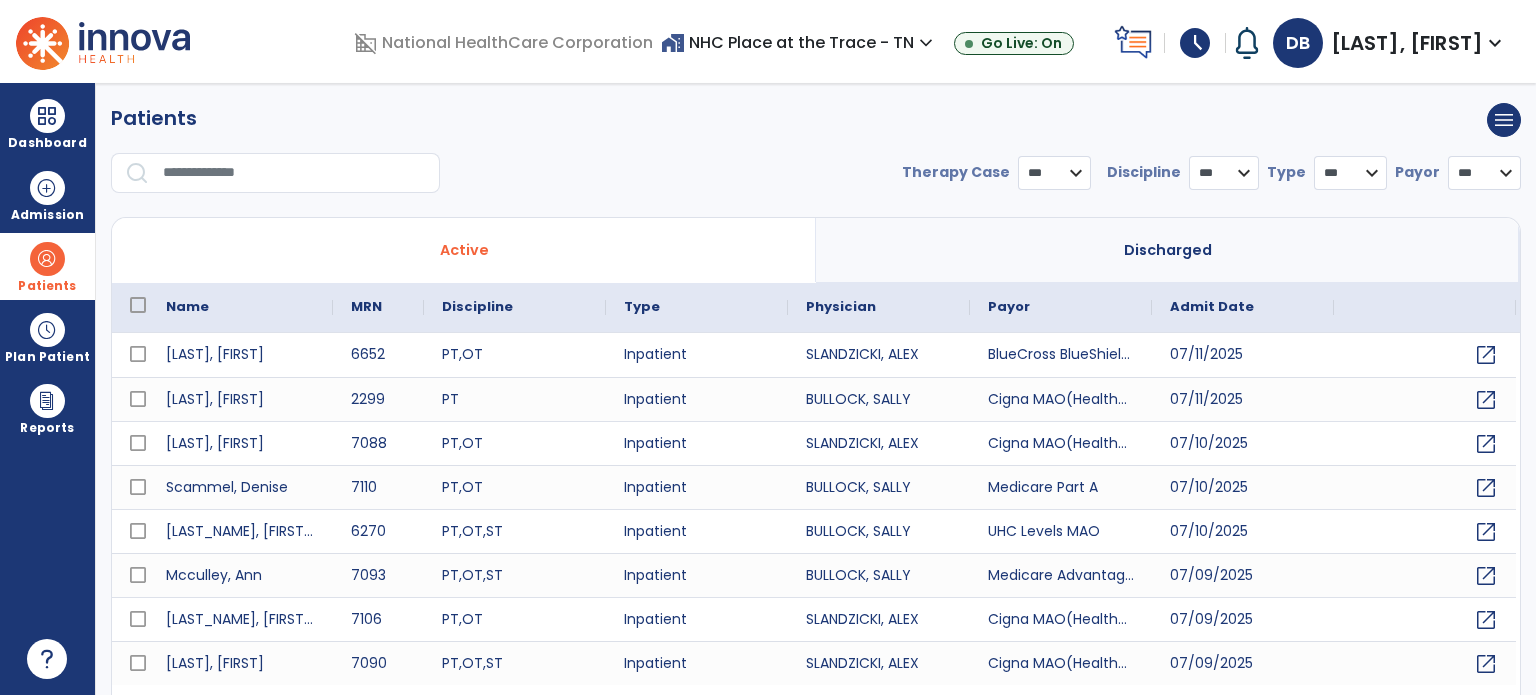 select on "***" 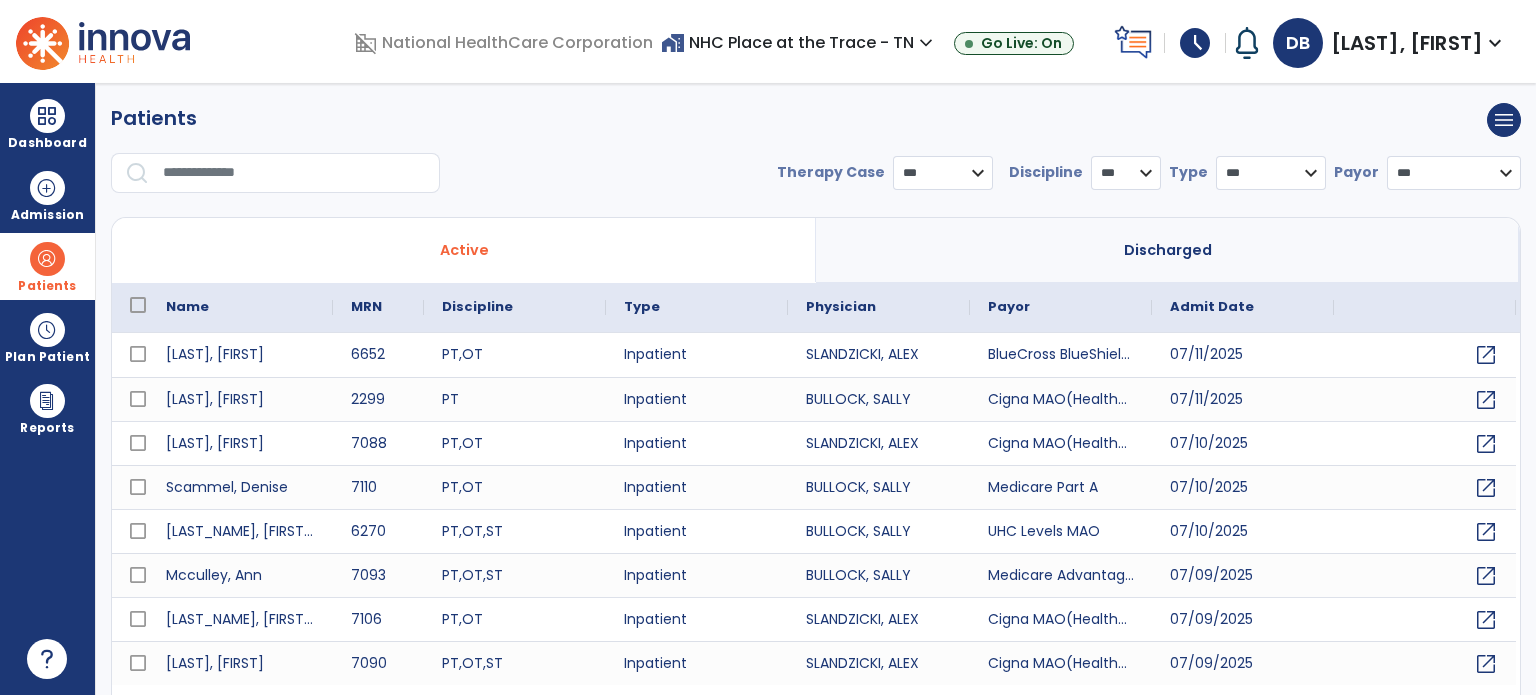 click at bounding box center (294, 173) 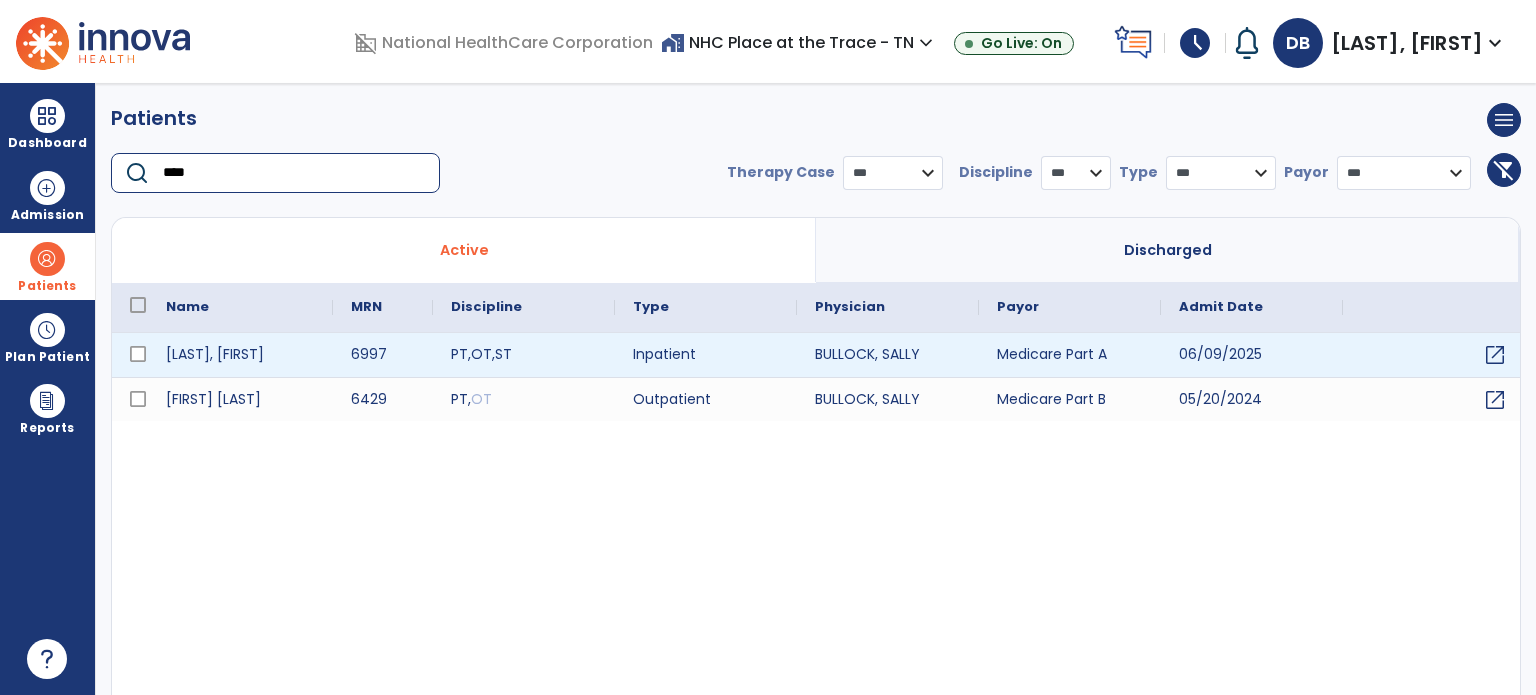 type on "****" 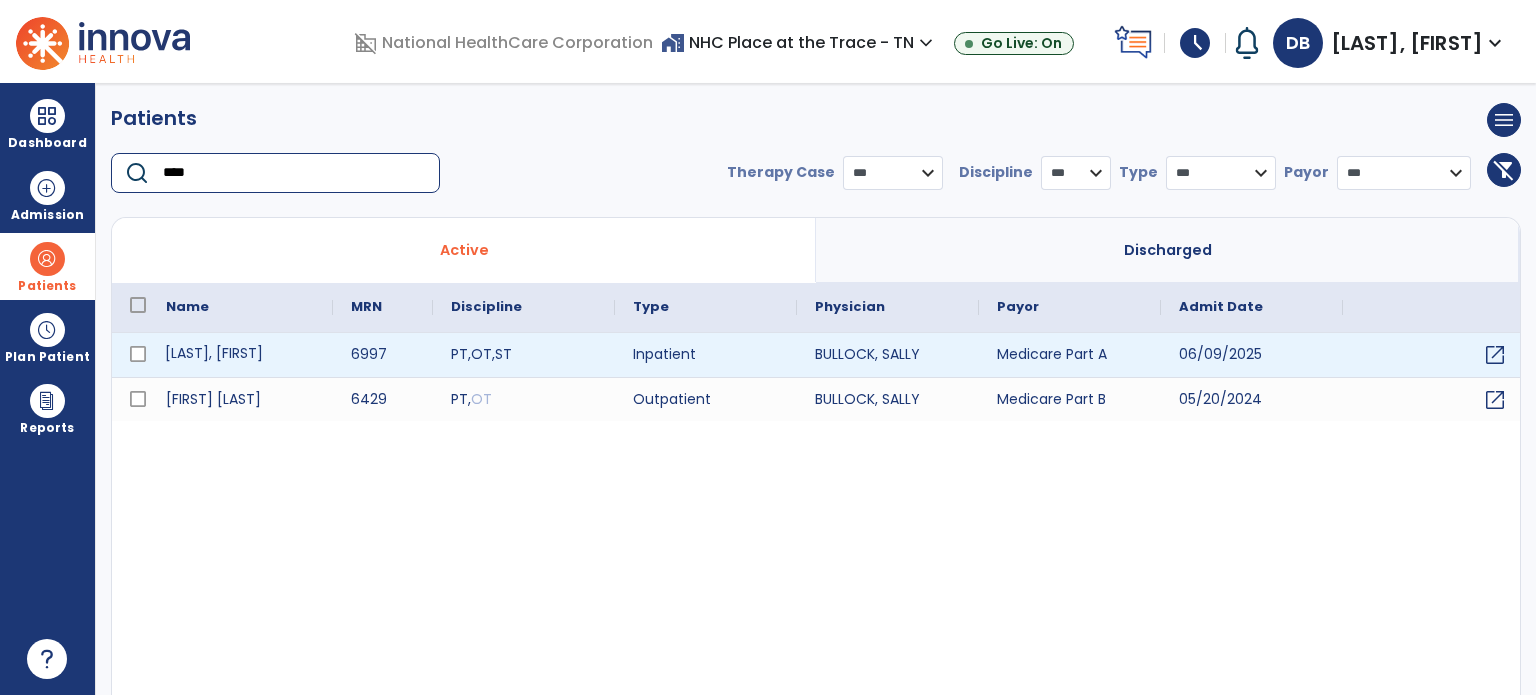 click on "Harlan, Stephan" at bounding box center [240, 355] 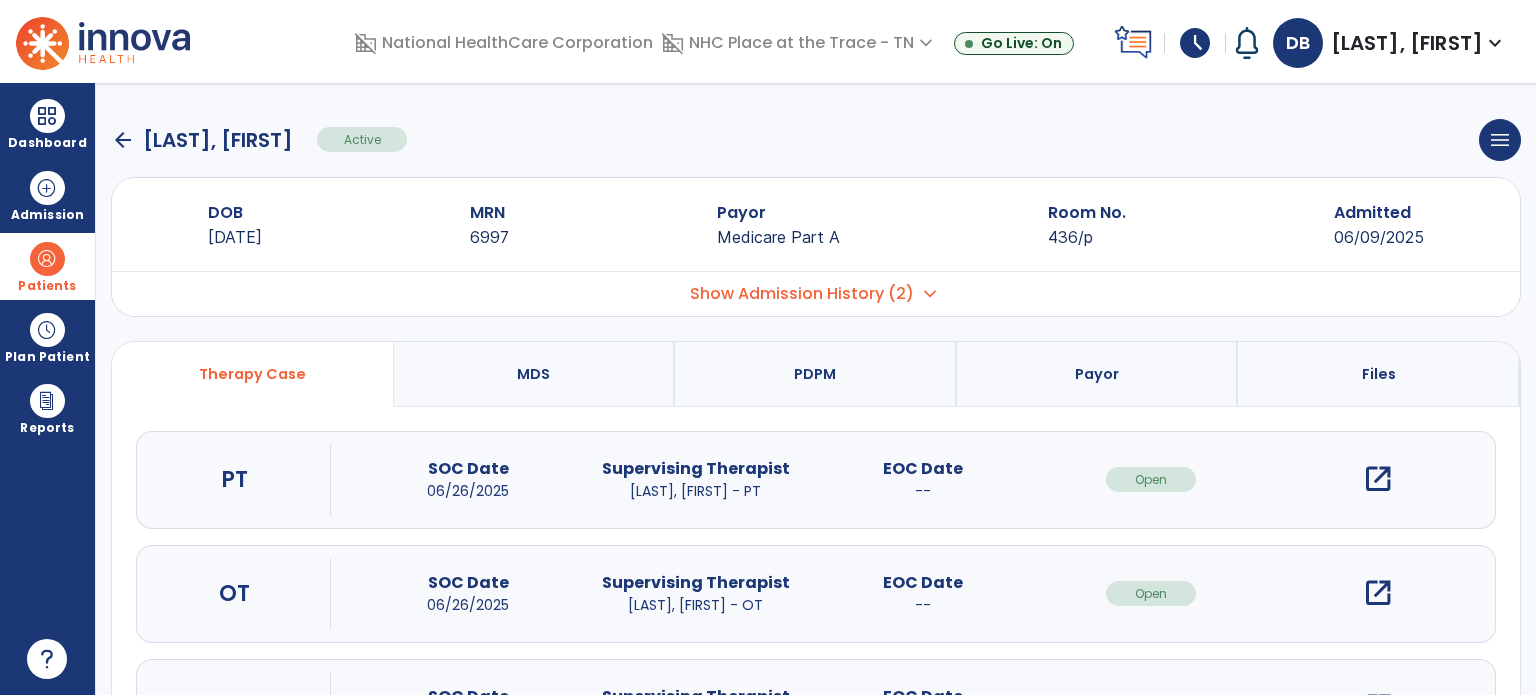click on "open_in_new" at bounding box center [1378, 593] 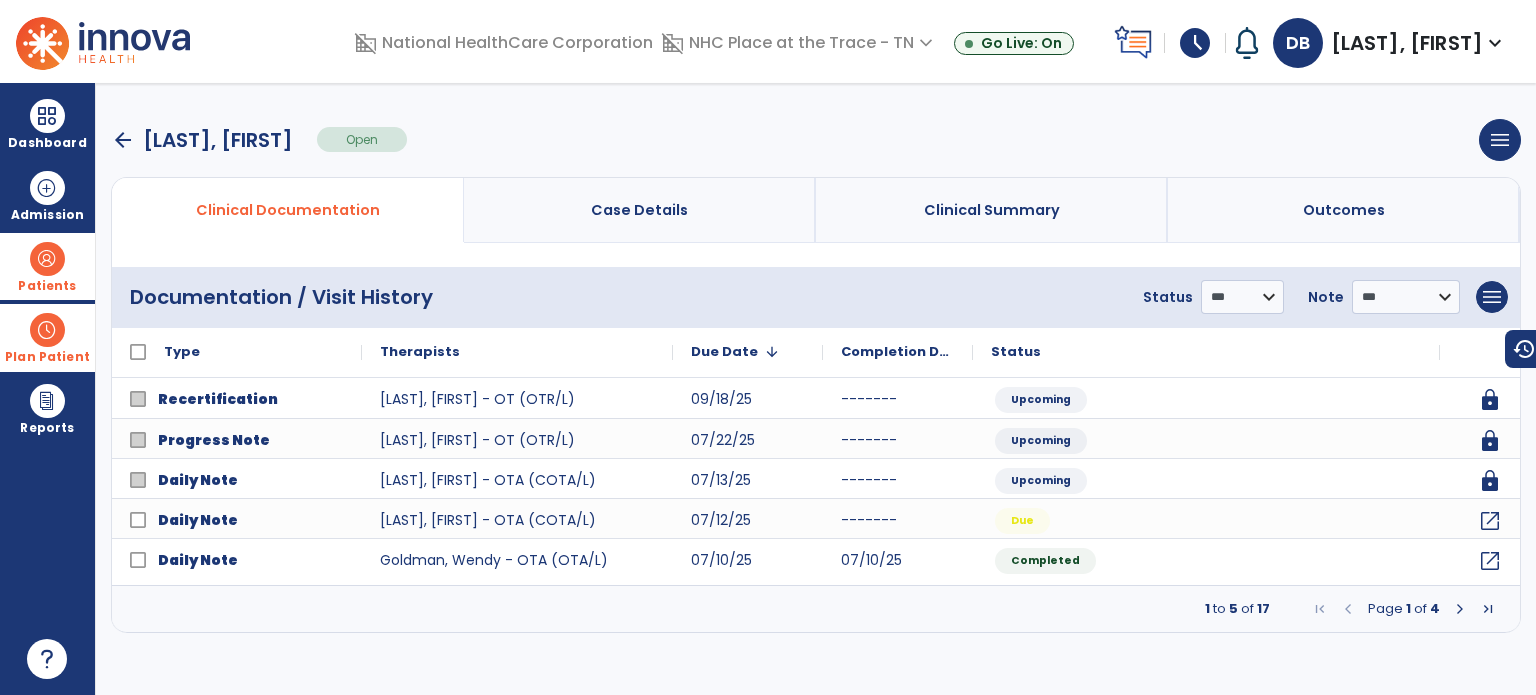 click at bounding box center [47, 330] 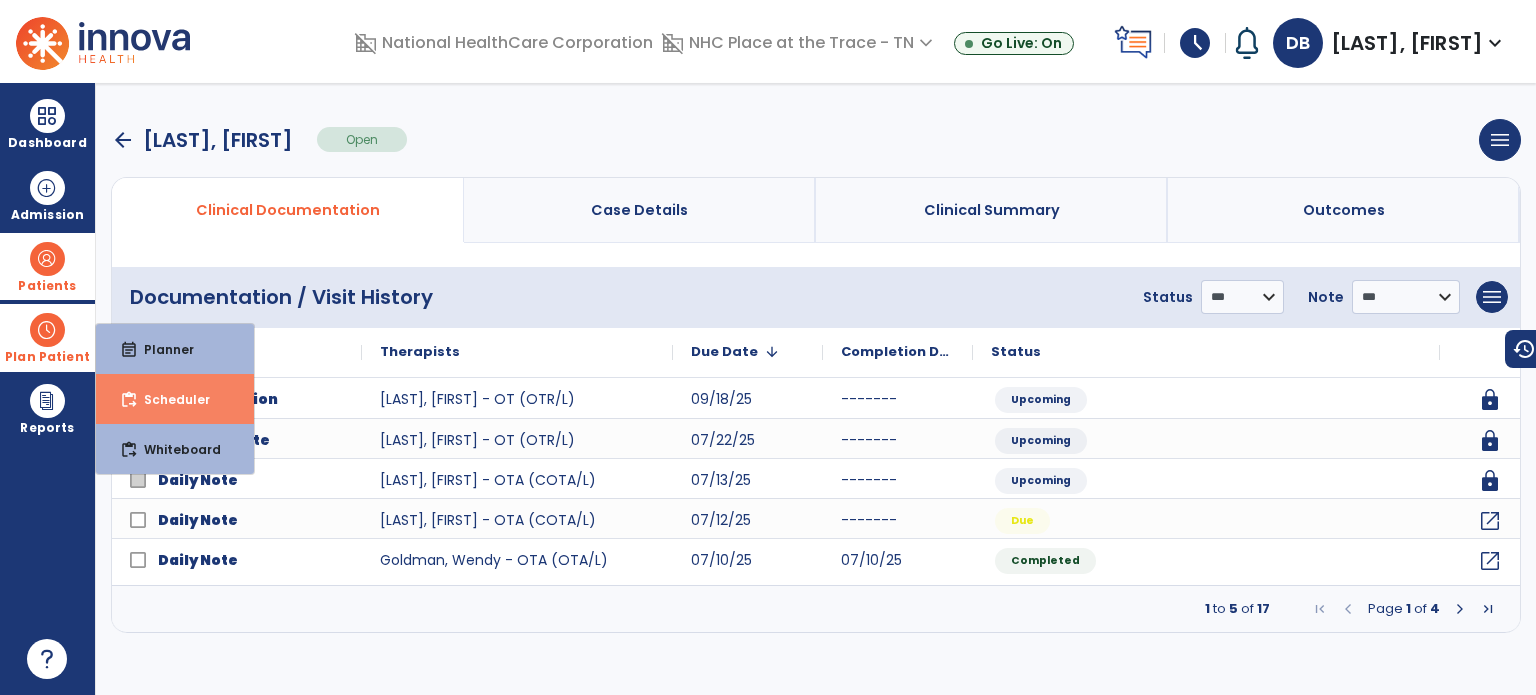 click on "Scheduler" at bounding box center [169, 399] 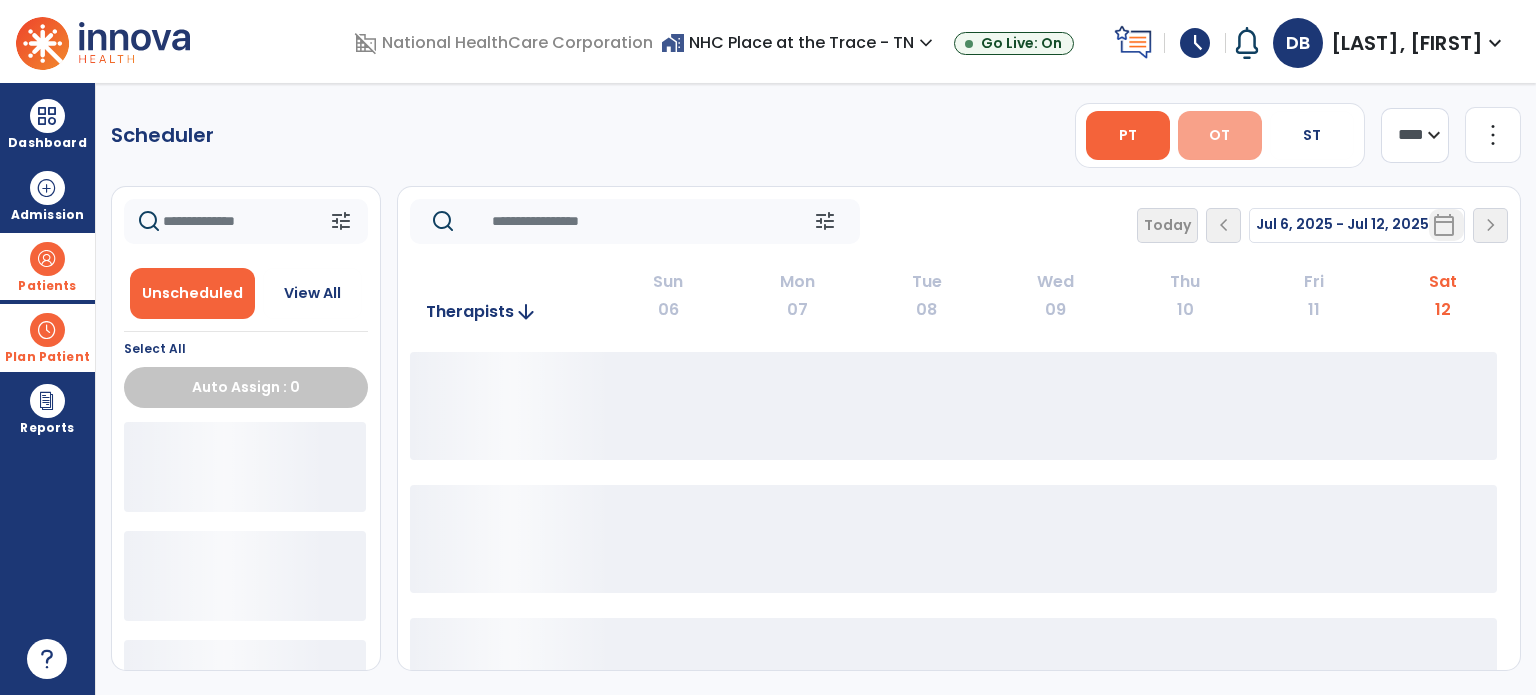 click on "OT" at bounding box center [1220, 135] 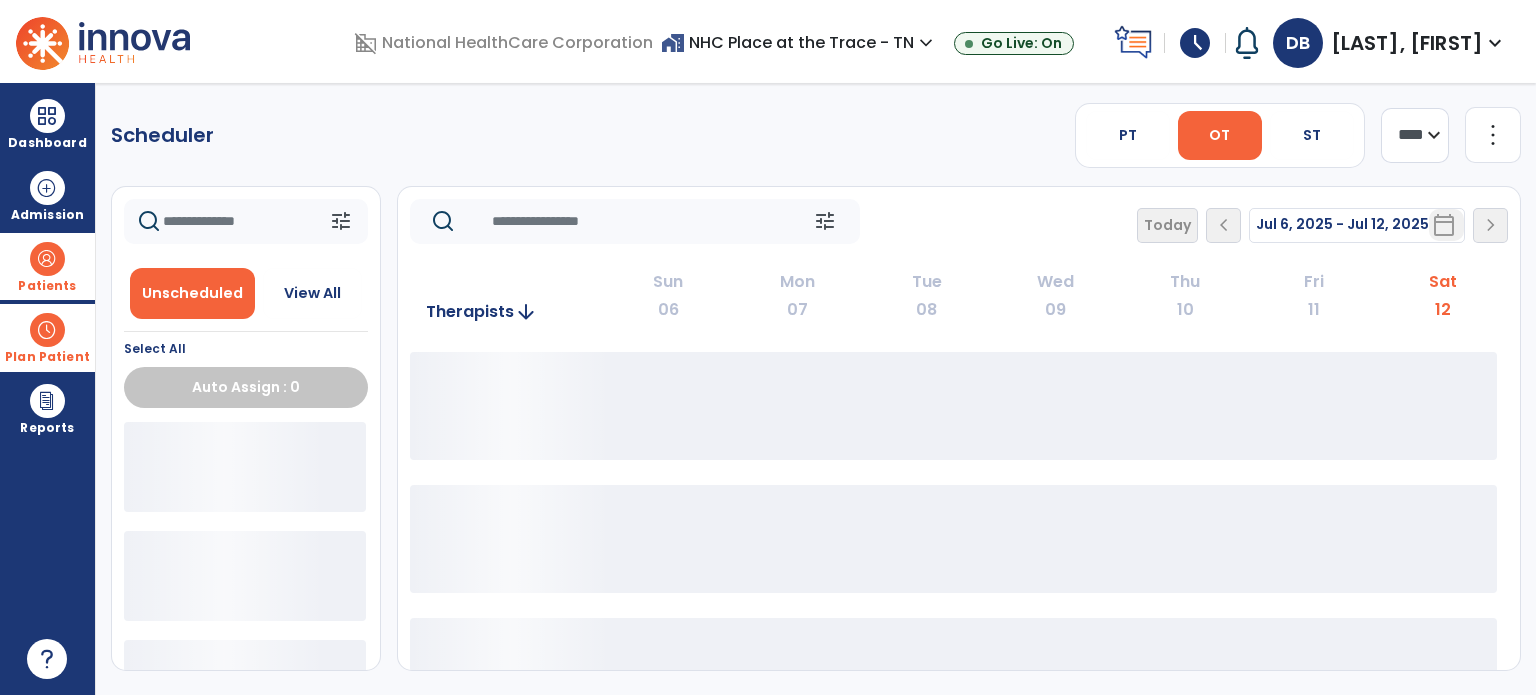 click on "**** ***" 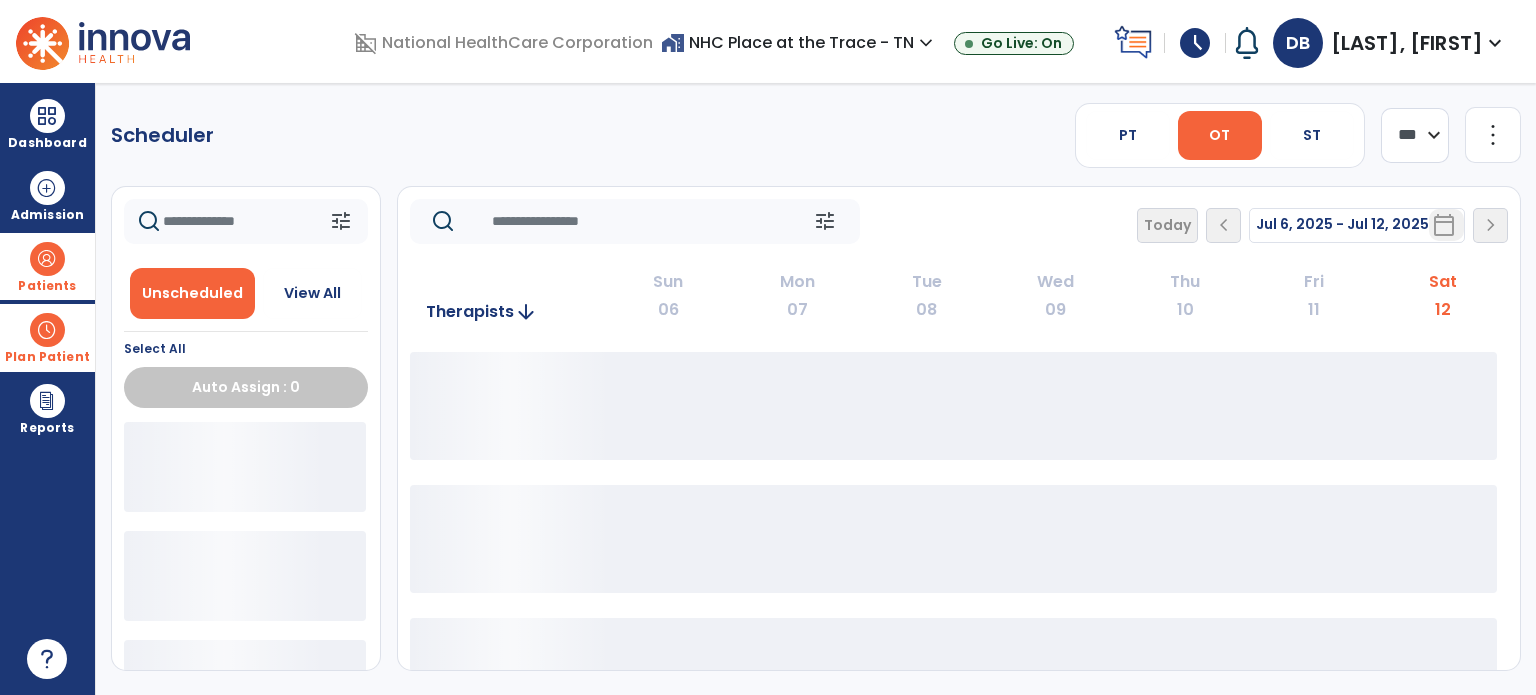 click on "**** ***" 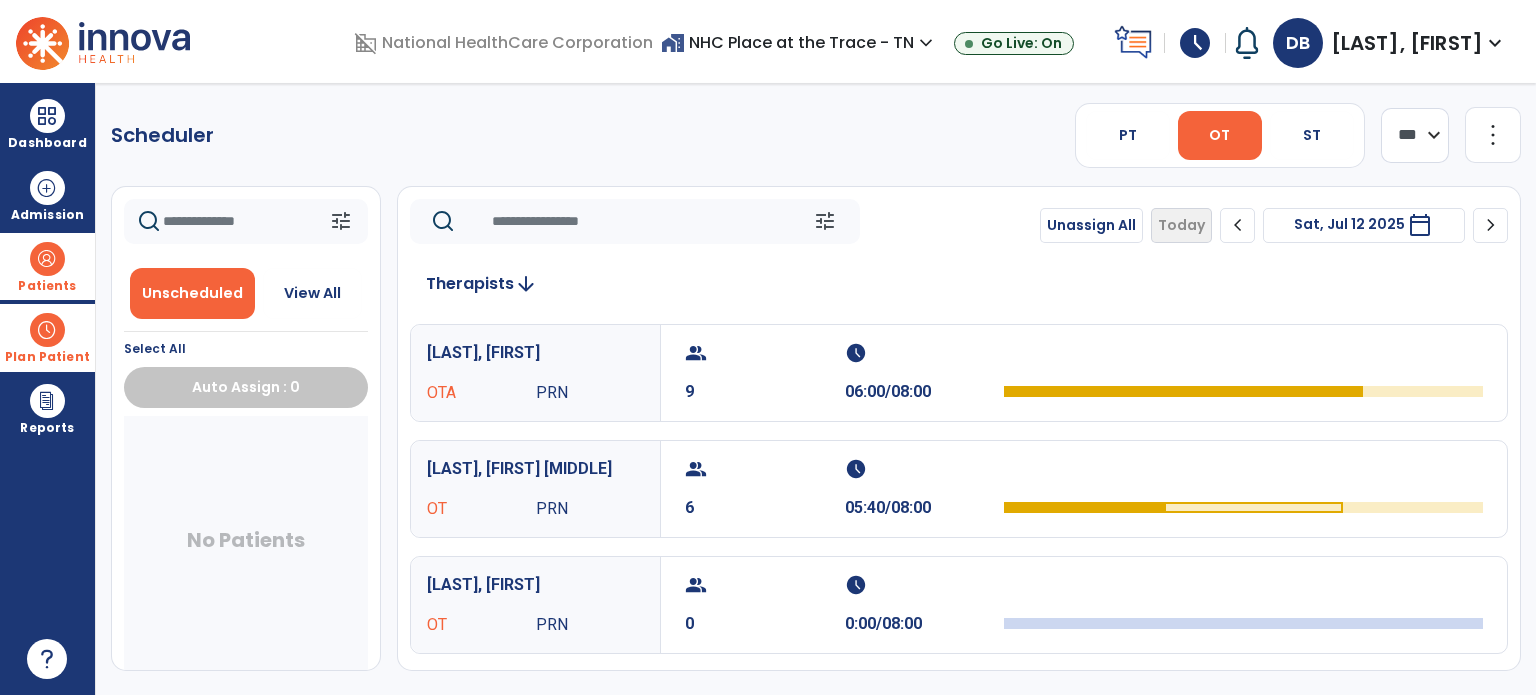 click on "chevron_right" 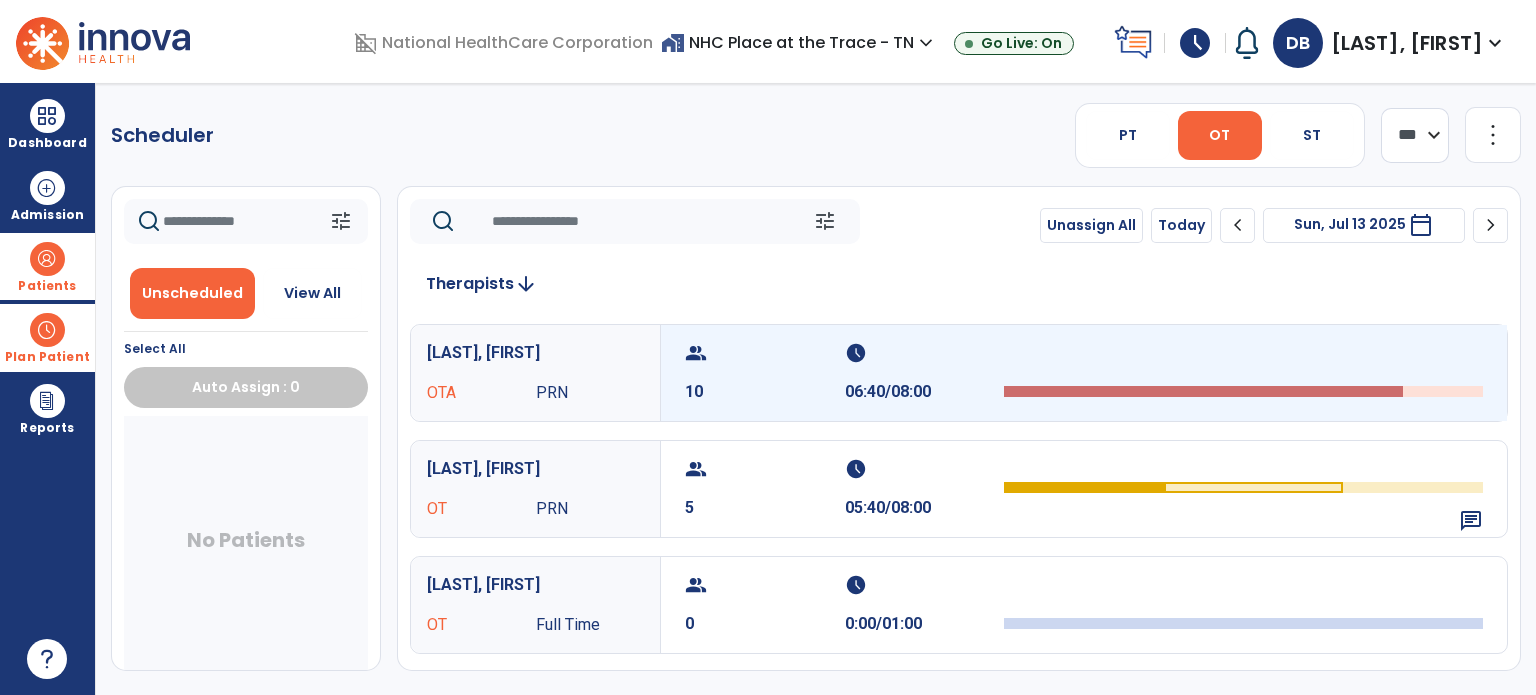 click on "group" at bounding box center [762, 353] 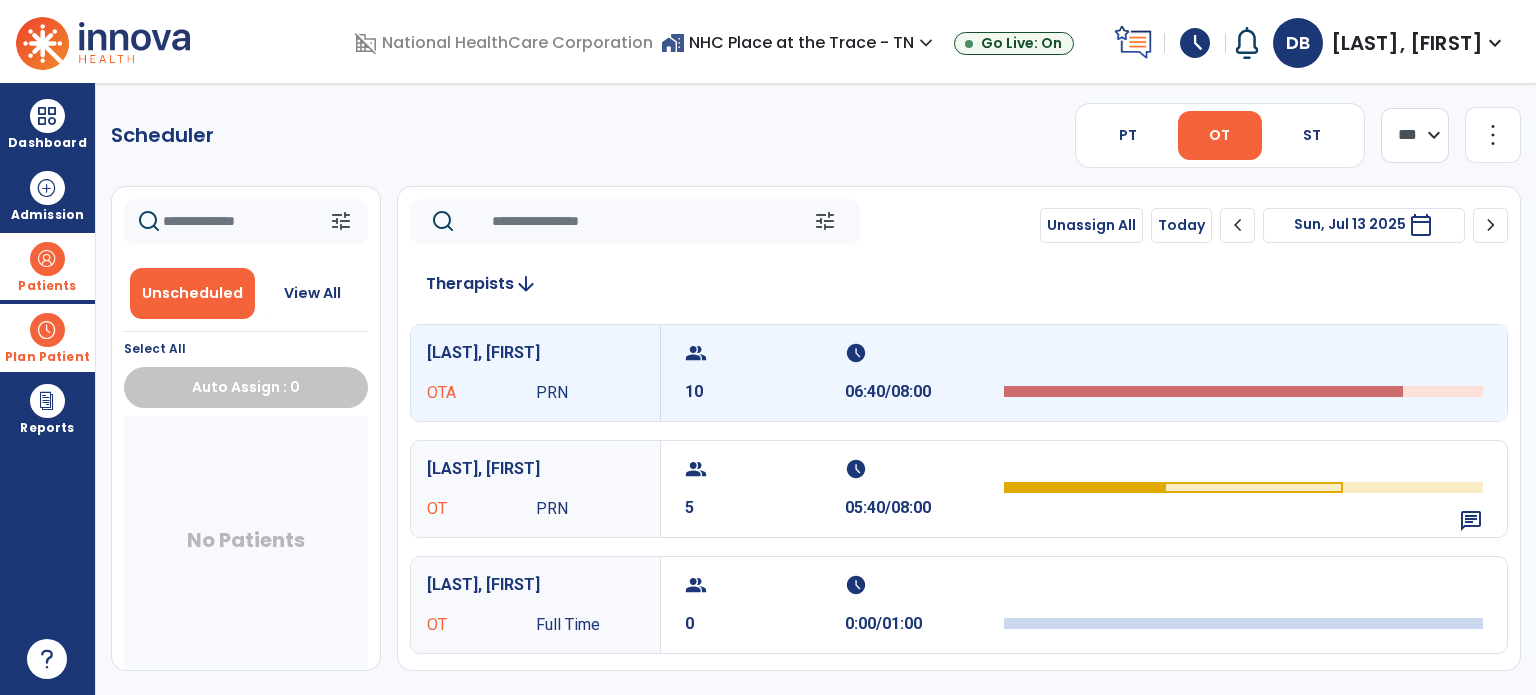click on "group" at bounding box center [762, 353] 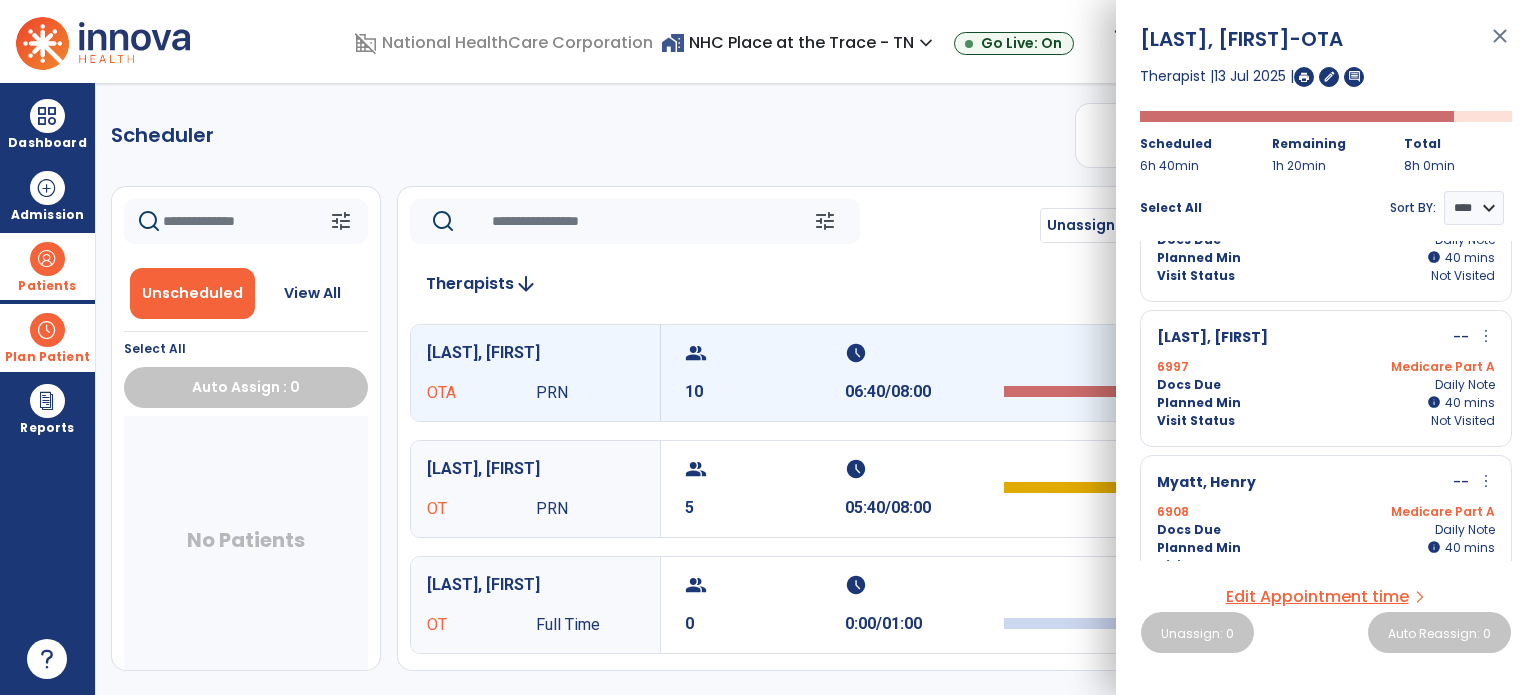 scroll, scrollTop: 1124, scrollLeft: 0, axis: vertical 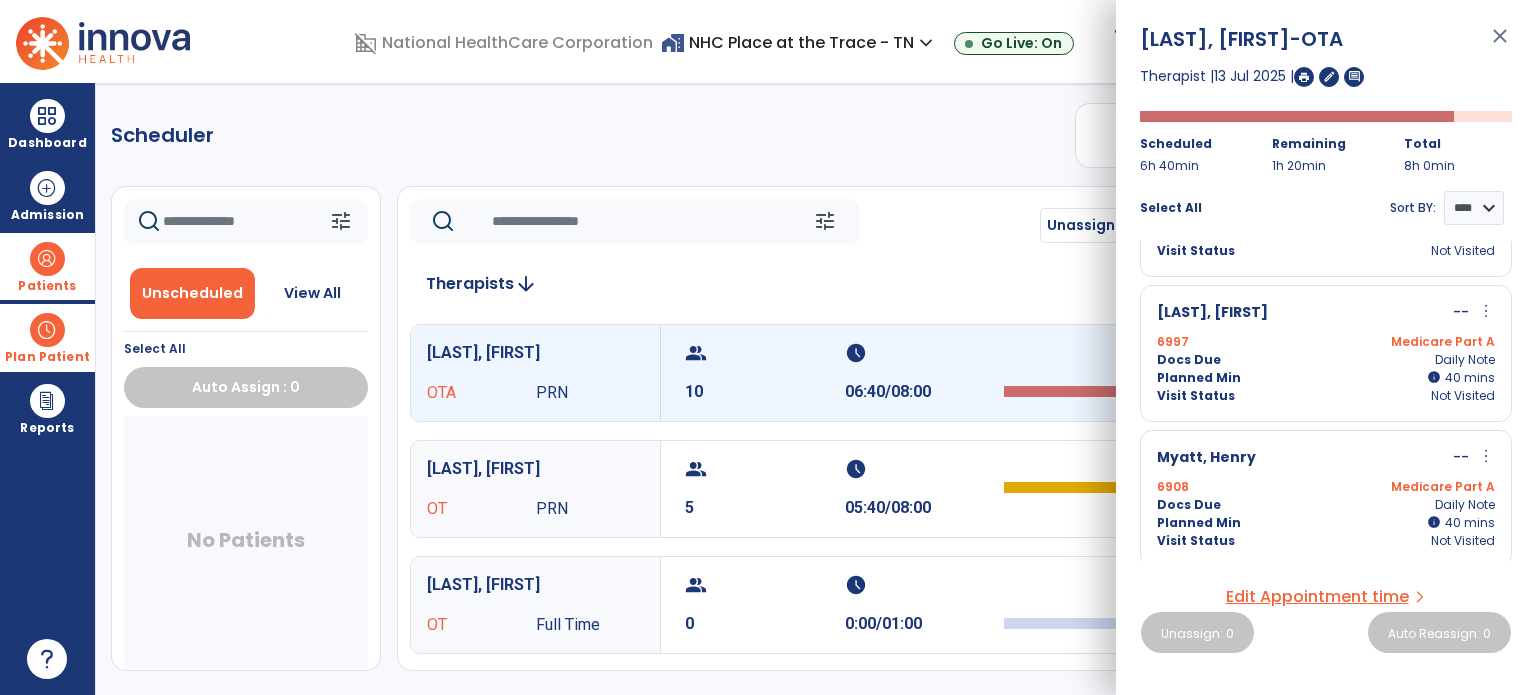 click on "tune   Unassign All   Today  chevron_left Sun, Jul 13 2025  *********  calendar_today  chevron_right Therapists  arrow_downward   Baker, Donna OTA PRN  group  10  schedule  06:40/08:00   Grishaber, Samantha OT PRN  group  5  schedule  05:40/08:00   chat Butler, Arden OT Full Time  group  0  schedule  0:00/01:00   Cude, Cierra OTA PRN  group  0  schedule  0:00/01:00   Haley, Paige OT PRN  group  0  schedule  0:00/08:00   Lamas, Stephanie OTA PRN  group  0  schedule  0:00/08:00   Massmann, Sukalec  Erin OT PRN  group  0  schedule  0:00/08:00   Noblitt, Abbigail SOT Contract Labor  group  0  schedule  0:00/08:00   Paulino, Princes OTA PRN  group  0  schedule  0:00/01:00   Perez, Kelly OTA PRN  group  0  schedule  0:00/08:00   Poche, Colin OTA Full Time  group  0  schedule  0:00/08:00   Racine, Sarah OTA PRN  group  0  schedule  0:00/08:00   Senko, Carly OTA PRN  group  0  schedule  00:00/08:00   Soelberg, Peyton OTA  group  0  schedule  0:00/08:00   Terry, Megan SOT Contract Labor  group  0   OT" 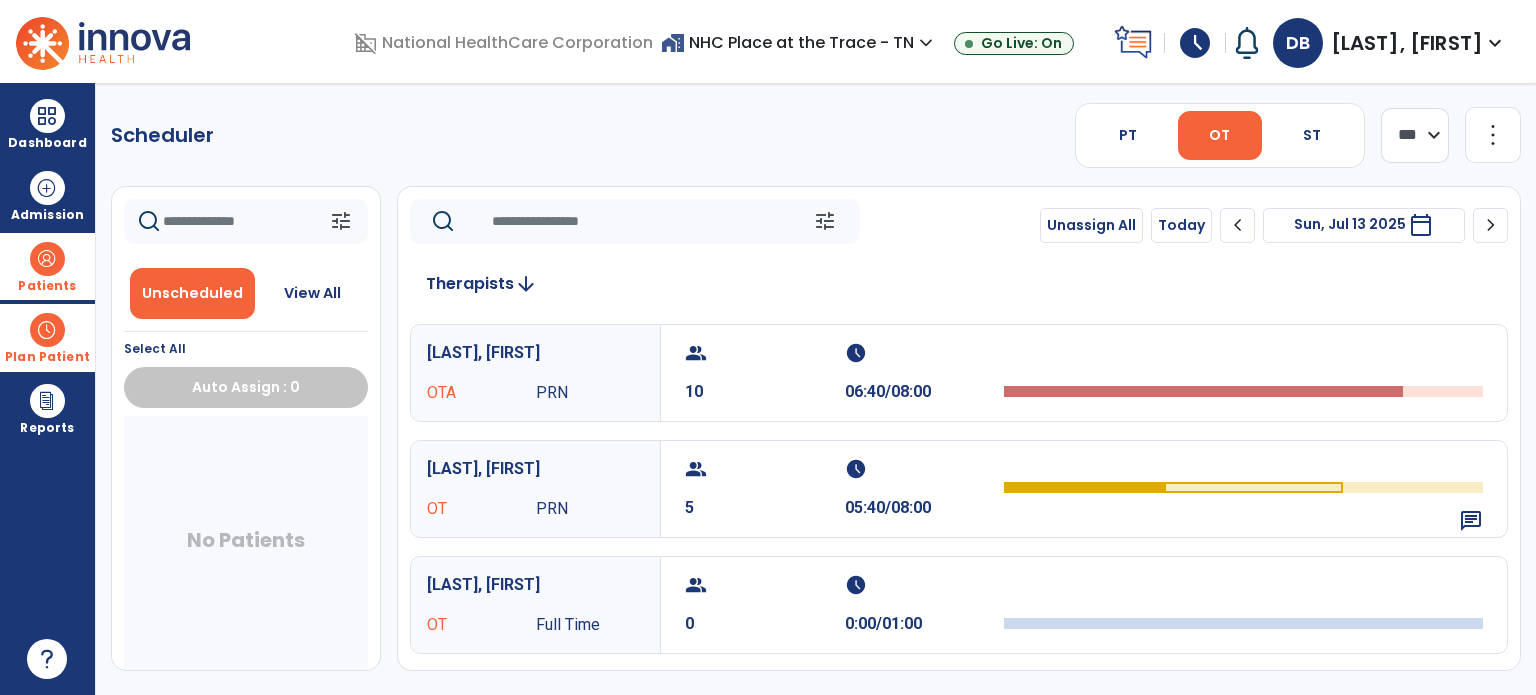 click at bounding box center [47, 259] 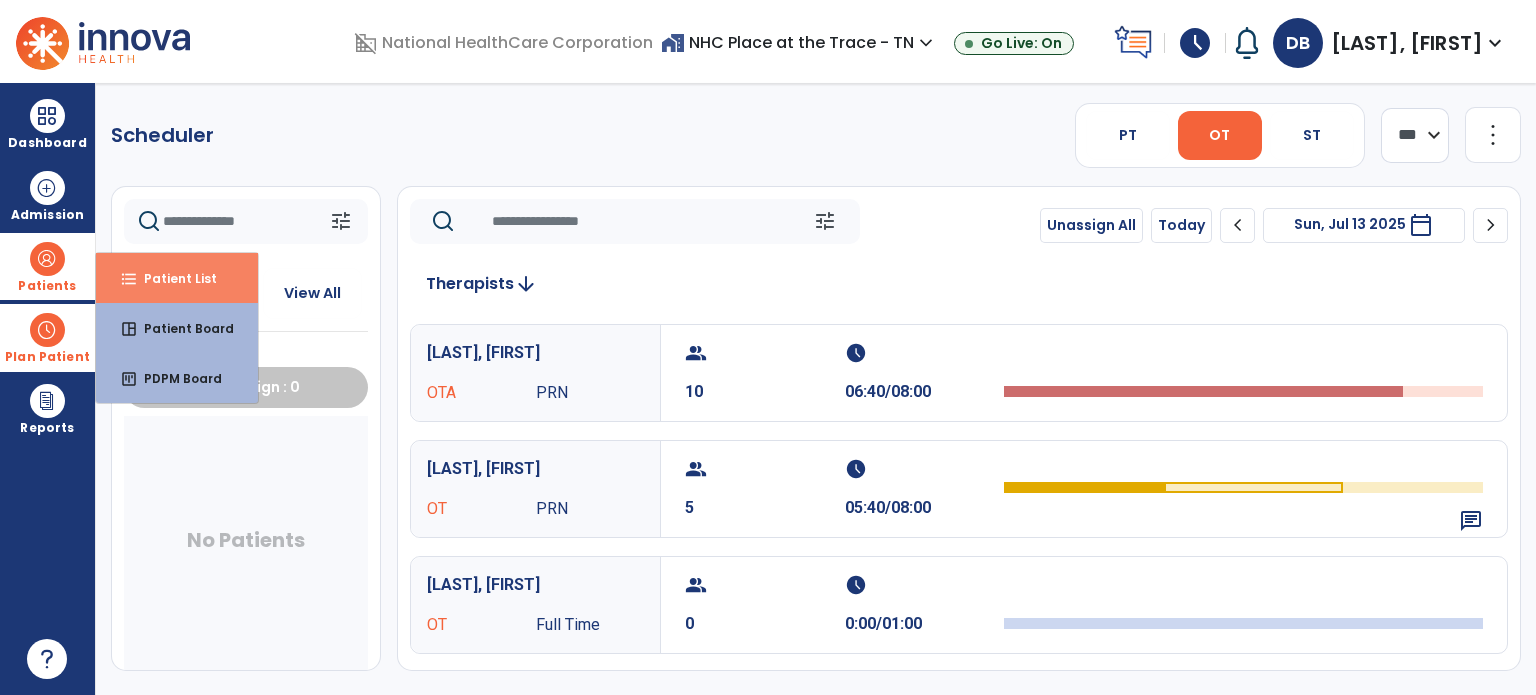 click on "format_list_bulleted  Patient List" at bounding box center [177, 278] 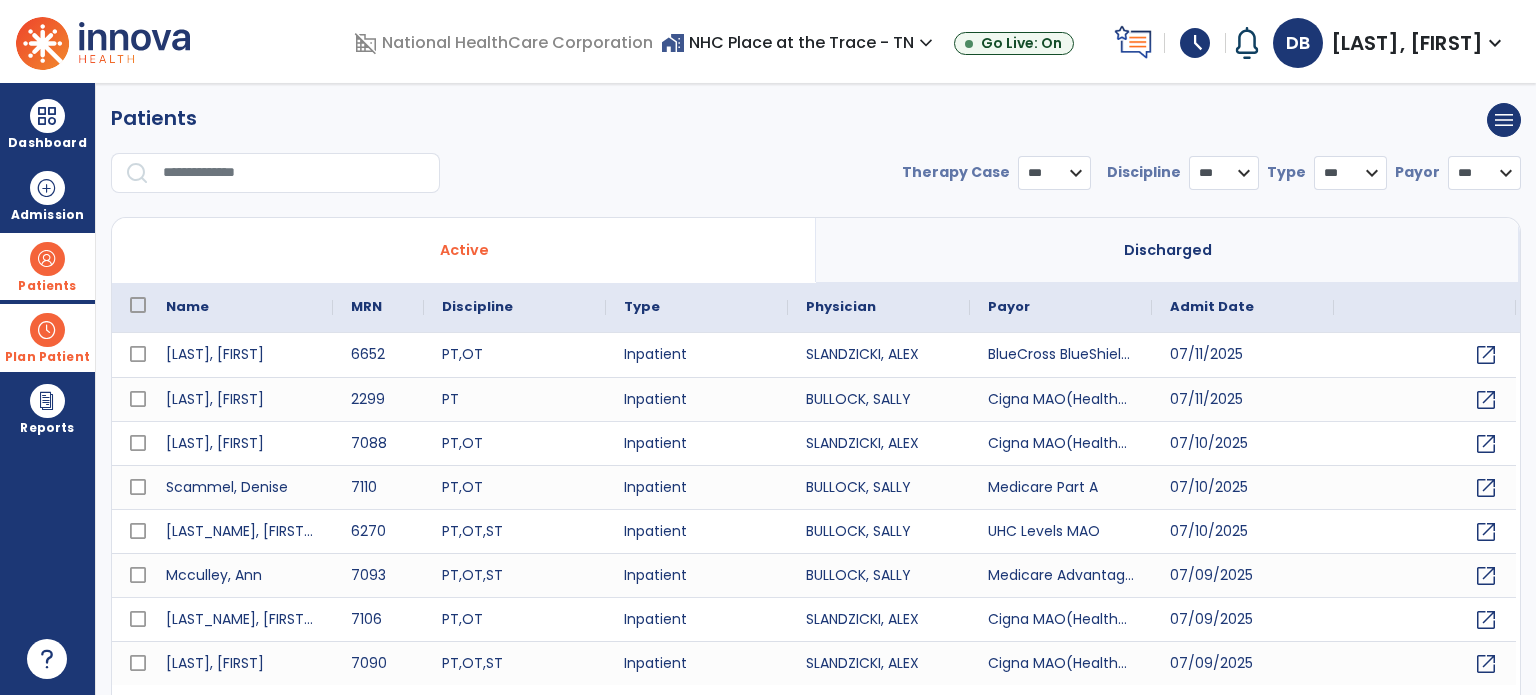select on "***" 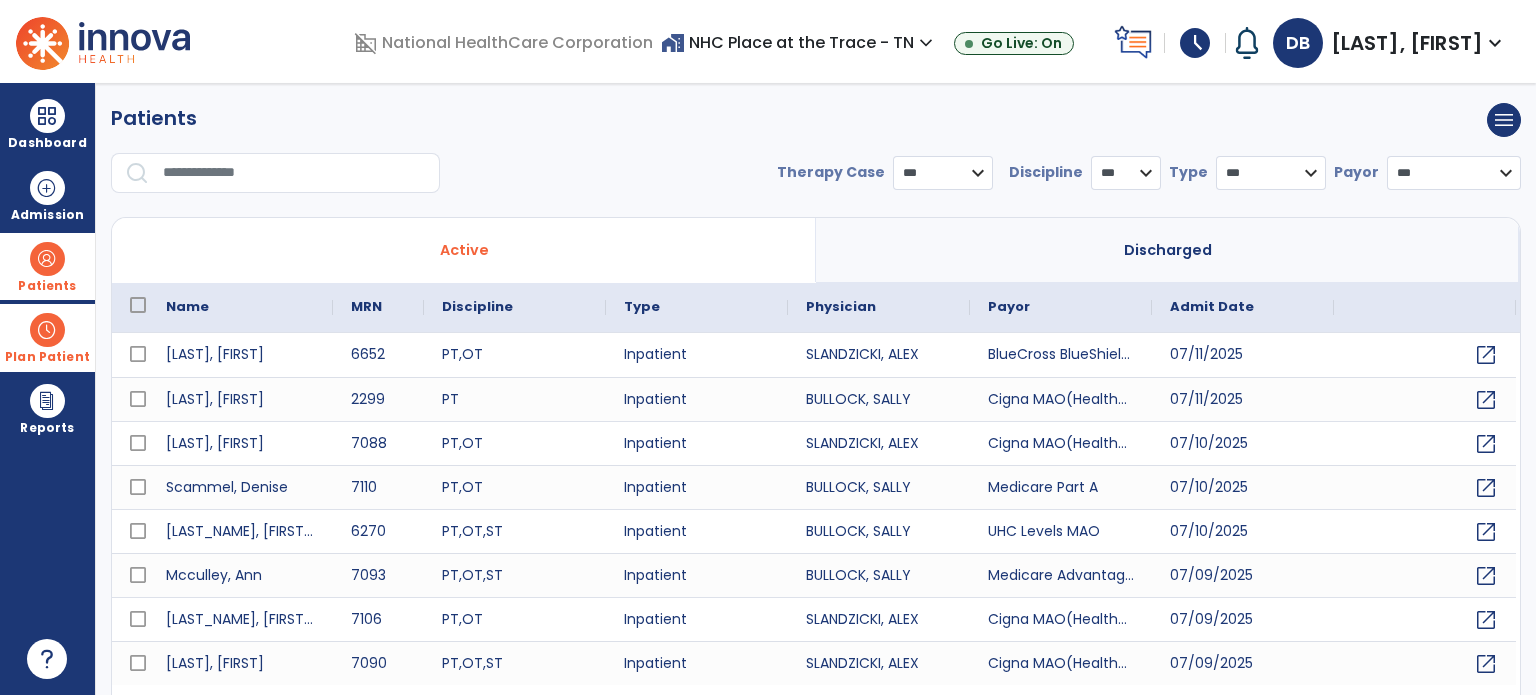 click at bounding box center [294, 173] 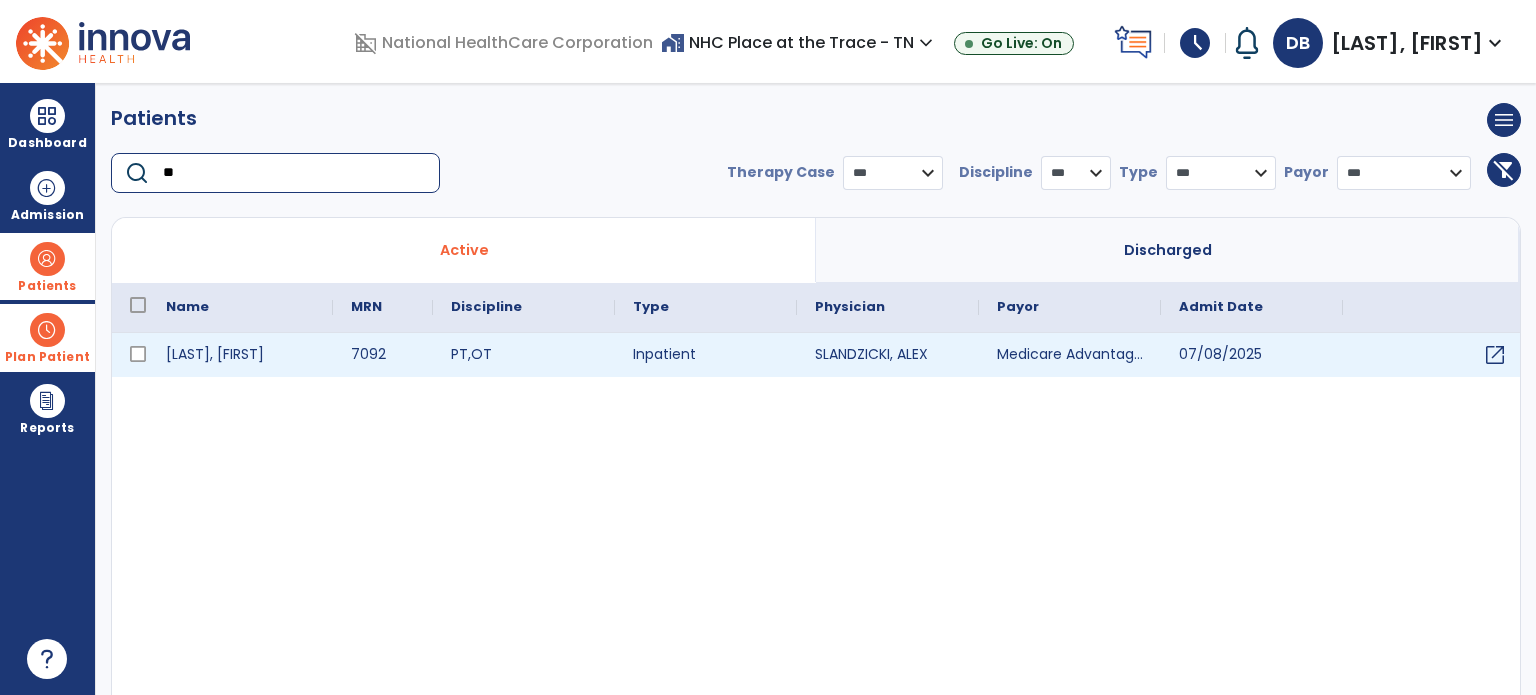type on "**" 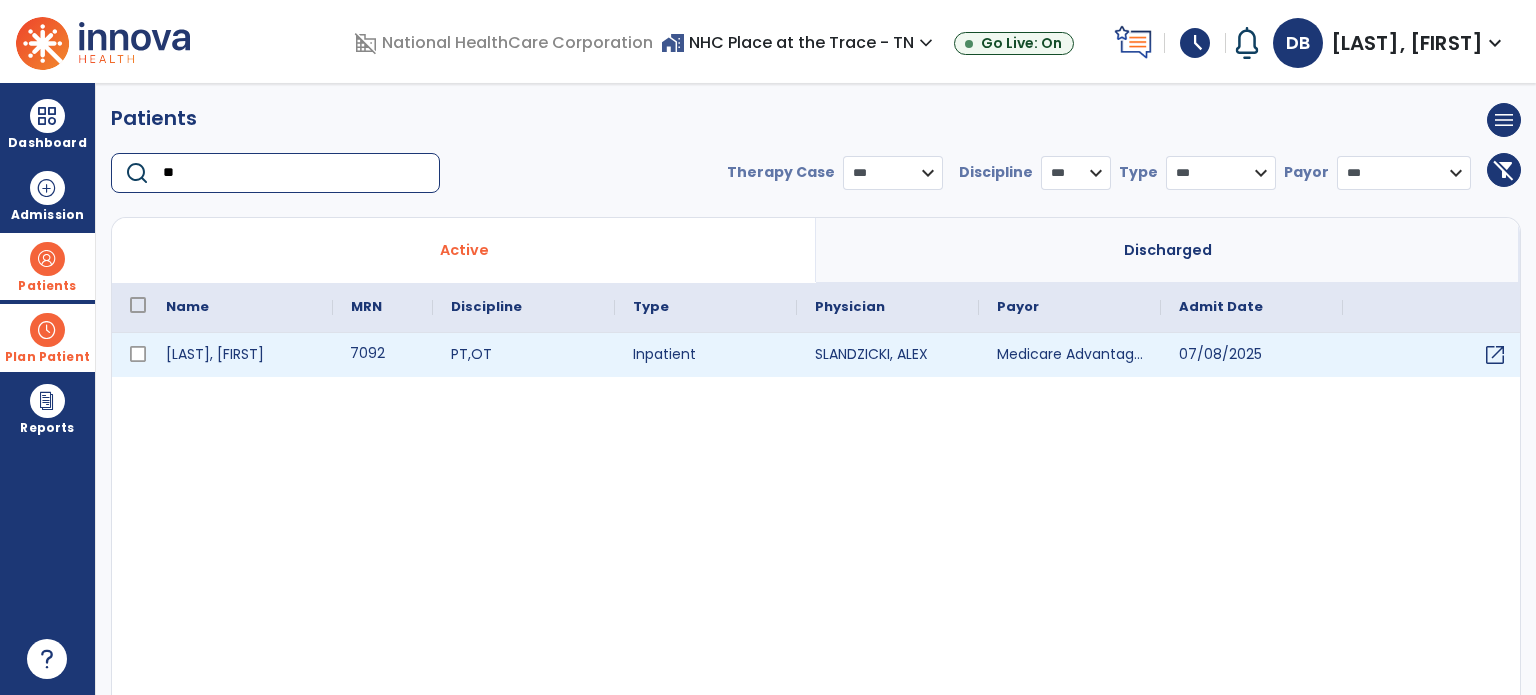 click on "7092" at bounding box center [383, 355] 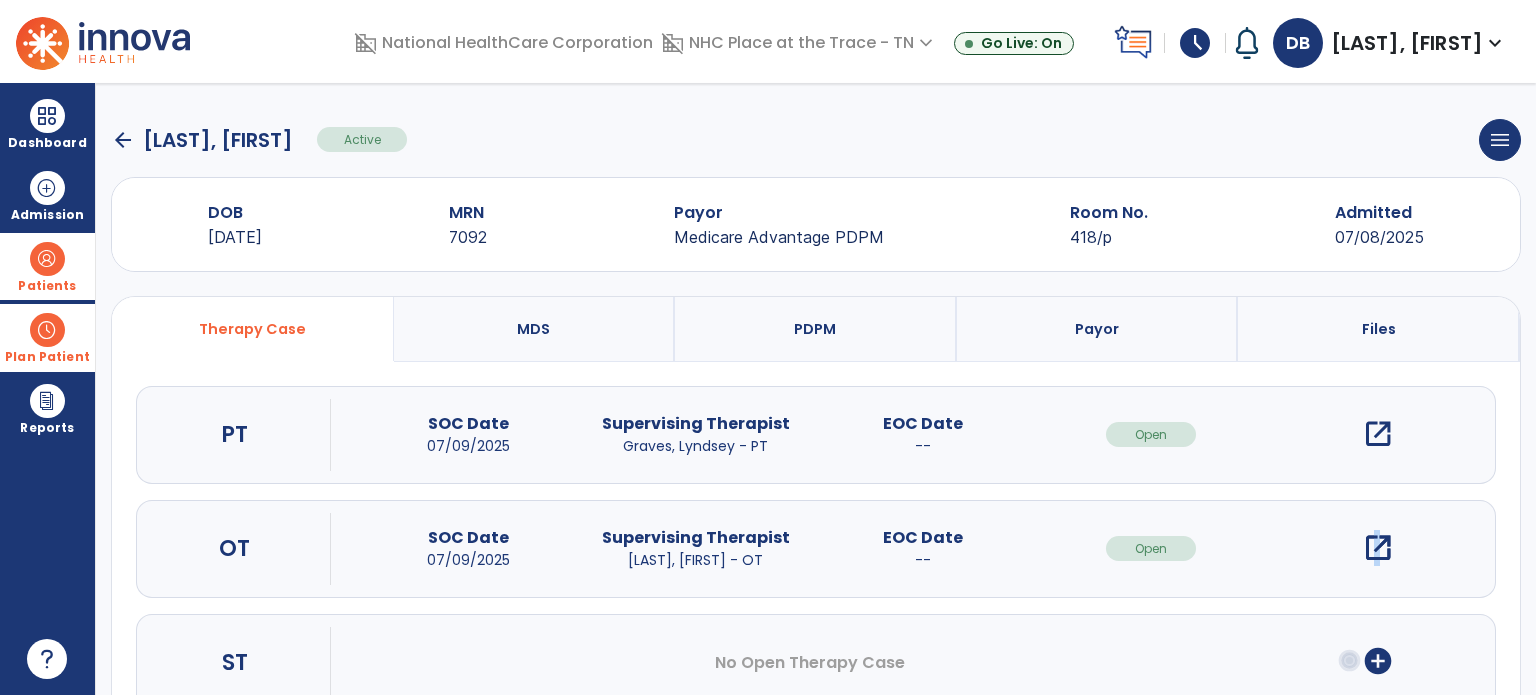 click on "open_in_new" at bounding box center [1378, 548] 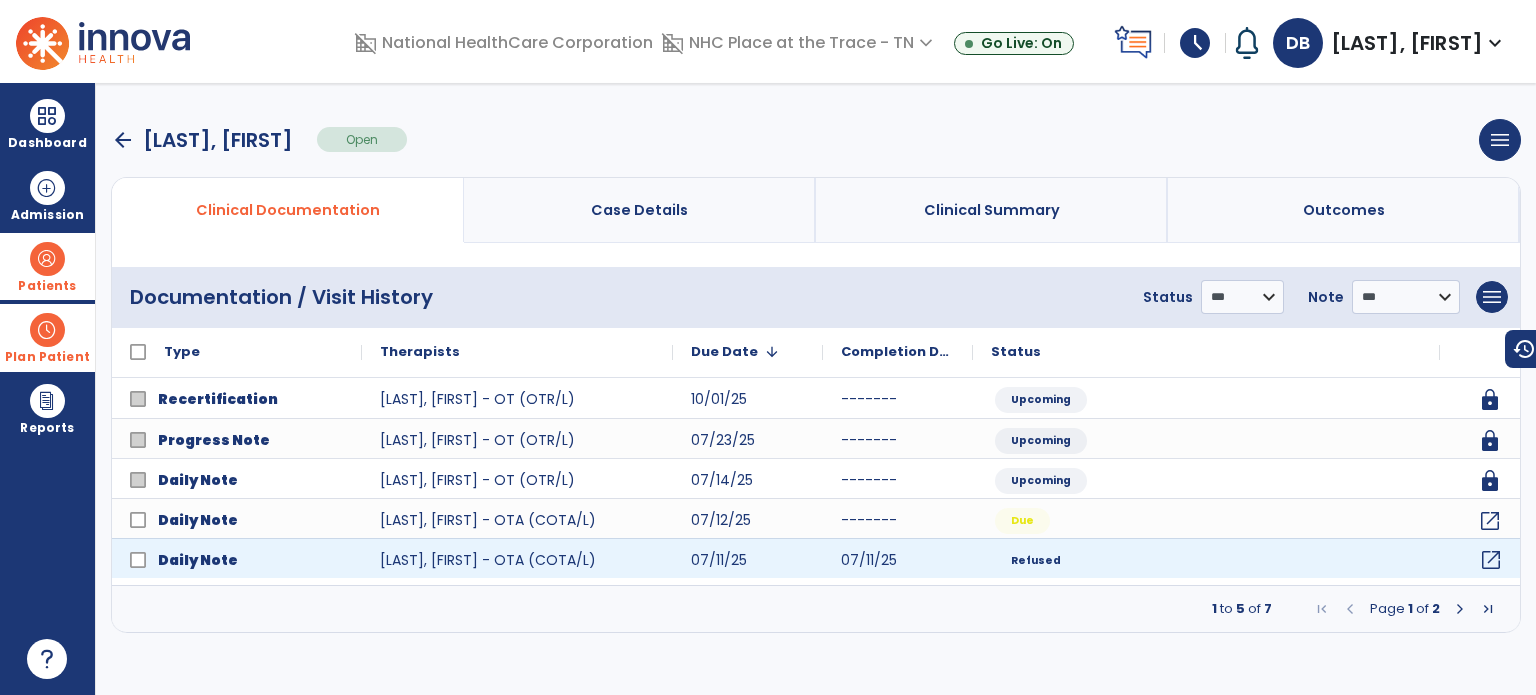 click on "open_in_new" 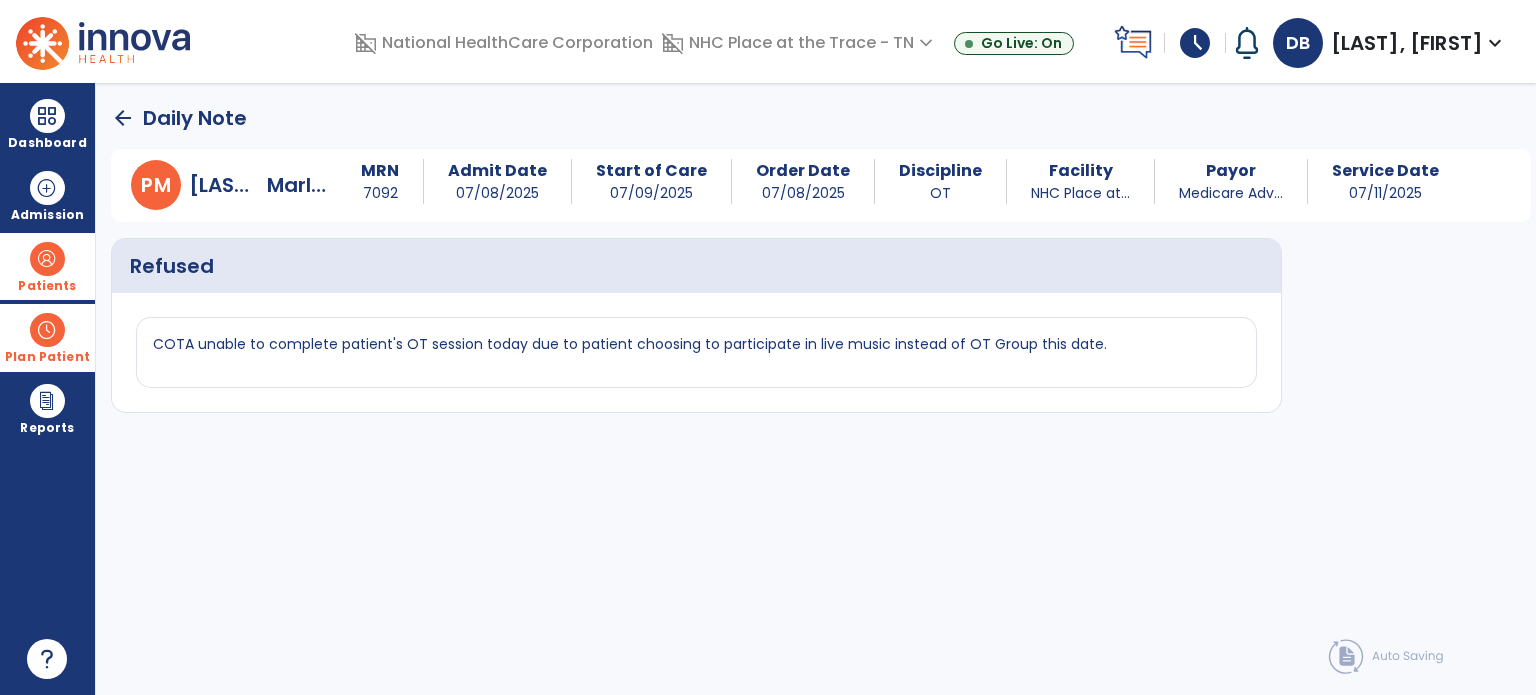 click on "arrow_back" 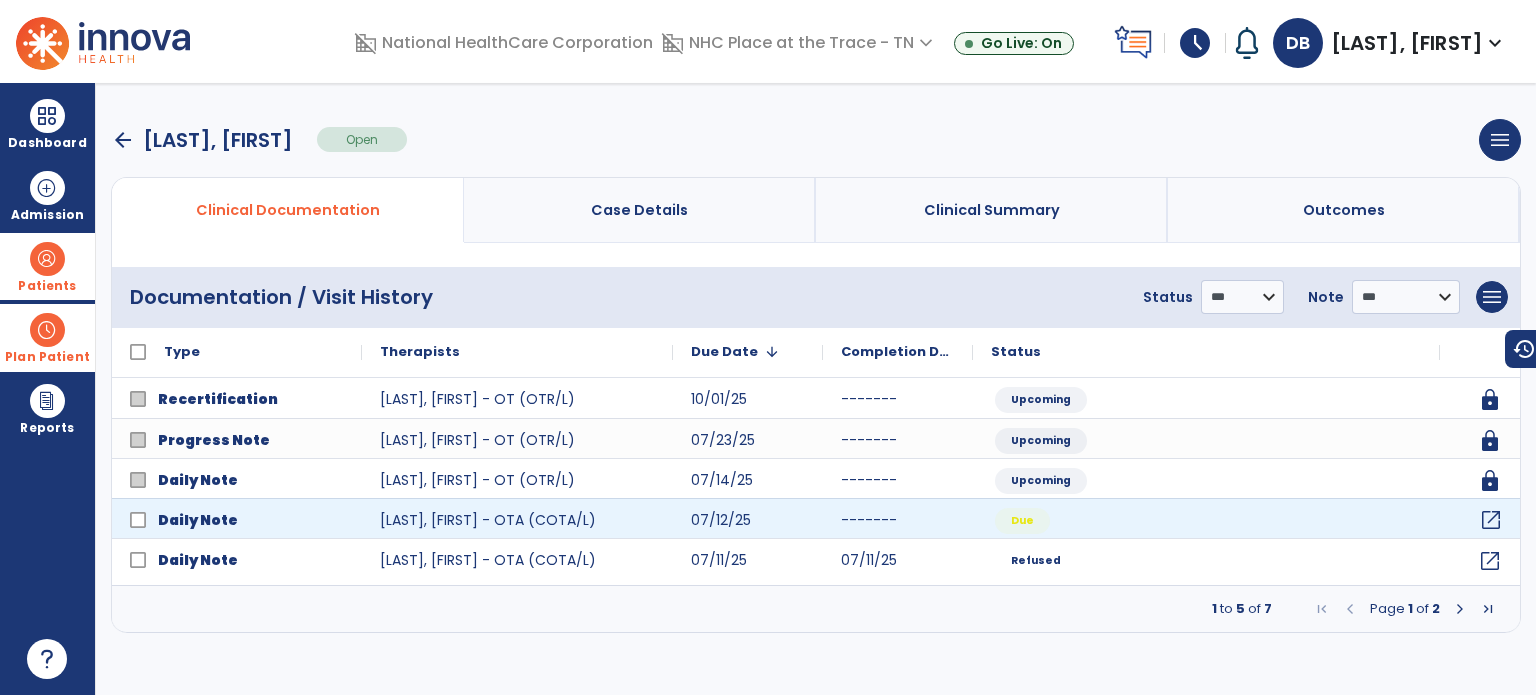 click on "open_in_new" 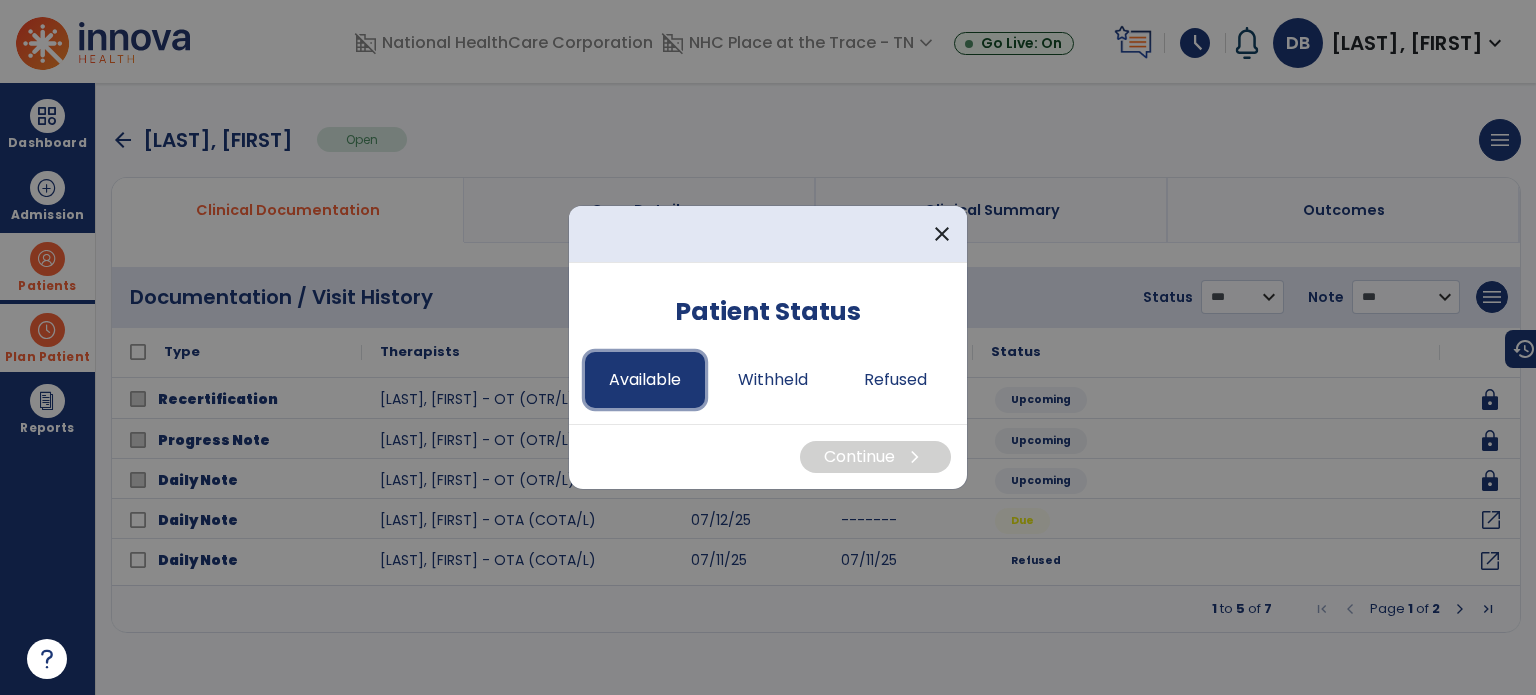 click on "Available" at bounding box center [645, 380] 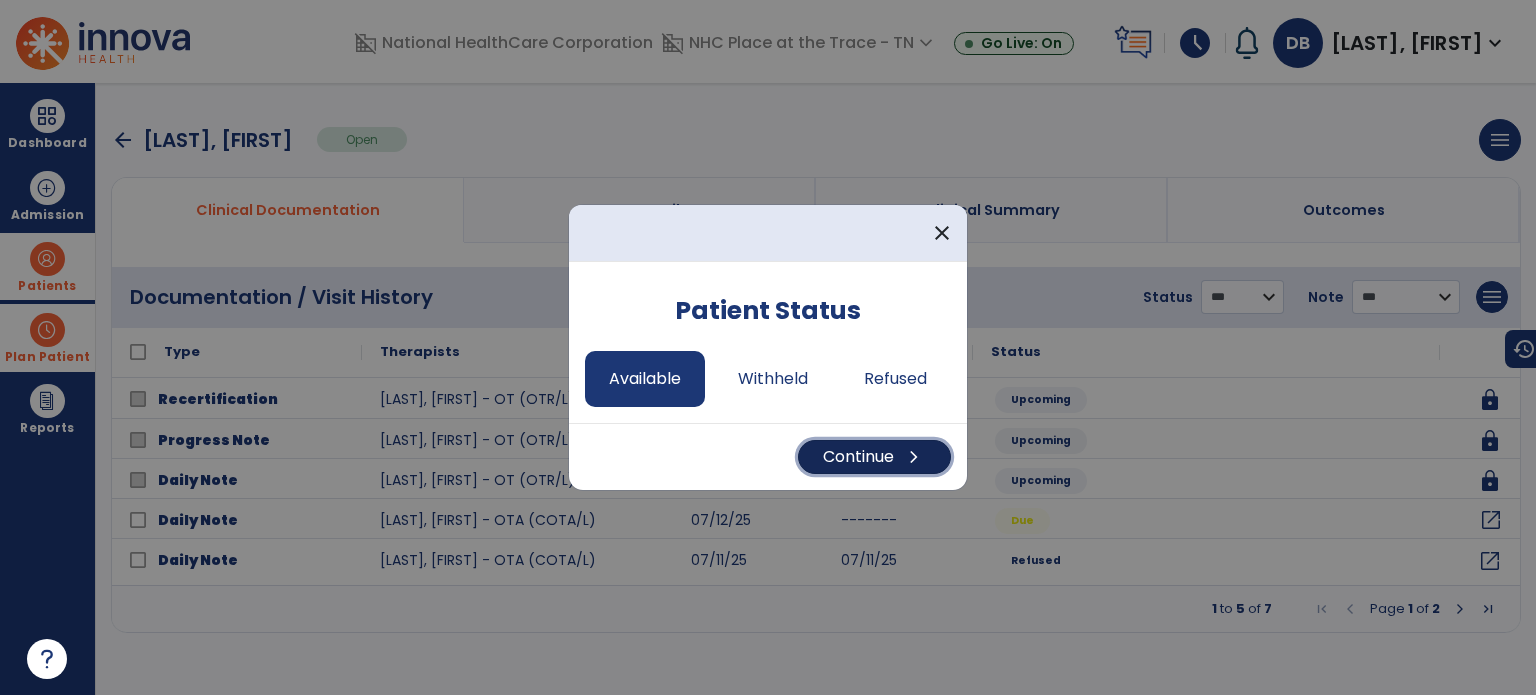 click on "Continue   chevron_right" at bounding box center (874, 457) 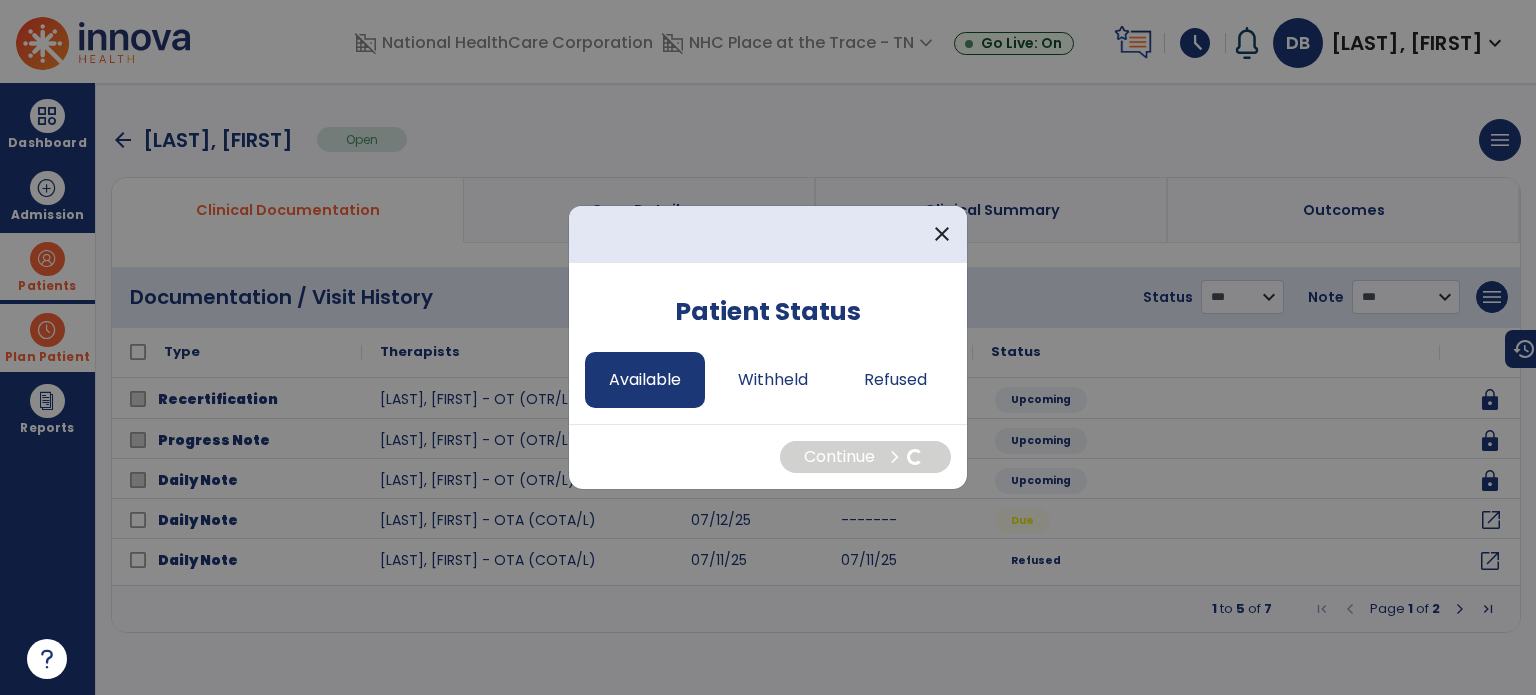 select on "*" 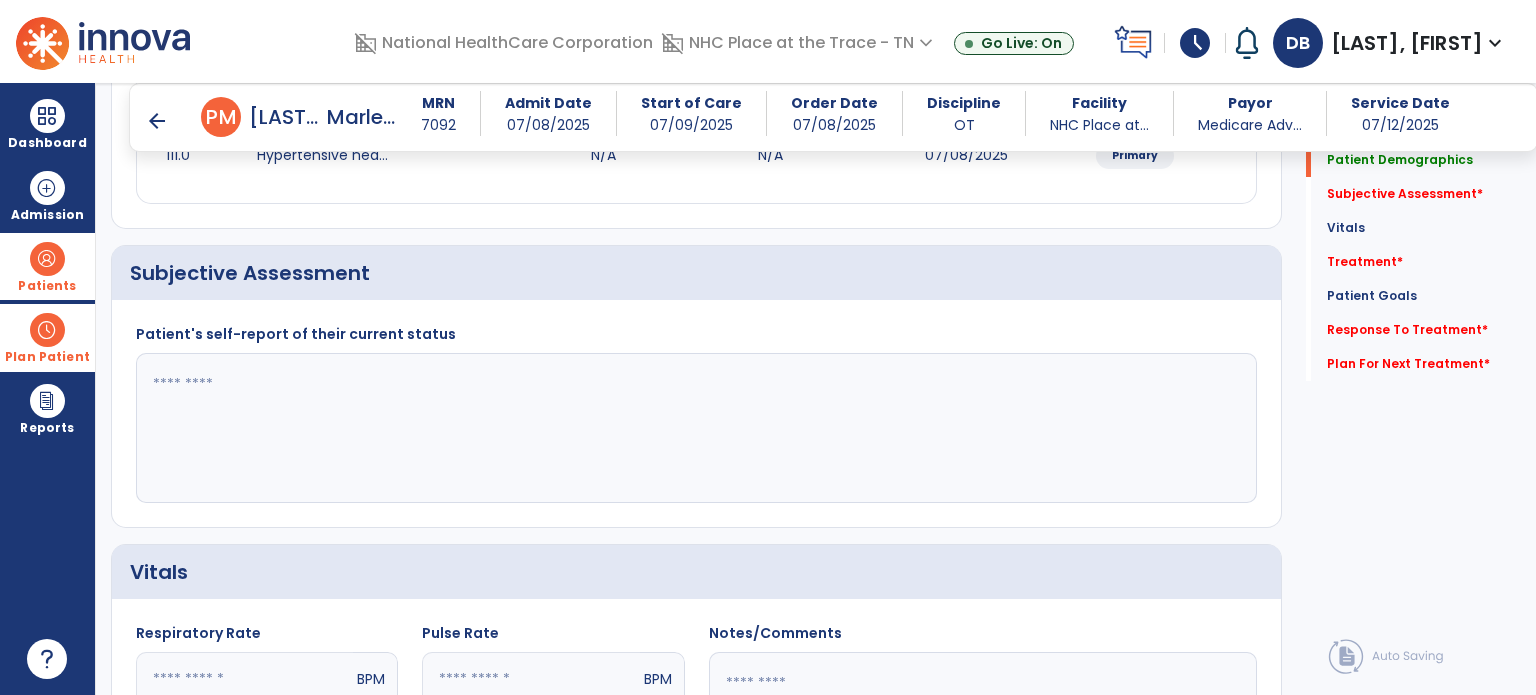 scroll, scrollTop: 400, scrollLeft: 0, axis: vertical 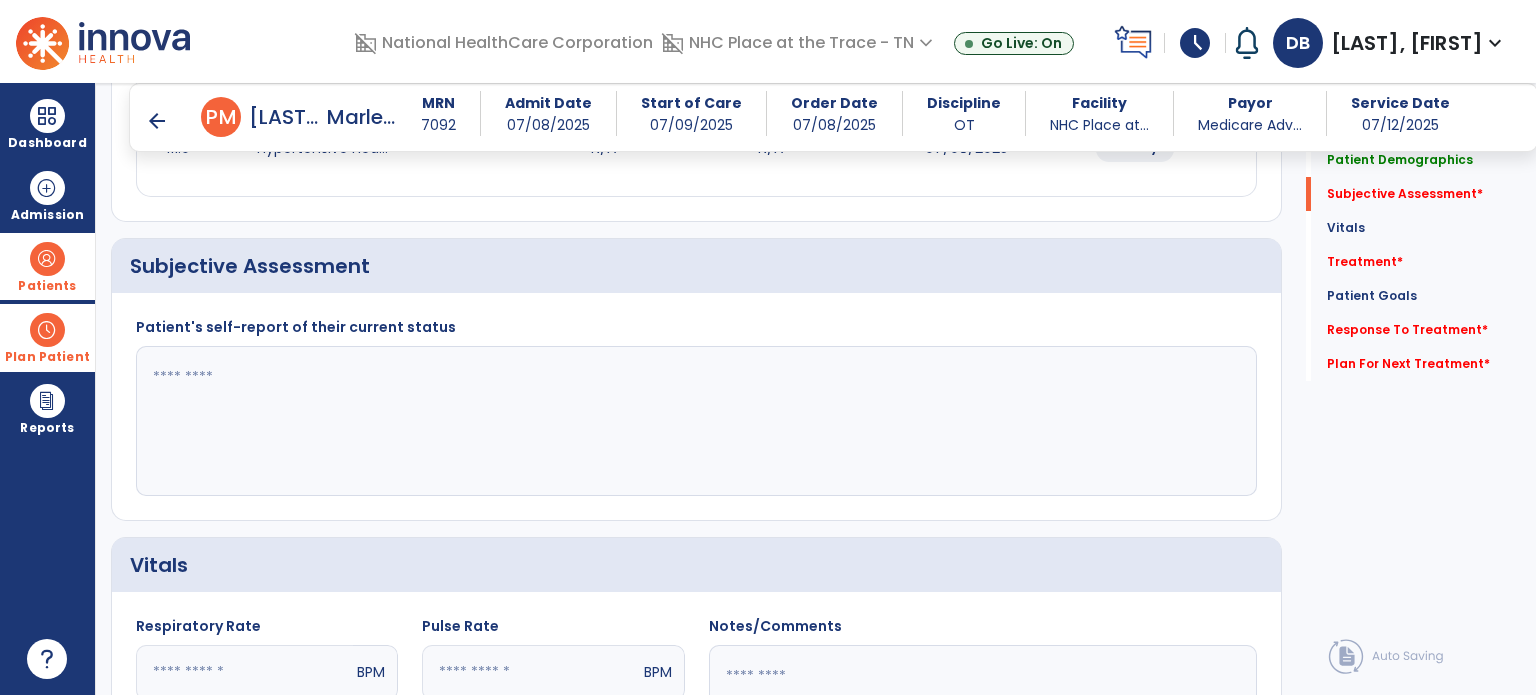 click 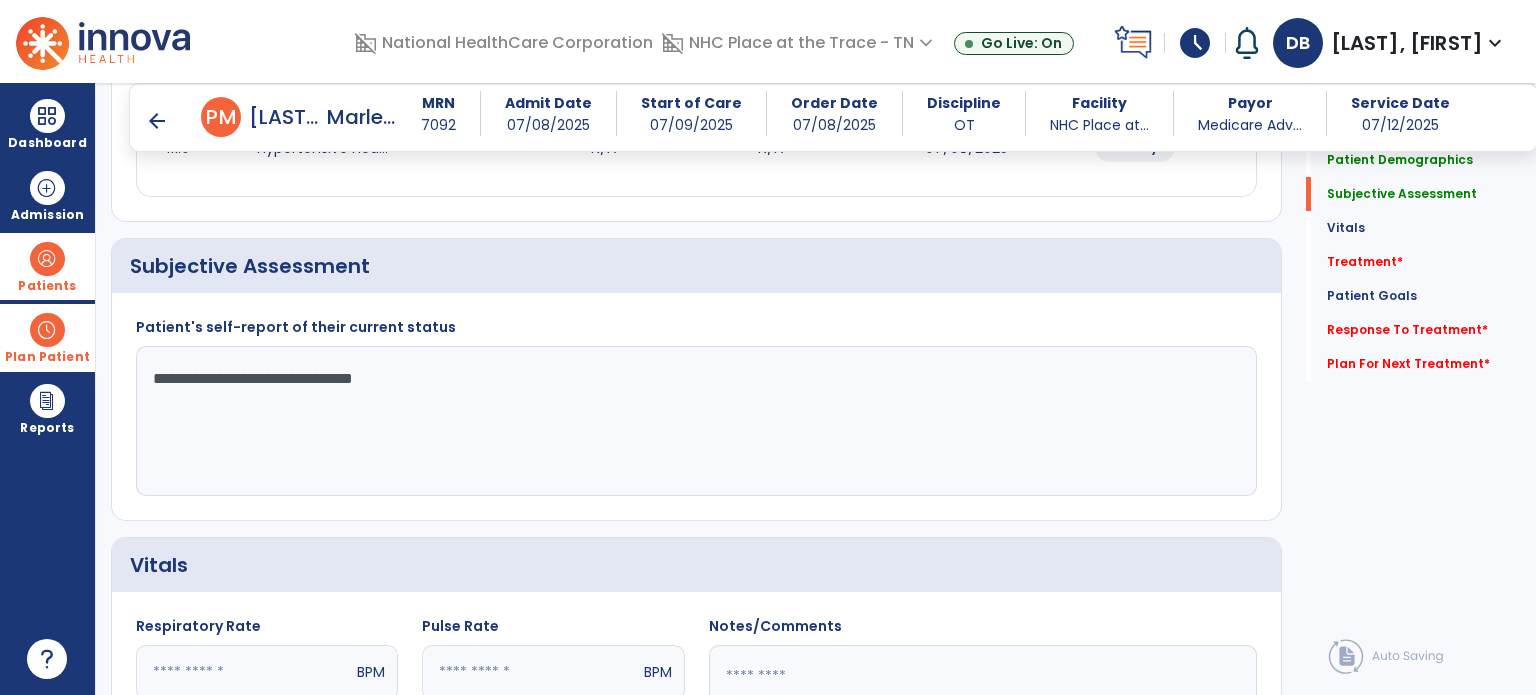 click on "**********" 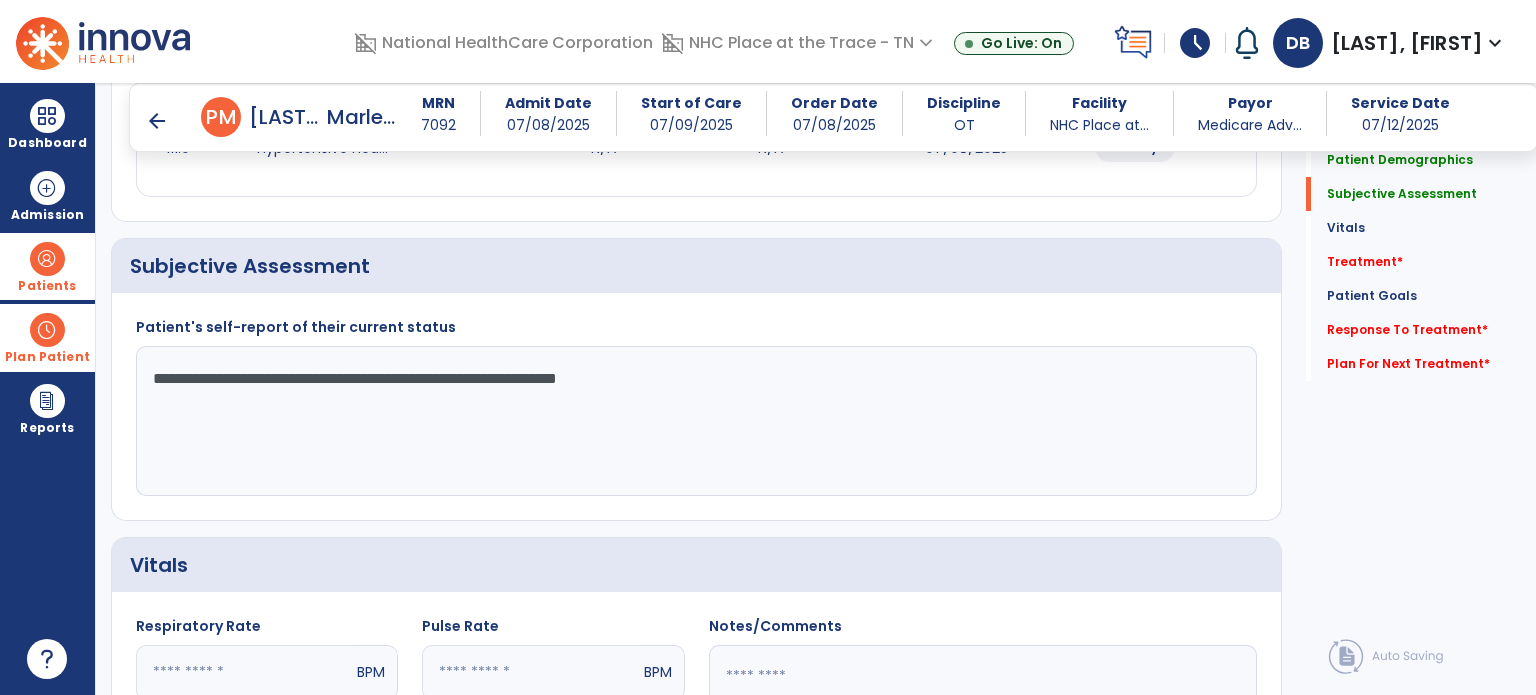 scroll, scrollTop: 1000, scrollLeft: 0, axis: vertical 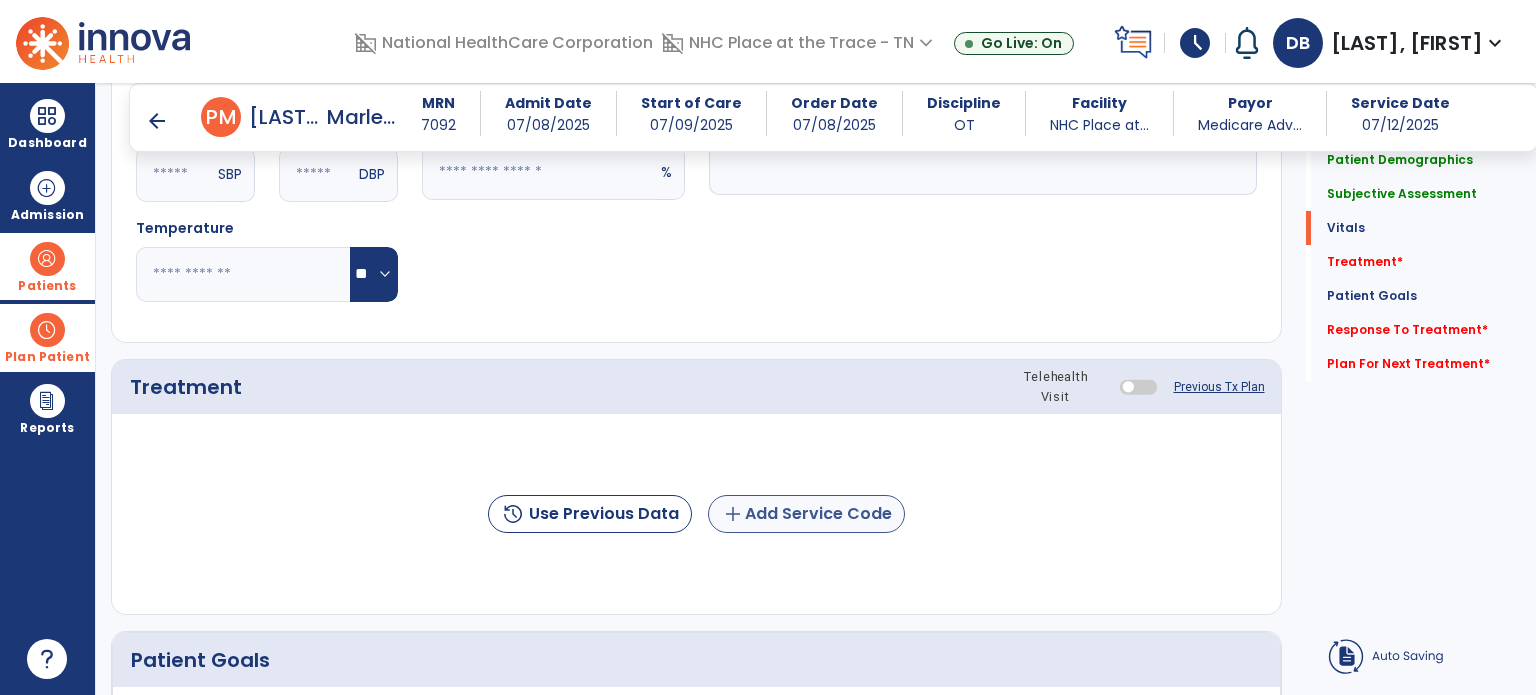 type on "**********" 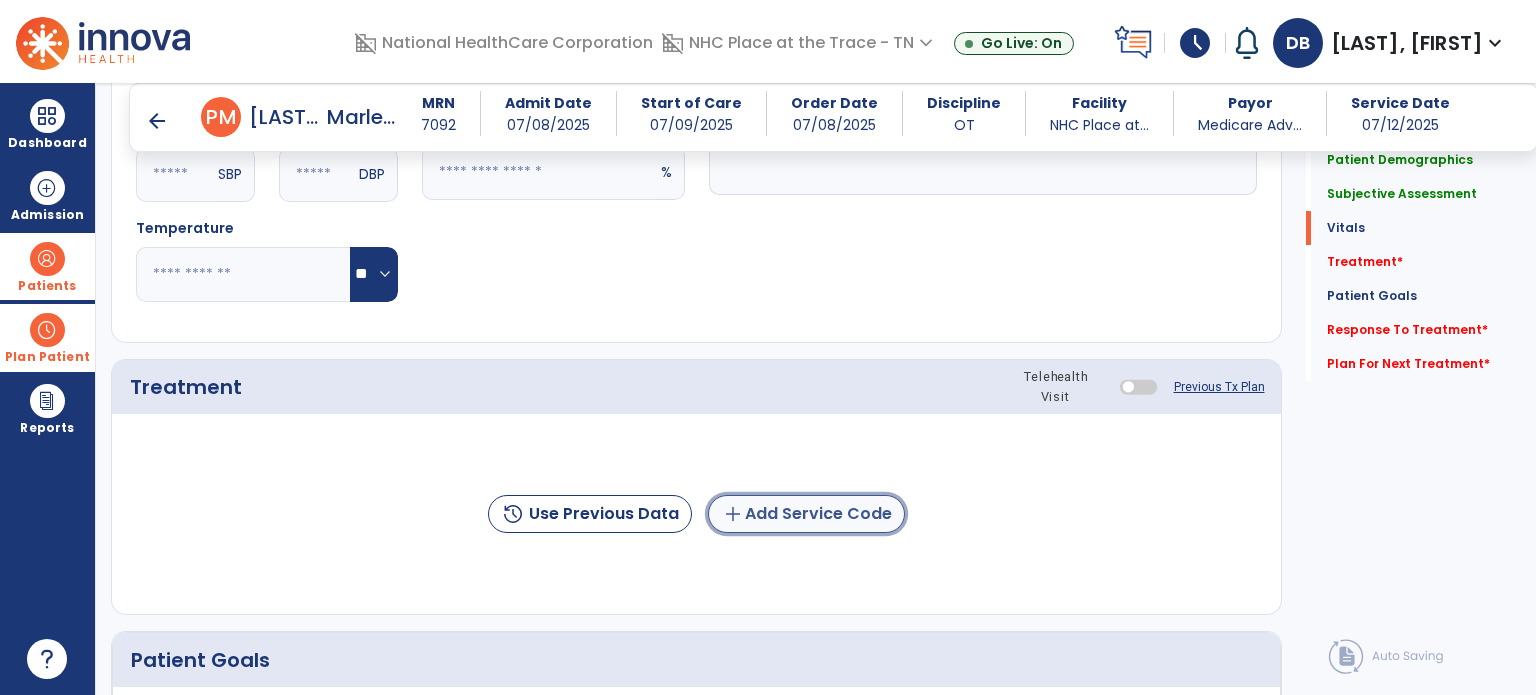 click on "add" 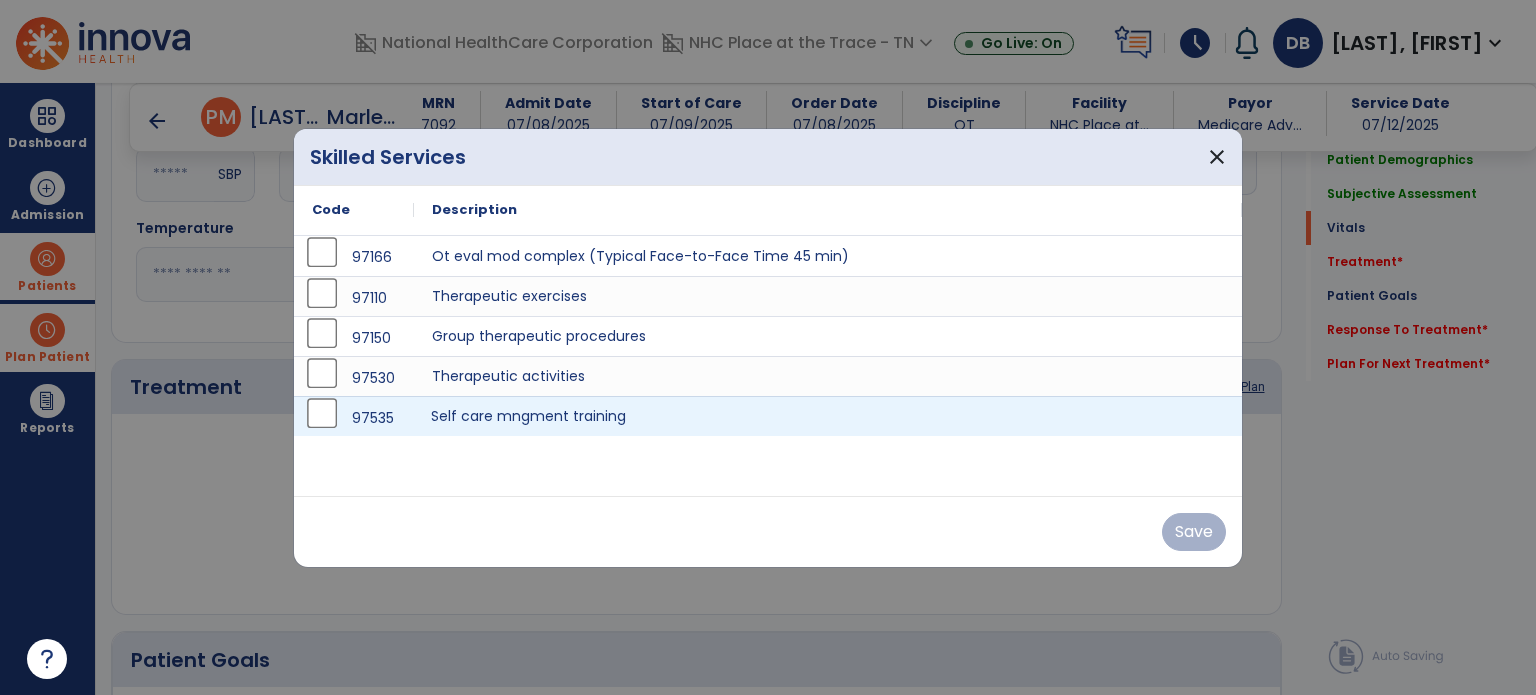 click on "Self care mngment training" at bounding box center (828, 416) 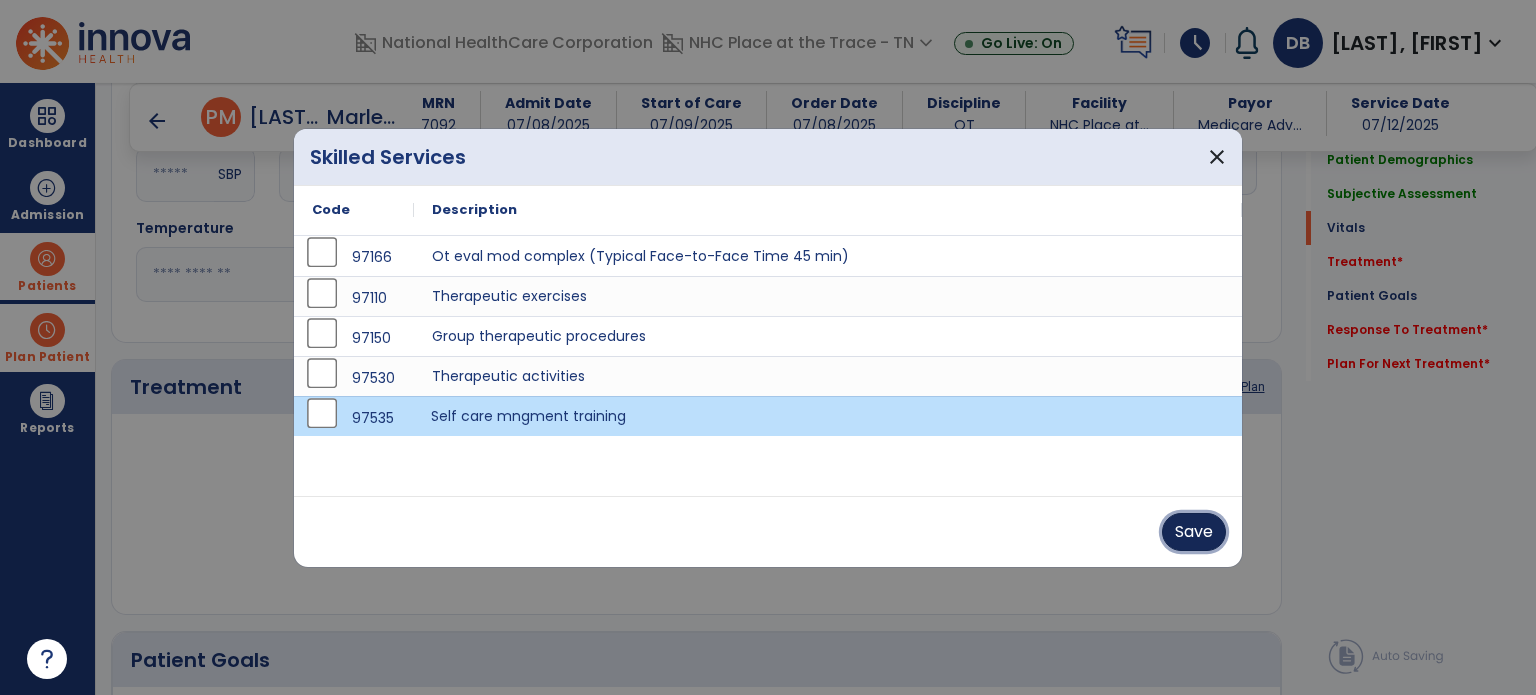 click on "Save" at bounding box center (1194, 532) 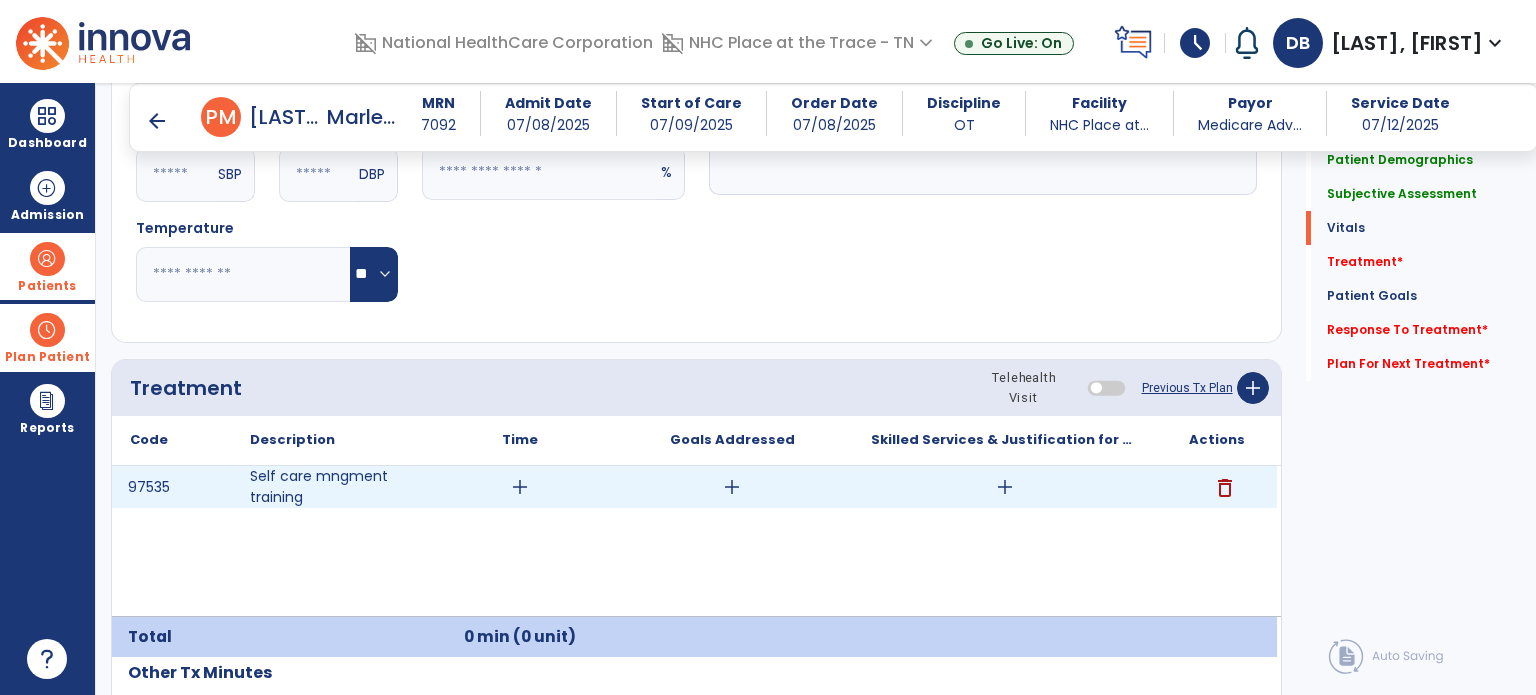 click on "delete" at bounding box center (1225, 488) 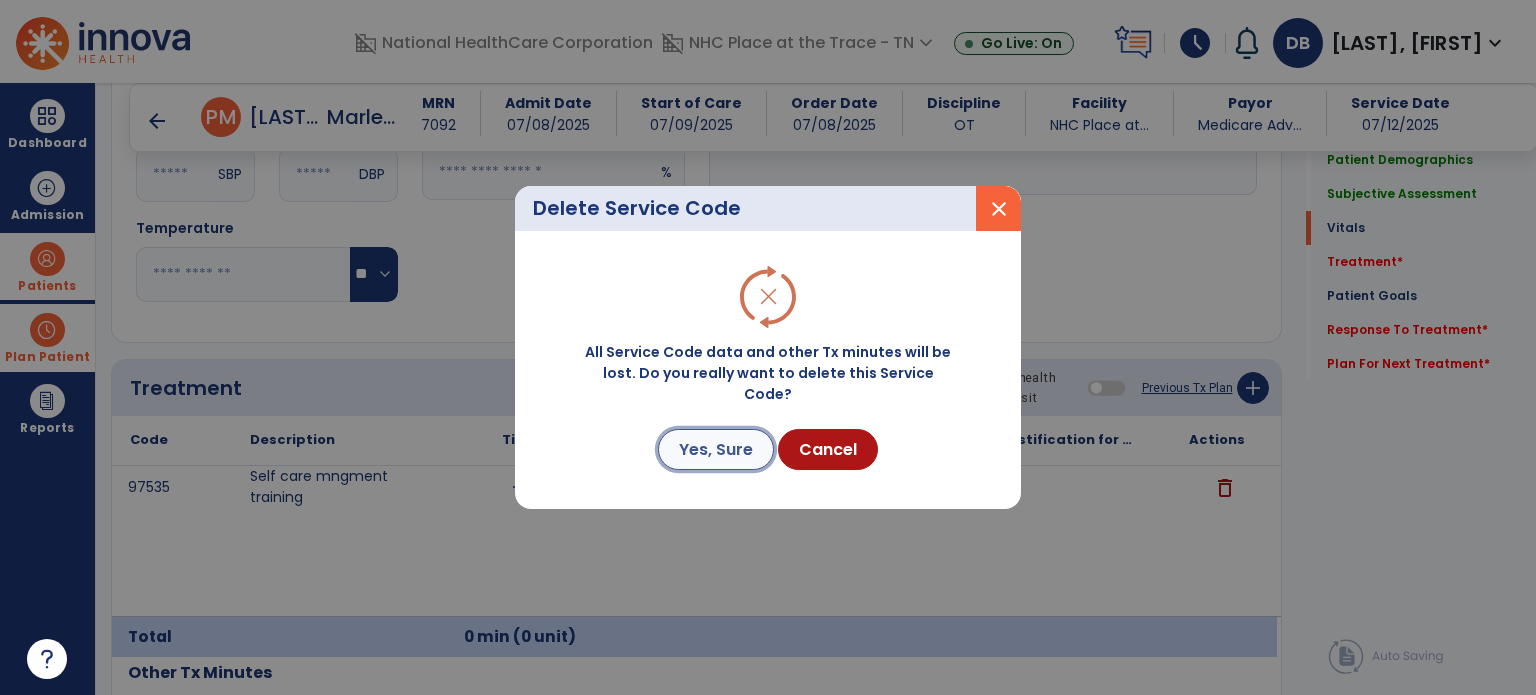 click on "Yes, Sure" at bounding box center (716, 449) 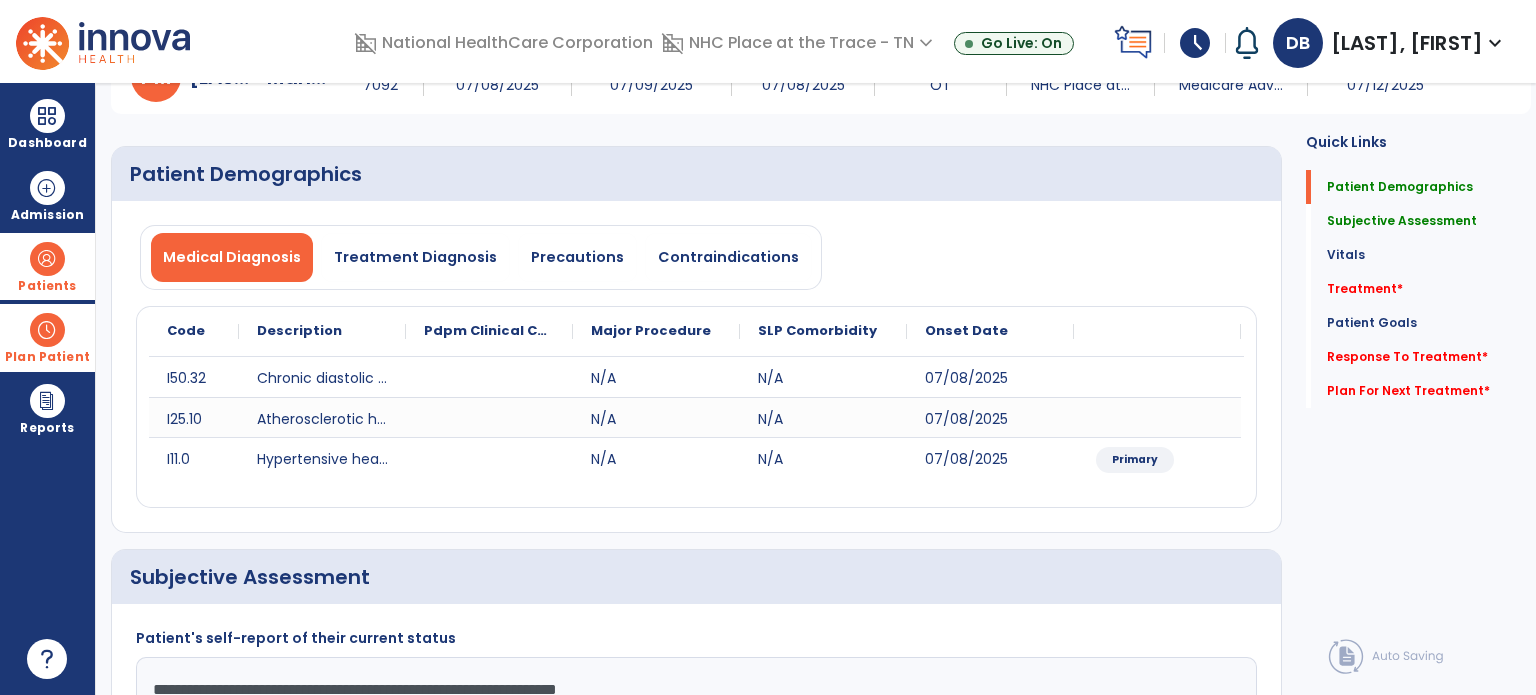 scroll, scrollTop: 0, scrollLeft: 0, axis: both 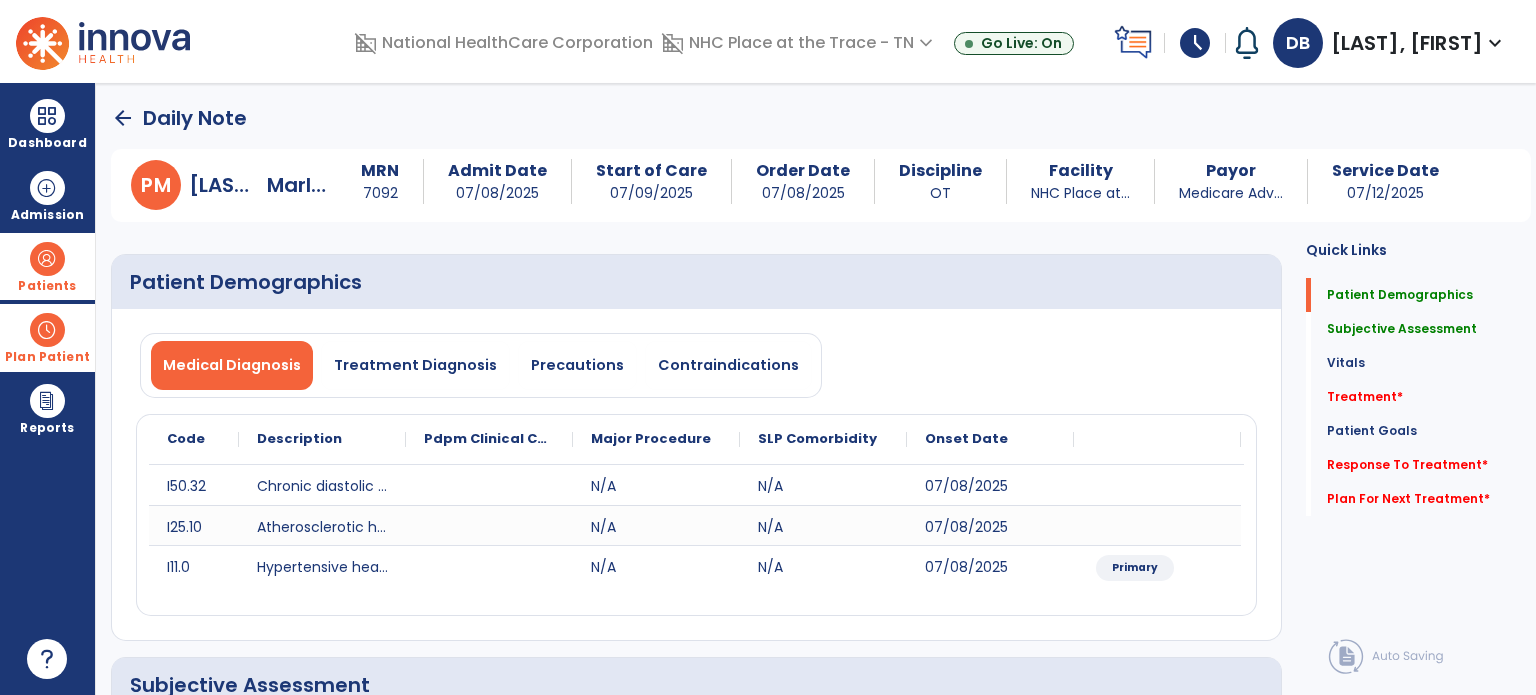 click on "arrow_back" 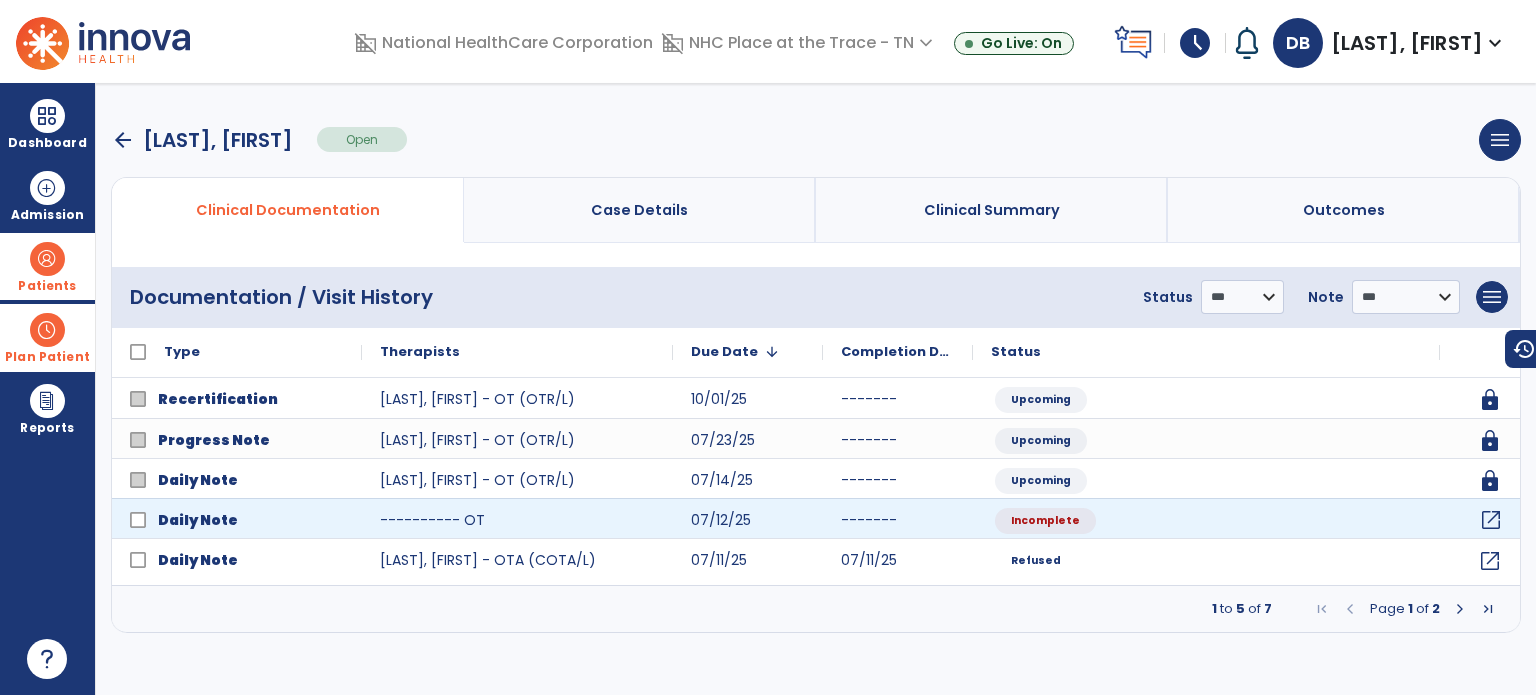 drag, startPoint x: 1496, startPoint y: 517, endPoint x: 1464, endPoint y: 527, distance: 33.526108 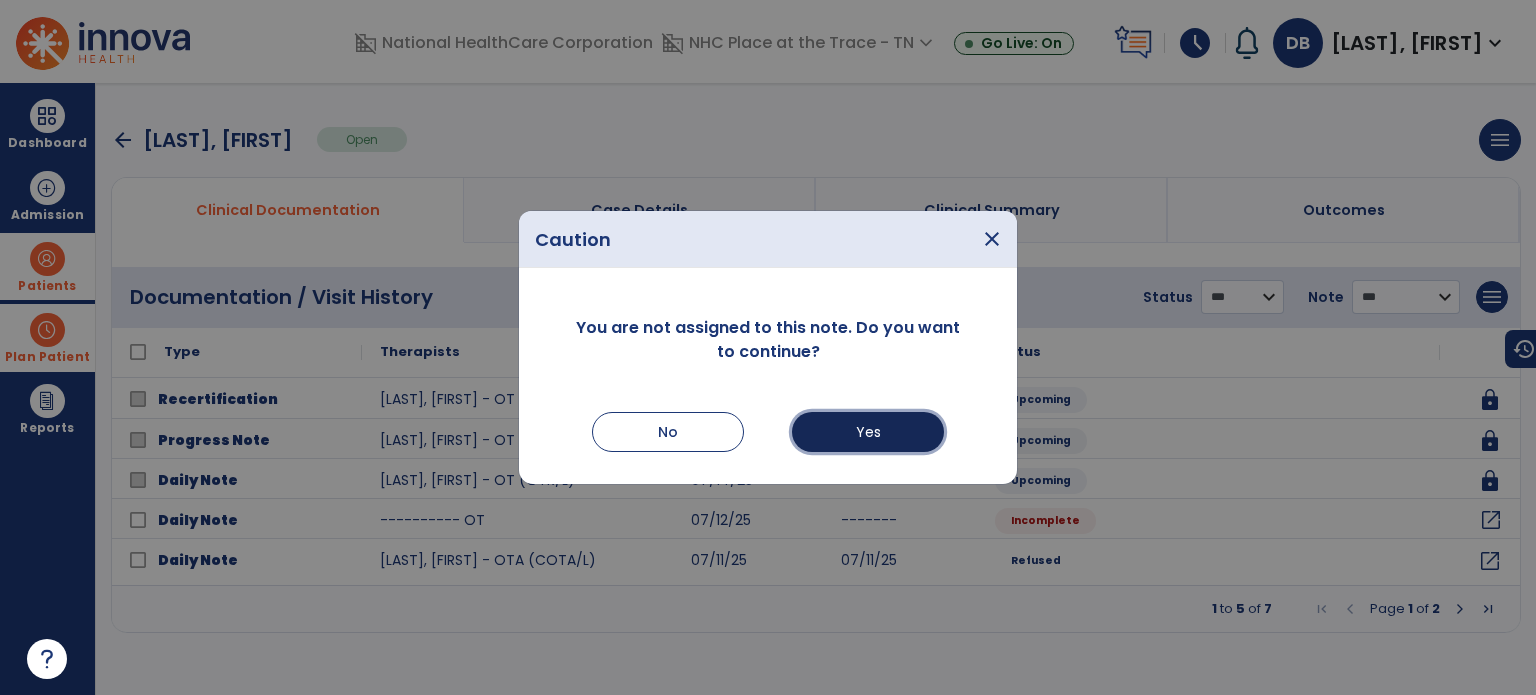 click on "Yes" at bounding box center [868, 432] 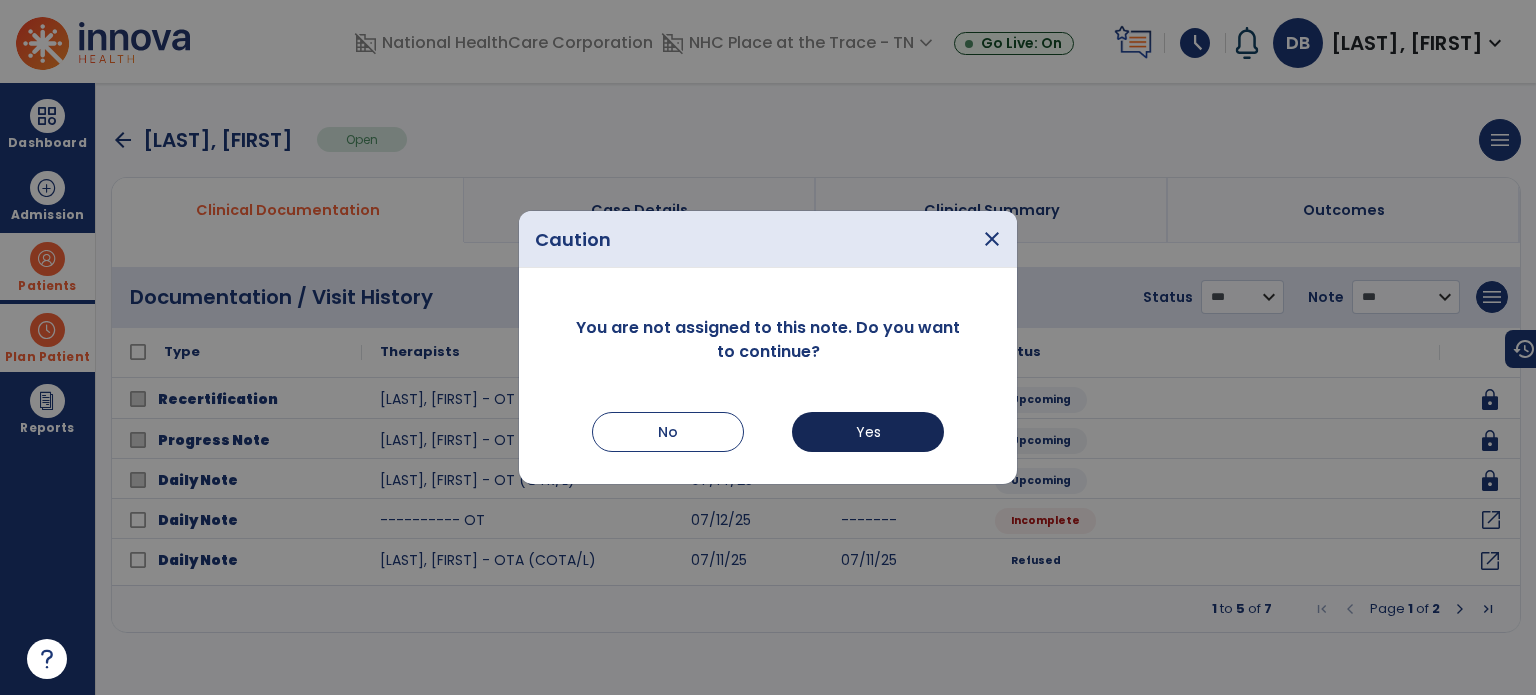 select on "*" 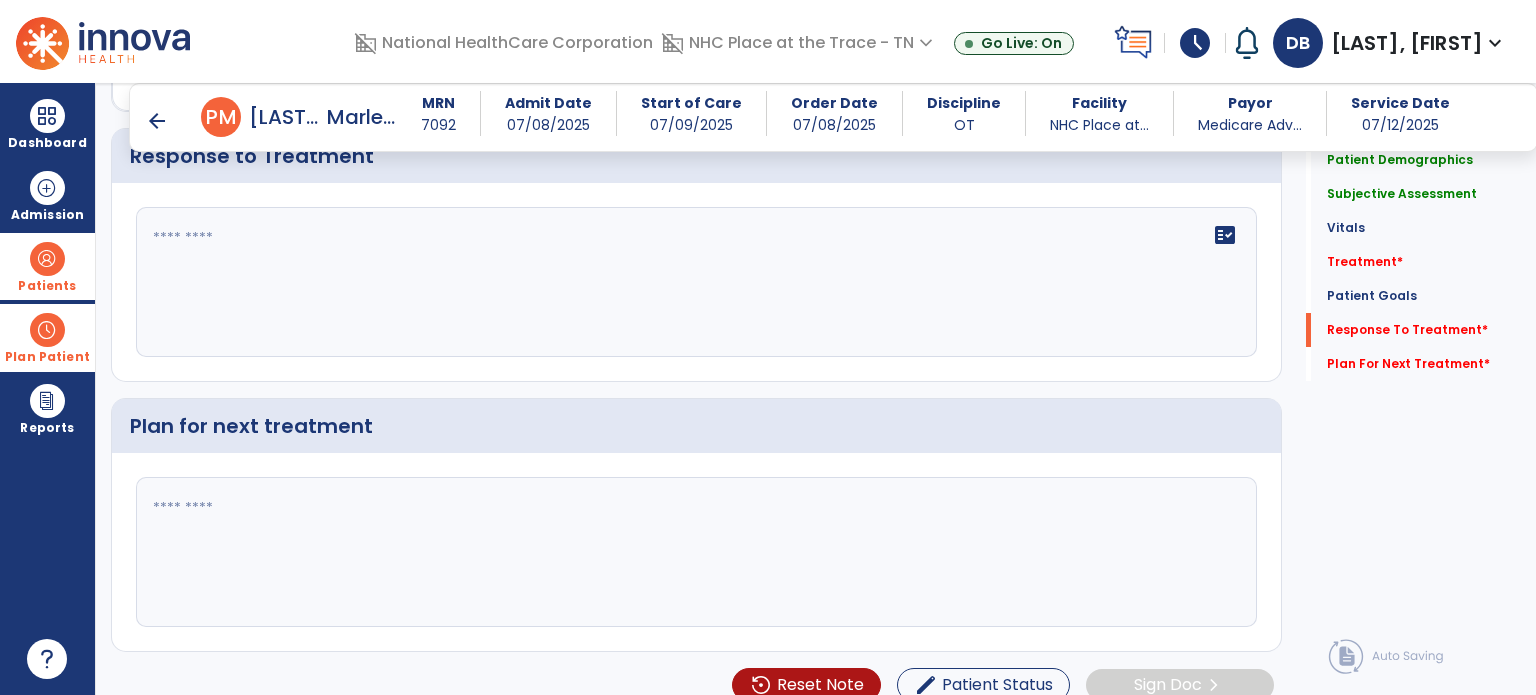 scroll, scrollTop: 2604, scrollLeft: 0, axis: vertical 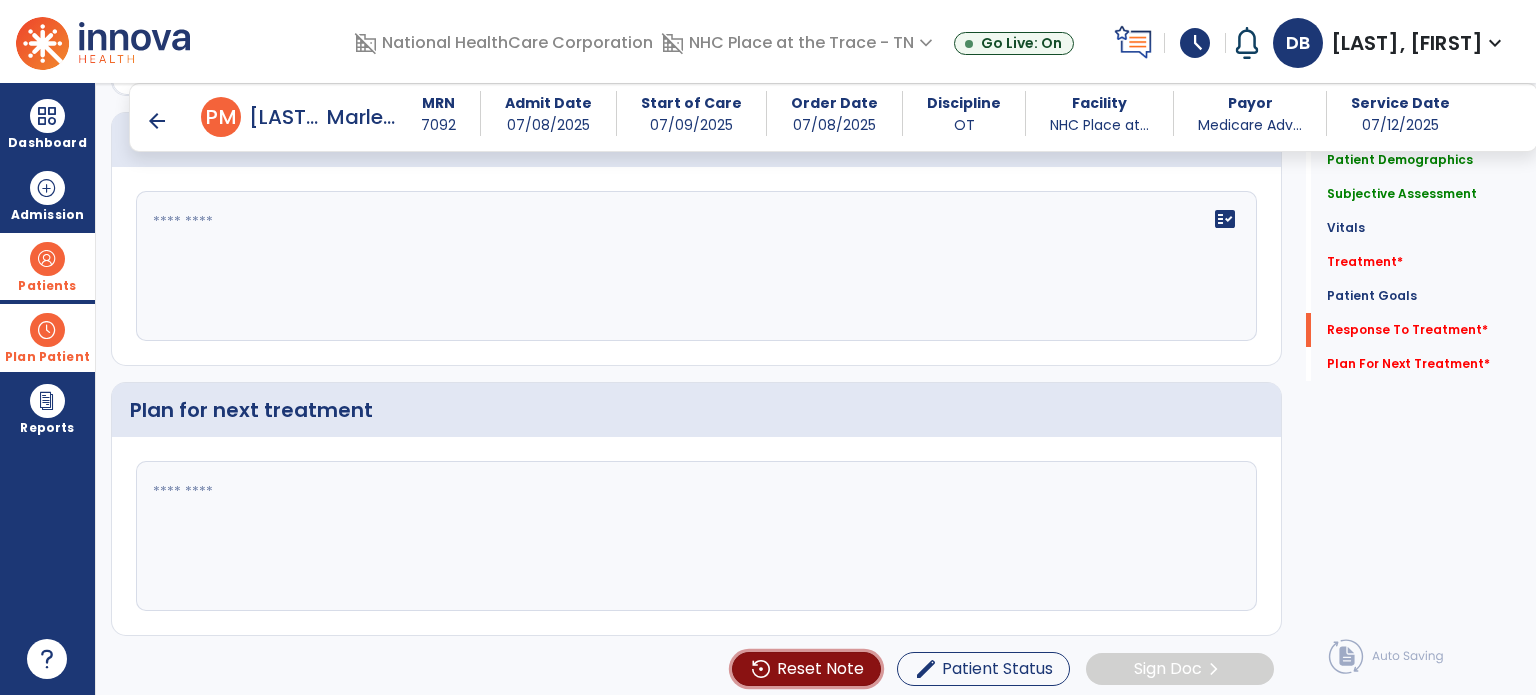 click on "Reset Note" 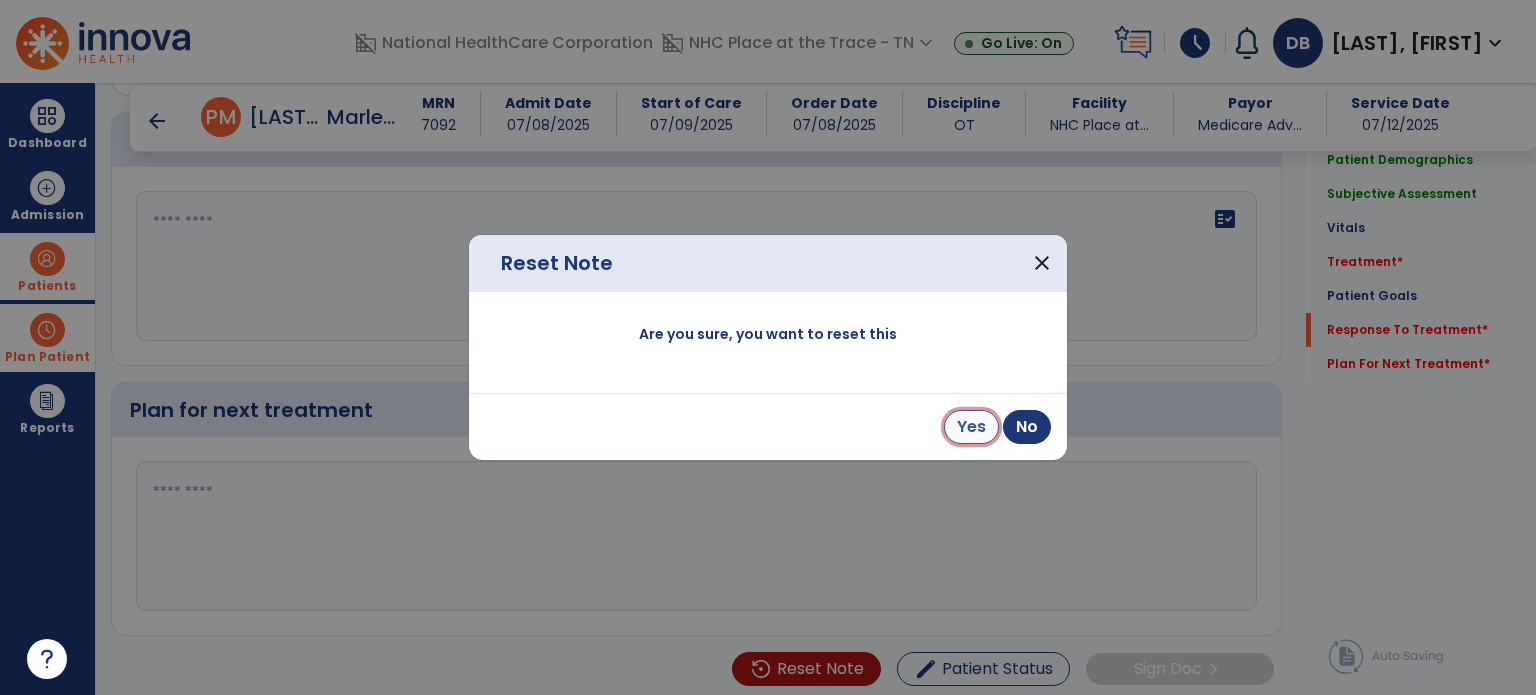 click on "Yes" at bounding box center [971, 427] 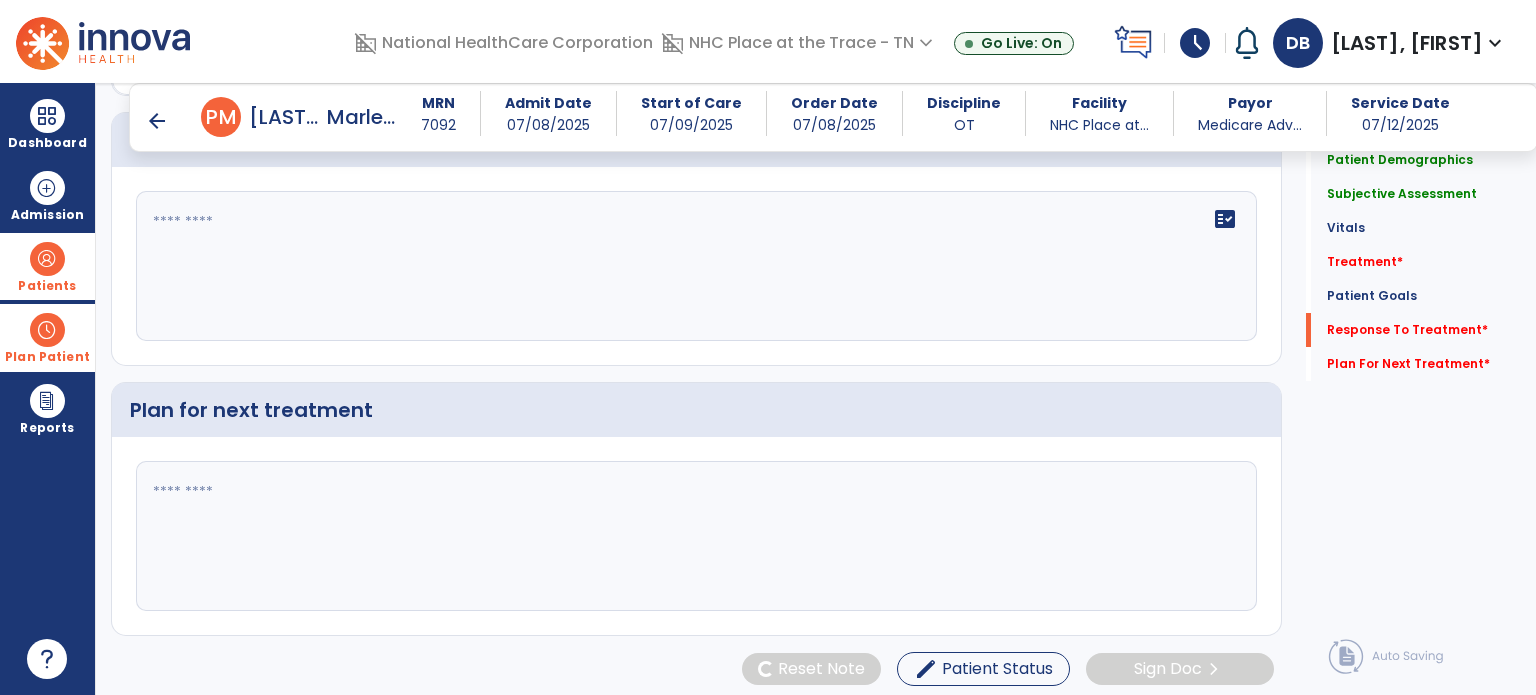 scroll, scrollTop: 0, scrollLeft: 0, axis: both 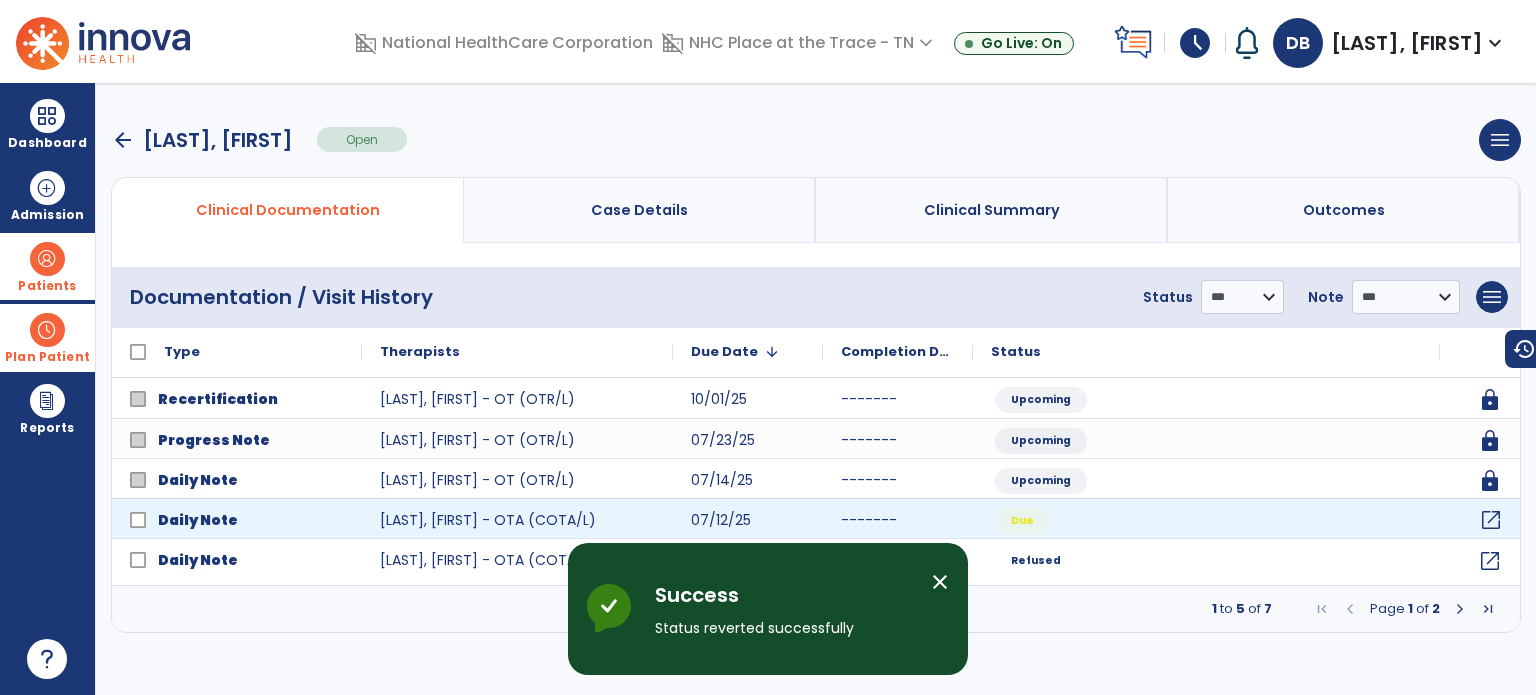 click on "open_in_new" 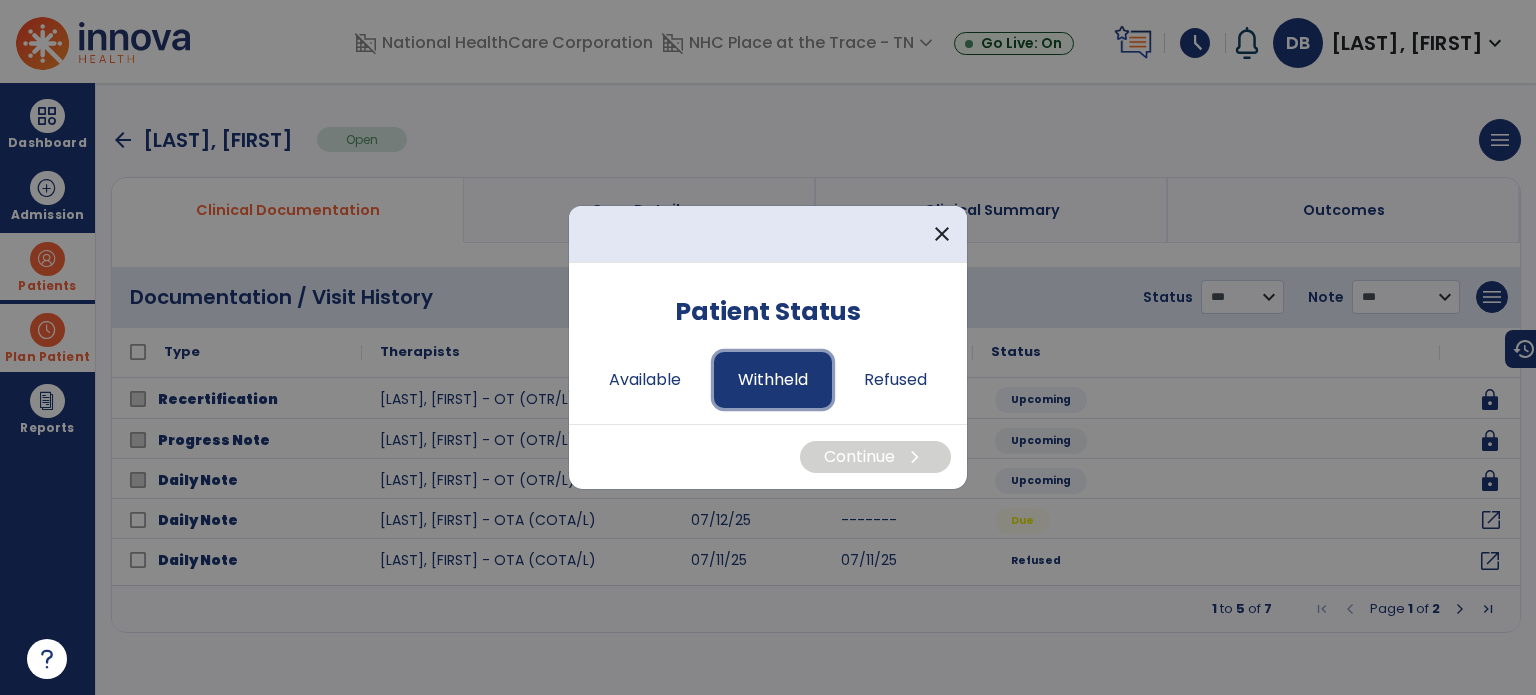 click on "Withheld" at bounding box center [773, 380] 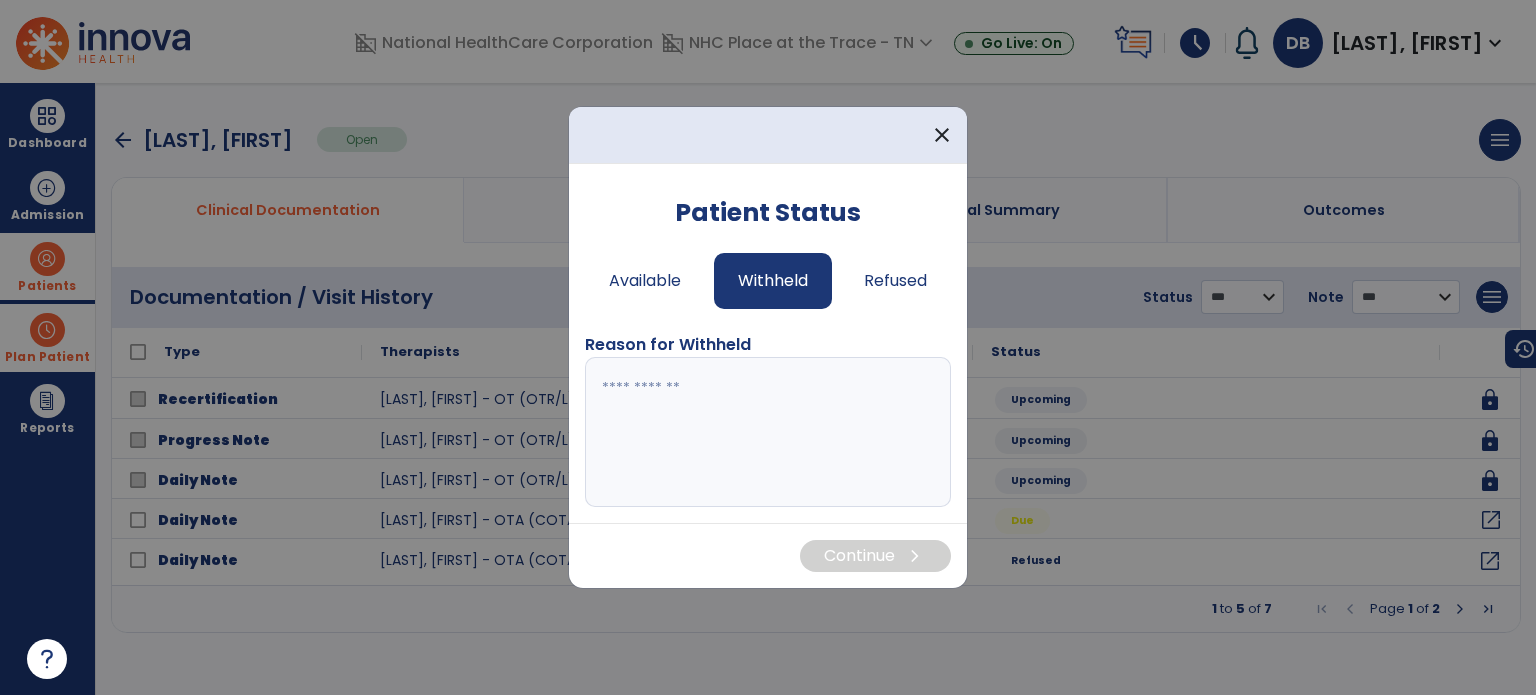 click at bounding box center [768, 432] 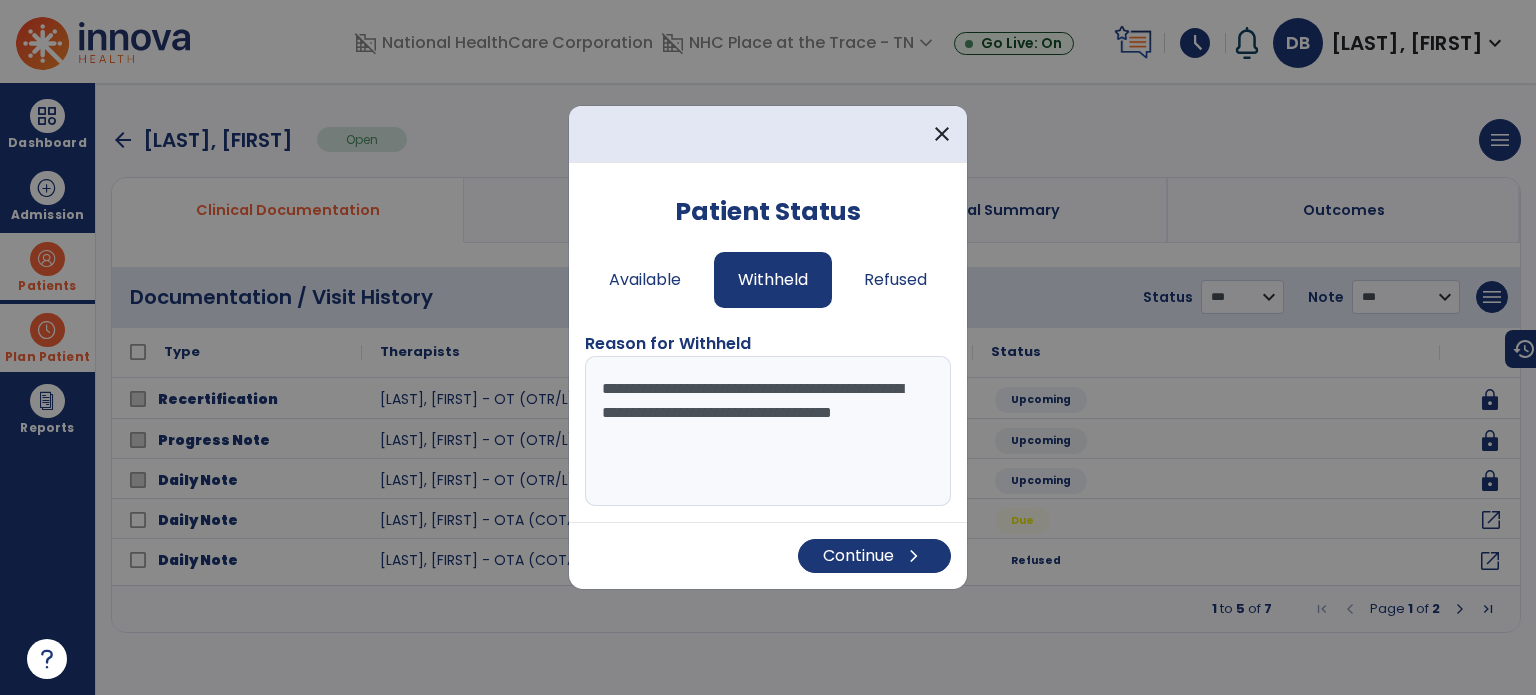 click on "**********" at bounding box center [768, 431] 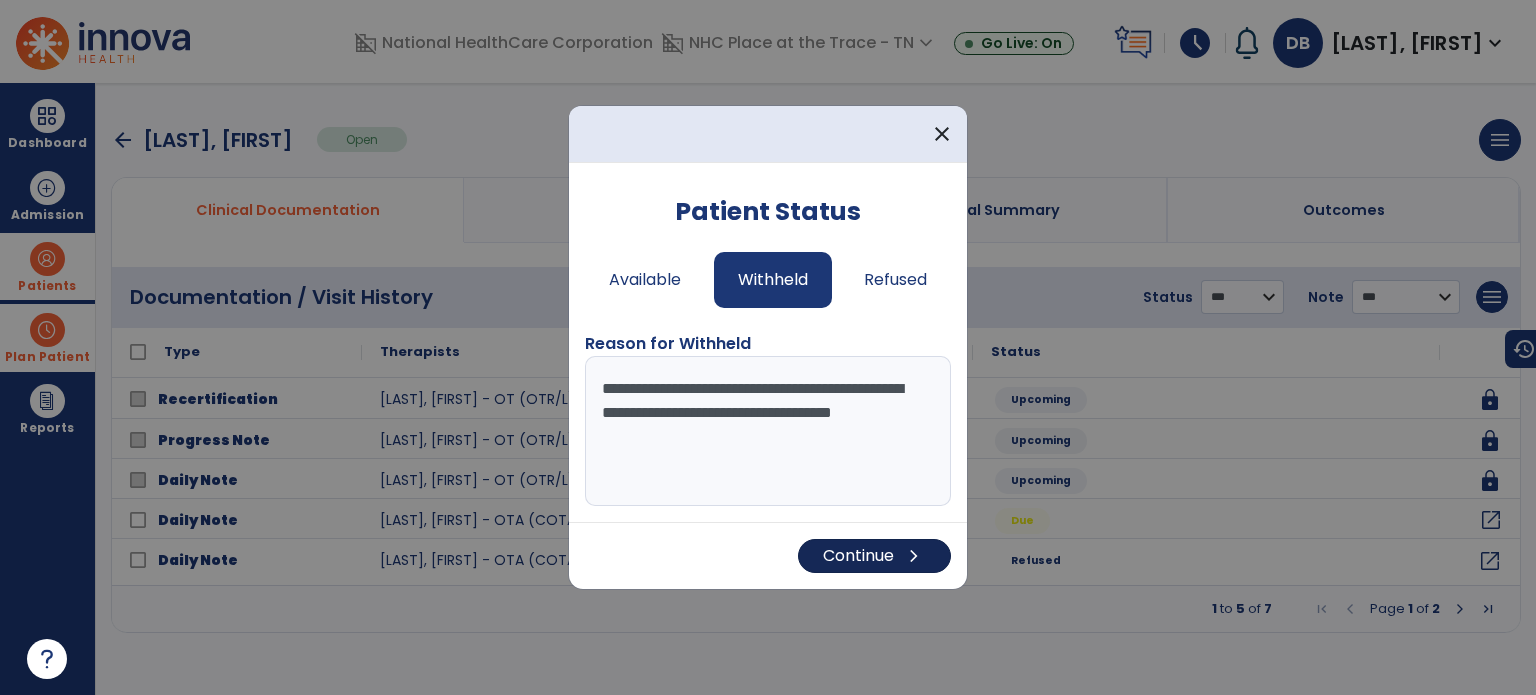 type on "**********" 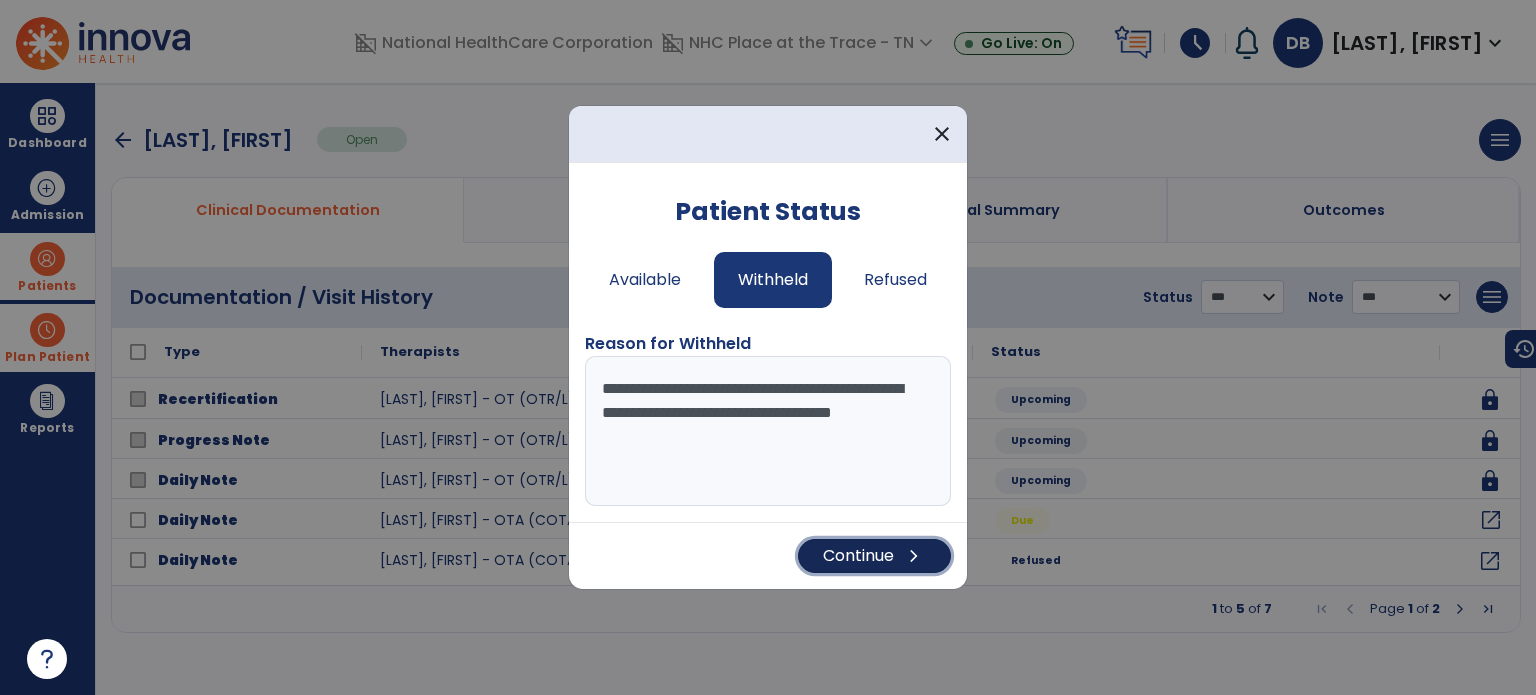click on "chevron_right" at bounding box center (914, 556) 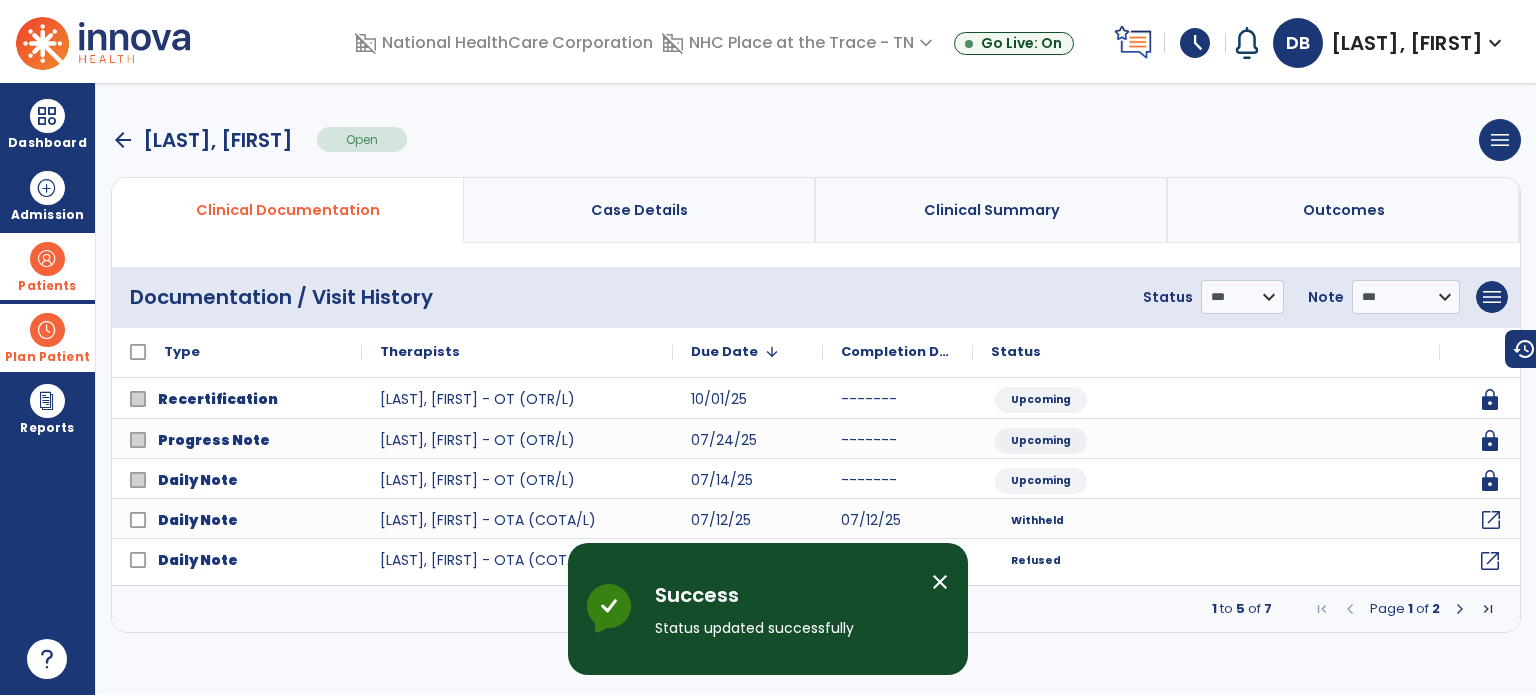 click at bounding box center [47, 259] 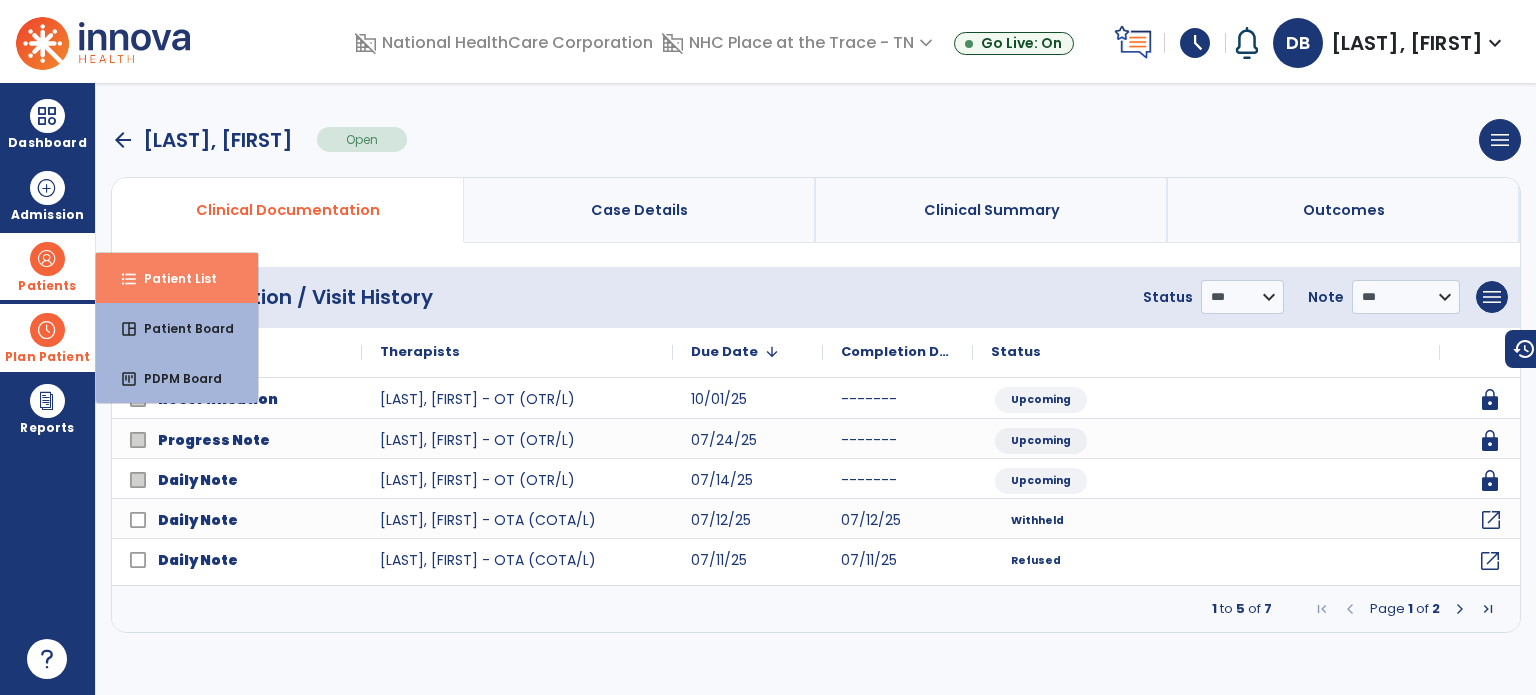 click on "Patient List" at bounding box center [172, 278] 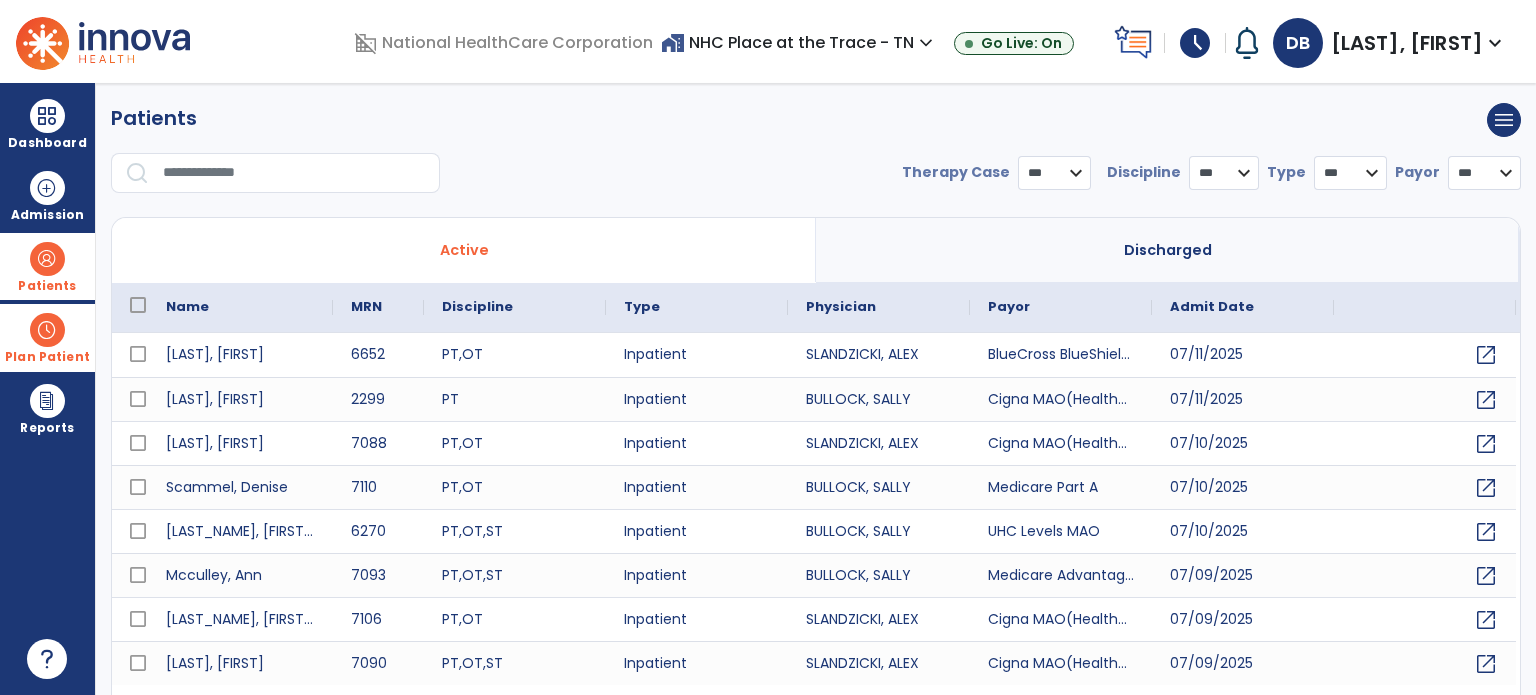 select on "***" 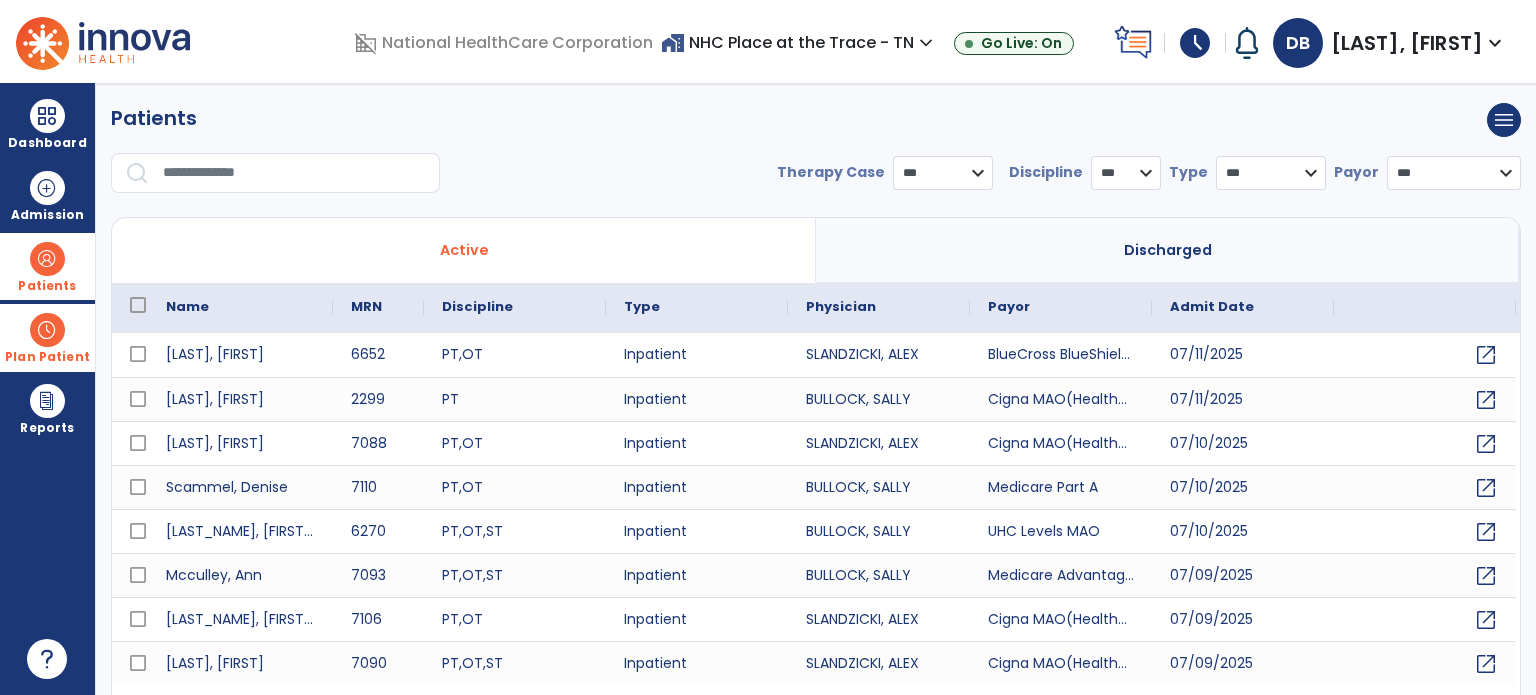 click on "Plan Patient" at bounding box center [47, 286] 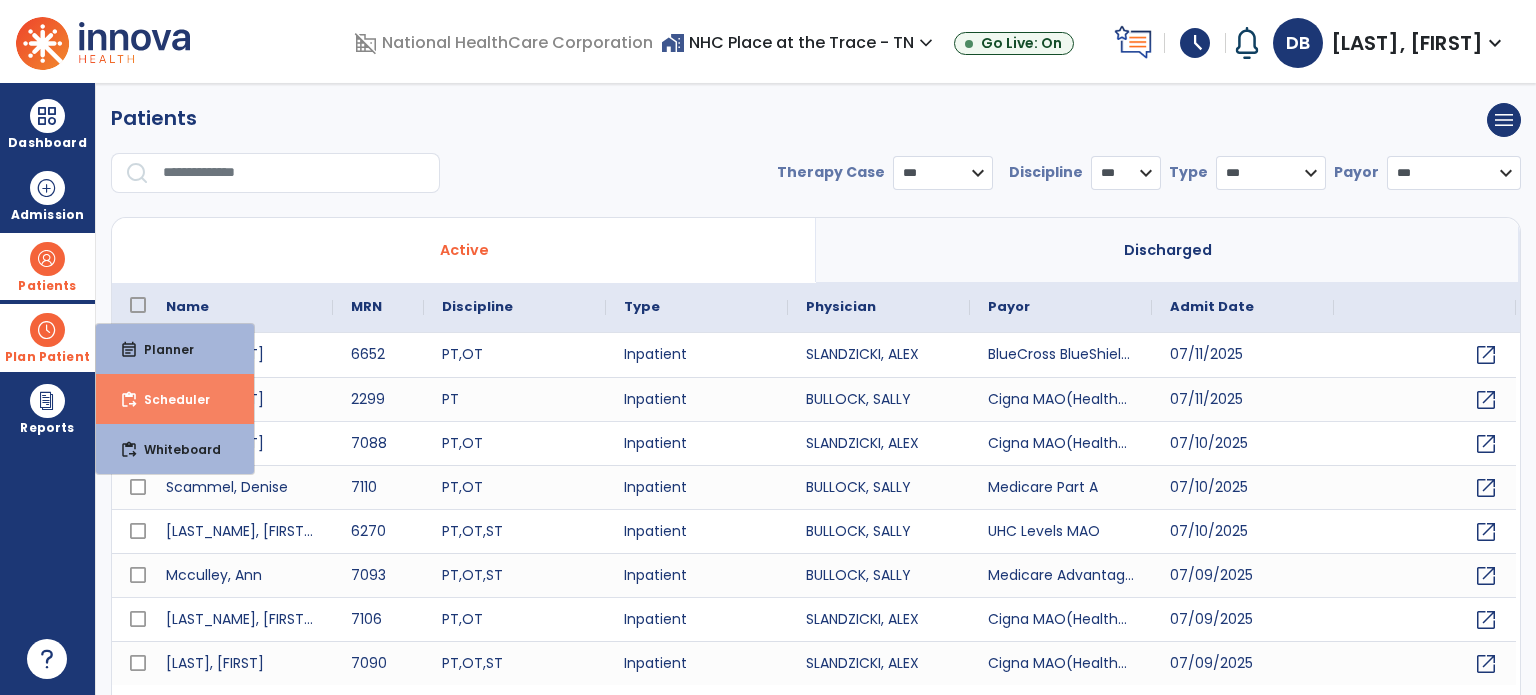 click on "content_paste_go  Scheduler" at bounding box center [175, 399] 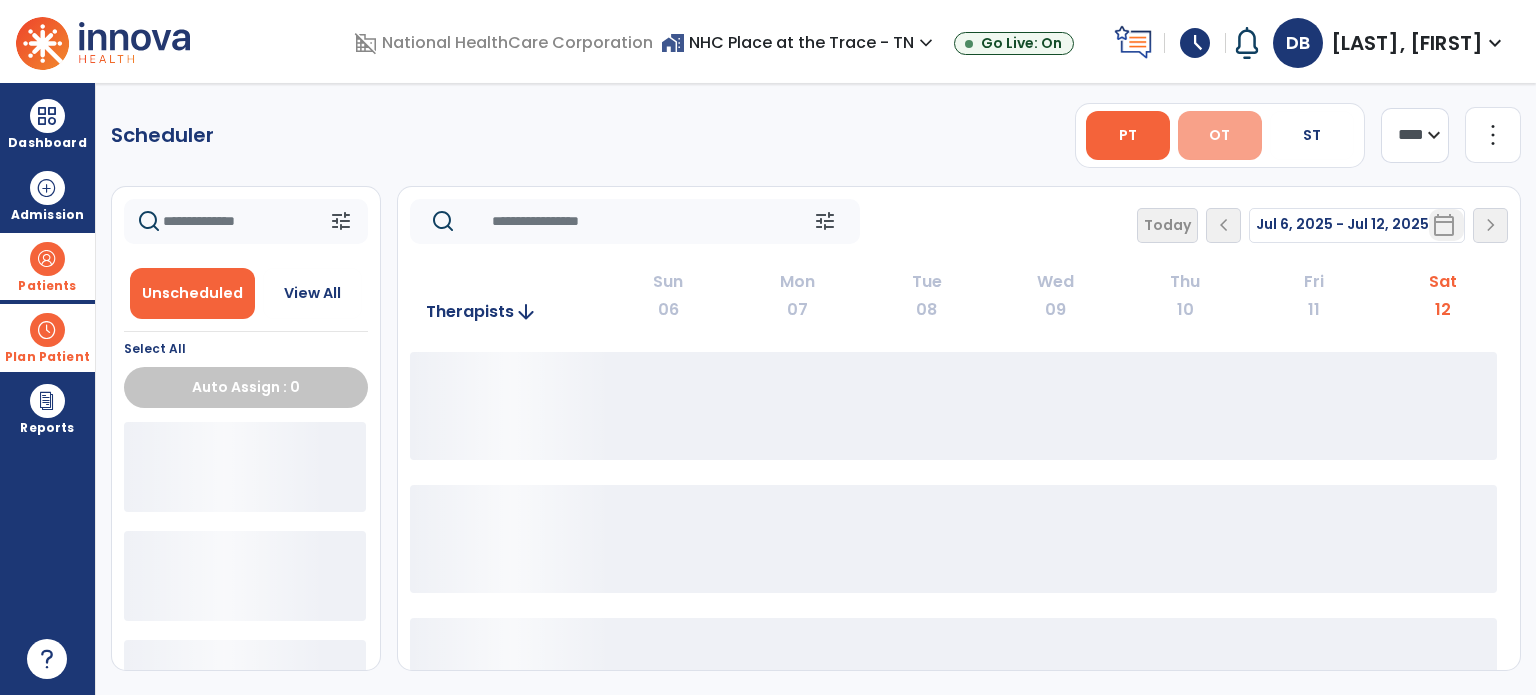 click on "OT" at bounding box center [1220, 135] 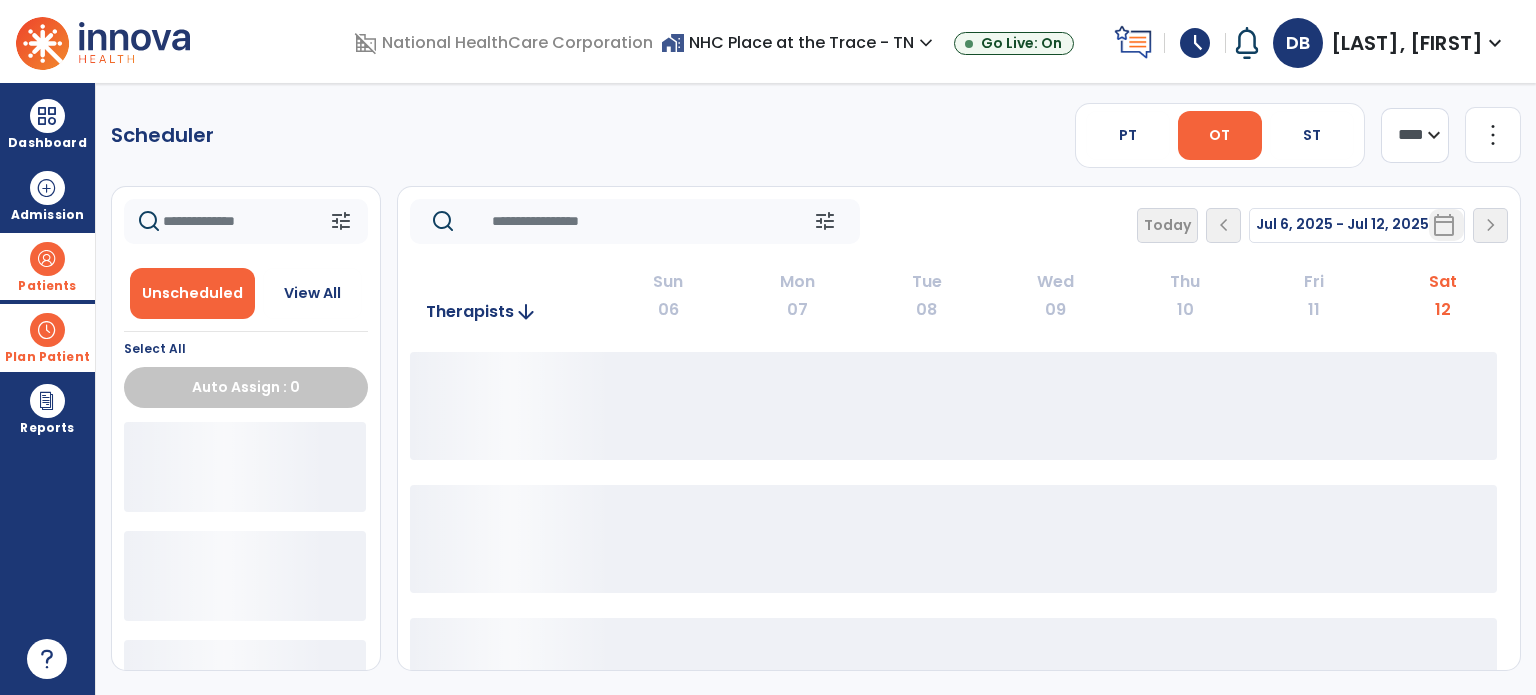 click on "**** ***" 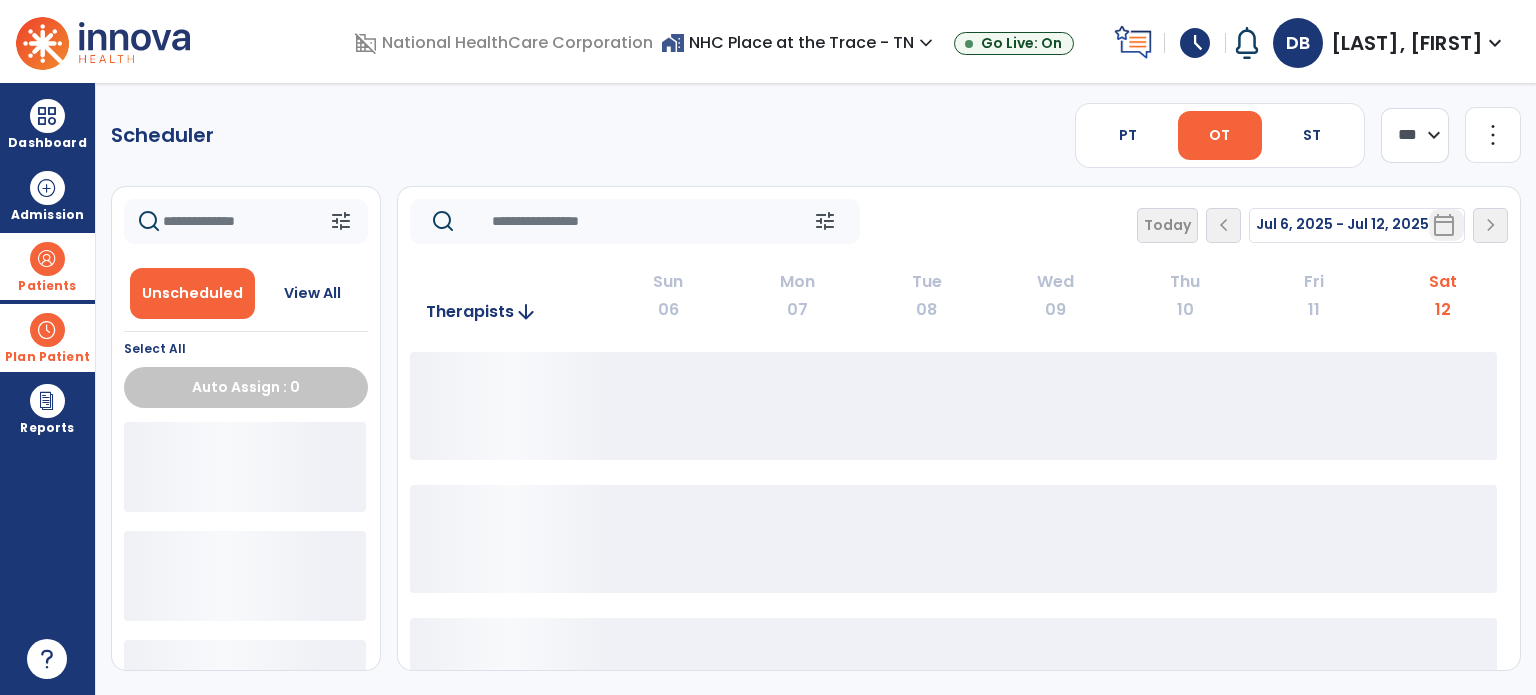 click on "**** ***" 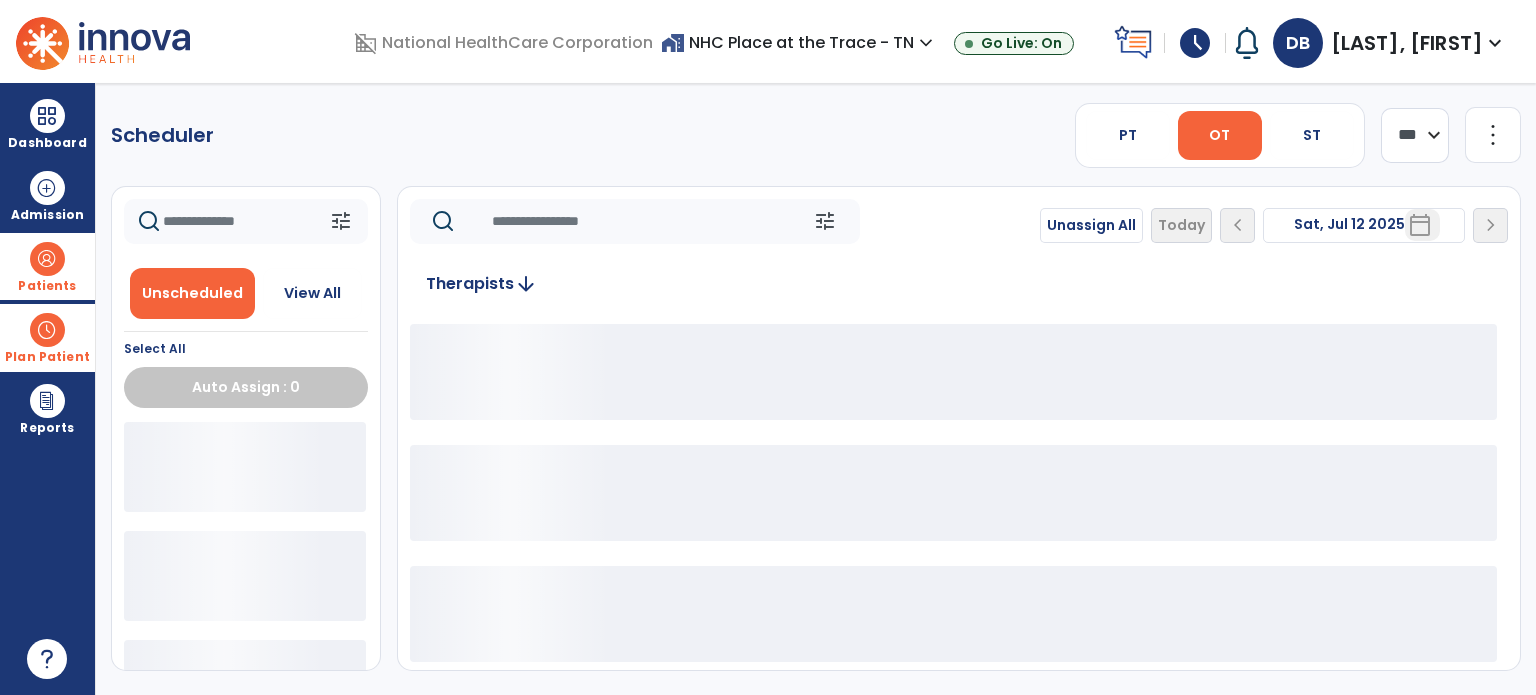 click on "more_vert" 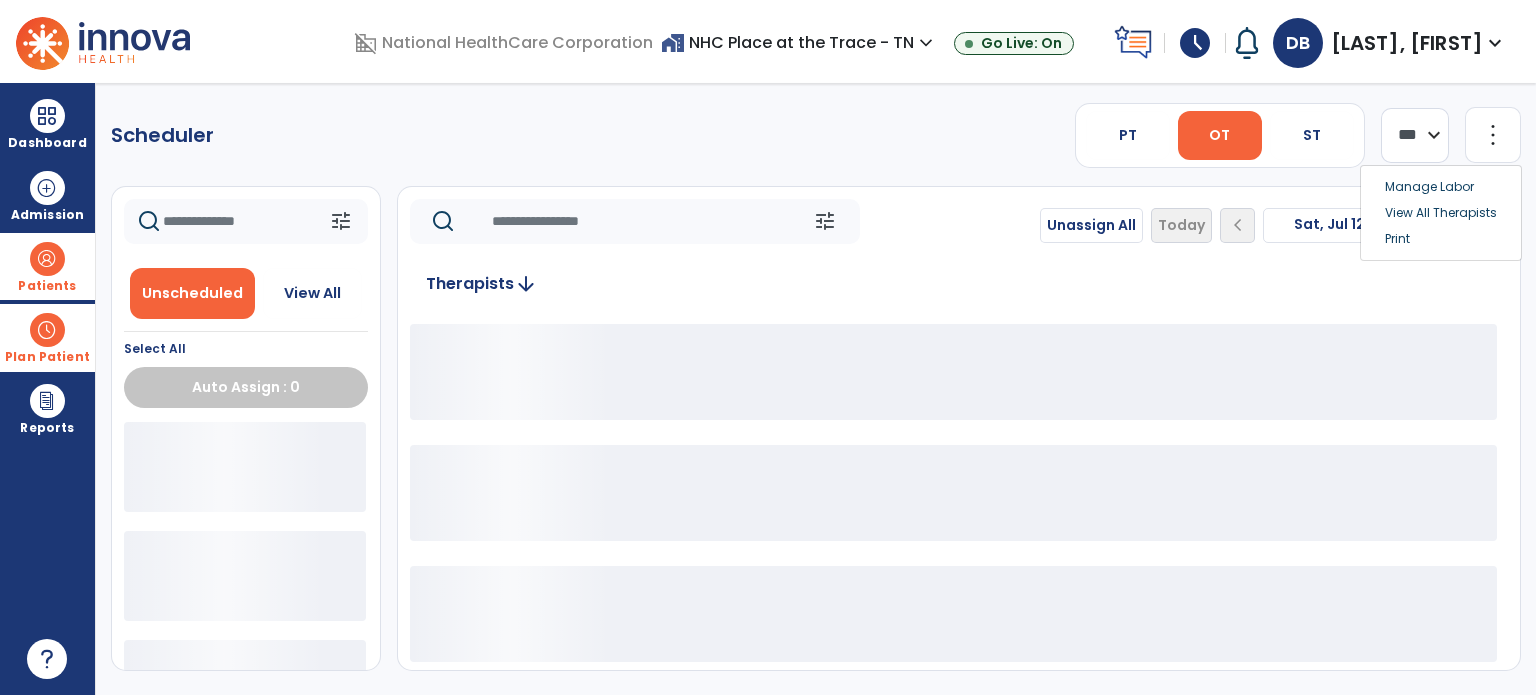 click on "Scheduler   PT   OT   ST  **** *** more_vert" 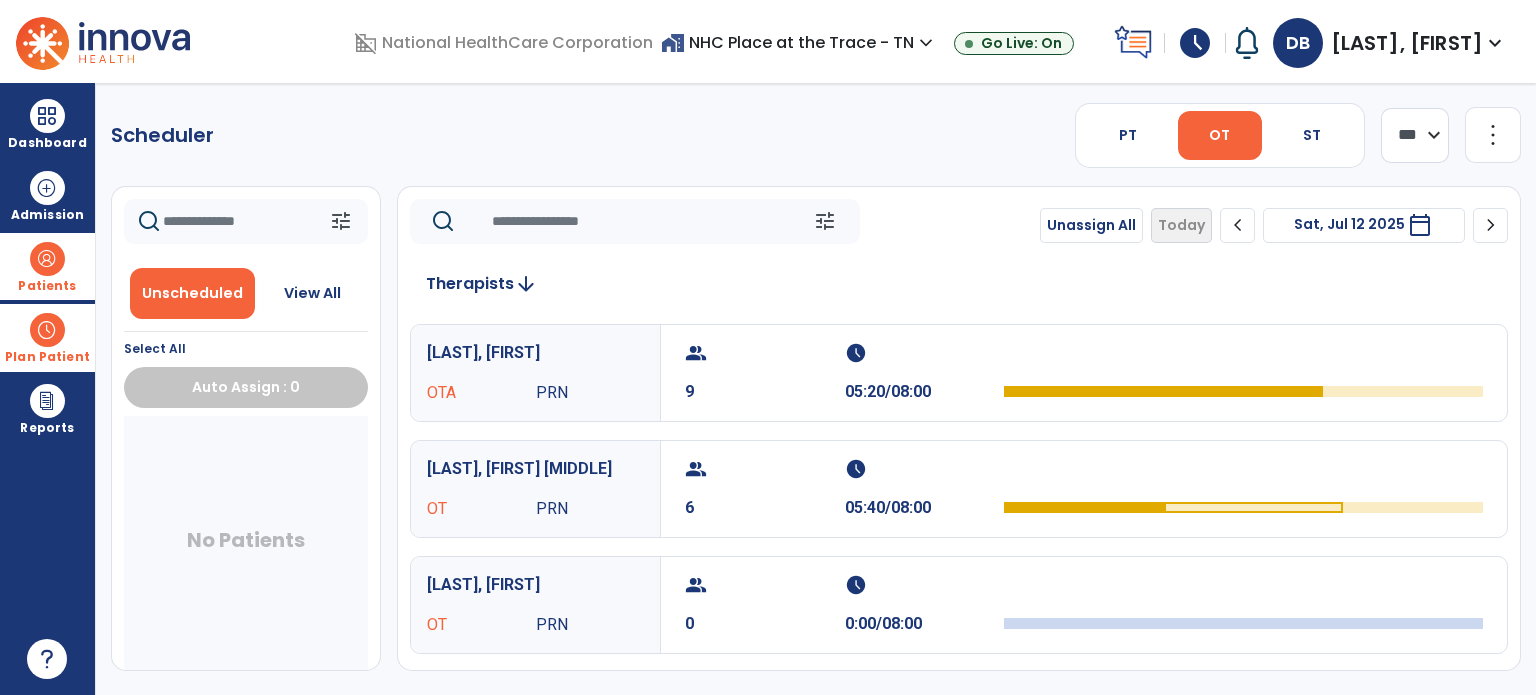 click on "chevron_right" 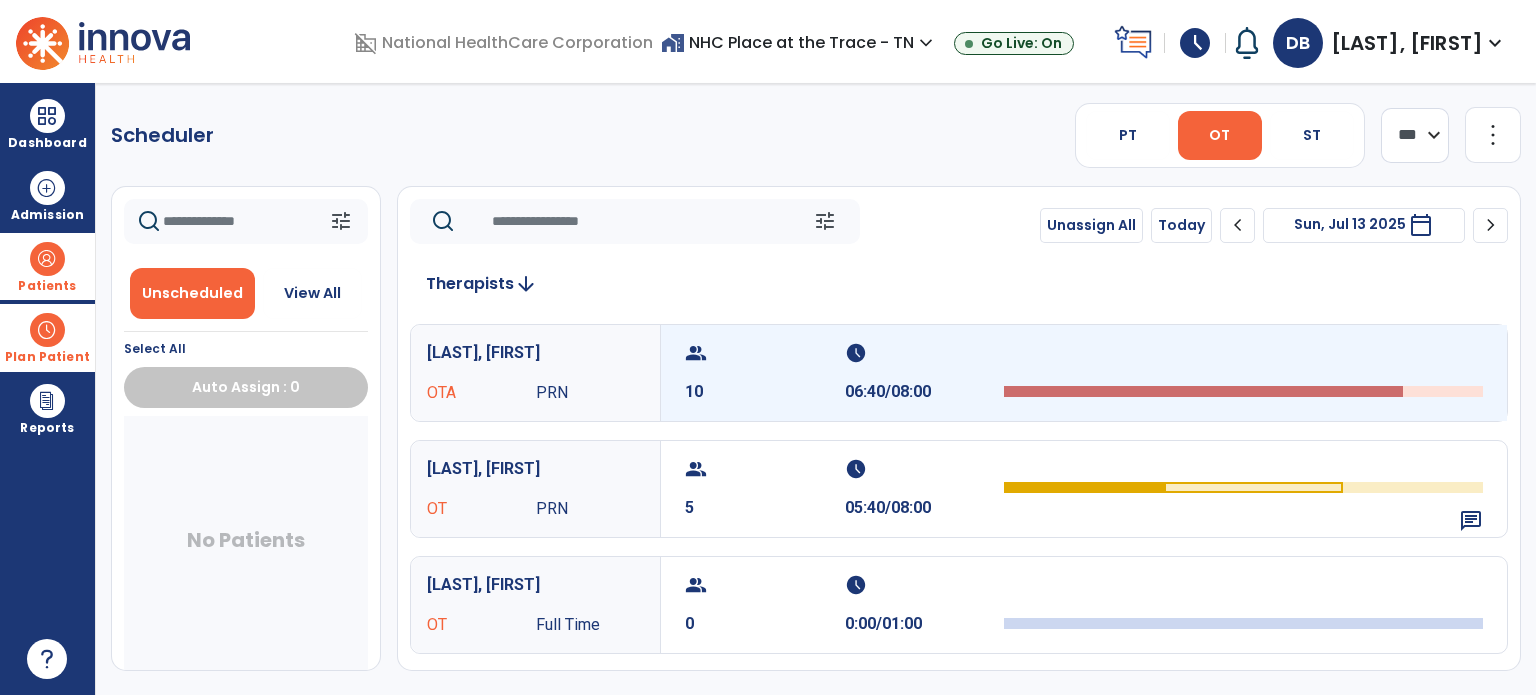 click on "group" at bounding box center [762, 353] 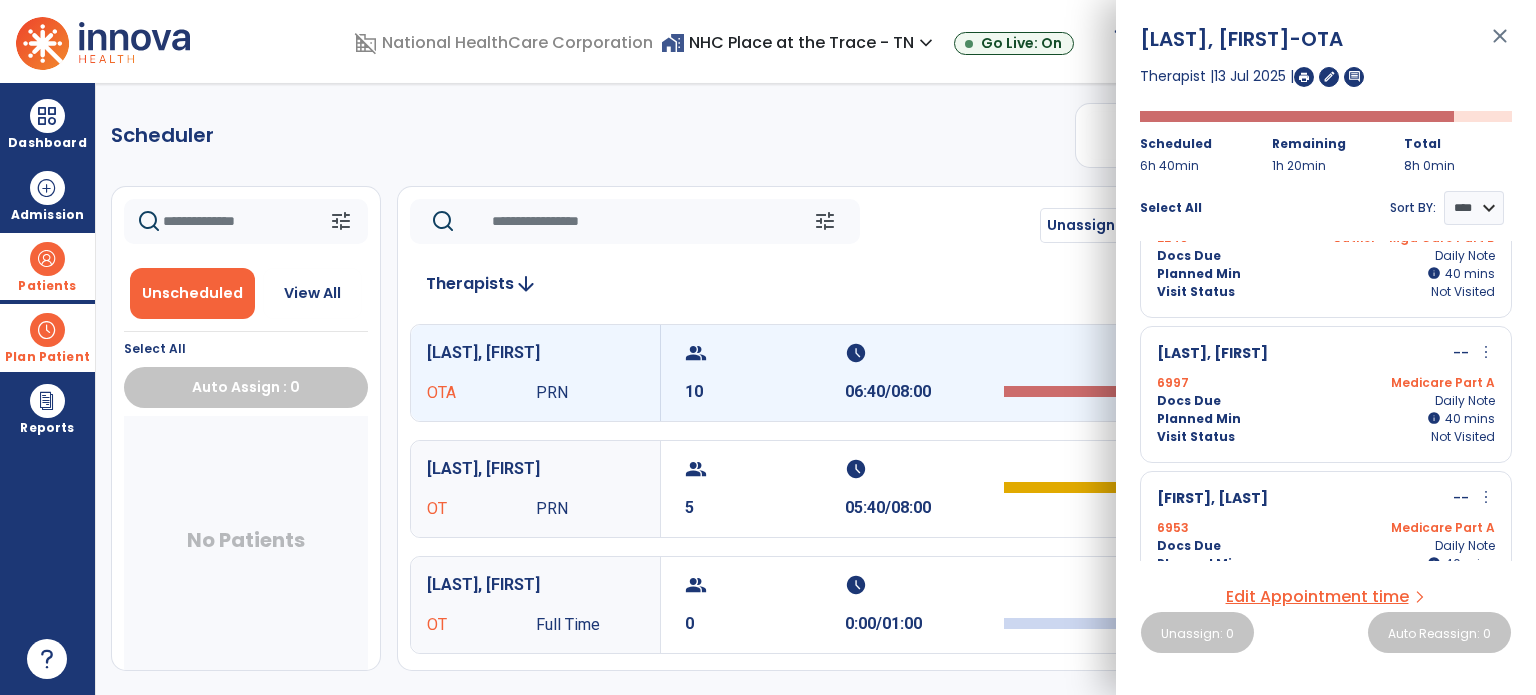 scroll, scrollTop: 100, scrollLeft: 0, axis: vertical 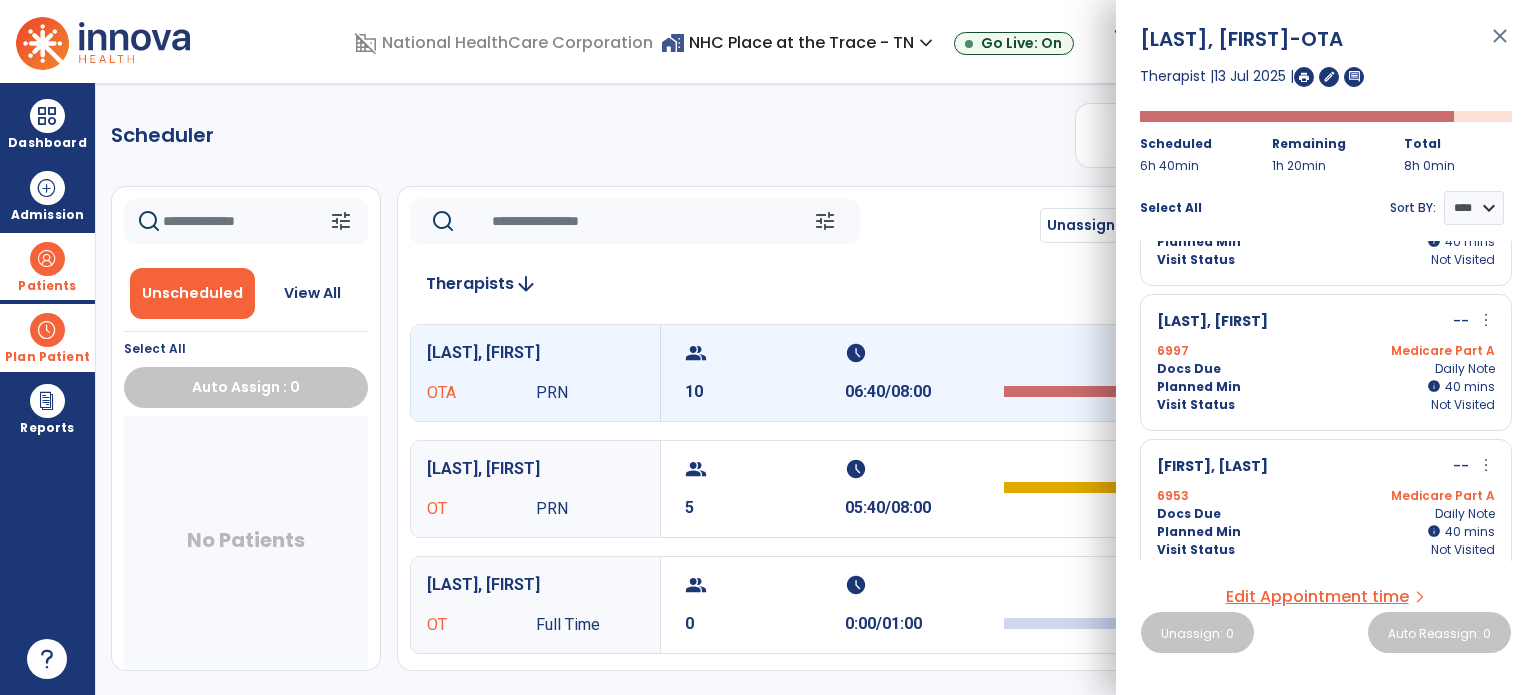 click 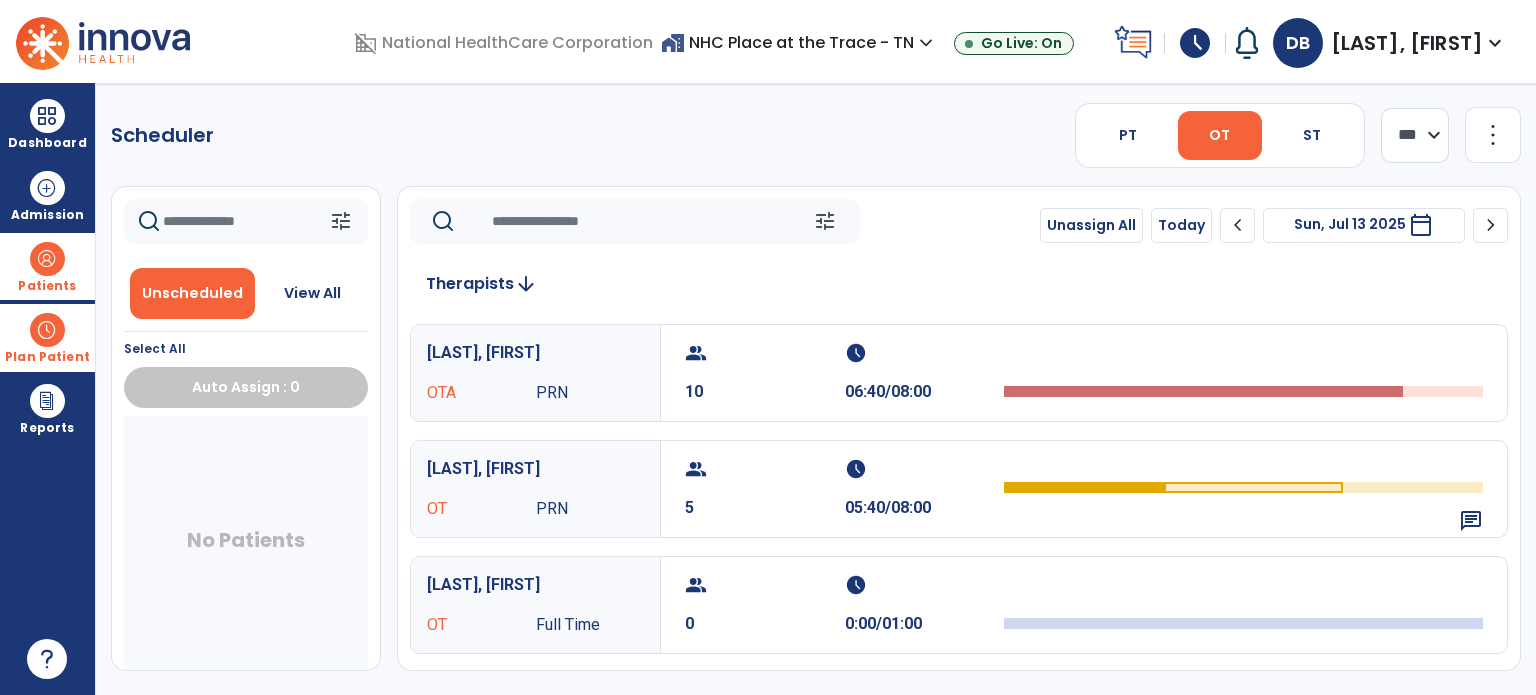 click on "Patients" at bounding box center [47, 266] 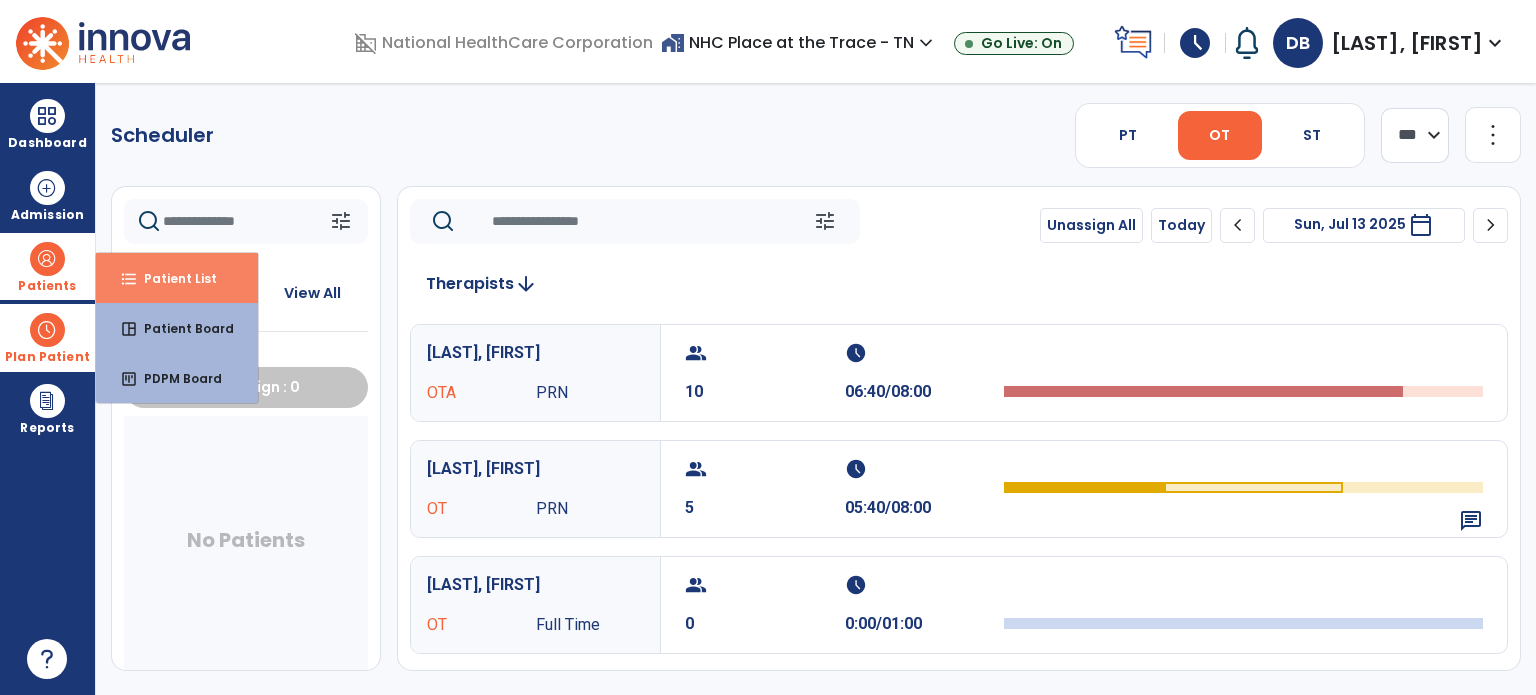 click on "format_list_bulleted  Patient List" at bounding box center (177, 278) 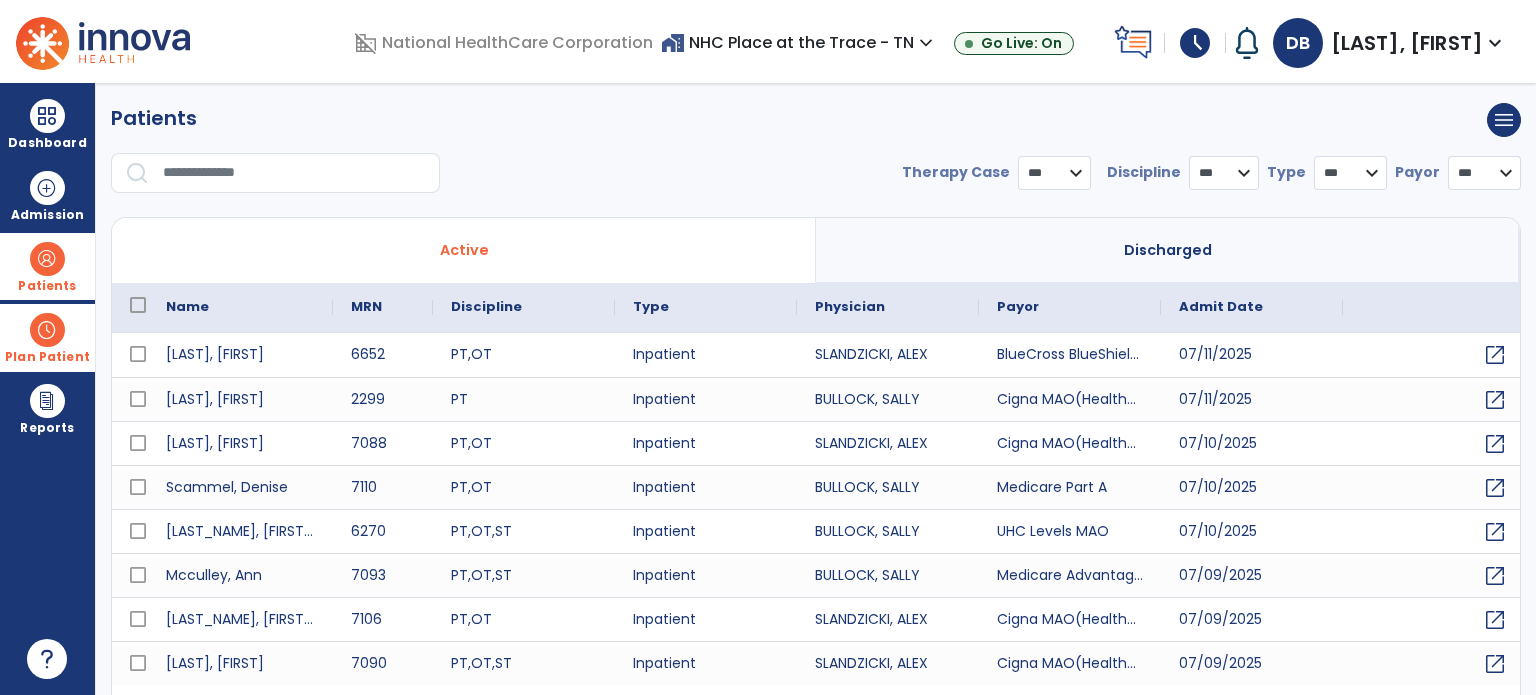 select on "***" 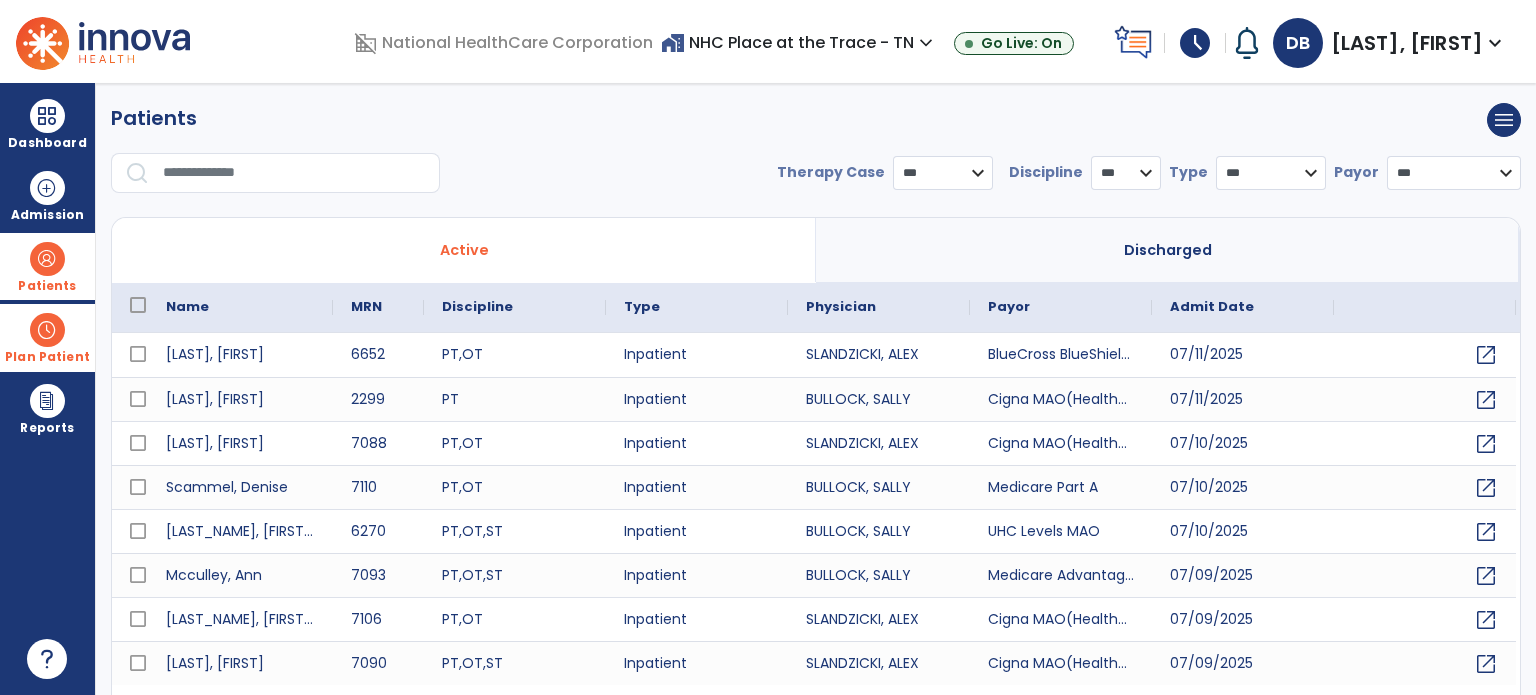 click at bounding box center (294, 173) 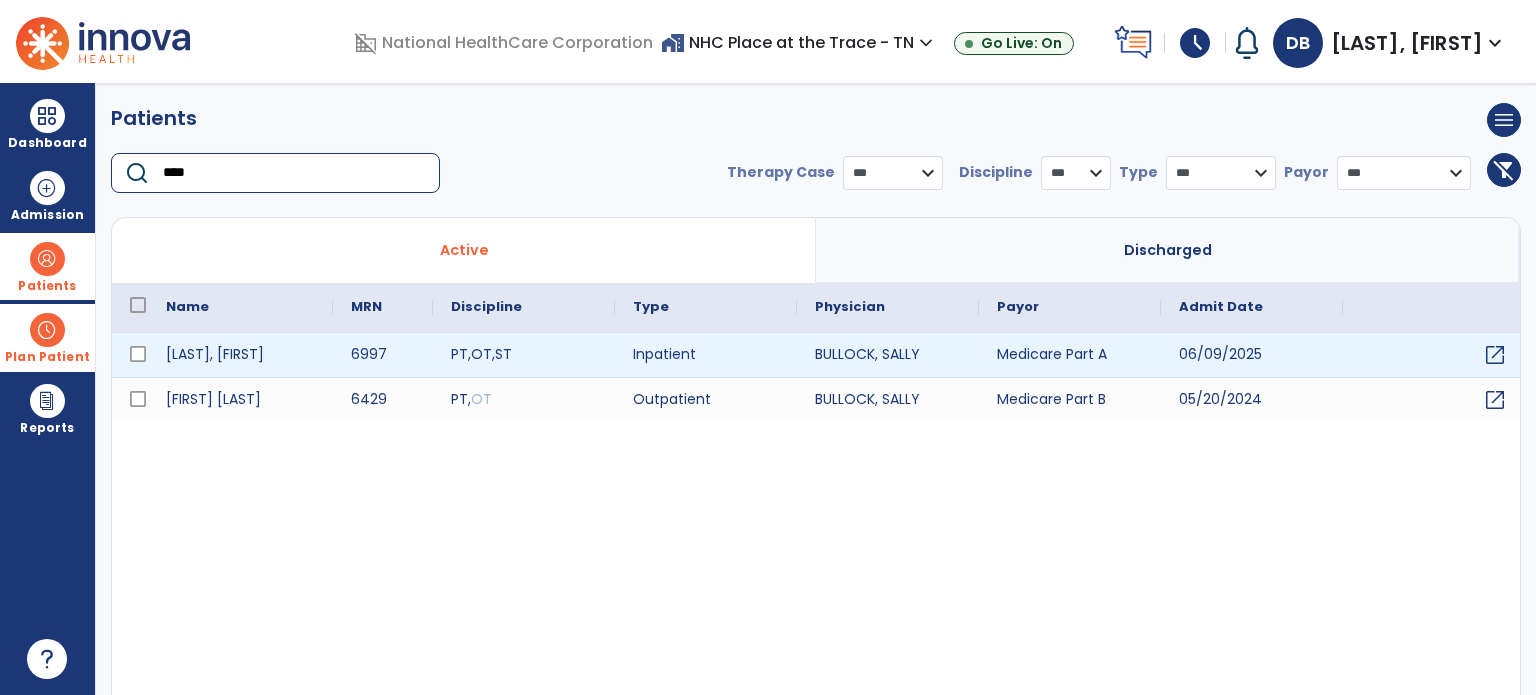 type on "****" 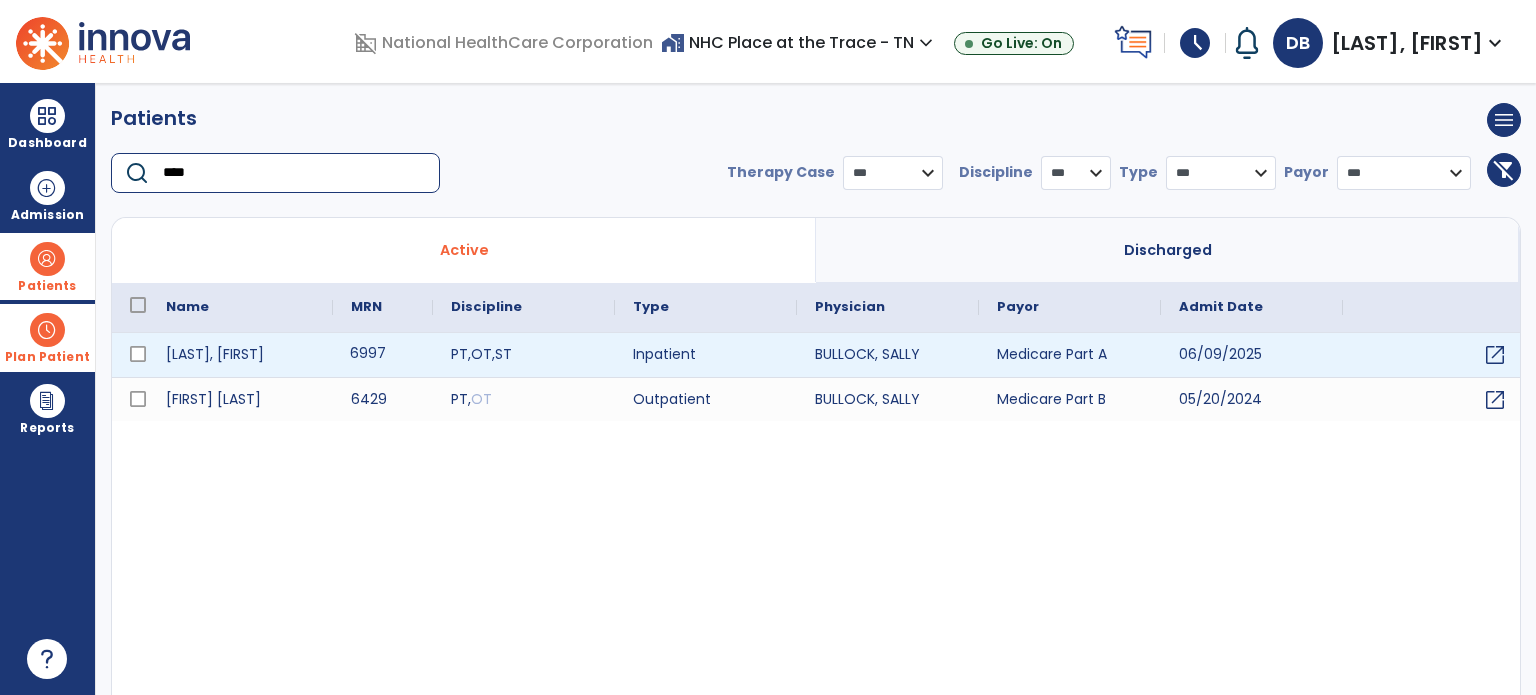 click on "6997" at bounding box center (383, 355) 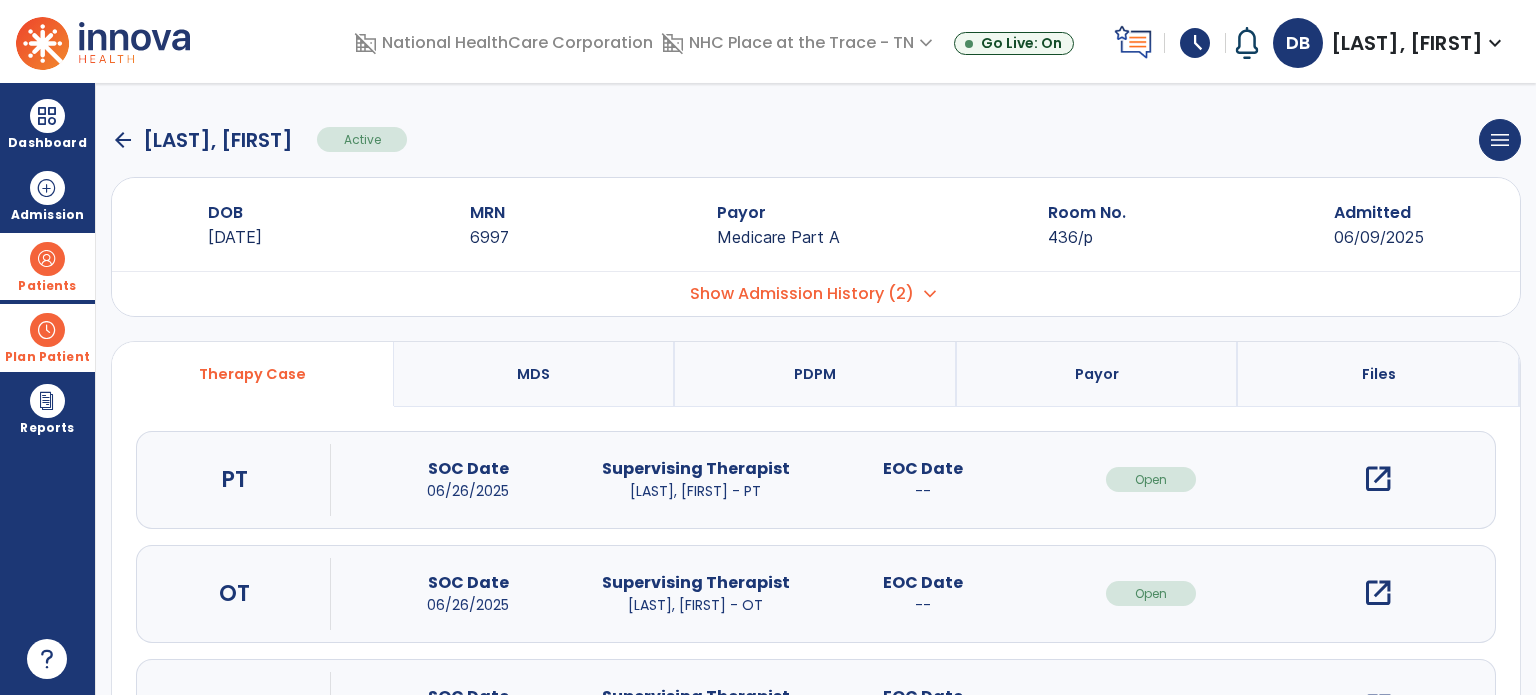 click on "open_in_new" at bounding box center [1378, 593] 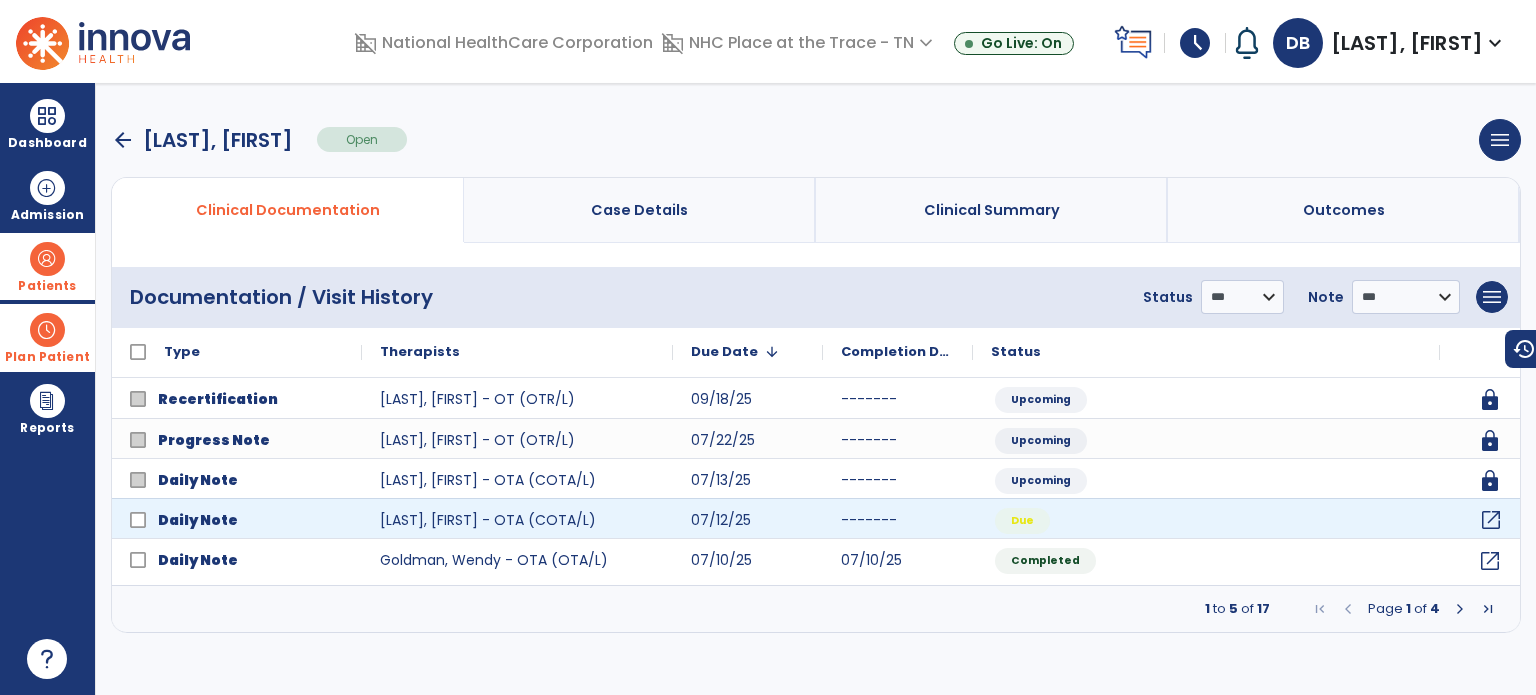 click on "open_in_new" 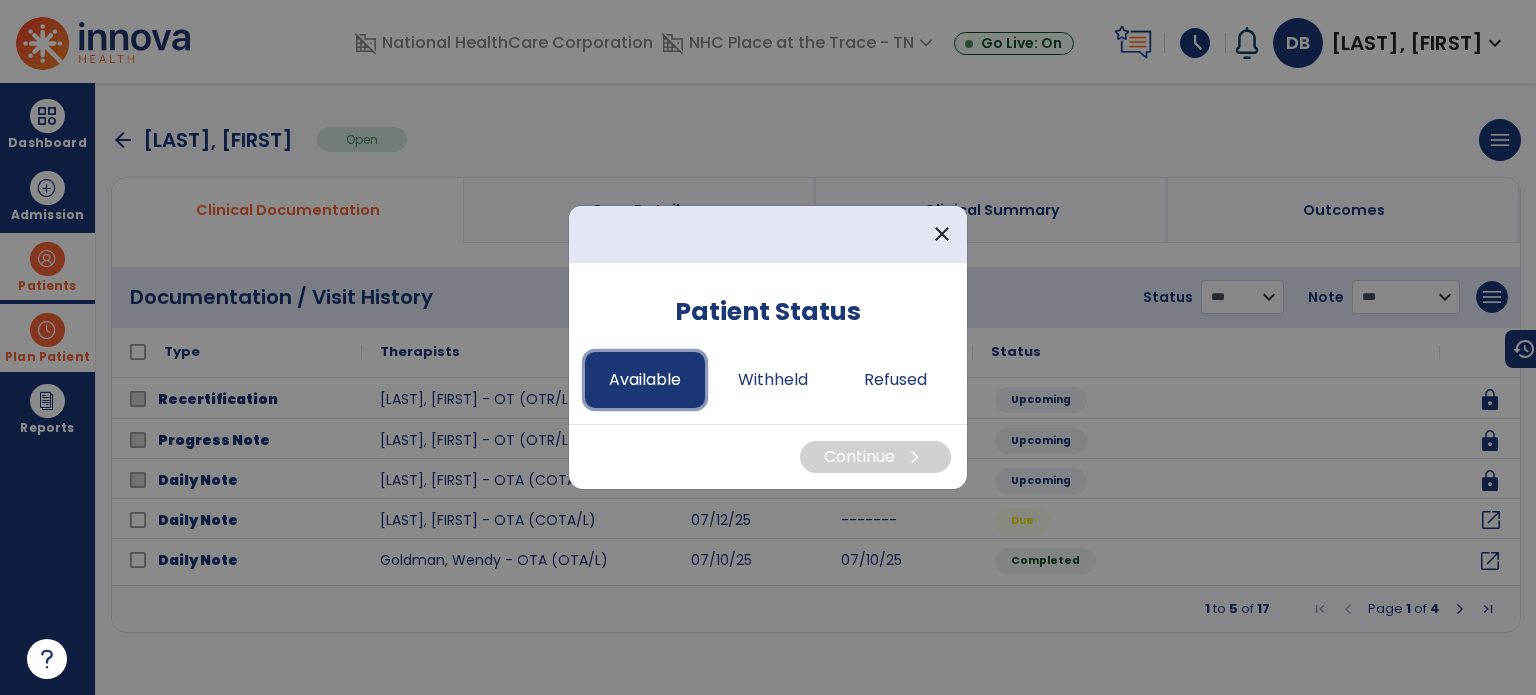click on "Available" at bounding box center (645, 380) 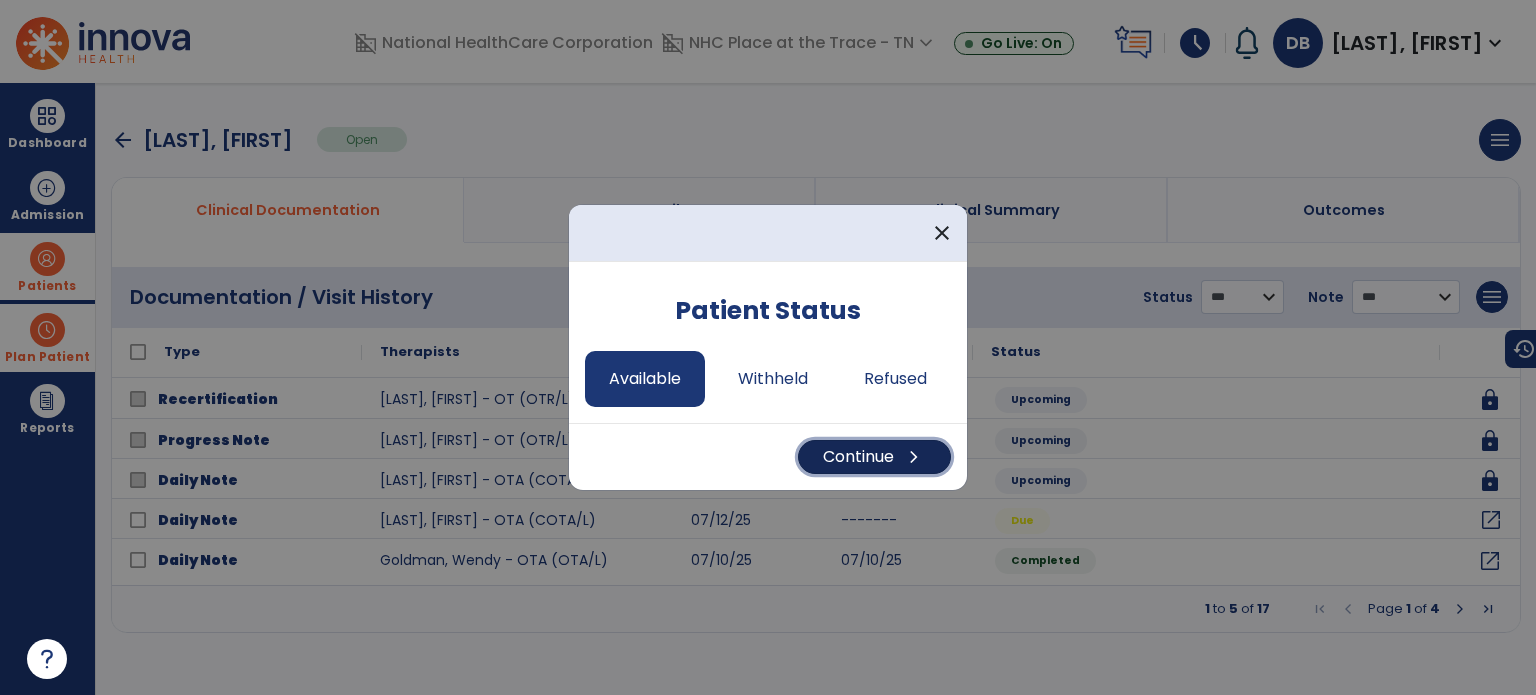 click on "Continue   chevron_right" at bounding box center (874, 457) 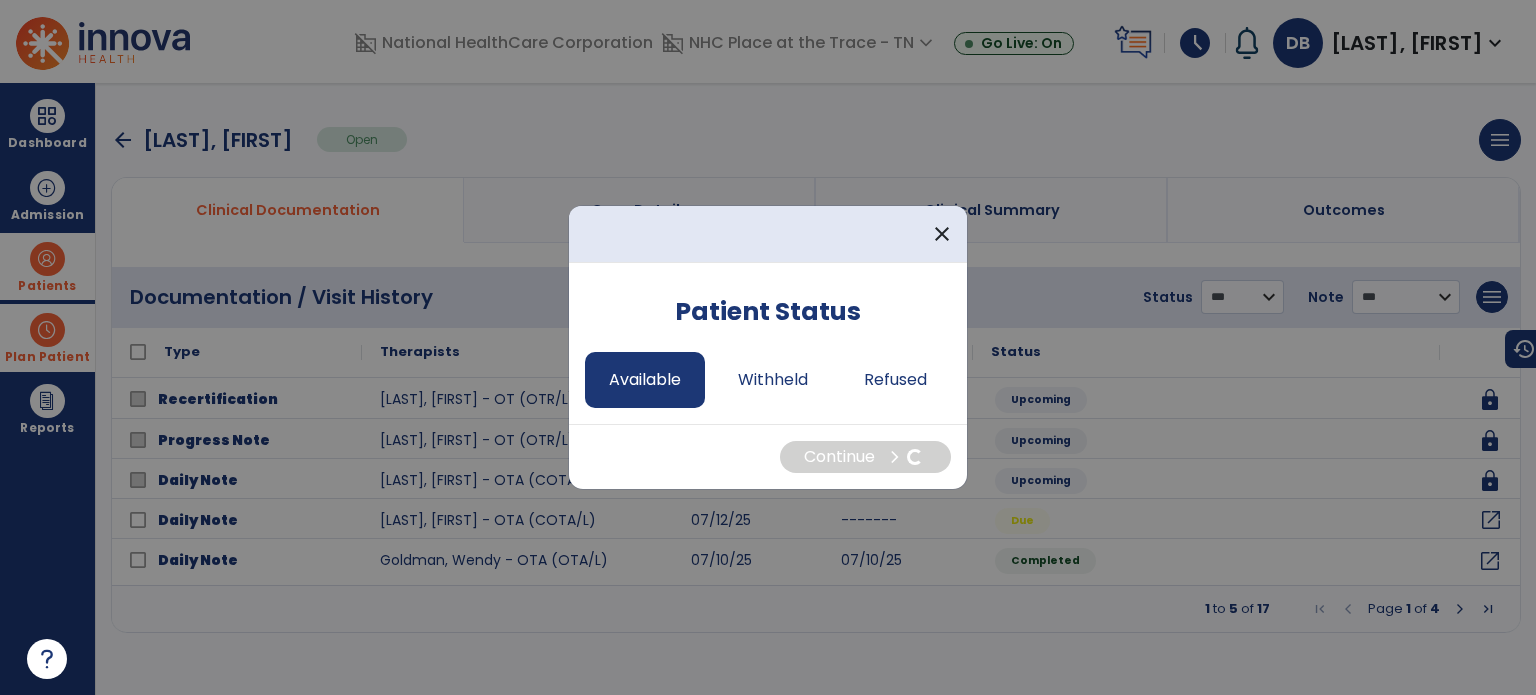 select on "*" 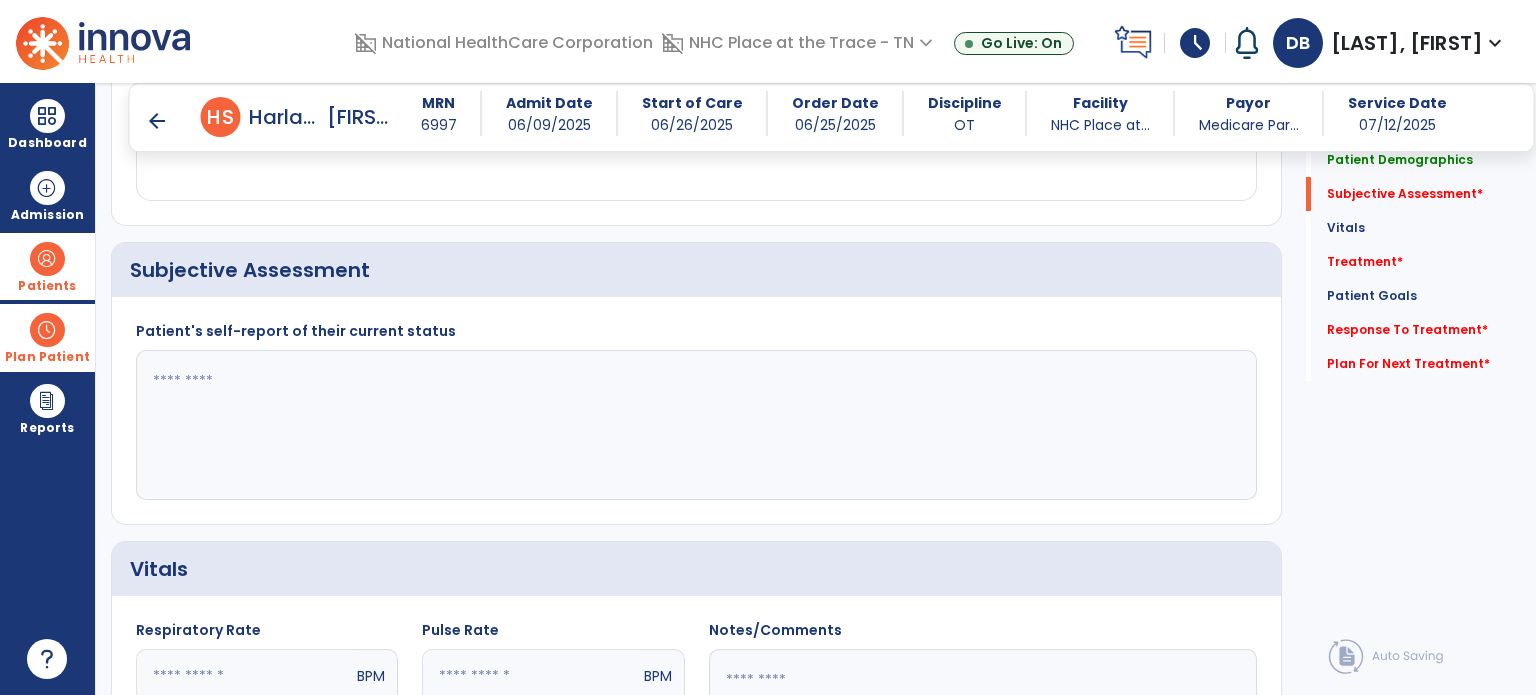 scroll, scrollTop: 400, scrollLeft: 0, axis: vertical 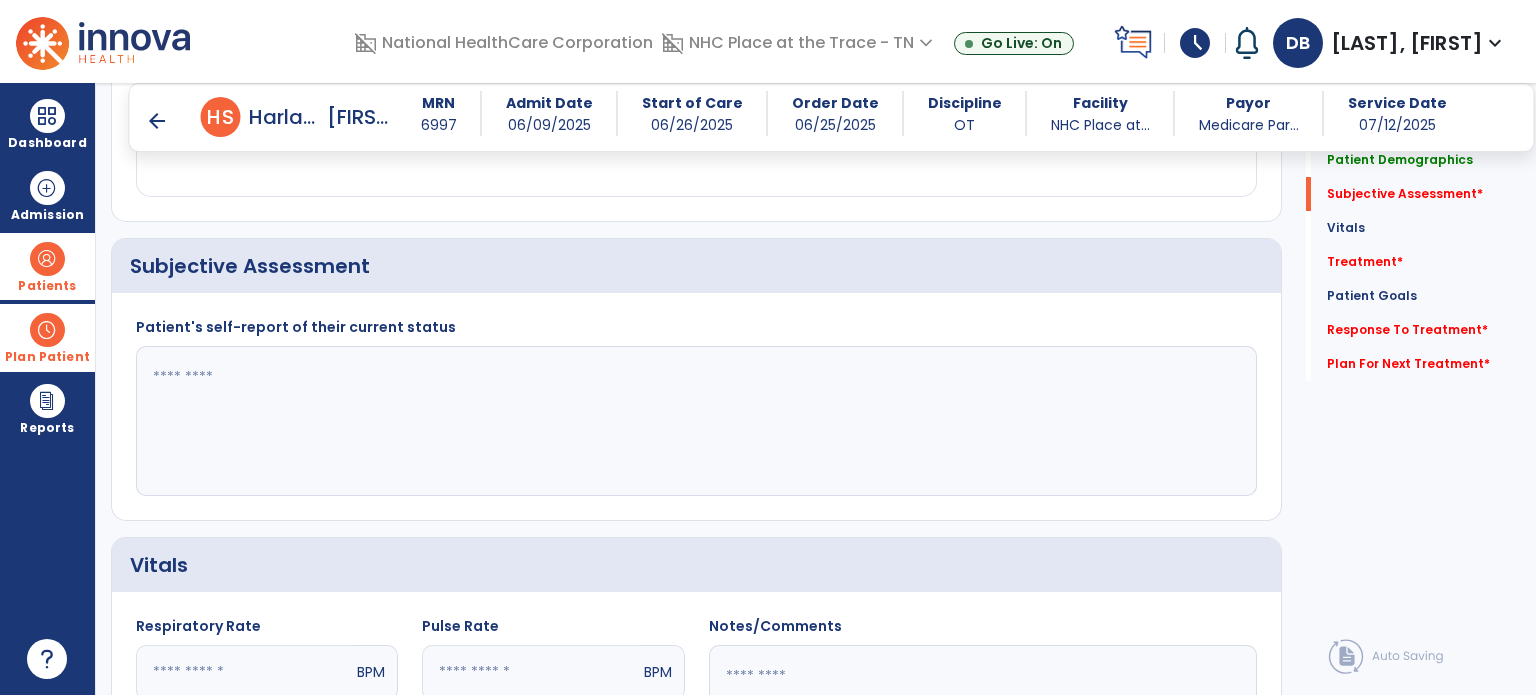 click 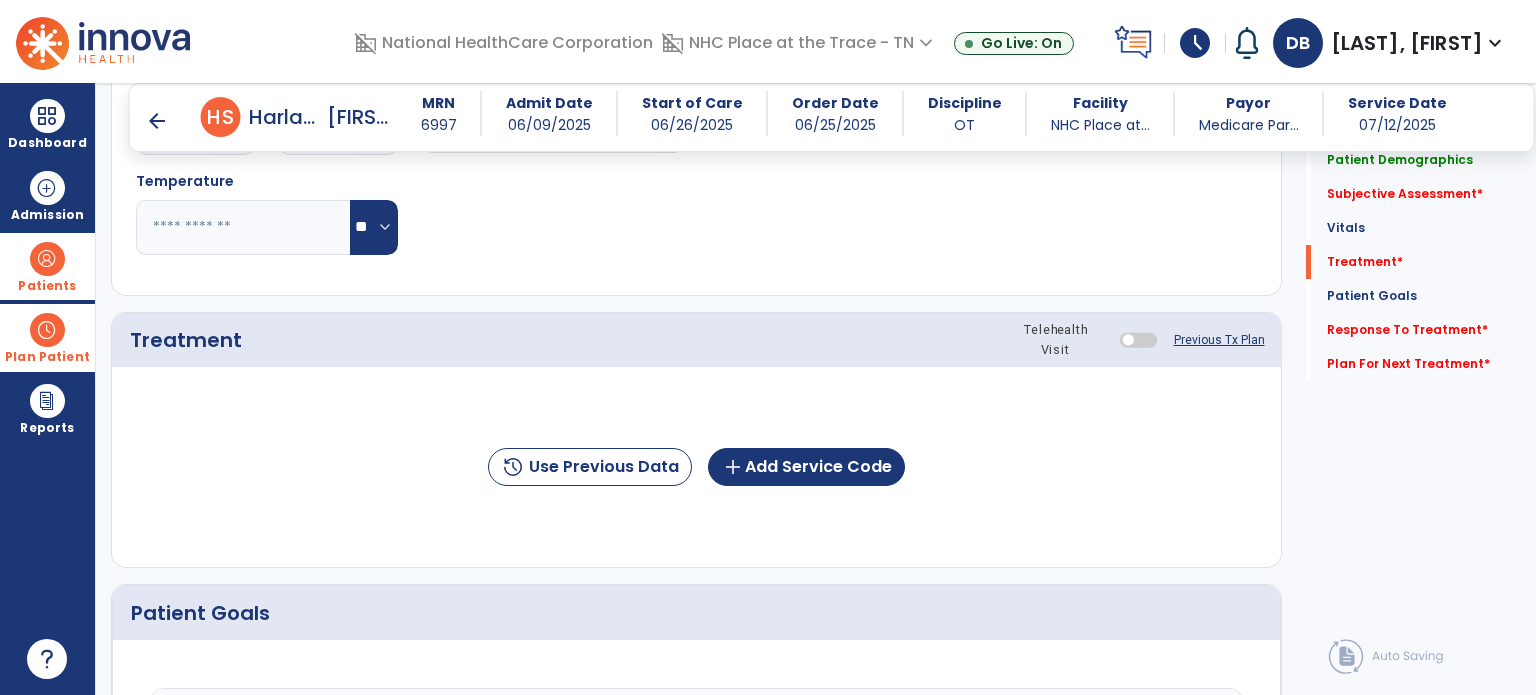 scroll, scrollTop: 1200, scrollLeft: 0, axis: vertical 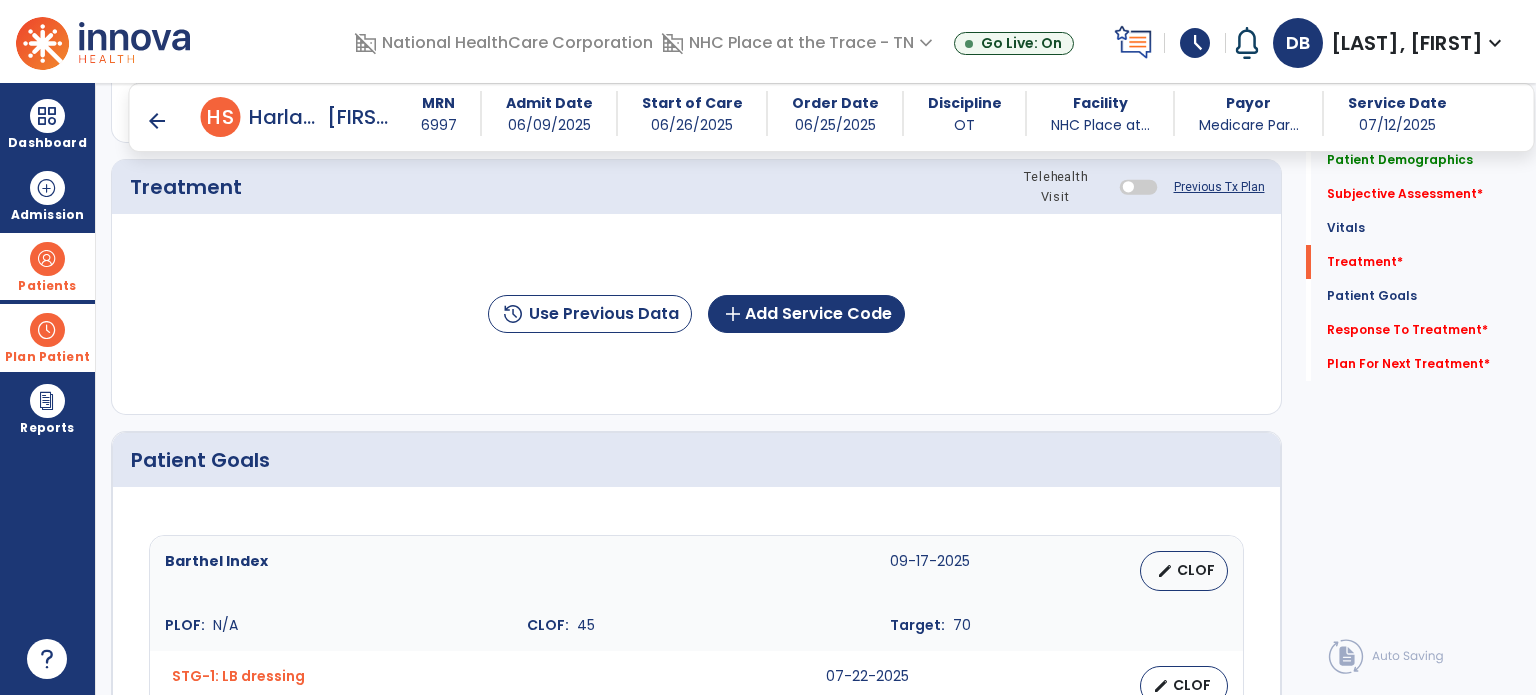 type on "**********" 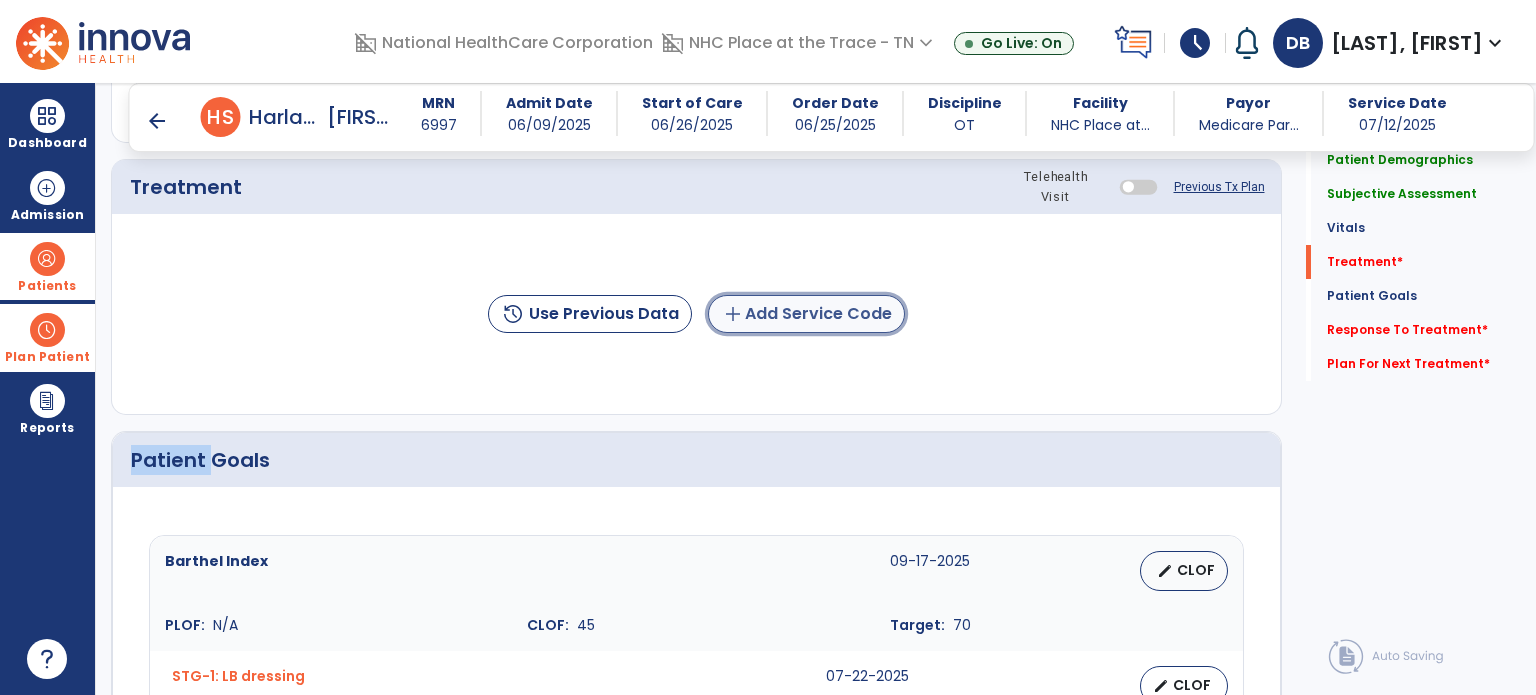 click on "add  Add Service Code" 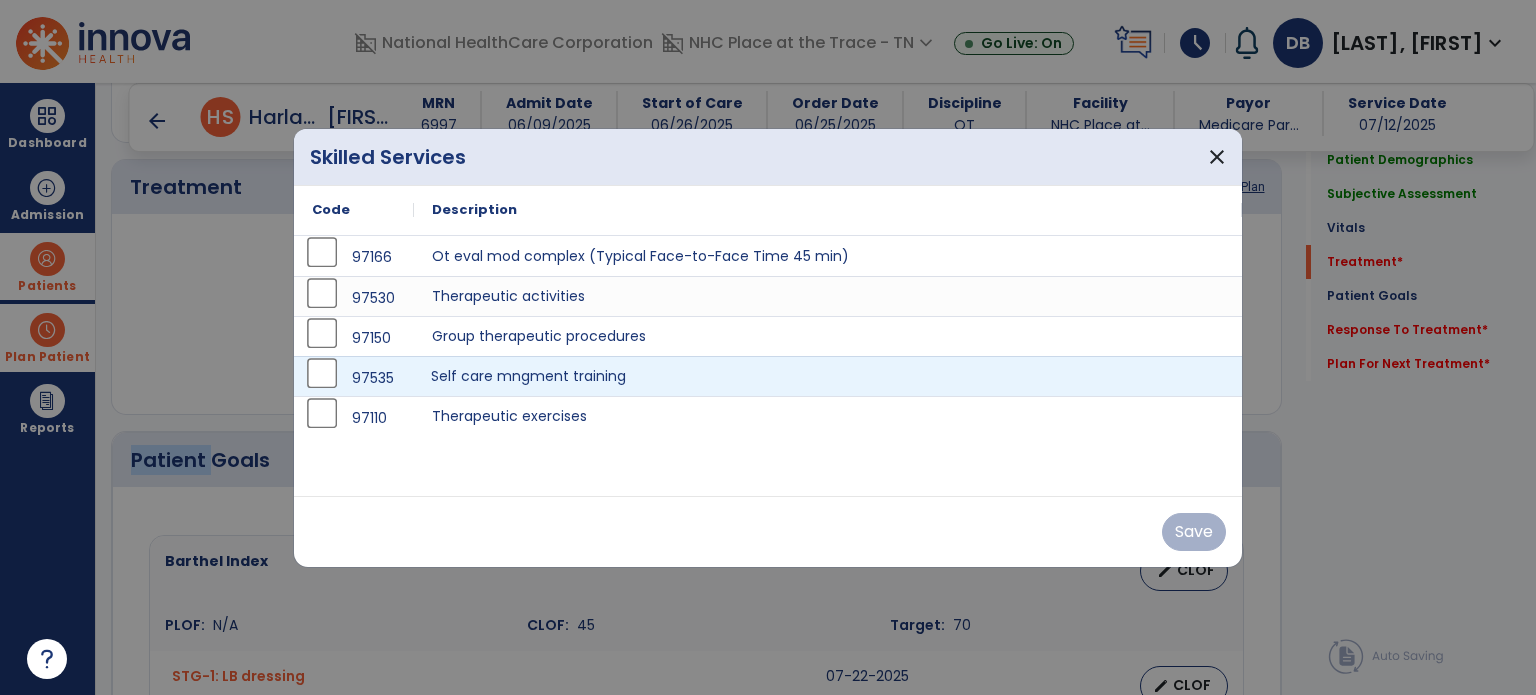 drag, startPoint x: 581, startPoint y: 373, endPoint x: 983, endPoint y: 422, distance: 404.9753 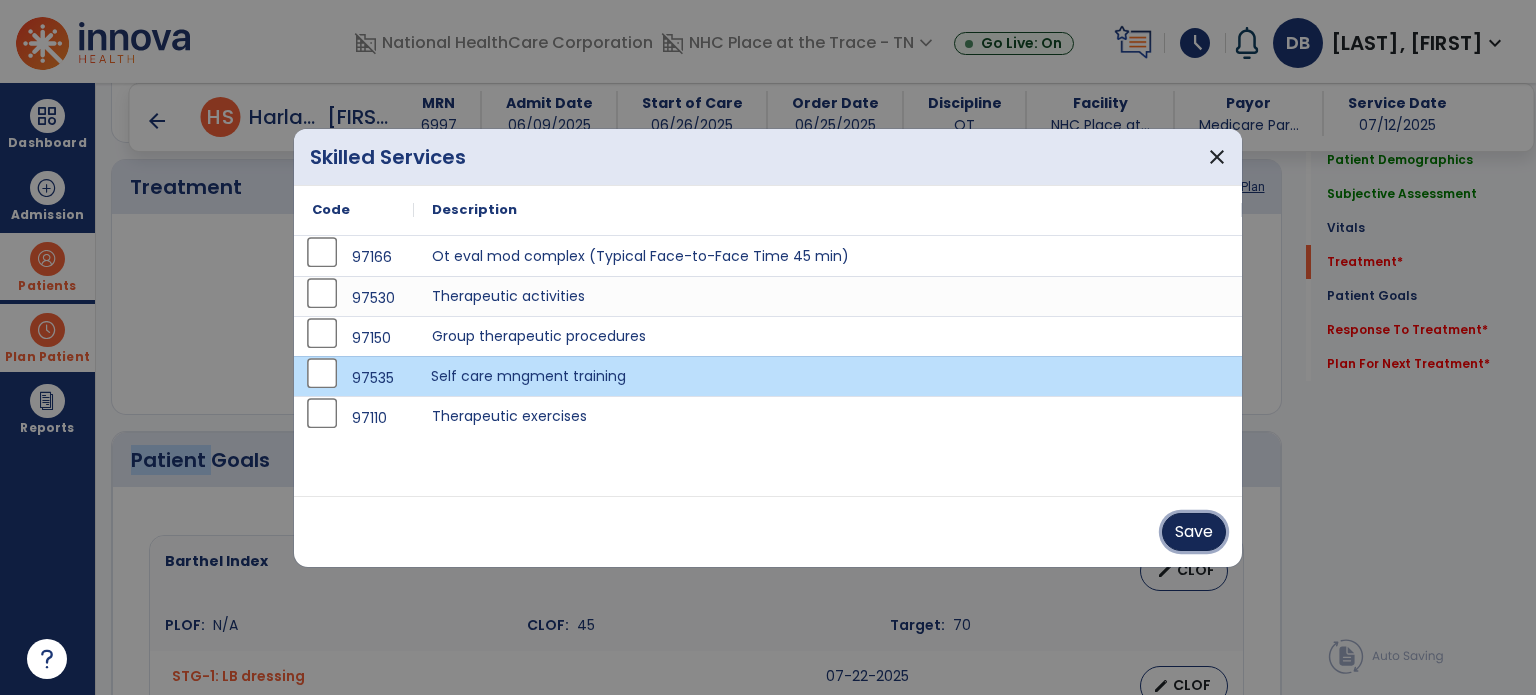 click on "Save" at bounding box center [1194, 532] 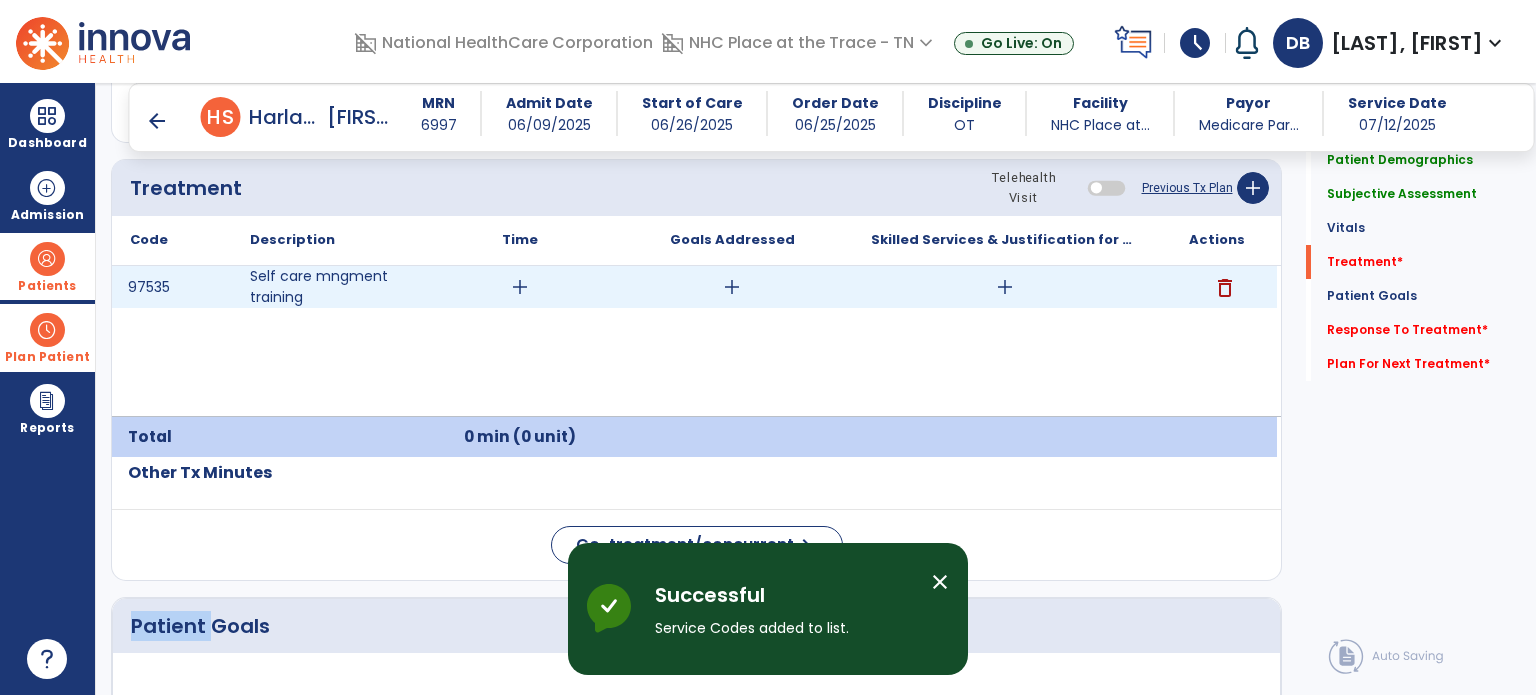 click on "add" at bounding box center [732, 287] 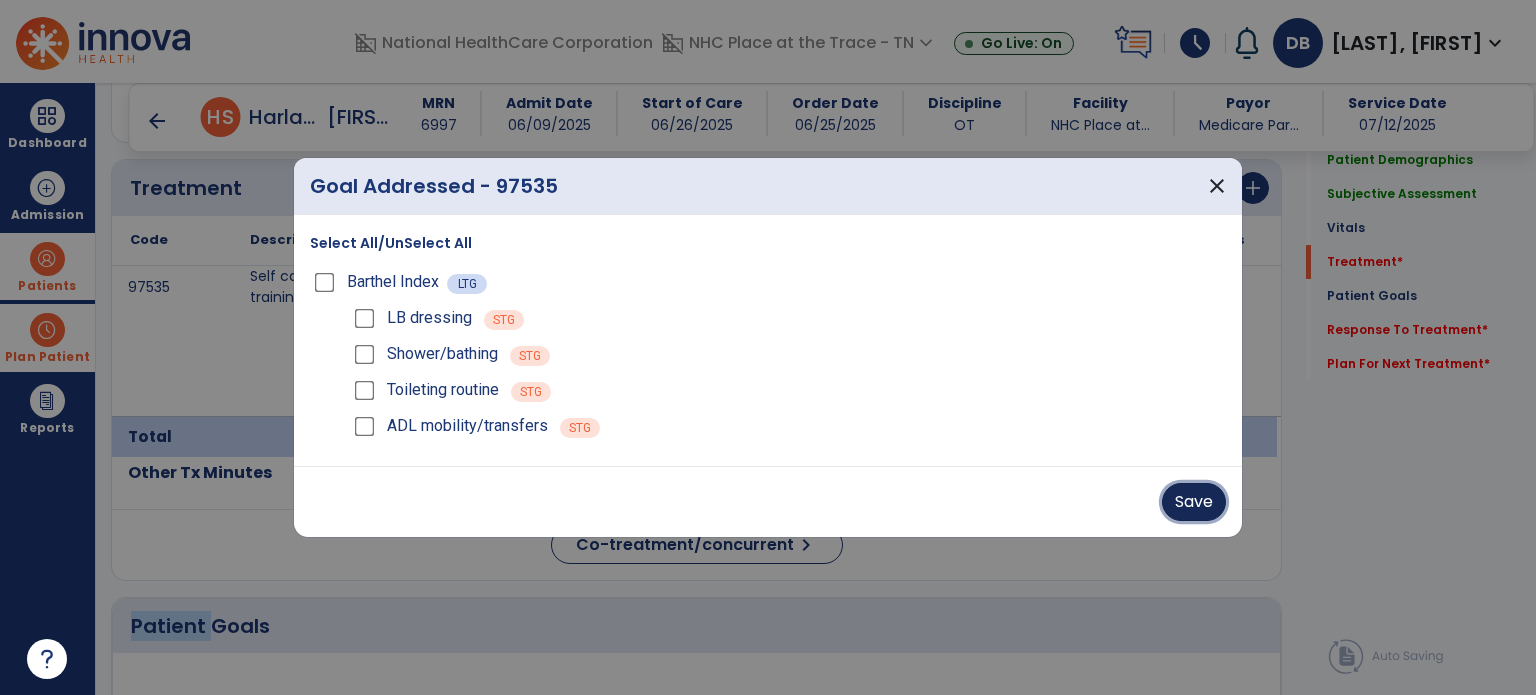 click on "Save" at bounding box center [1194, 502] 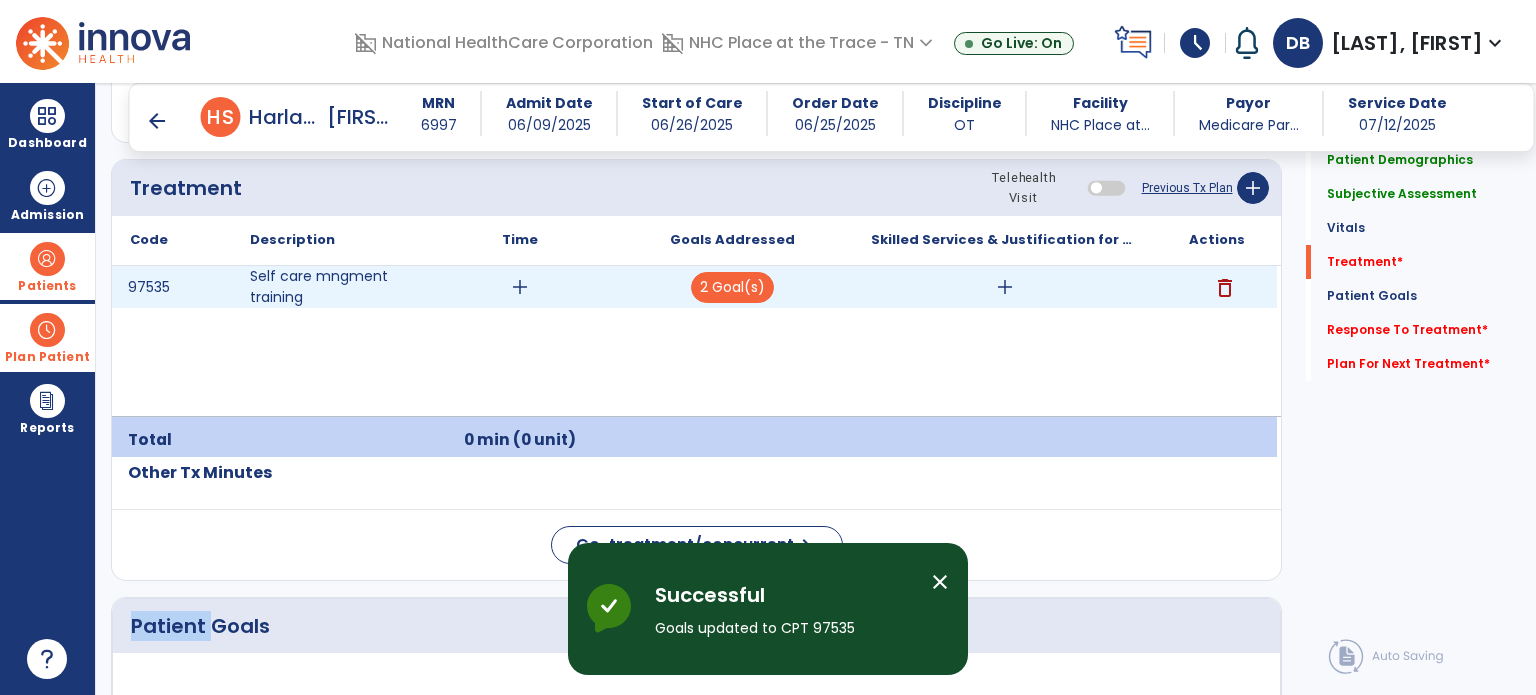 click on "add" at bounding box center (520, 287) 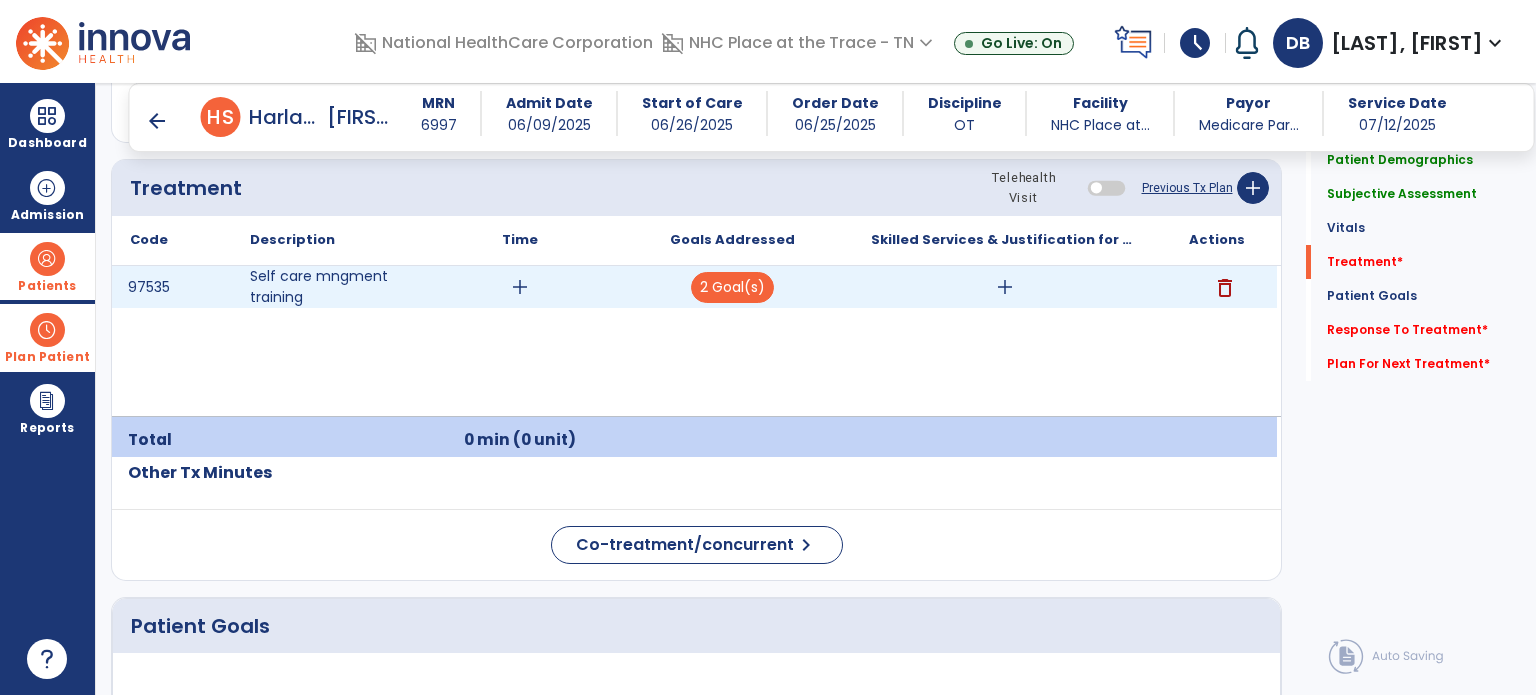 click on "add" at bounding box center [520, 287] 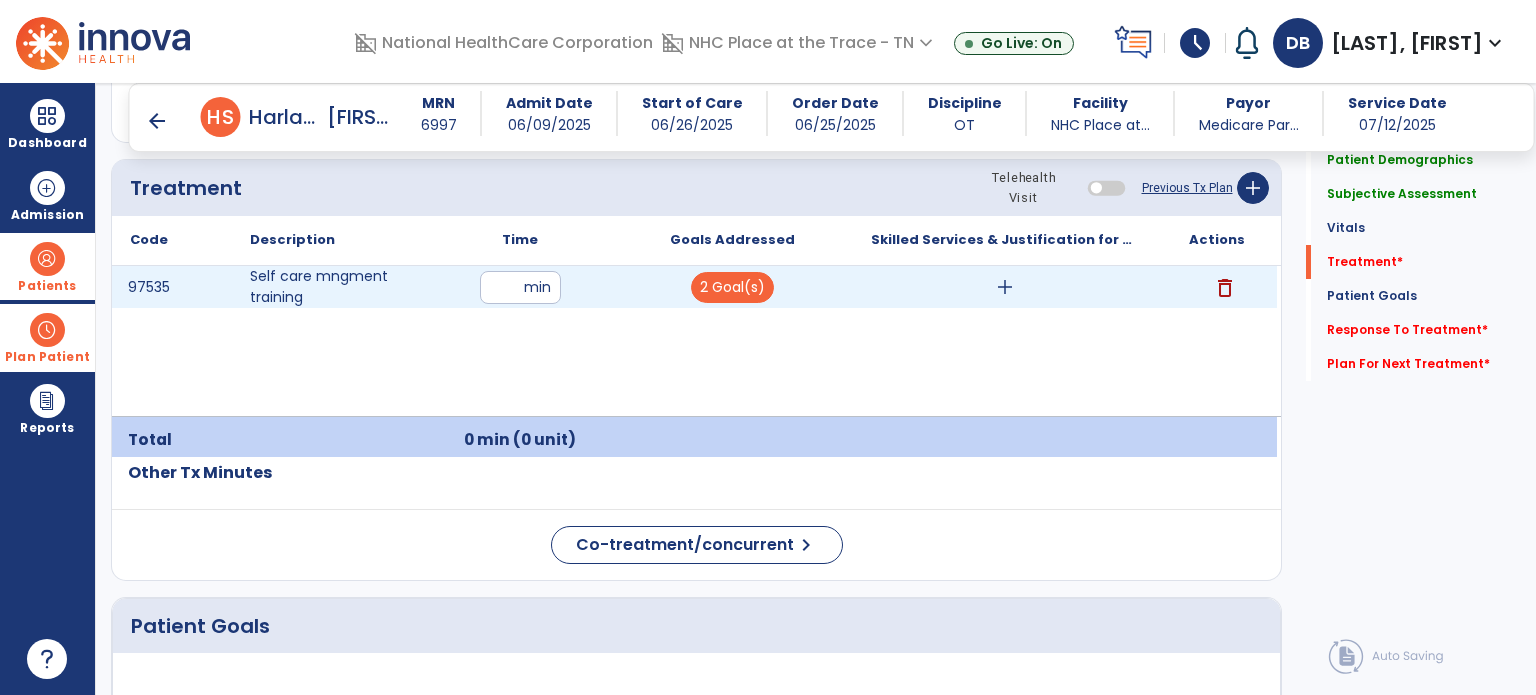 type on "**" 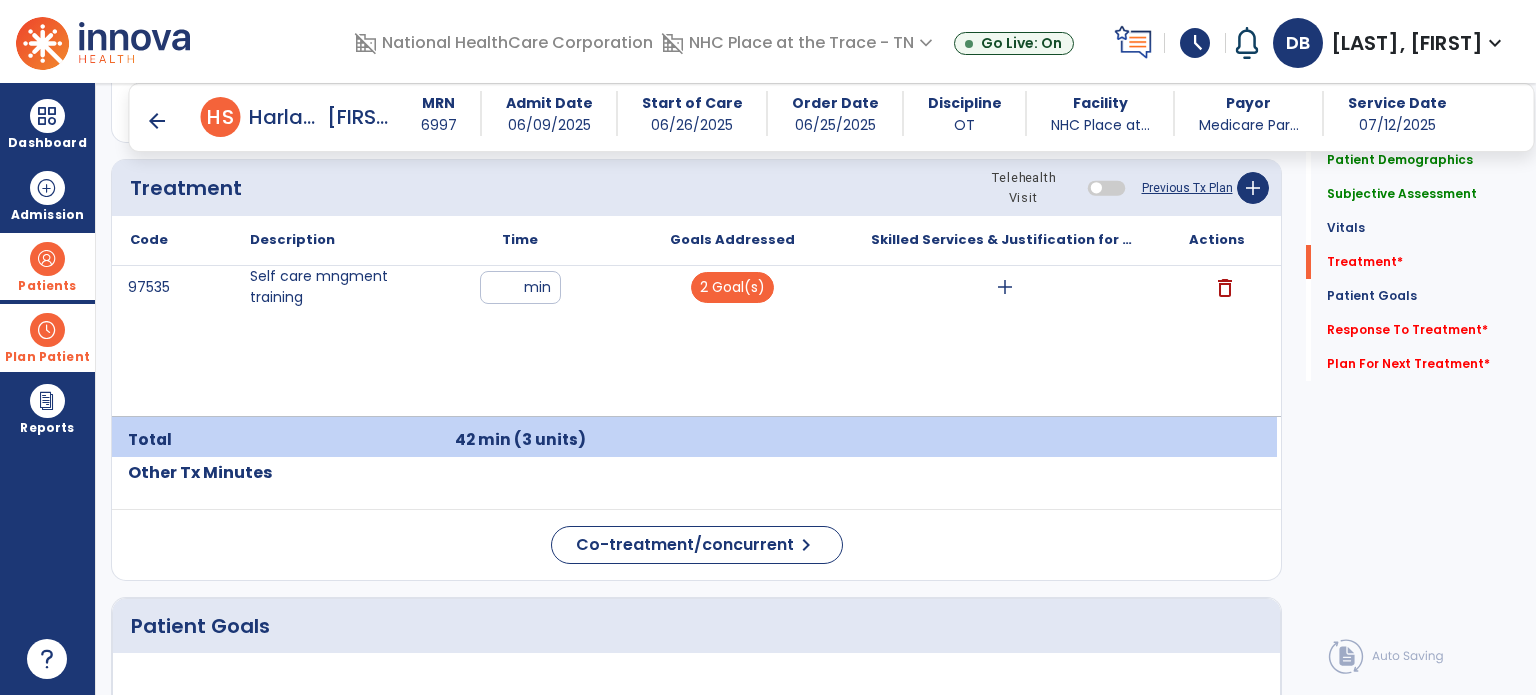 click on "97535  Self care mngment training  ** min  2 Goal(s) add delete" at bounding box center (694, 341) 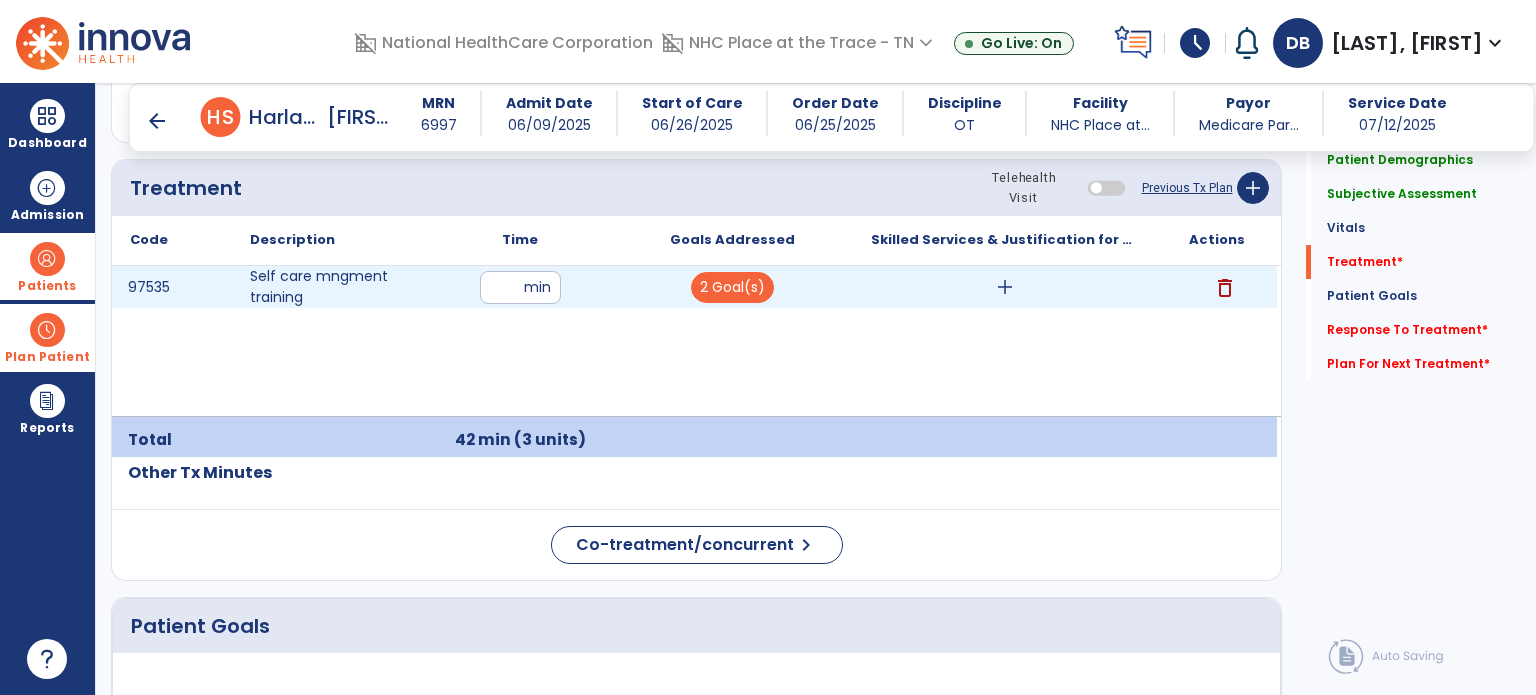 click on "add" at bounding box center (1005, 287) 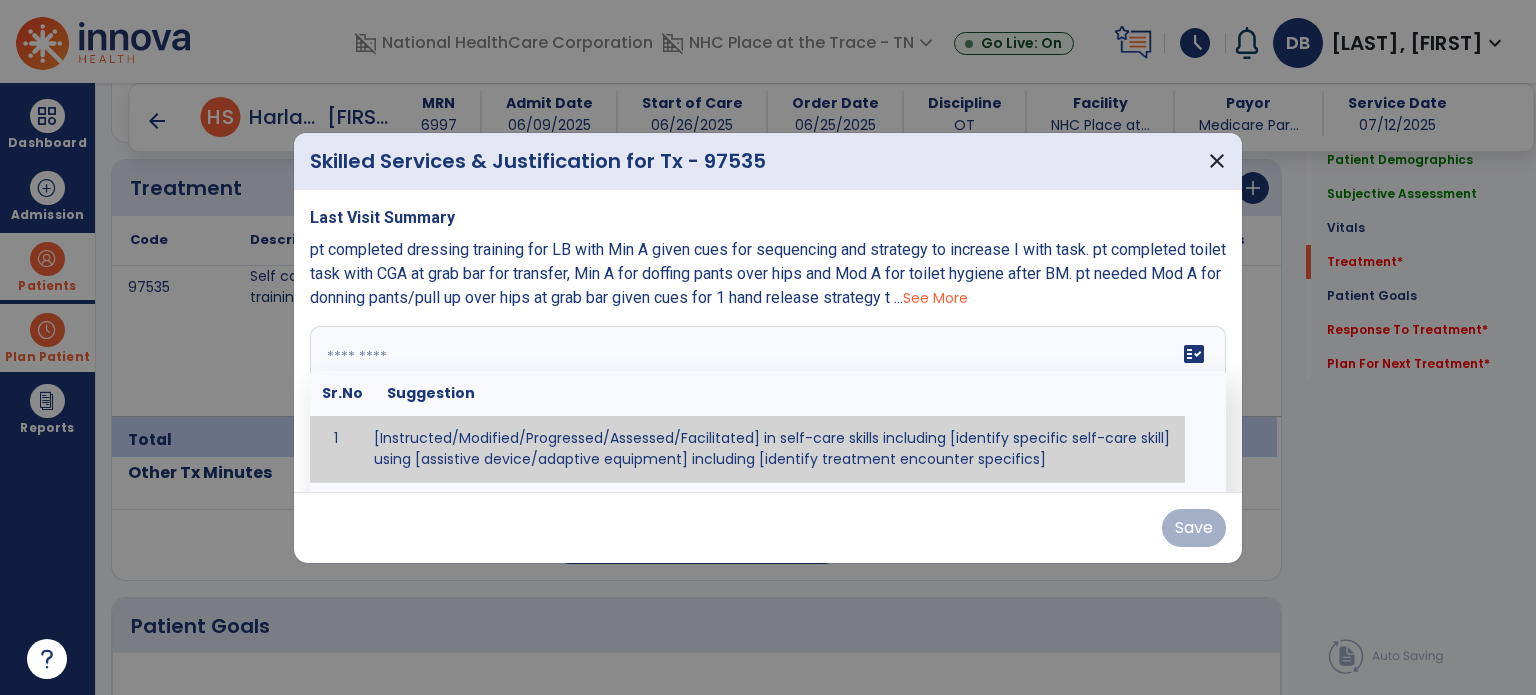 click on "fact_check  Sr.No Suggestion 1 [Instructed/Modified/Progressed/Assessed/Facilitated] in self-care skills including [identify specific self-care skill] using [assistive device/adaptive equipment] including [identify treatment encounter specifics]" at bounding box center (768, 401) 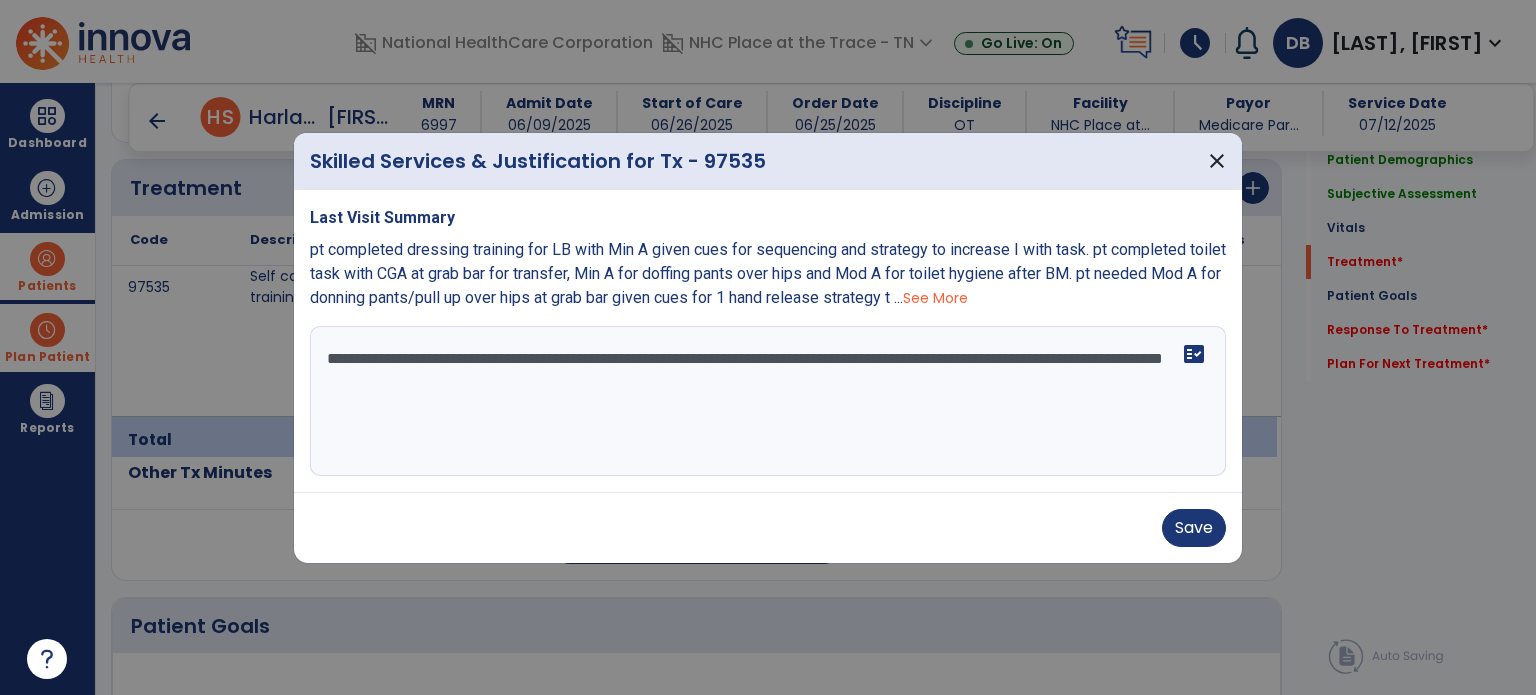 drag, startPoint x: 916, startPoint y: 375, endPoint x: 900, endPoint y: 355, distance: 25.612497 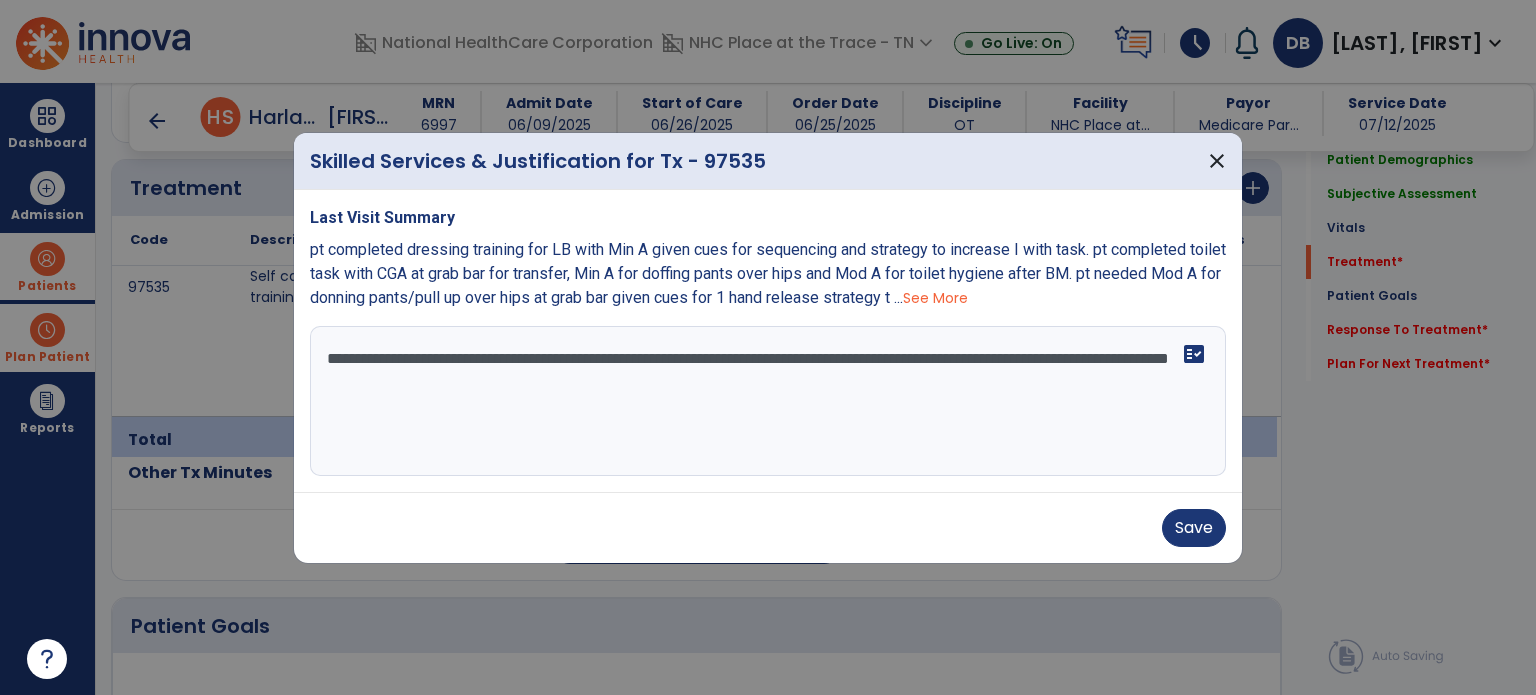 click on "**********" at bounding box center (768, 401) 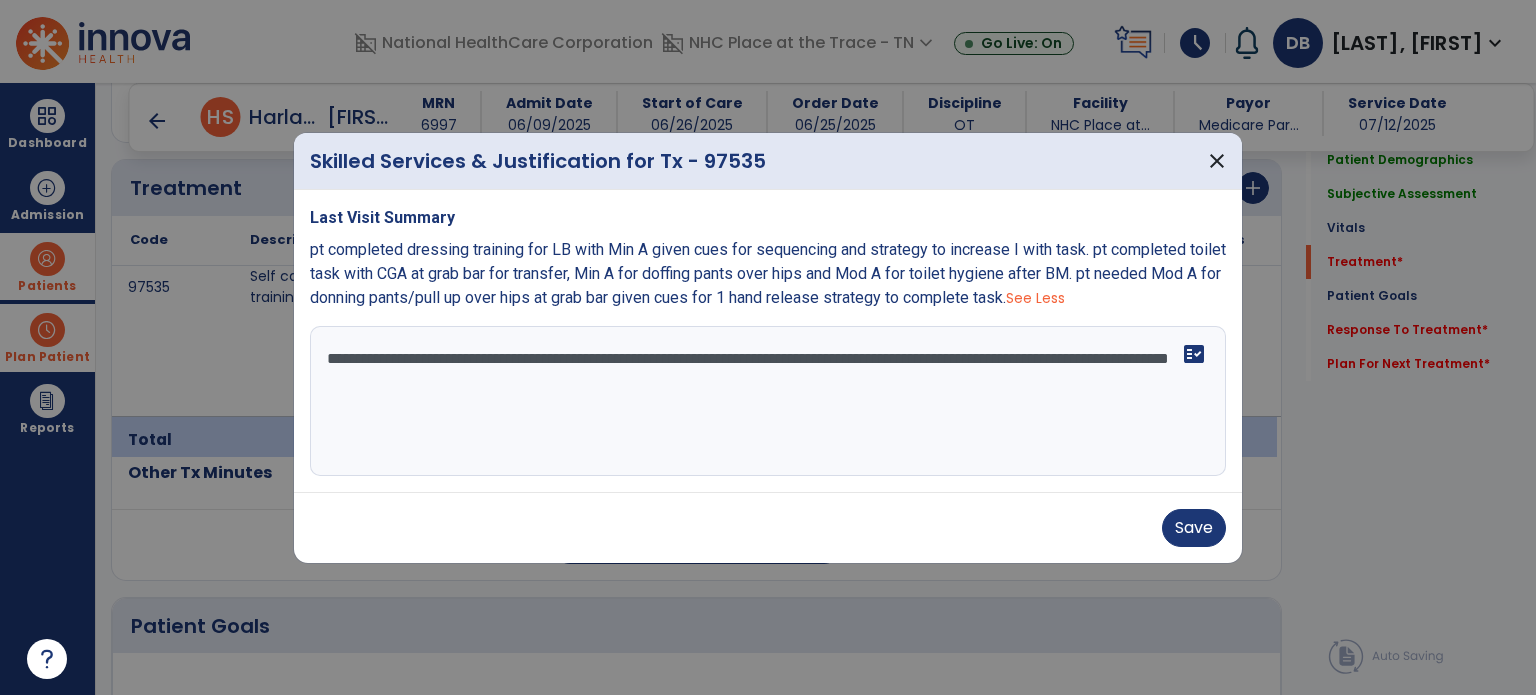 click on "**********" at bounding box center [768, 401] 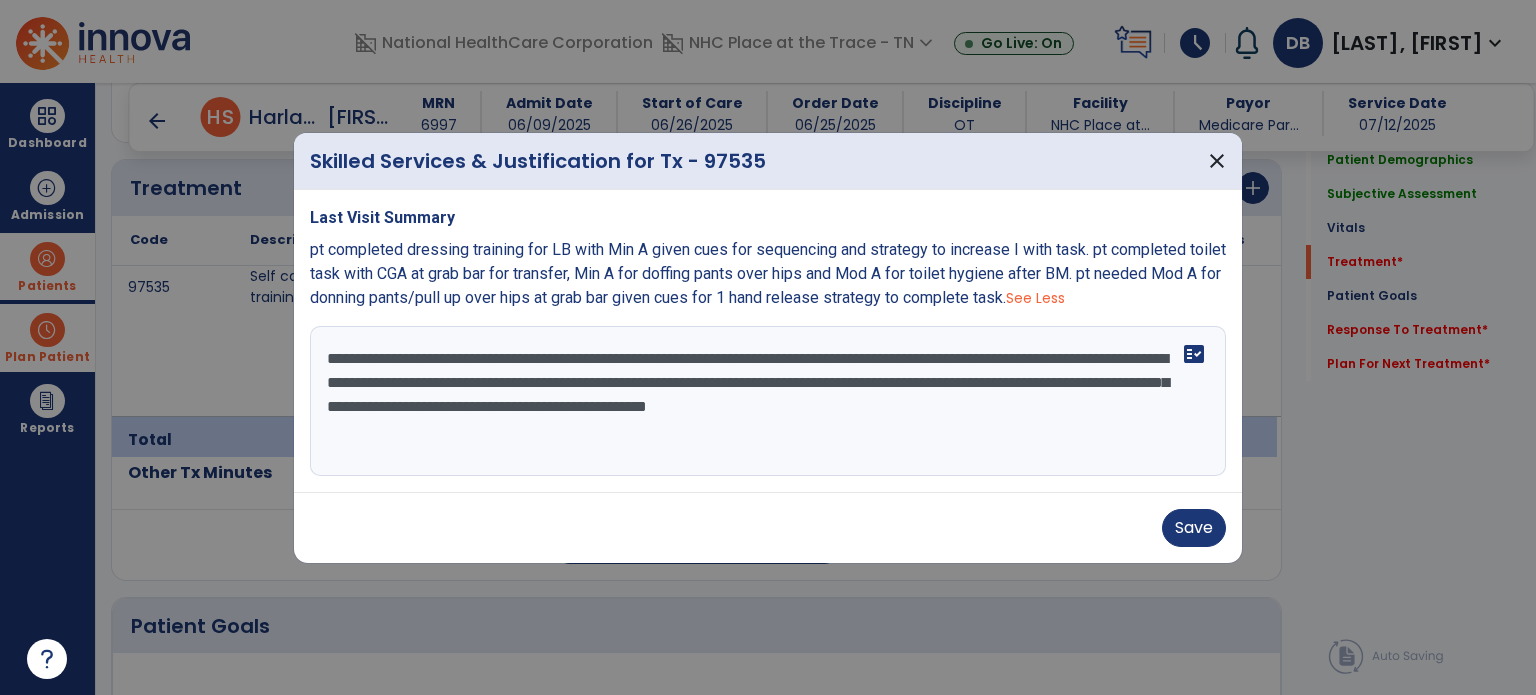 click on "**********" at bounding box center [768, 401] 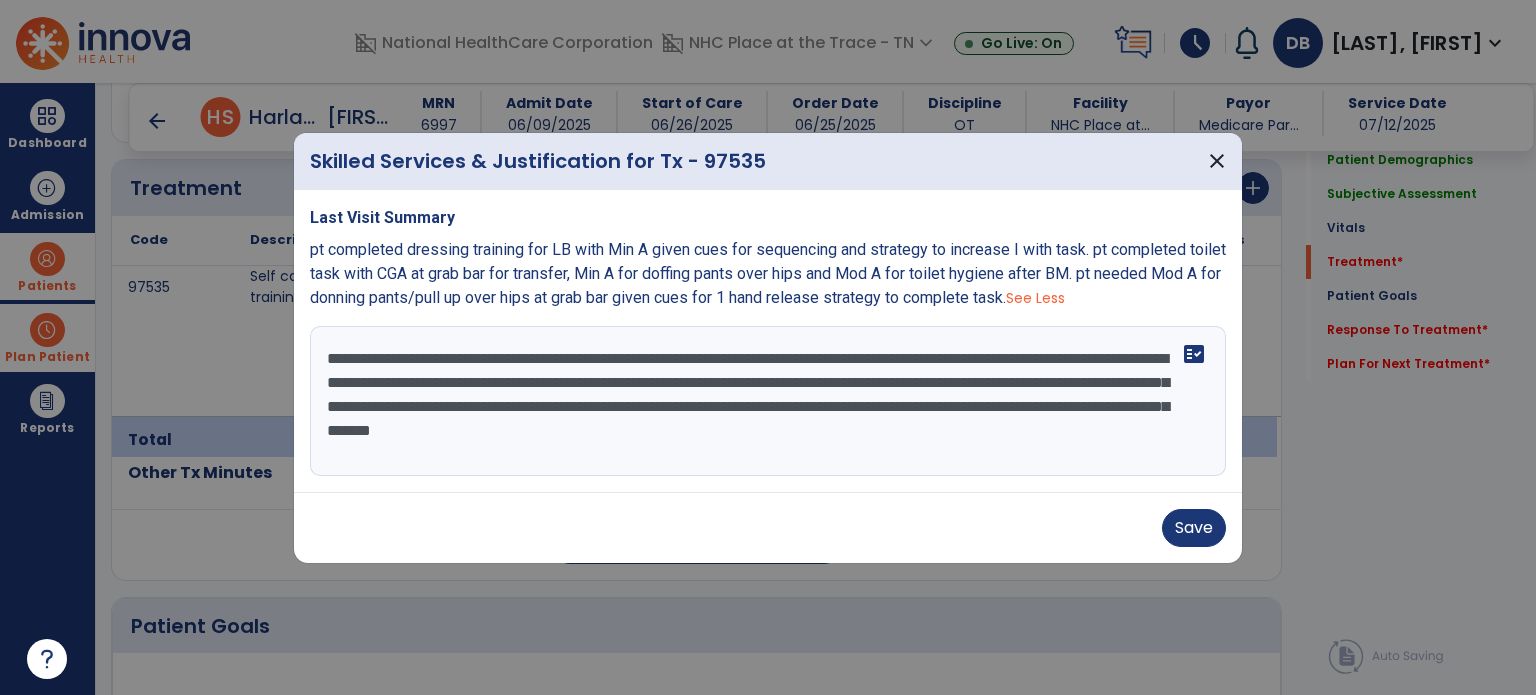 drag, startPoint x: 1009, startPoint y: 434, endPoint x: 1063, endPoint y: 427, distance: 54.451813 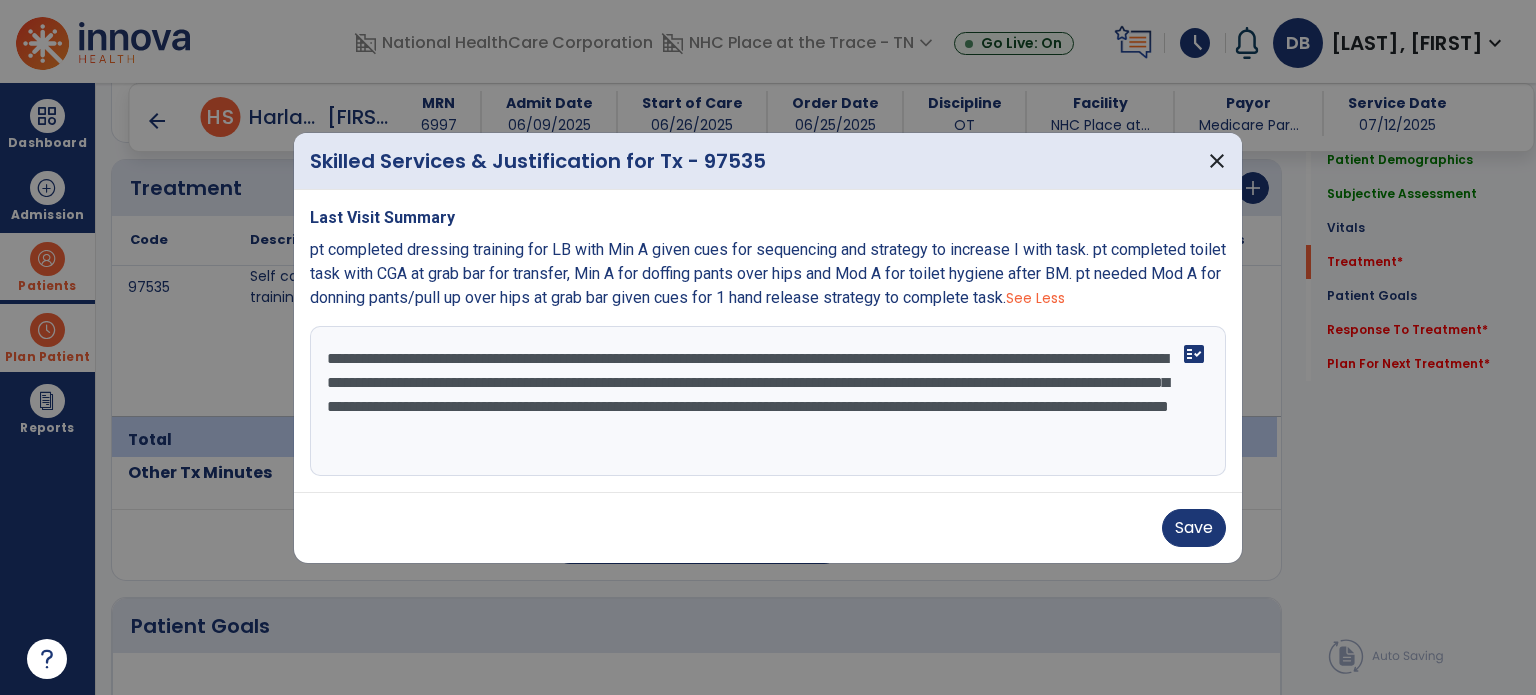 click on "**********" at bounding box center [768, 401] 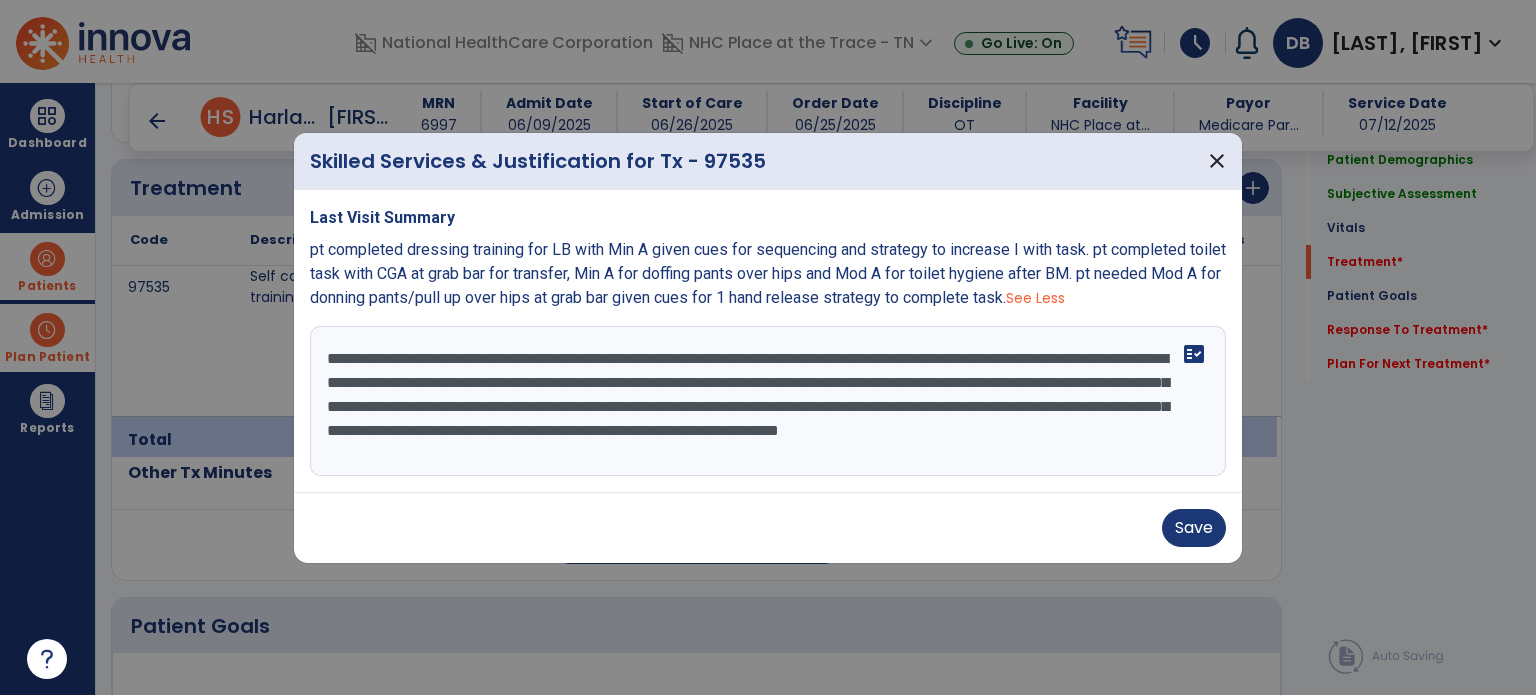 click on "**********" at bounding box center [768, 401] 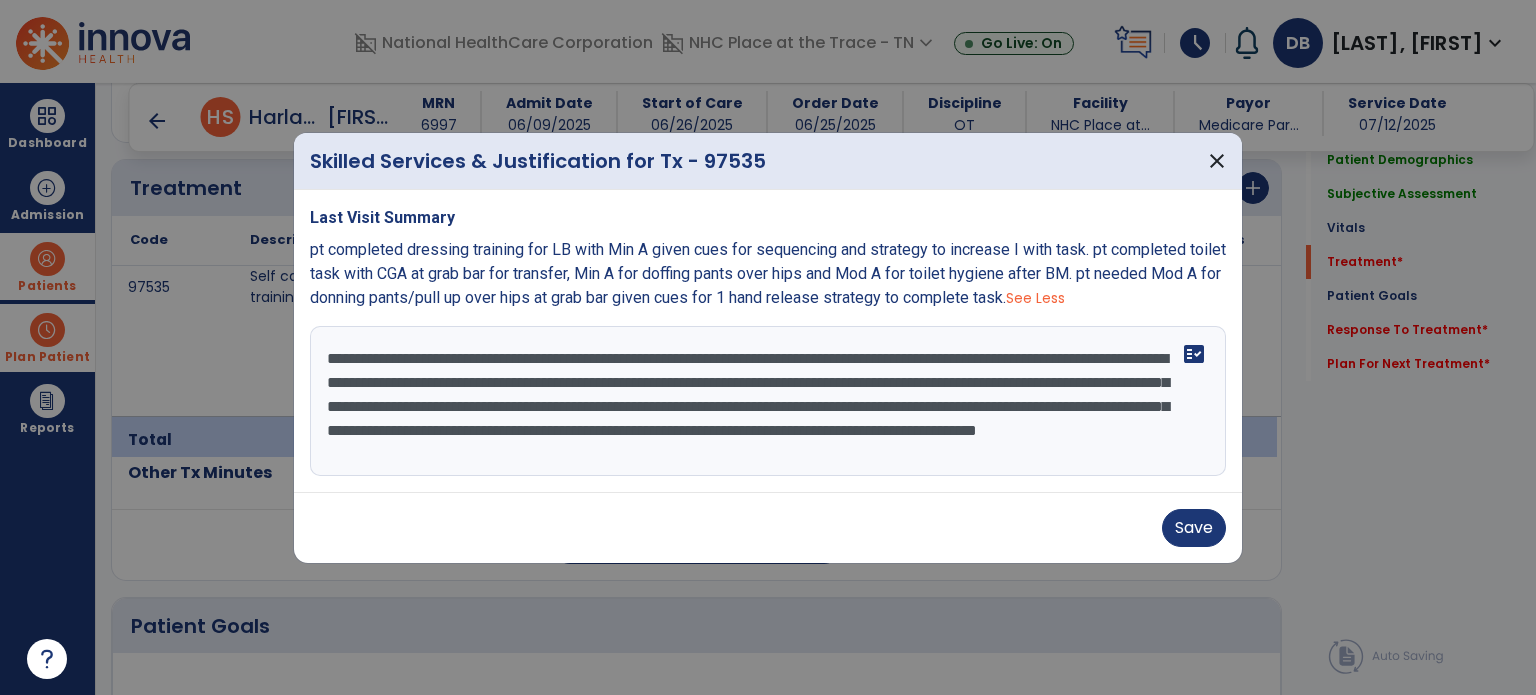 scroll, scrollTop: 15, scrollLeft: 0, axis: vertical 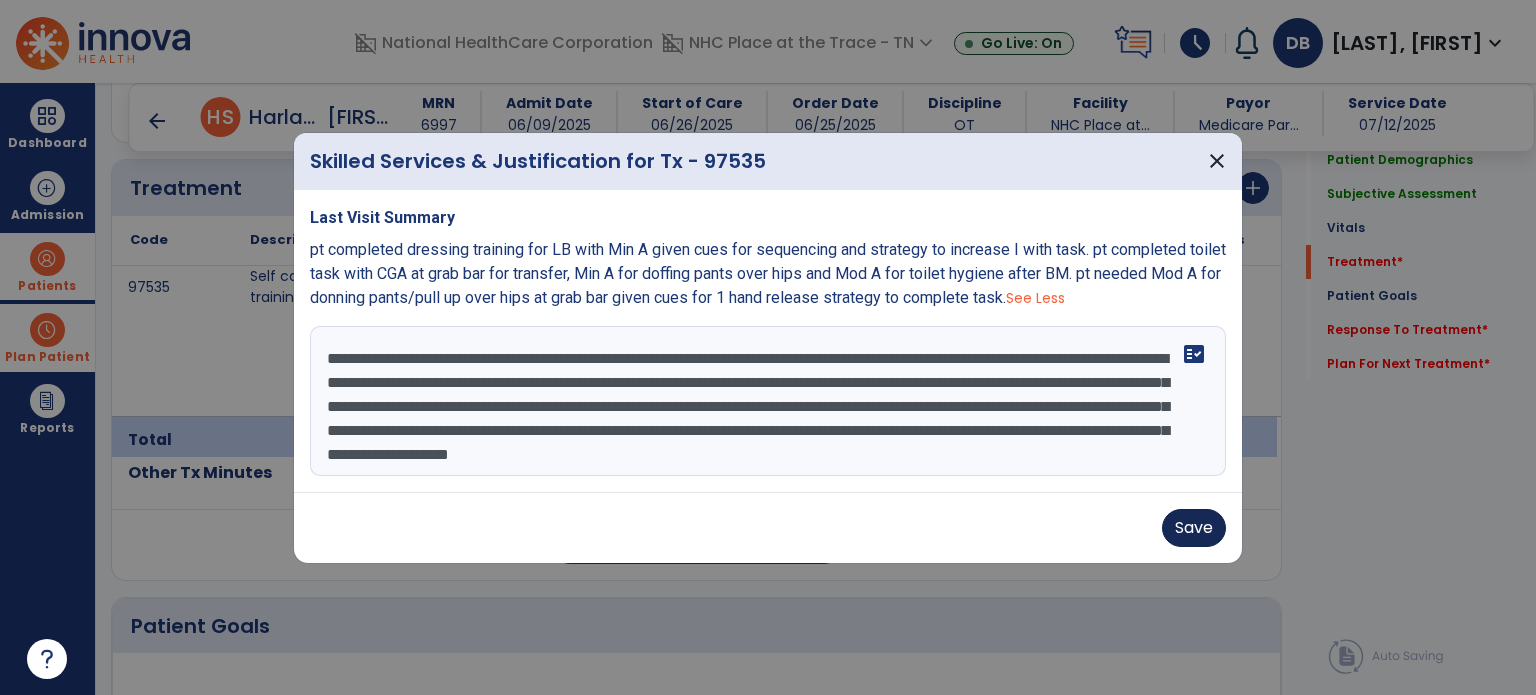 type on "**********" 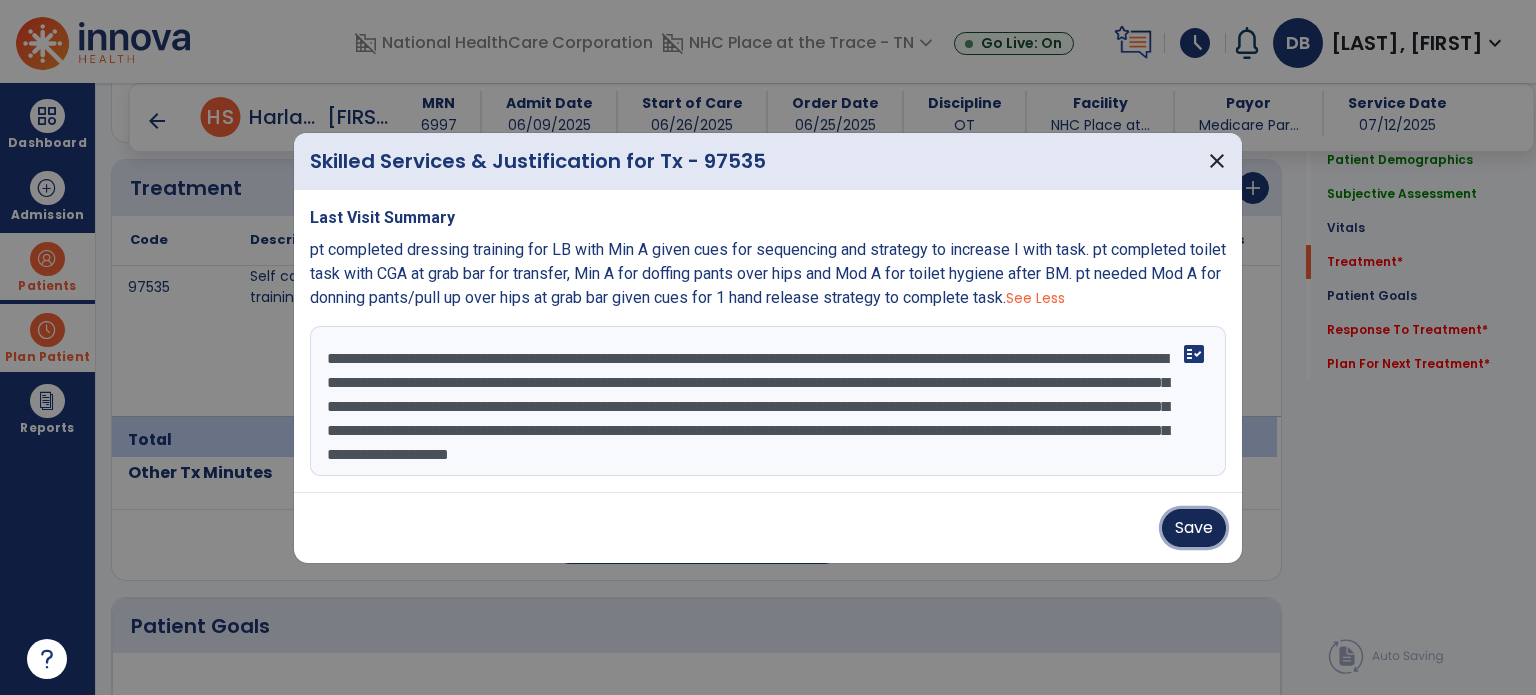 click on "Save" at bounding box center (1194, 528) 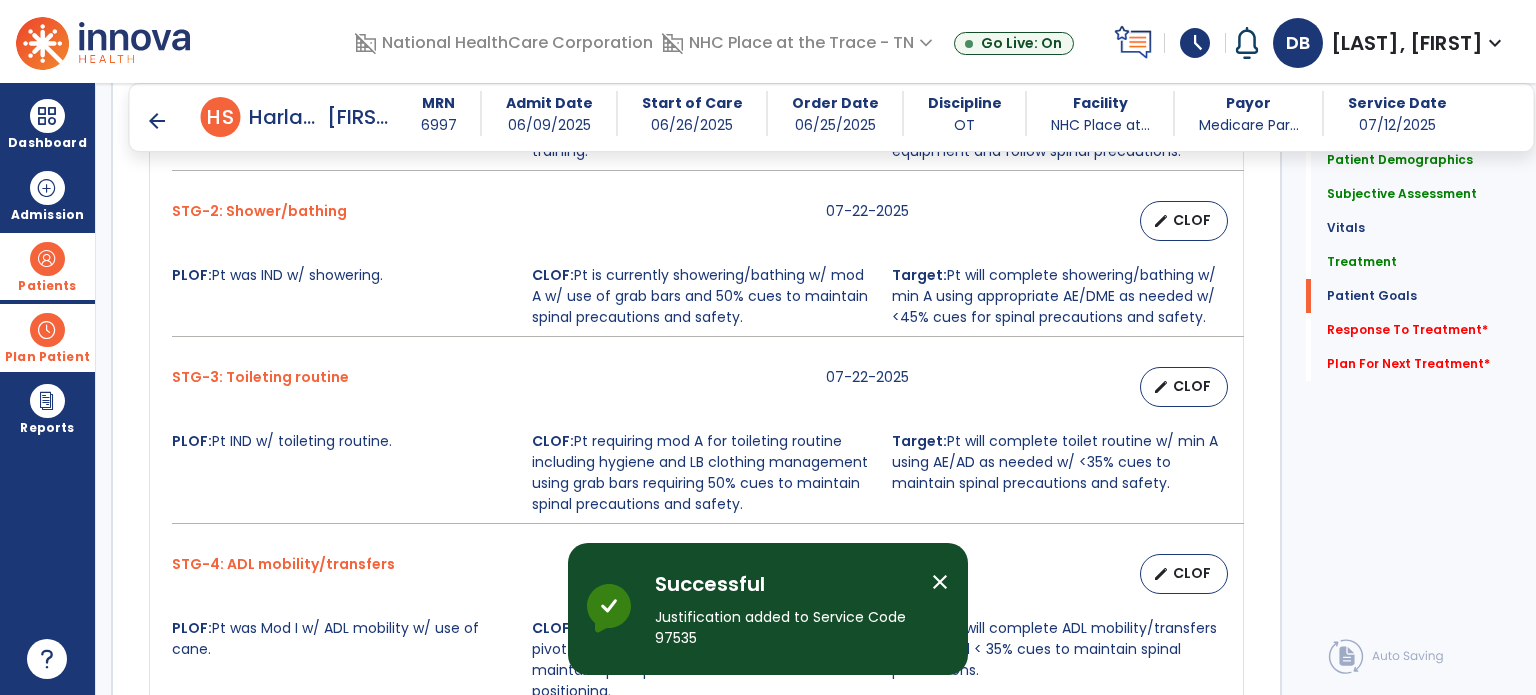 scroll, scrollTop: 2200, scrollLeft: 0, axis: vertical 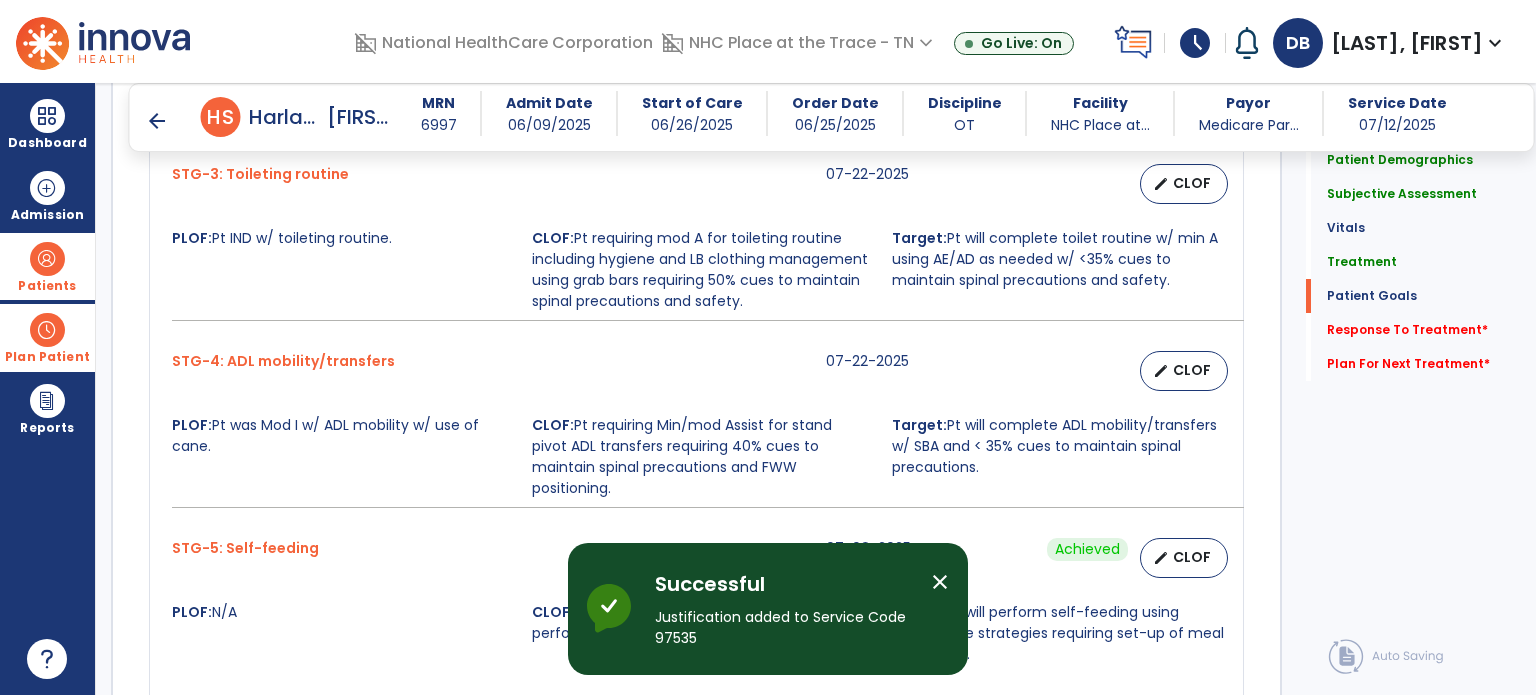 click on "arrow_back" at bounding box center (157, 121) 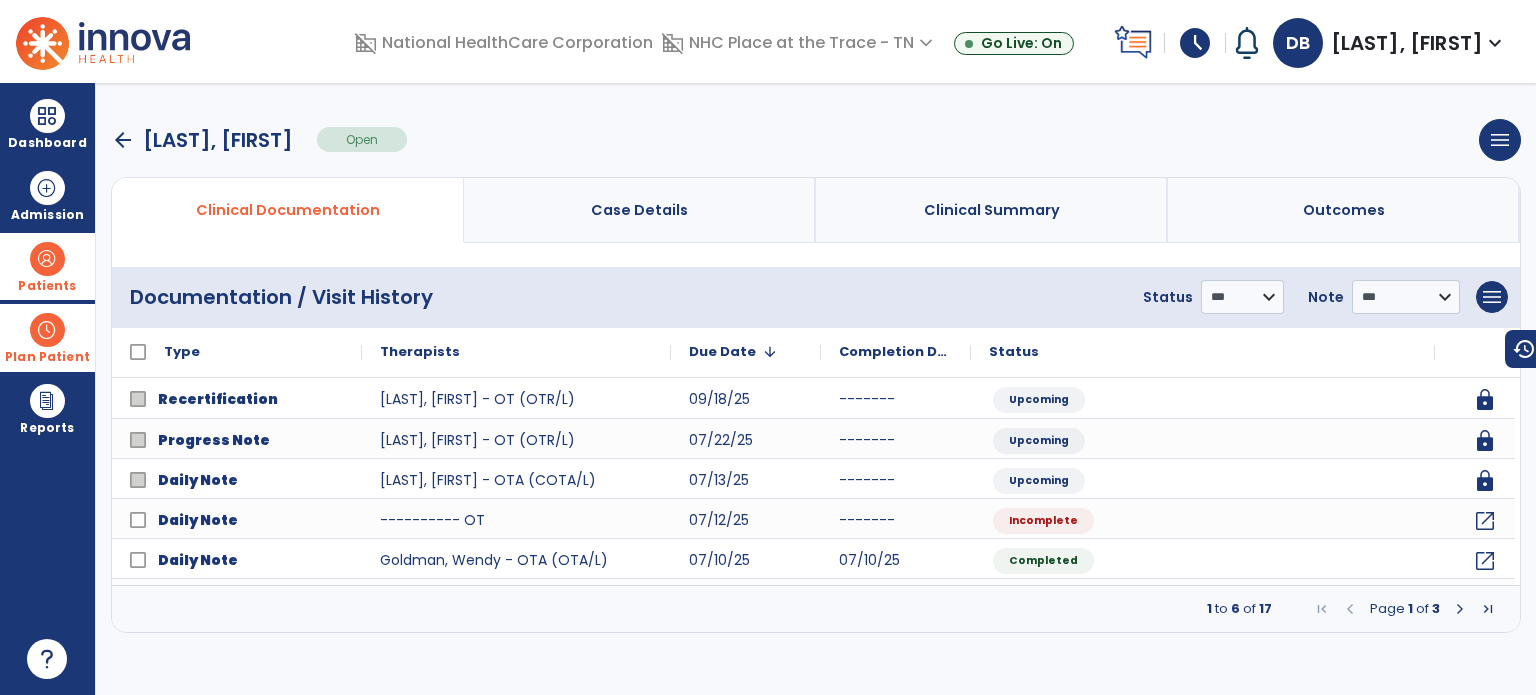 scroll, scrollTop: 0, scrollLeft: 0, axis: both 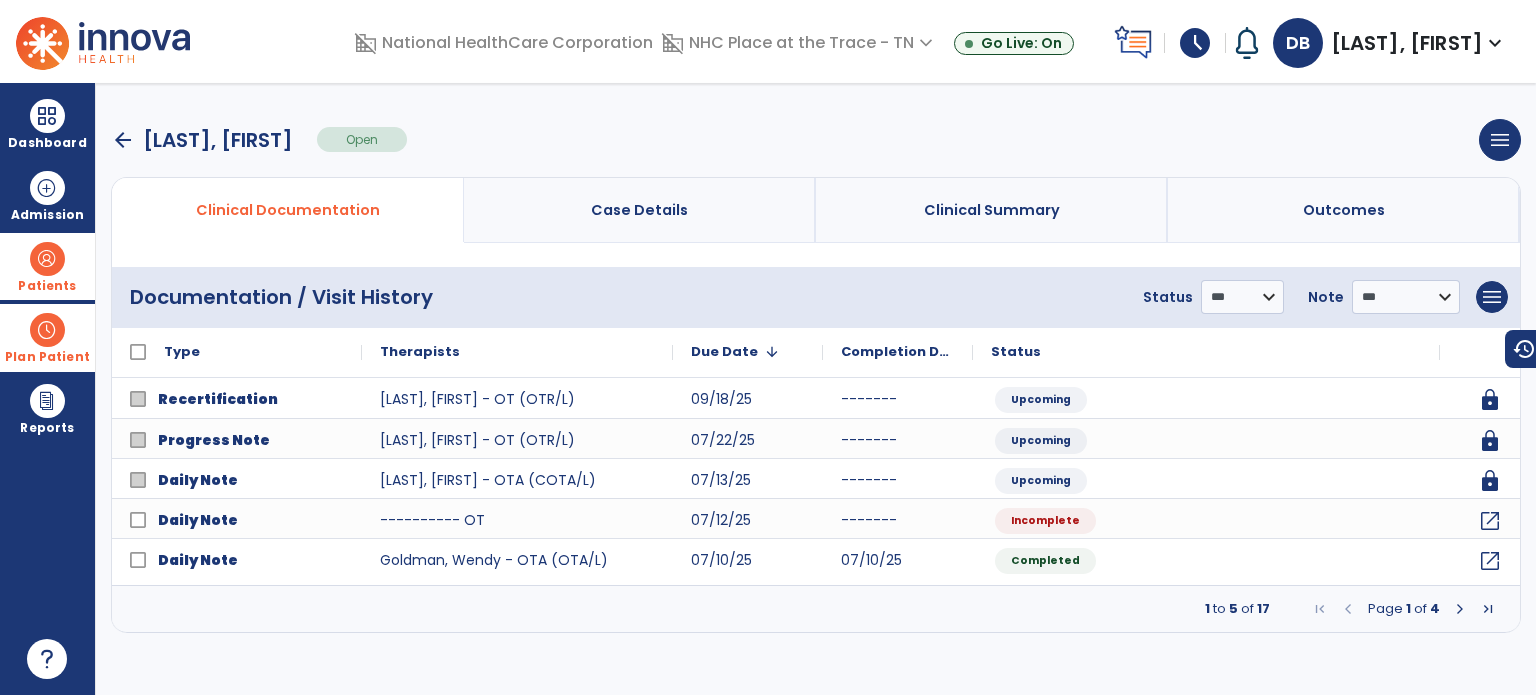 click on "arrow_back" at bounding box center (123, 140) 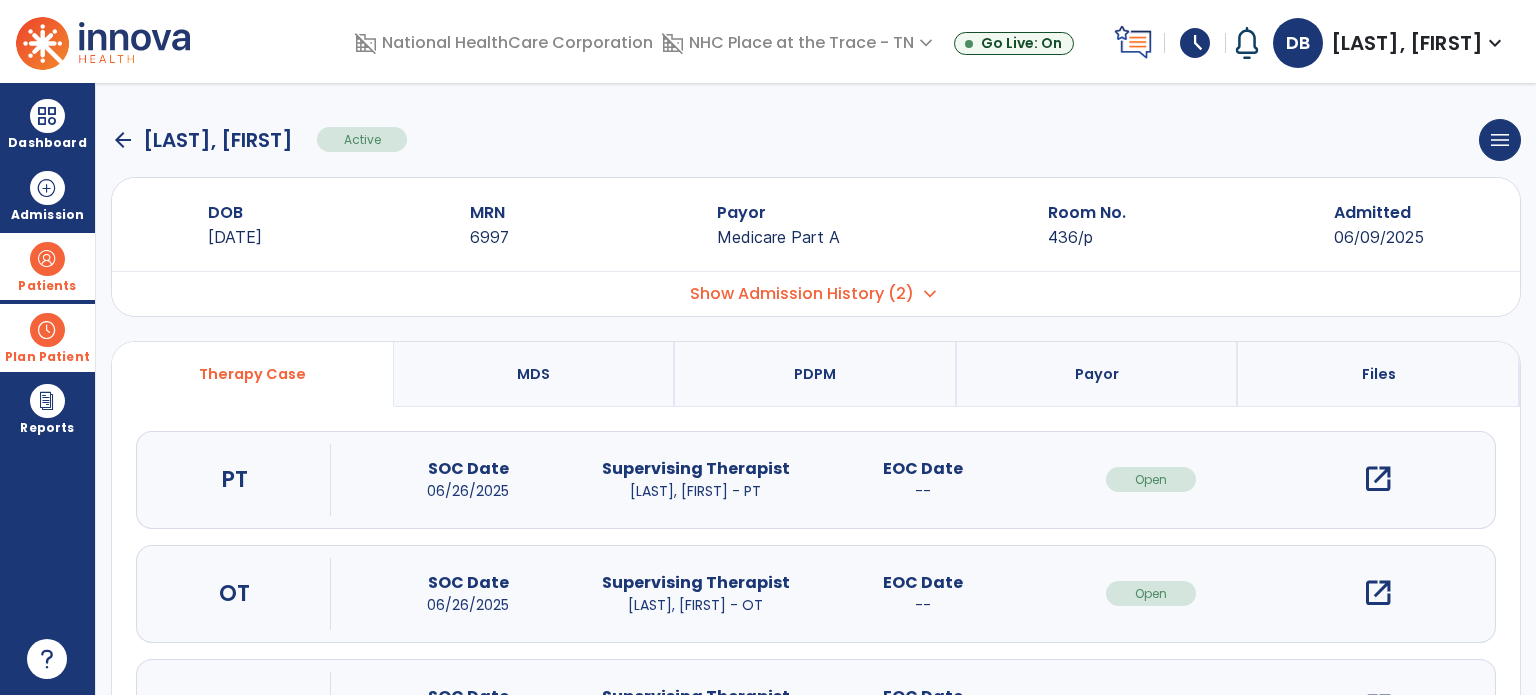 click on "open_in_new" at bounding box center [1378, 479] 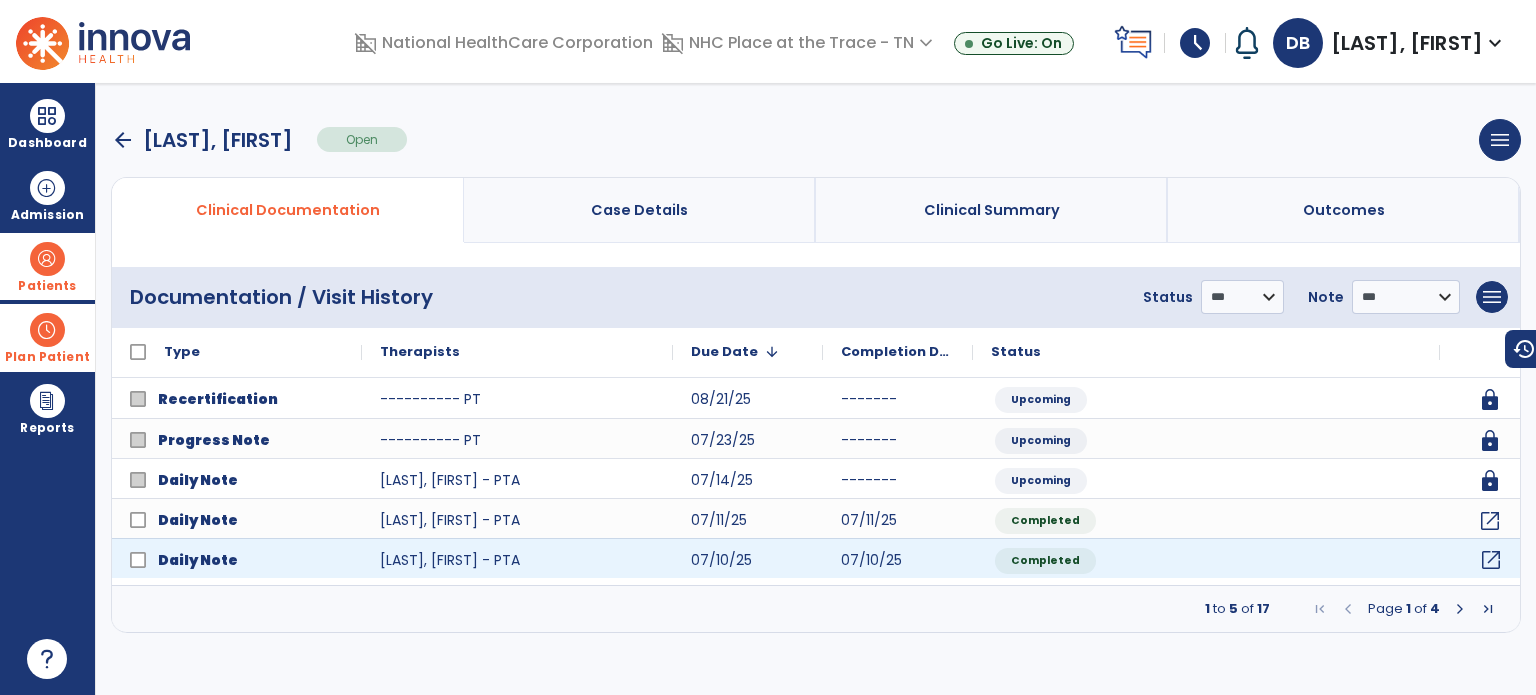 click on "open_in_new" 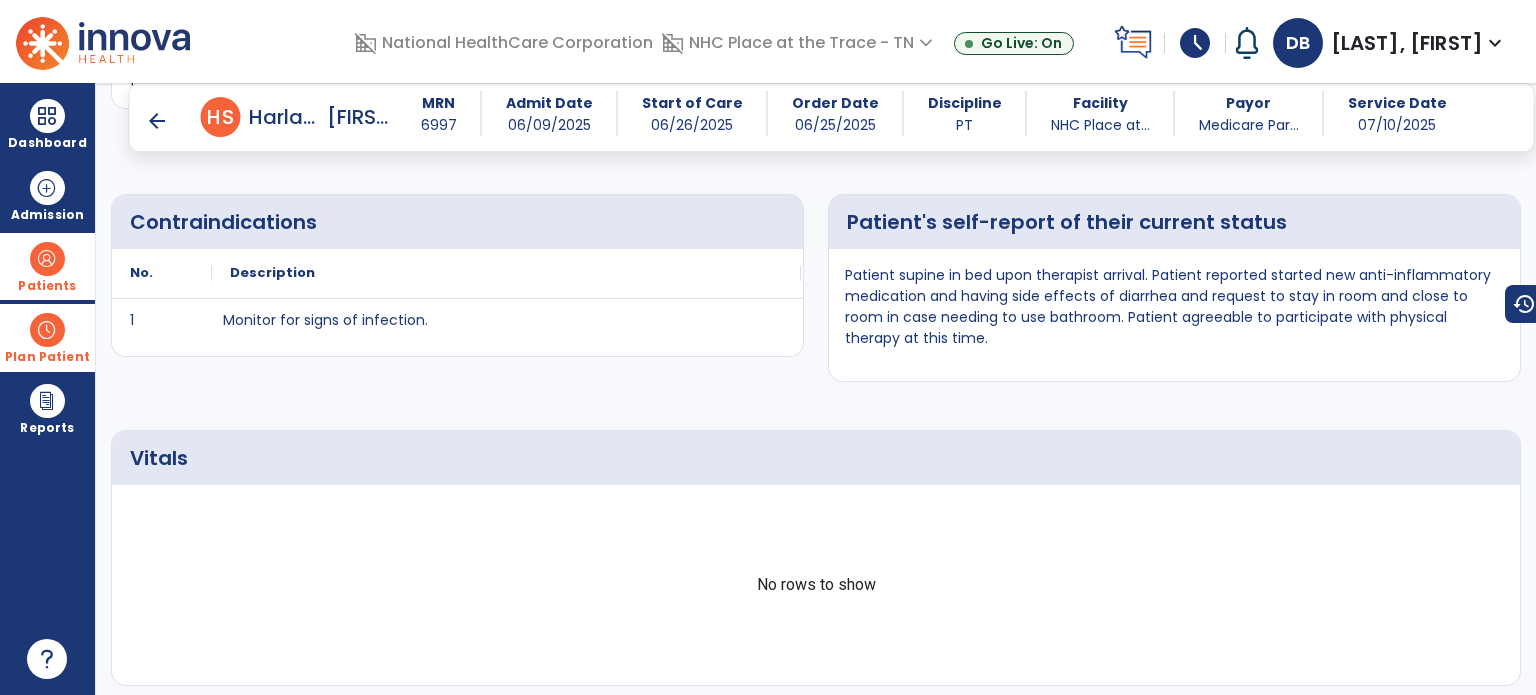 scroll, scrollTop: 1140, scrollLeft: 0, axis: vertical 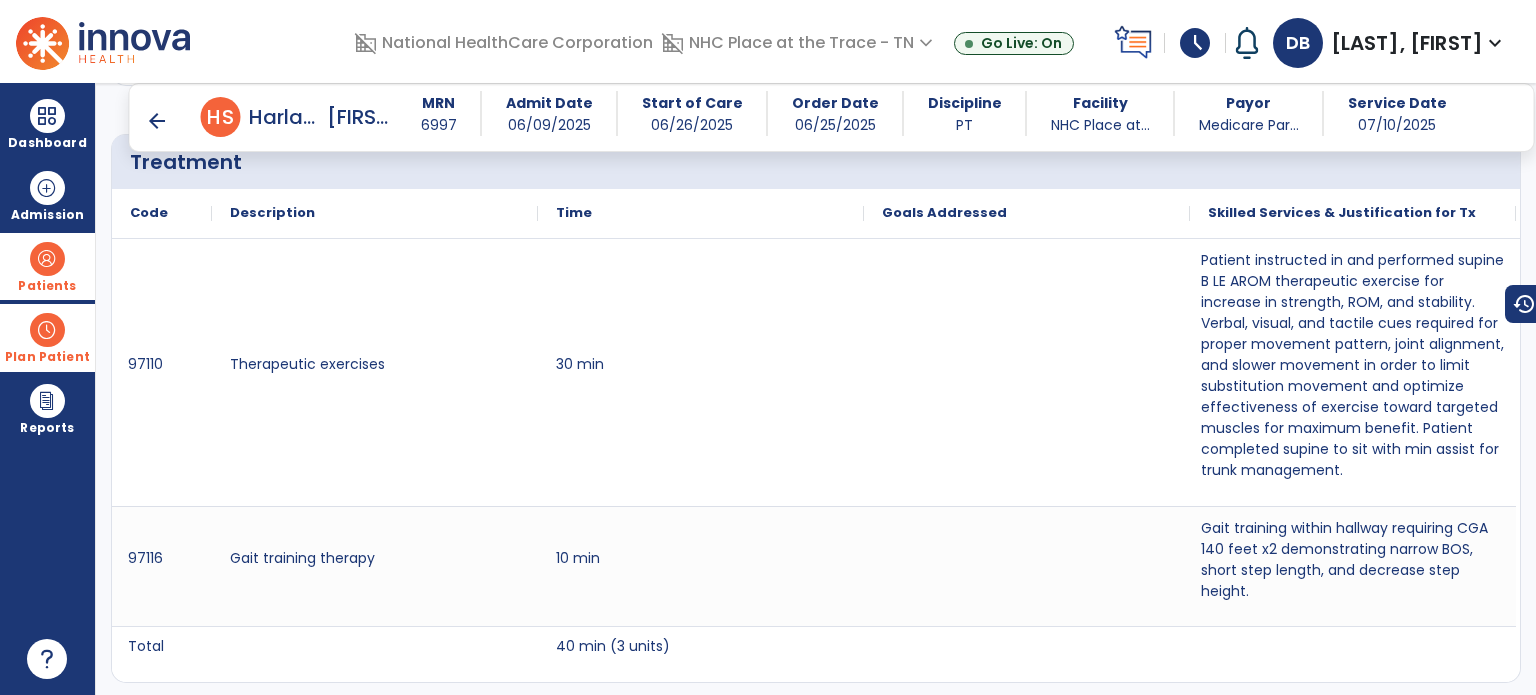 click on "arrow_back" at bounding box center (157, 121) 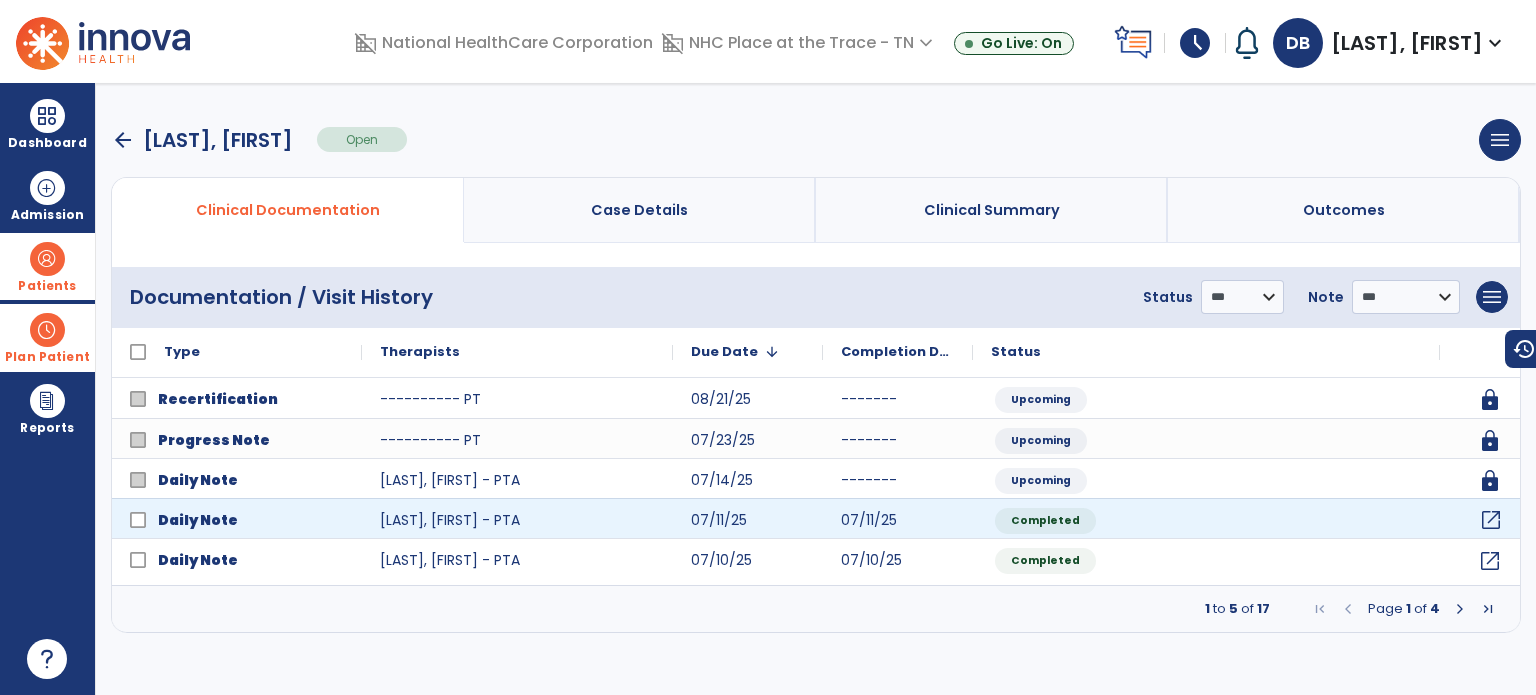 click on "open_in_new" 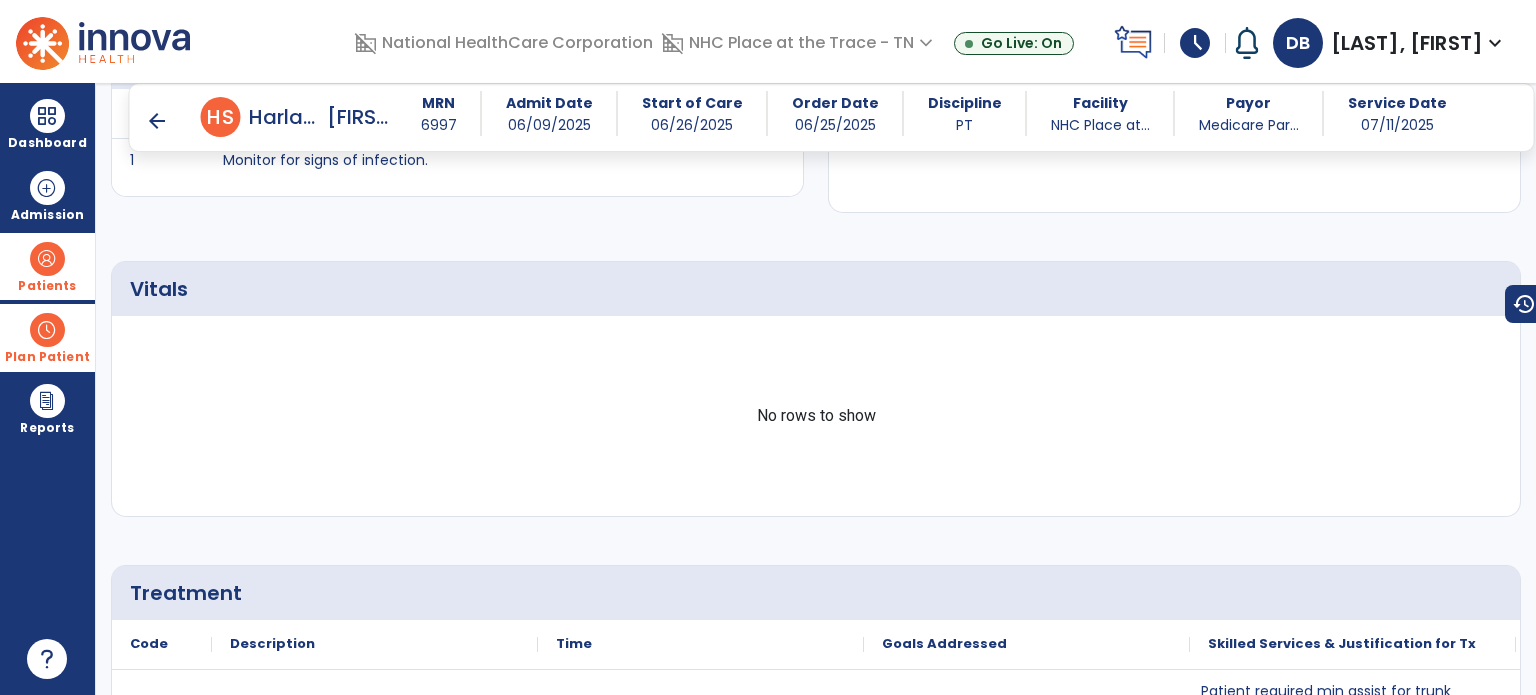 scroll, scrollTop: 1100, scrollLeft: 0, axis: vertical 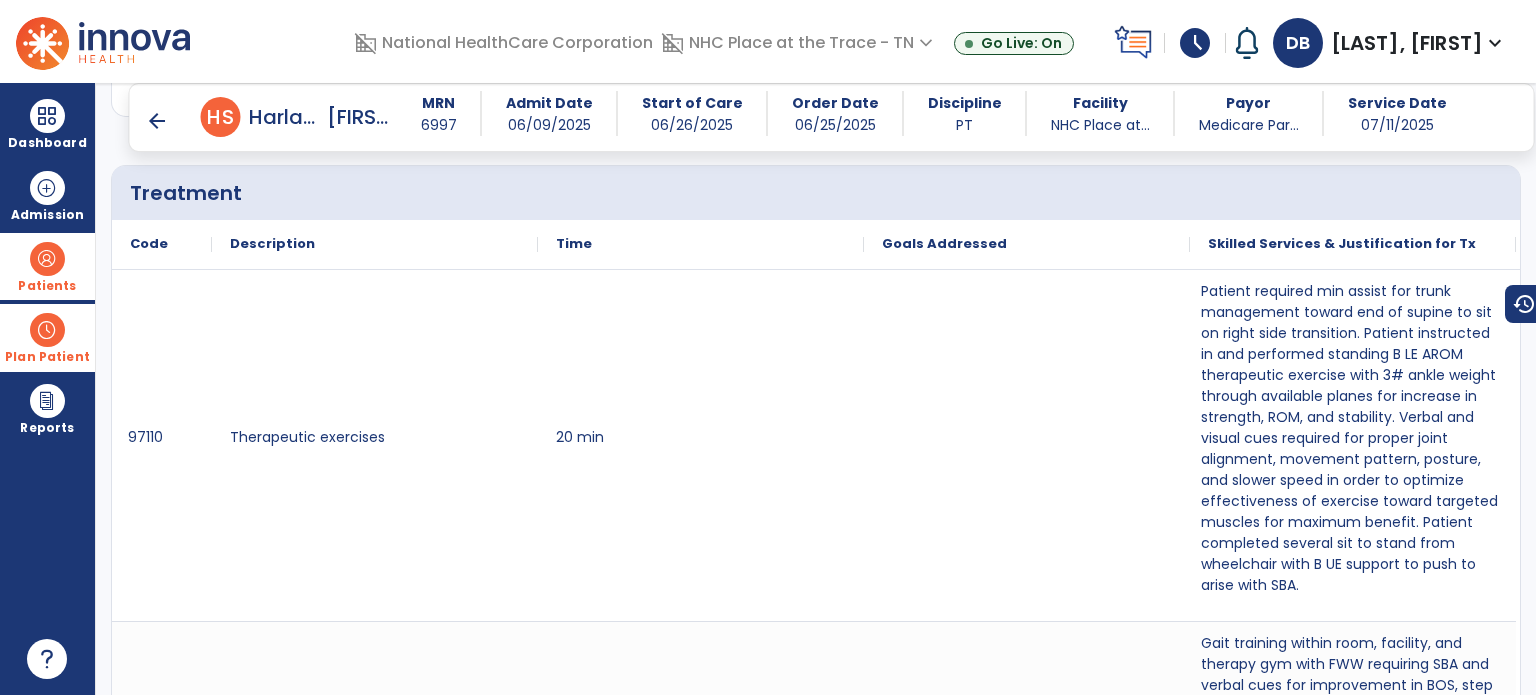 click on "arrow_back      H  S  Harlan,   Stephan  MRN 6997 Admit Date 06/09/2025 Start of Care 06/26/2025 Order Date 06/25/2025 Discipline PT Facility NHC Place at... Payor Medicare Par... Service Date 07/11/2025" at bounding box center (832, 117) 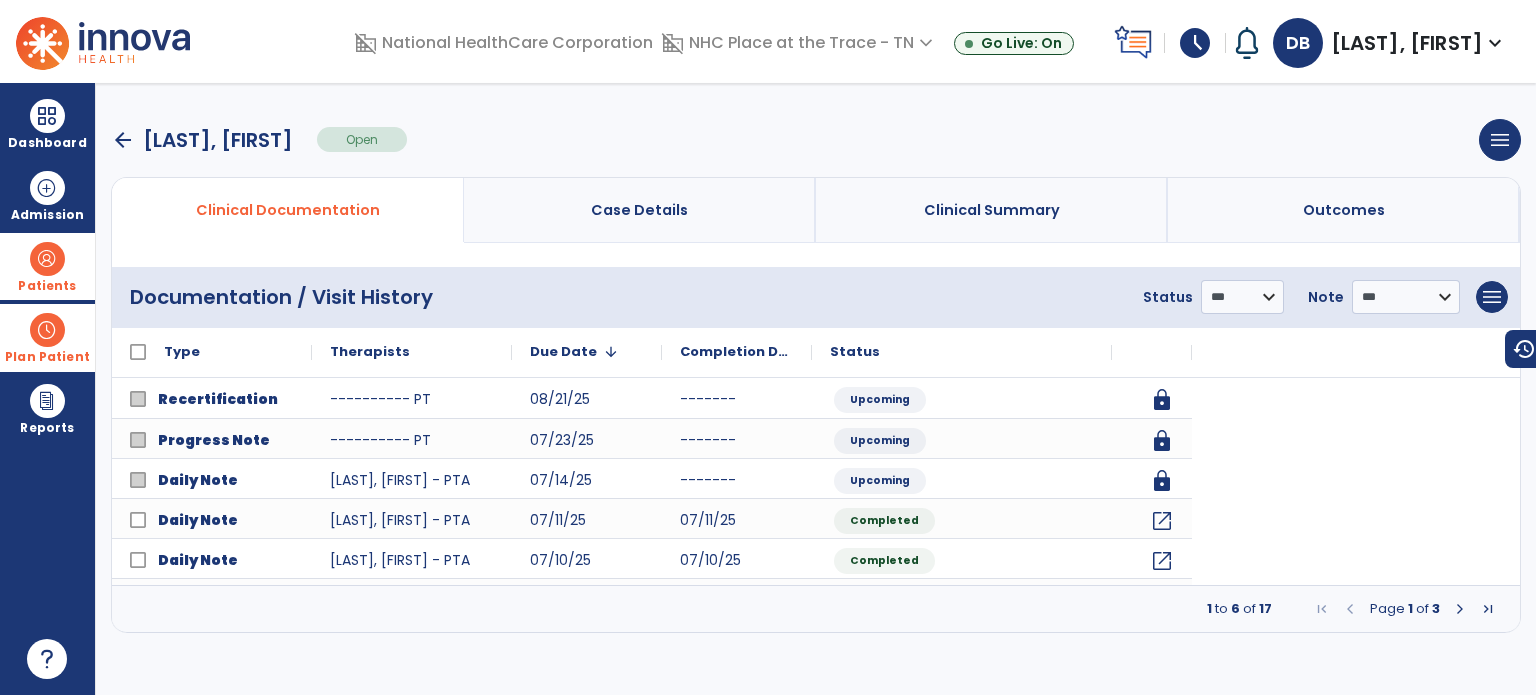scroll, scrollTop: 0, scrollLeft: 0, axis: both 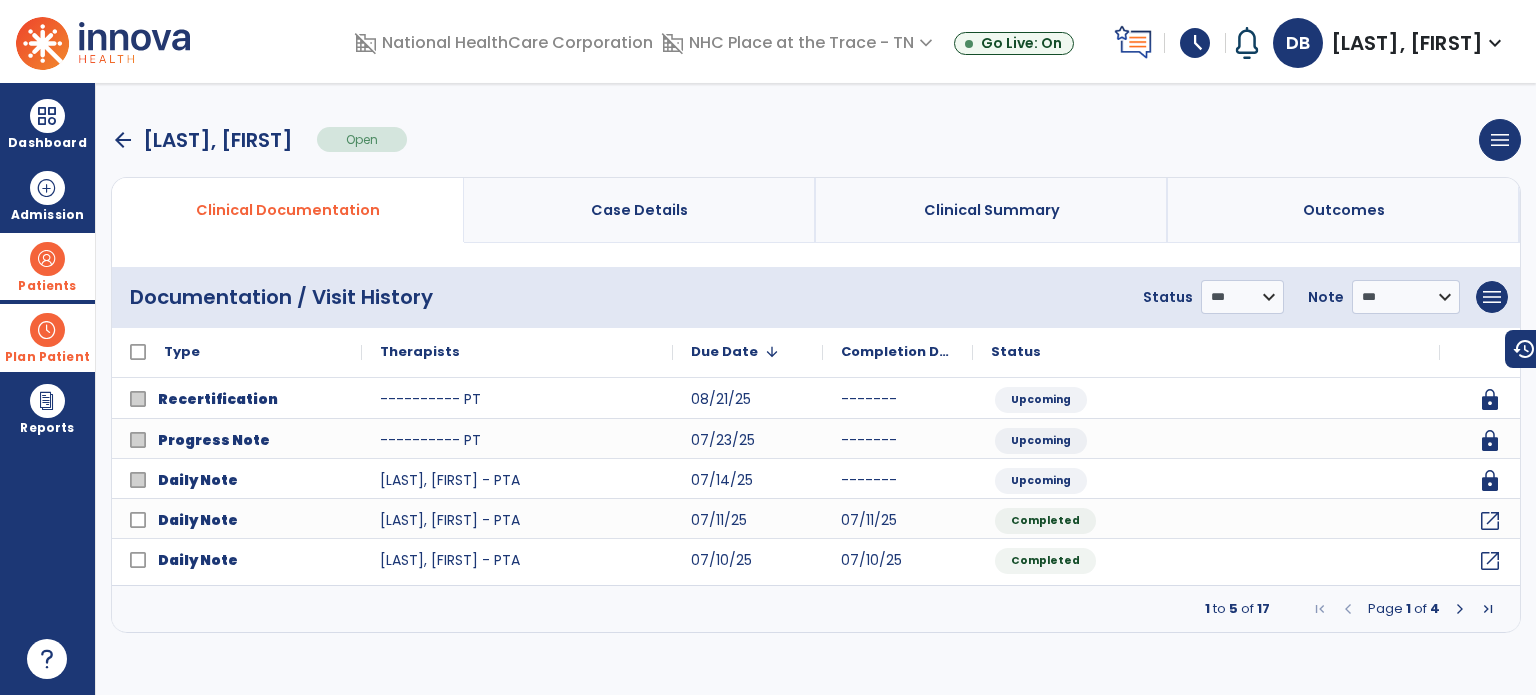 click on "**********" at bounding box center [816, 389] 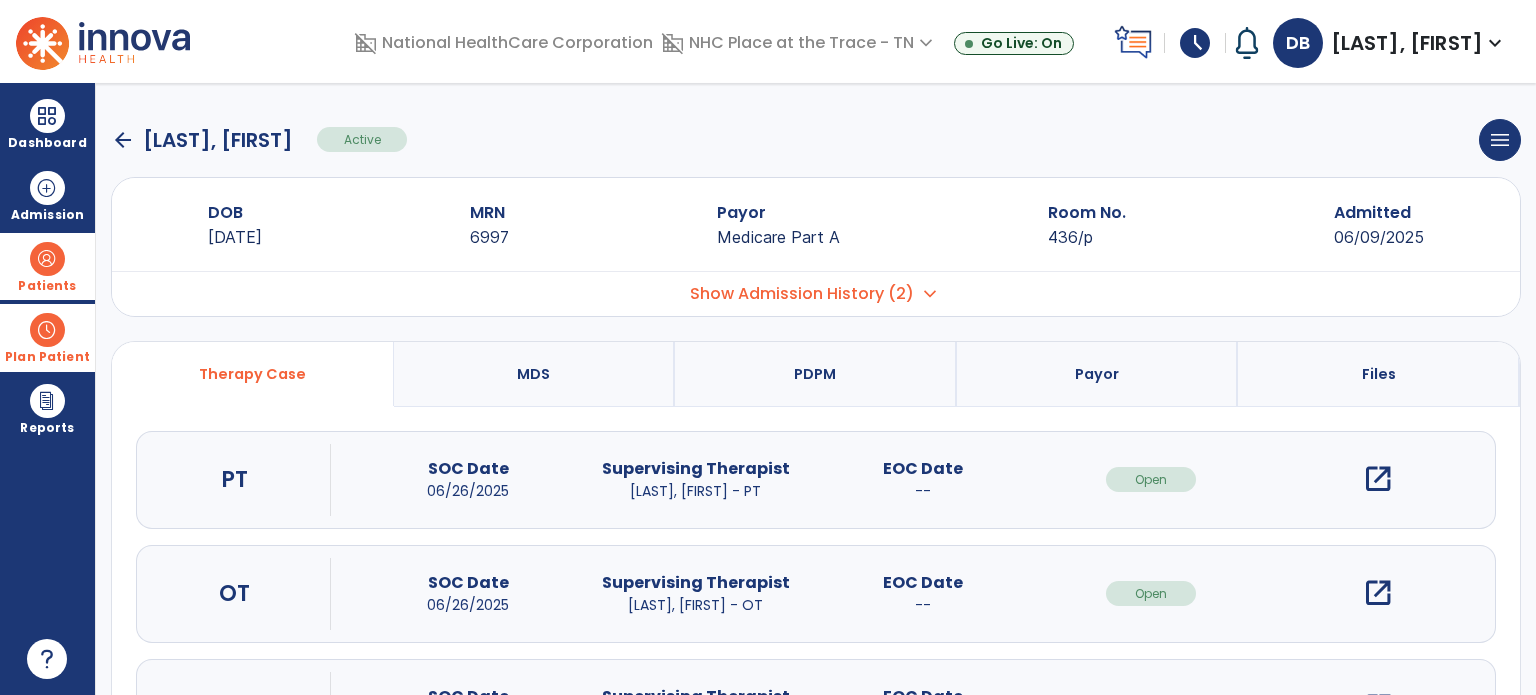 click on "open_in_new" at bounding box center (1378, 593) 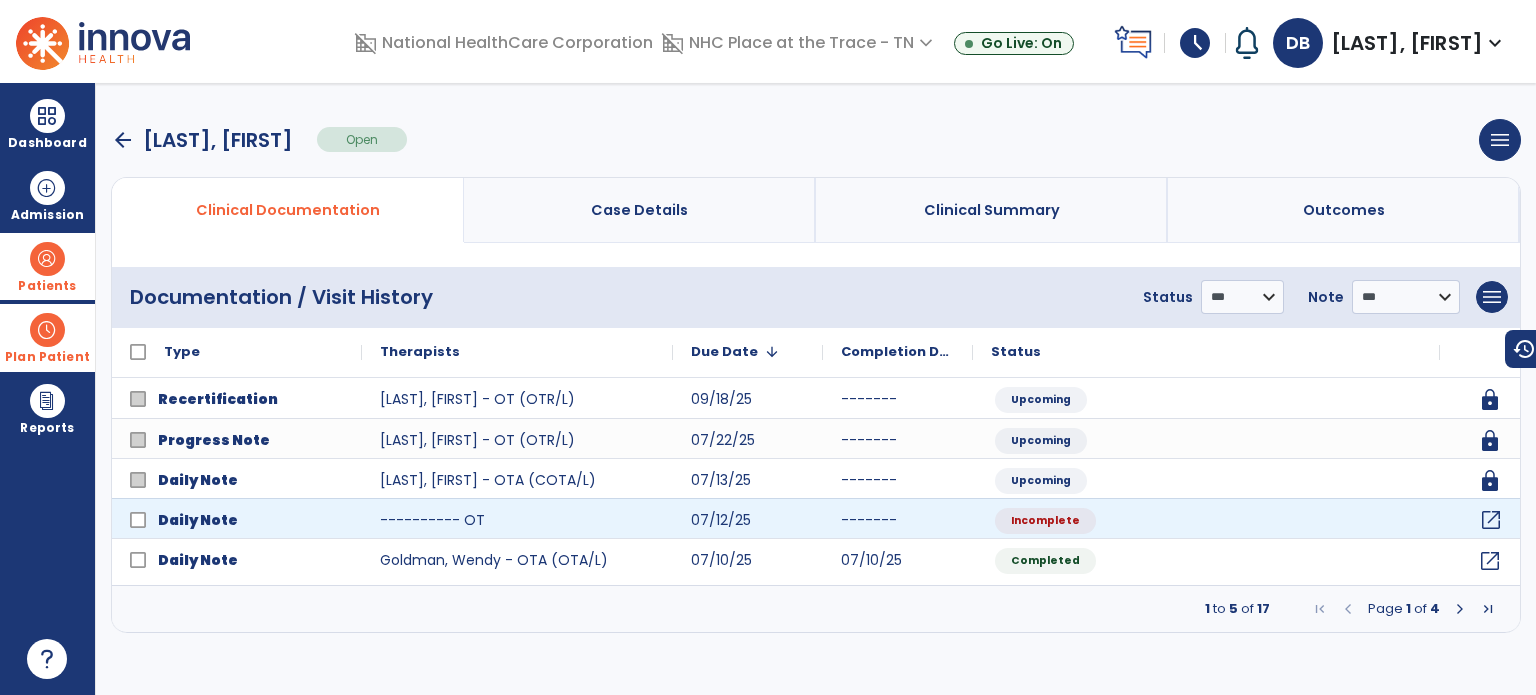 click on "open_in_new" 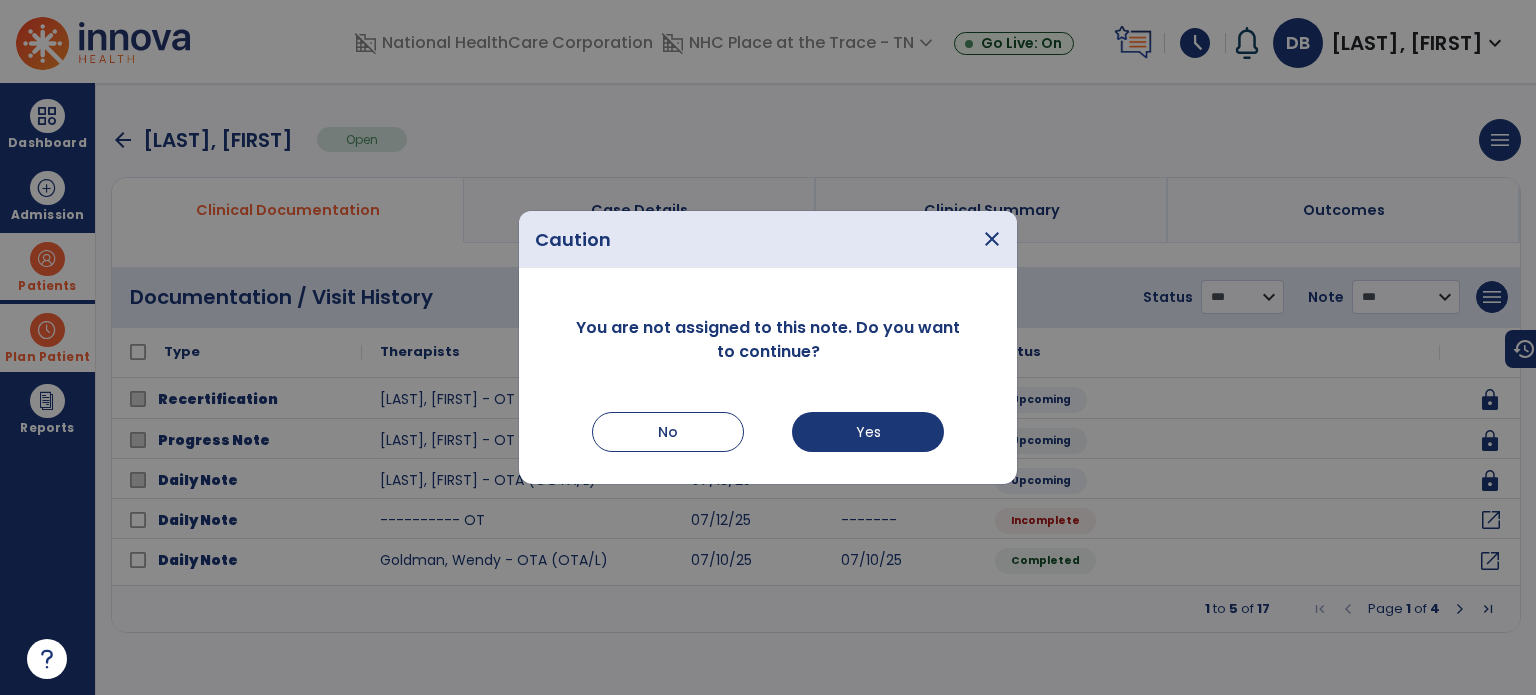 click on "You are not assigned to this note. Do you want to continue?     No   Yes" at bounding box center (768, 384) 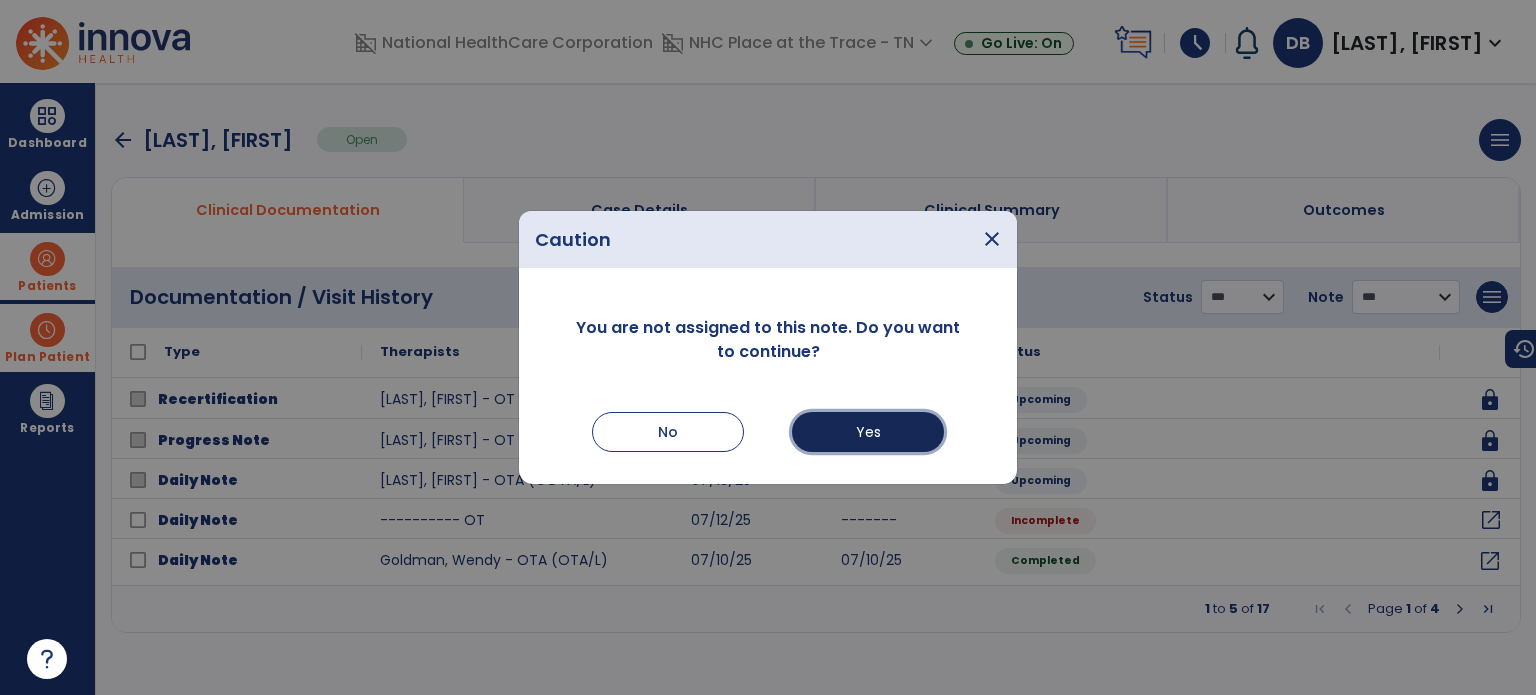 click on "Yes" at bounding box center (868, 432) 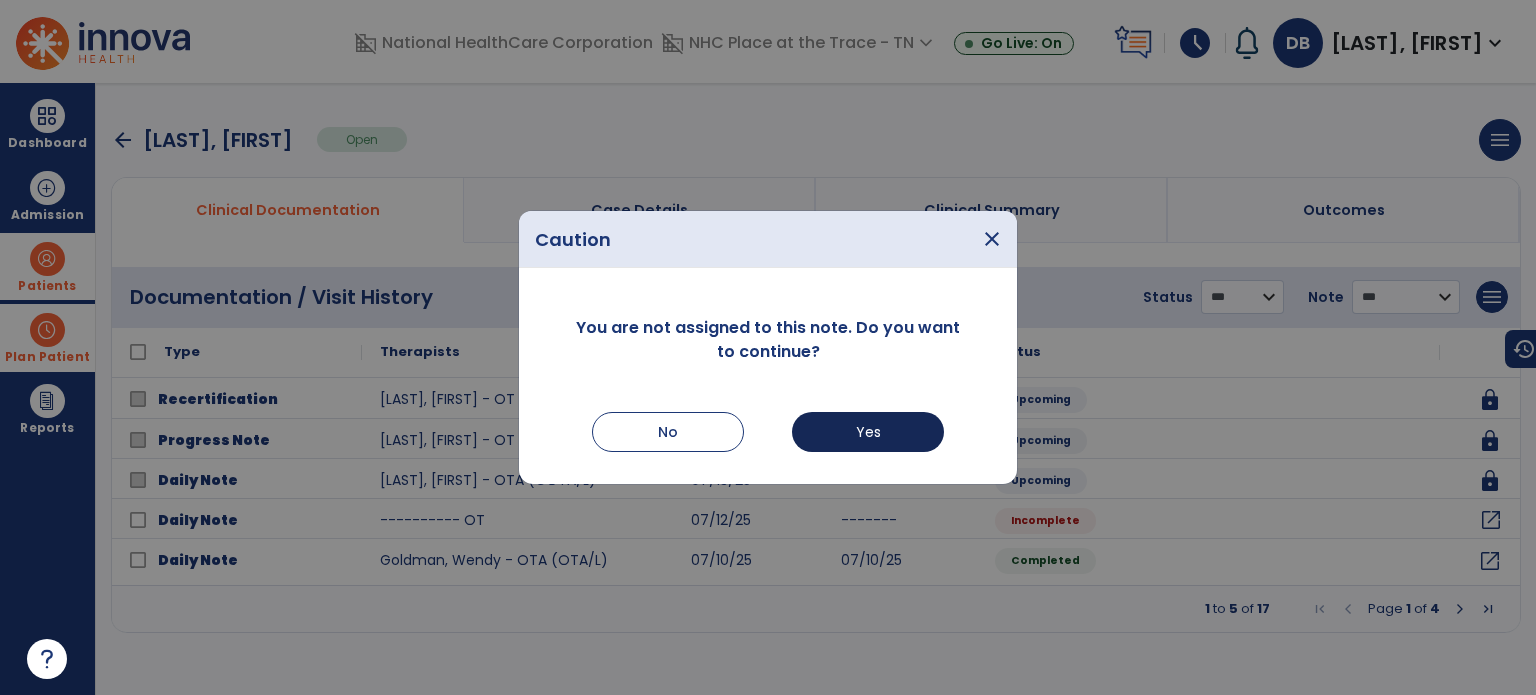 select on "*" 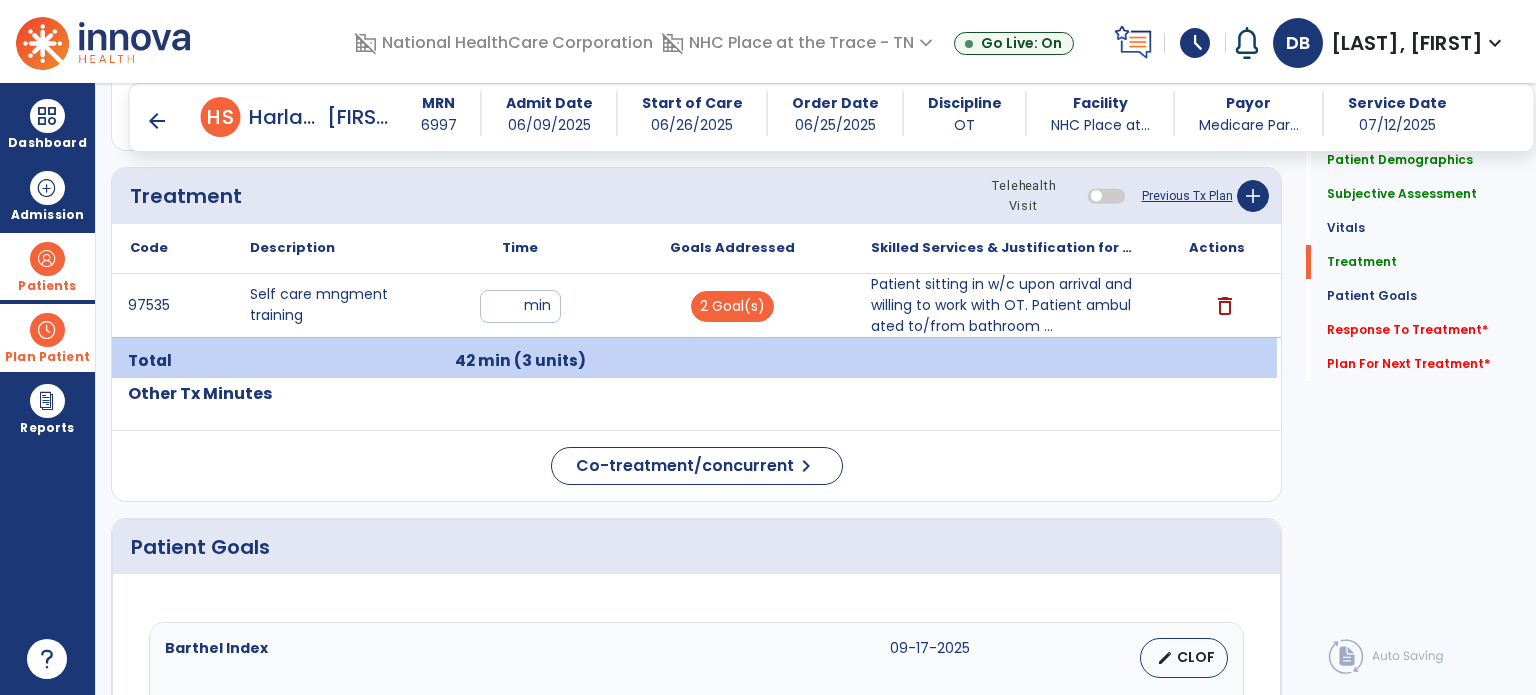 scroll, scrollTop: 1100, scrollLeft: 0, axis: vertical 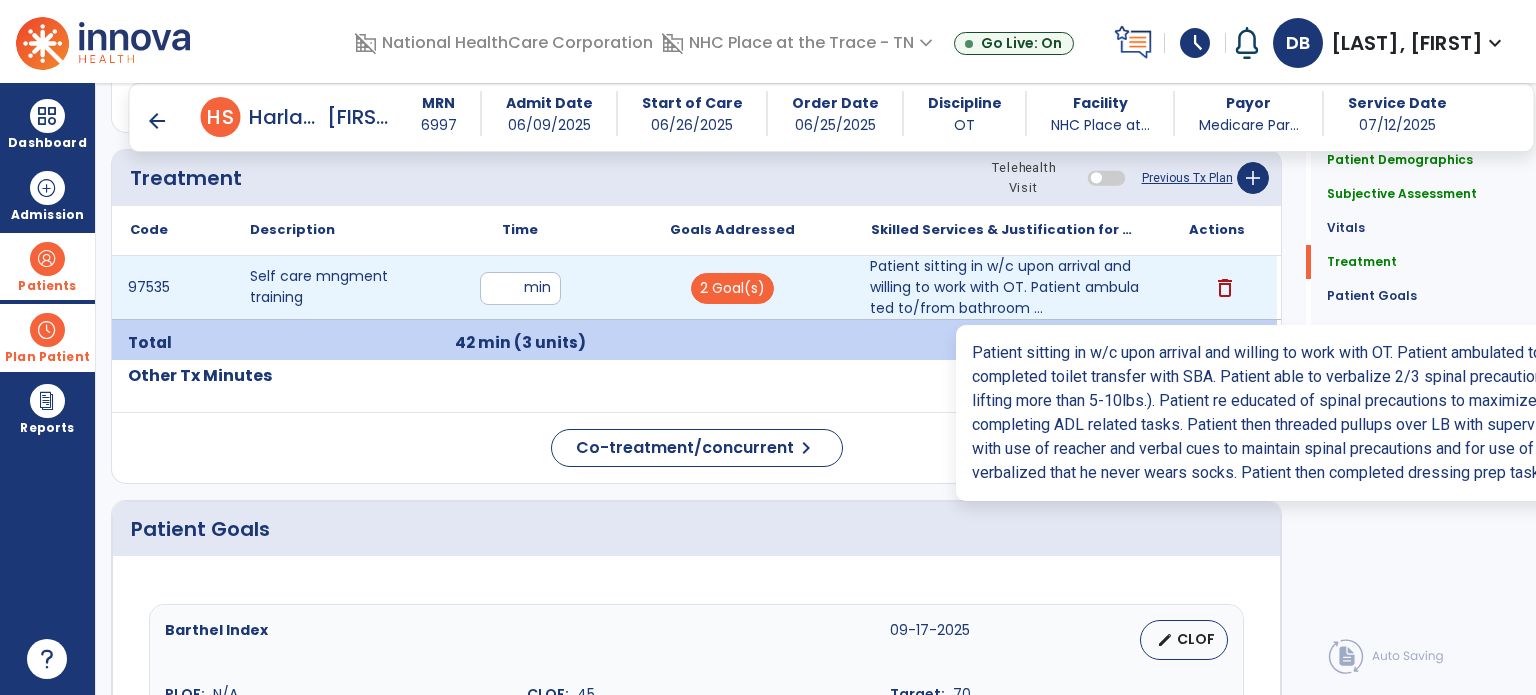 click on "Patient sitting in w/c upon arrival and willing to work with OT. Patient ambulated to/from bathroom ..." at bounding box center [1004, 287] 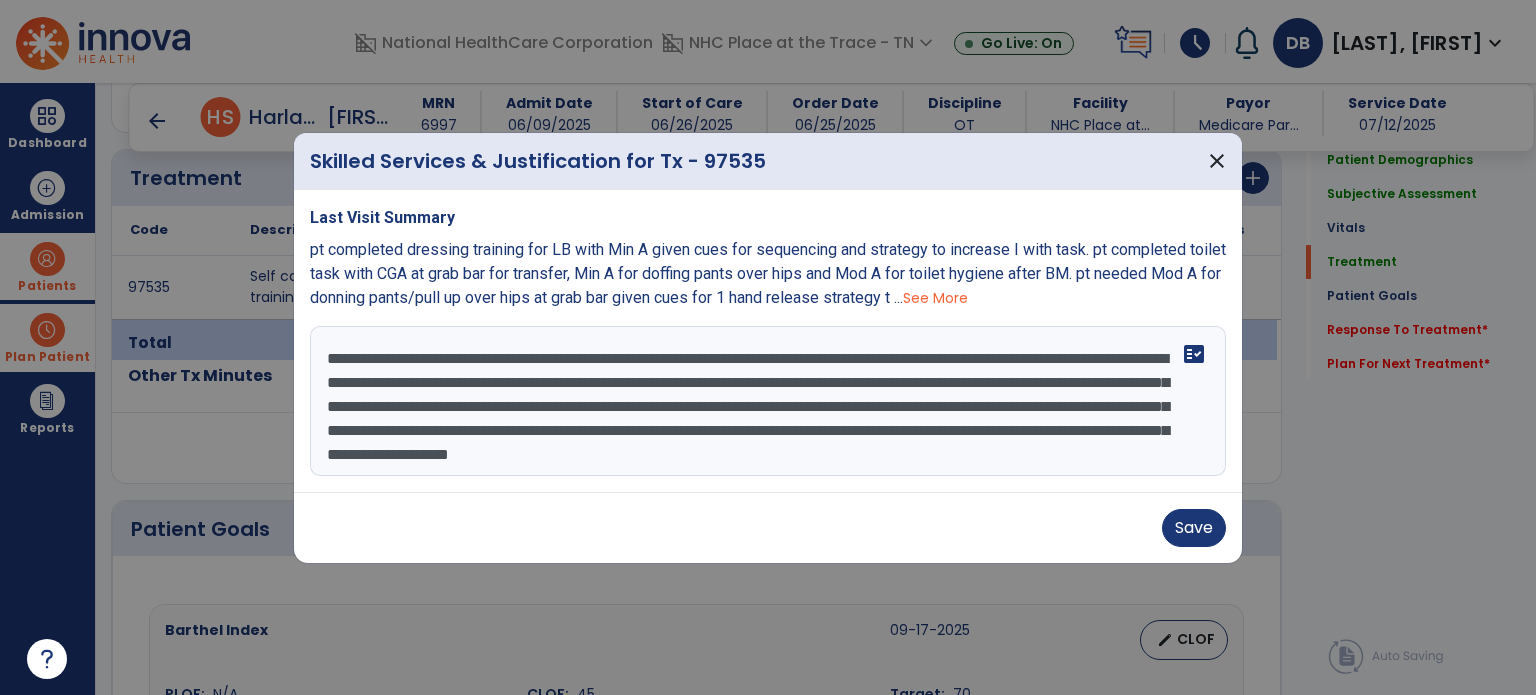 scroll, scrollTop: 24, scrollLeft: 0, axis: vertical 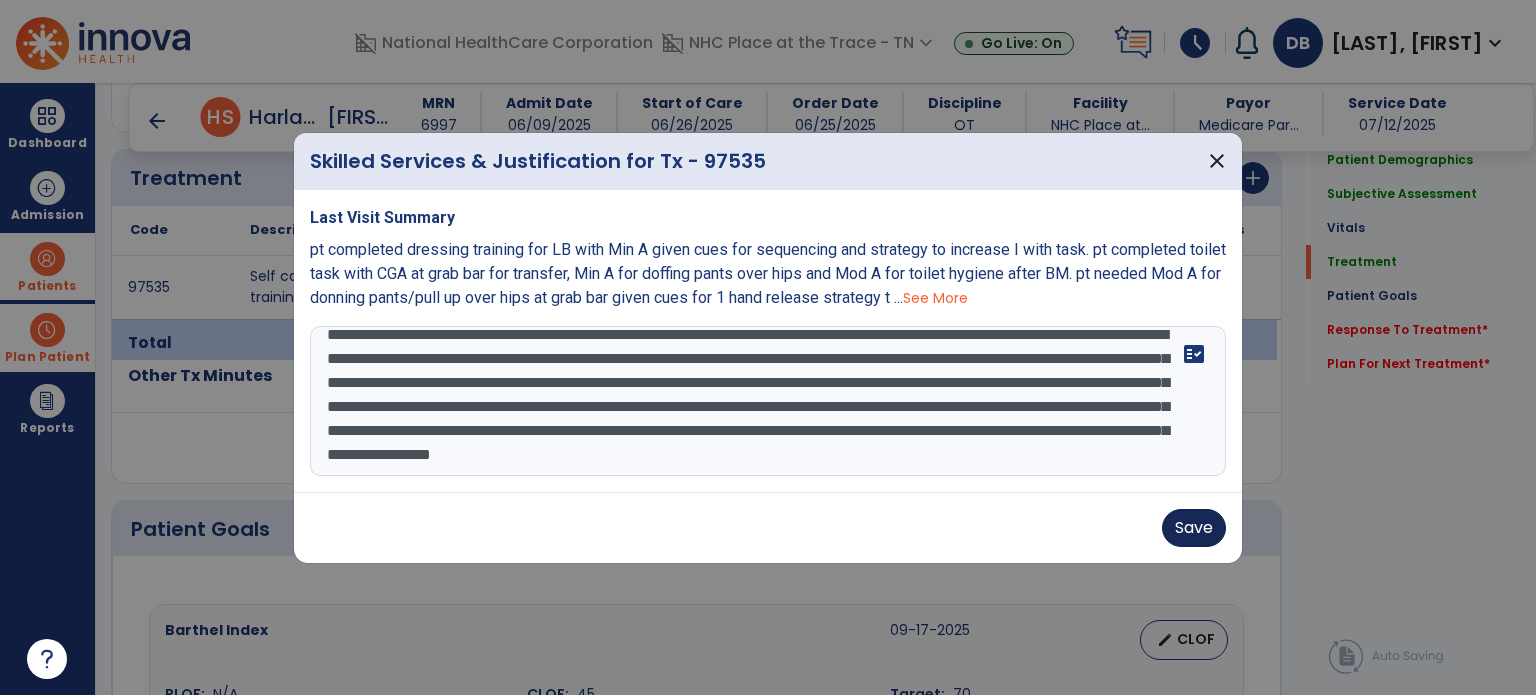 type on "**********" 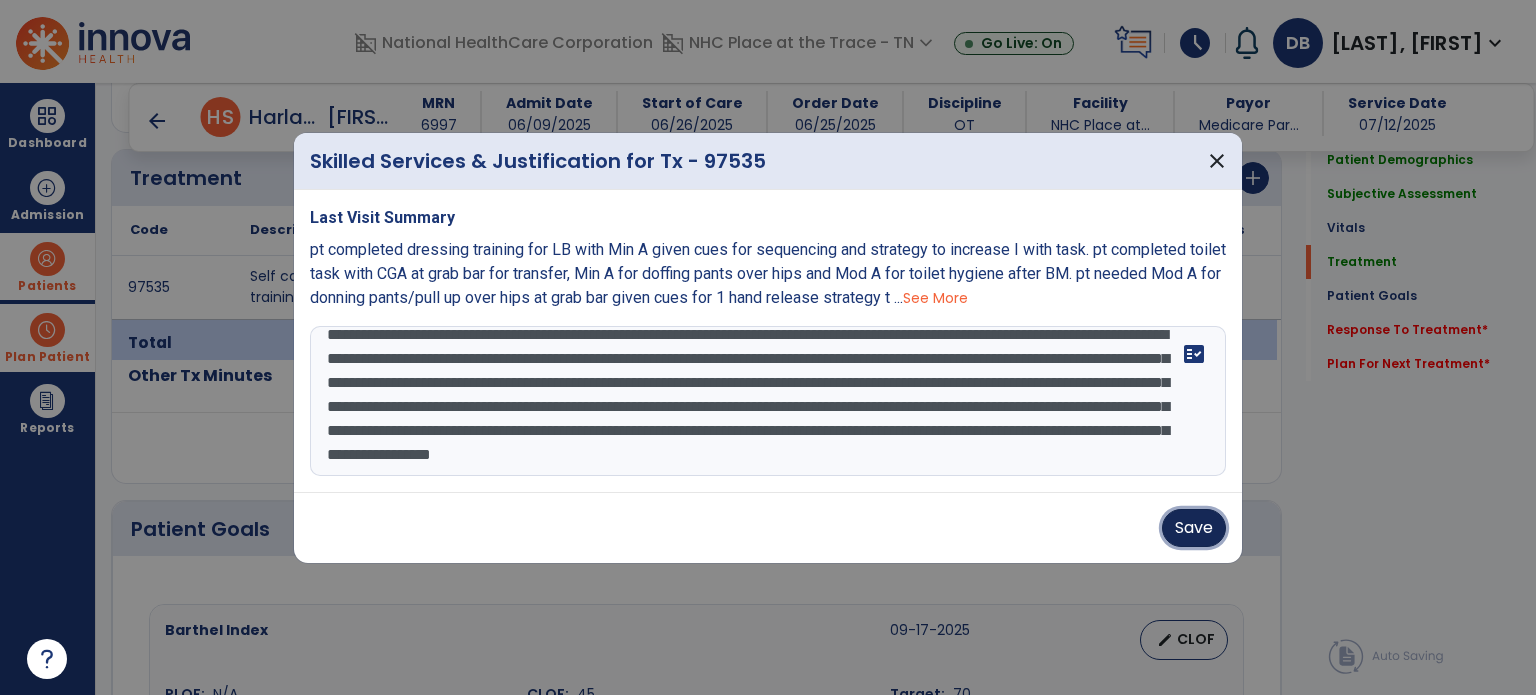 click on "Save" at bounding box center (1194, 528) 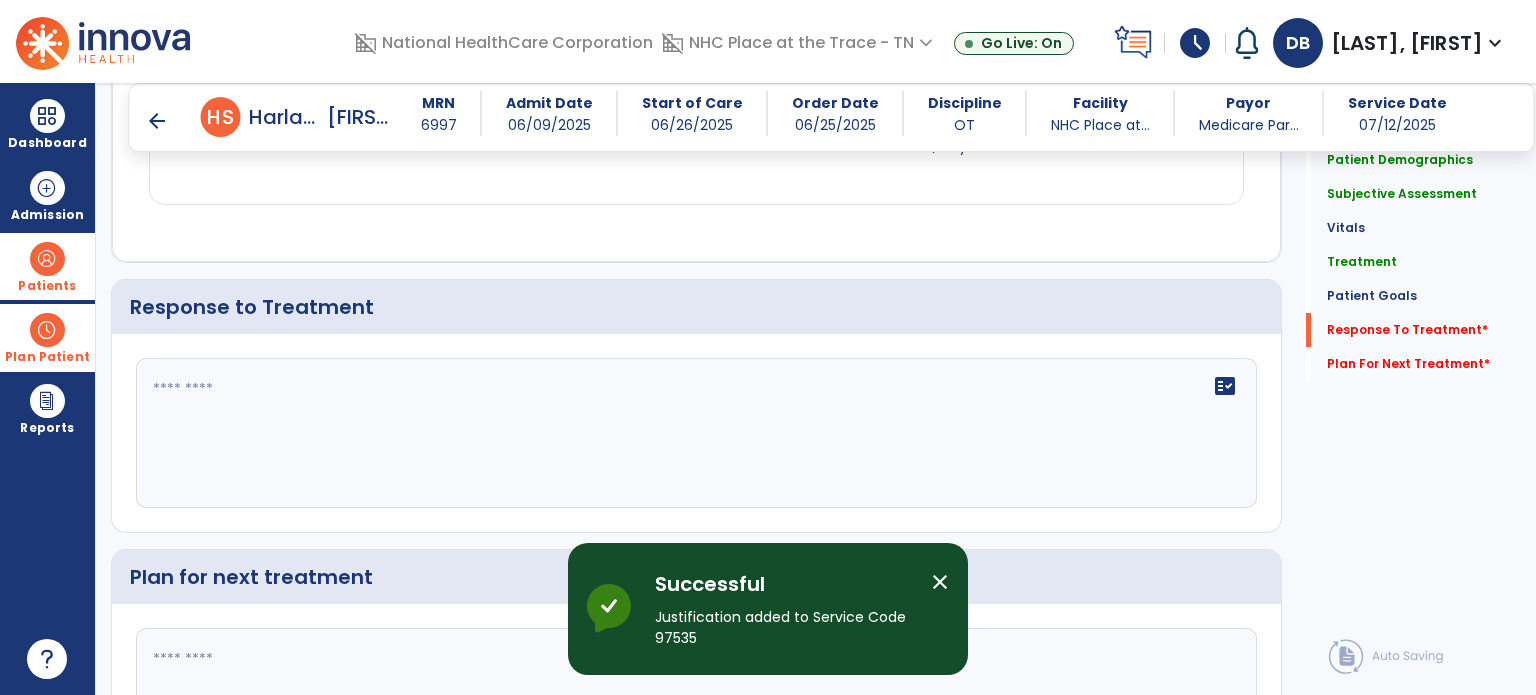 scroll, scrollTop: 2678, scrollLeft: 0, axis: vertical 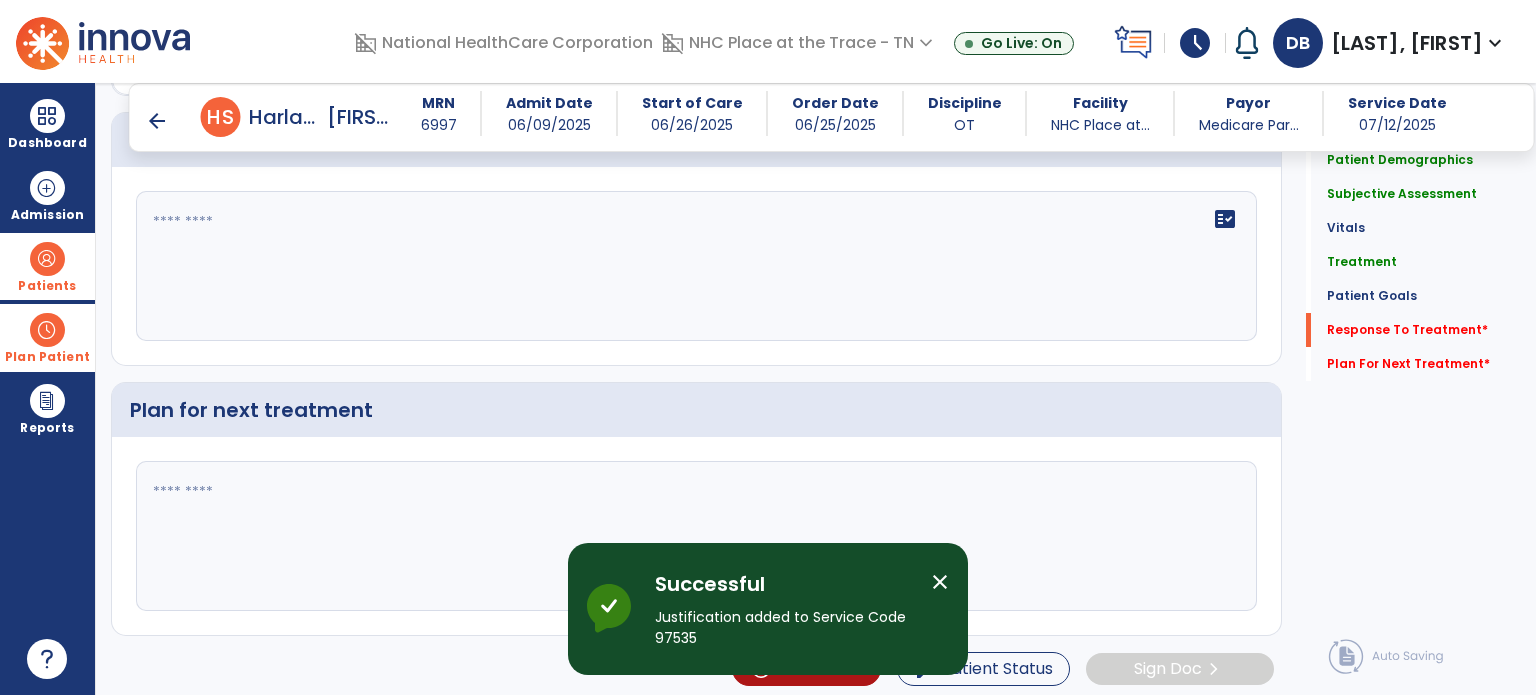 click on "Patient Demographics  Medical Diagnosis   Treatment Diagnosis   Precautions   Contraindications
Code
Description
Pdpm Clinical Category
Z47.89" 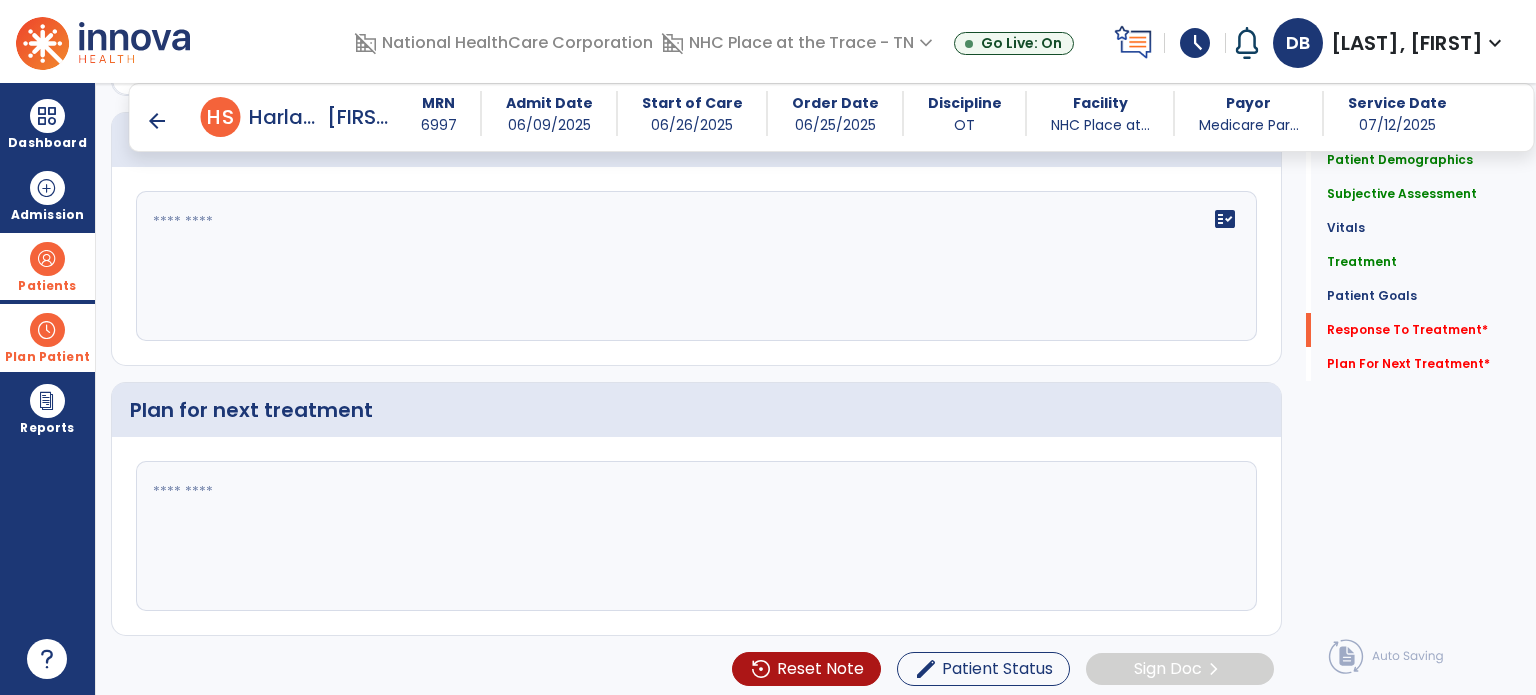 click on "fact_check" 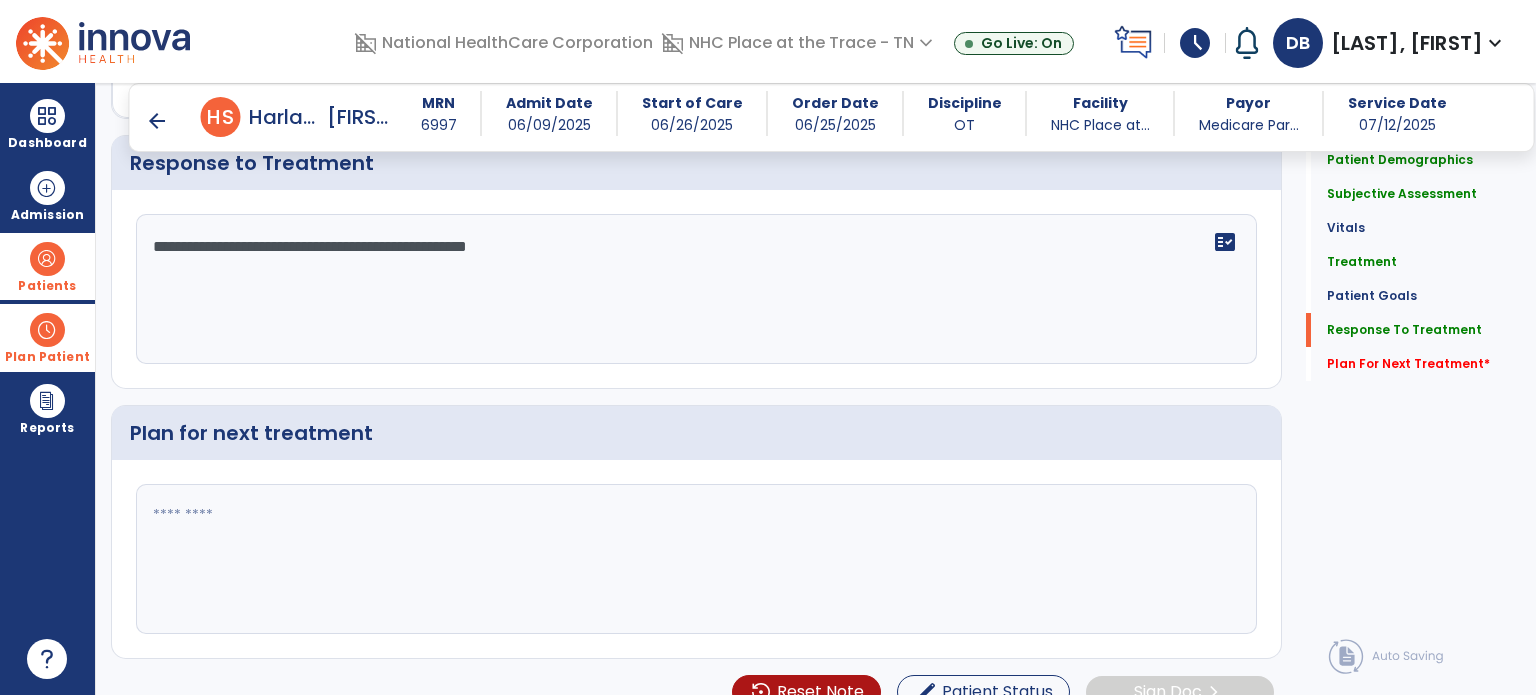 scroll, scrollTop: 2678, scrollLeft: 0, axis: vertical 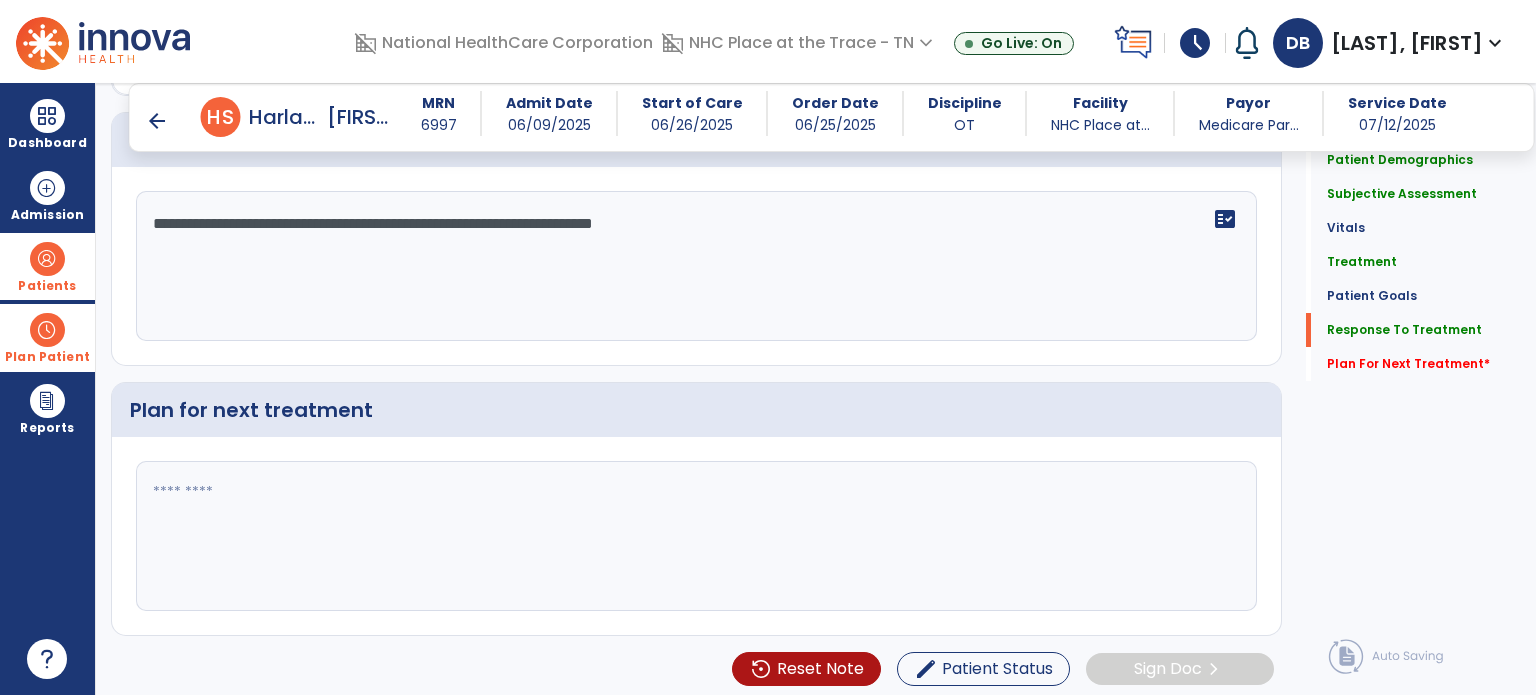 type on "**********" 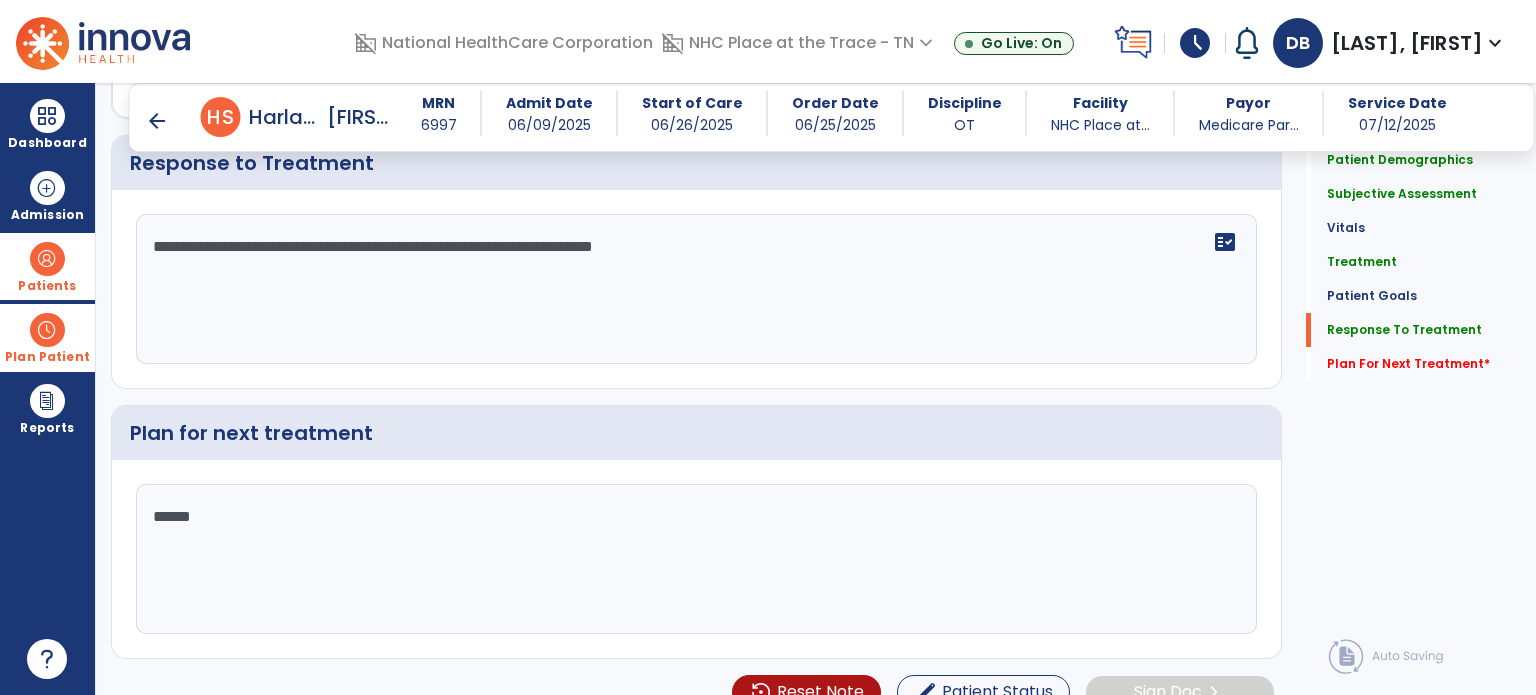 scroll, scrollTop: 2678, scrollLeft: 0, axis: vertical 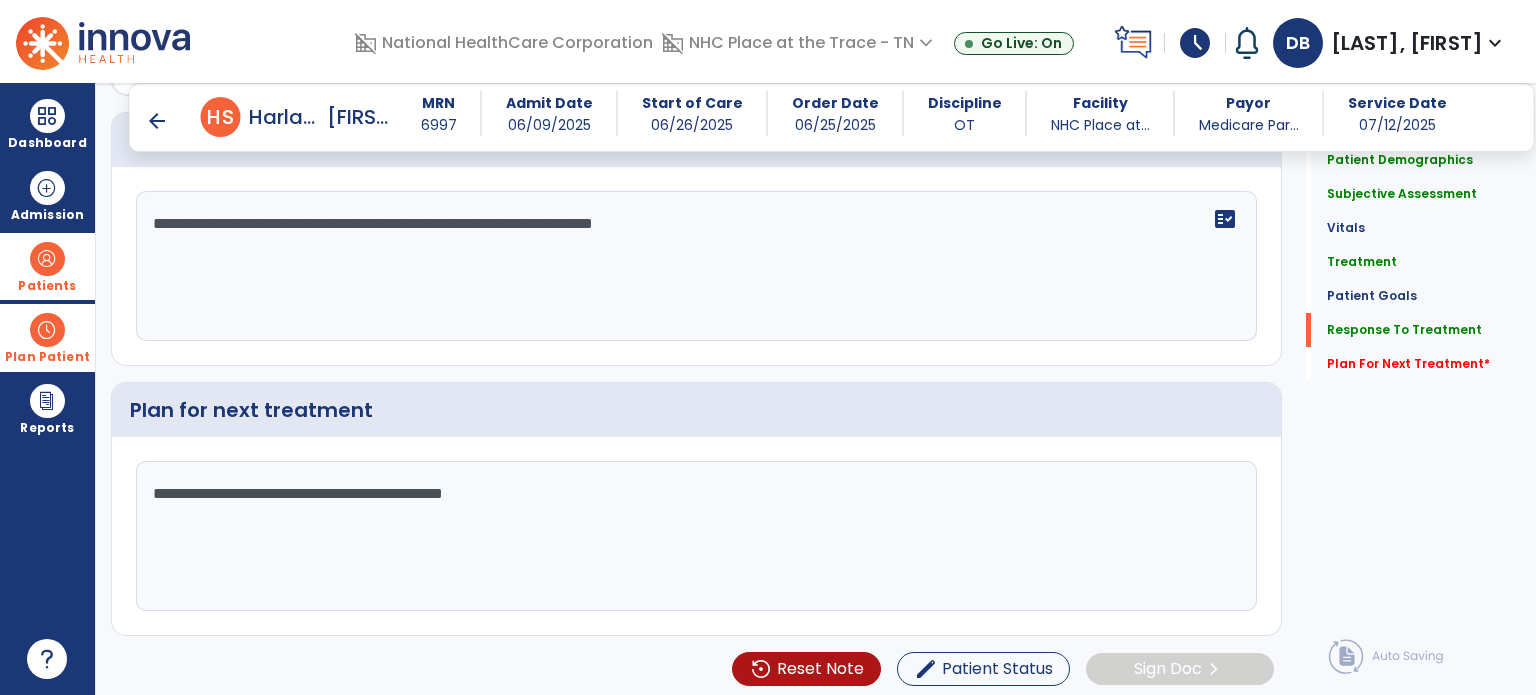 type on "**********" 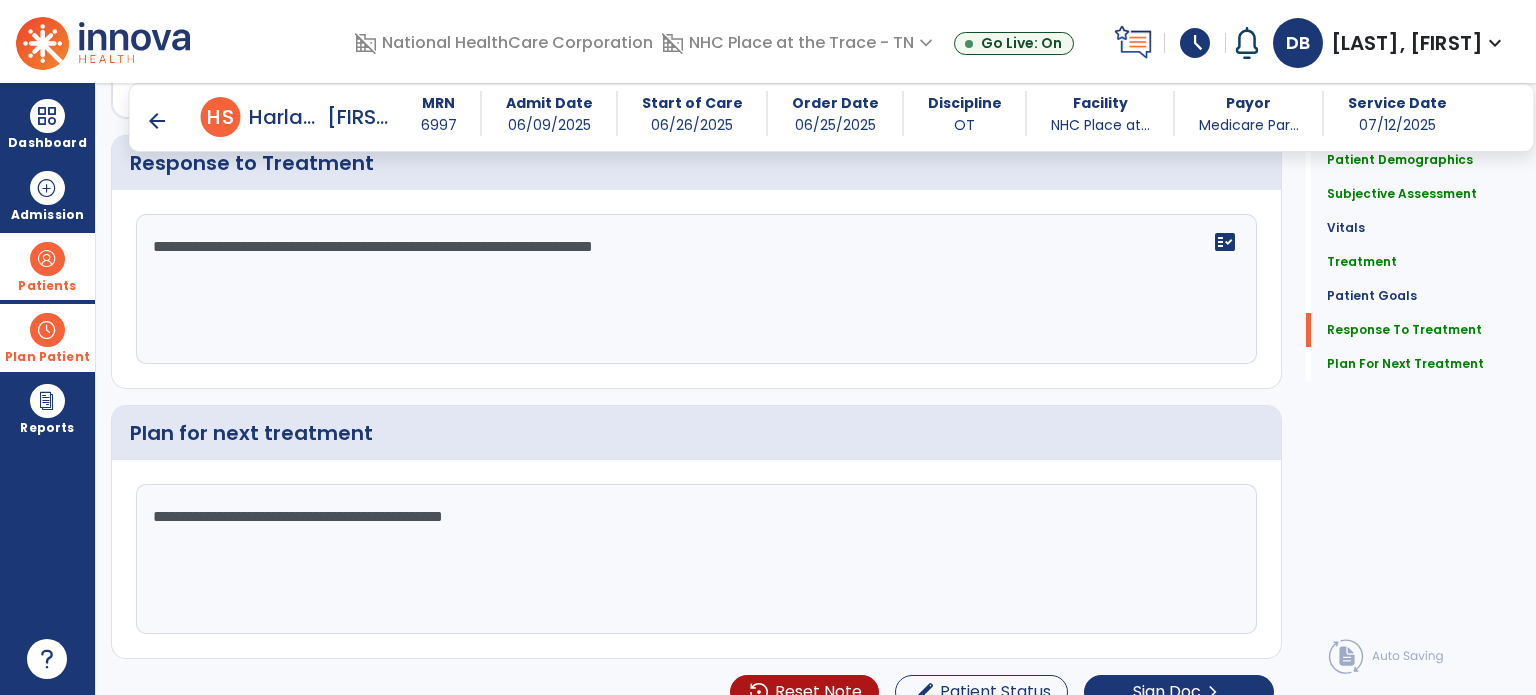 scroll, scrollTop: 2678, scrollLeft: 0, axis: vertical 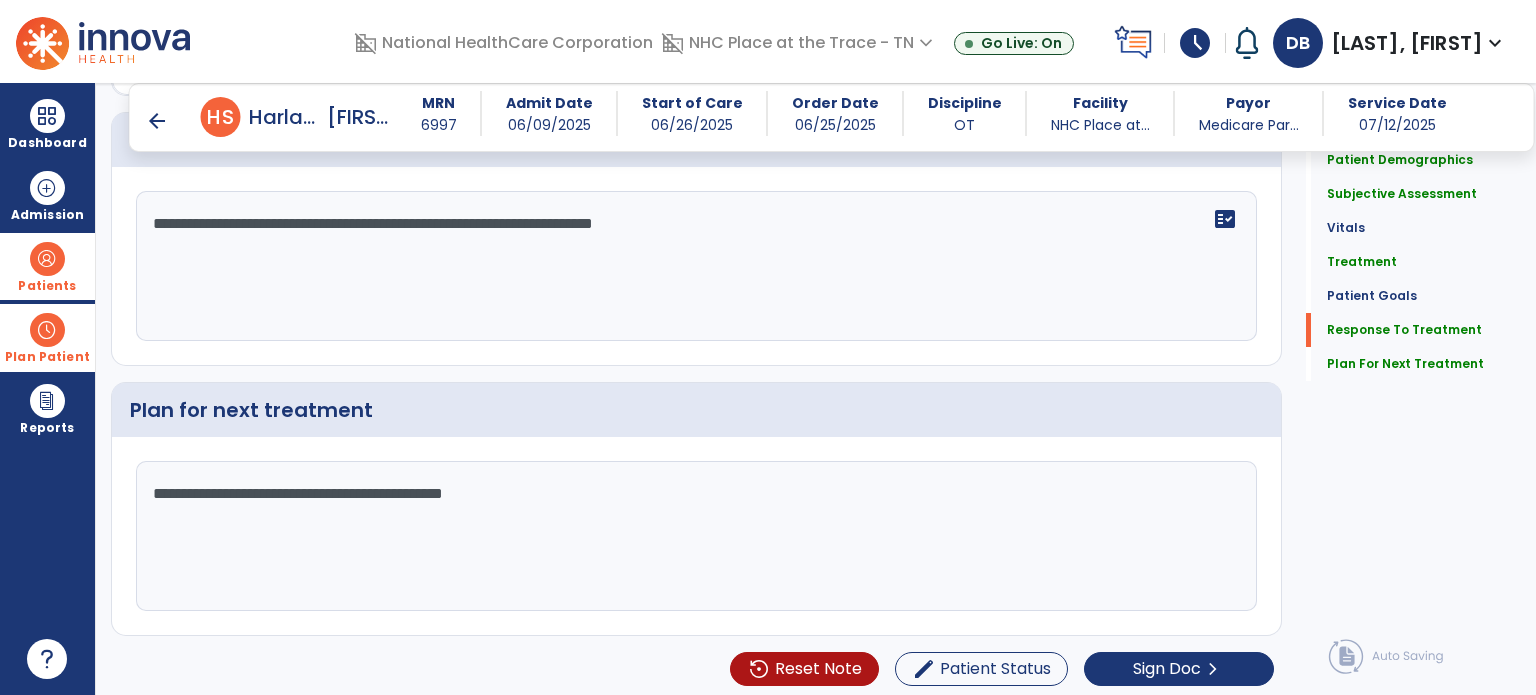 drag, startPoint x: 584, startPoint y: 231, endPoint x: 652, endPoint y: 241, distance: 68.73136 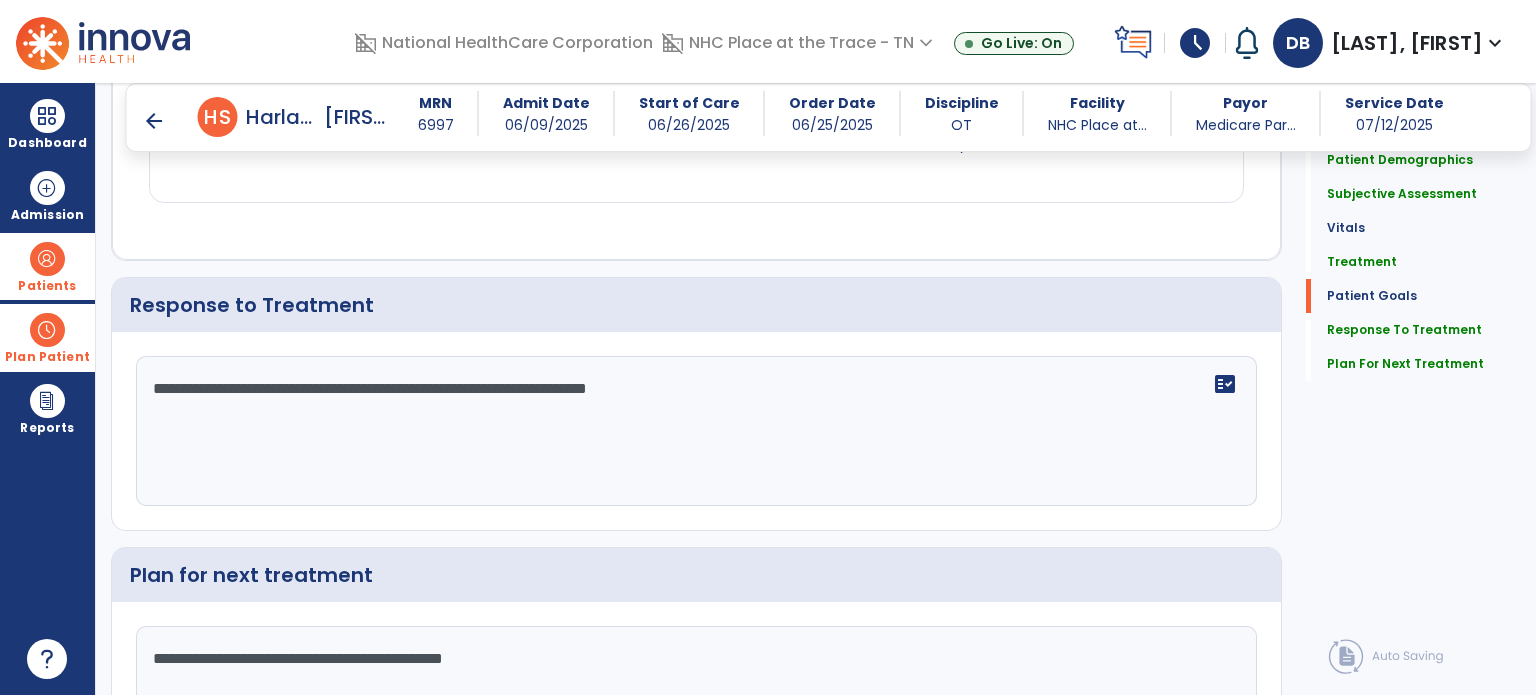 scroll, scrollTop: 2678, scrollLeft: 0, axis: vertical 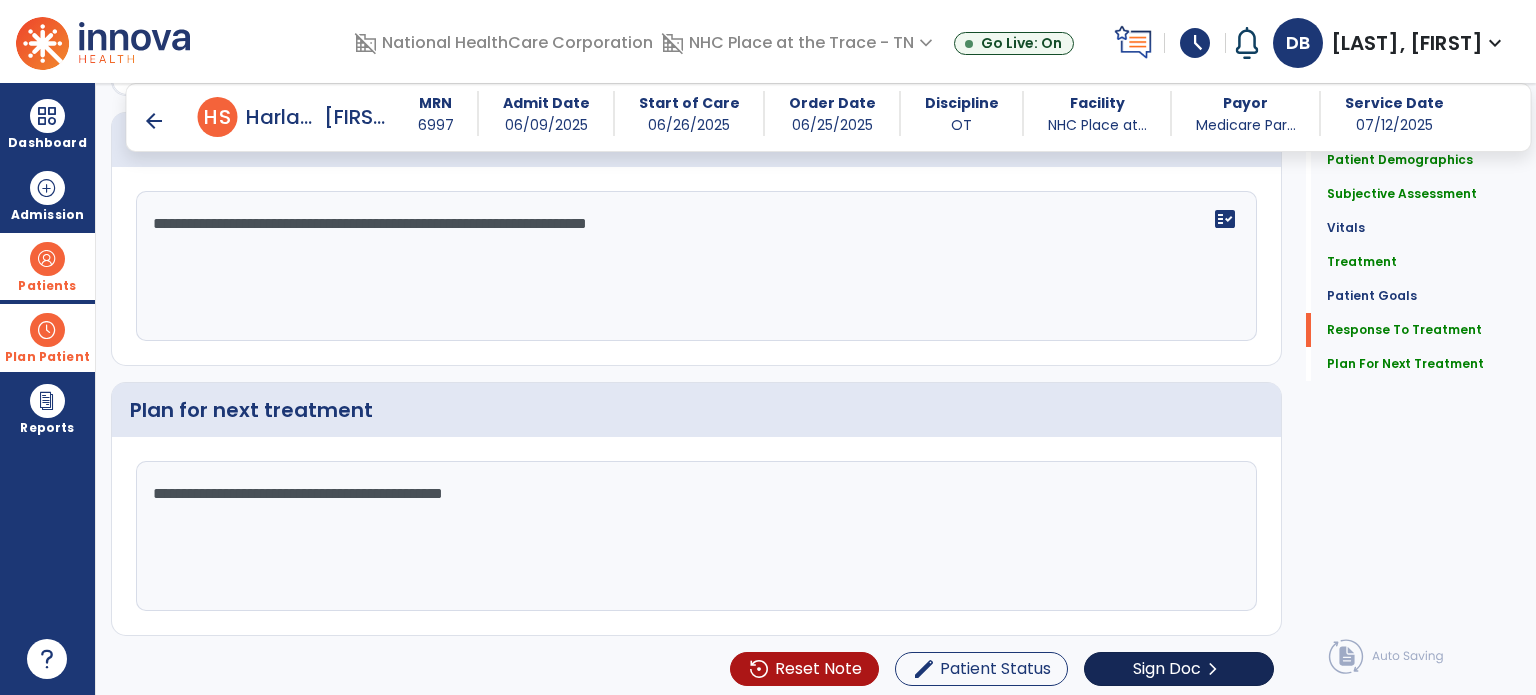type on "**********" 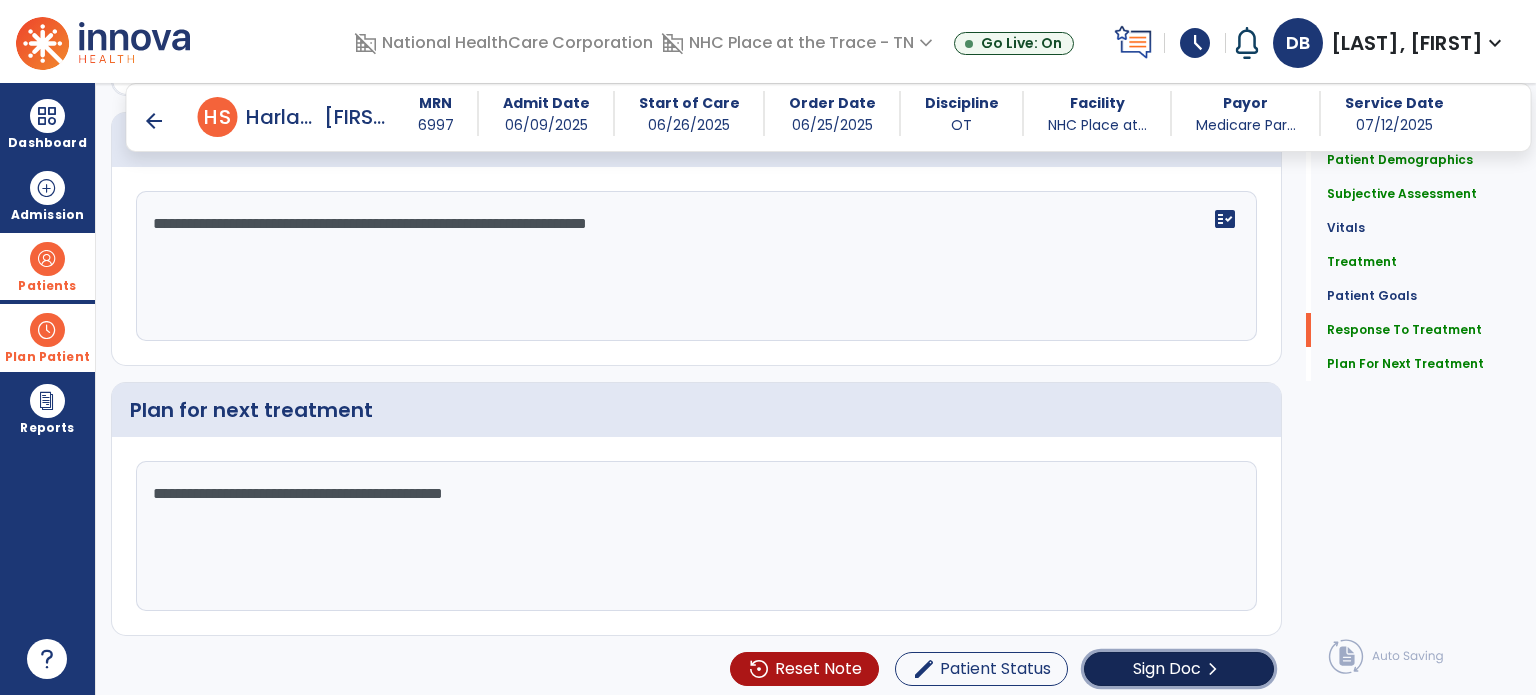 click on "chevron_right" 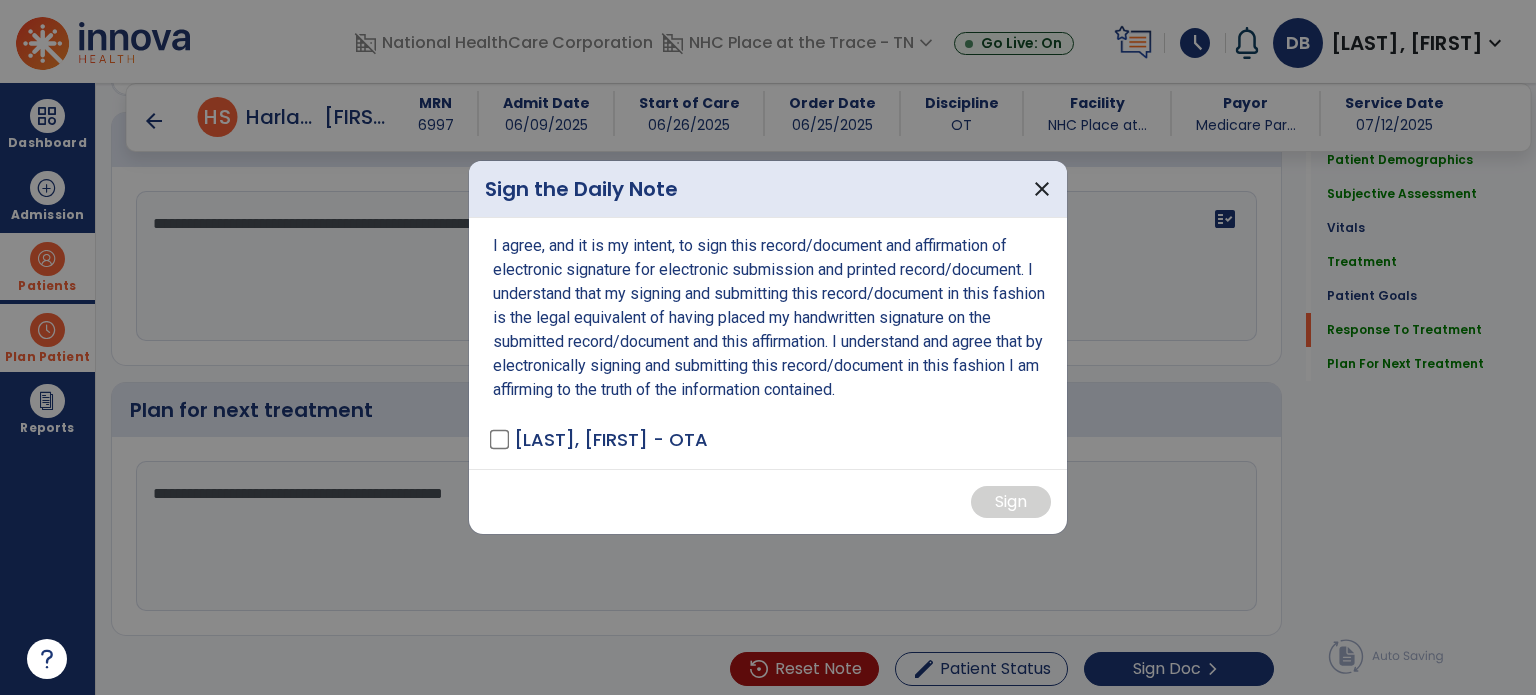 click on "I agree, and it is my intent, to sign this record/document and affirmation of electronic signature for electronic submission and printed record/document. I understand that my signing and submitting this record/document in this fashion is the legal equivalent of having placed my handwritten signature on the submitted record/document and this affirmation. I understand and agree that by electronically signing and submitting this record/document in this fashion I am affirming to the truth of the information contained.  Baker, Donna  - OTA" at bounding box center (768, 343) 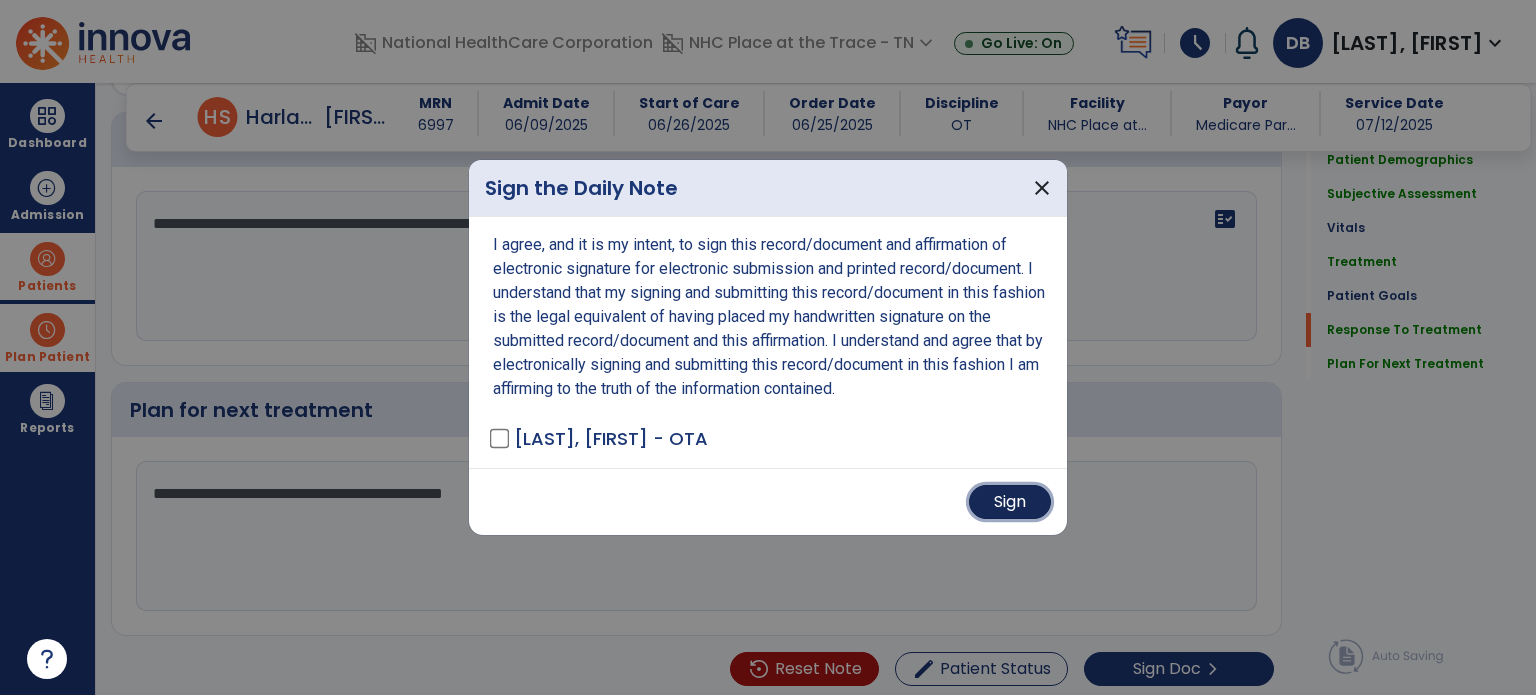 click on "Sign" at bounding box center [1010, 502] 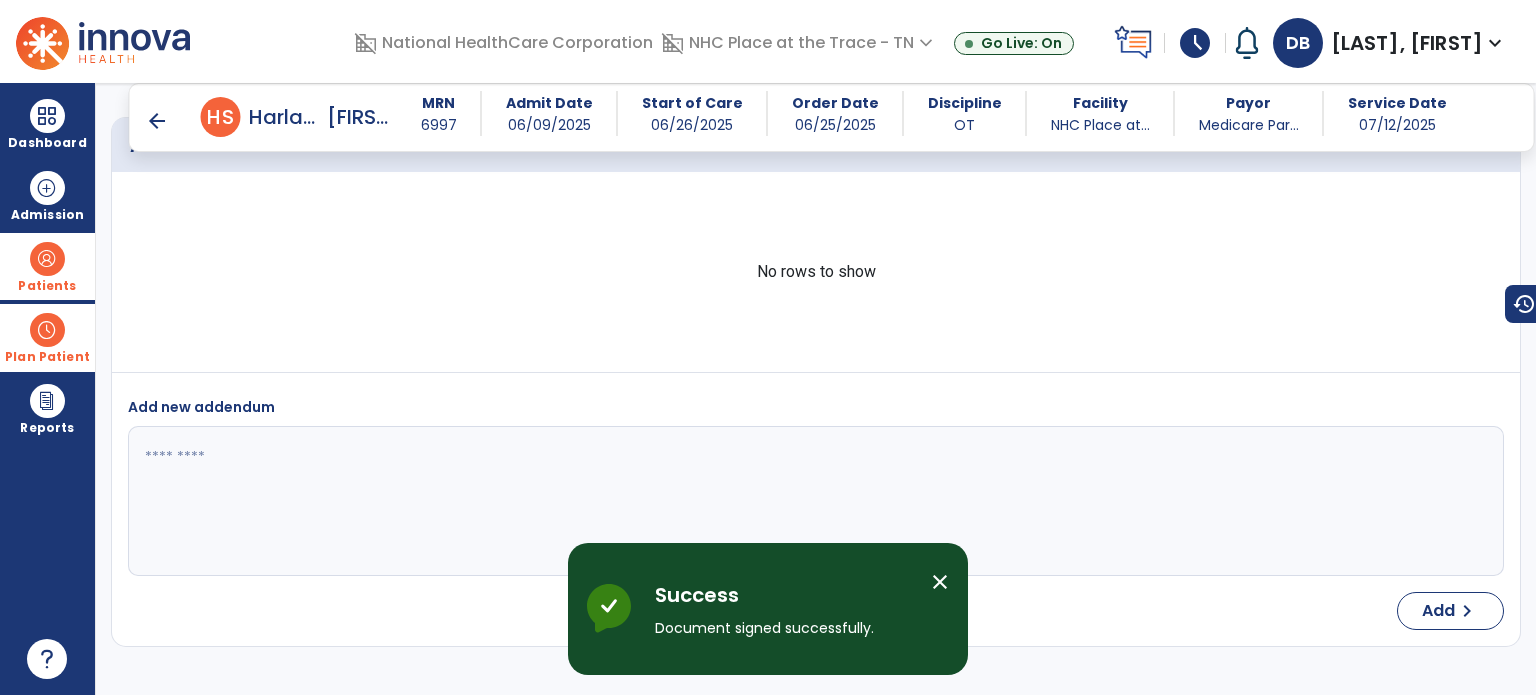 scroll, scrollTop: 4103, scrollLeft: 0, axis: vertical 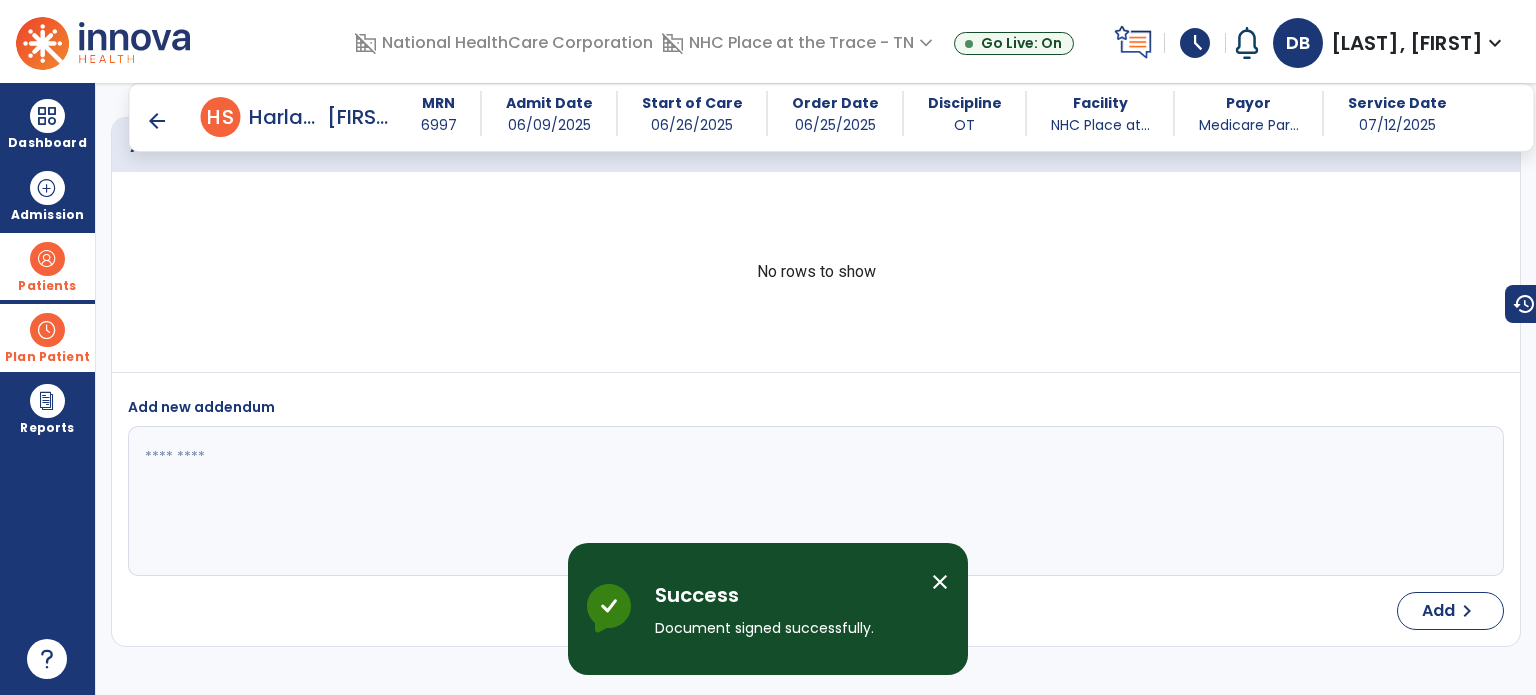 click on "domain_disabled   National HealthCare Corporation   domain_disabled   NHC Place at the Trace - TN   expand_more   NHC Place at the Trace - TN  Go Live: On schedule My Time:   Saturday, Jul 12    ***** stop  Stop   Open your timecard  arrow_right Notifications  No Notifications yet   DB   Baker, Donna   expand_more   home   Home   person   Profile   help   Help   logout   Log out" at bounding box center (768, 41) 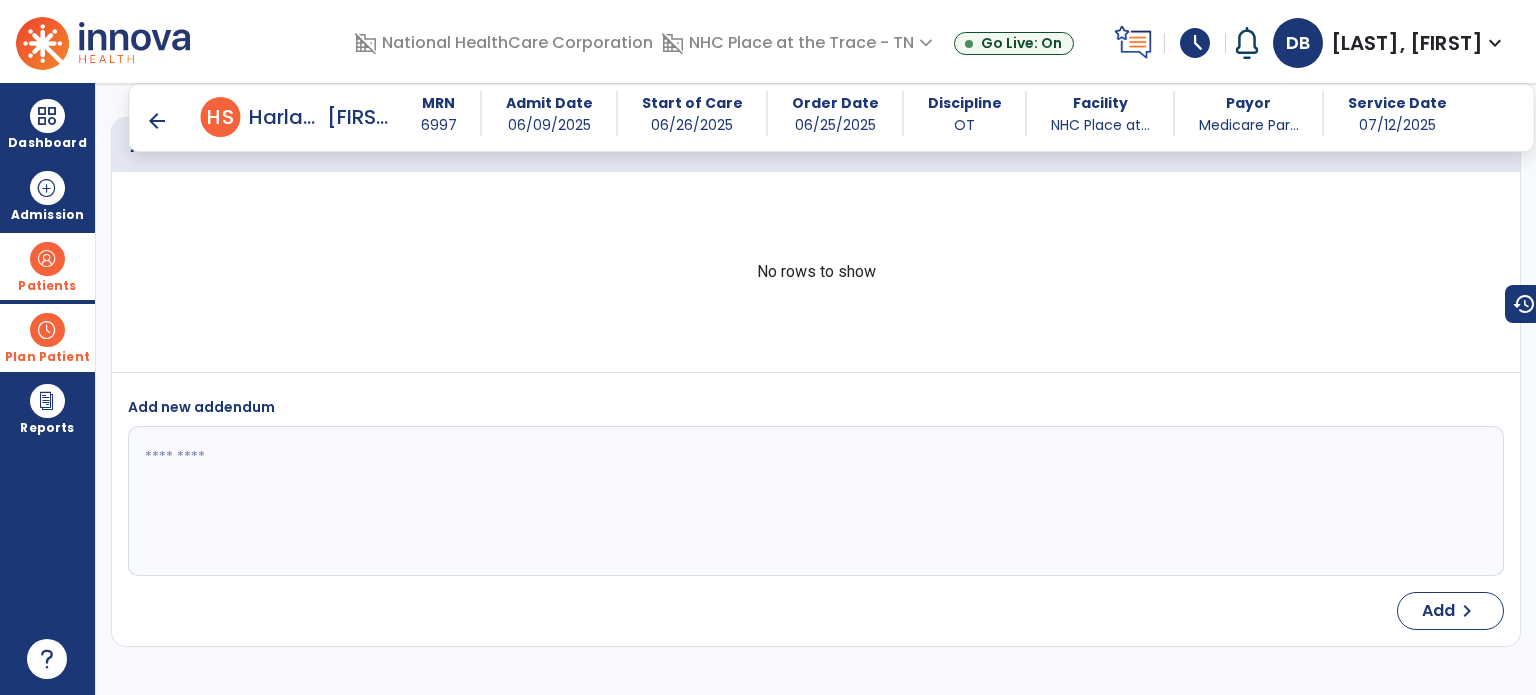 click at bounding box center (103, 41) 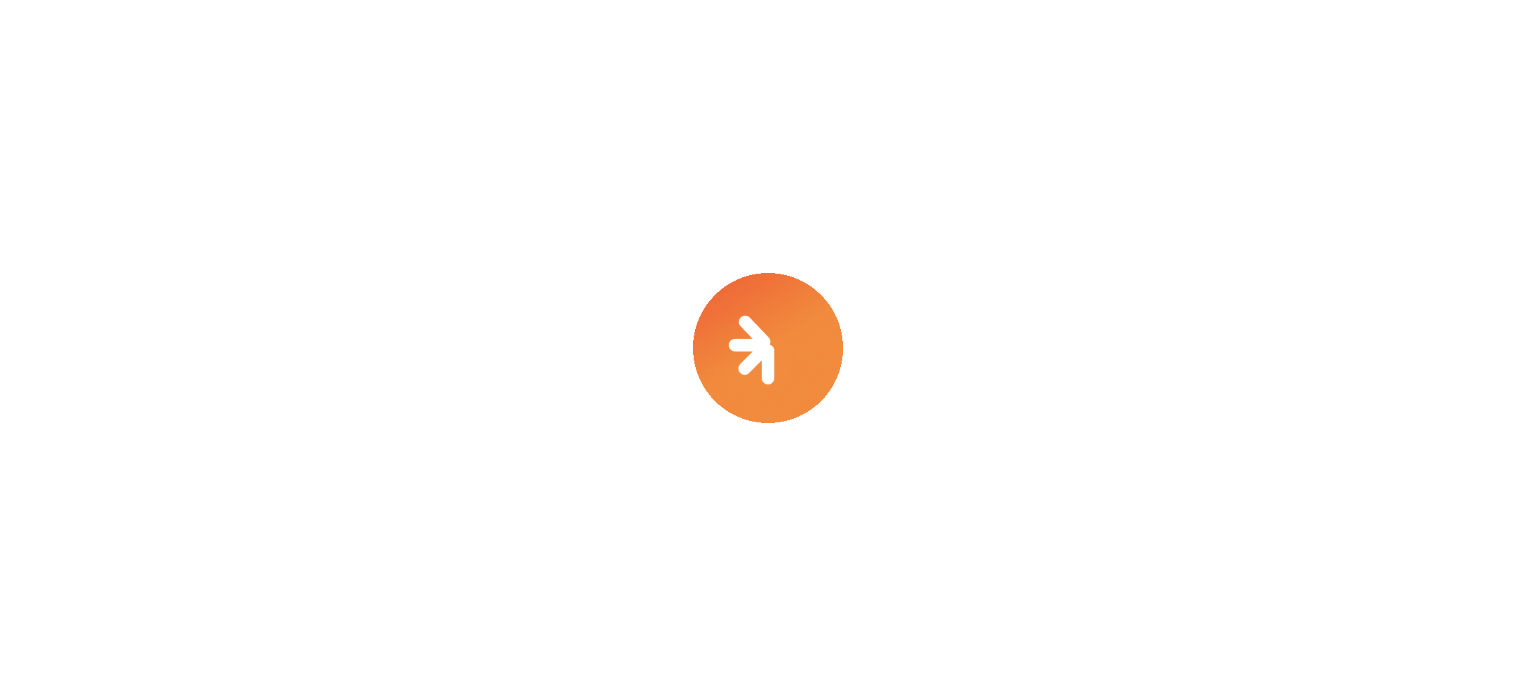 scroll, scrollTop: 0, scrollLeft: 0, axis: both 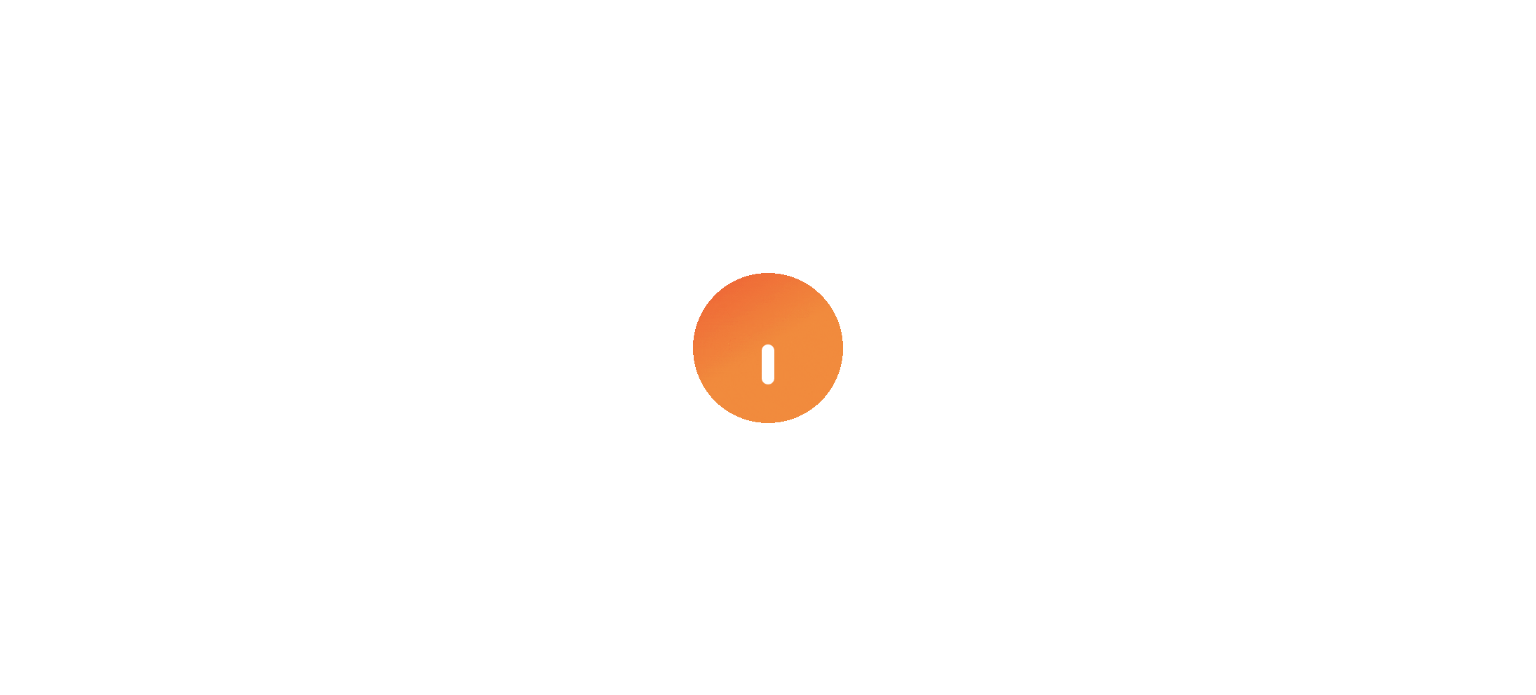 select on "****" 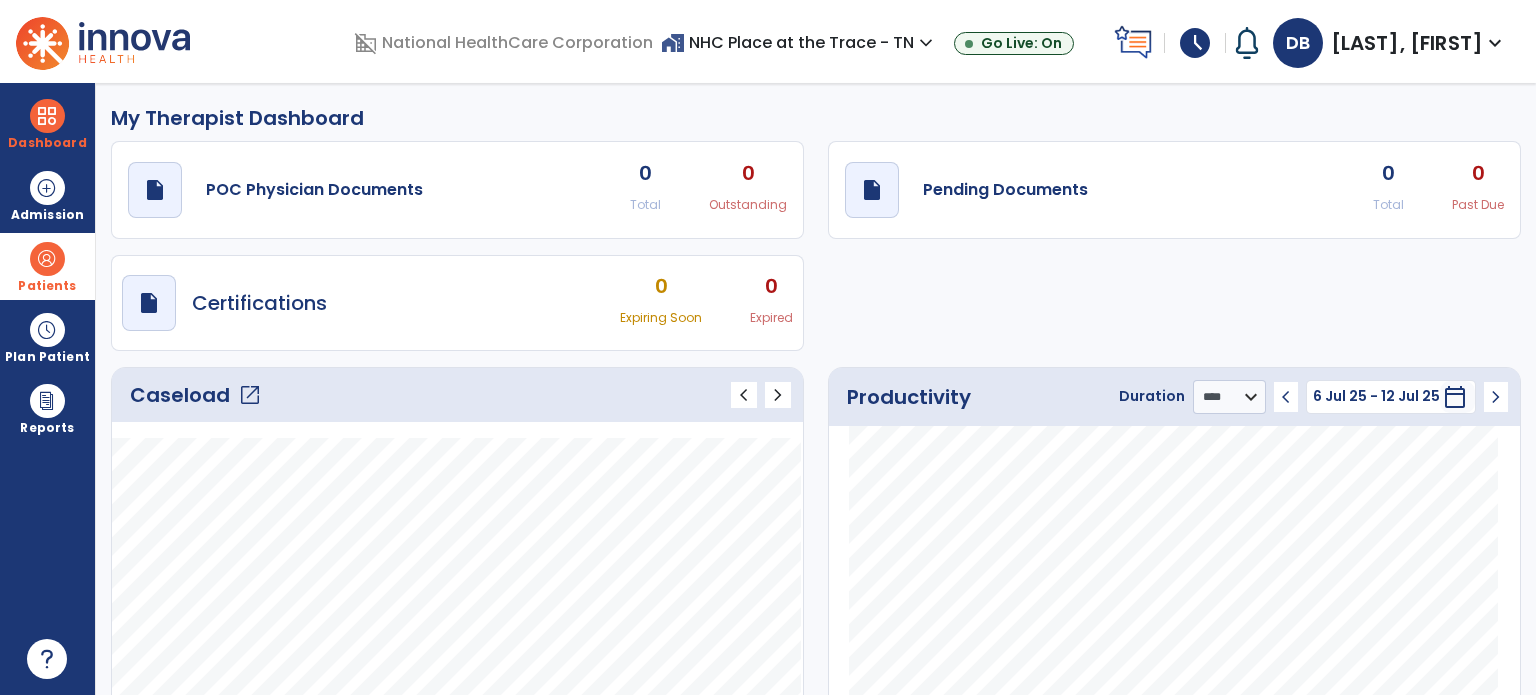 click on "Patients" at bounding box center [47, 286] 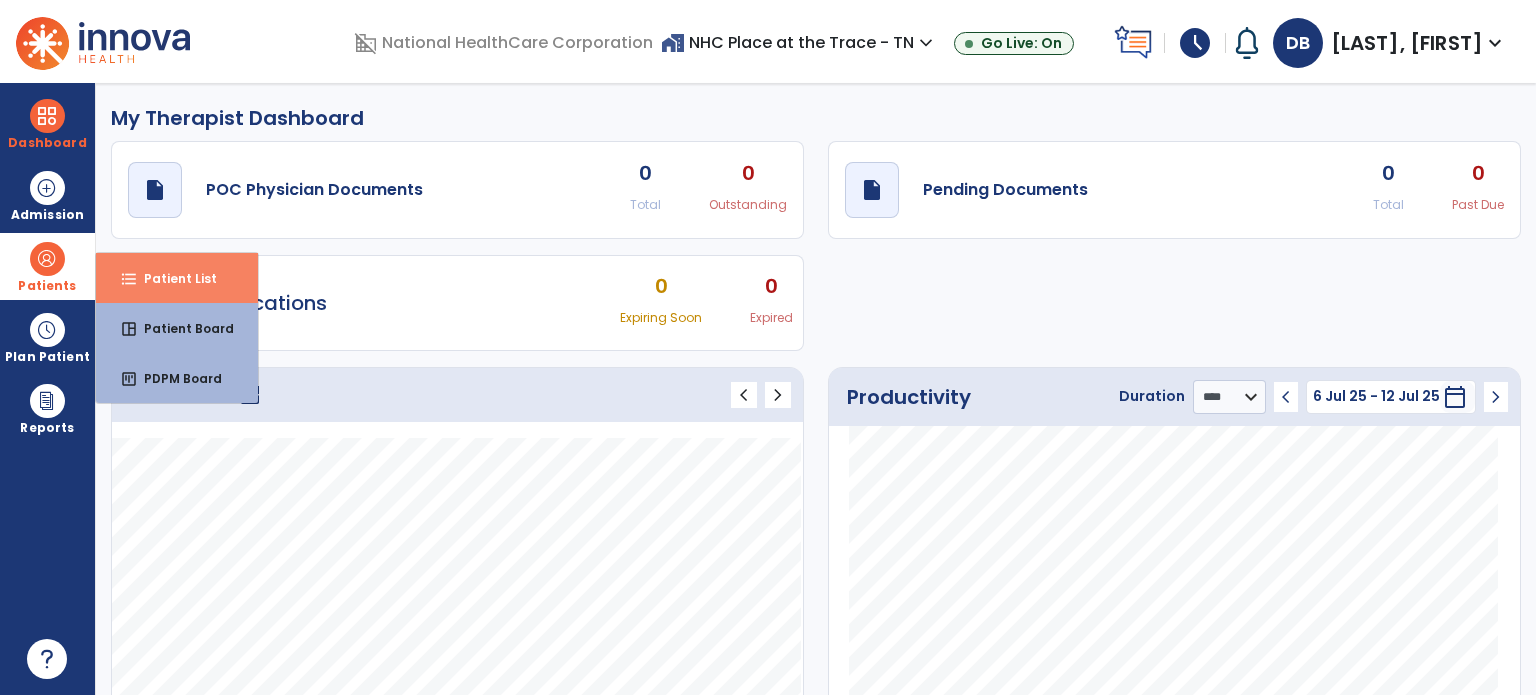 click on "format_list_bulleted  Patient List" at bounding box center [177, 278] 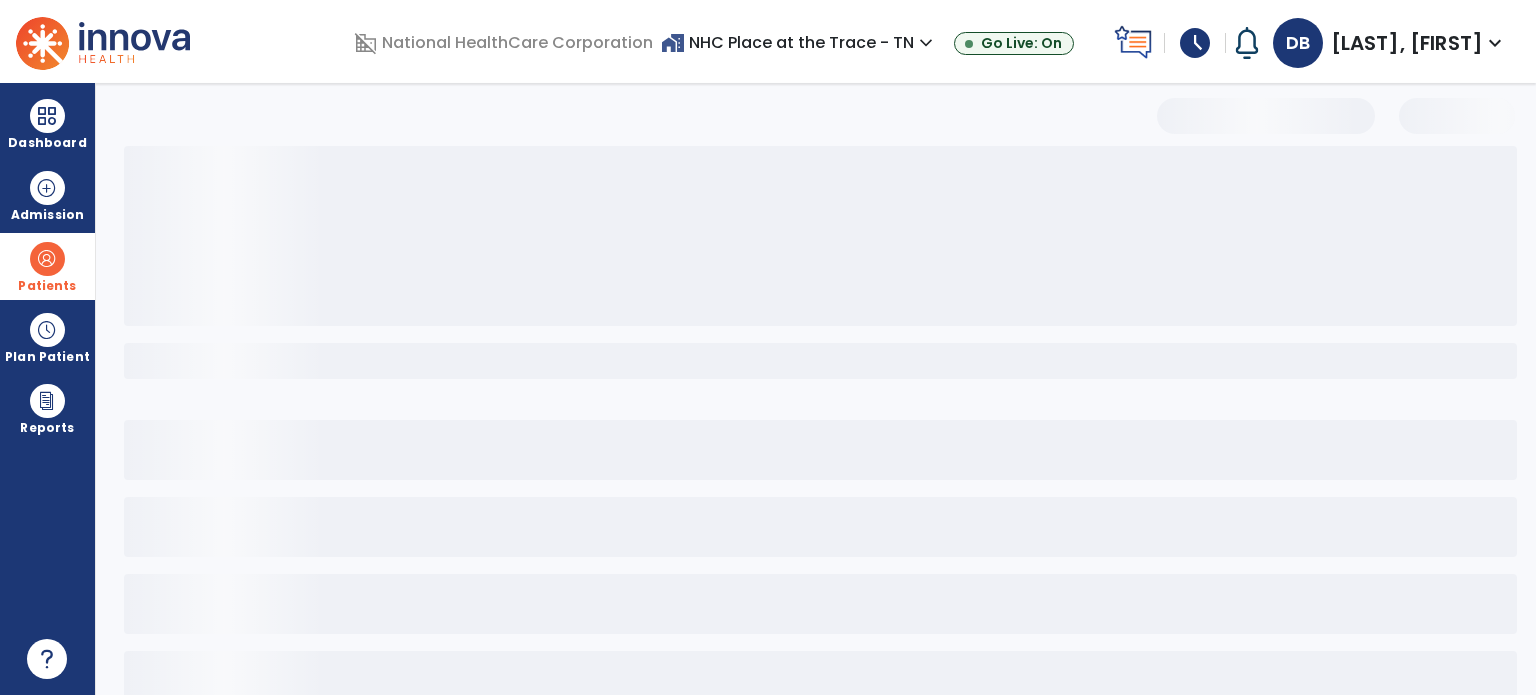 select on "***" 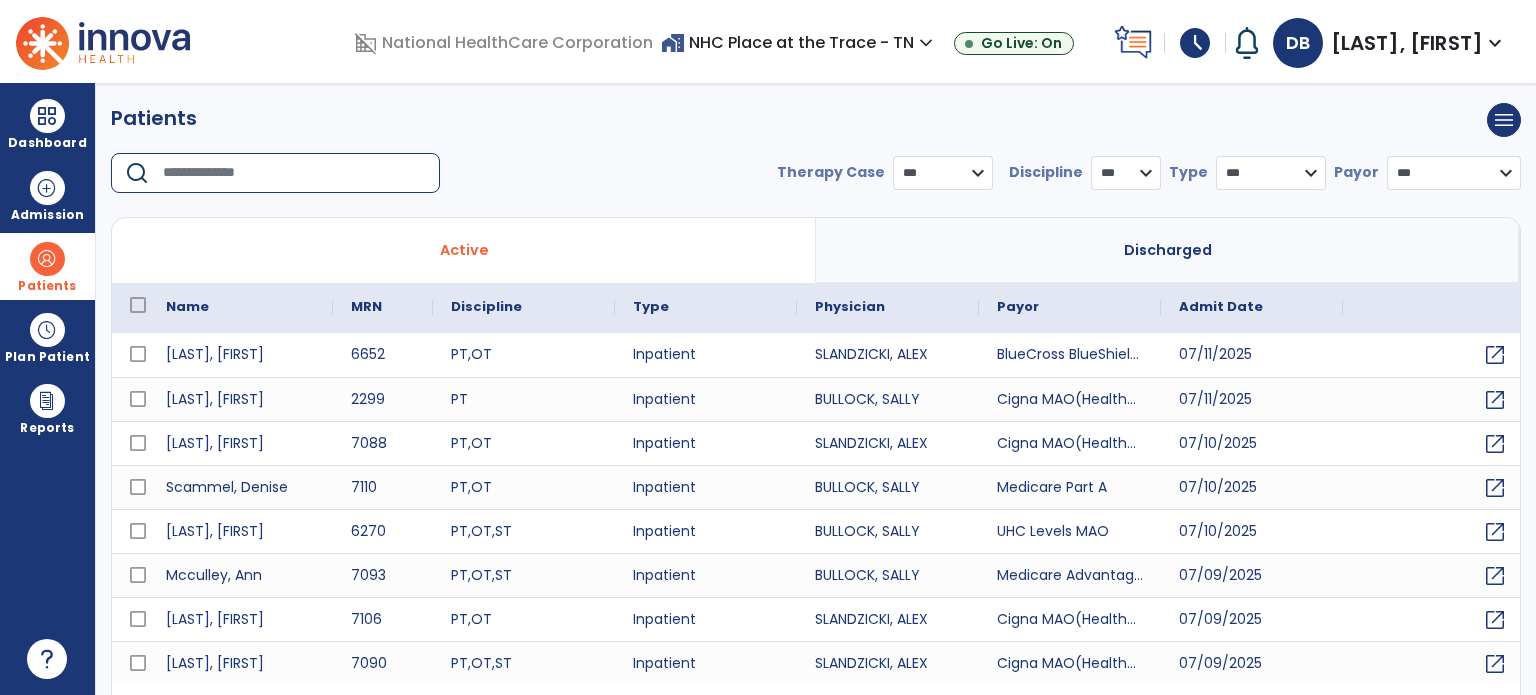 click at bounding box center [294, 173] 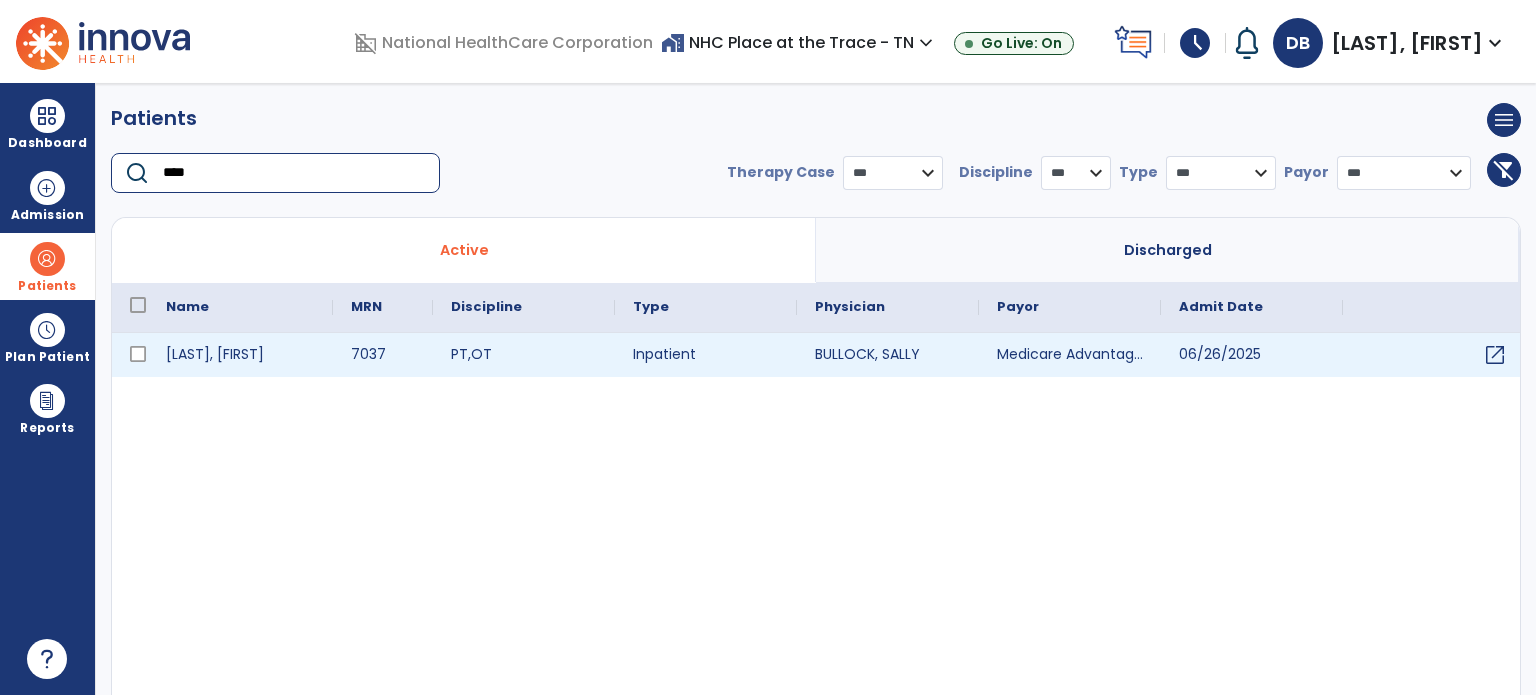 type on "****" 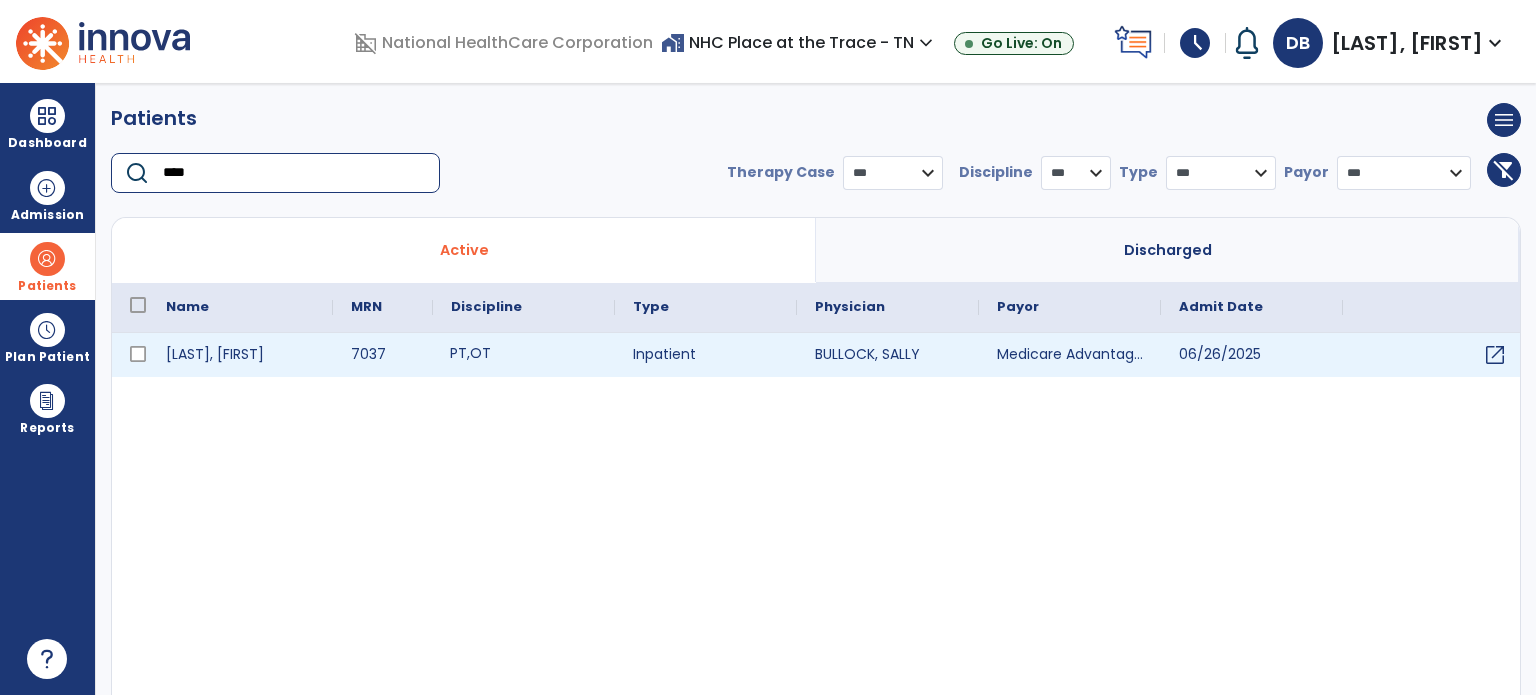 click on "PT , OT" at bounding box center (524, 355) 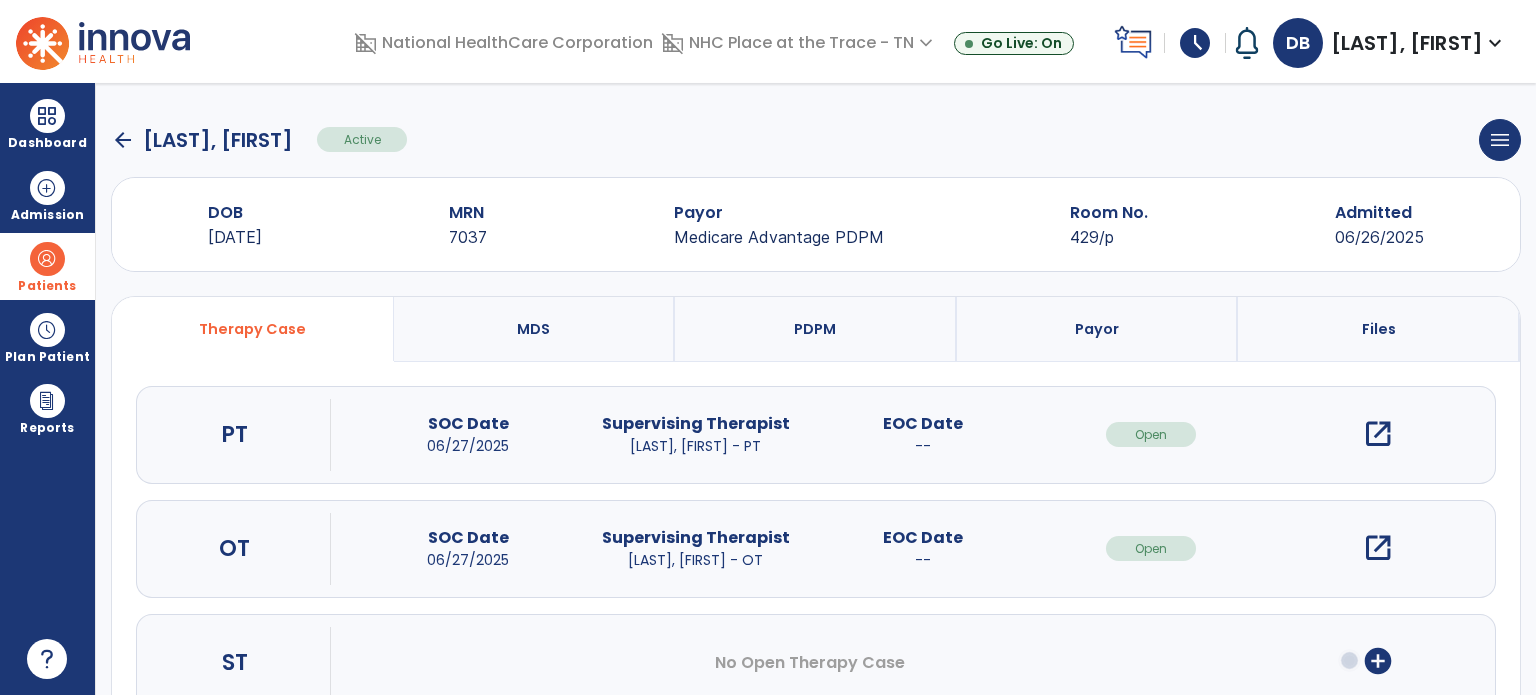 click on "open_in_new" at bounding box center [1378, 434] 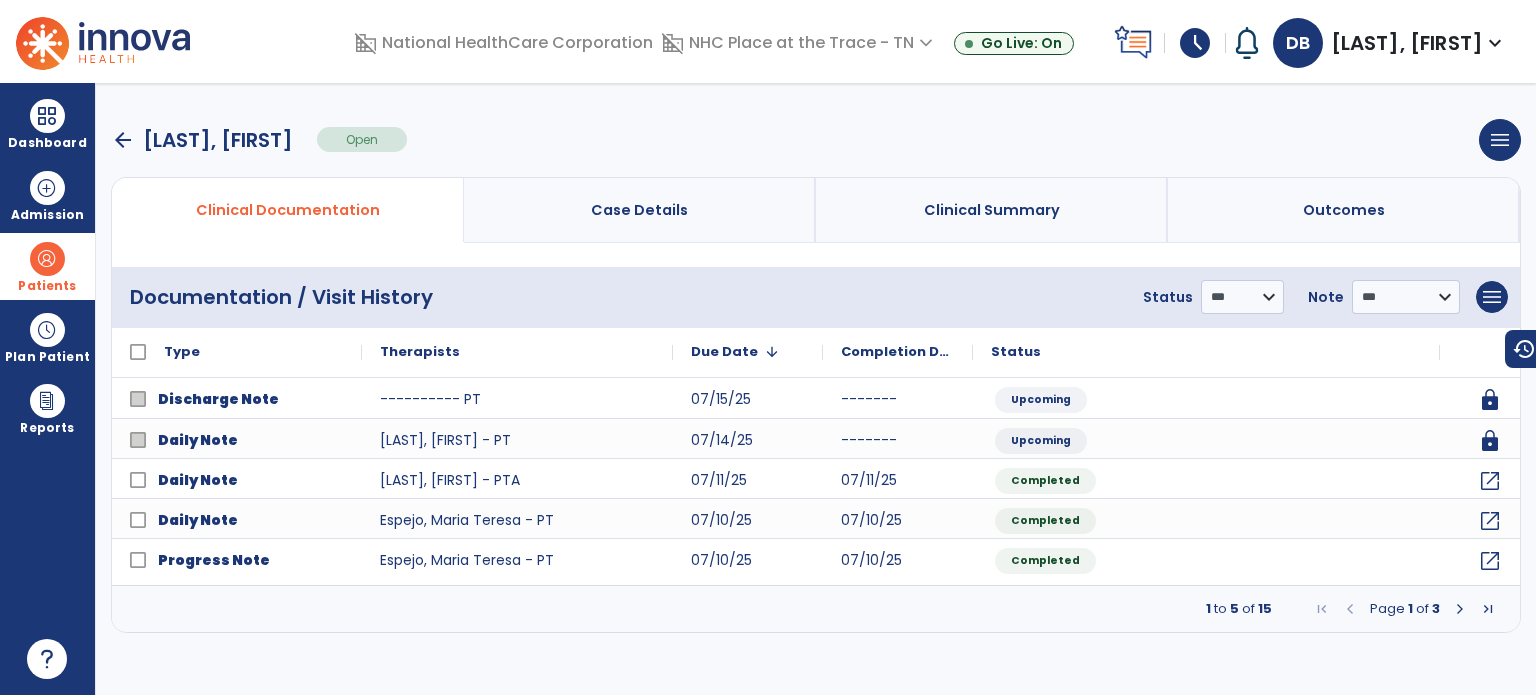 click at bounding box center [1460, 609] 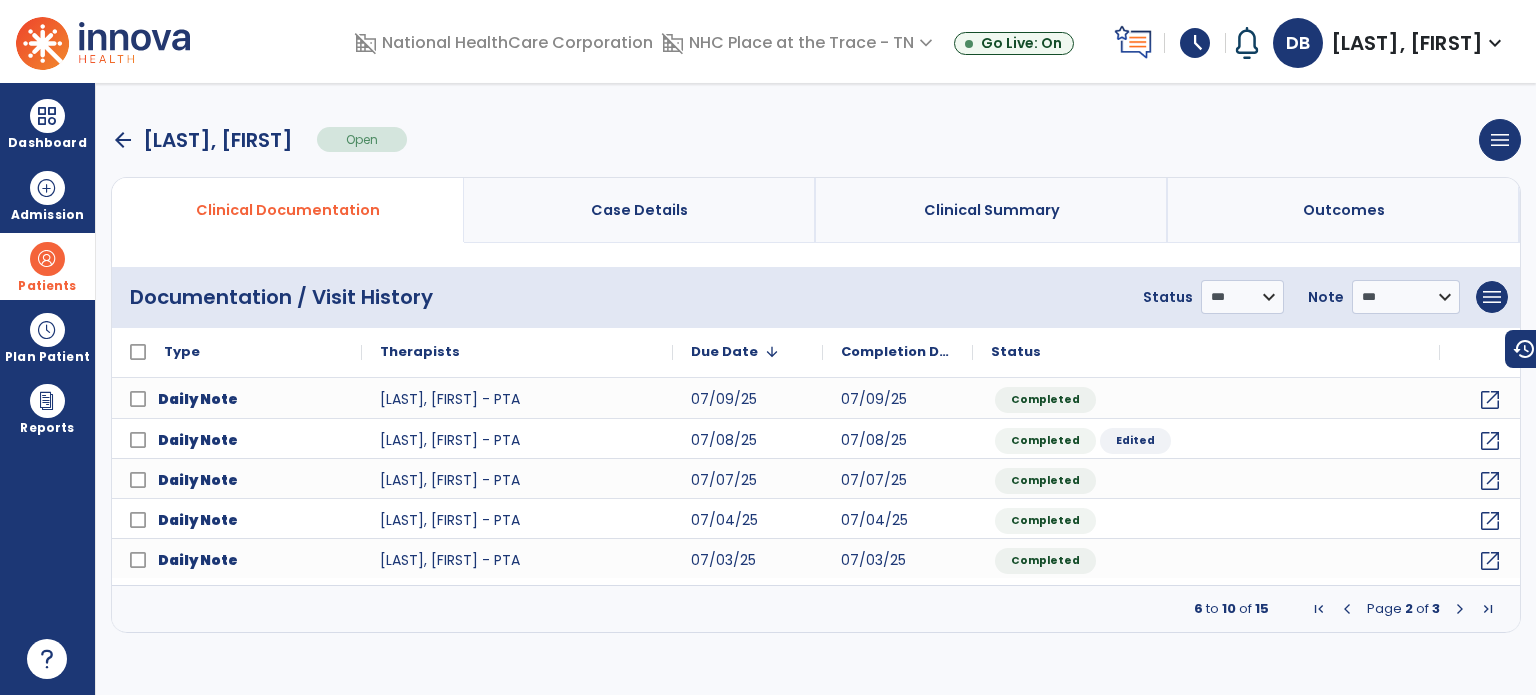 click at bounding box center (1460, 609) 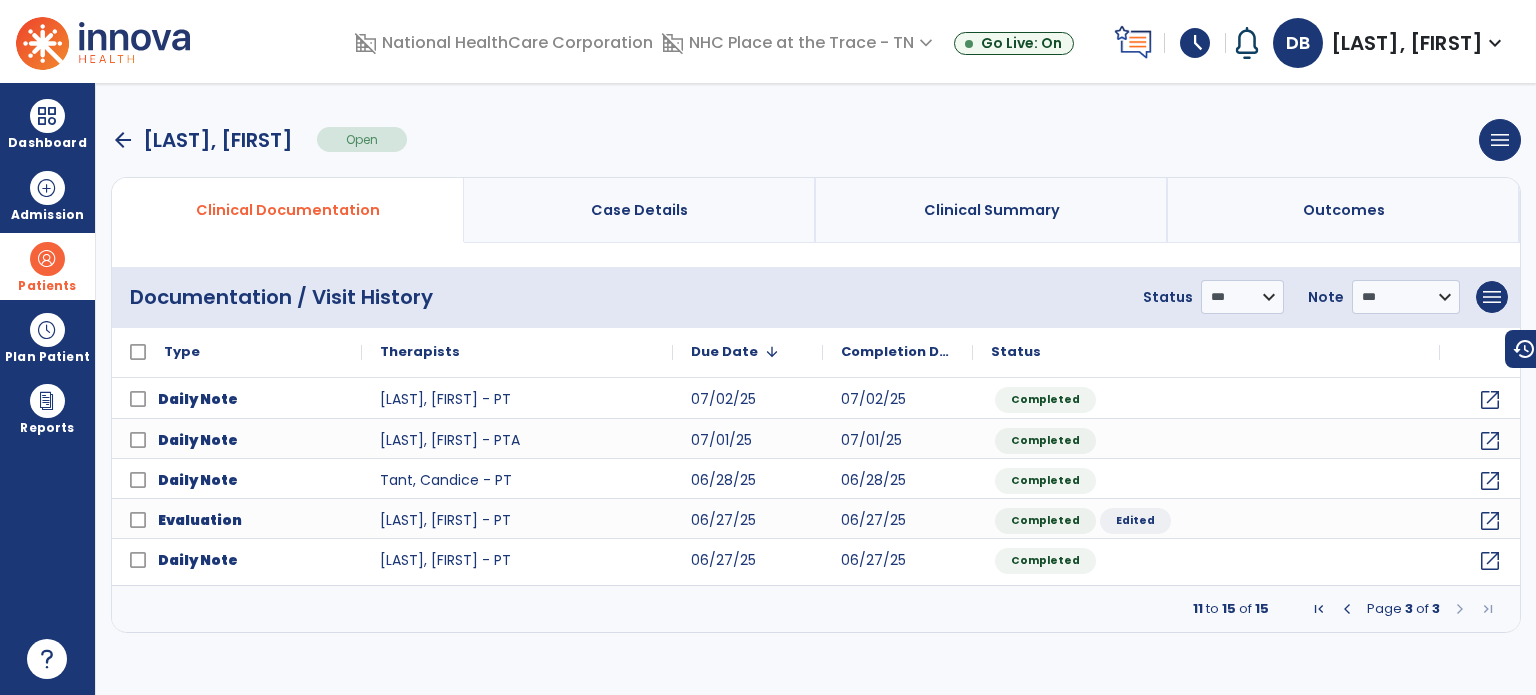 click at bounding box center [1460, 609] 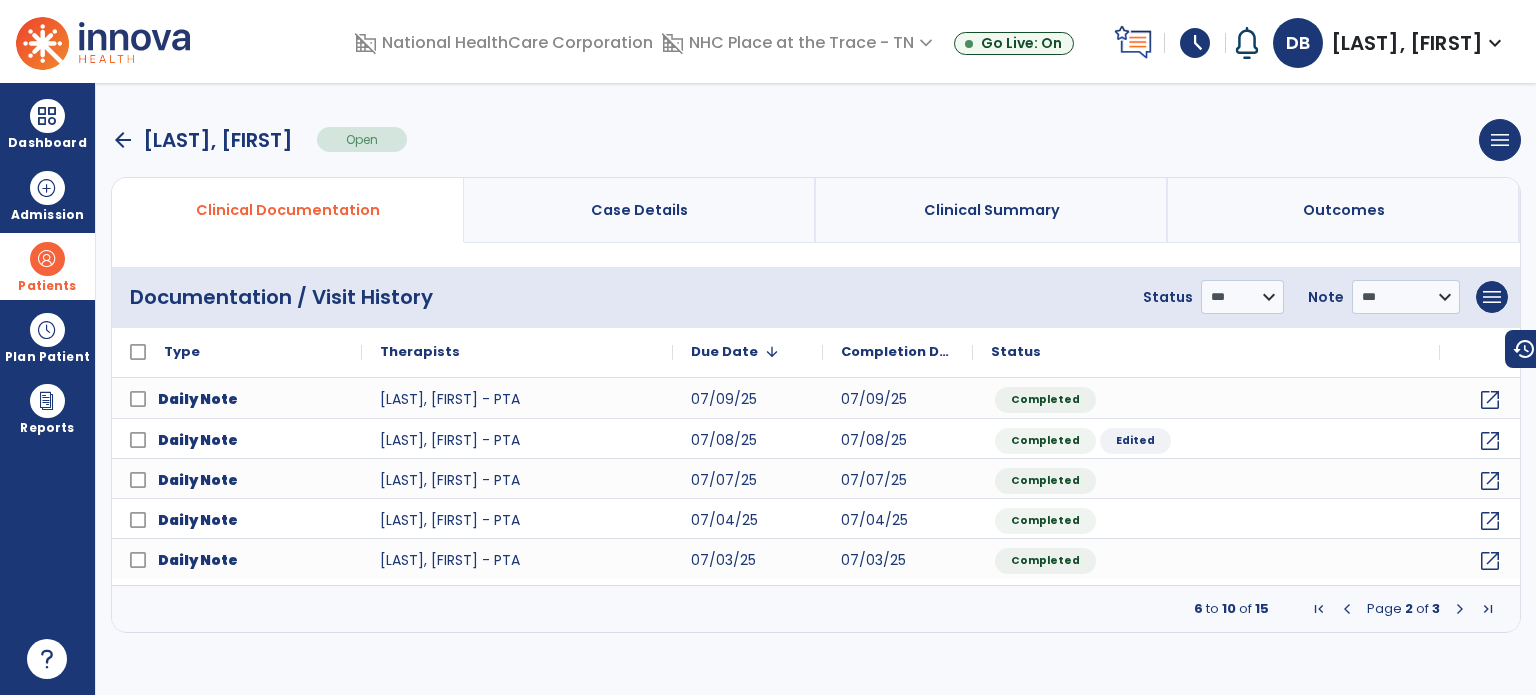 click at bounding box center [1347, 609] 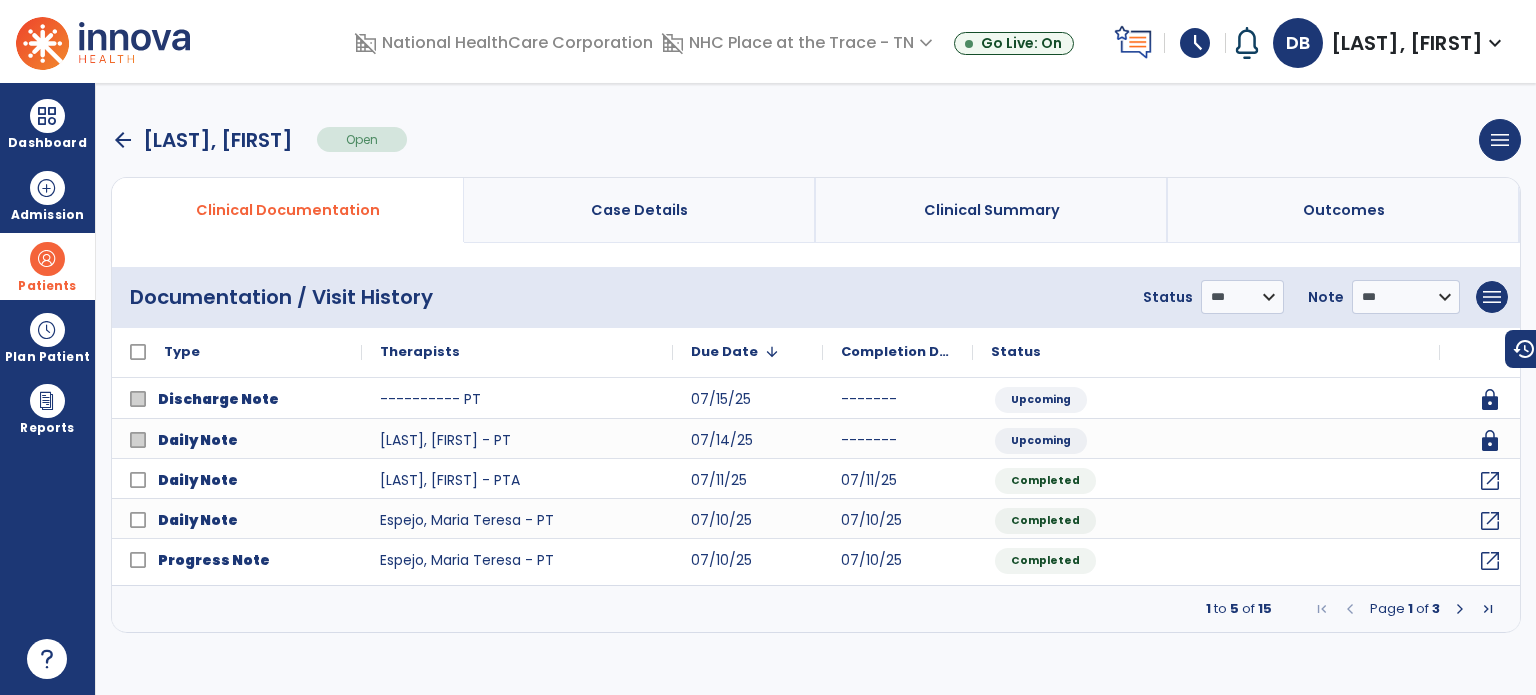 click at bounding box center (103, 41) 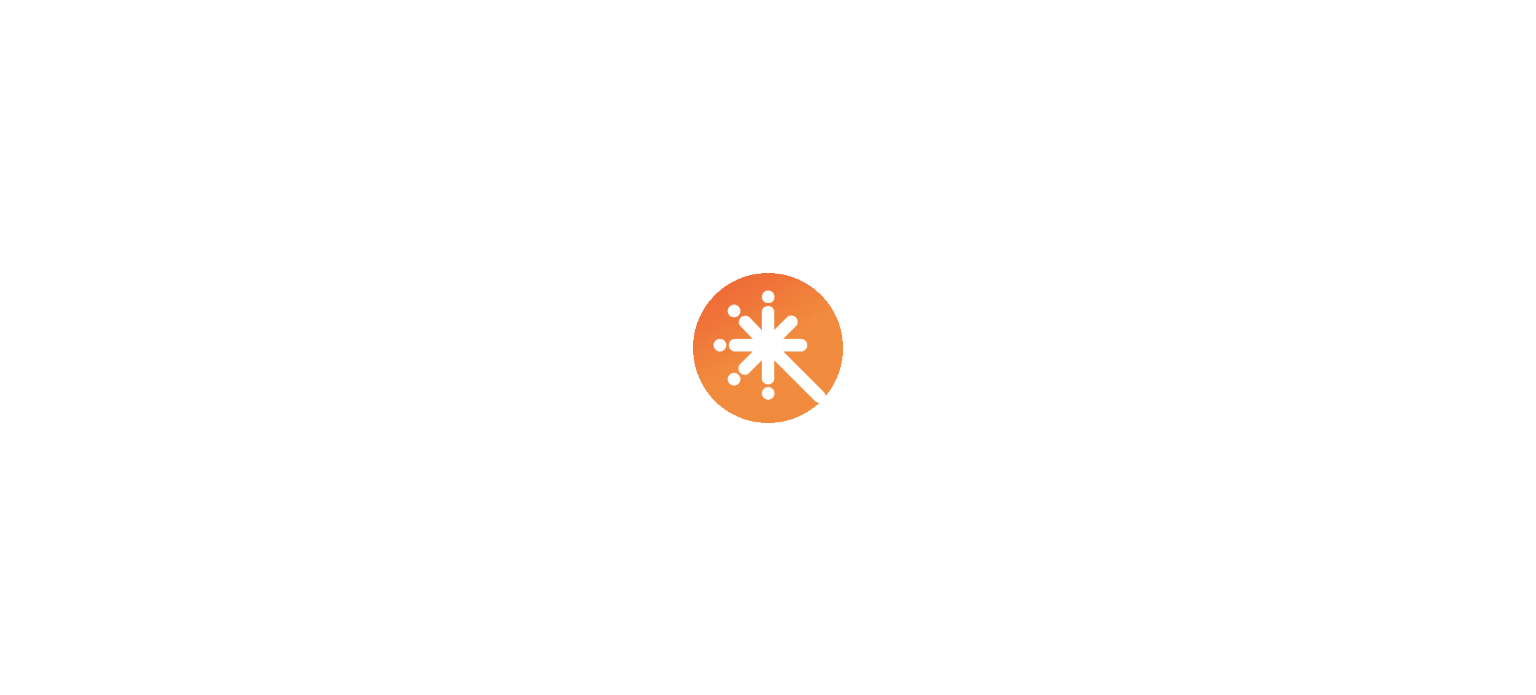 click at bounding box center [768, 347] 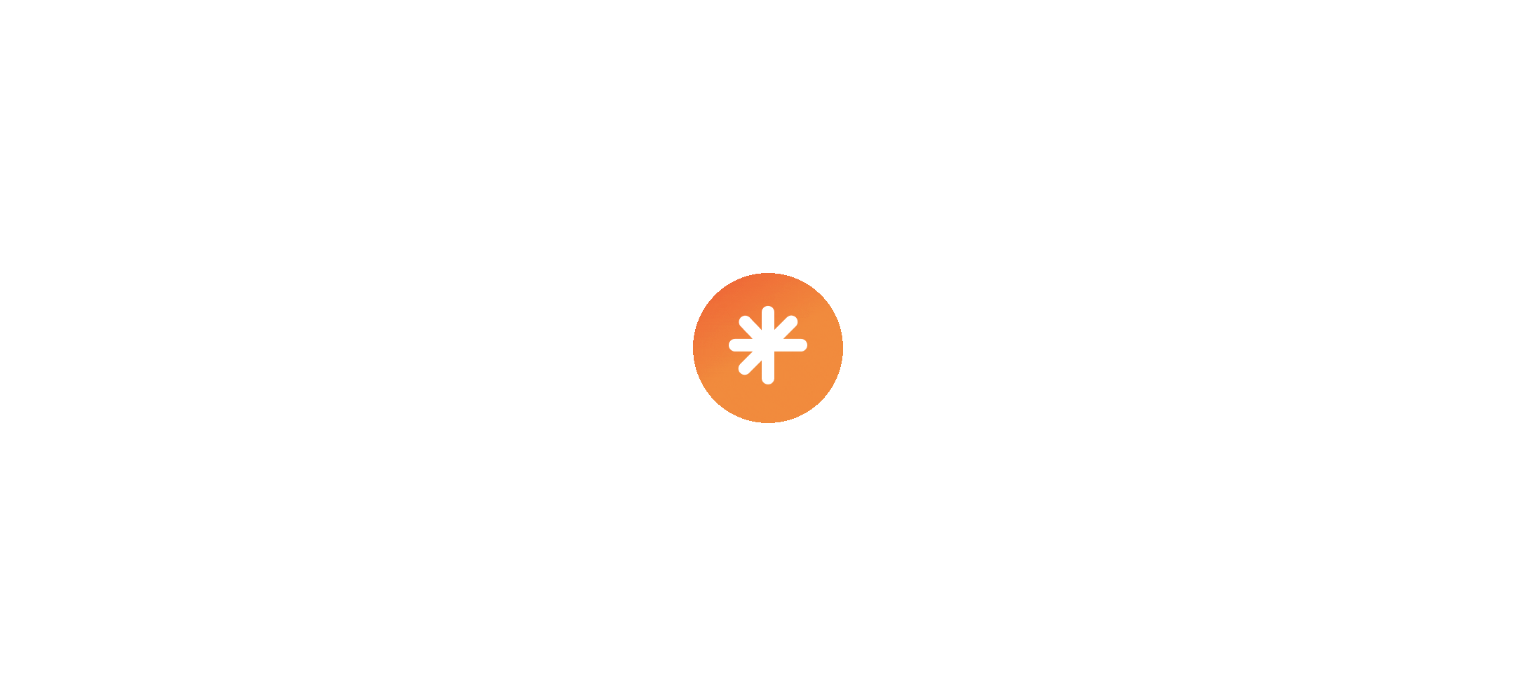 scroll, scrollTop: 0, scrollLeft: 0, axis: both 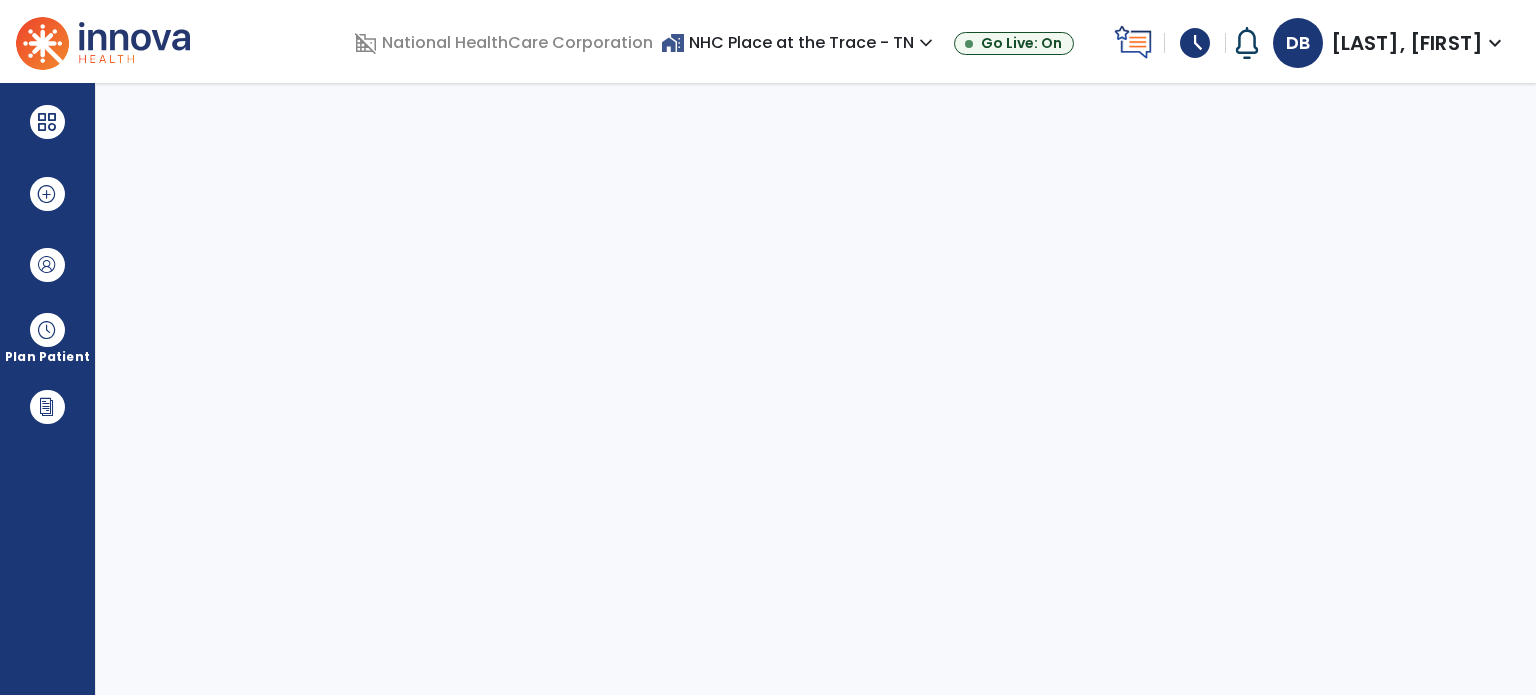 select on "****" 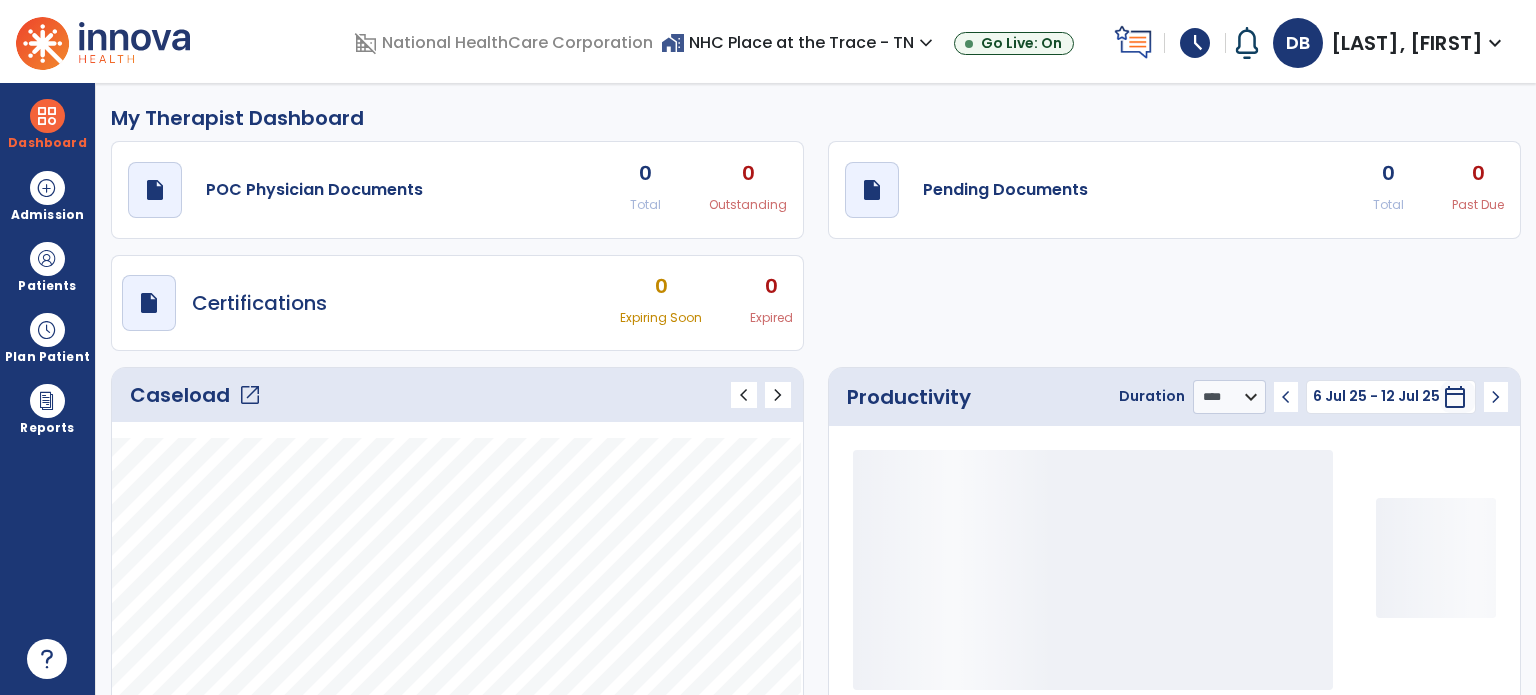 type on "*****" 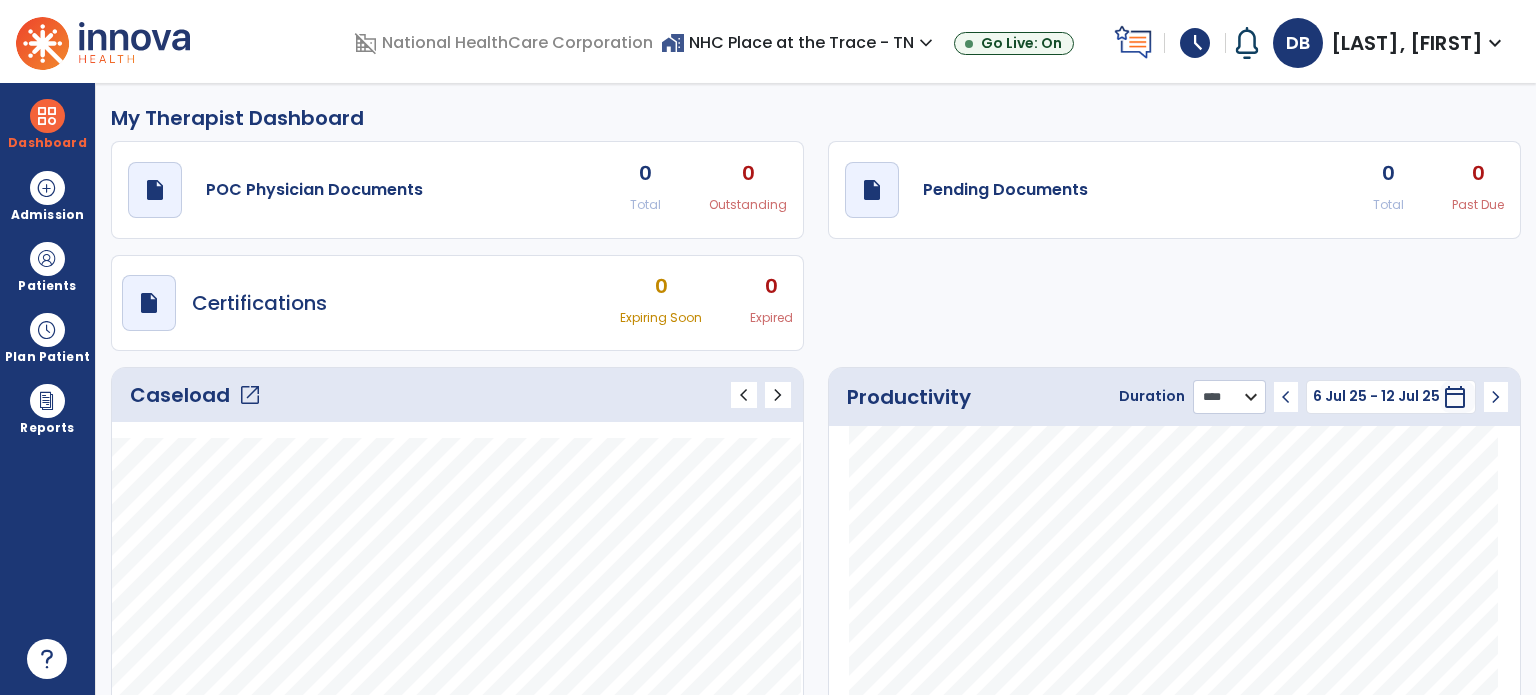 click on "******** **** ***" 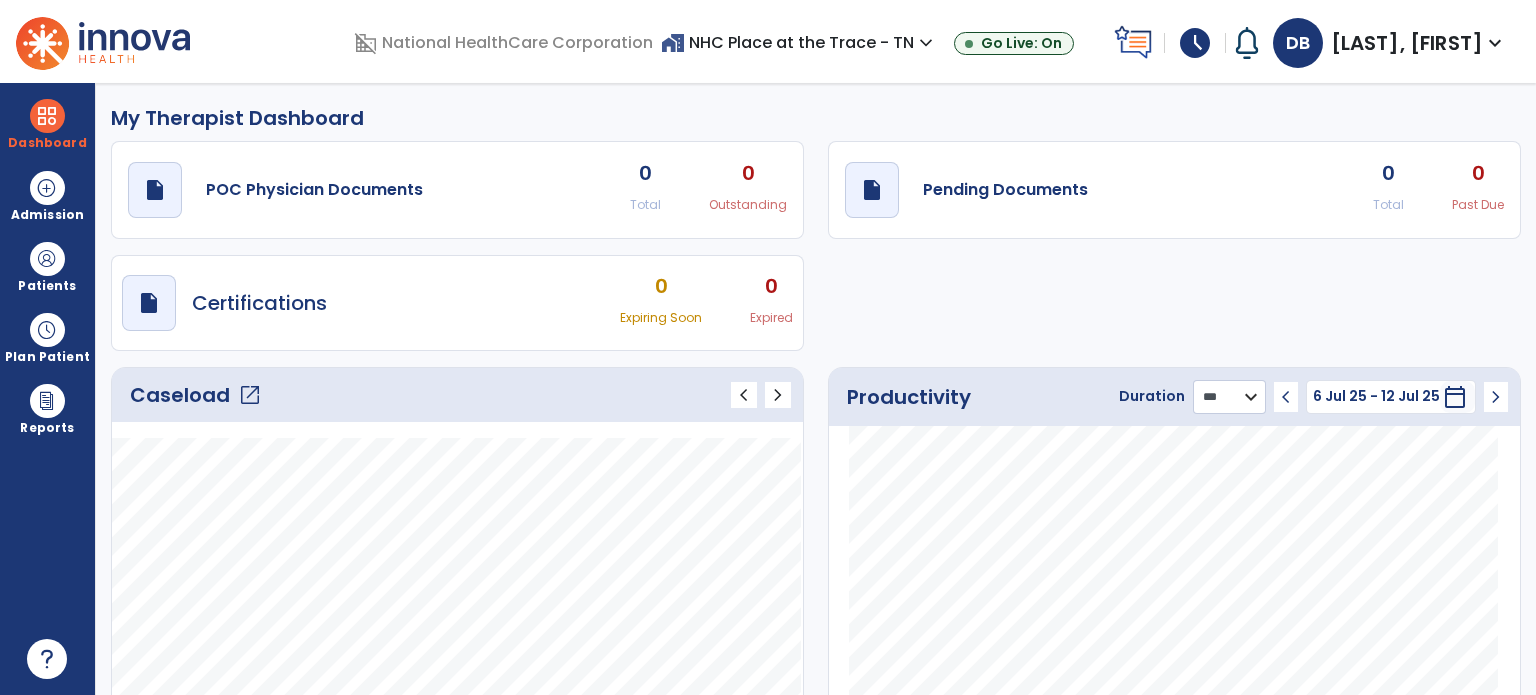 click on "******** **** ***" 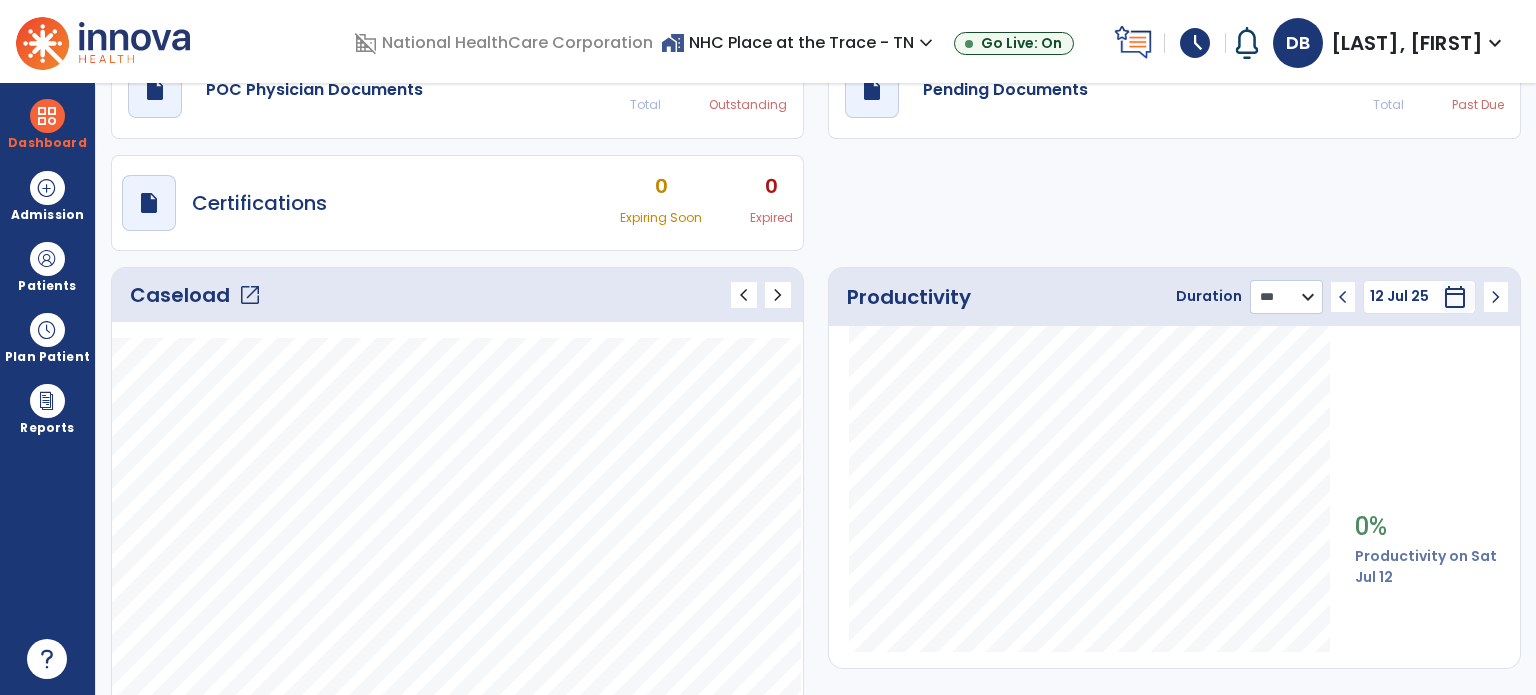 scroll, scrollTop: 0, scrollLeft: 0, axis: both 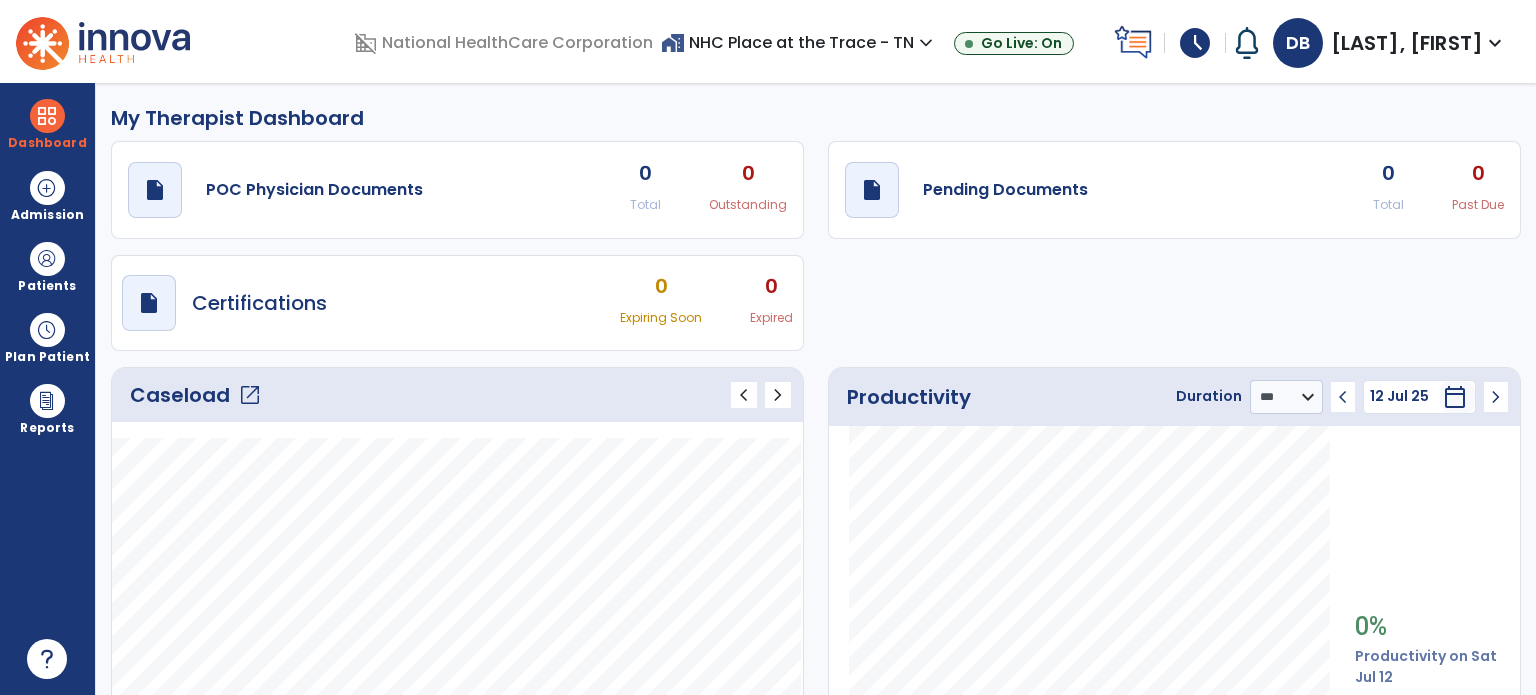 click on "schedule" at bounding box center [1195, 43] 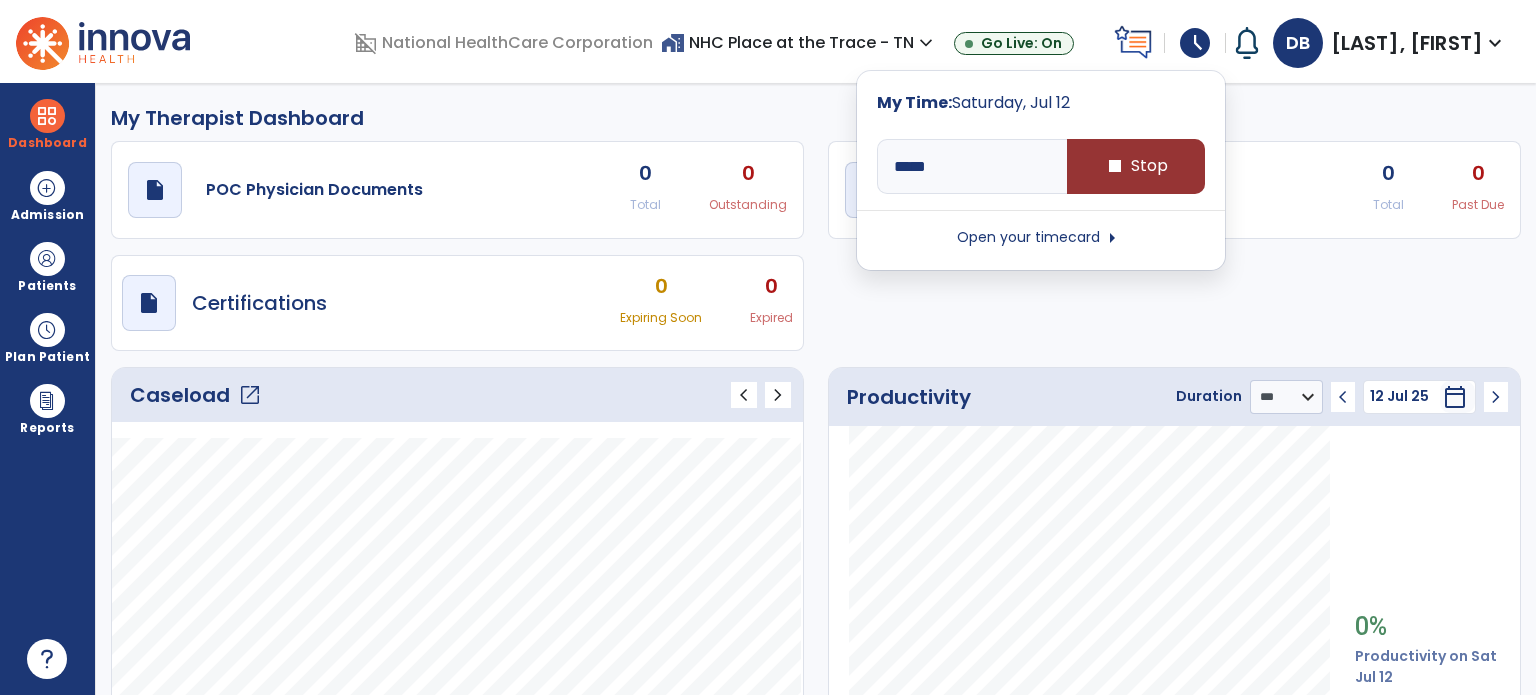 click on "stop  Stop" at bounding box center [1136, 166] 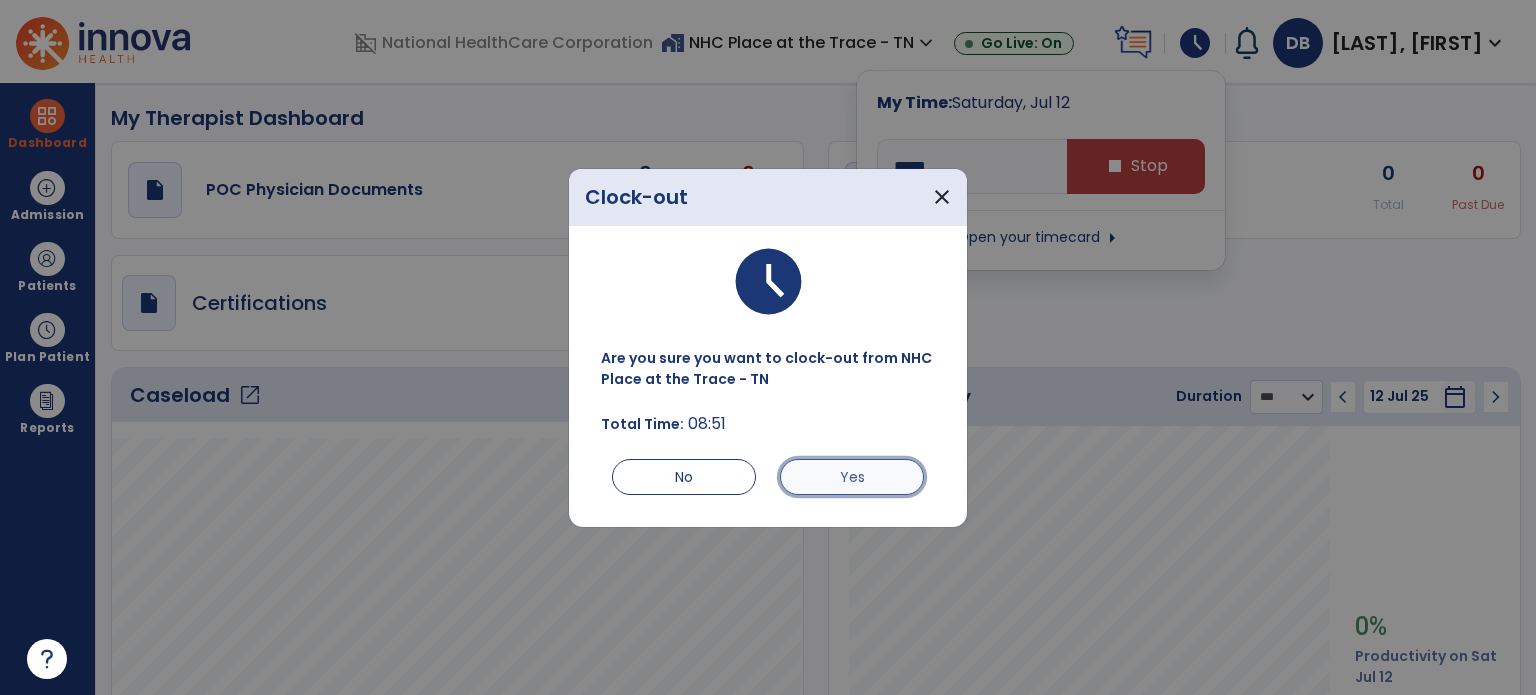 click on "Yes" at bounding box center (852, 477) 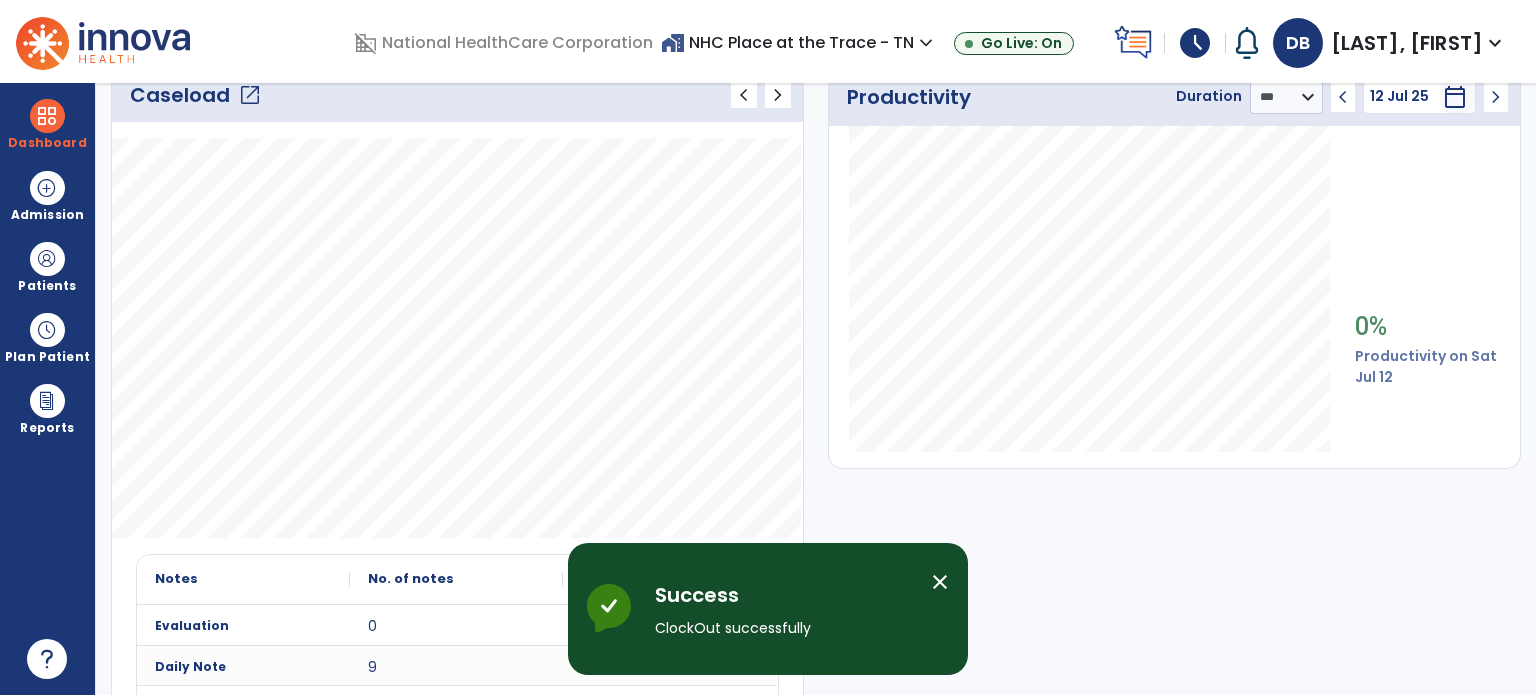 scroll, scrollTop: 0, scrollLeft: 0, axis: both 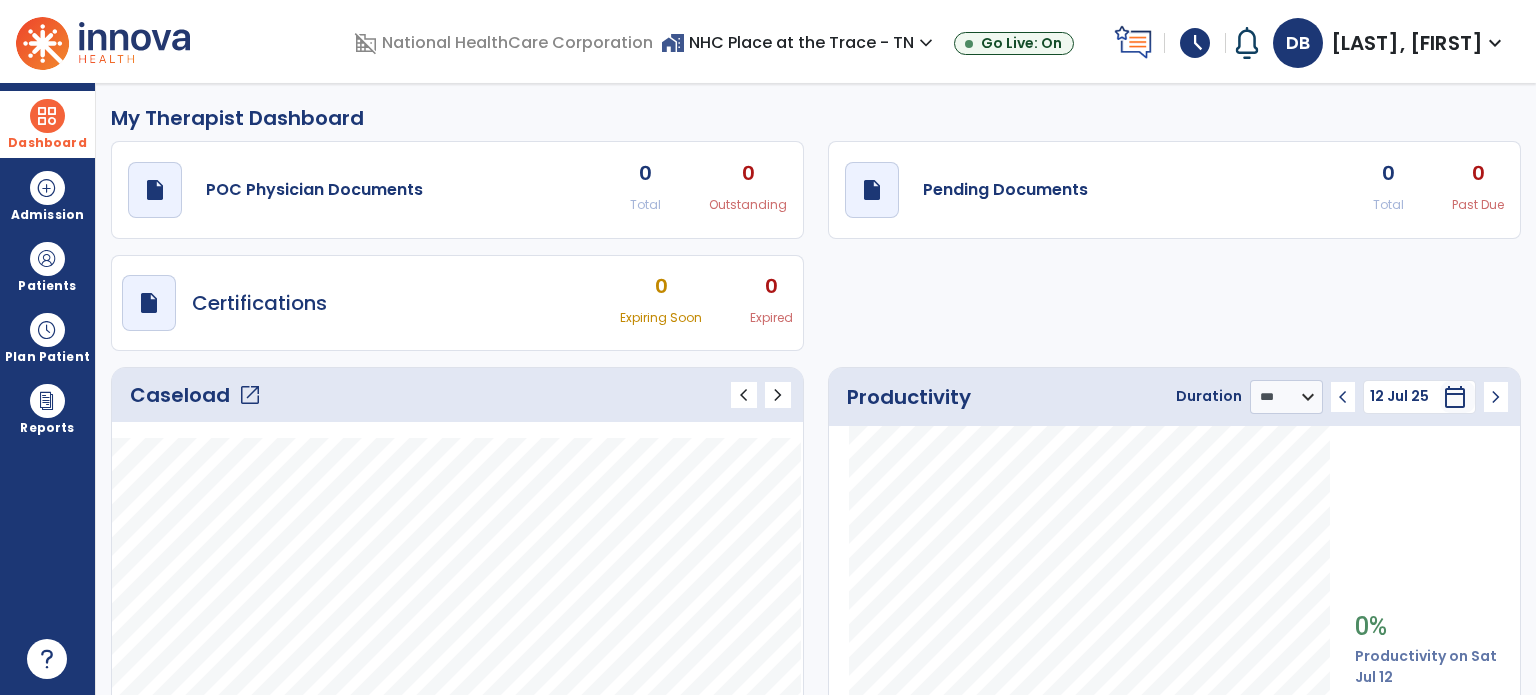 click at bounding box center (47, 116) 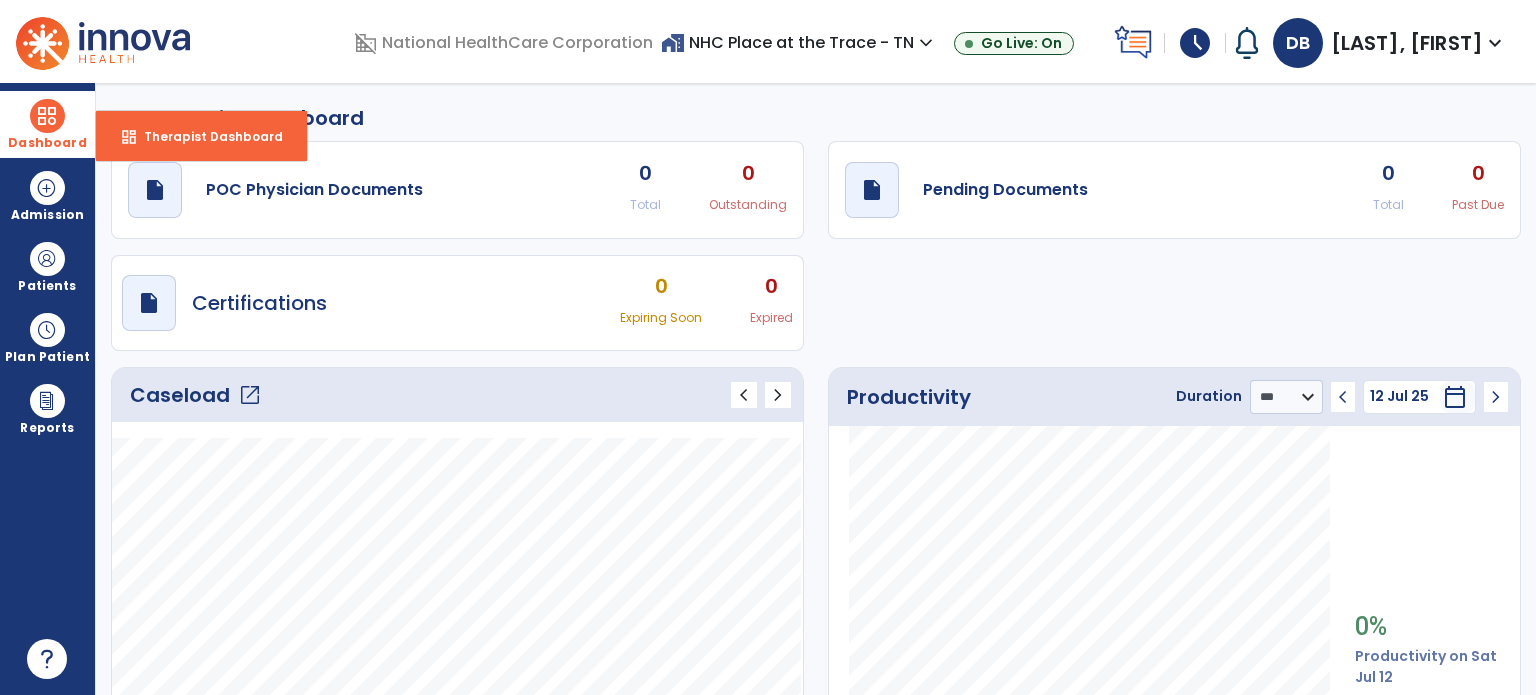 click on "Dashboard" at bounding box center [47, 143] 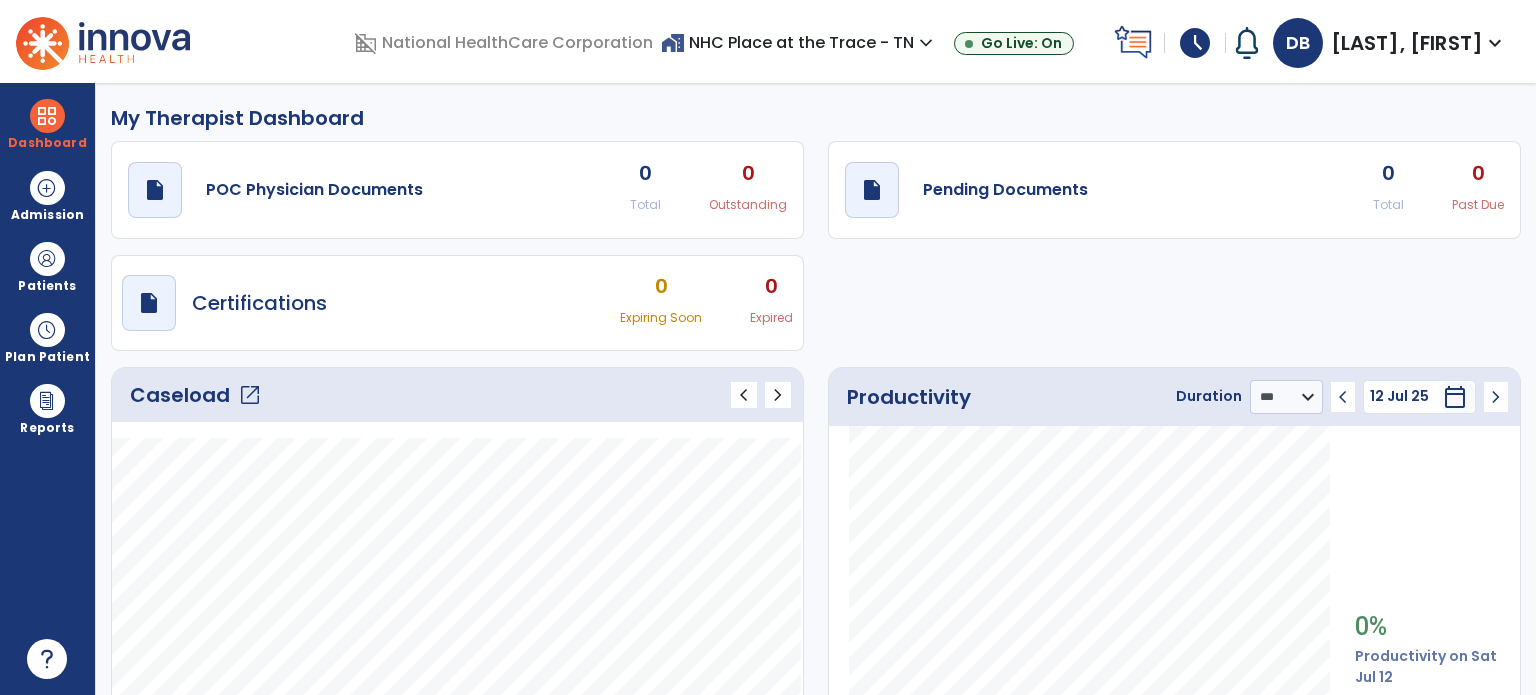 click at bounding box center (103, 41) 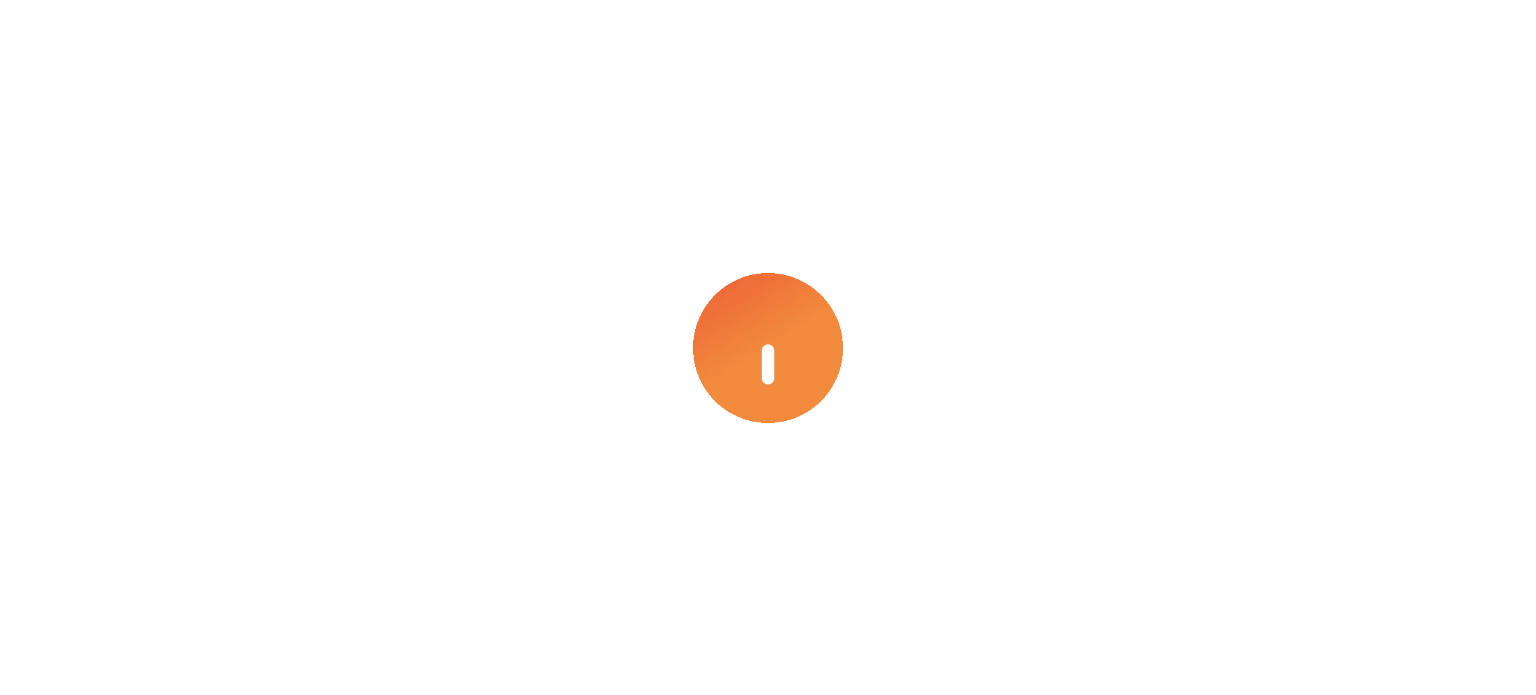 scroll, scrollTop: 0, scrollLeft: 0, axis: both 